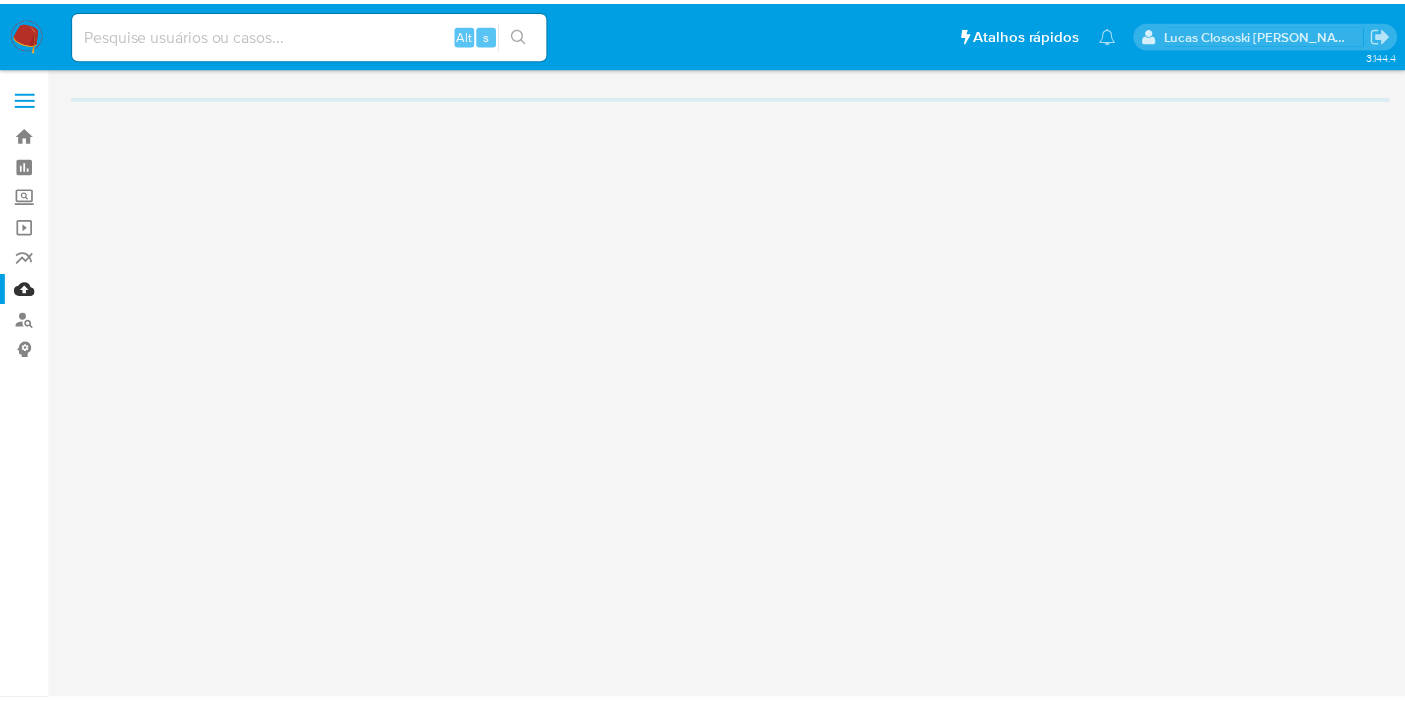 scroll, scrollTop: 0, scrollLeft: 0, axis: both 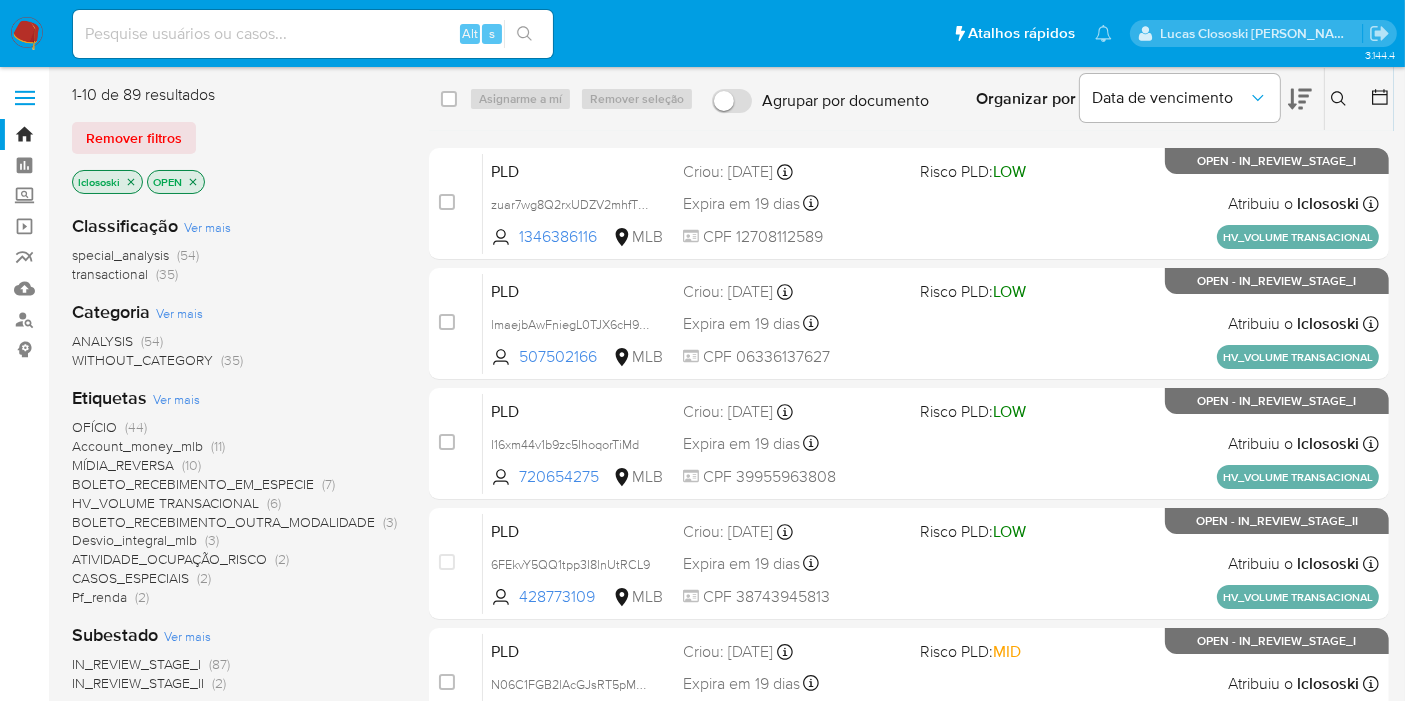 click on "CASOS_ESPECIAIS" at bounding box center (130, 578) 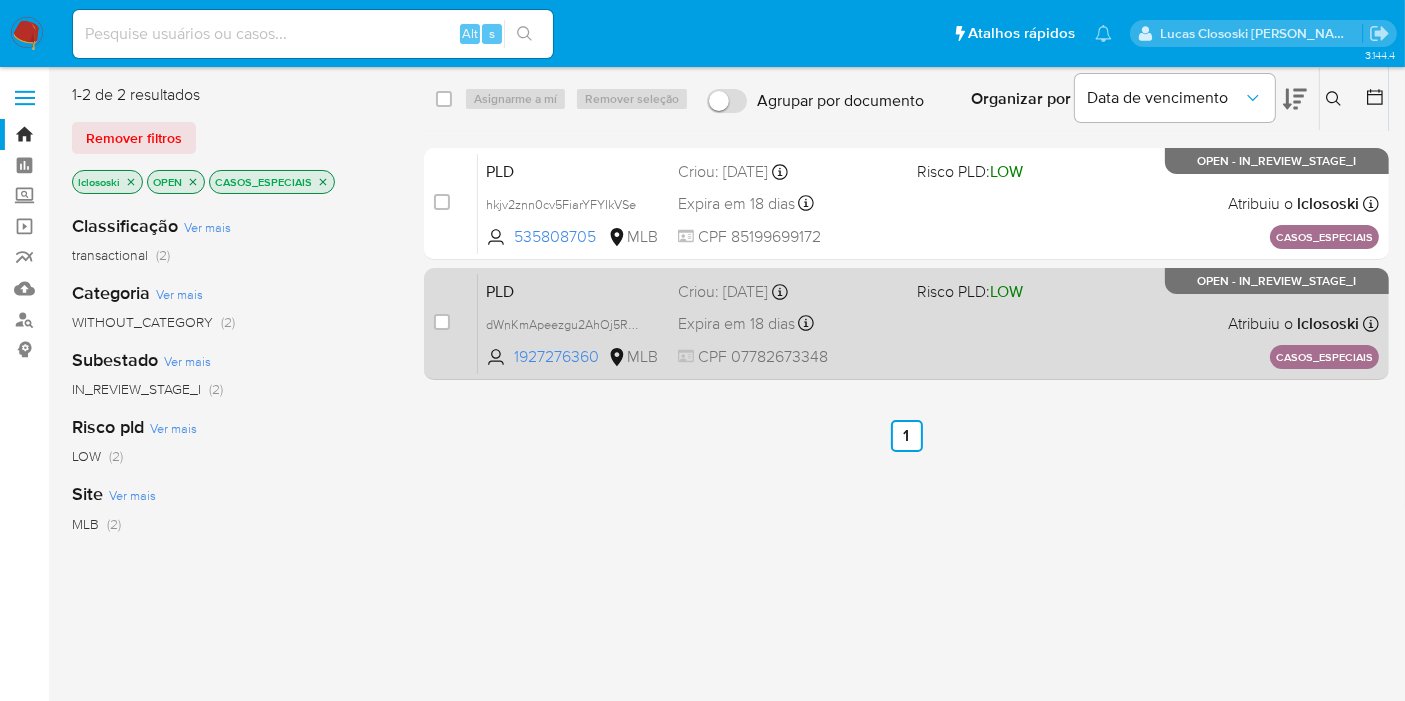click on "PLD dWnKmApeezgu2AhOj5RUrlVW 1927276360 MLB Risco PLD:  LOW Criou: 13/06/2025   Criou: 13/06/2025 19:06:05 Expira em 18 dias   Expira em 28/07/2025 19:06:05 CPF   07782673348 Atribuiu o   lclososki   Asignado el: 13/06/2025 19:06:05 CASOS_ESPECIAIS OPEN - IN_REVIEW_STAGE_I" at bounding box center [928, 323] 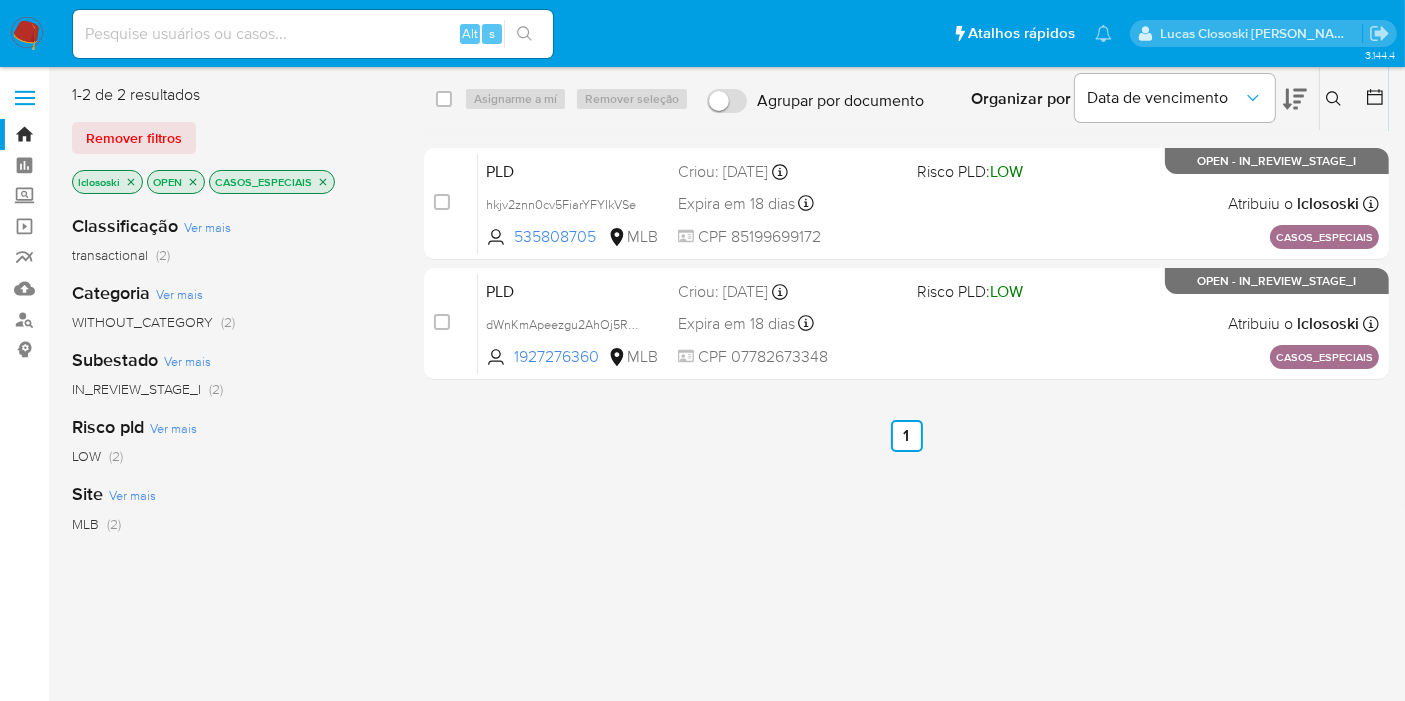 click 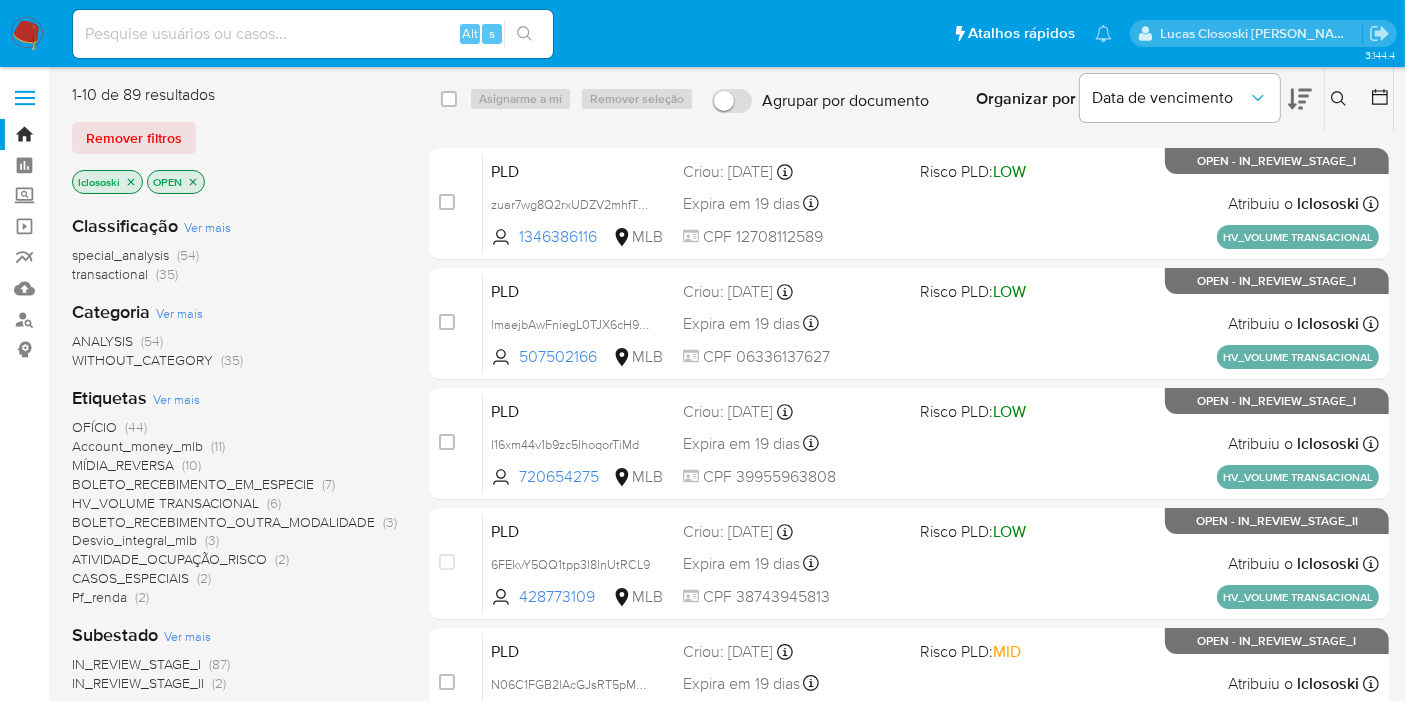 click on "HV_VOLUME TRANSACIONAL" at bounding box center [165, 503] 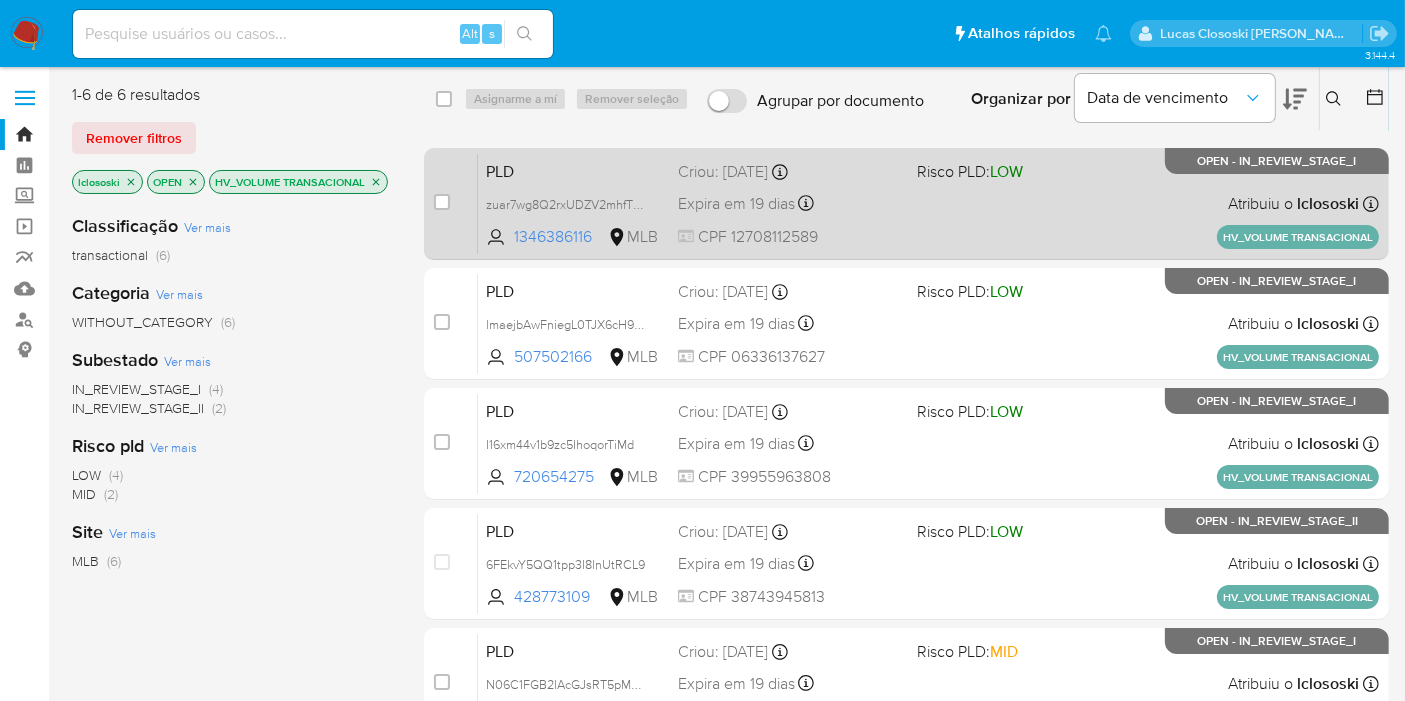 click on "CPF   12708112589" at bounding box center [789, 237] 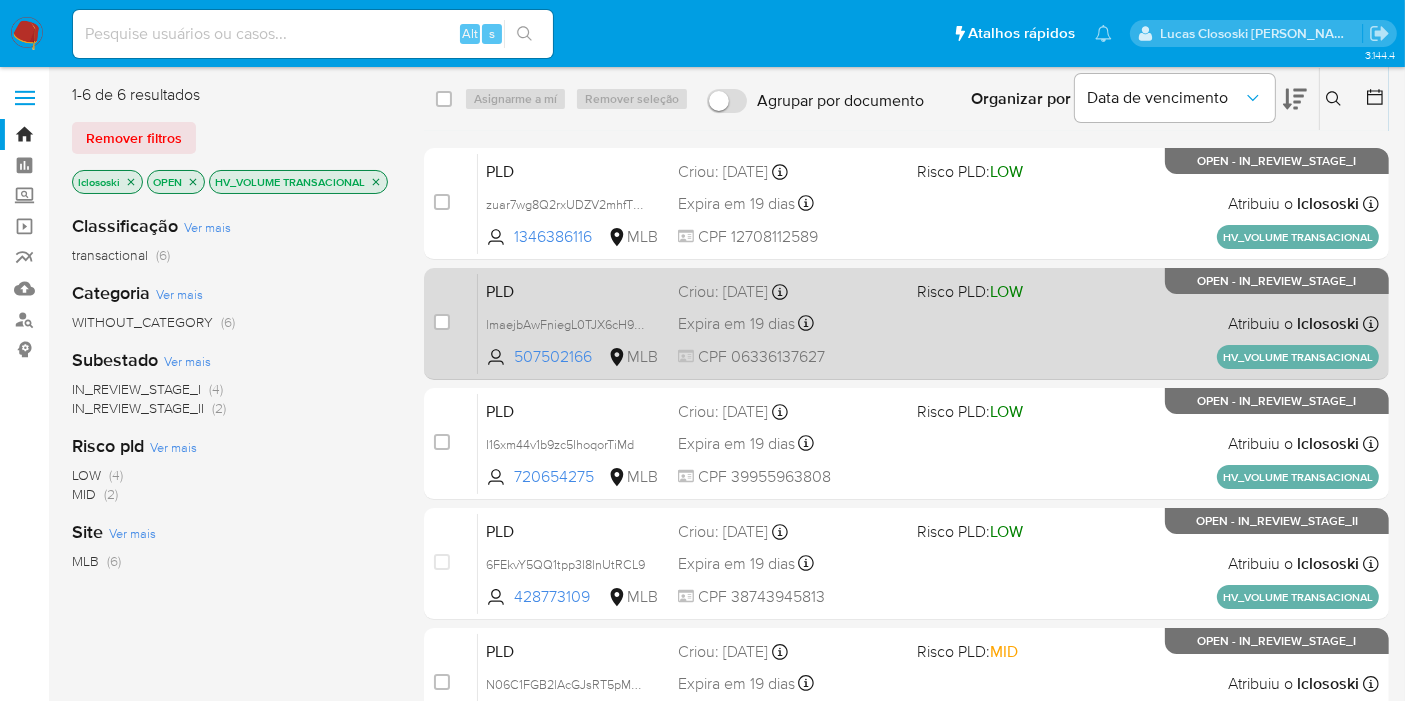 click on "PLD lmaejbAwFniegL0TJX6cH9q9 507502166 MLB Risco PLD:  LOW Criou: 14/06/2025   Criou: 14/06/2025 15:00:11 Expira em 19 dias   Expira em 29/07/2025 15:00:12 CPF   06336137627 Atribuiu o   lclososki   Asignado el: 14/06/2025 15:00:11 HV_VOLUME TRANSACIONAL OPEN - IN_REVIEW_STAGE_I" at bounding box center (928, 323) 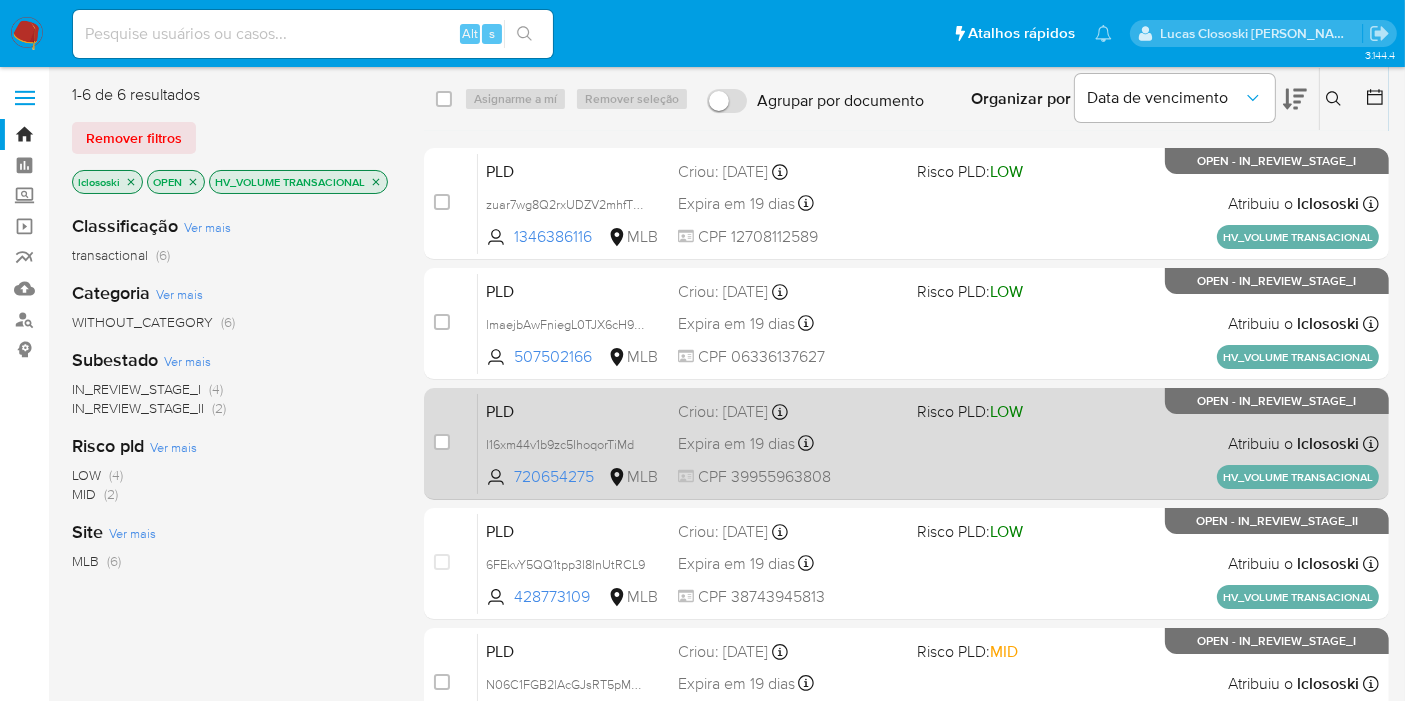 click on "PLD I16xm44v1b9zc5IhoqorTiMd 720654275 MLB Risco PLD:  LOW Criou: 14/06/2025   Criou: 14/06/2025 15:00:11 Expira em 19 dias   Expira em 29/07/2025 15:00:11 CPF   39955963808 Atribuiu o   lclososki   Asignado el: 14/06/2025 15:00:11 HV_VOLUME TRANSACIONAL OPEN - IN_REVIEW_STAGE_I" at bounding box center (928, 443) 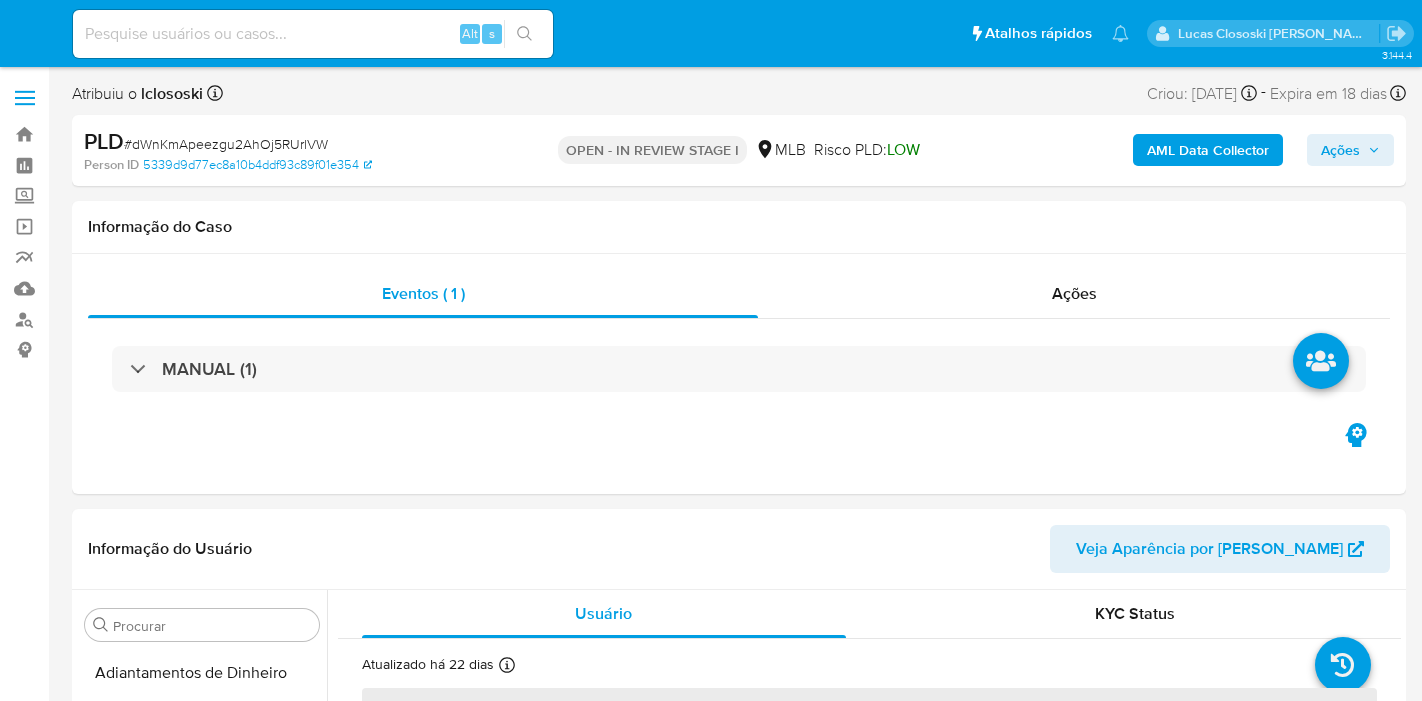 select on "10" 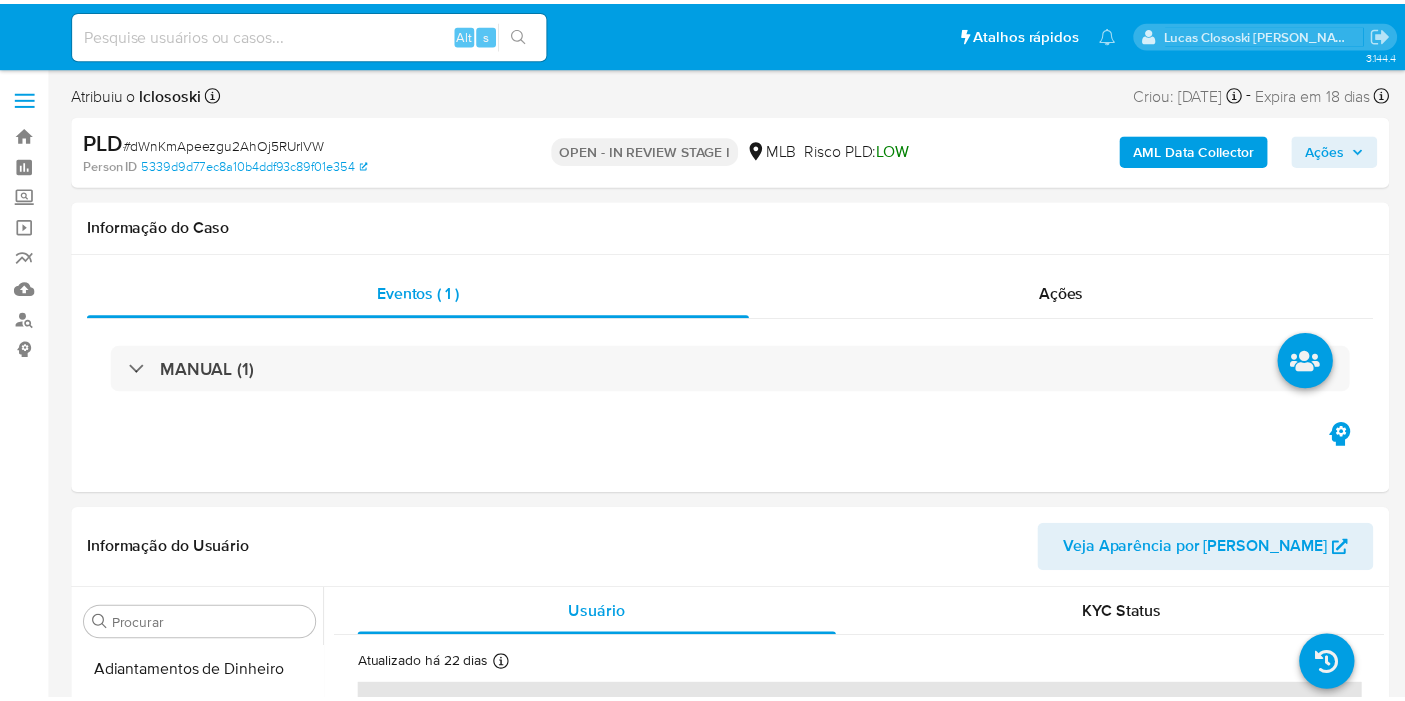 scroll, scrollTop: 0, scrollLeft: 0, axis: both 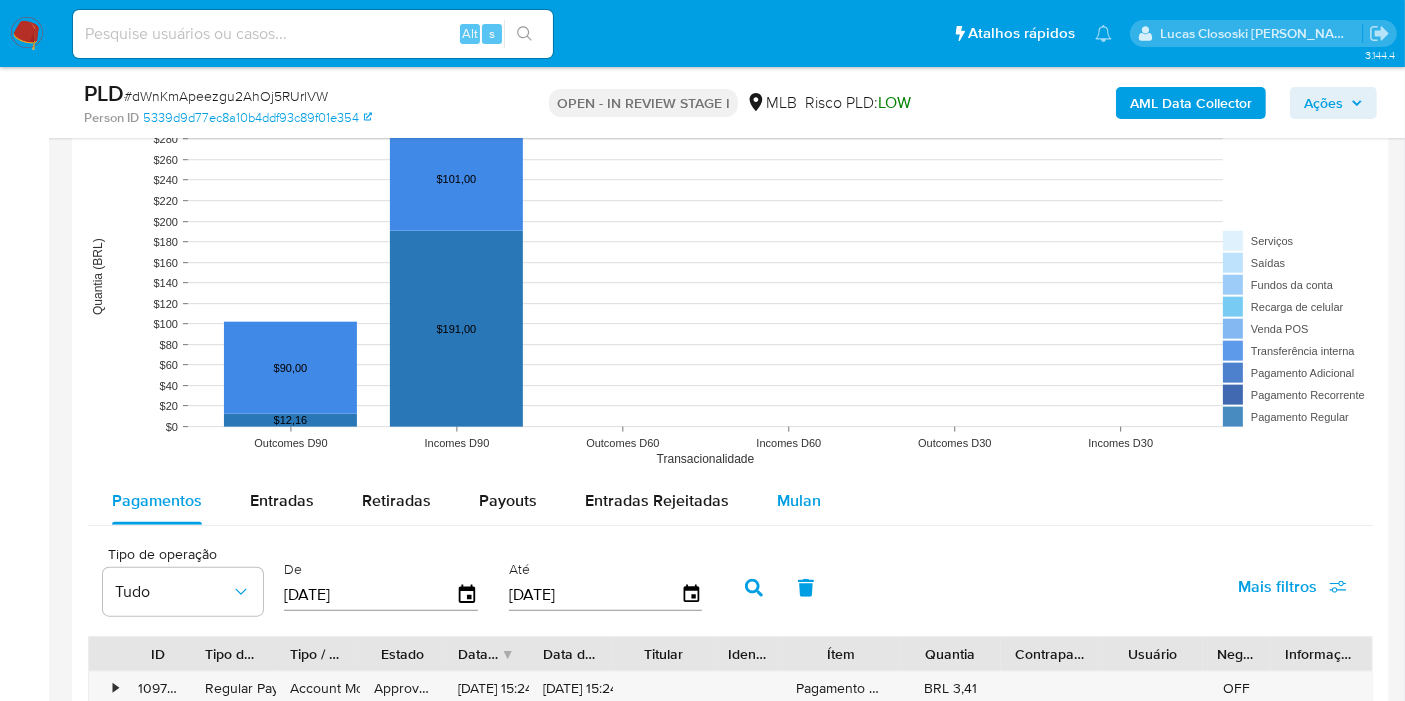 click on "Mulan" at bounding box center [799, 501] 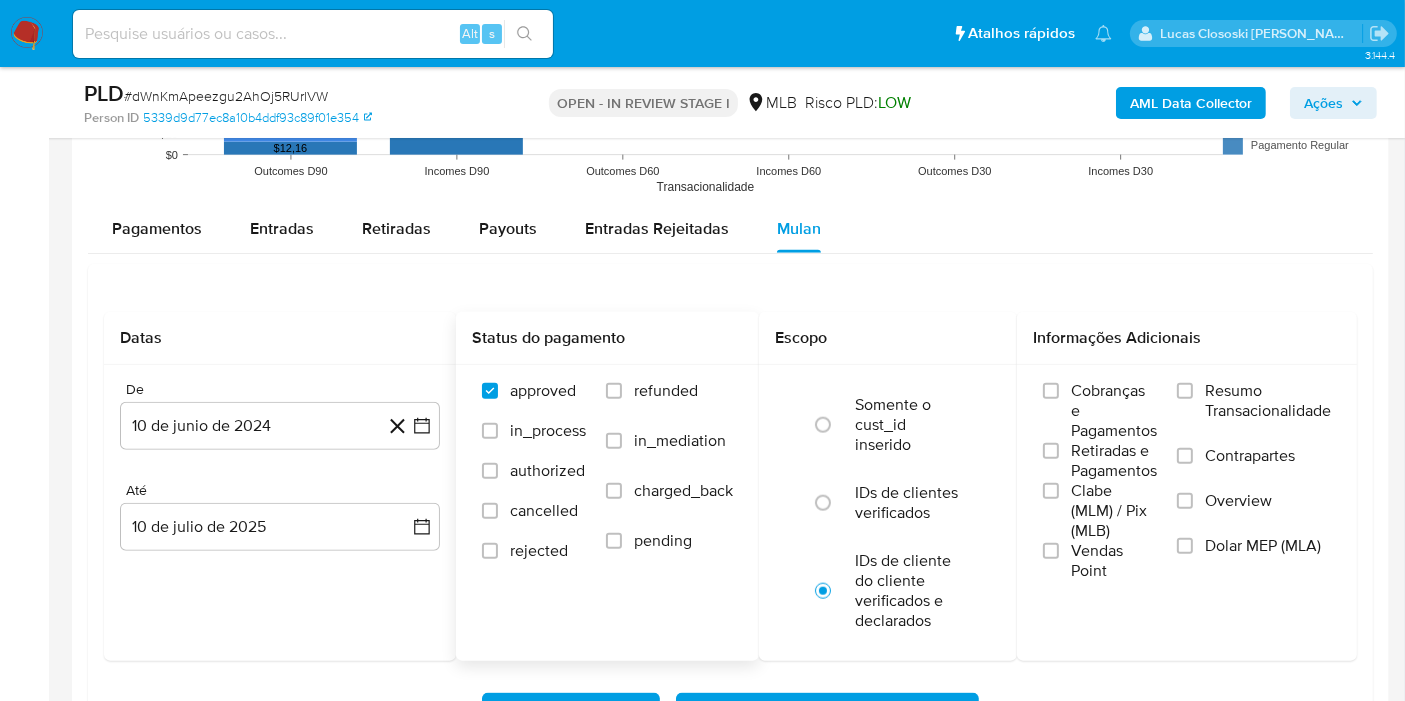 scroll, scrollTop: 2222, scrollLeft: 0, axis: vertical 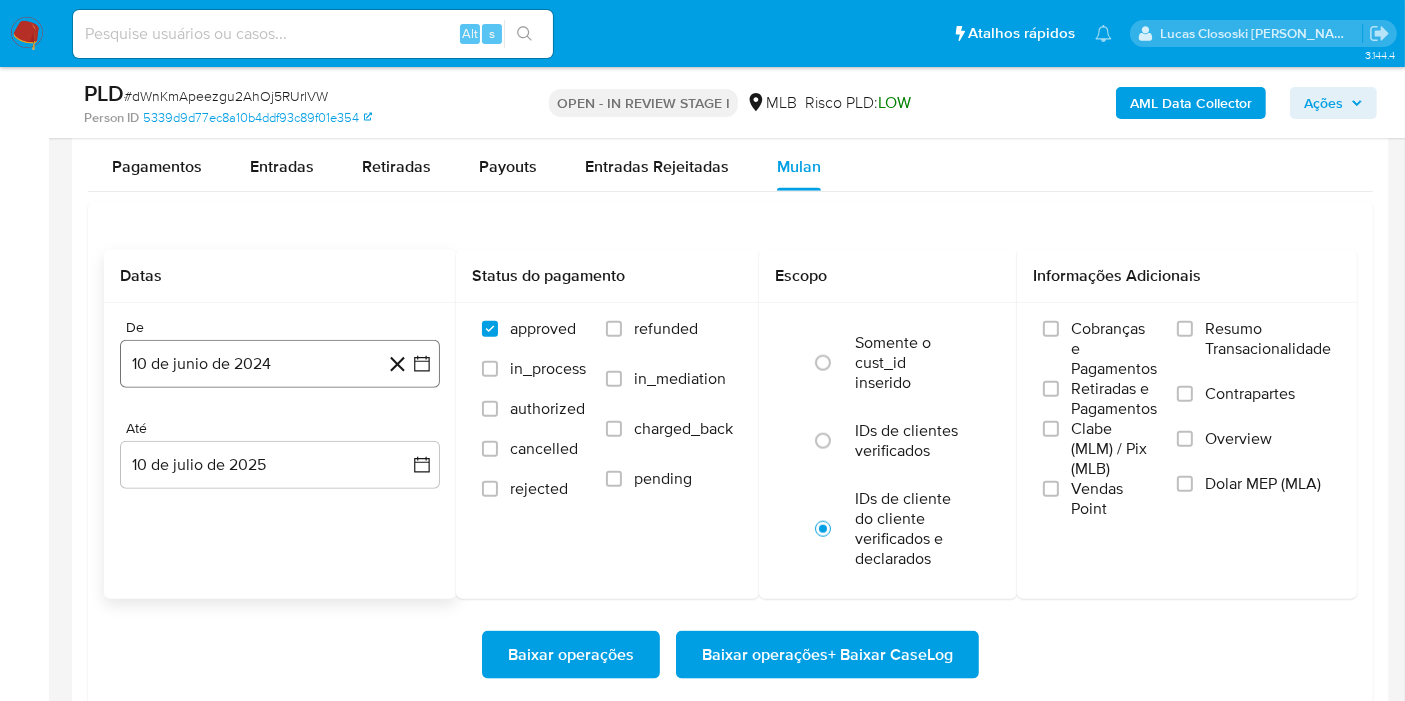 click on "10 de junio de 2024" at bounding box center [280, 364] 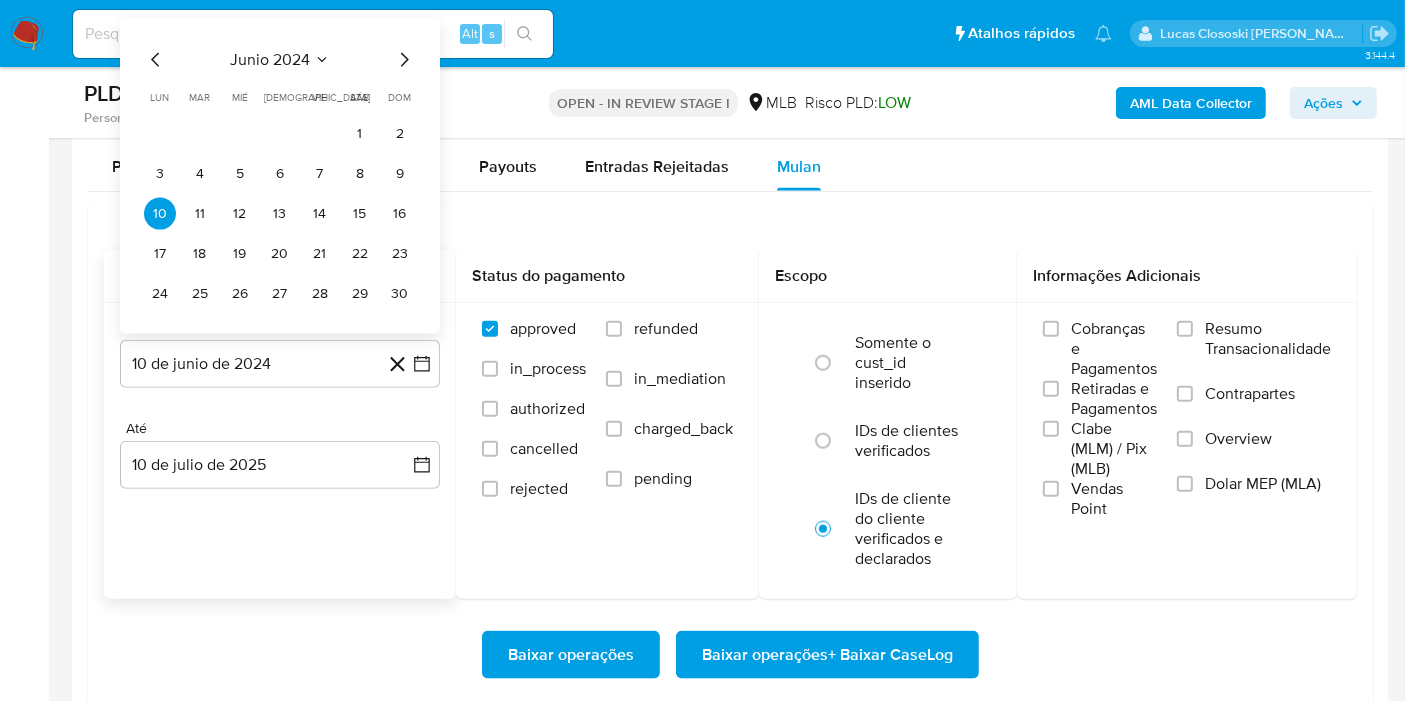 click on "junio 2024" at bounding box center (270, 60) 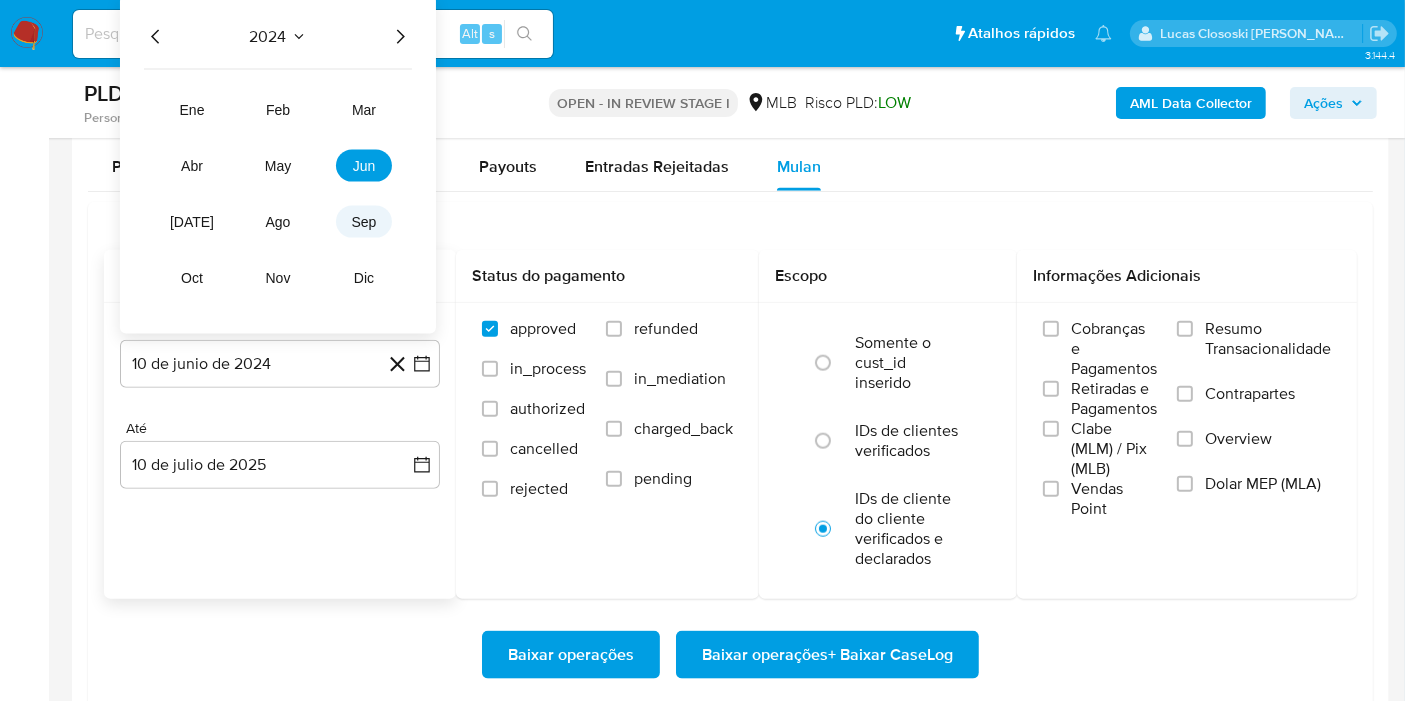 click on "sep" at bounding box center [364, 222] 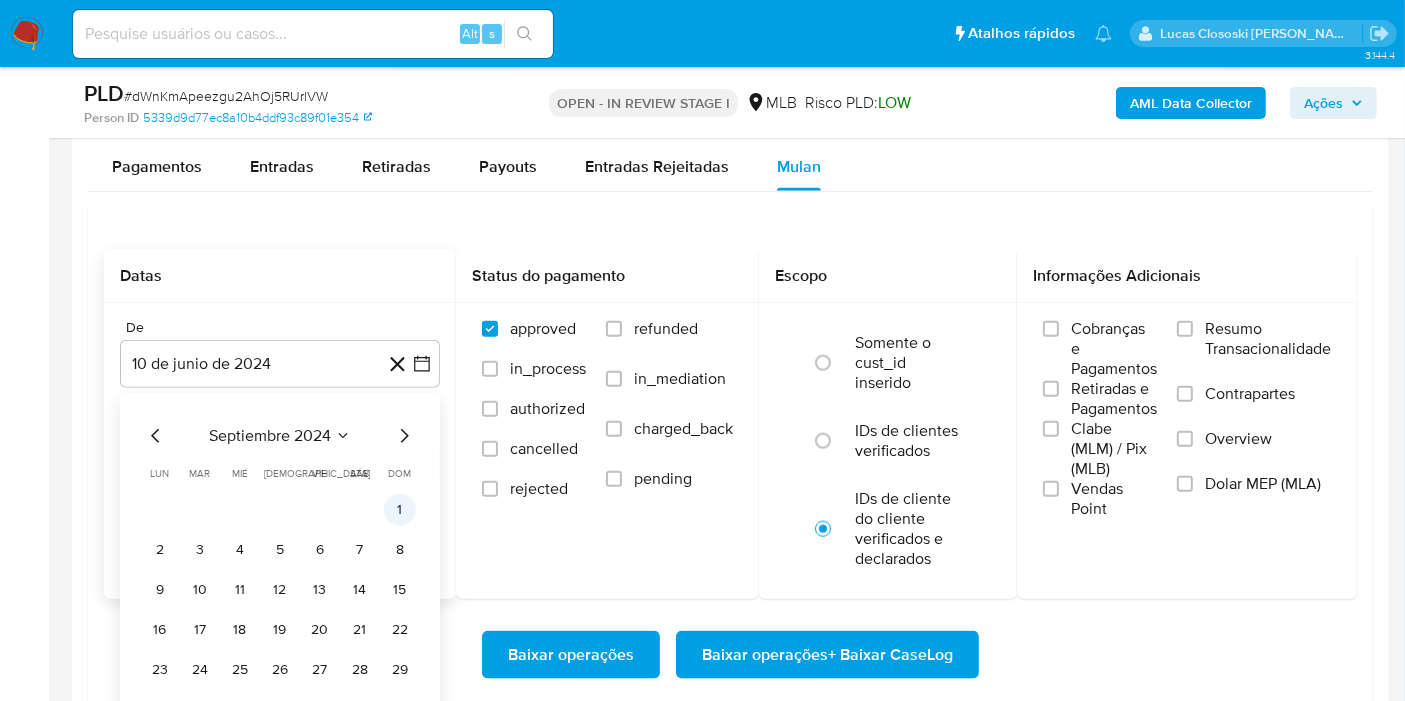 click on "1" at bounding box center (400, 510) 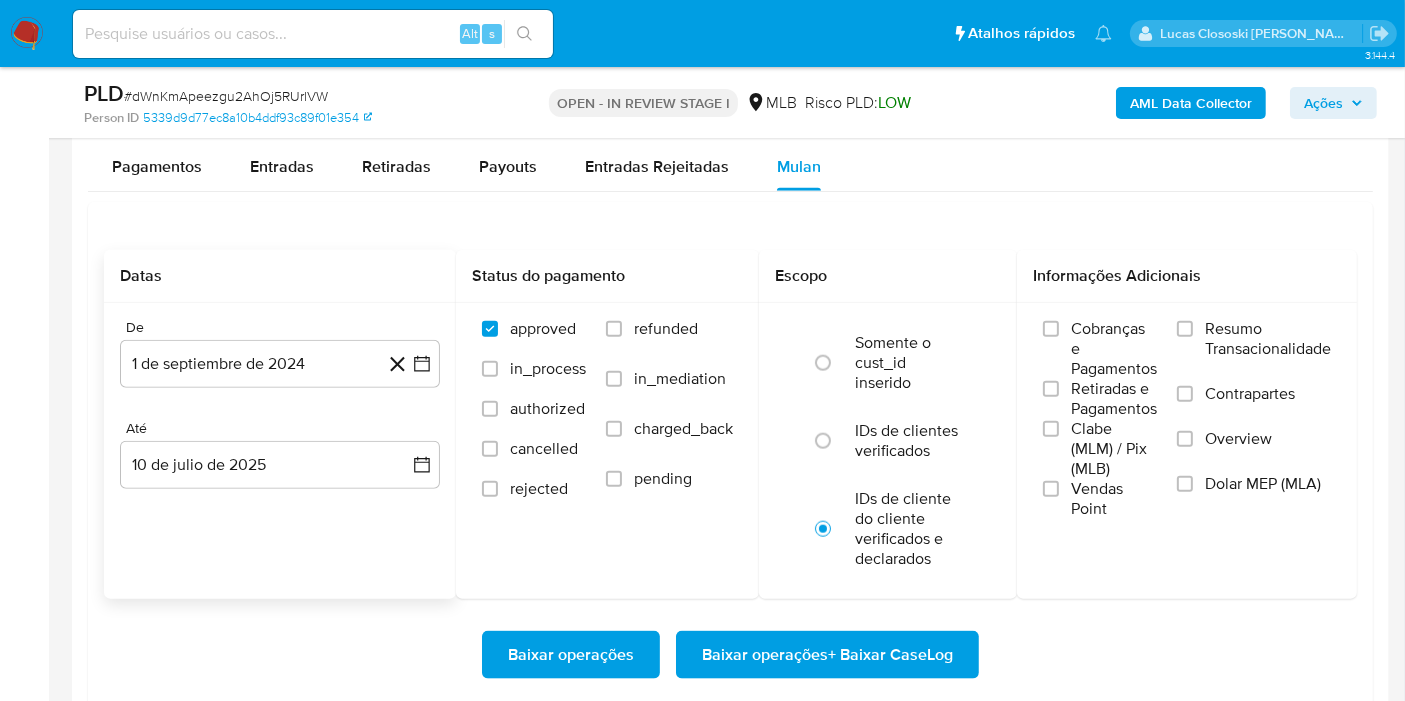 click on "Baixar operações Baixar operações  +   Baixar CaseLog" at bounding box center (730, 655) 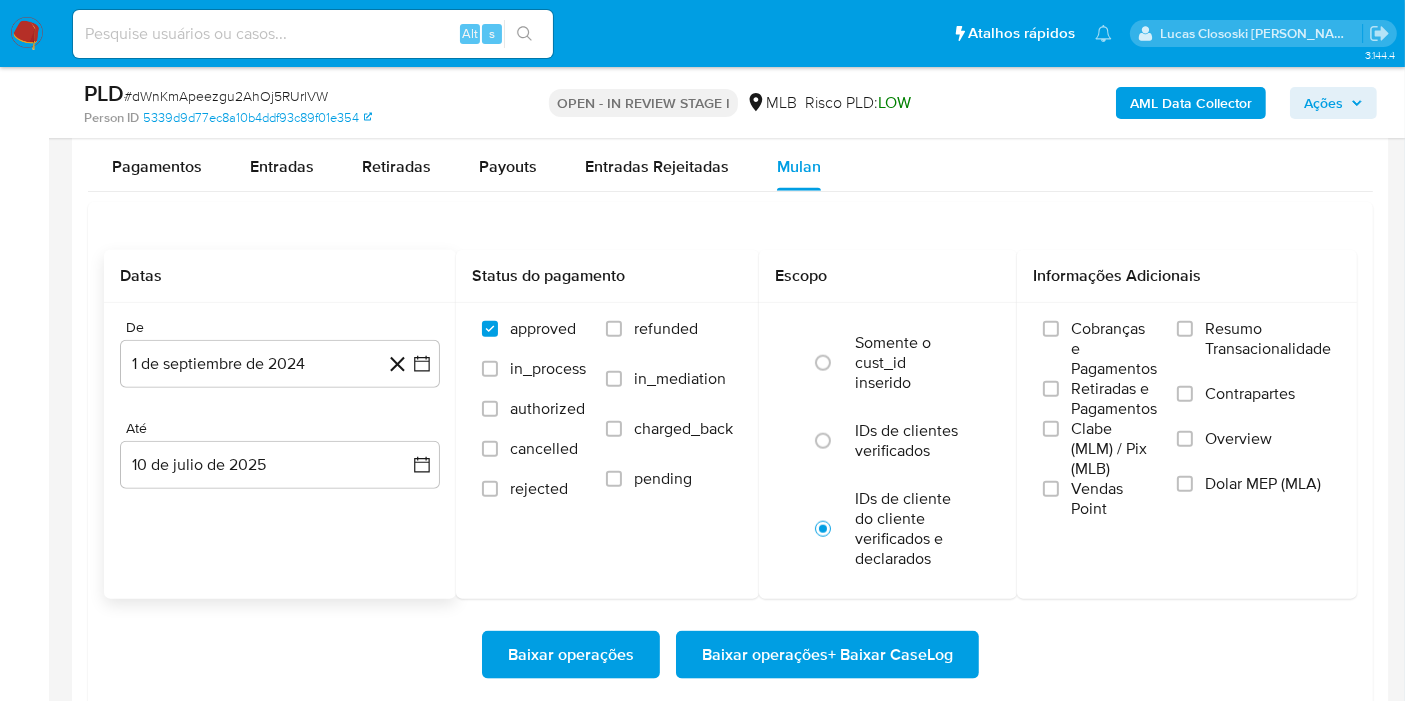 type 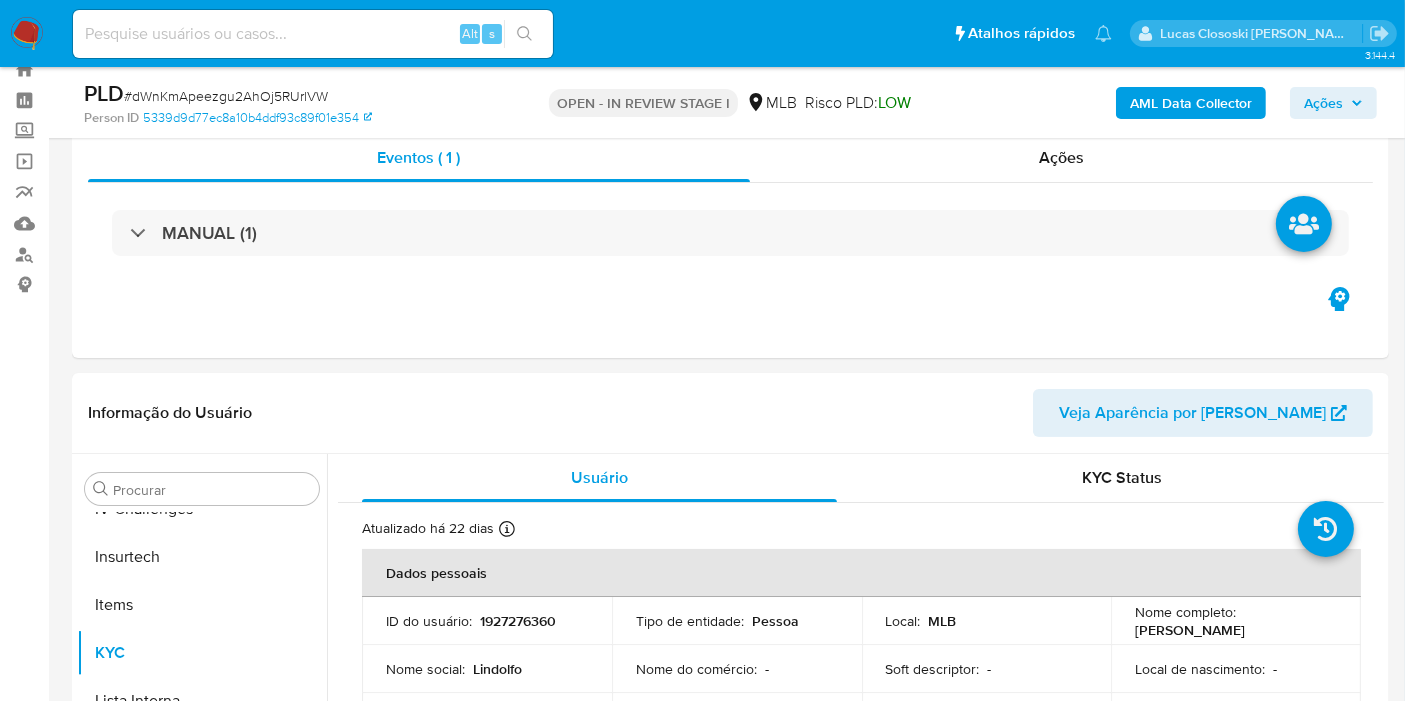 scroll, scrollTop: 0, scrollLeft: 0, axis: both 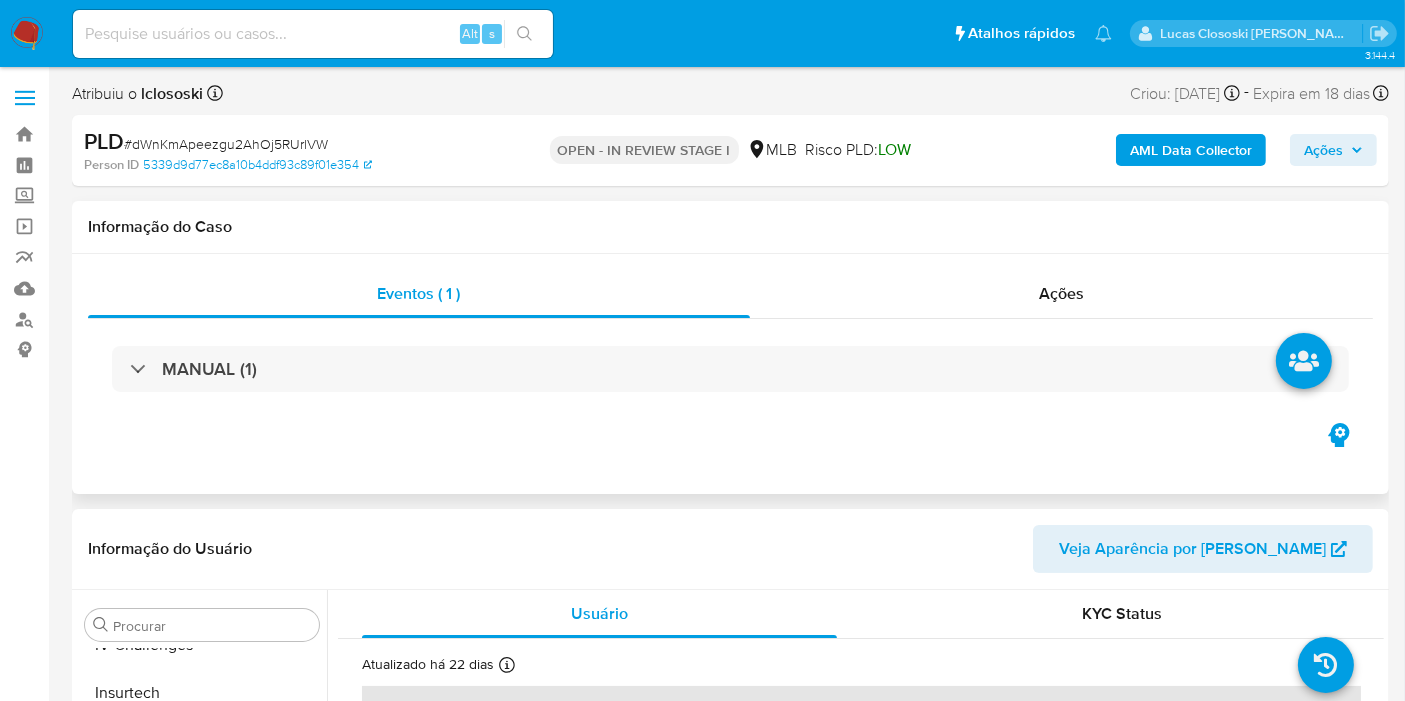 click on "MANUAL (1)" at bounding box center [730, 369] 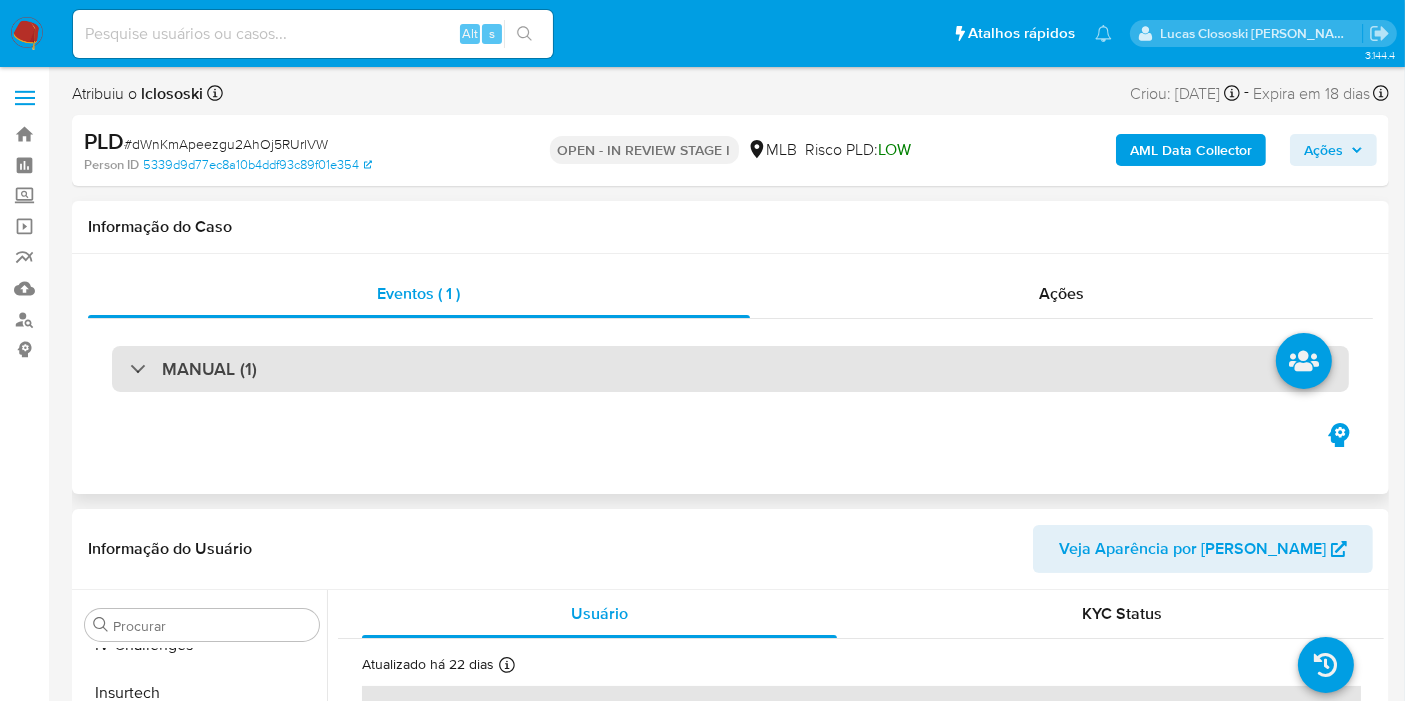 click on "MANUAL (1)" at bounding box center [730, 369] 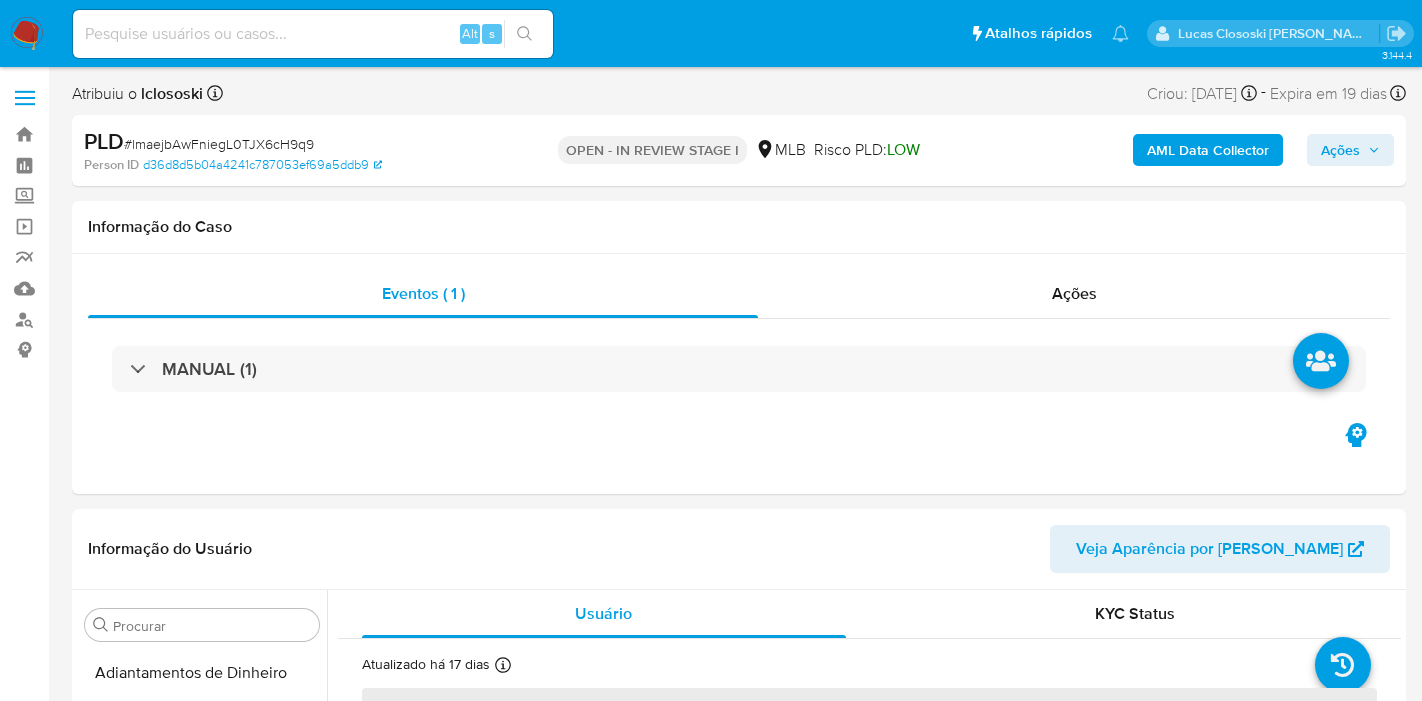 select on "10" 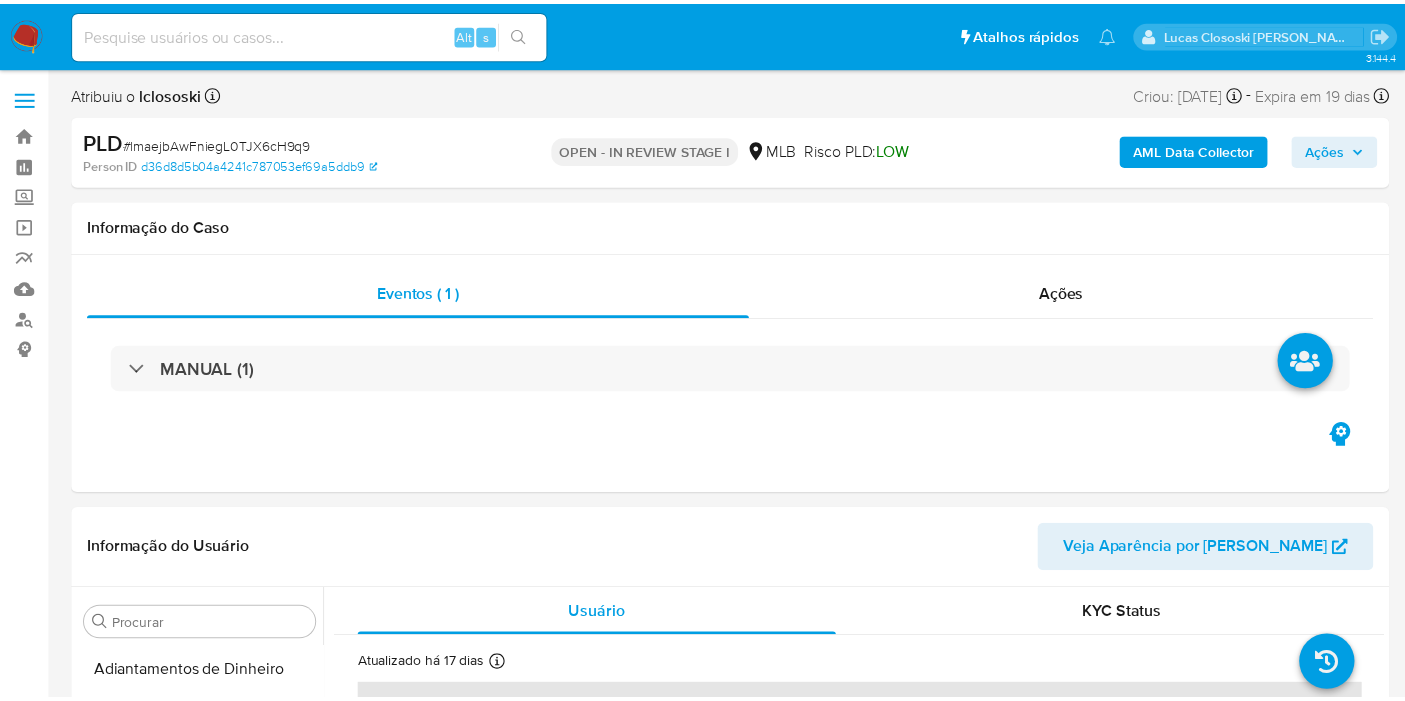scroll, scrollTop: 0, scrollLeft: 0, axis: both 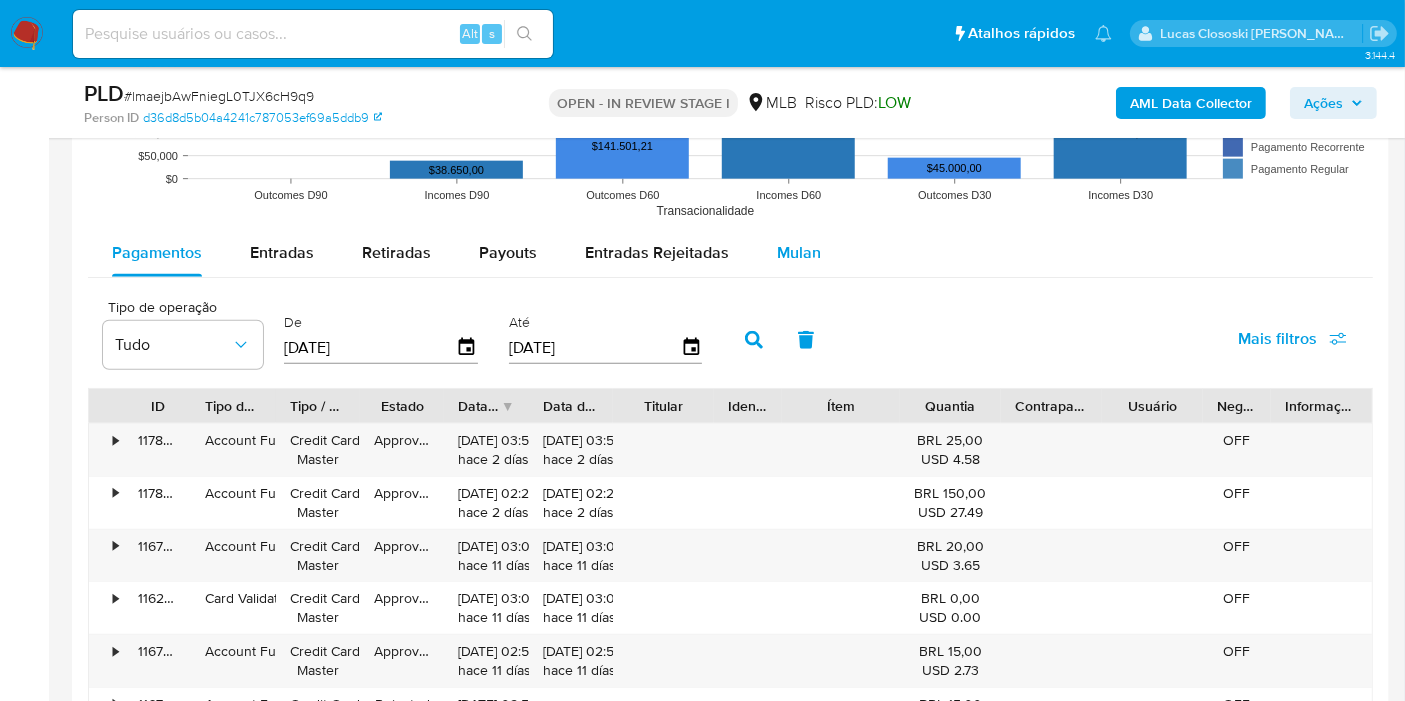 click on "Mulan" at bounding box center [799, 252] 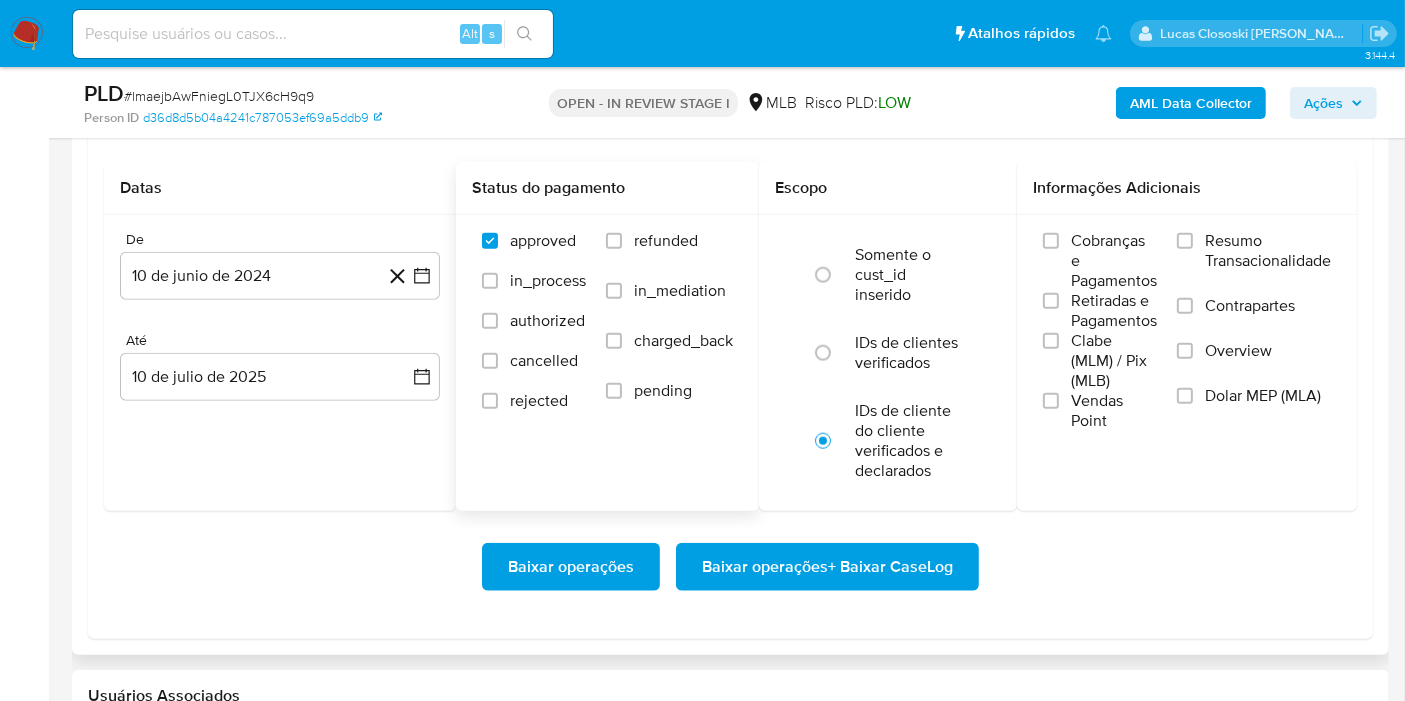 scroll, scrollTop: 2222, scrollLeft: 0, axis: vertical 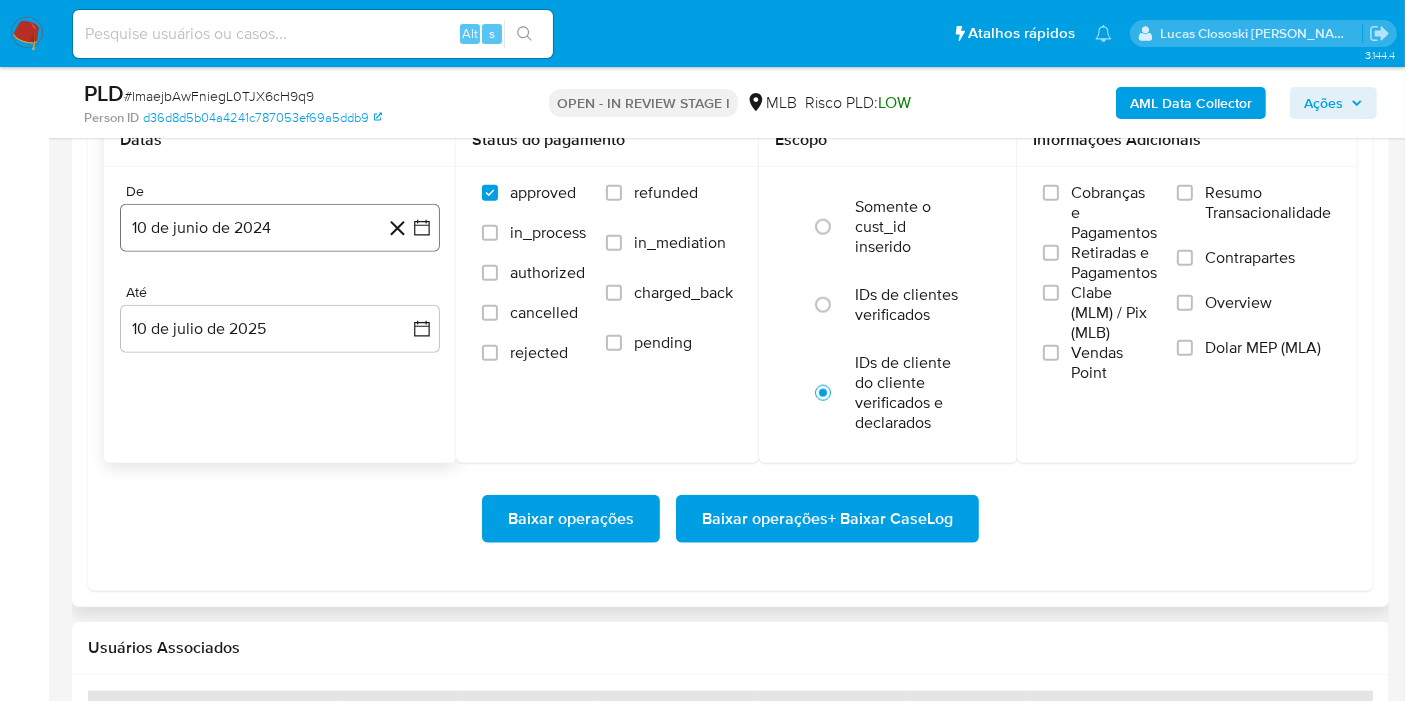 click 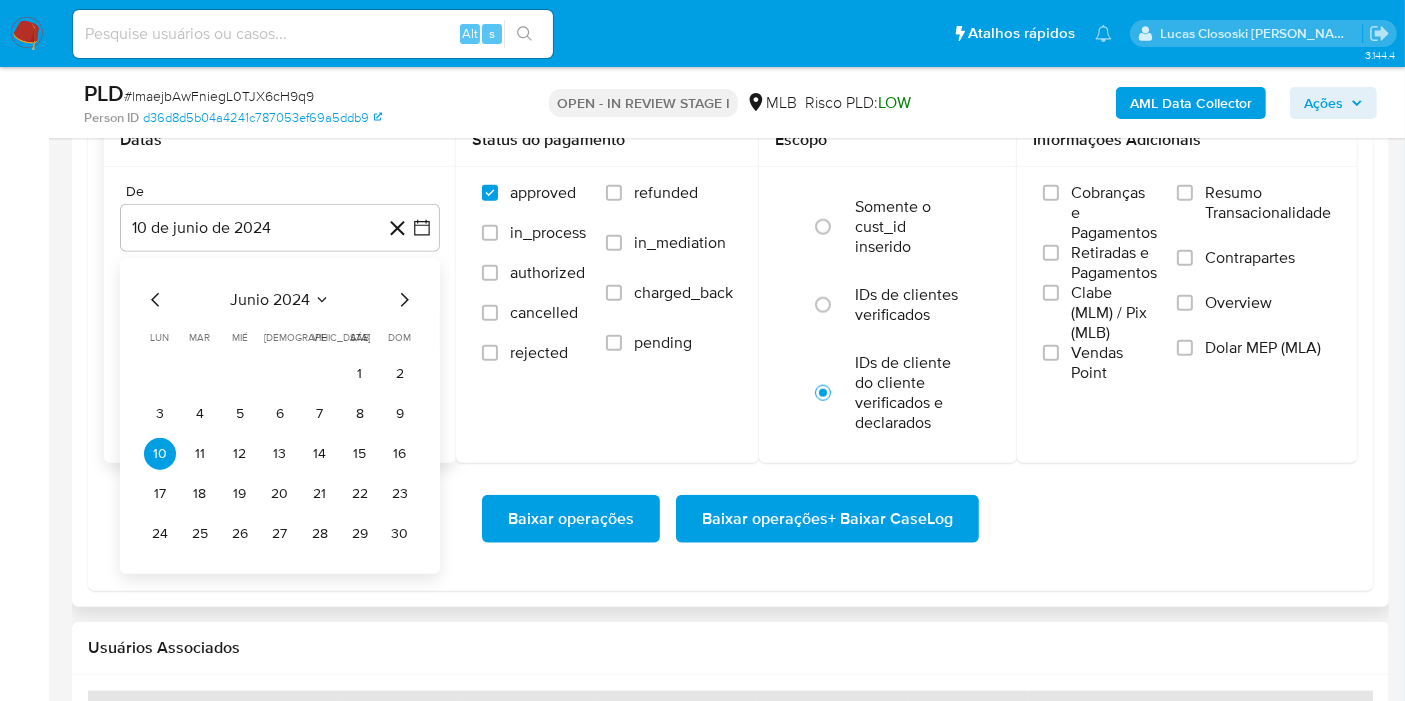 click on "junio 2024" at bounding box center (270, 300) 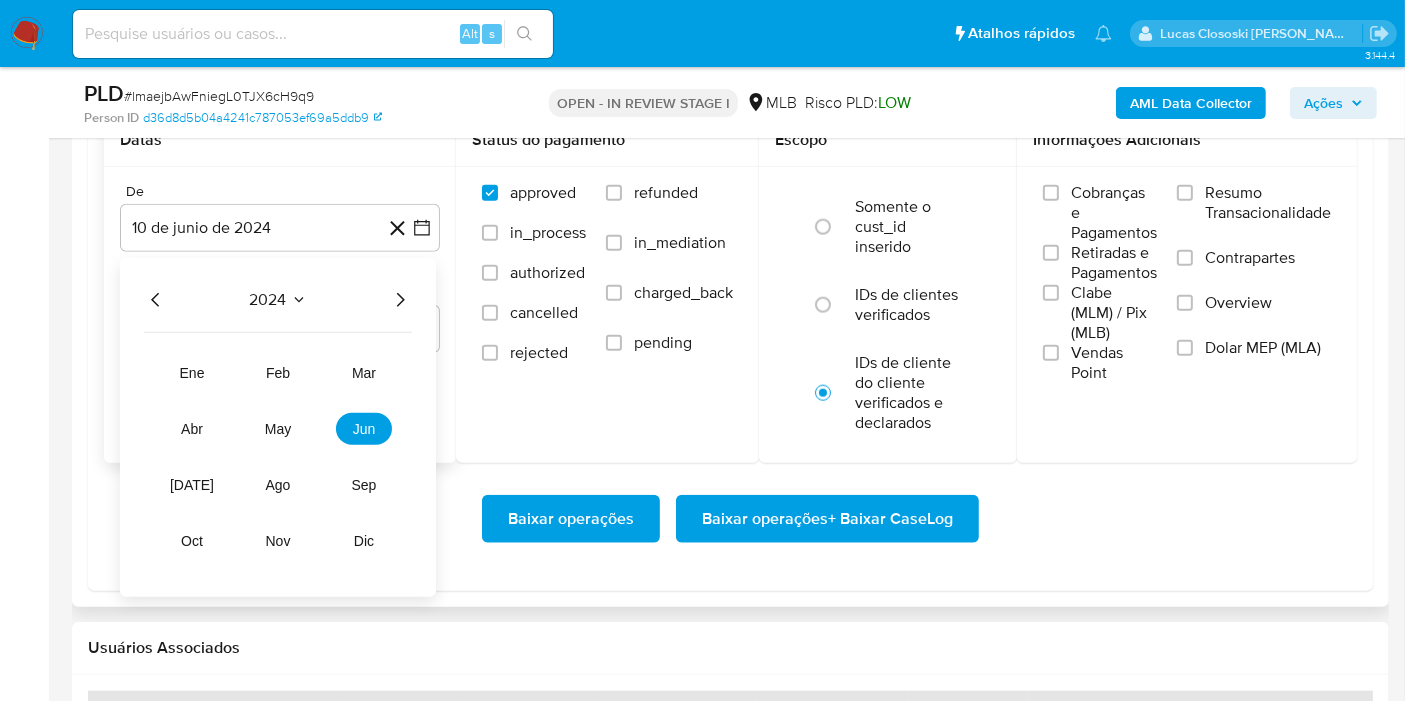 click 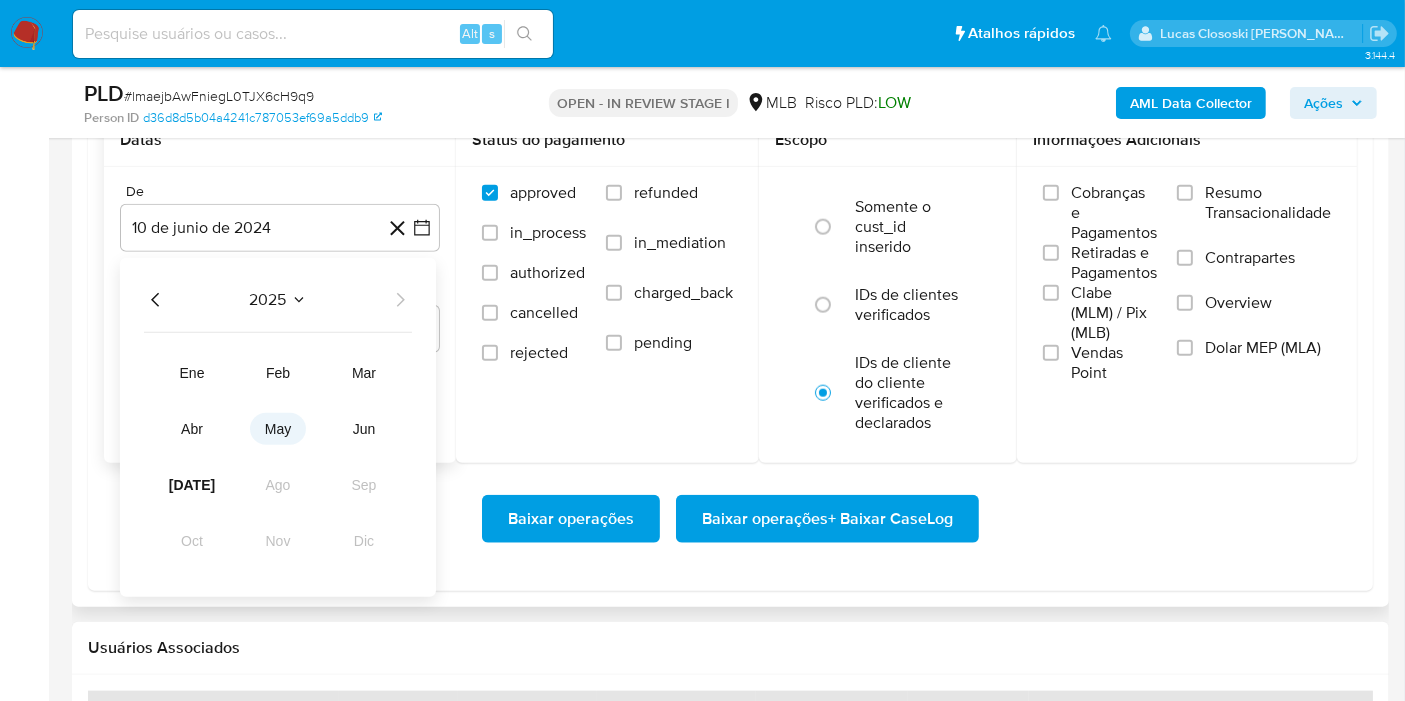 click on "may" at bounding box center [278, 429] 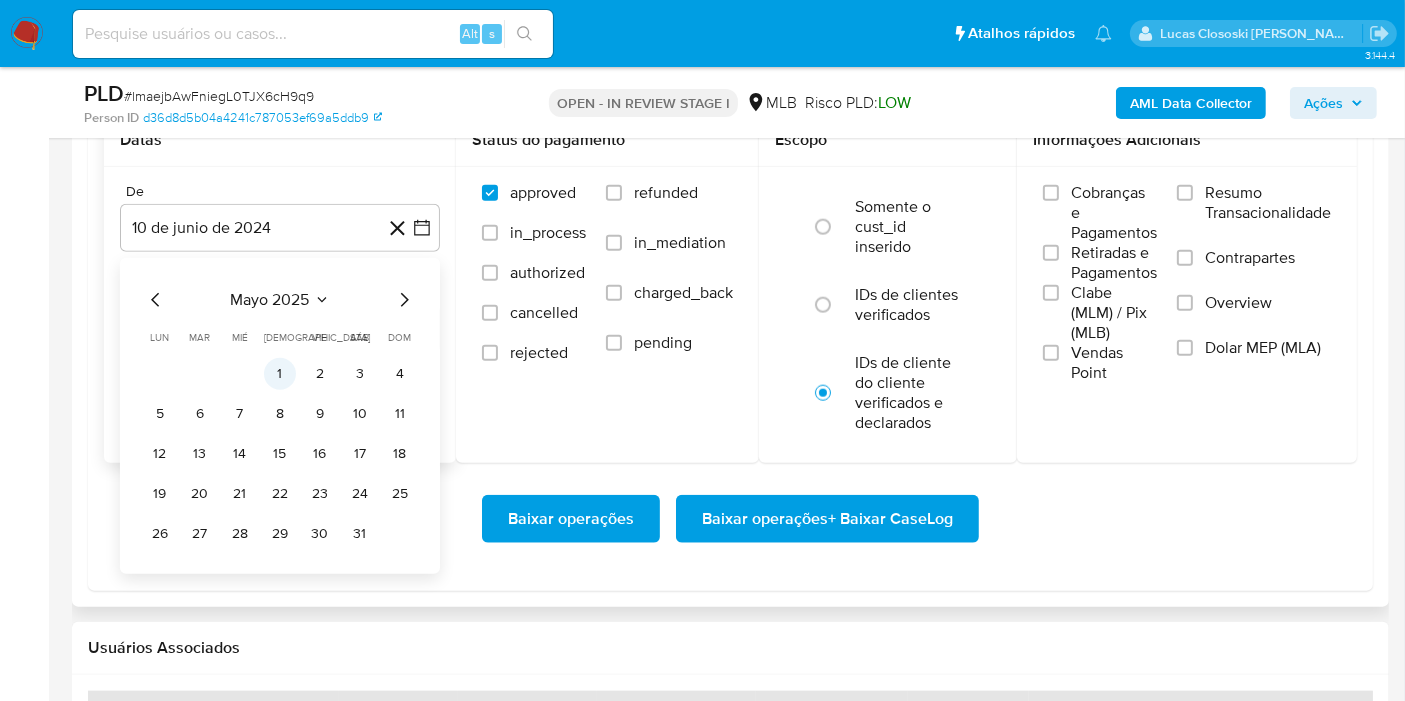 click on "1" at bounding box center [280, 374] 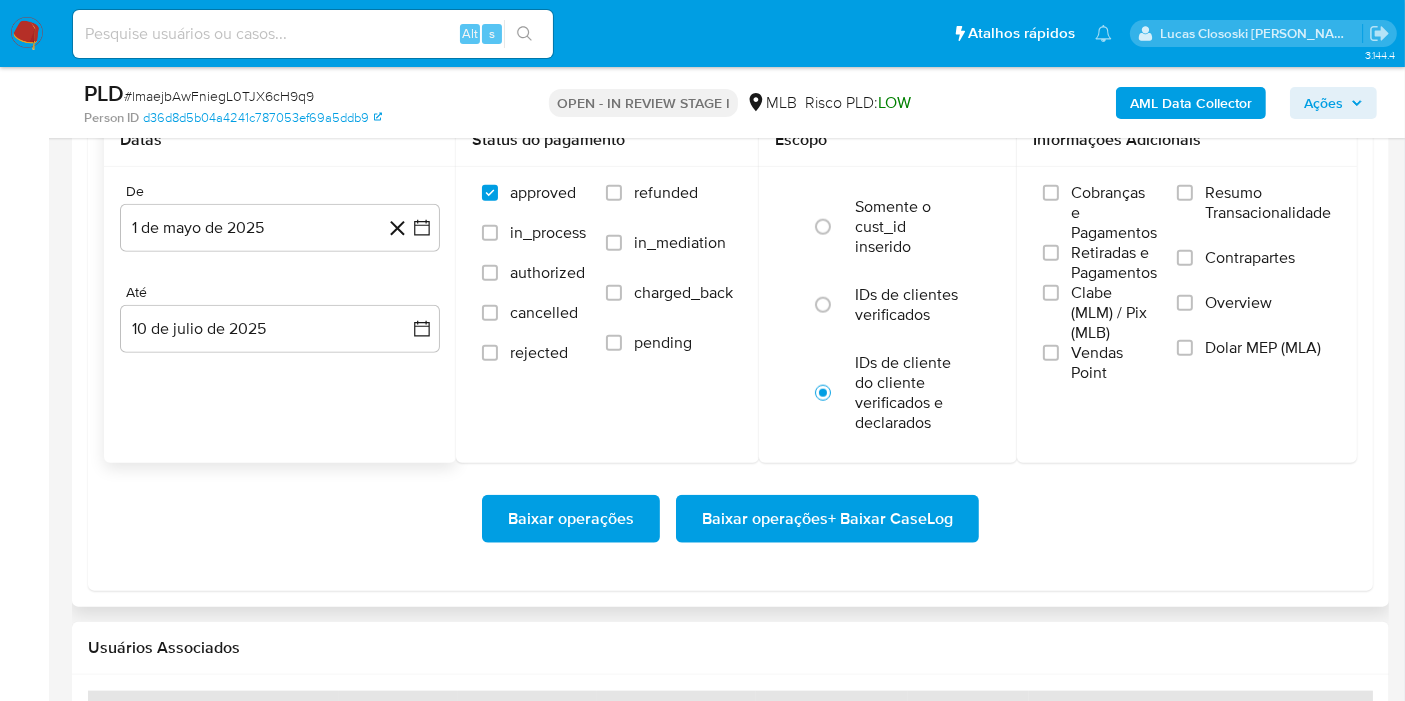click on "Baixar operações Baixar operações  +   Baixar CaseLog" at bounding box center [730, 519] 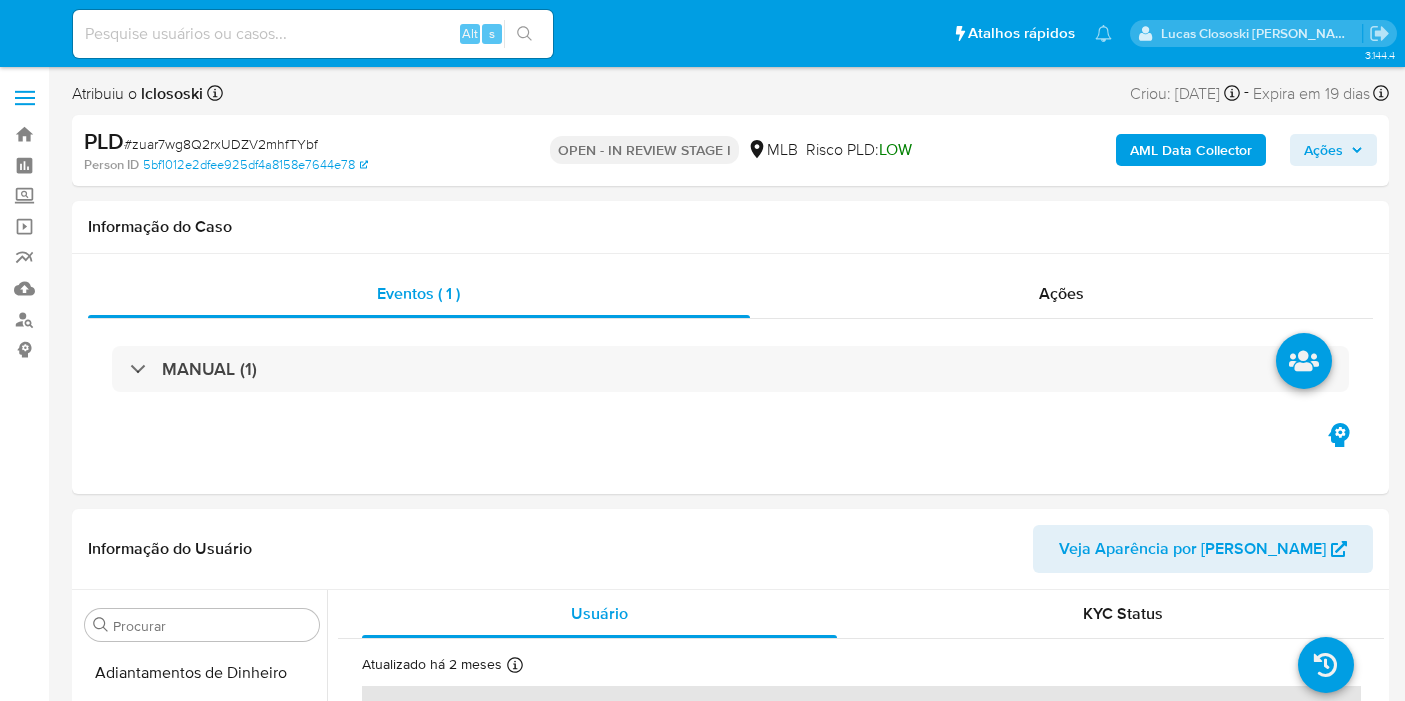 select on "10" 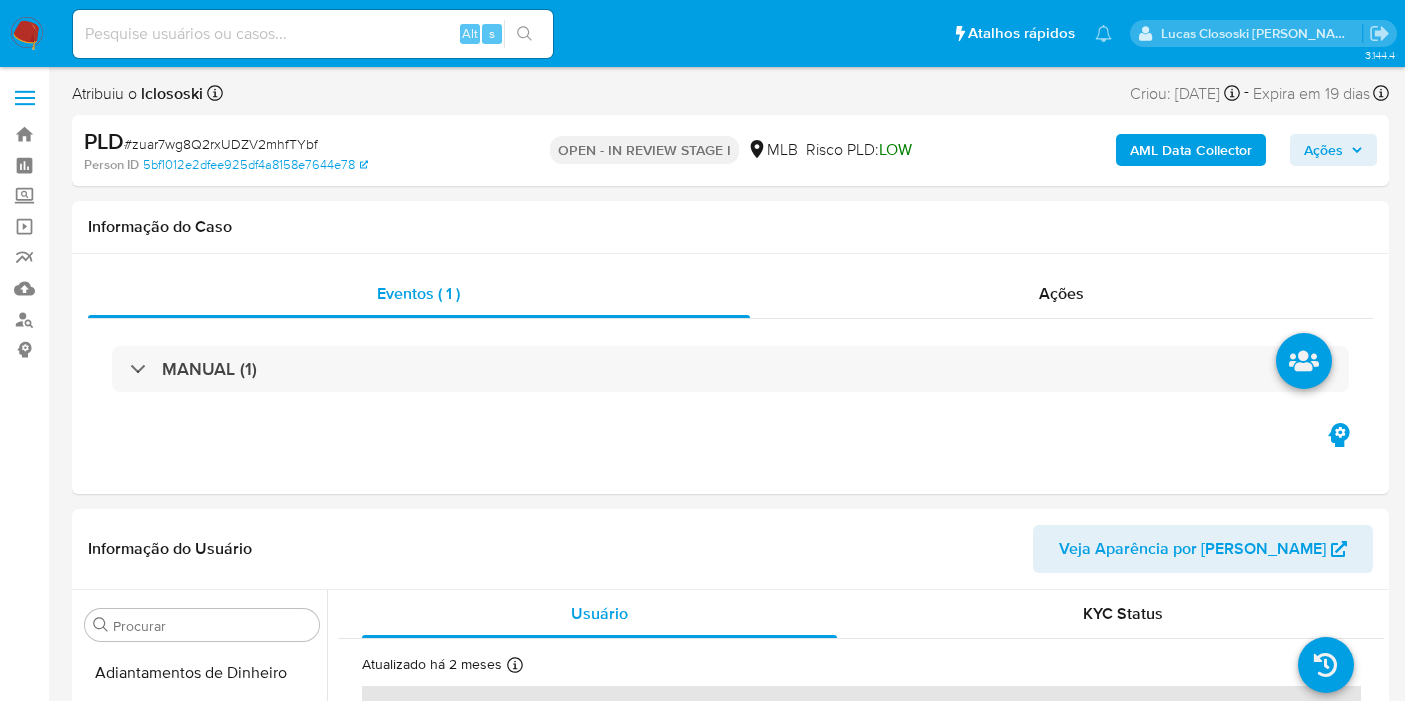 scroll, scrollTop: 0, scrollLeft: 0, axis: both 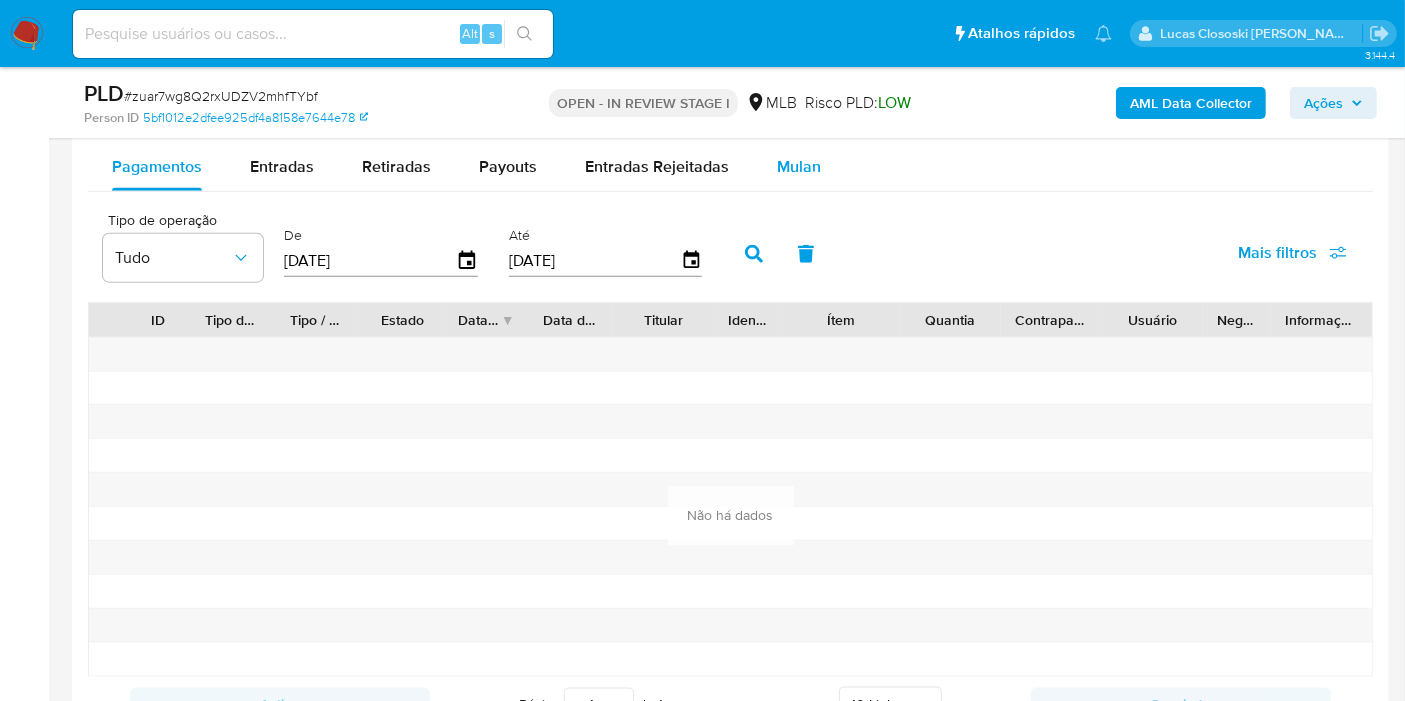 click on "Mulan" at bounding box center (799, 167) 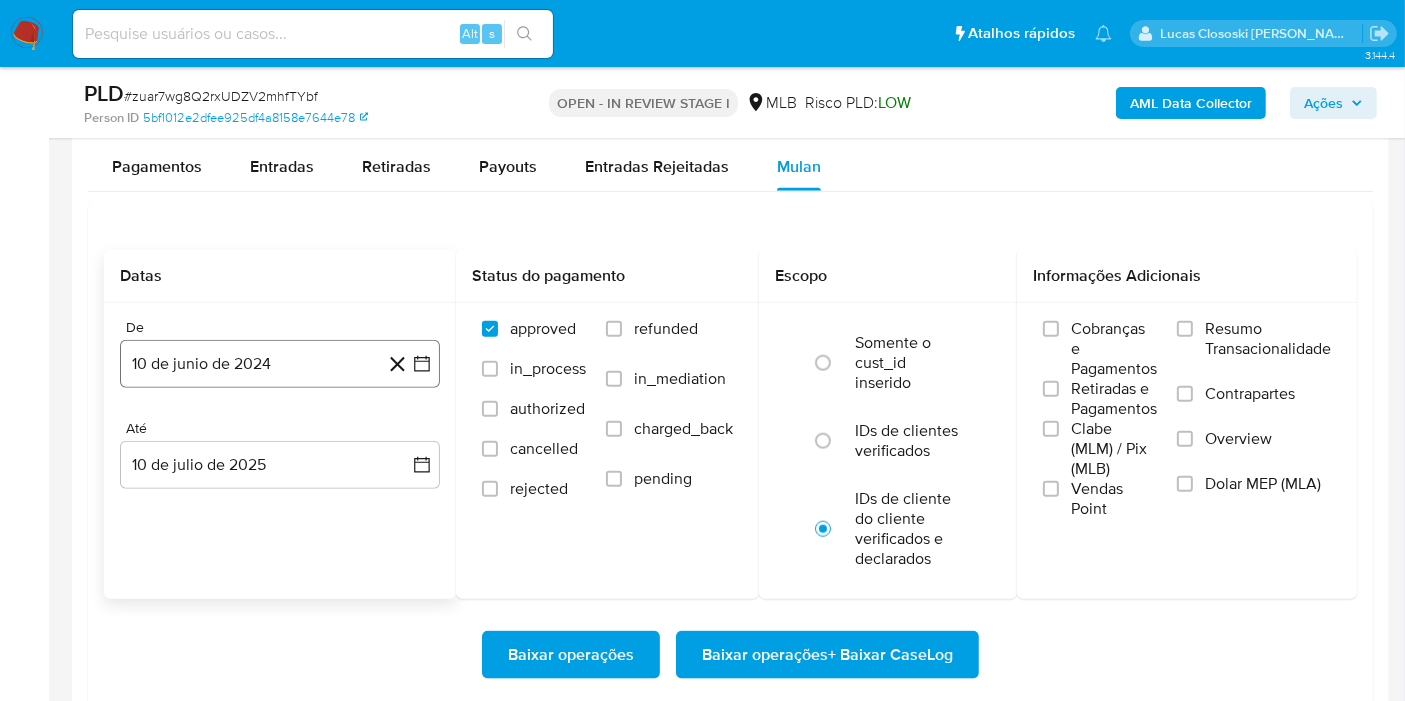 click 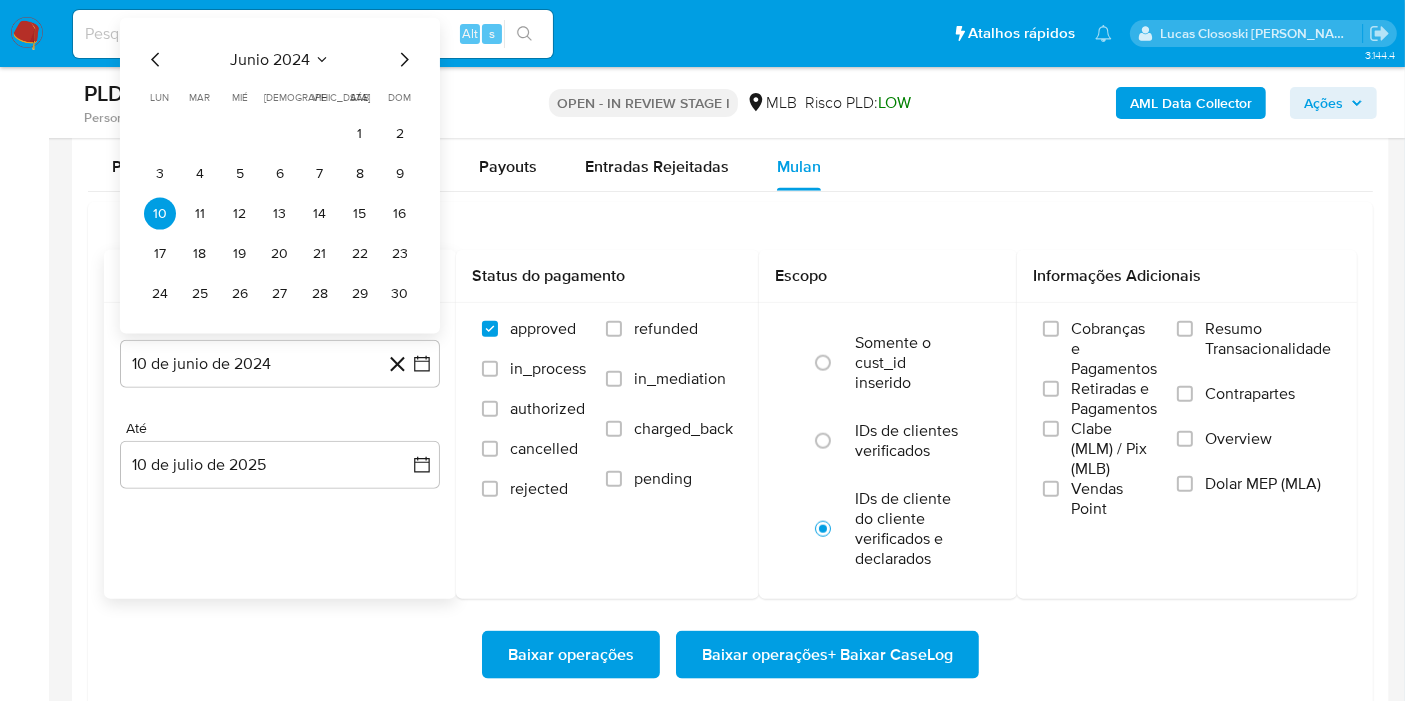 click on "junio 2024" at bounding box center [270, 60] 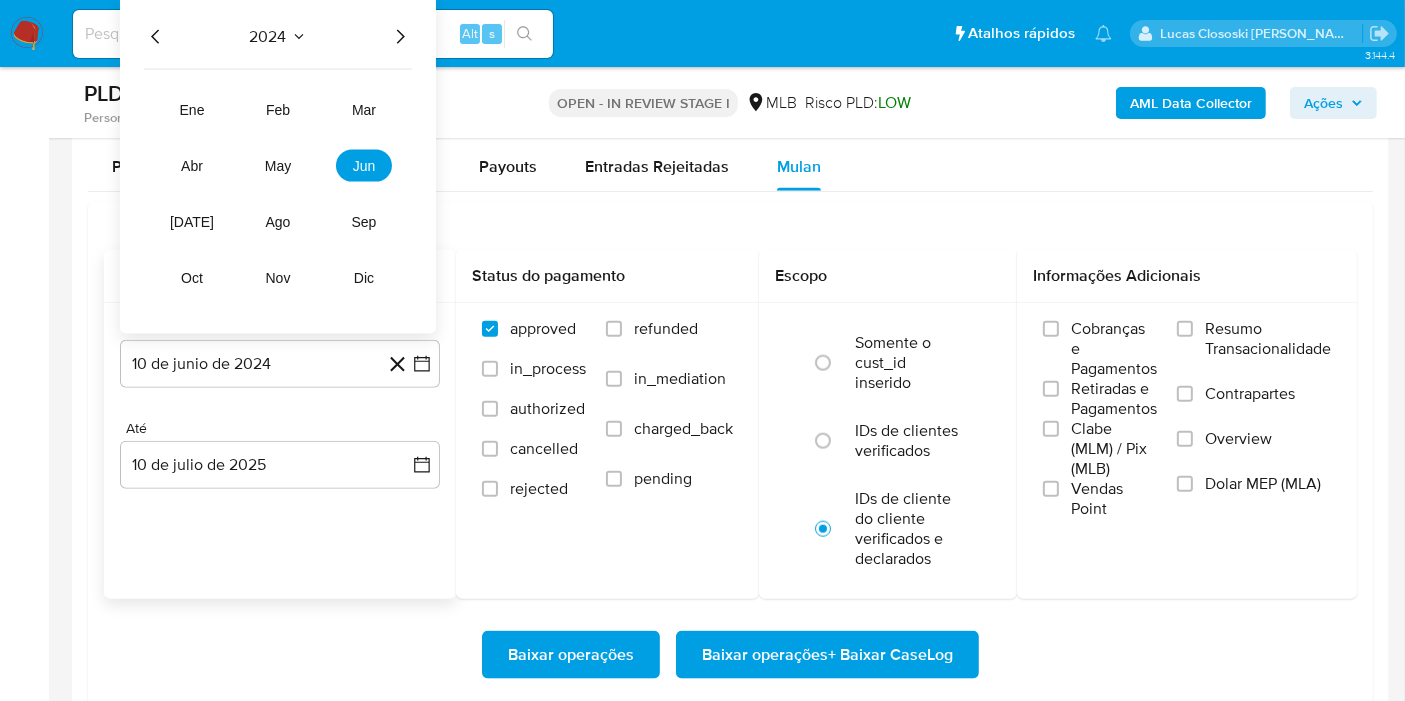 click 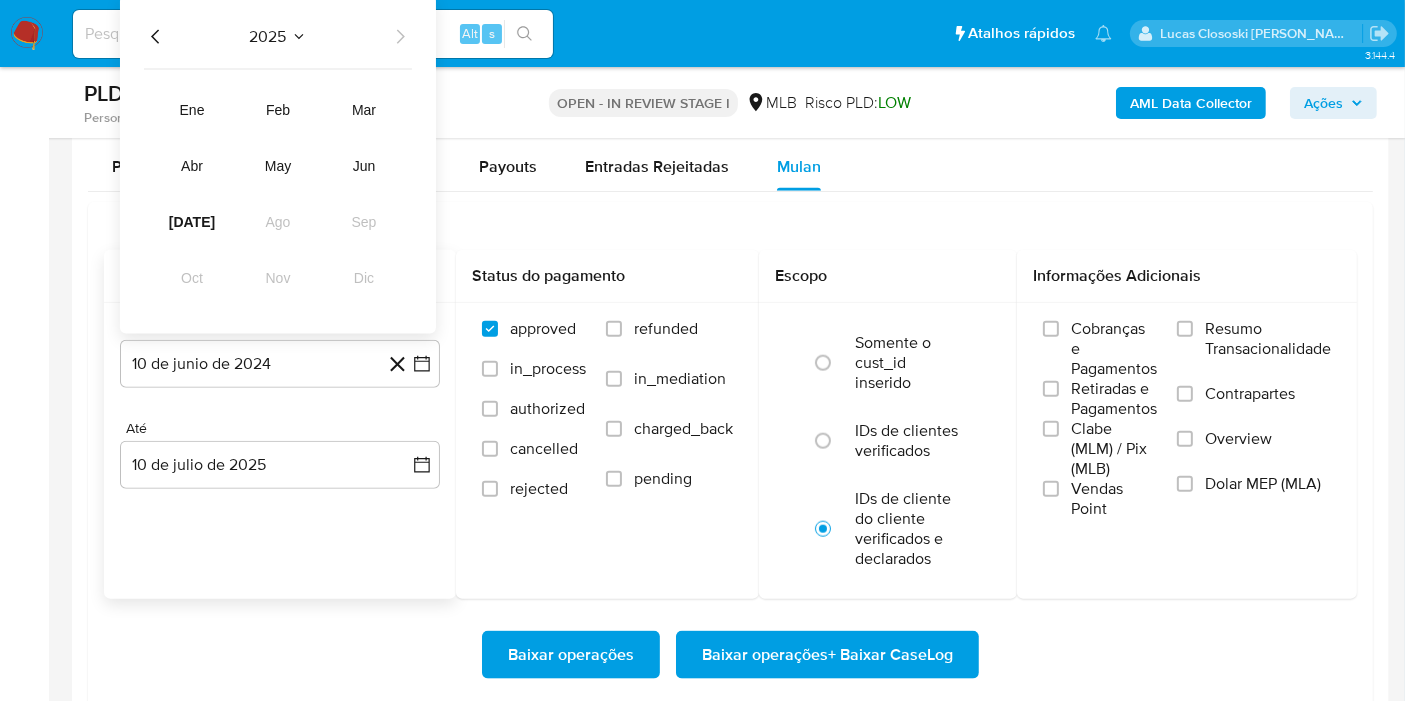 click on "ene feb mar abr may jun jul ago sep oct nov dic" at bounding box center (278, 194) 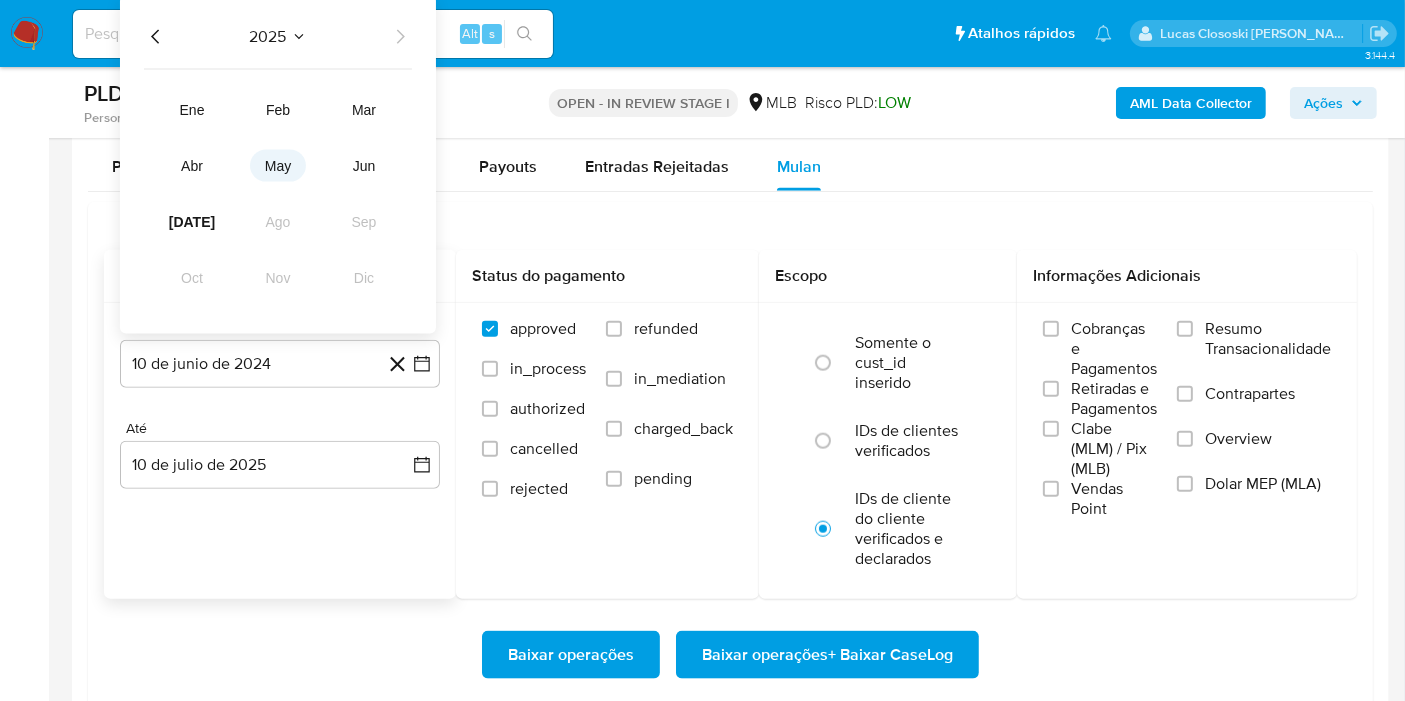 click on "may" at bounding box center (278, 166) 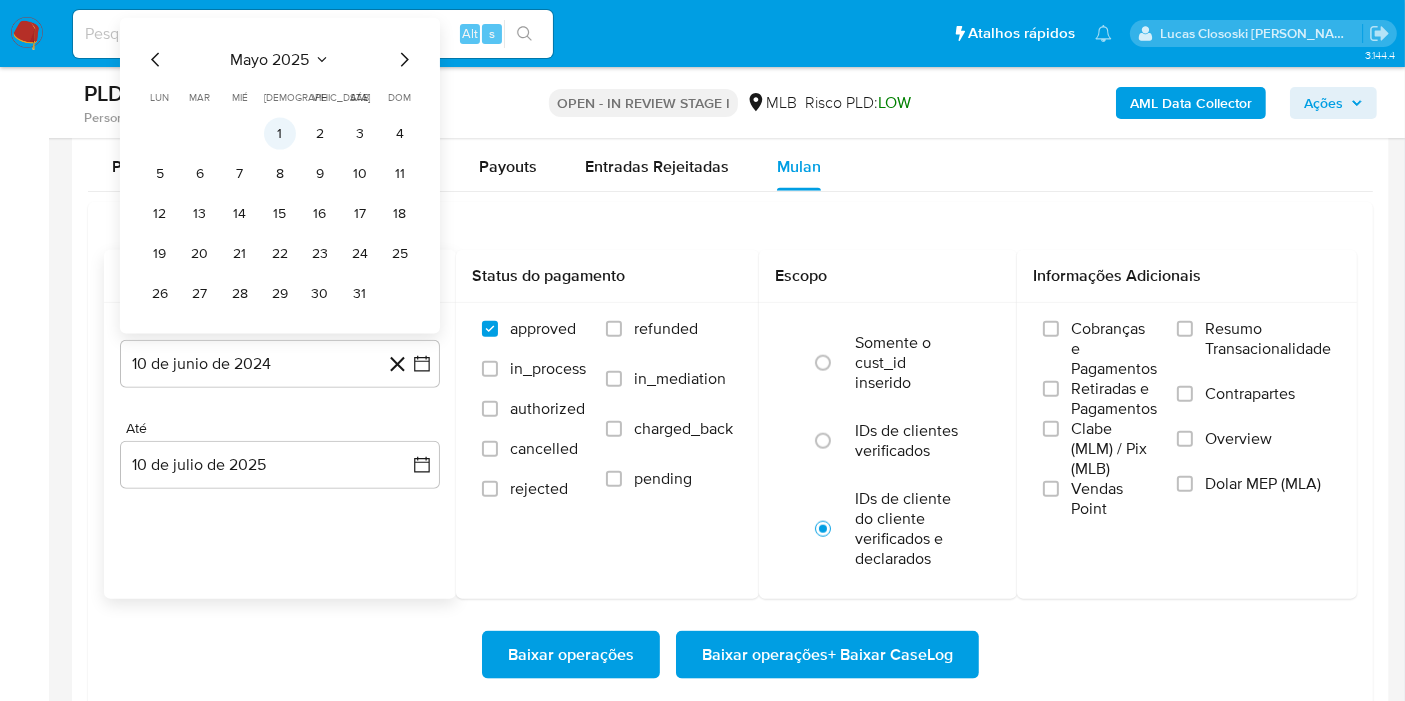 click on "1" at bounding box center (280, 134) 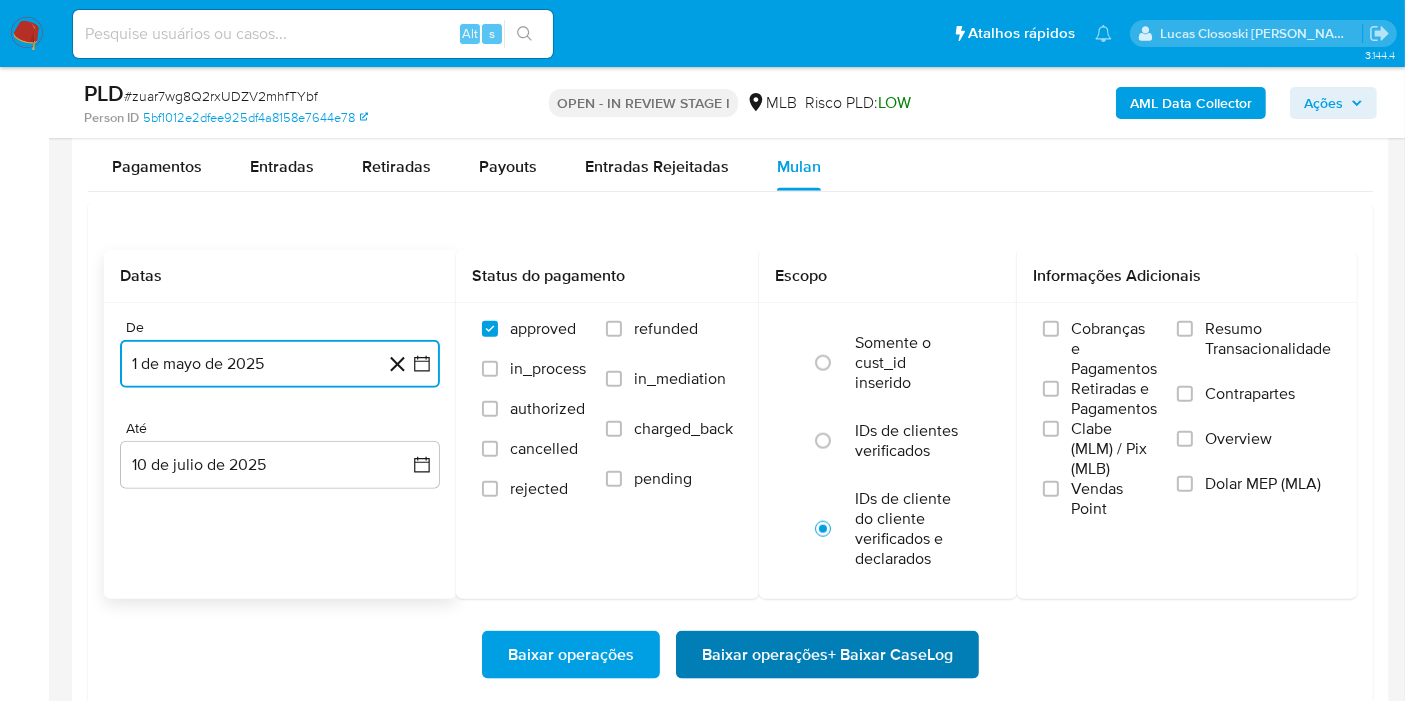 click on "Baixar operações  +   Baixar CaseLog" at bounding box center (827, 655) 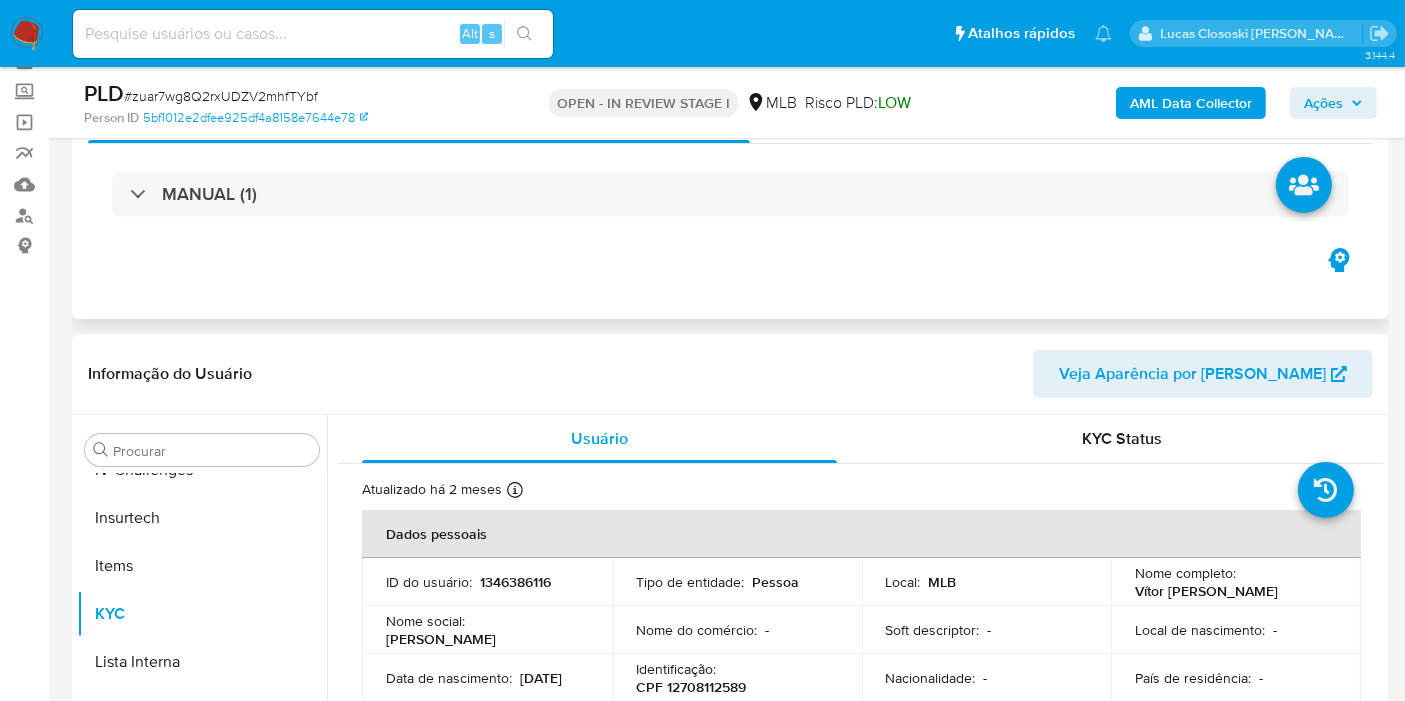 scroll, scrollTop: 0, scrollLeft: 0, axis: both 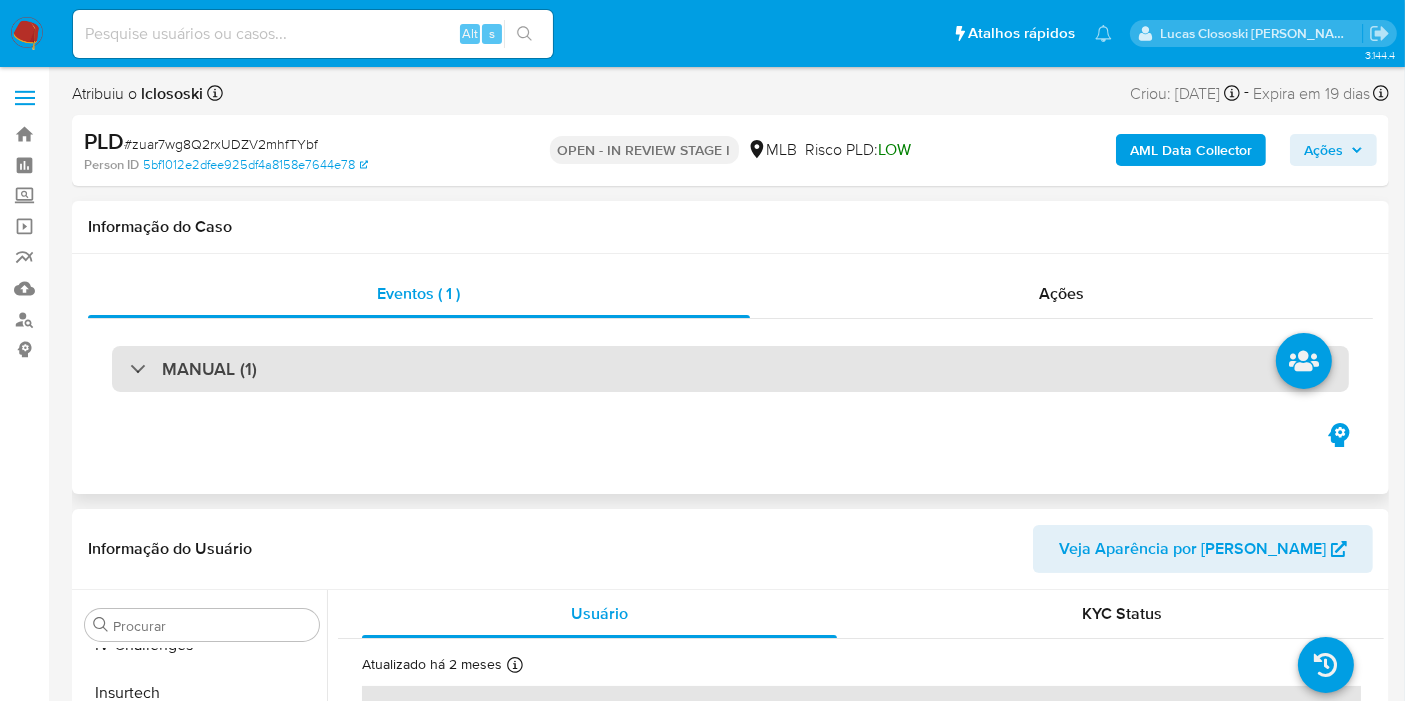 click on "MANUAL (1)" at bounding box center (730, 369) 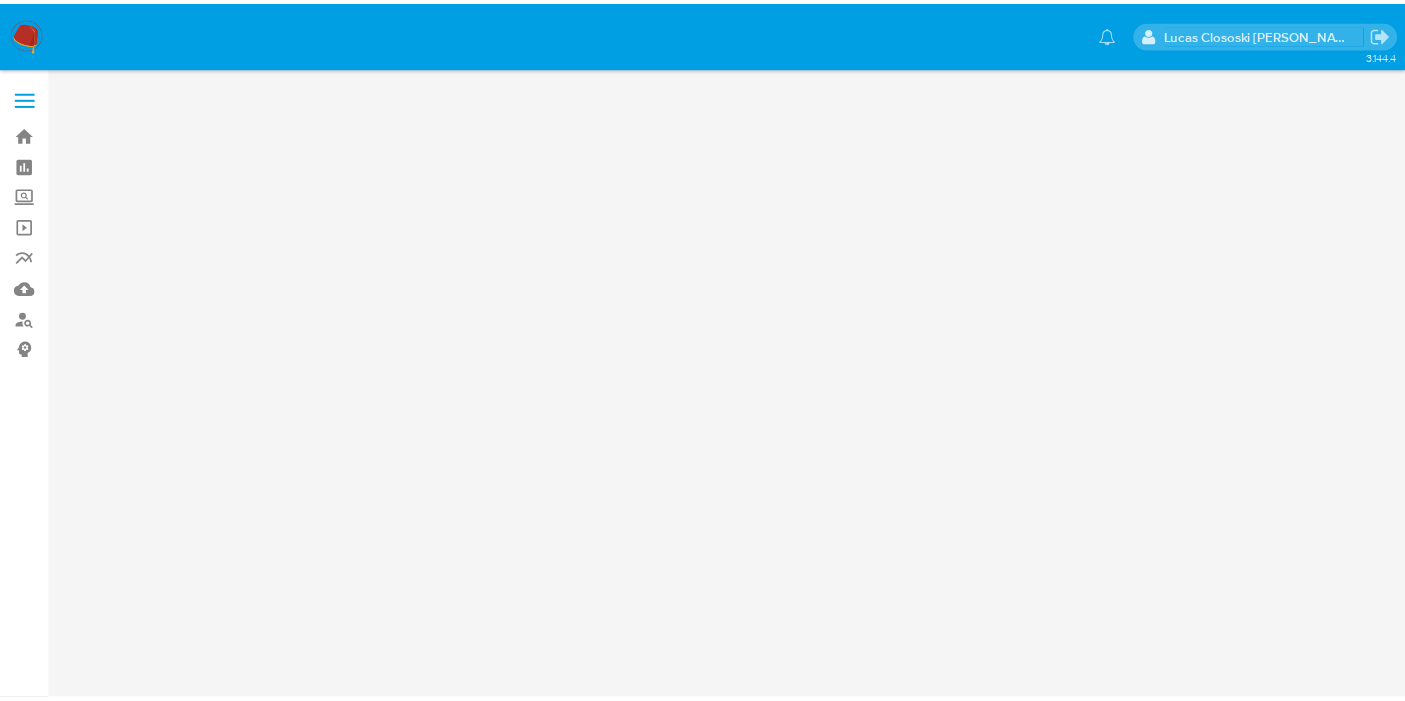 scroll, scrollTop: 0, scrollLeft: 0, axis: both 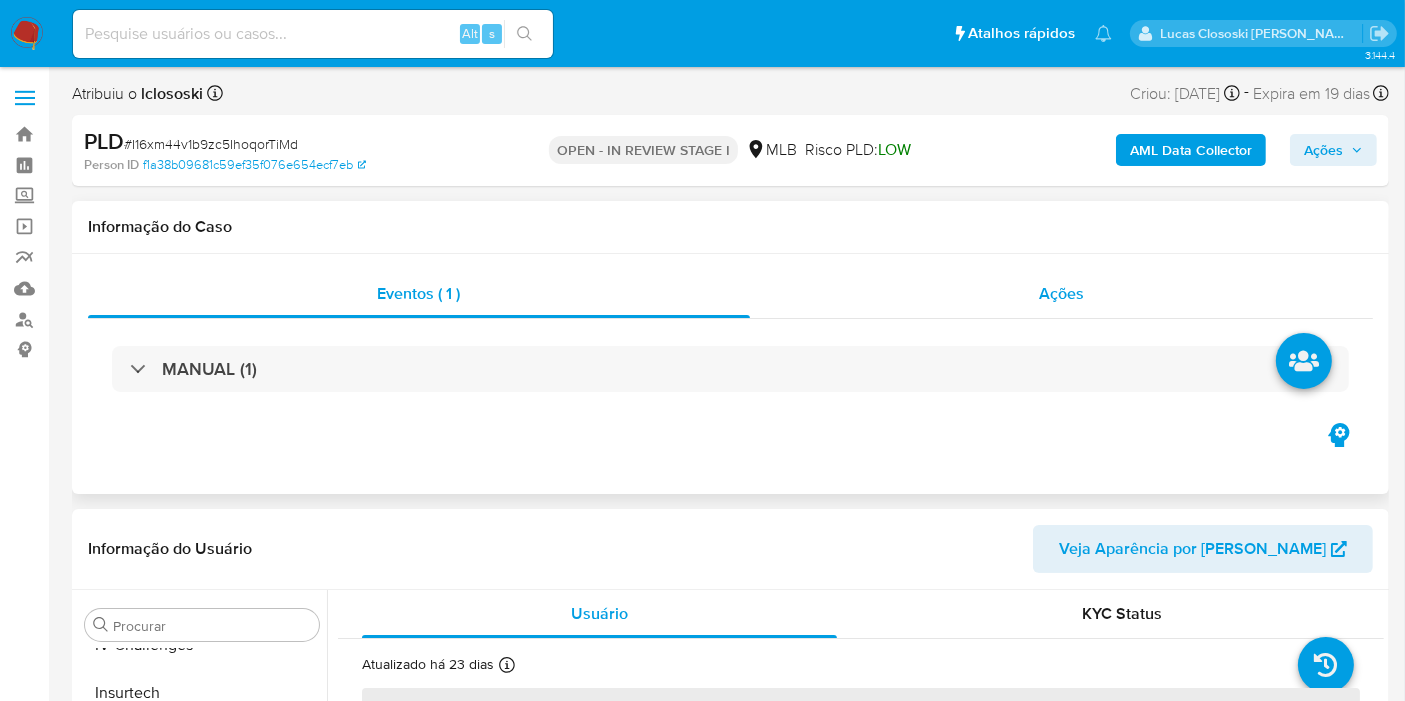 click on "Ações" at bounding box center (1062, 294) 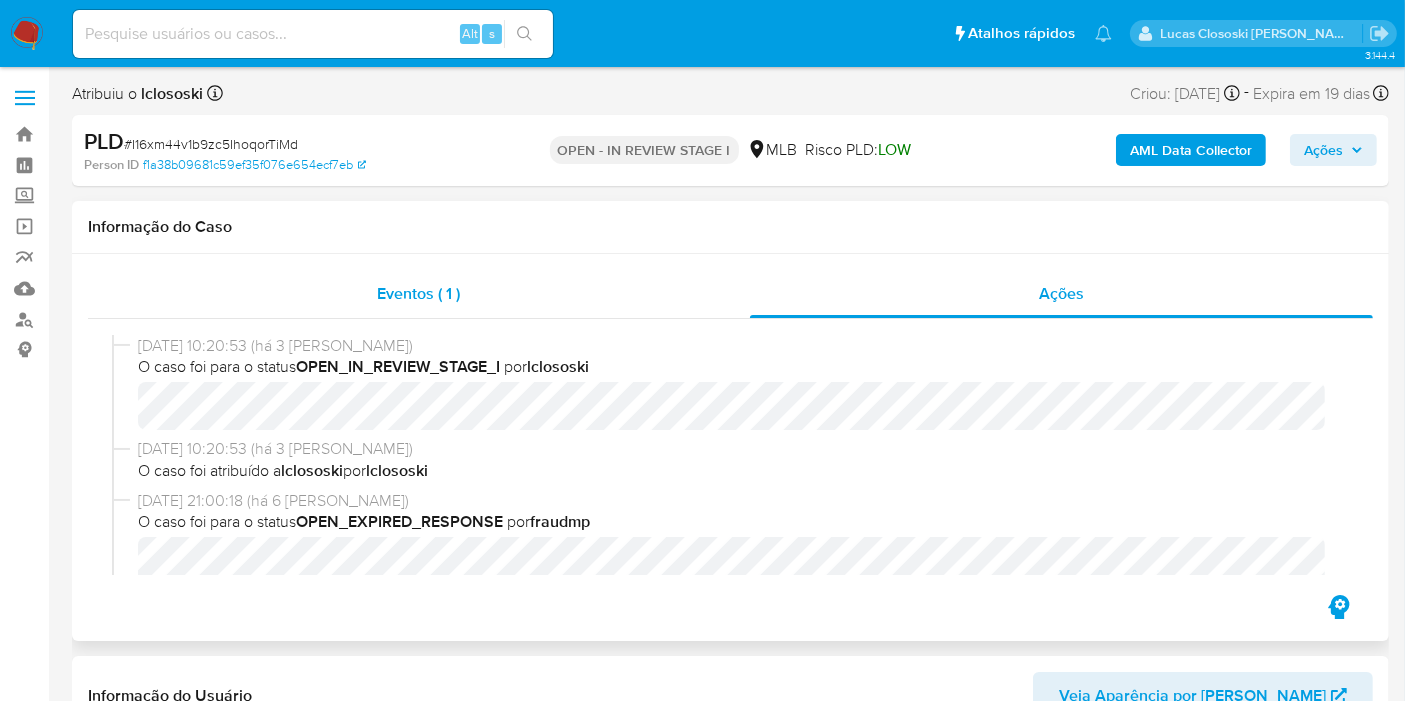 click on "Eventos ( 1 )" at bounding box center [419, 294] 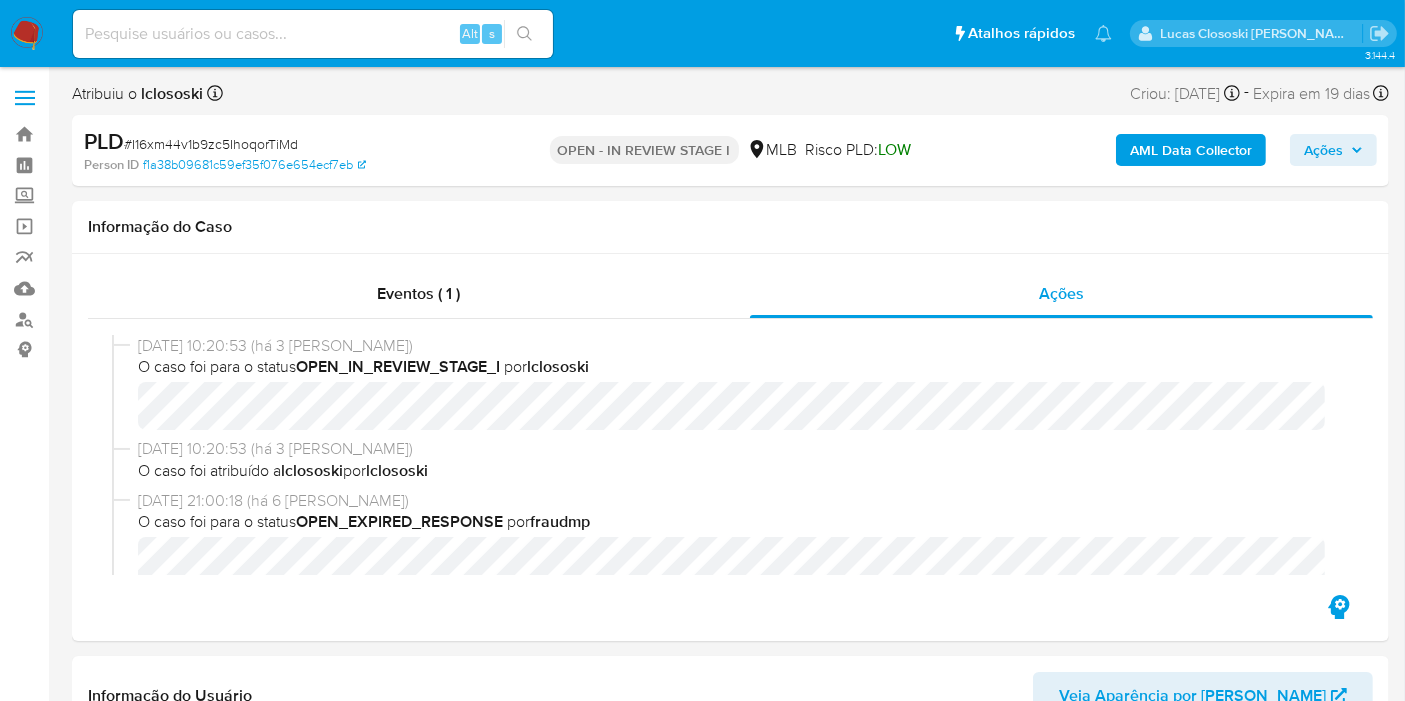 select on "10" 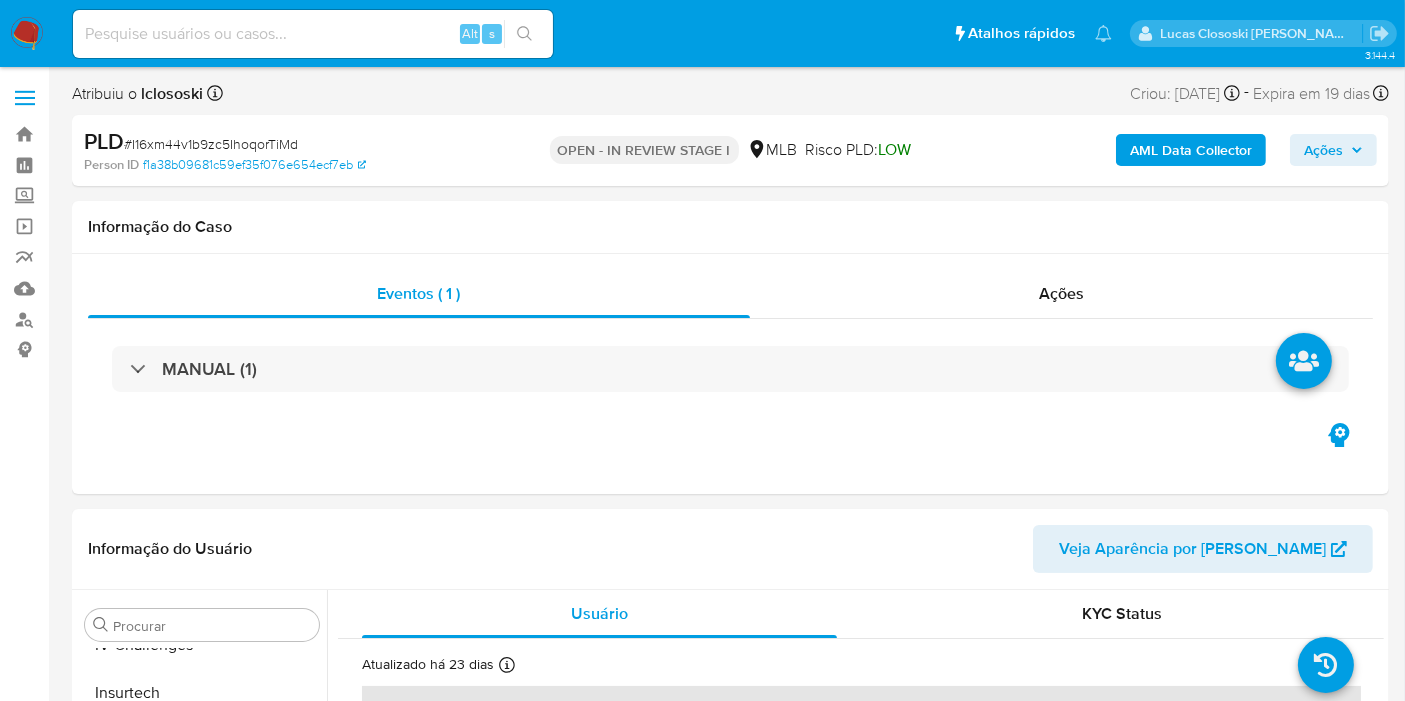 click on "MANUAL (1)" at bounding box center [730, 369] 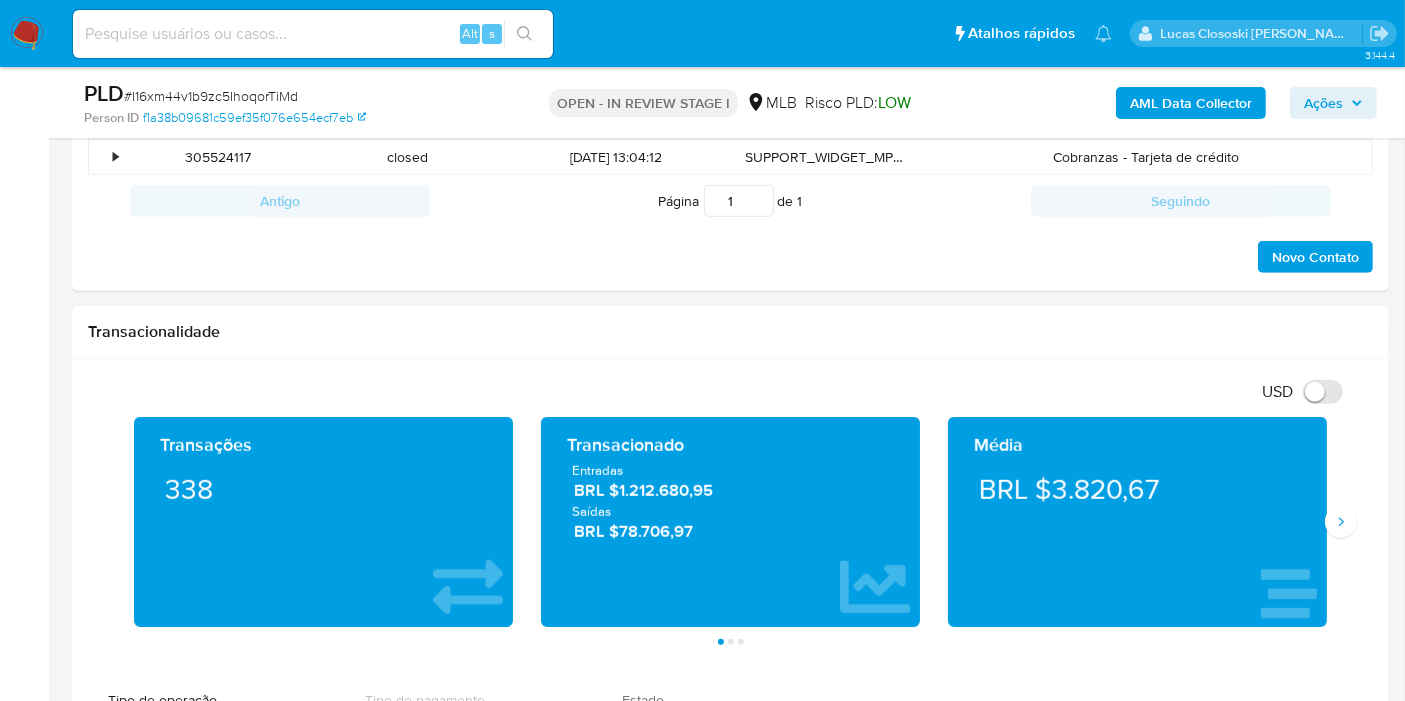 scroll, scrollTop: 2000, scrollLeft: 0, axis: vertical 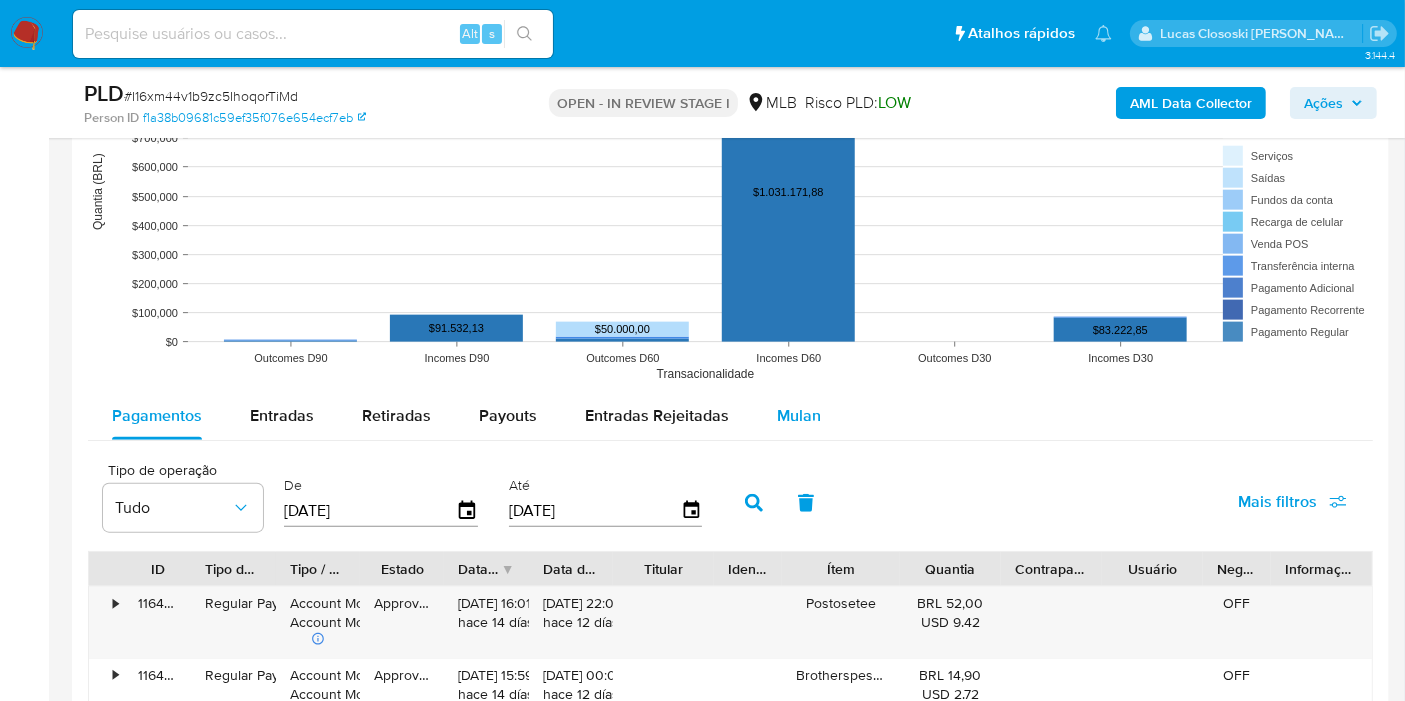 click on "Mulan" at bounding box center (799, 416) 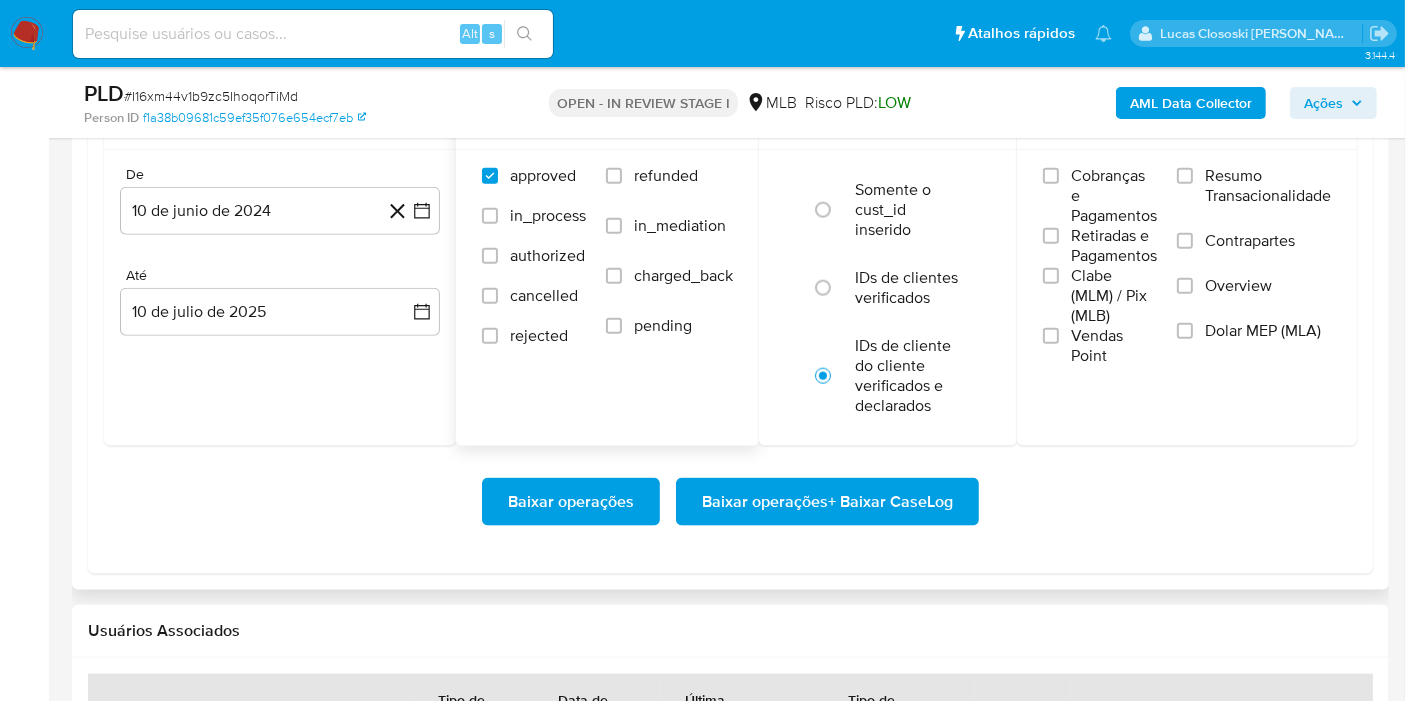 scroll, scrollTop: 2444, scrollLeft: 0, axis: vertical 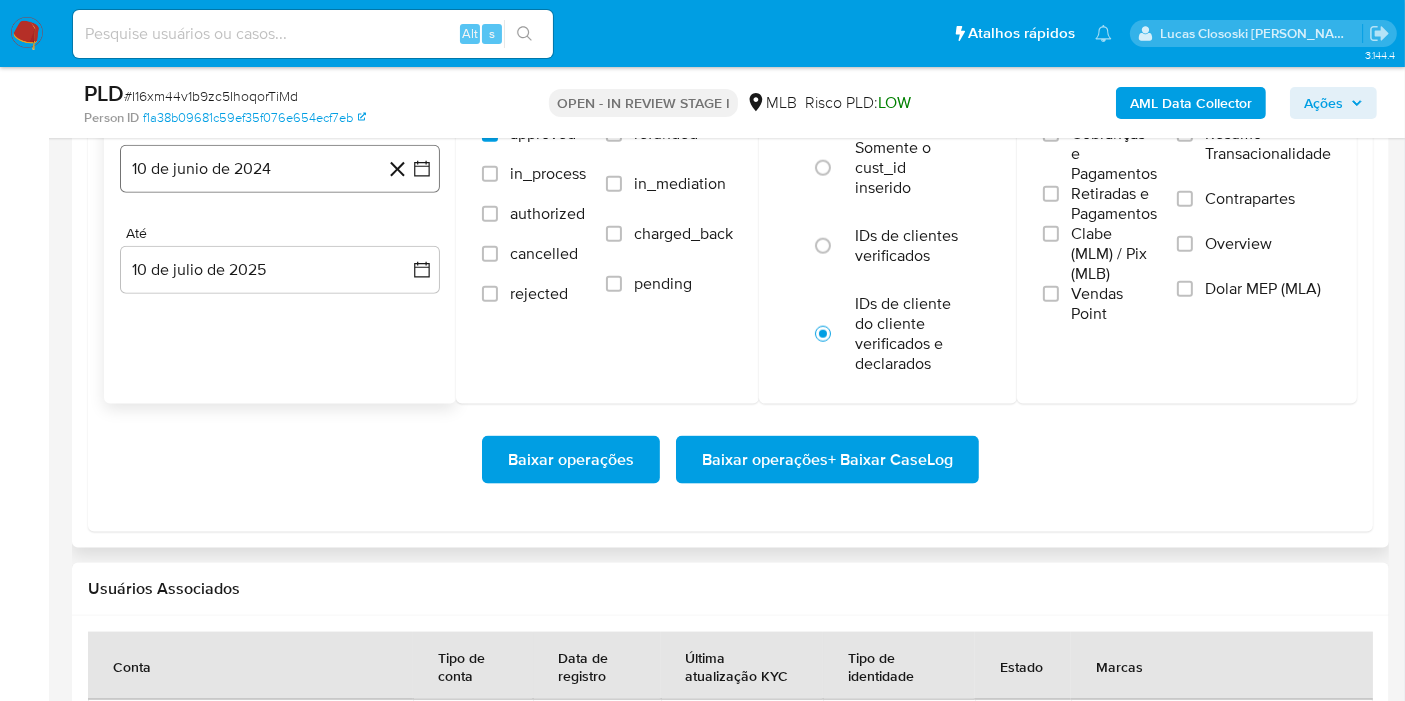 click on "10 de junio de 2024" at bounding box center [280, 169] 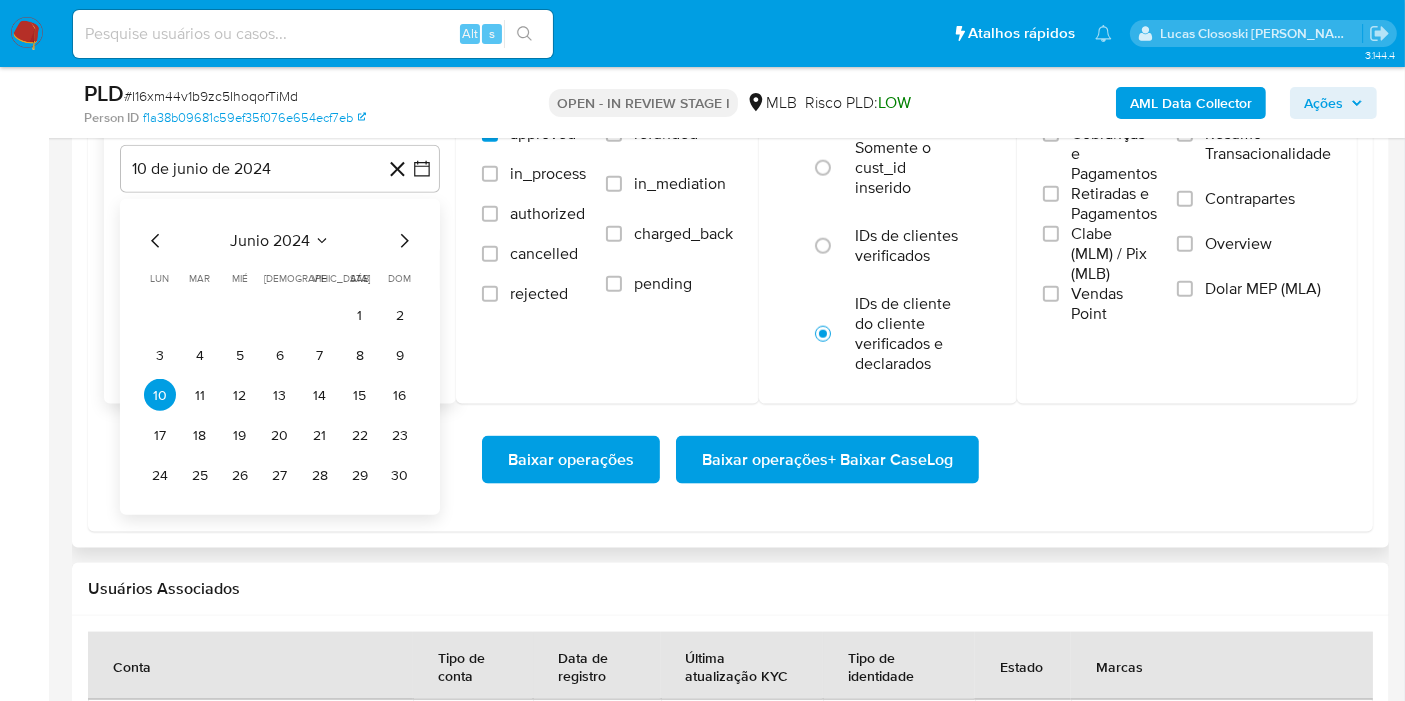 click on "junio 2024" at bounding box center [270, 241] 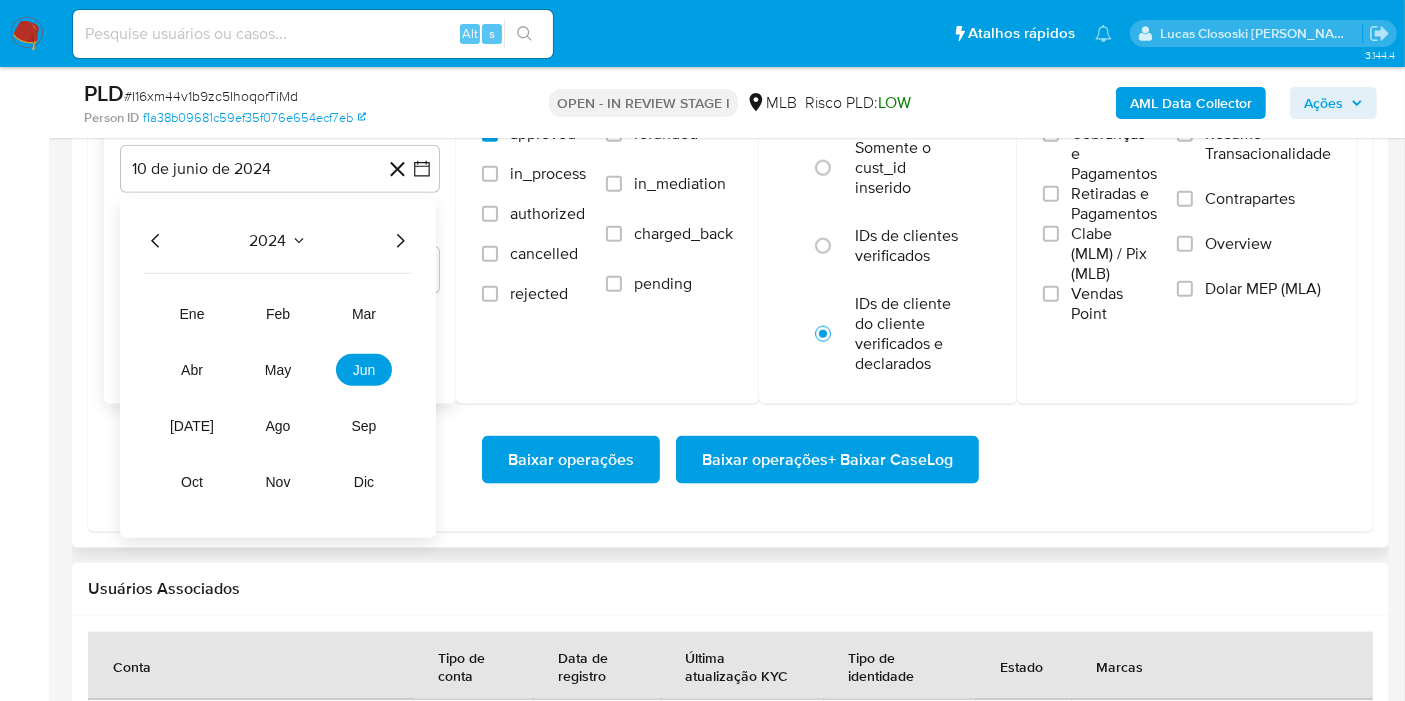 click on "2024 2024 ene feb mar abr may jun [DATE] ago sep oct nov dic" at bounding box center (278, 368) 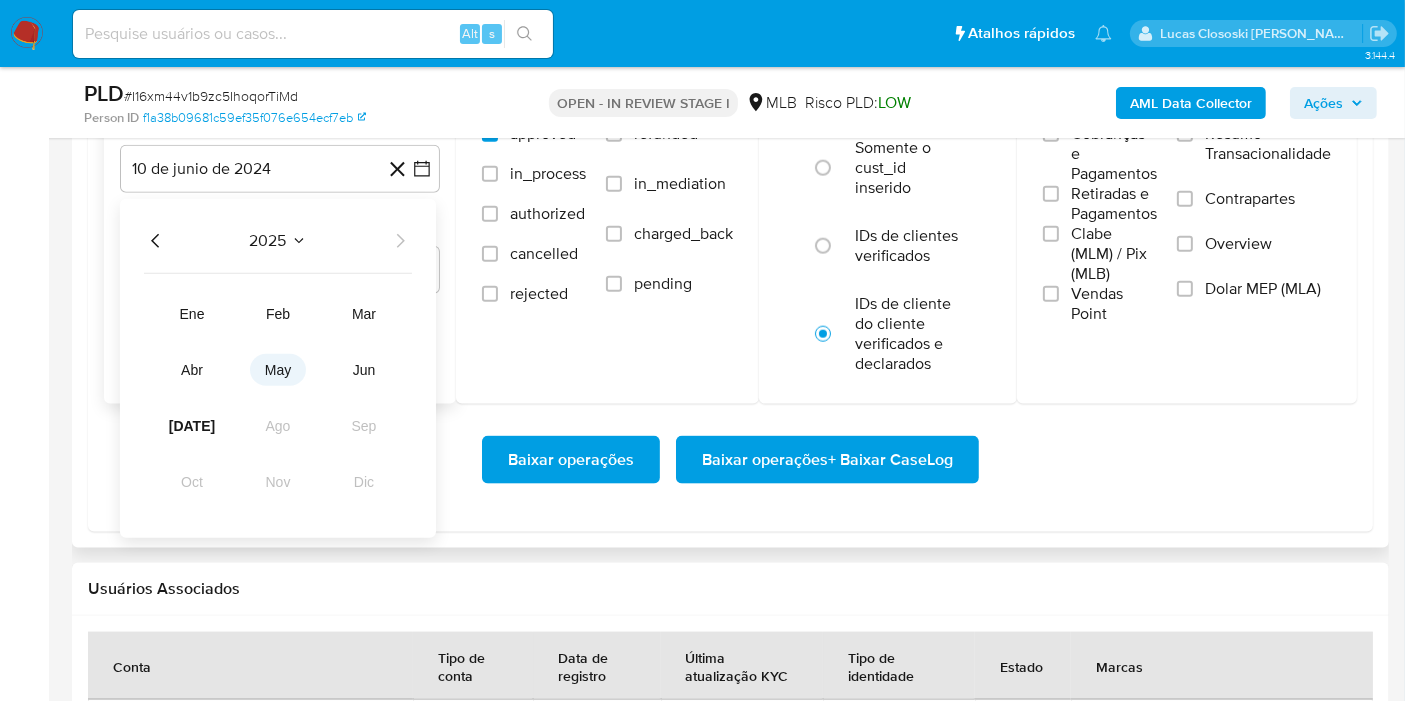 click on "may" at bounding box center [278, 370] 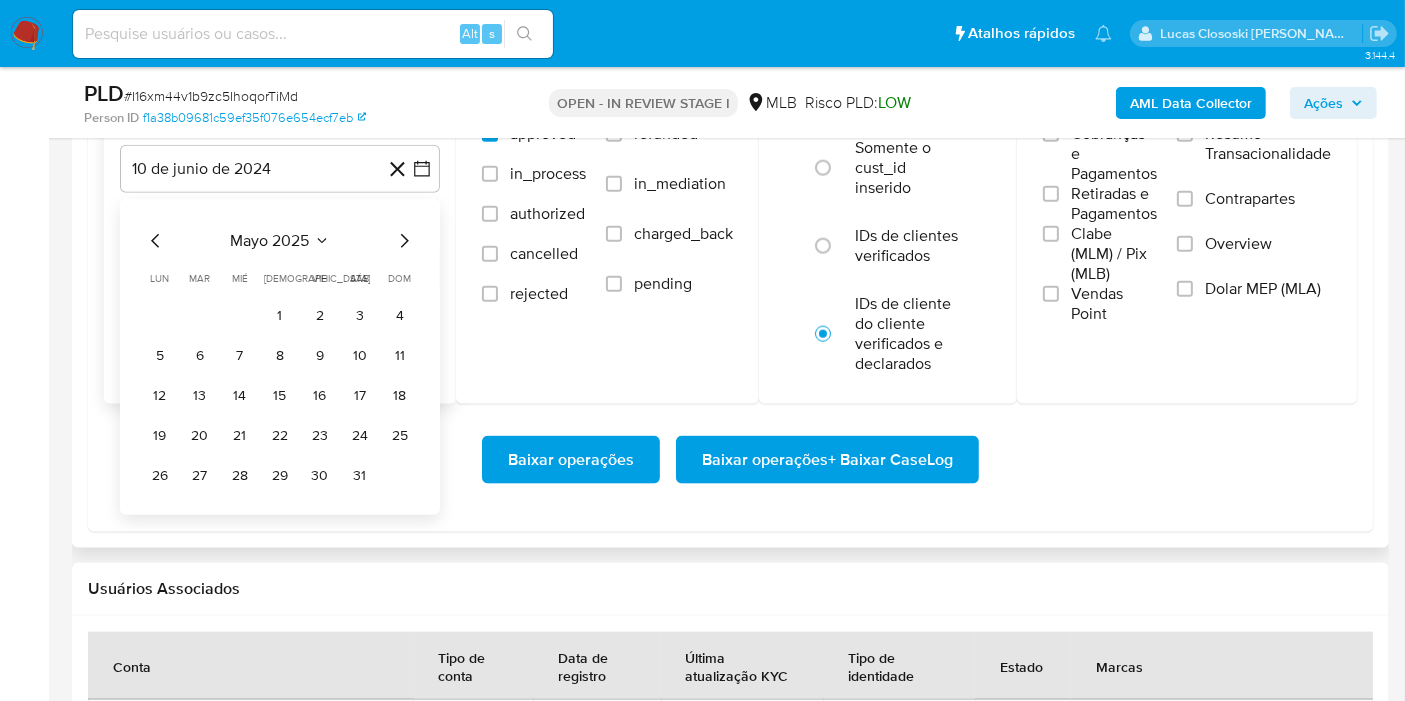 click on "1 2 3 4 5 6 7 8 9 10 11 12 13 14 15 16 17 18 19 20 21 22 23 24 25 26 27 28 29 30 31" at bounding box center (280, 395) 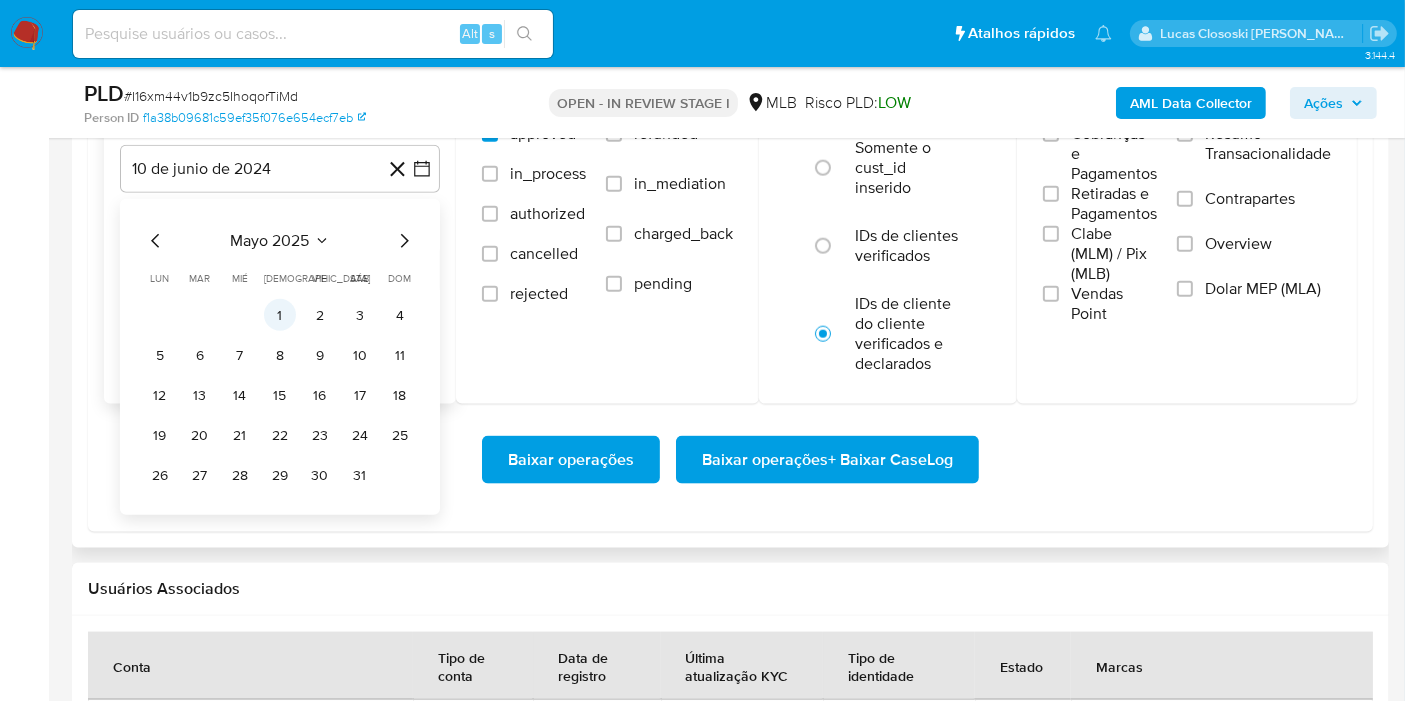 click on "1" at bounding box center (280, 315) 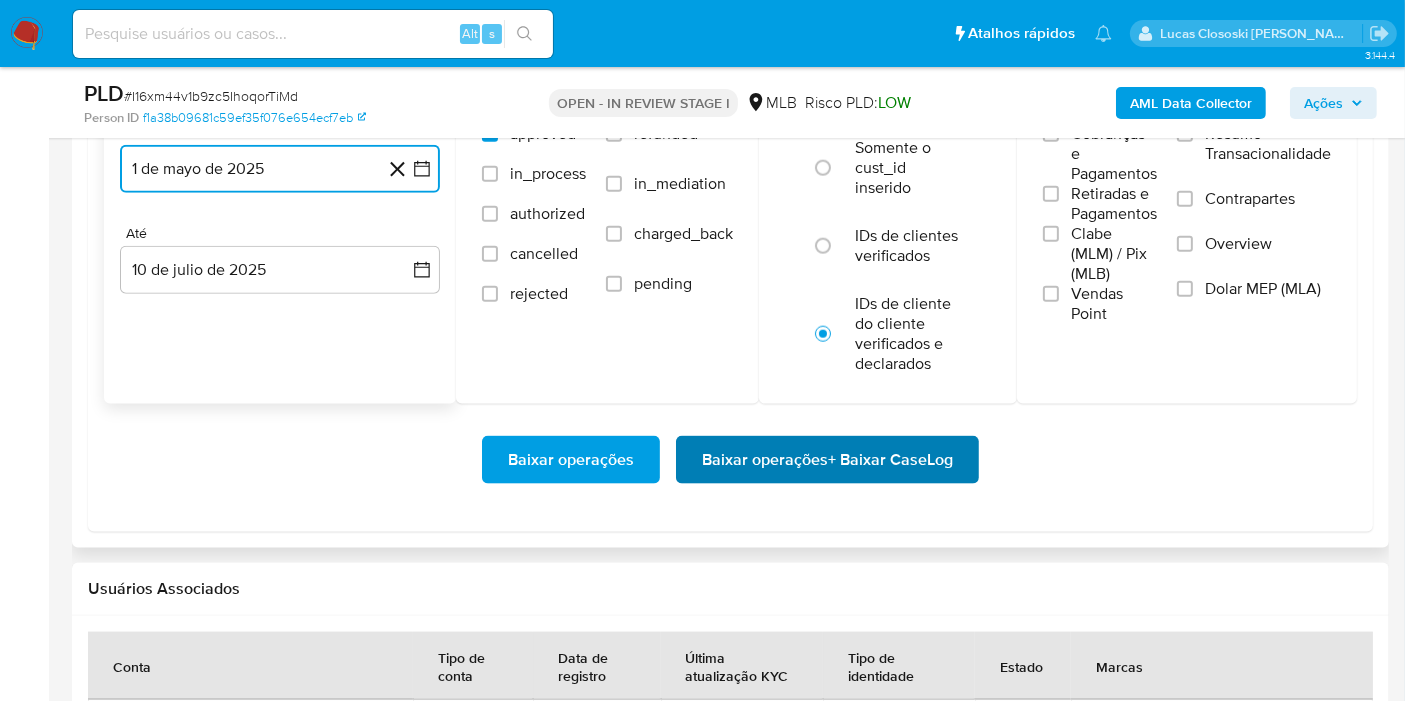 click on "Baixar operações  +   Baixar CaseLog" at bounding box center [827, 460] 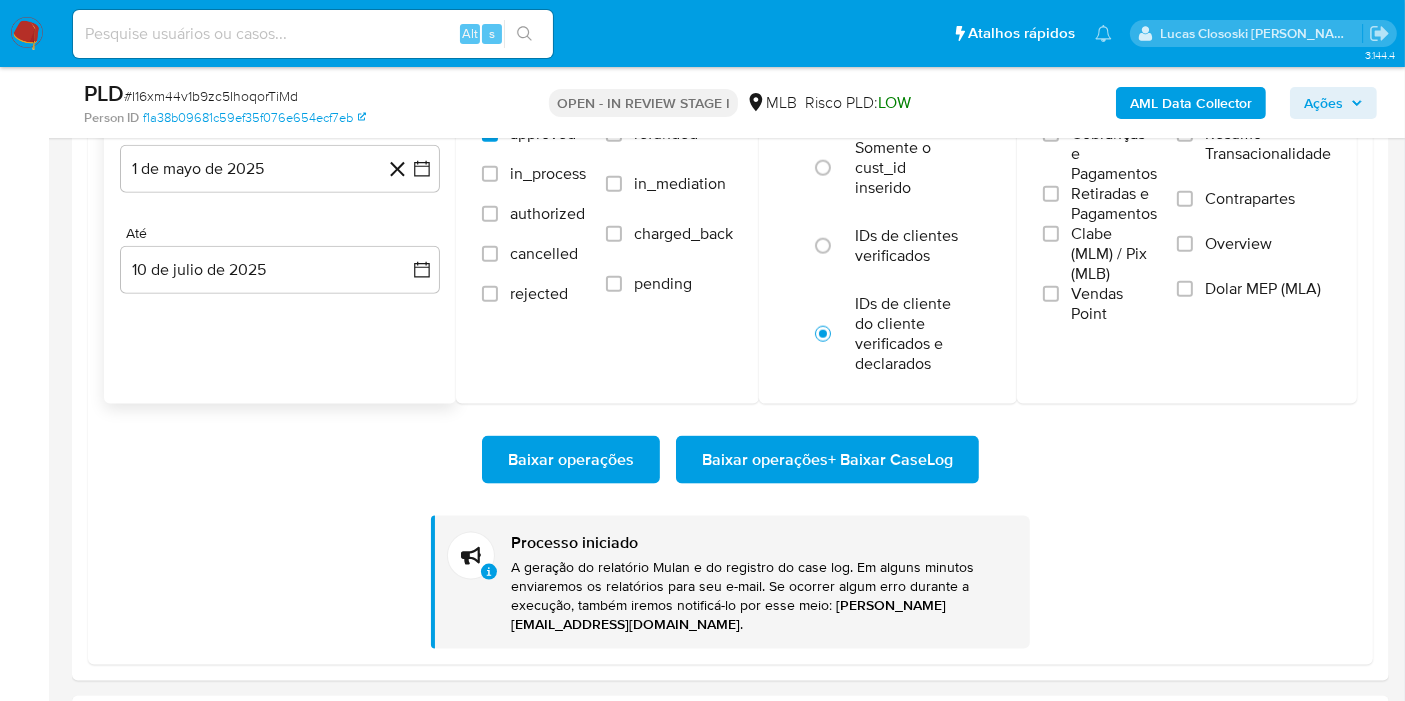 type 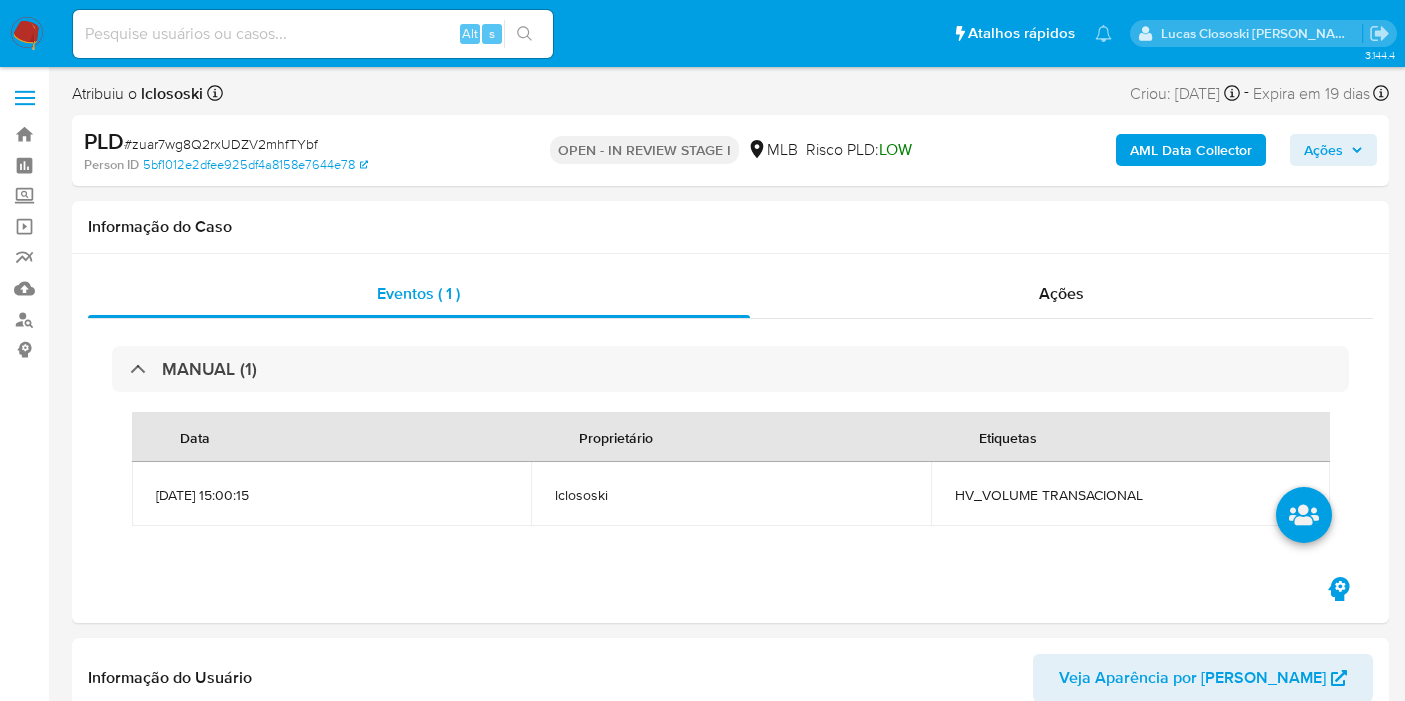 scroll, scrollTop: 0, scrollLeft: 0, axis: both 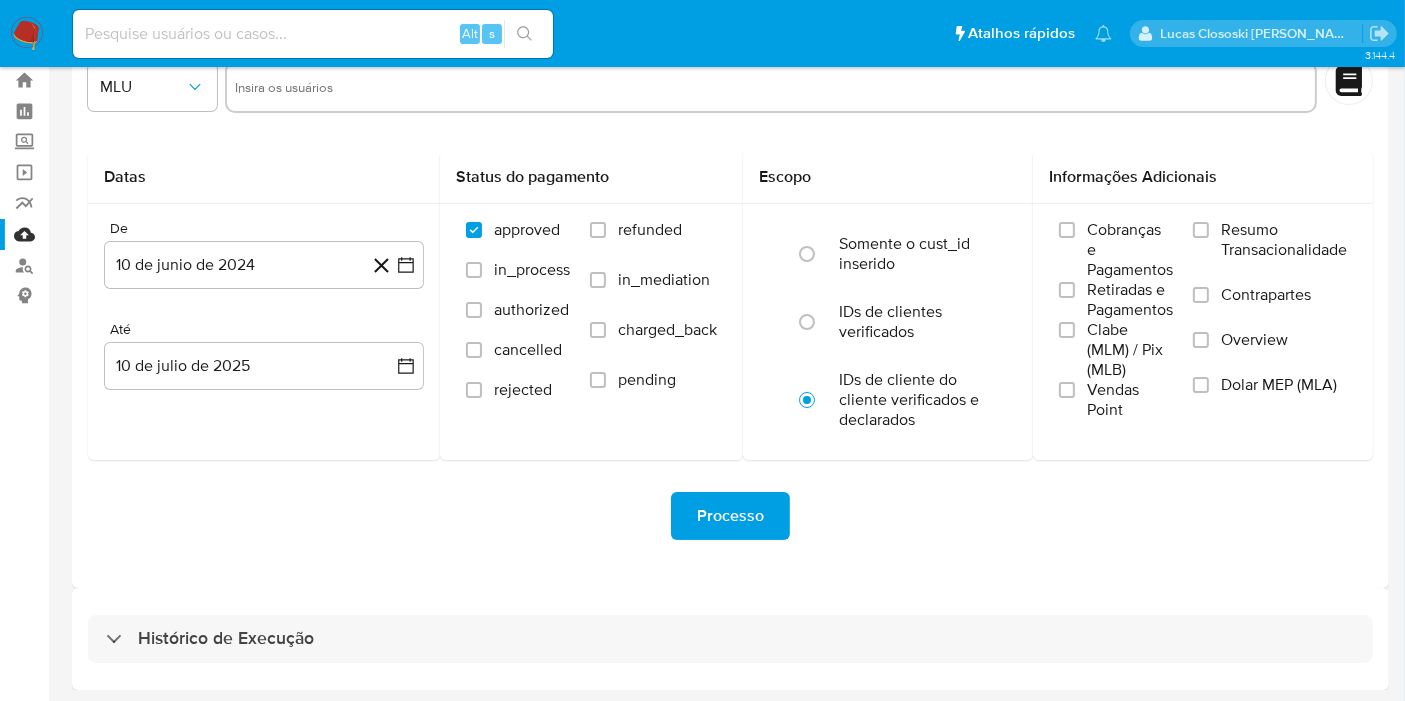 click on "Histórico de Execução" at bounding box center (730, 639) 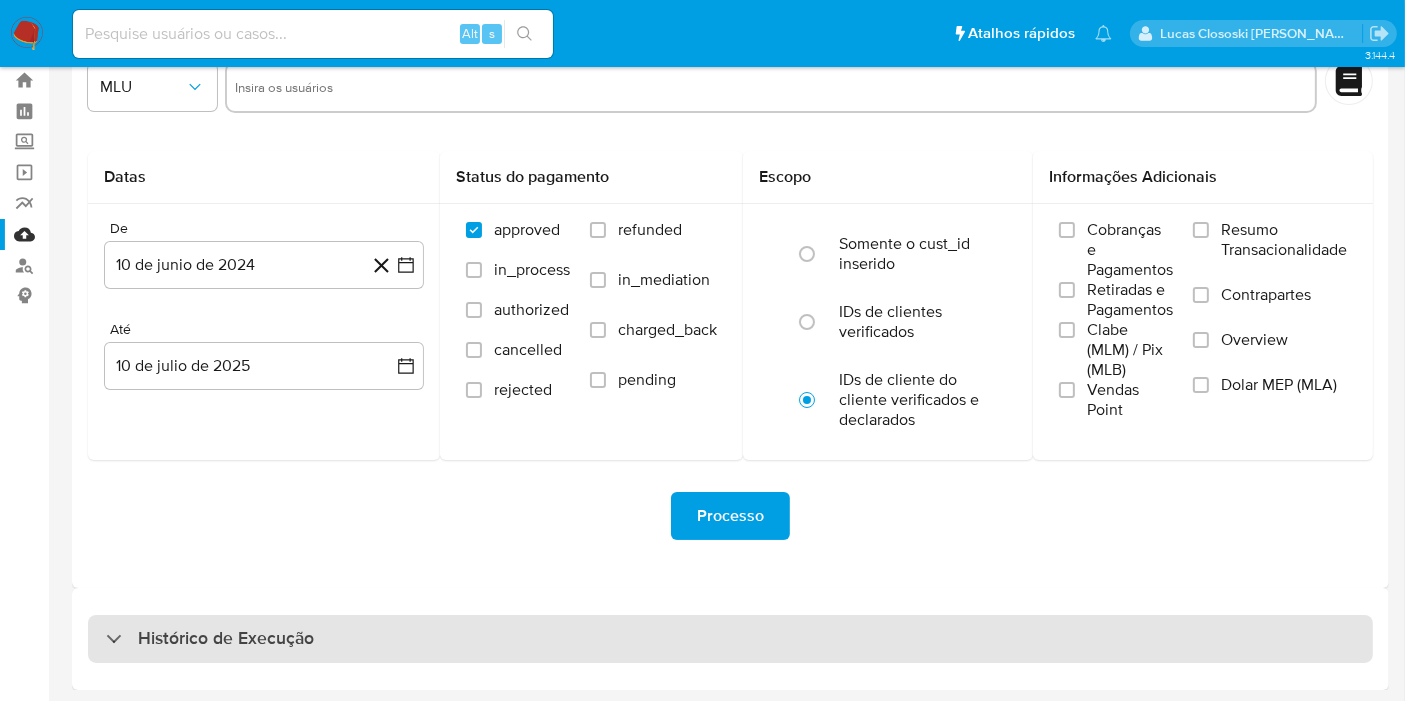 click on "Histórico de Execução" at bounding box center [730, 639] 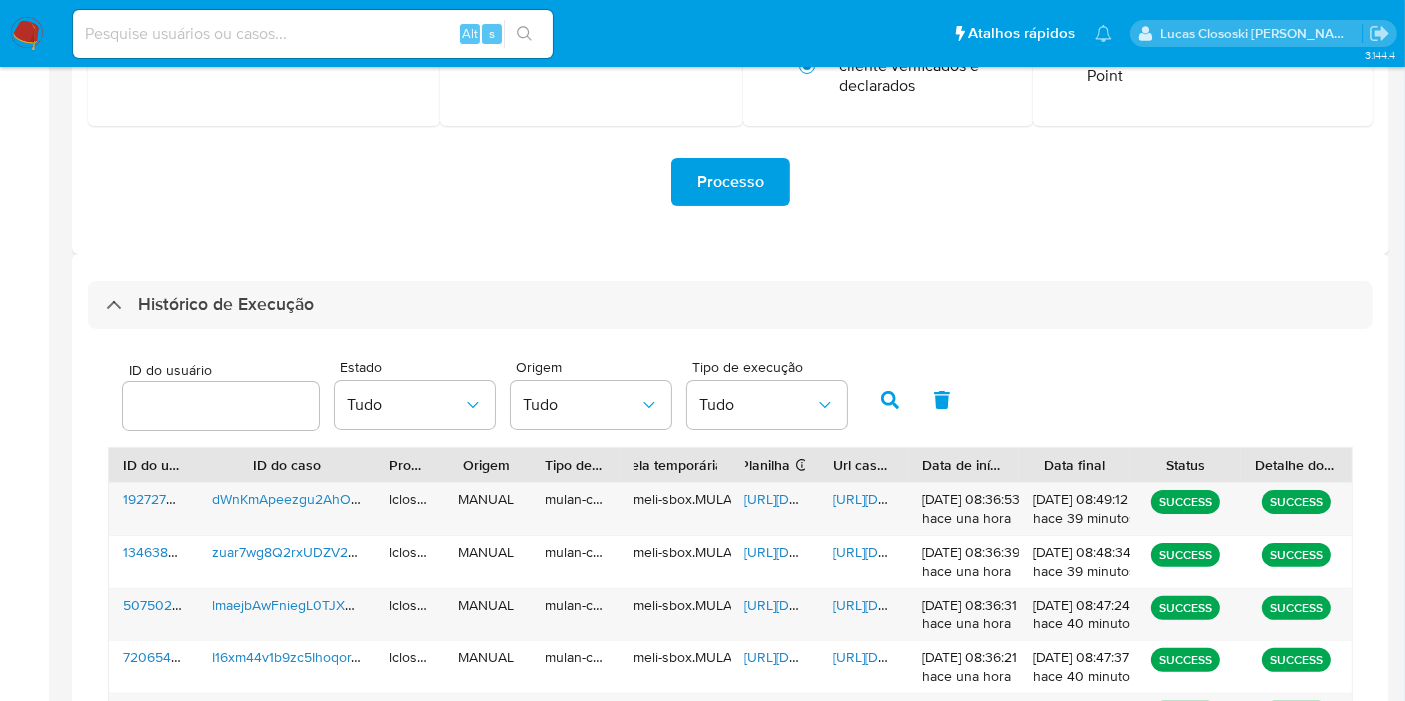 scroll, scrollTop: 610, scrollLeft: 0, axis: vertical 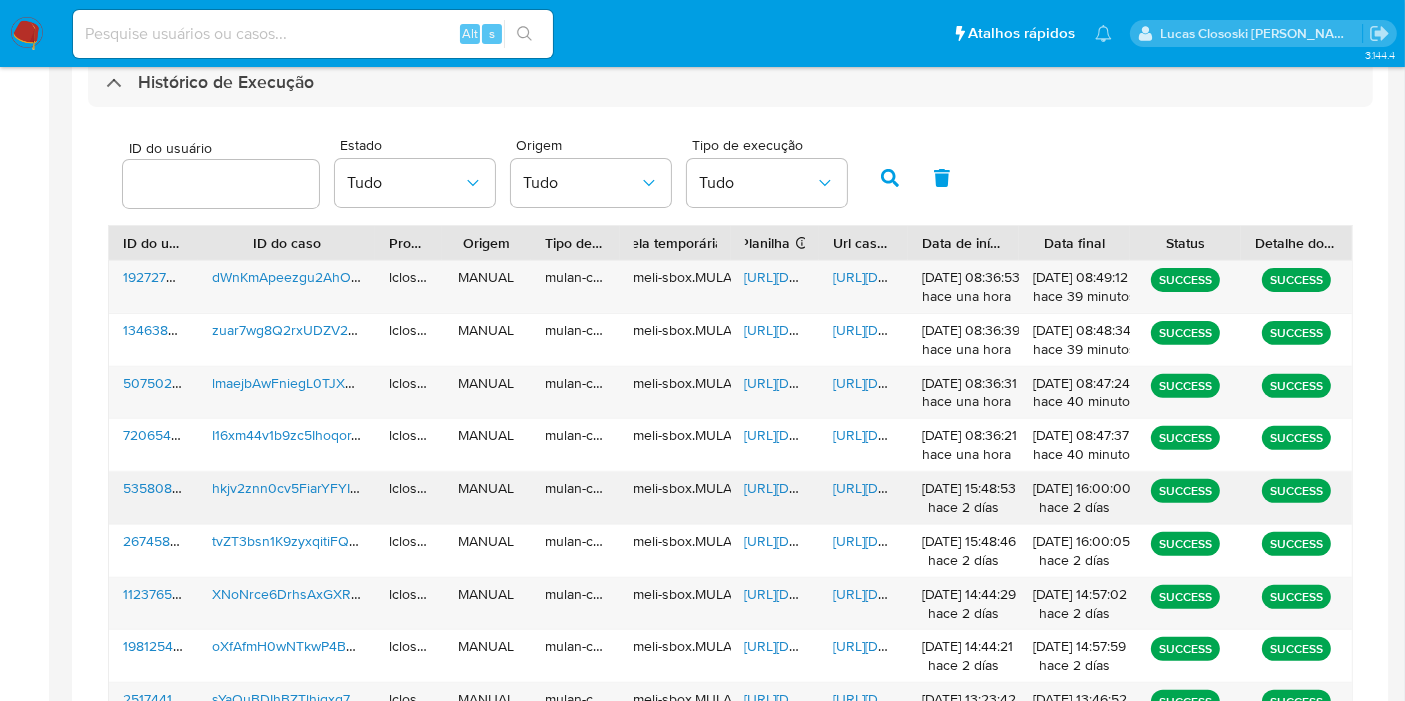 click on "https://docs.google.com/spreadsheets/d/1FXcuVbc3RB0RGXKf-o1y8XHskHf8Ho52Dwnd6JbO79w/edit" at bounding box center (814, 488) 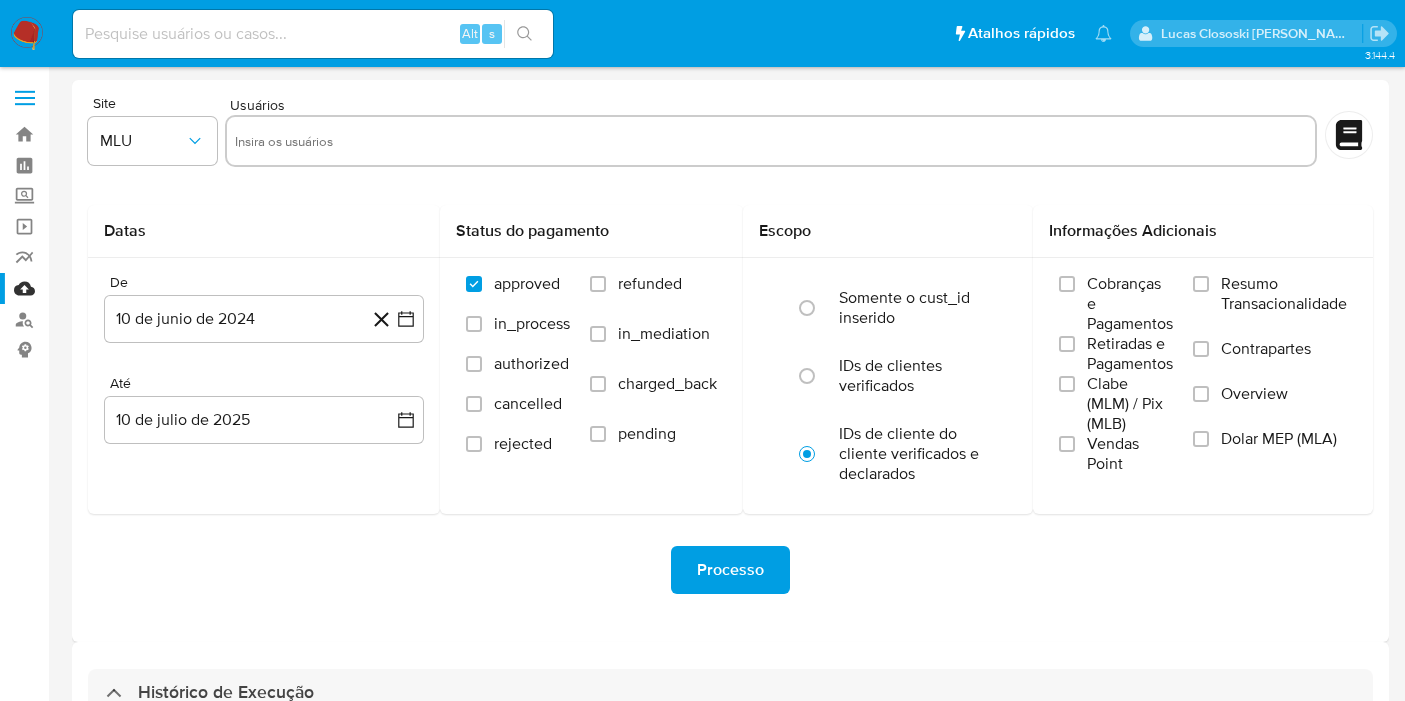 select on "10" 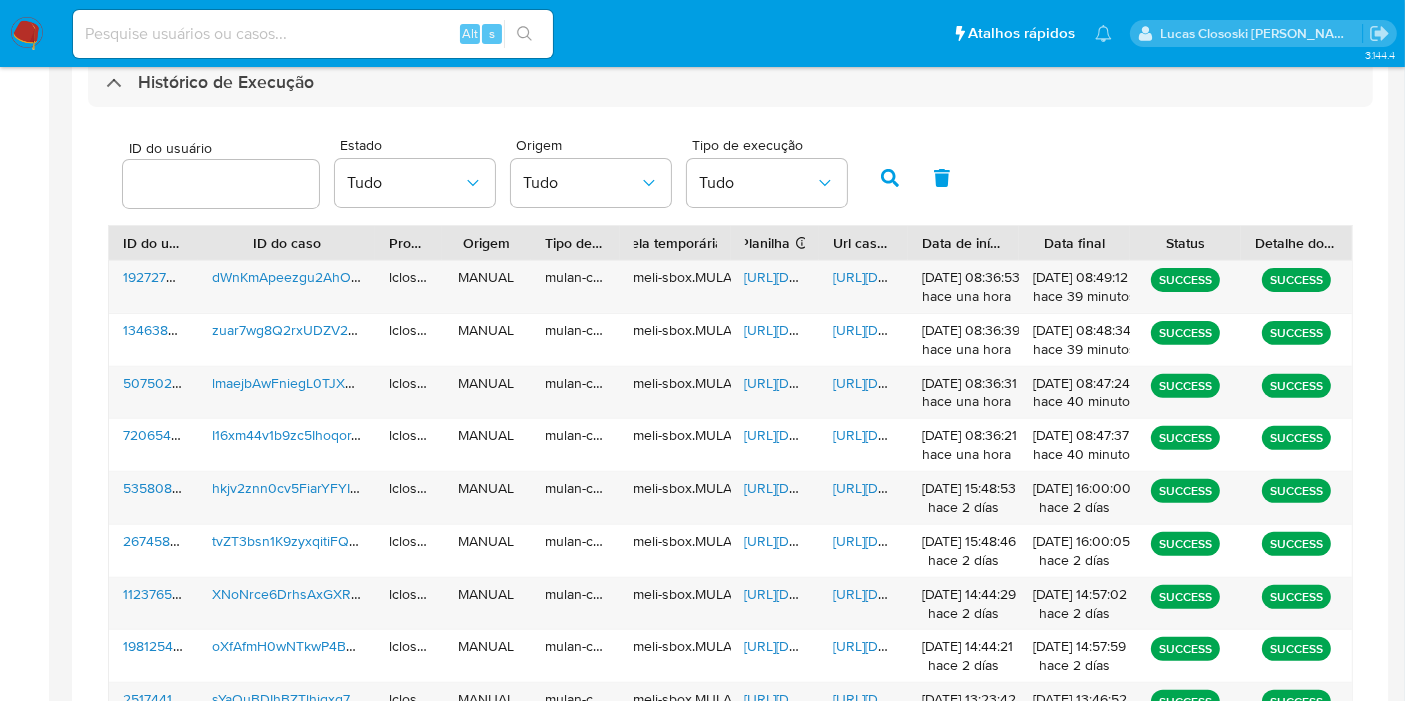 scroll, scrollTop: 610, scrollLeft: 0, axis: vertical 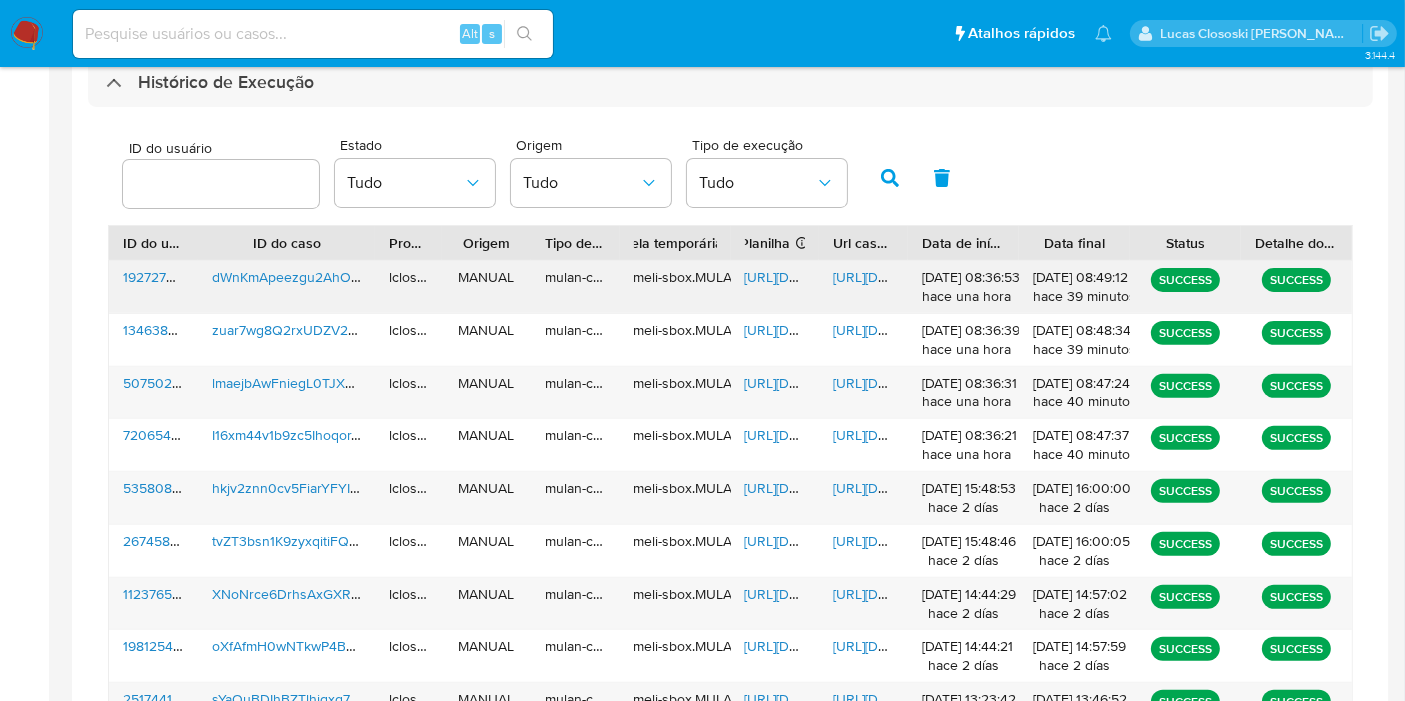 click on "https://docs.google.com/spreadsheets/d/1mnsA1yFpH0VrHv3qtPjFvgYGHw8-kHWn116dpnttm_g/edit" at bounding box center (814, 277) 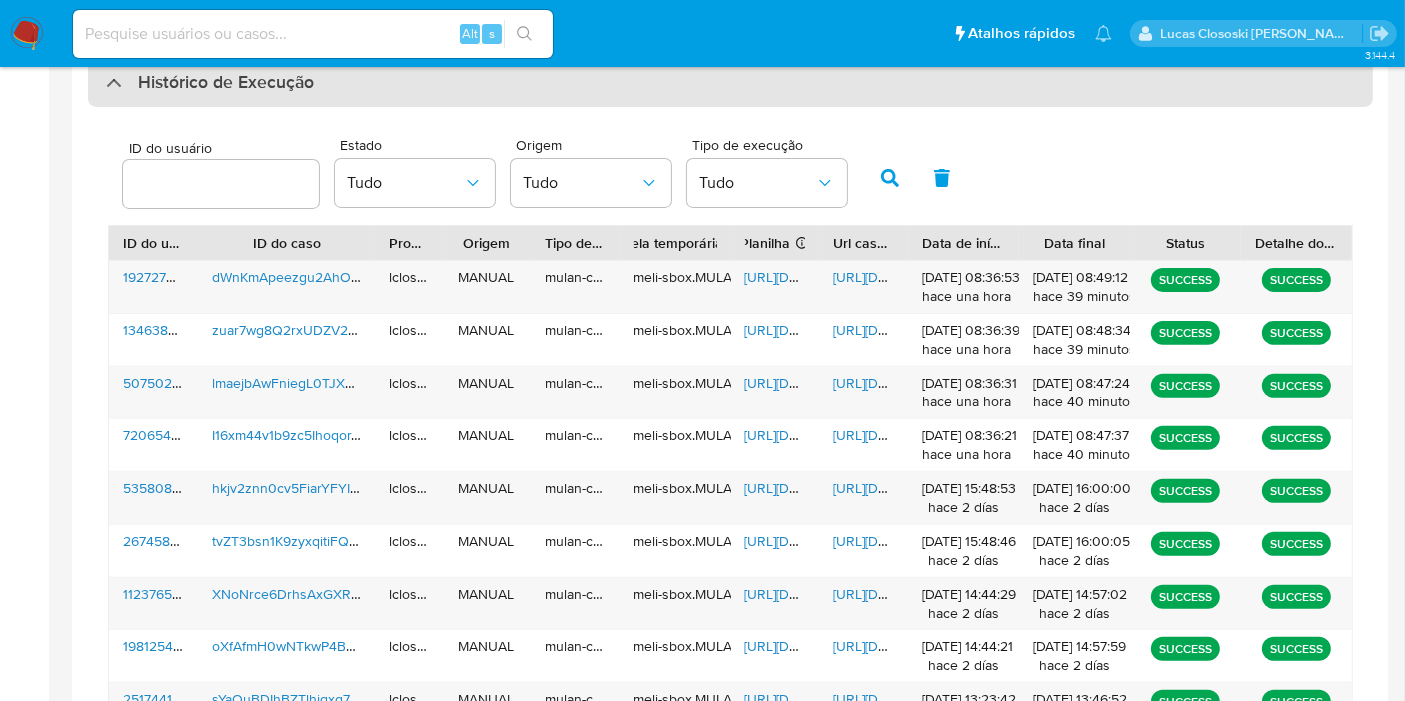 click on "Histórico de Execução" at bounding box center (730, 83) 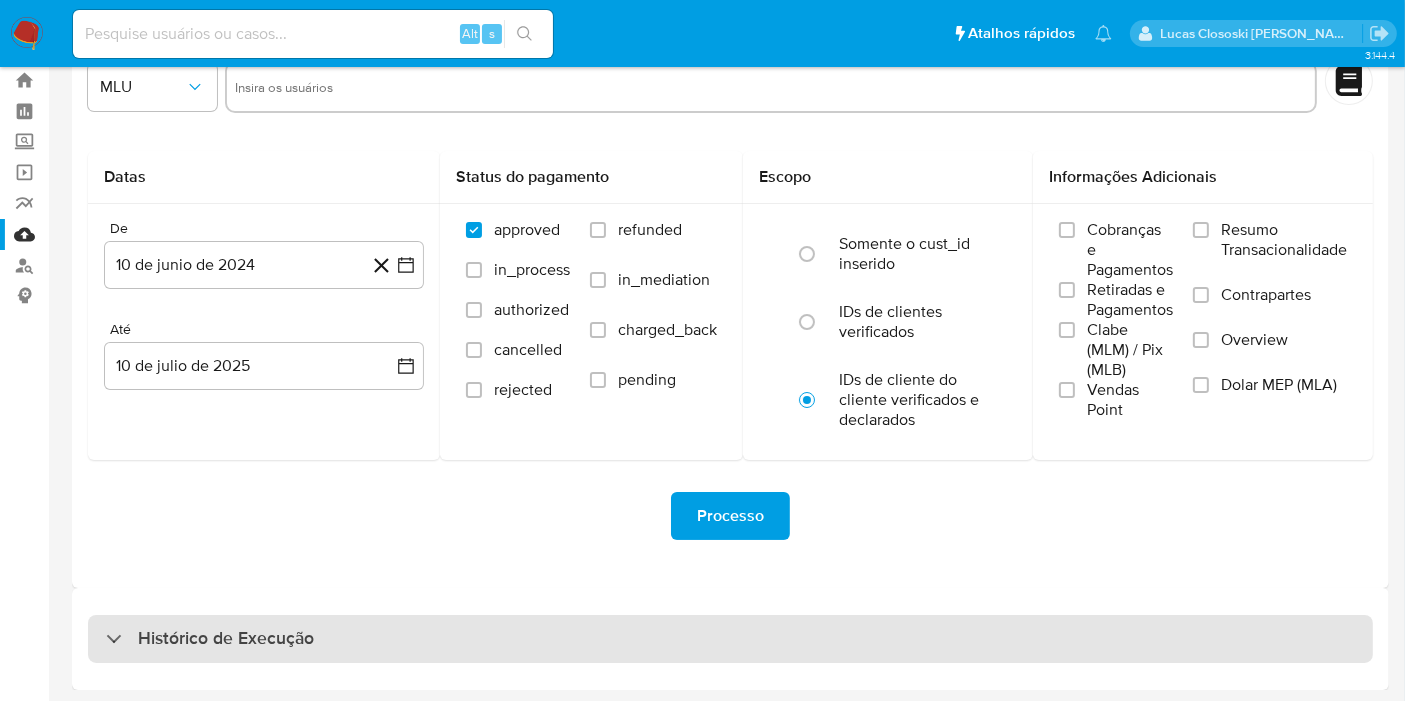 click on "Histórico de Execução" at bounding box center (730, 639) 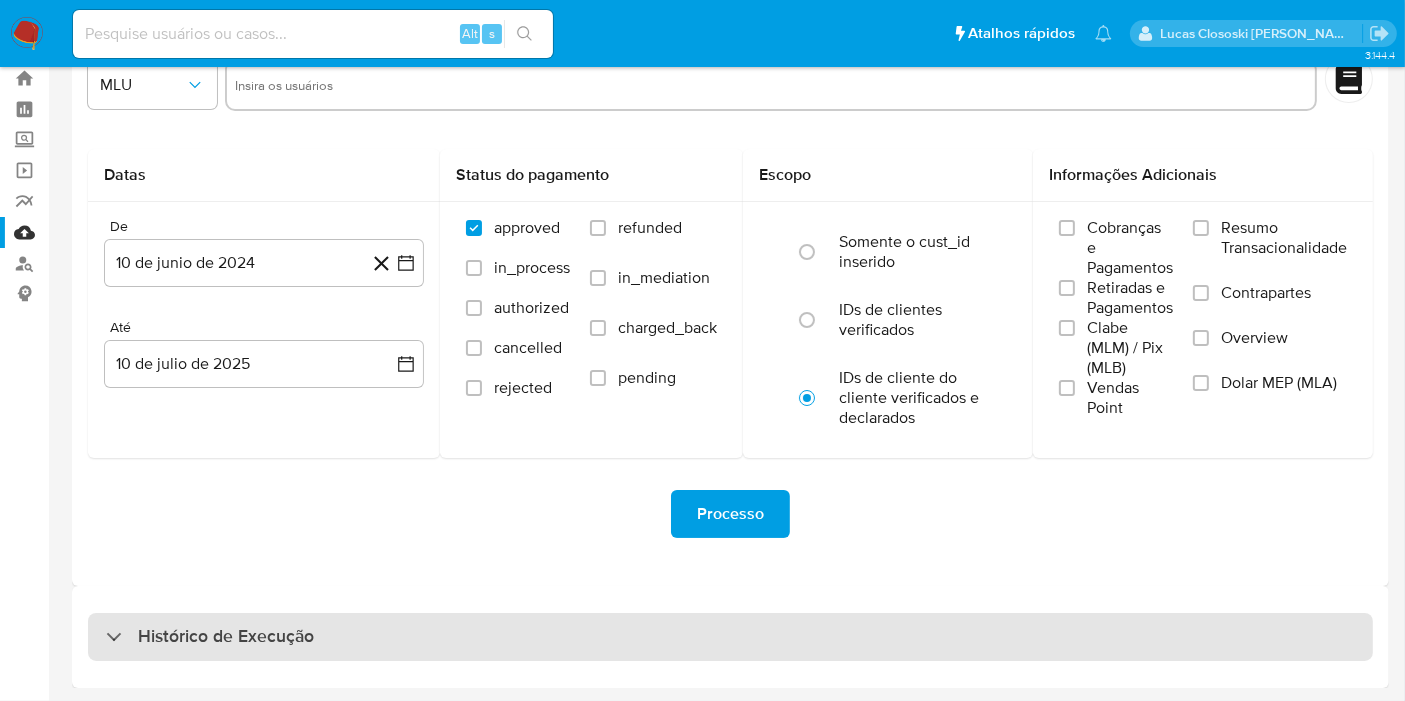 select on "10" 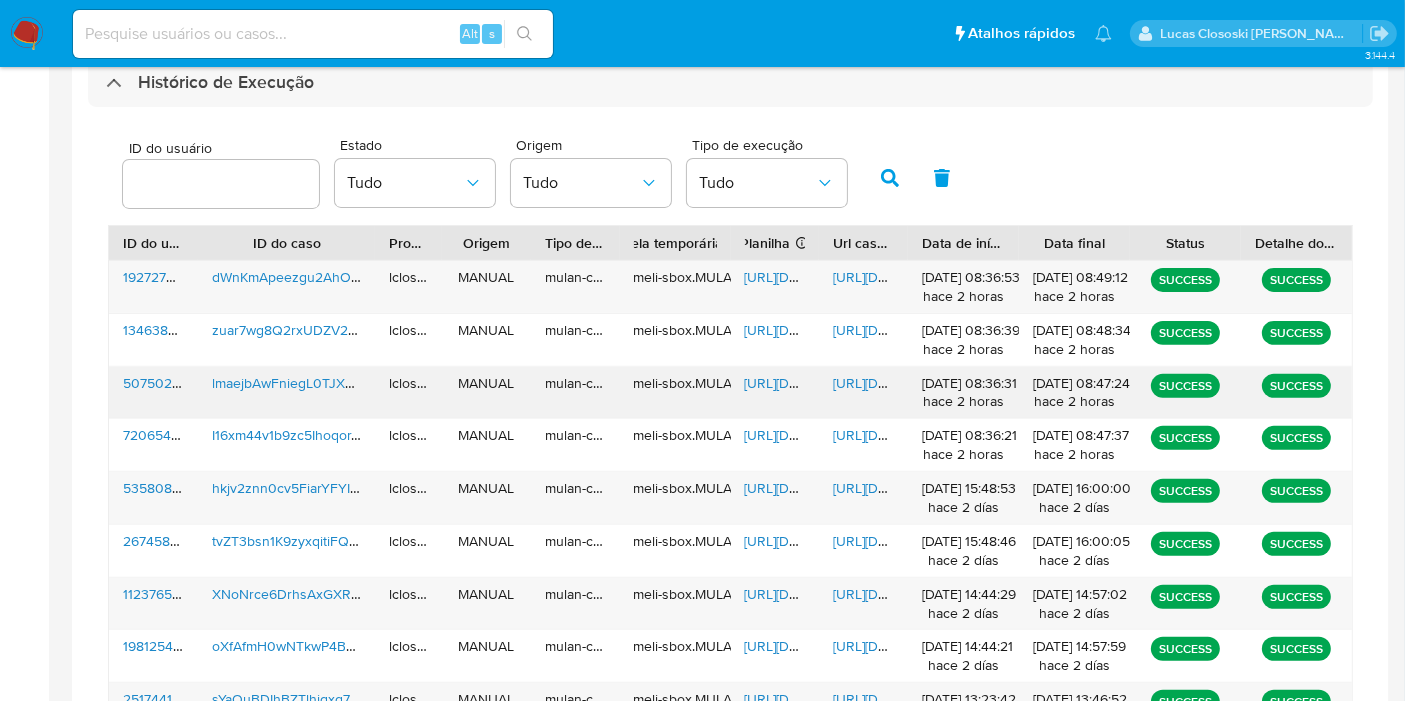 click on "https://docs.google.com/spreadsheets/d/1Z_A8CUNLm68Uzp1pTHZv575sDlgwM8g74U-iXls7exE/edit" at bounding box center (814, 383) 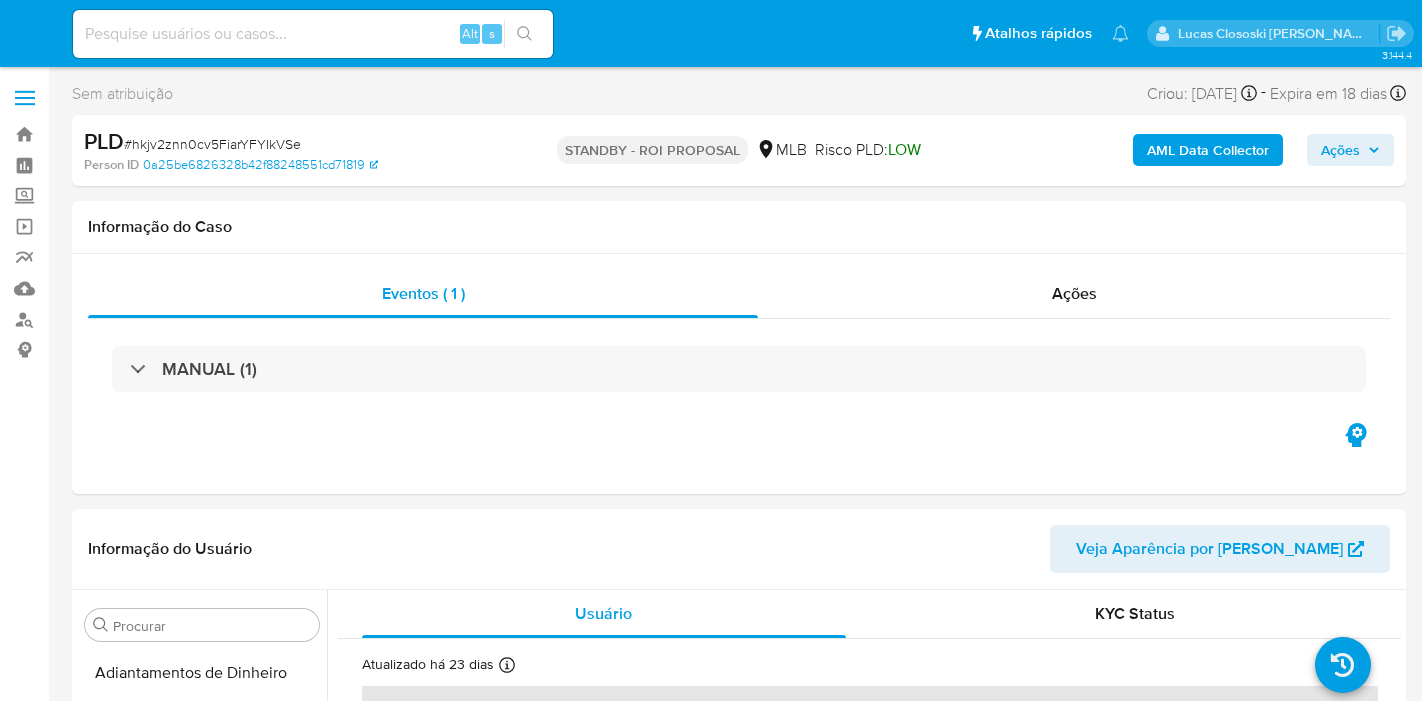 select on "10" 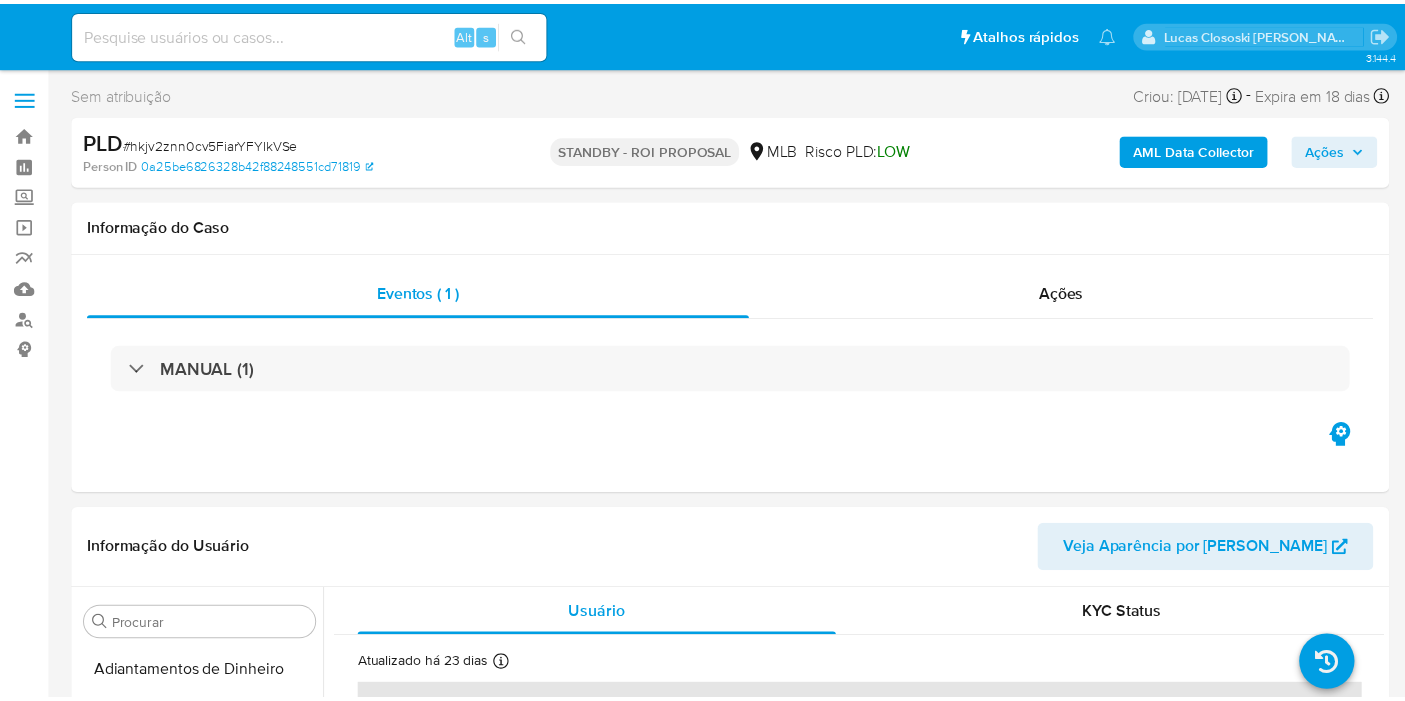 scroll, scrollTop: 0, scrollLeft: 0, axis: both 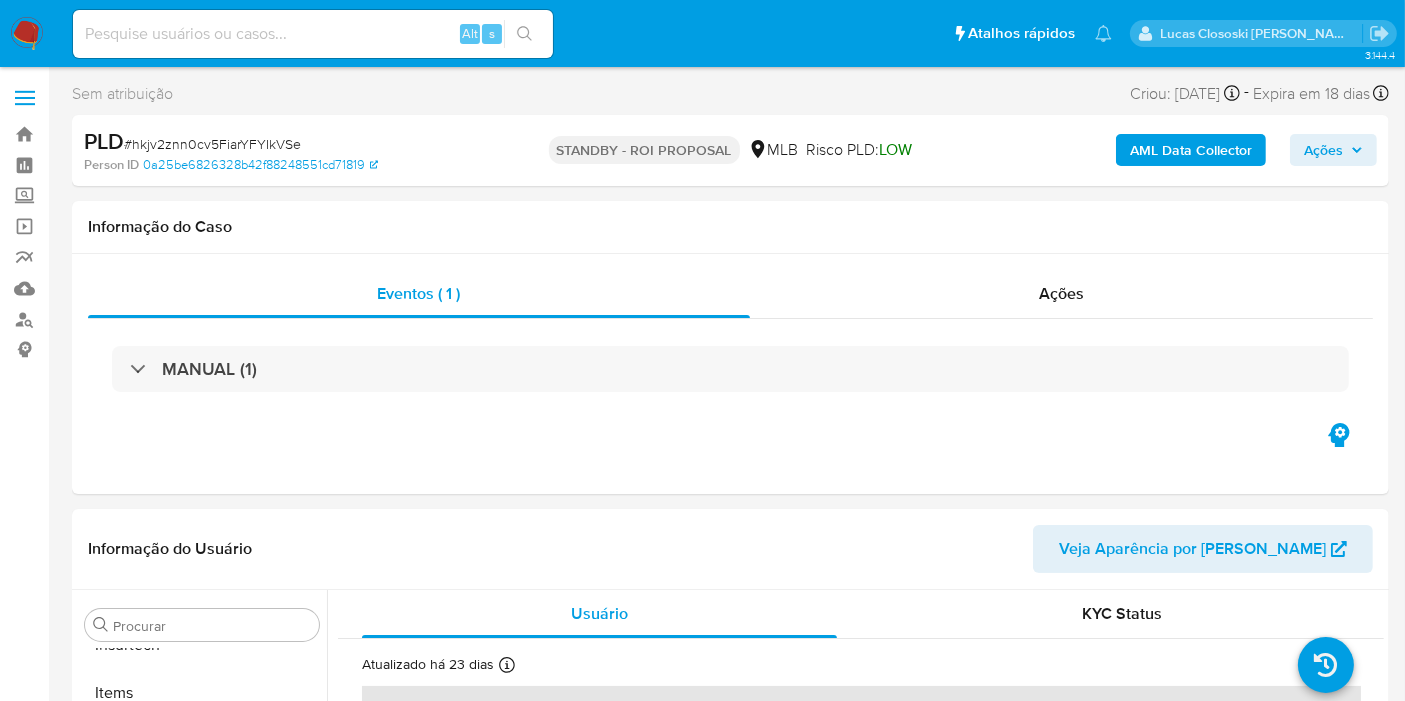 click on "# hkjv2znn0cv5FiarYFYIkVSe" at bounding box center [212, 144] 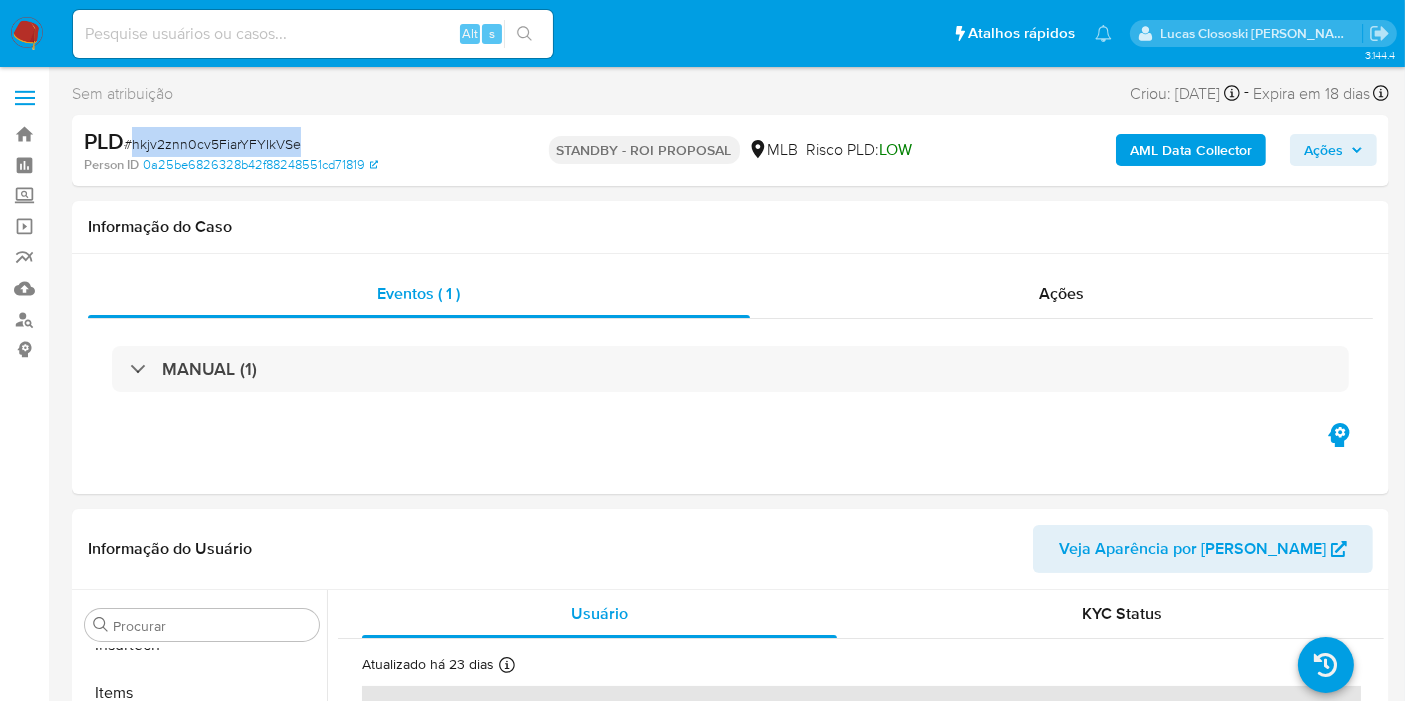 click on "# hkjv2znn0cv5FiarYFYIkVSe" at bounding box center (212, 144) 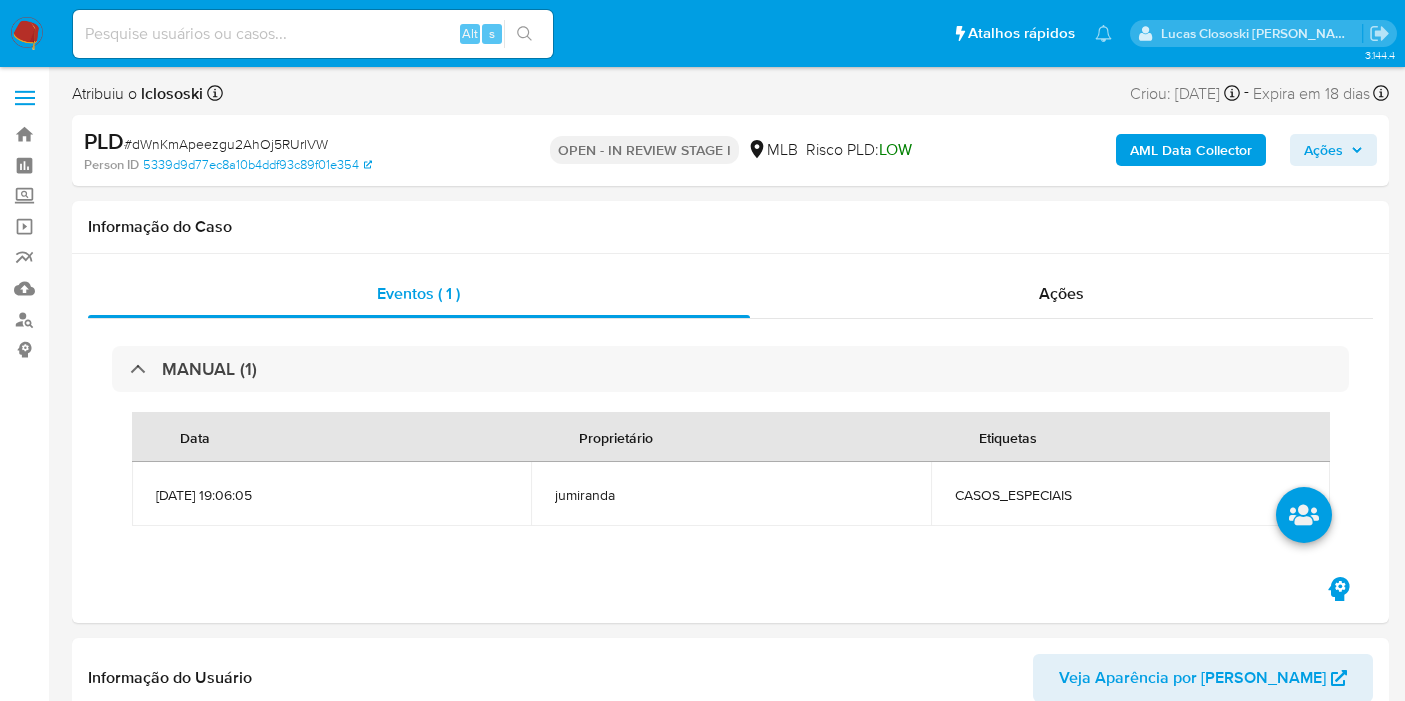 scroll, scrollTop: 0, scrollLeft: 0, axis: both 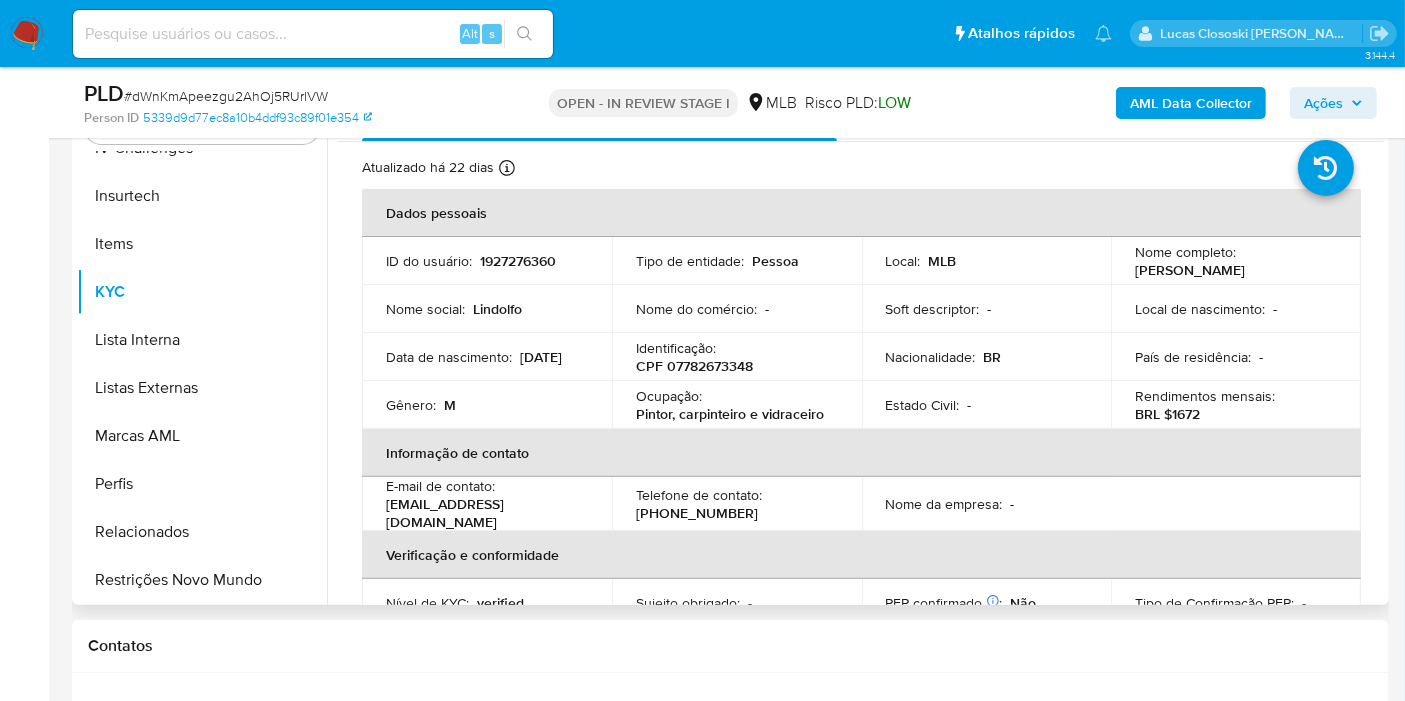 click on "CPF 07782673348" at bounding box center [694, 366] 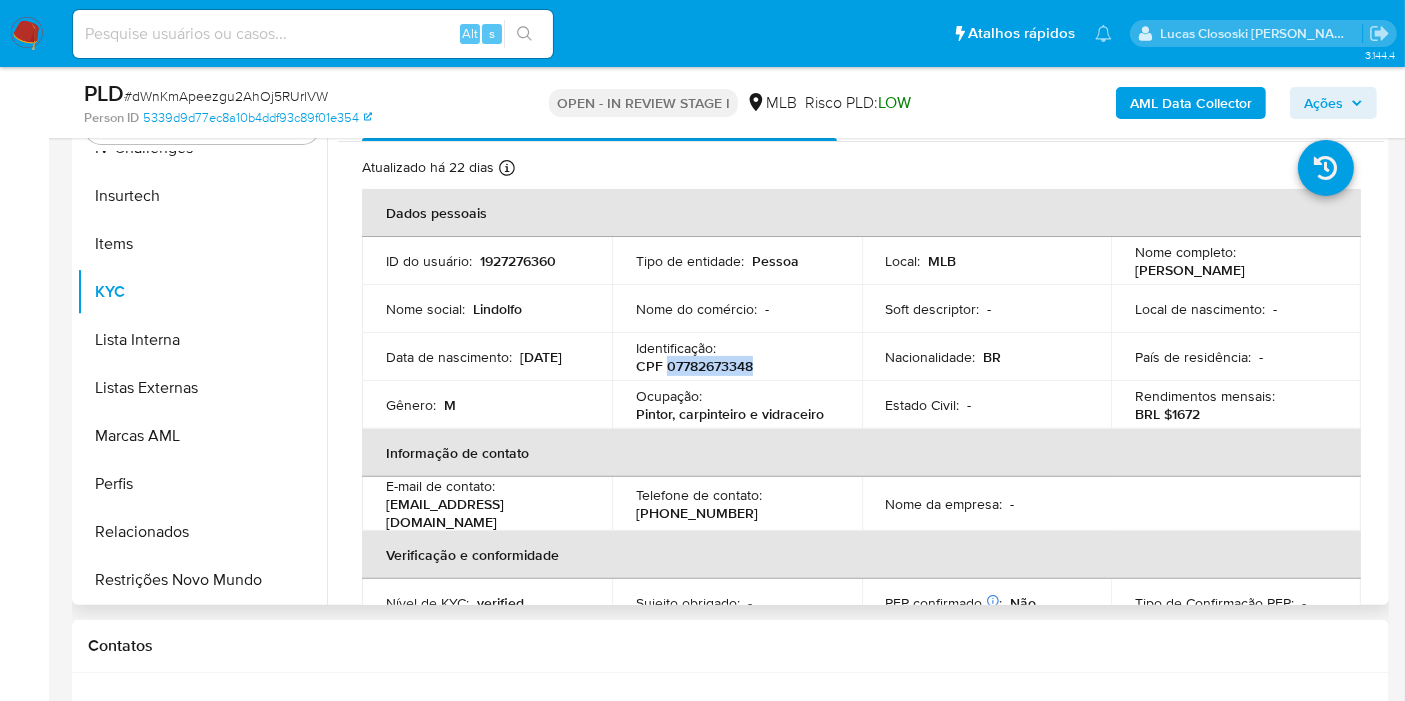 click on "CPF 07782673348" at bounding box center [694, 366] 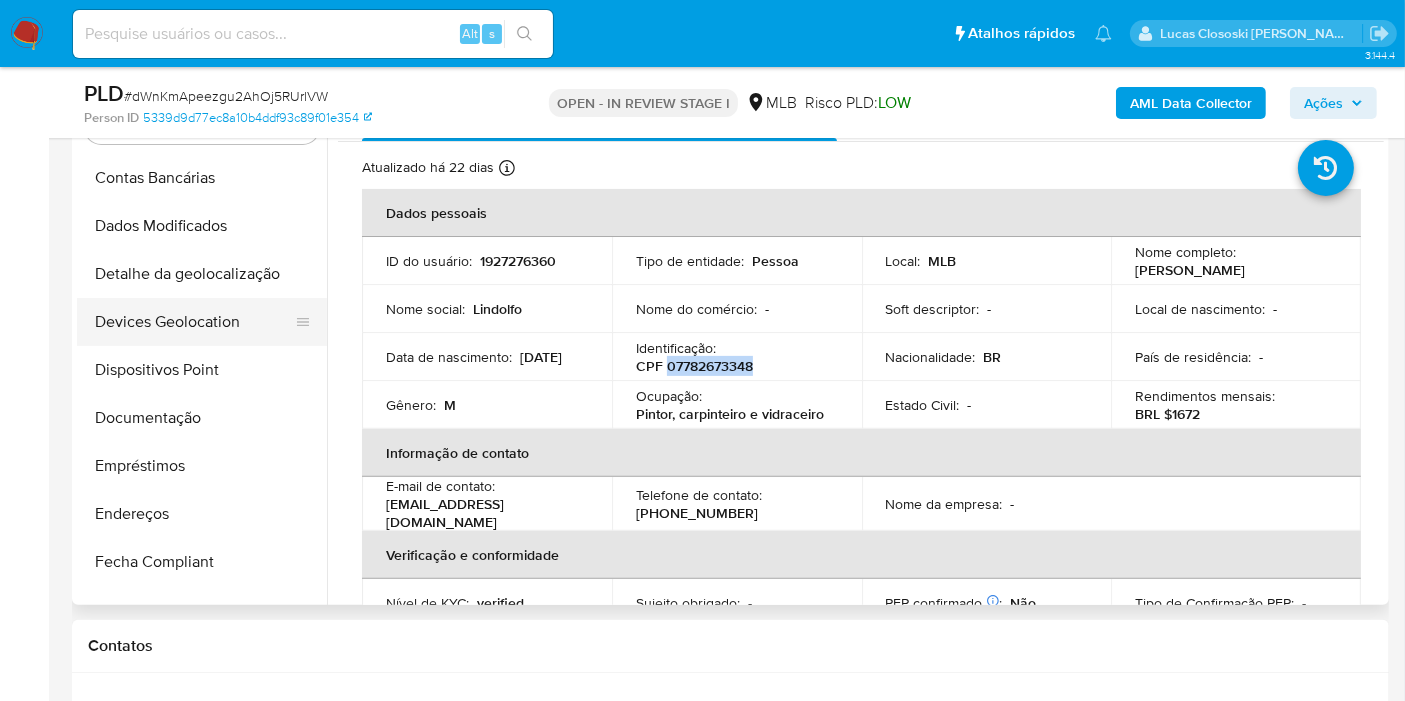 scroll, scrollTop: 66, scrollLeft: 0, axis: vertical 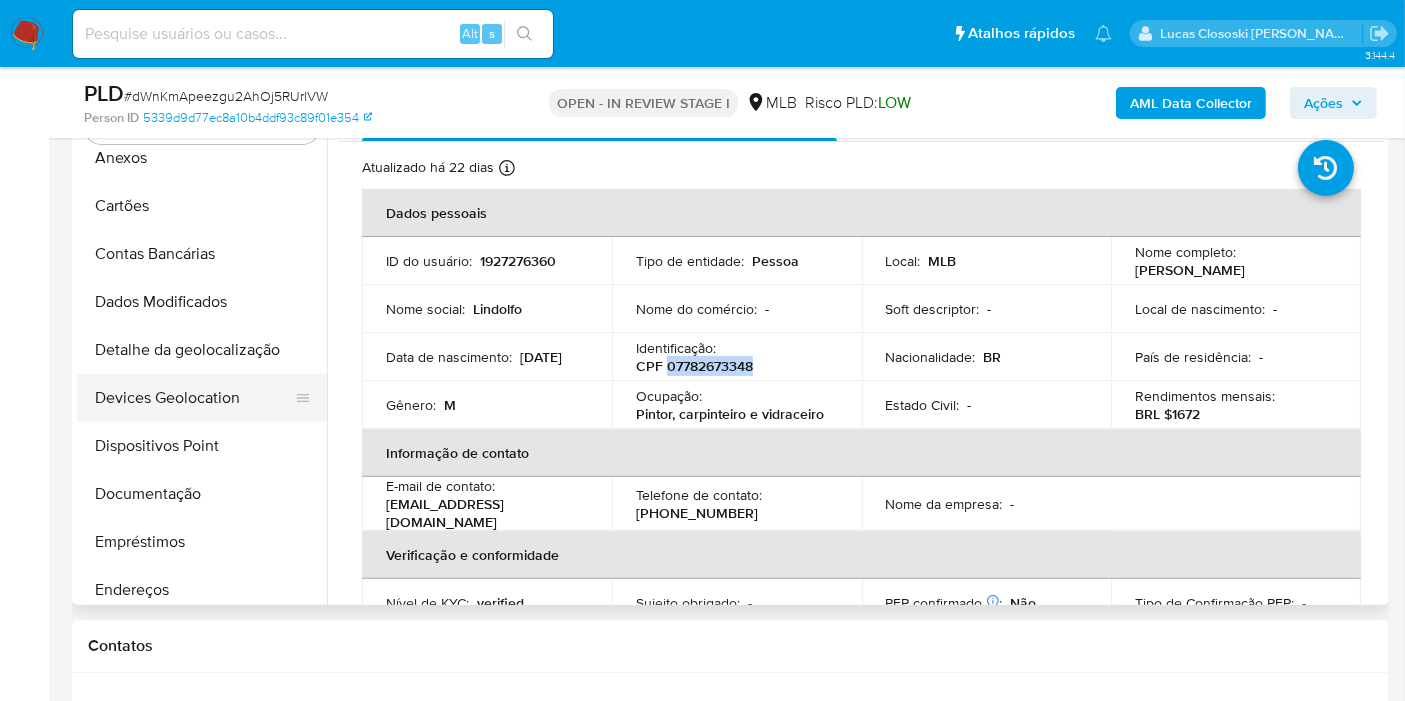 click on "Devices Geolocation" at bounding box center [194, 398] 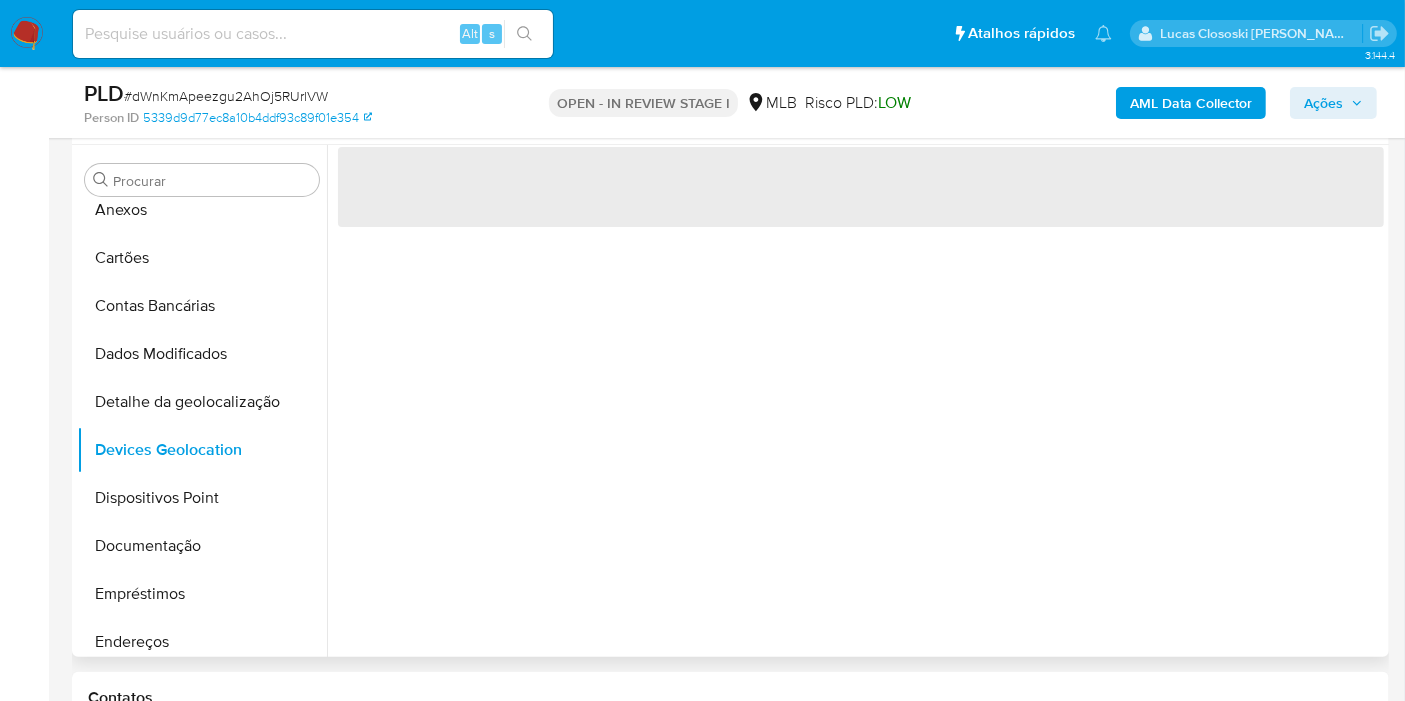scroll, scrollTop: 444, scrollLeft: 0, axis: vertical 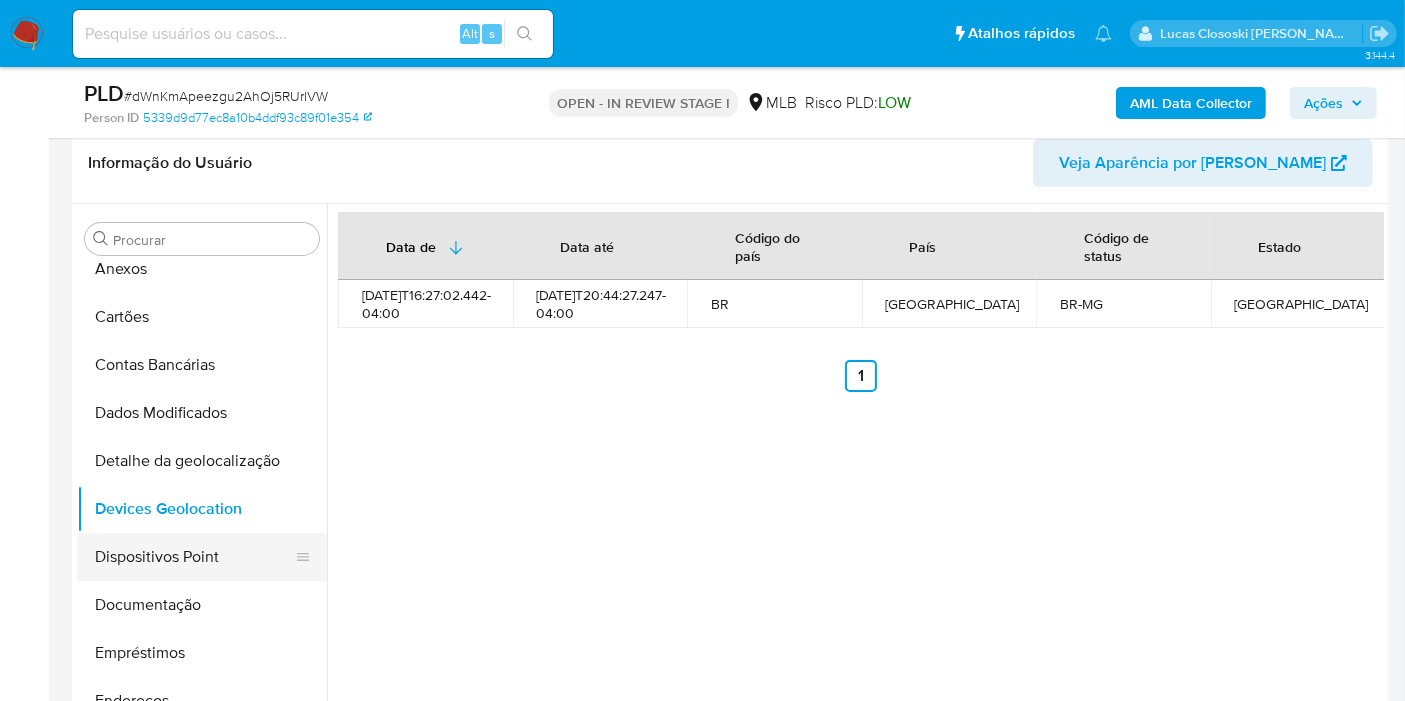 click on "Dispositivos Point" at bounding box center [194, 557] 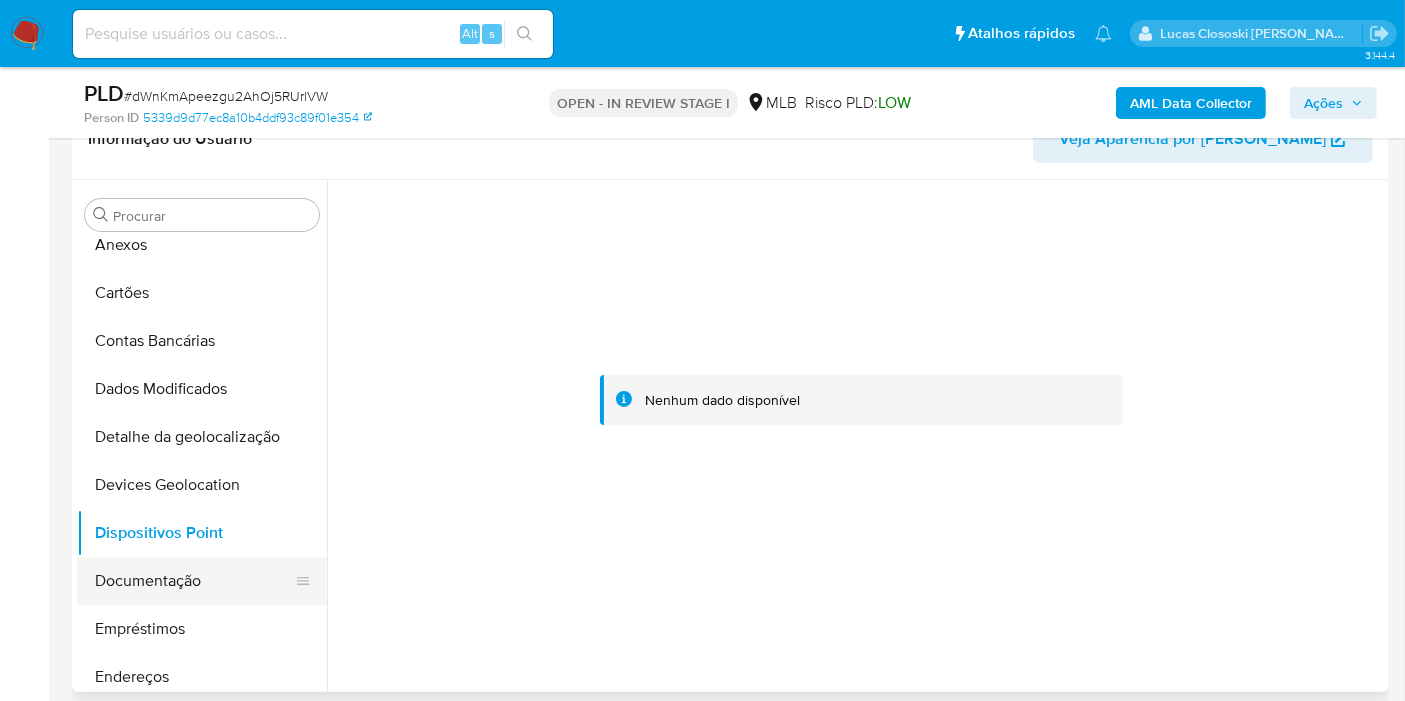 click on "Documentação" at bounding box center [194, 581] 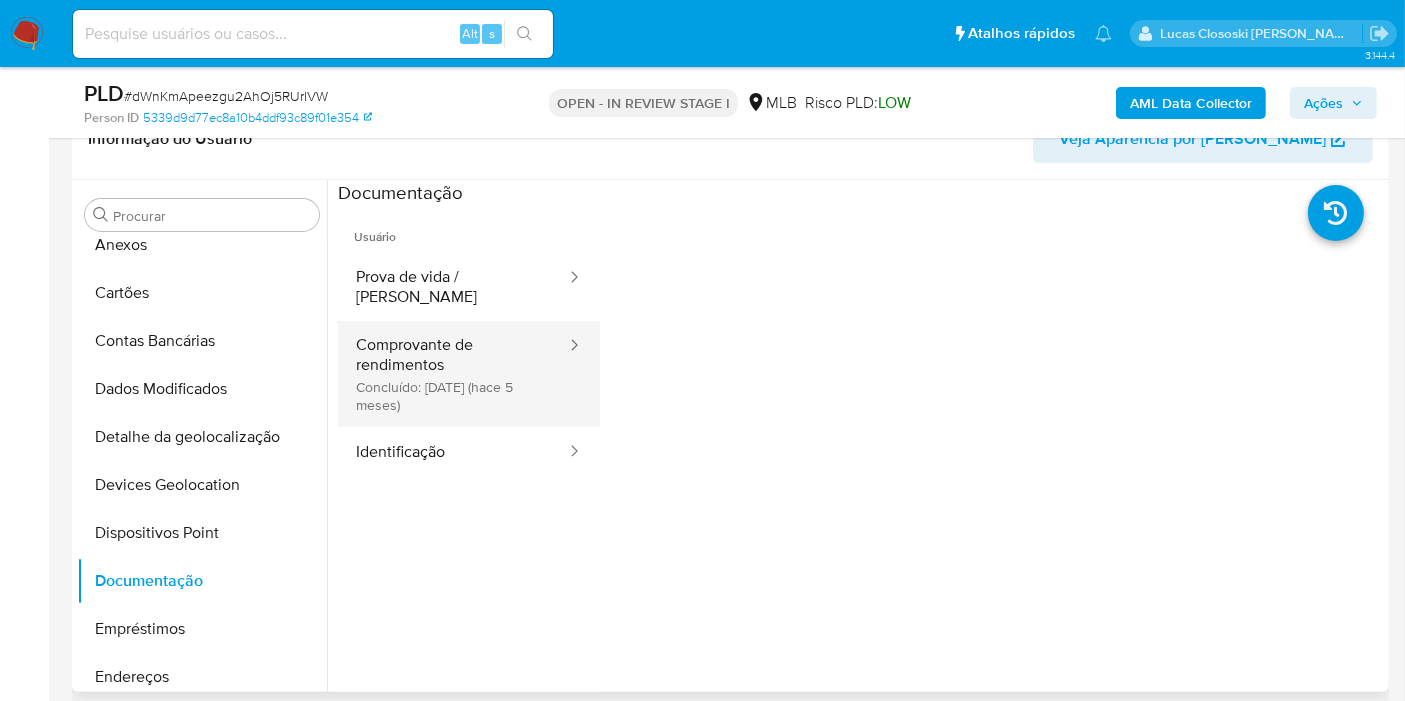 click on "Comprovante de rendimentos Concluído: 07/02/2025 (hace 5 meses)" at bounding box center (453, 374) 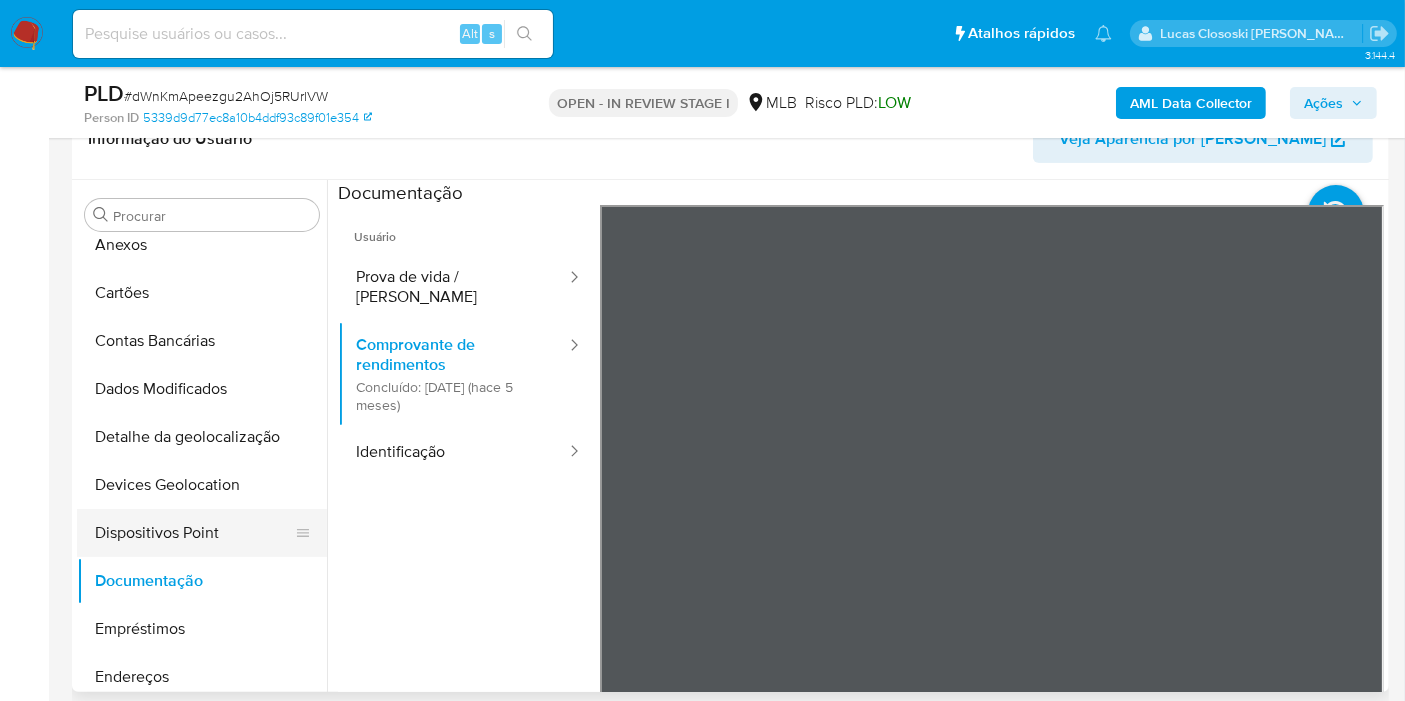 scroll, scrollTop: 177, scrollLeft: 0, axis: vertical 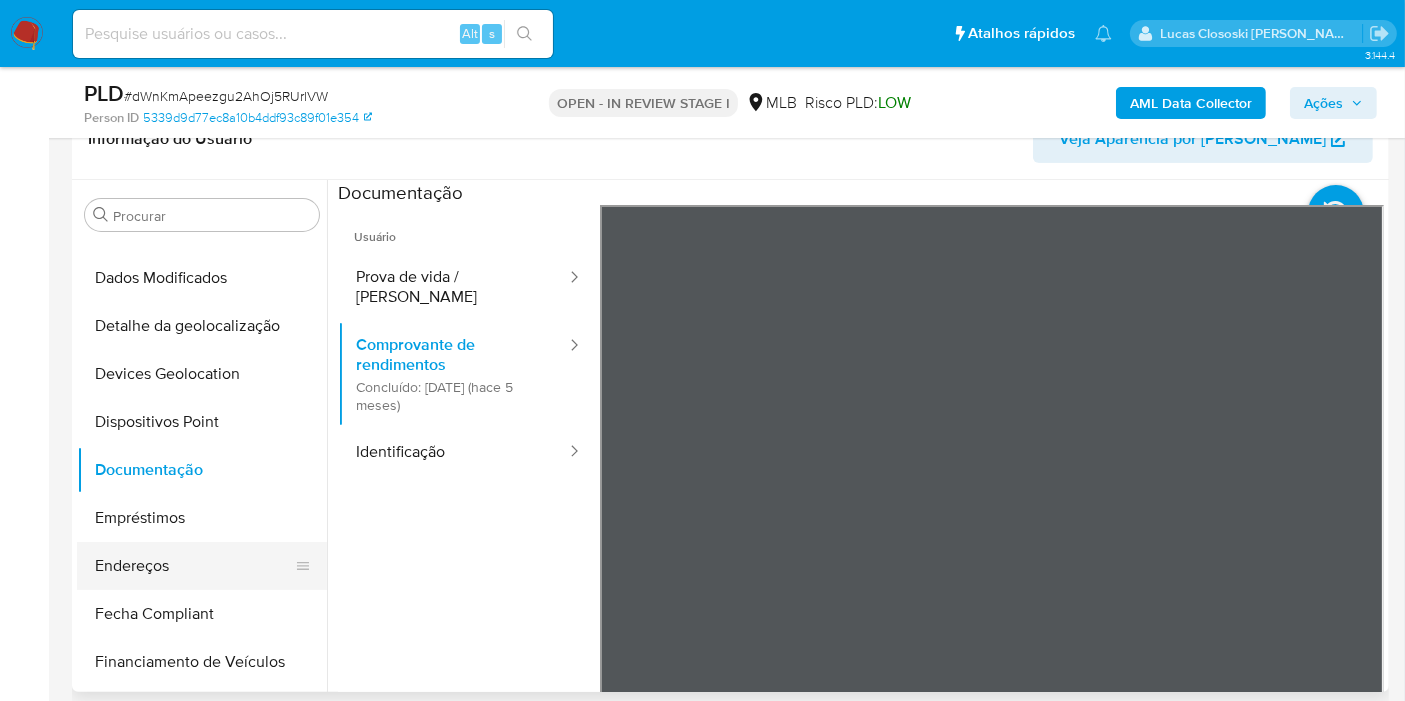 click on "Endereços" at bounding box center (194, 566) 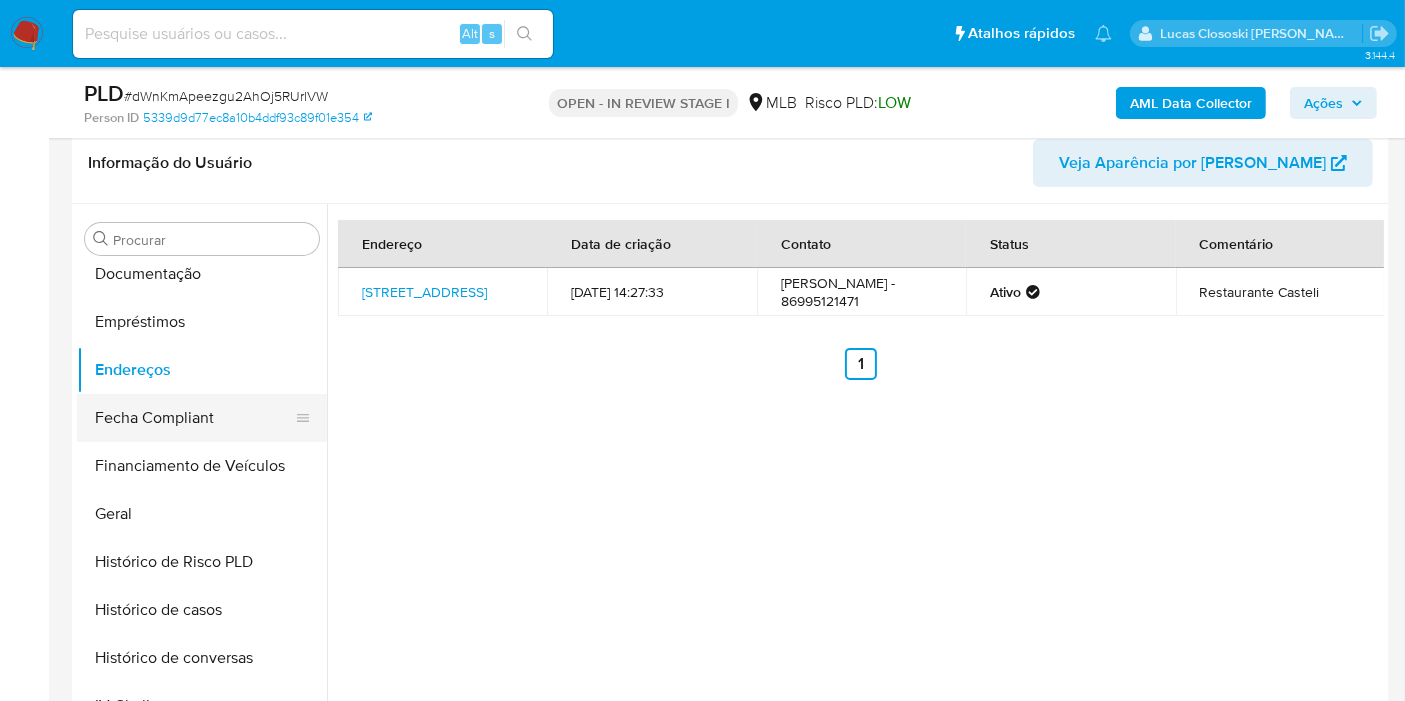 scroll, scrollTop: 400, scrollLeft: 0, axis: vertical 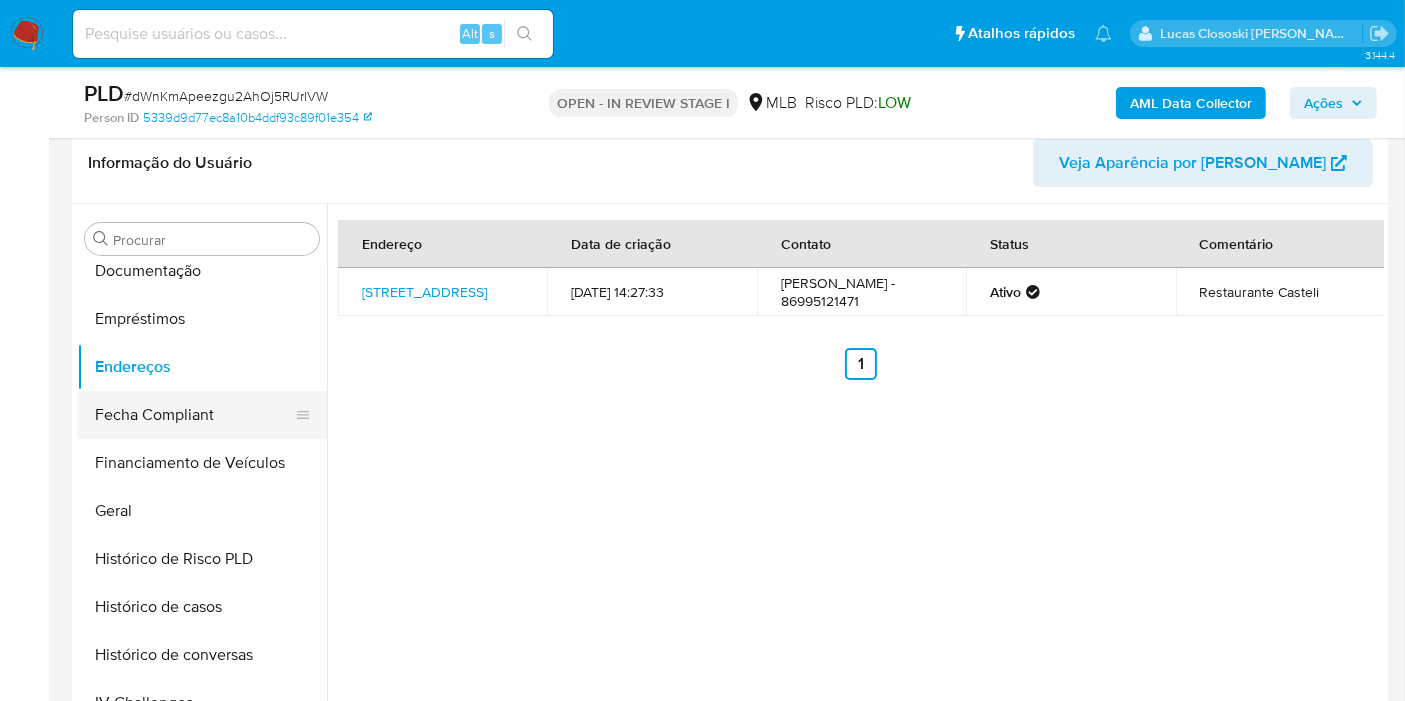 click on "Financiamento de Veículos" at bounding box center (202, 463) 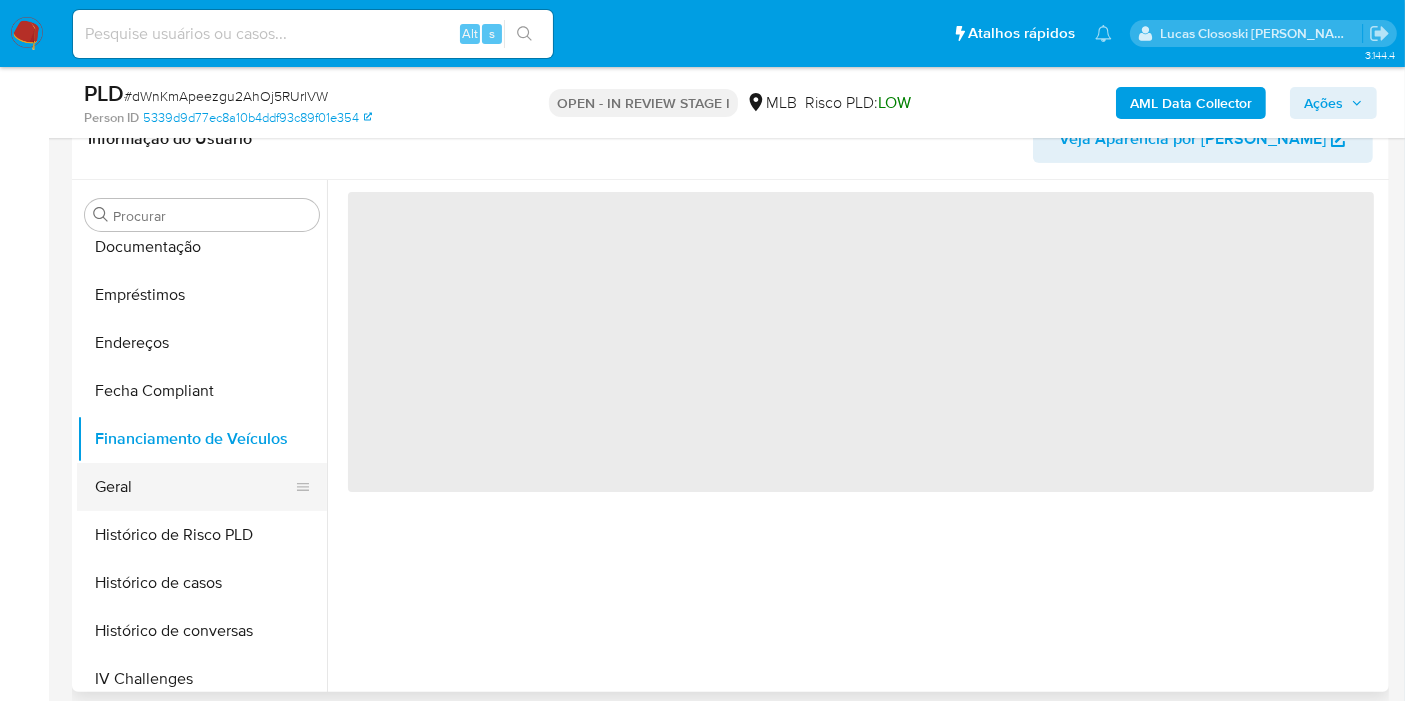 click on "Geral" at bounding box center (194, 487) 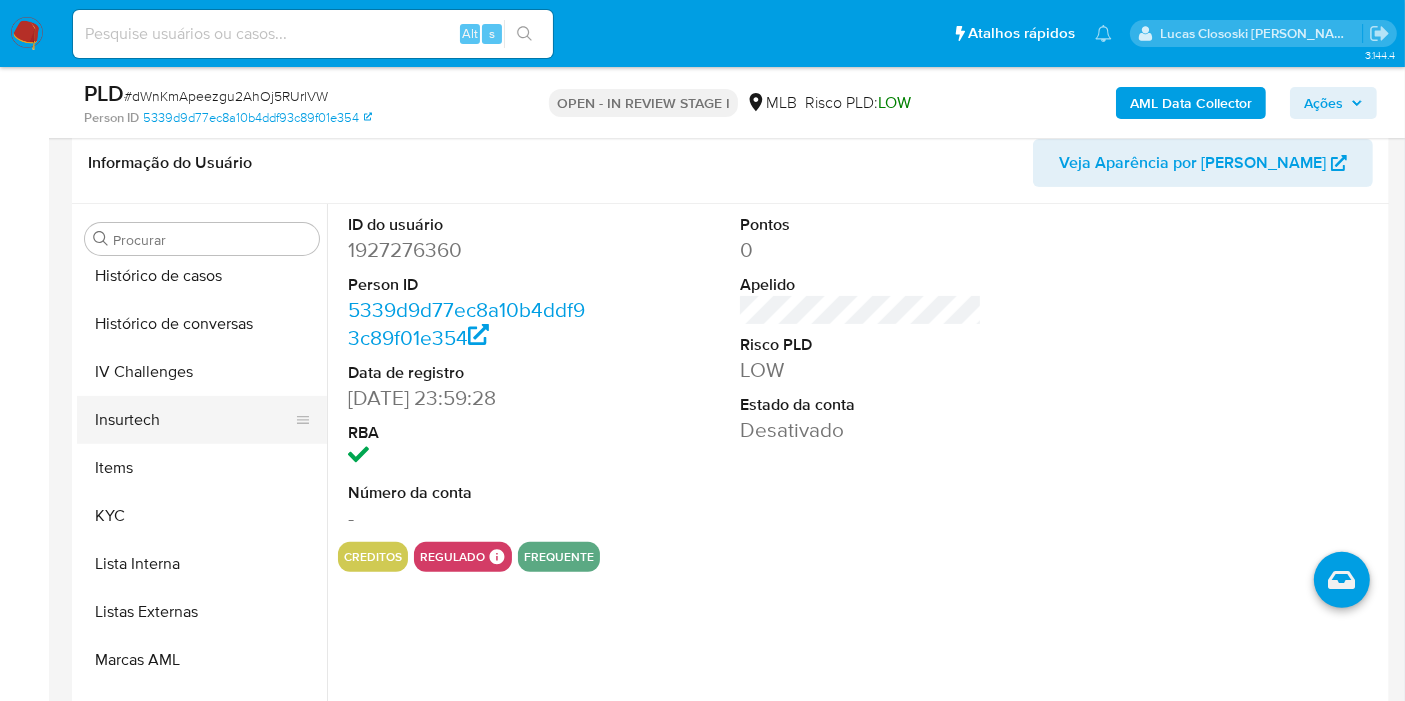 scroll, scrollTop: 733, scrollLeft: 0, axis: vertical 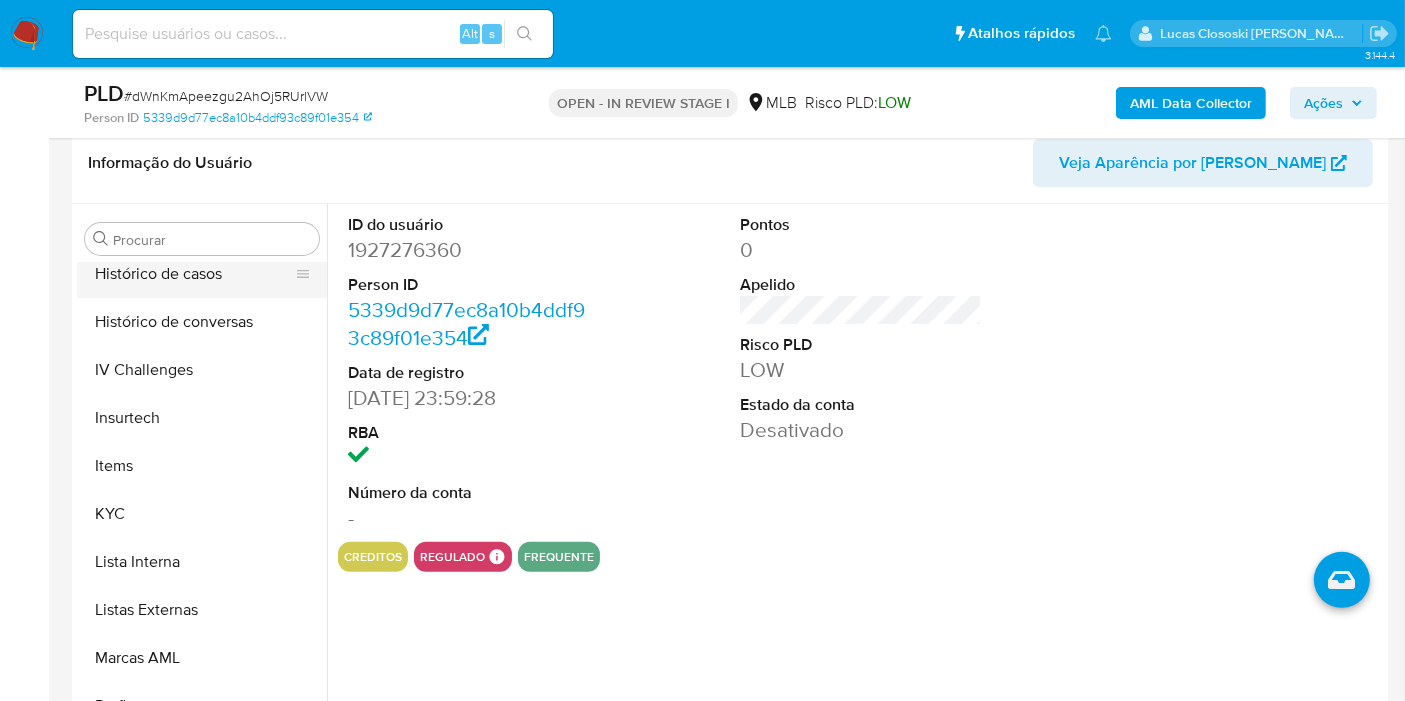 click on "Histórico de casos" at bounding box center (194, 274) 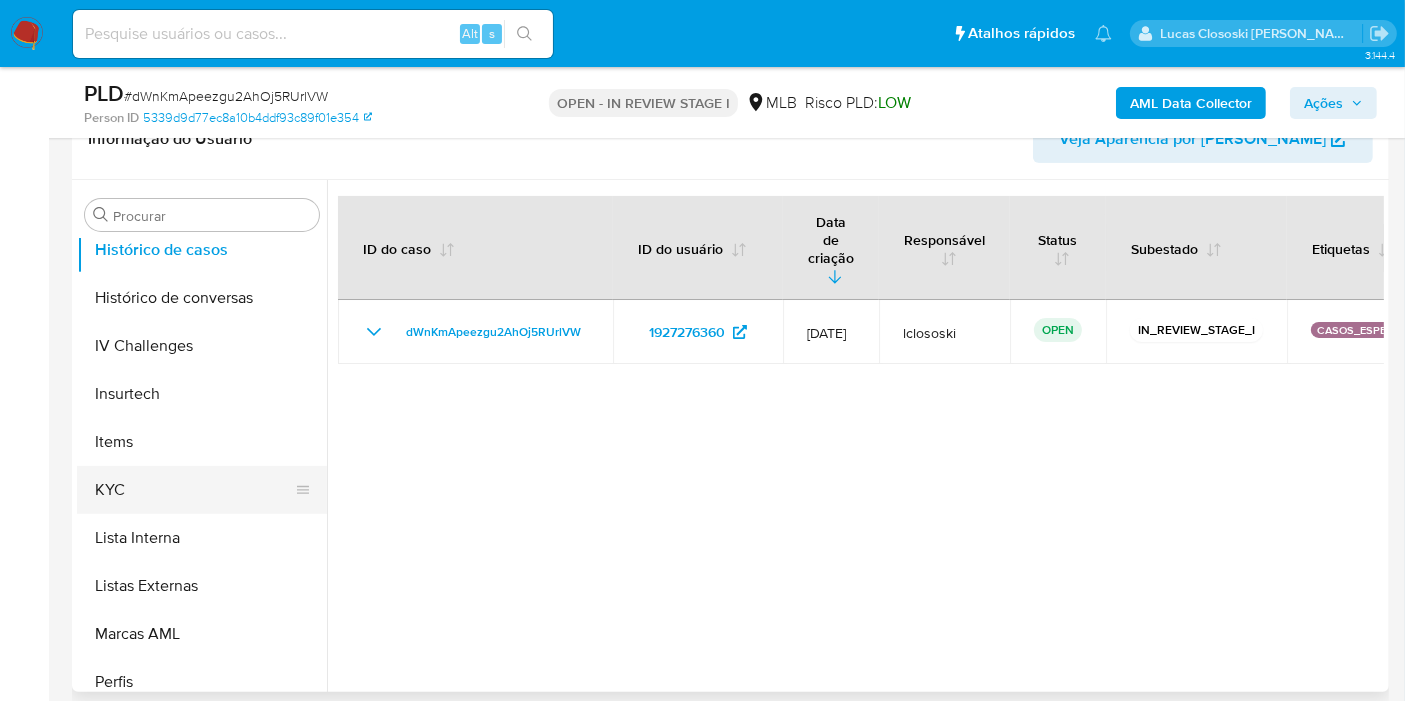 click on "KYC" at bounding box center (194, 490) 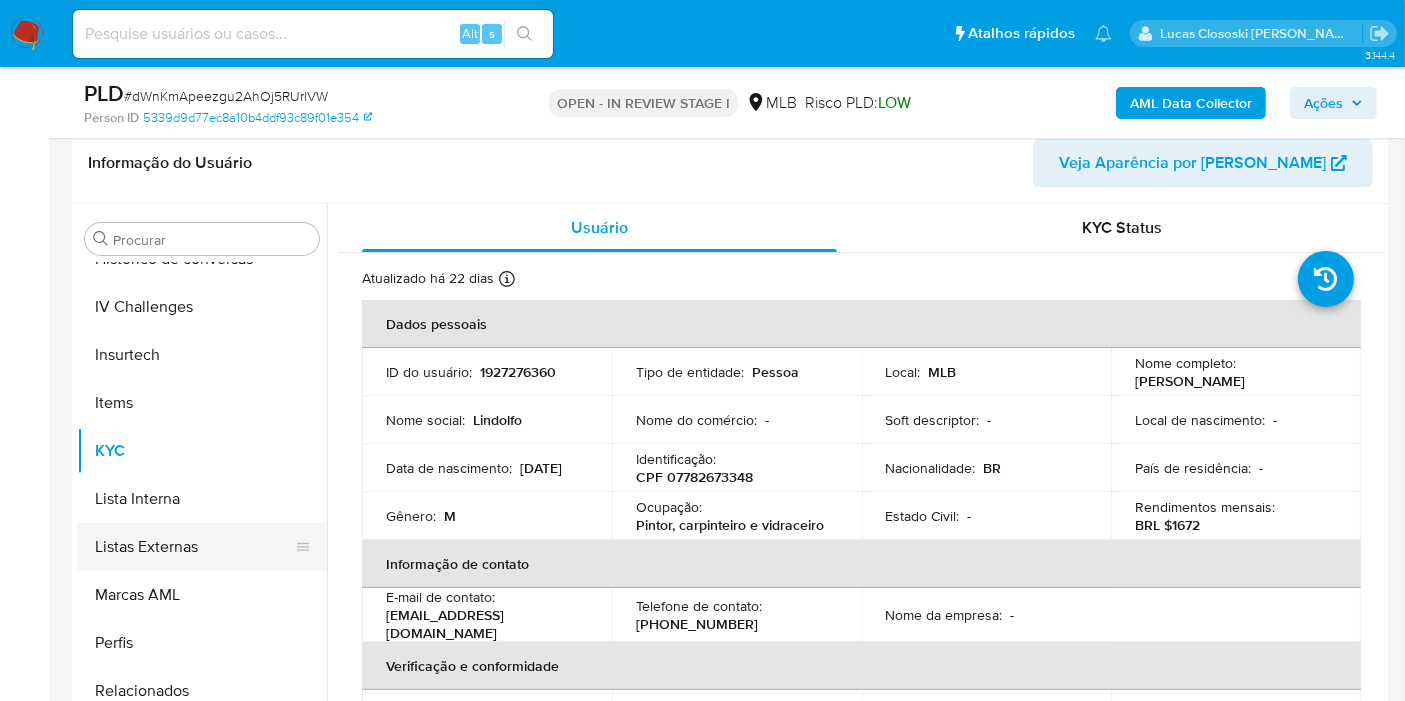 scroll, scrollTop: 844, scrollLeft: 0, axis: vertical 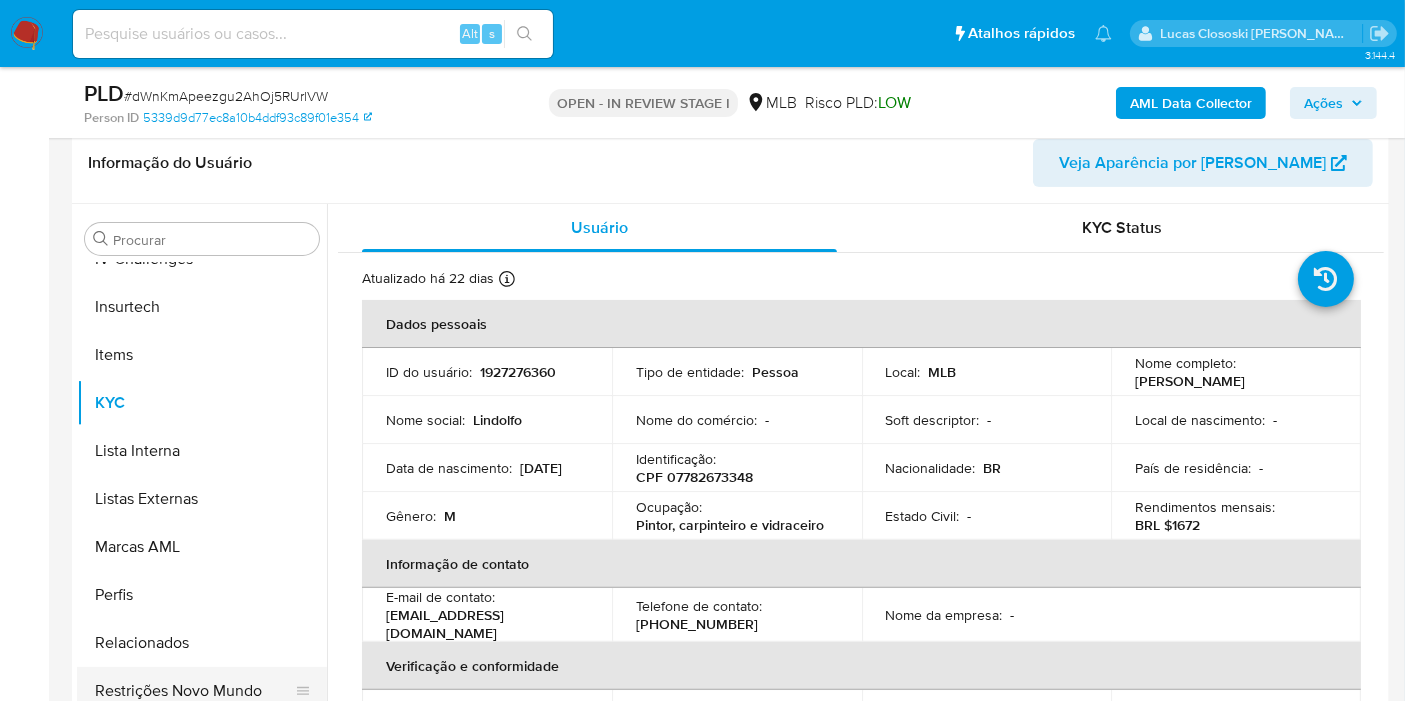 click on "Restrições Novo Mundo" at bounding box center (194, 691) 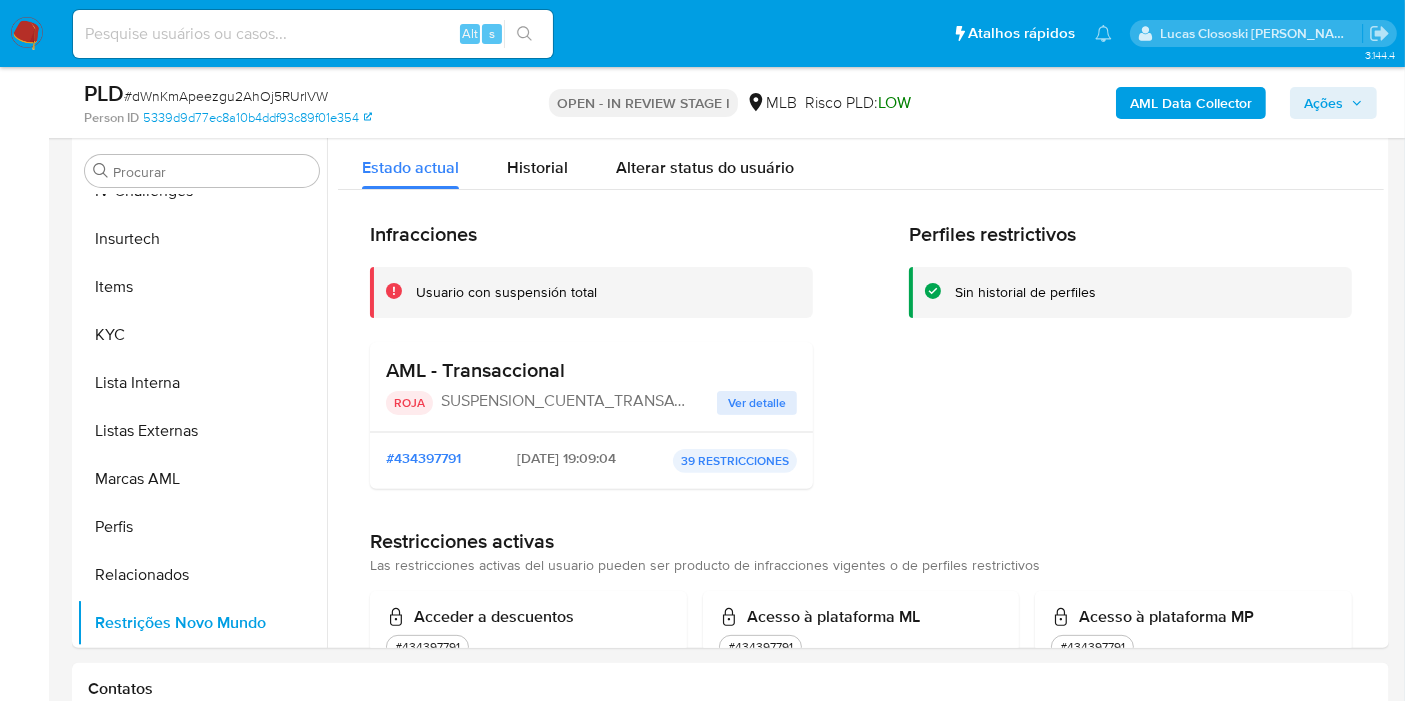 click on "# dWnKmApeezgu2AhOj5RUrlVW" at bounding box center [226, 96] 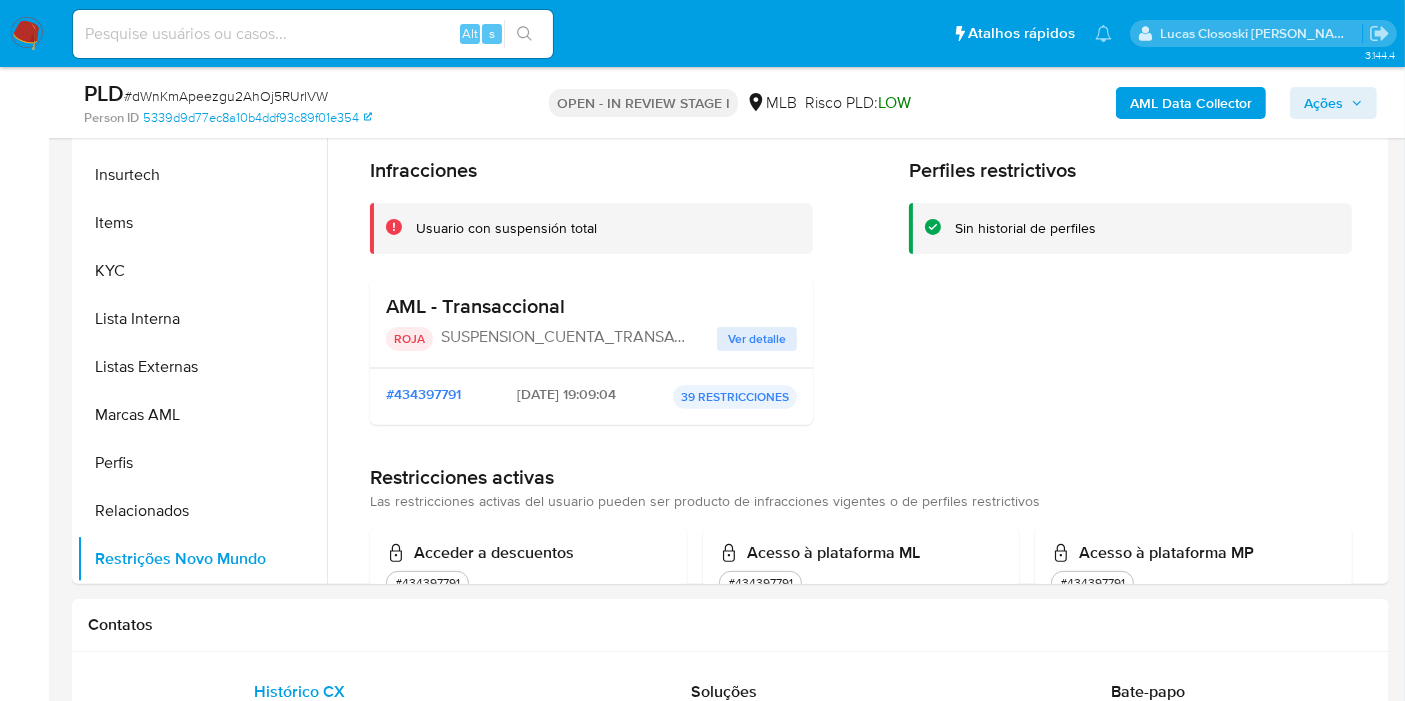 scroll, scrollTop: 555, scrollLeft: 0, axis: vertical 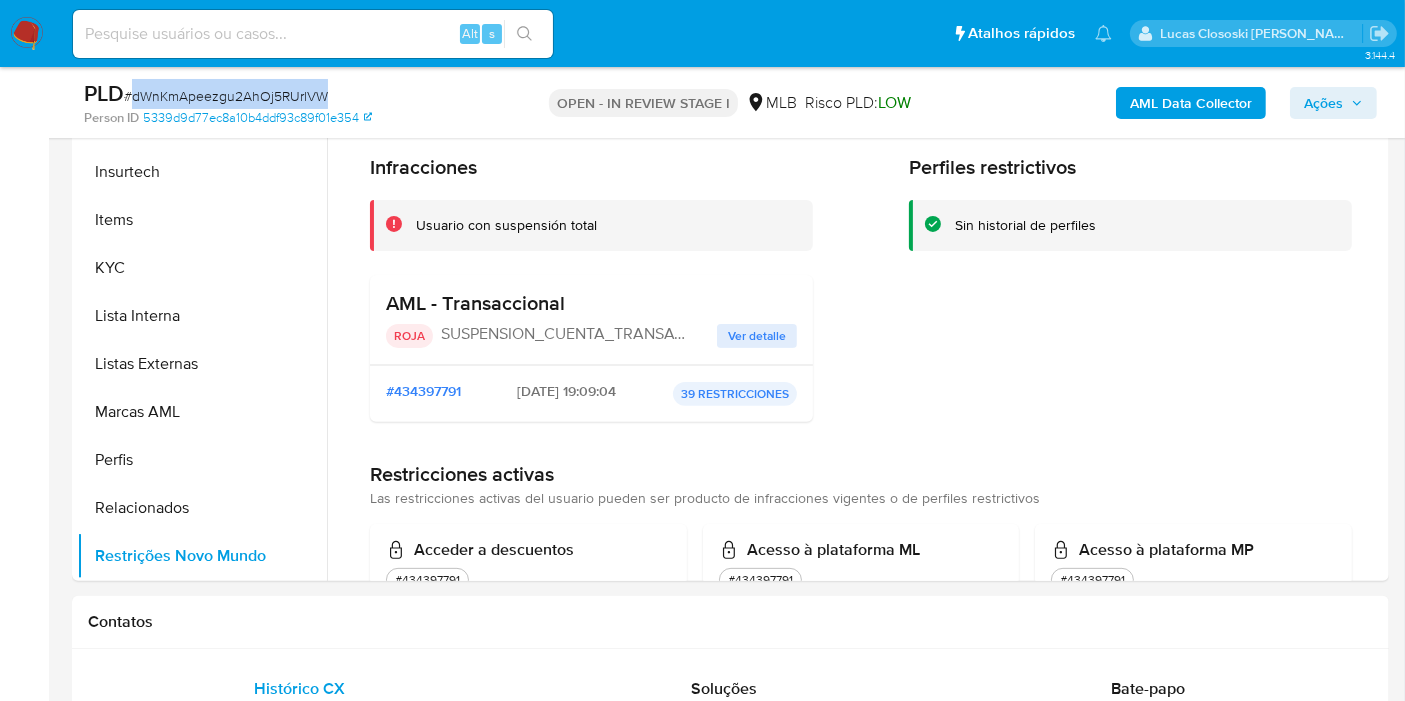 click on "# dWnKmApeezgu2AhOj5RUrlVW" at bounding box center (226, 96) 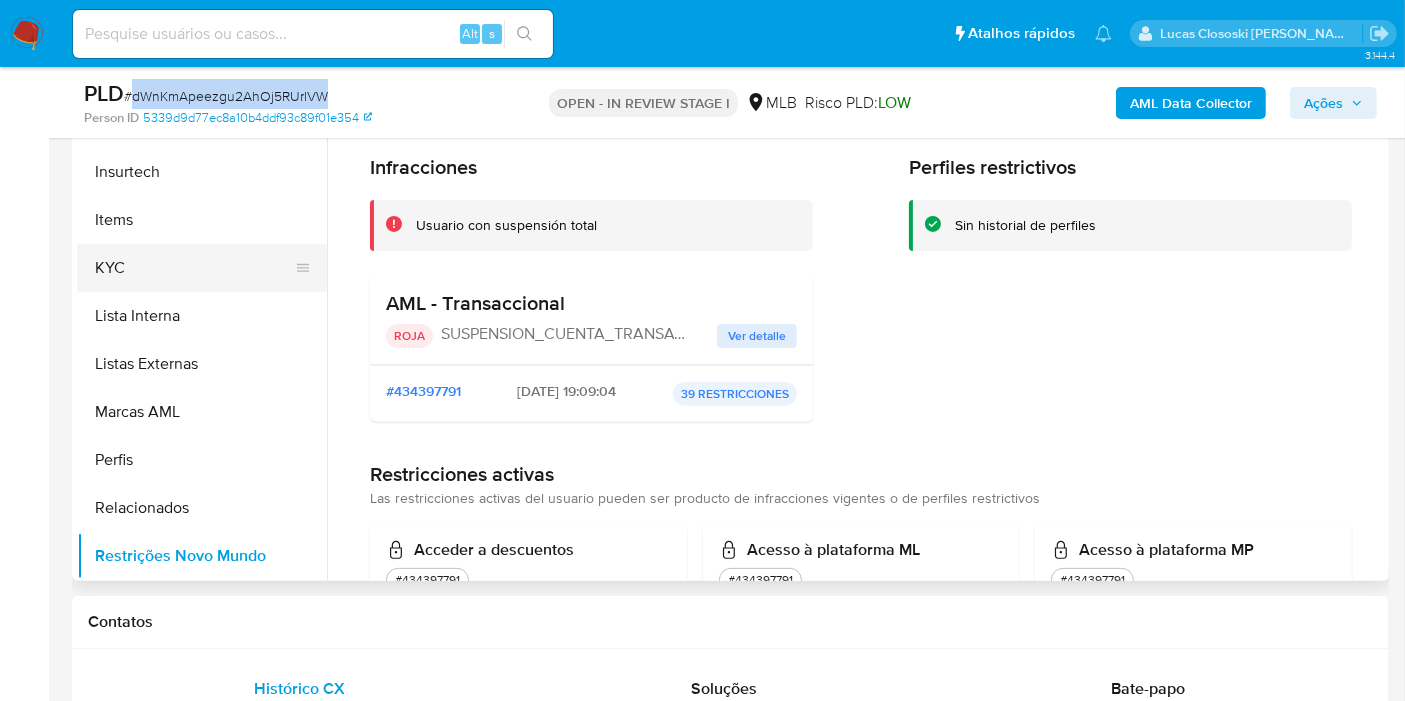 click on "KYC" at bounding box center (194, 268) 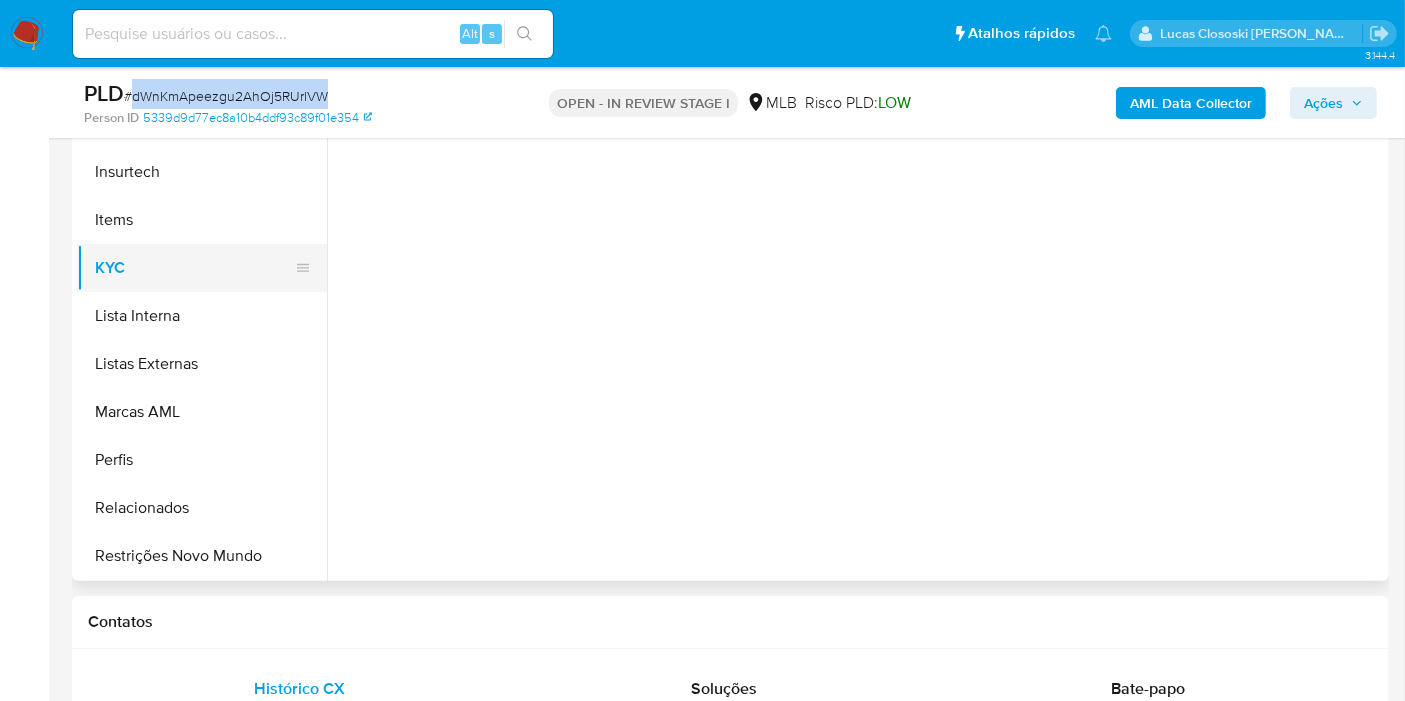 click on "KYC" at bounding box center [194, 268] 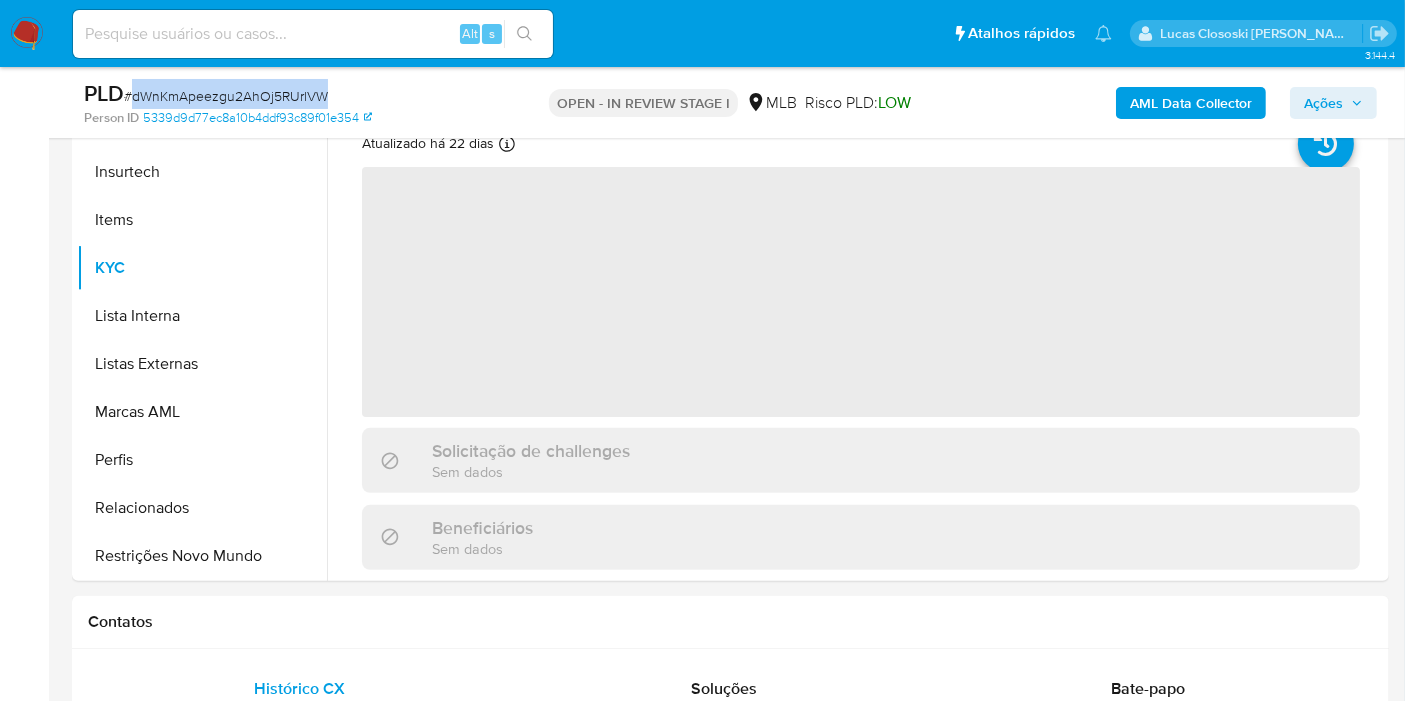 click on "PLD # dWnKmApeezgu2AhOj5RUrlVW Person ID 5339d9d77ec8a10b4ddf93c89f01e354 OPEN - IN REVIEW STAGE I  MLB Risco PLD:  LOW AML Data Collector Ações" at bounding box center [730, 102] 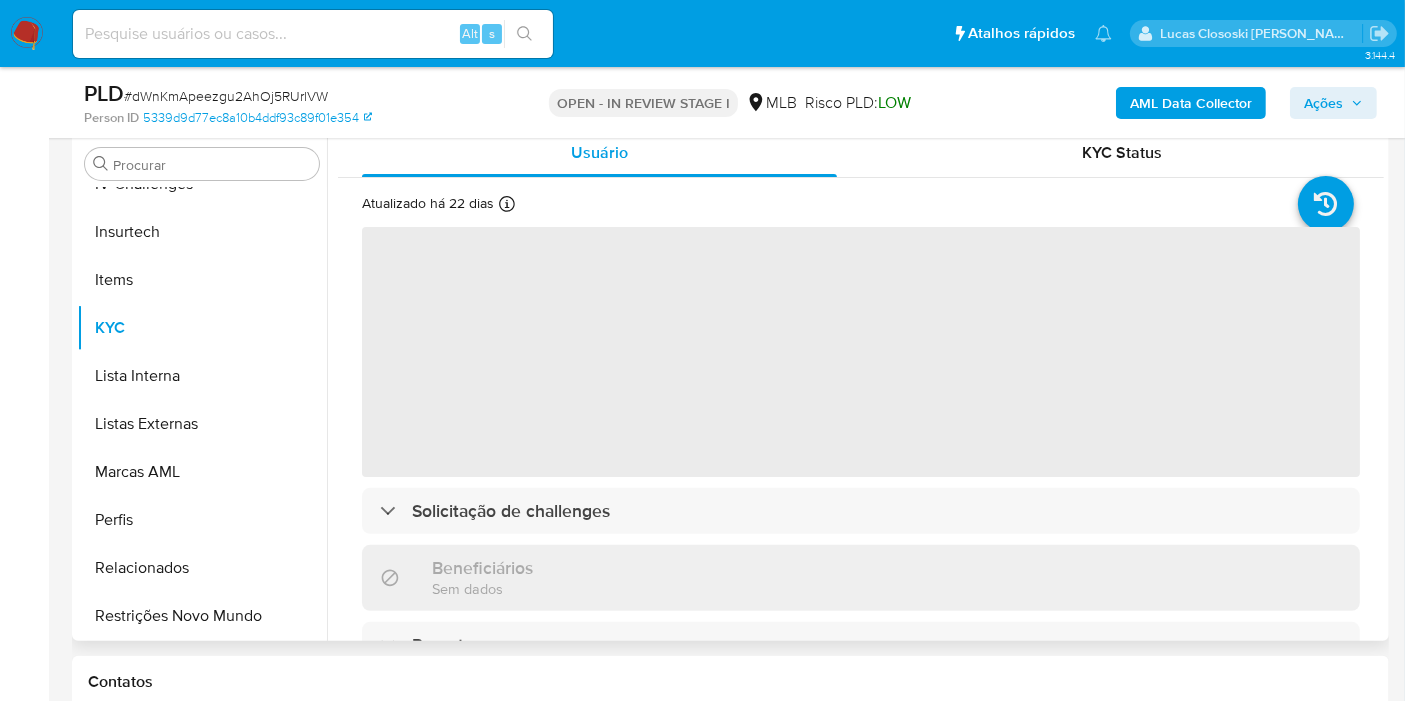 scroll, scrollTop: 444, scrollLeft: 0, axis: vertical 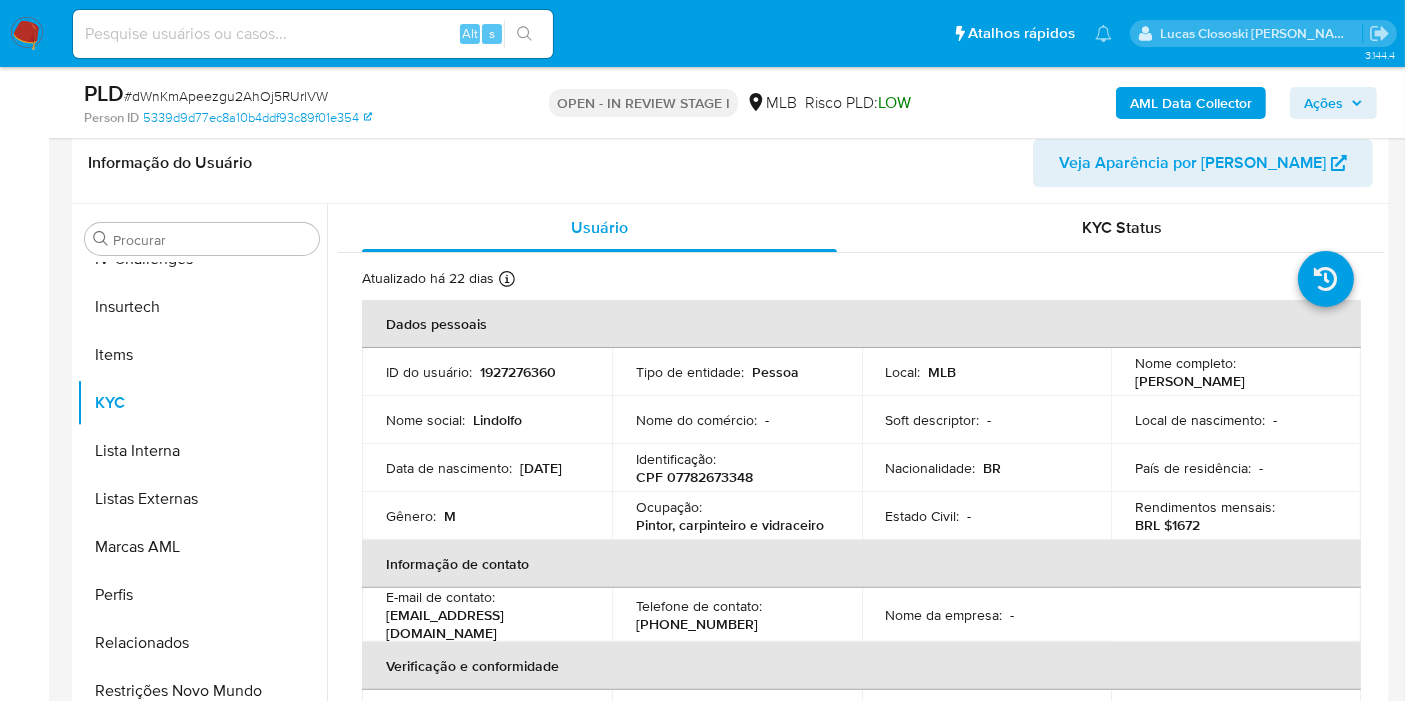 click on "CPF 07782673348" at bounding box center [694, 477] 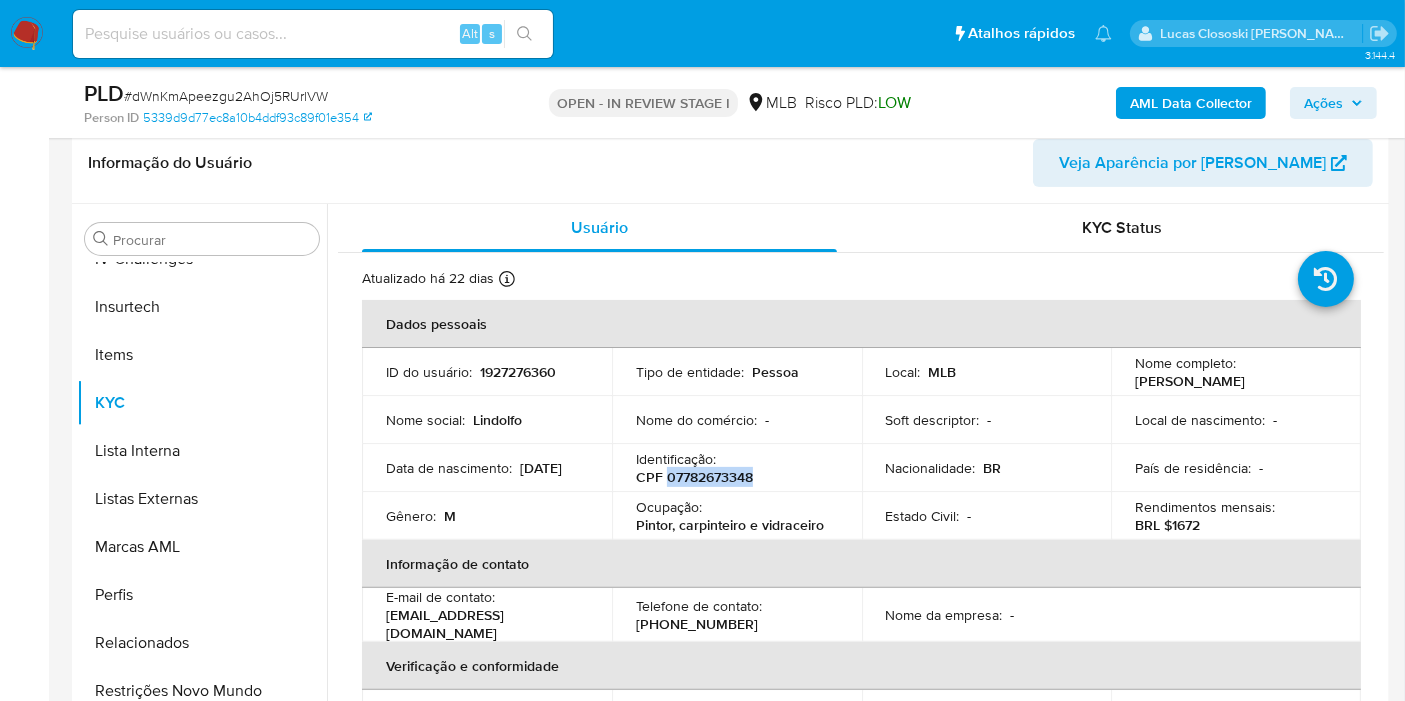 click on "CPF 07782673348" at bounding box center (694, 477) 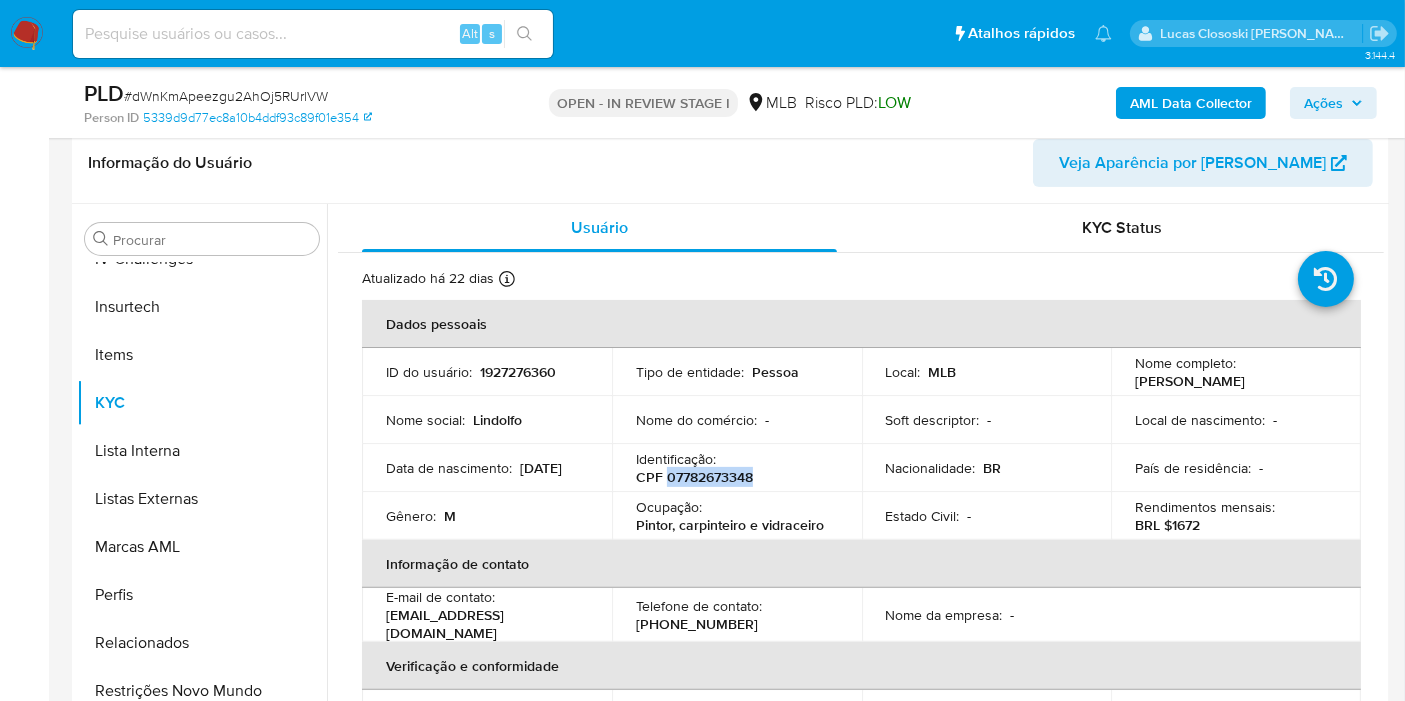 copy on "07782673348" 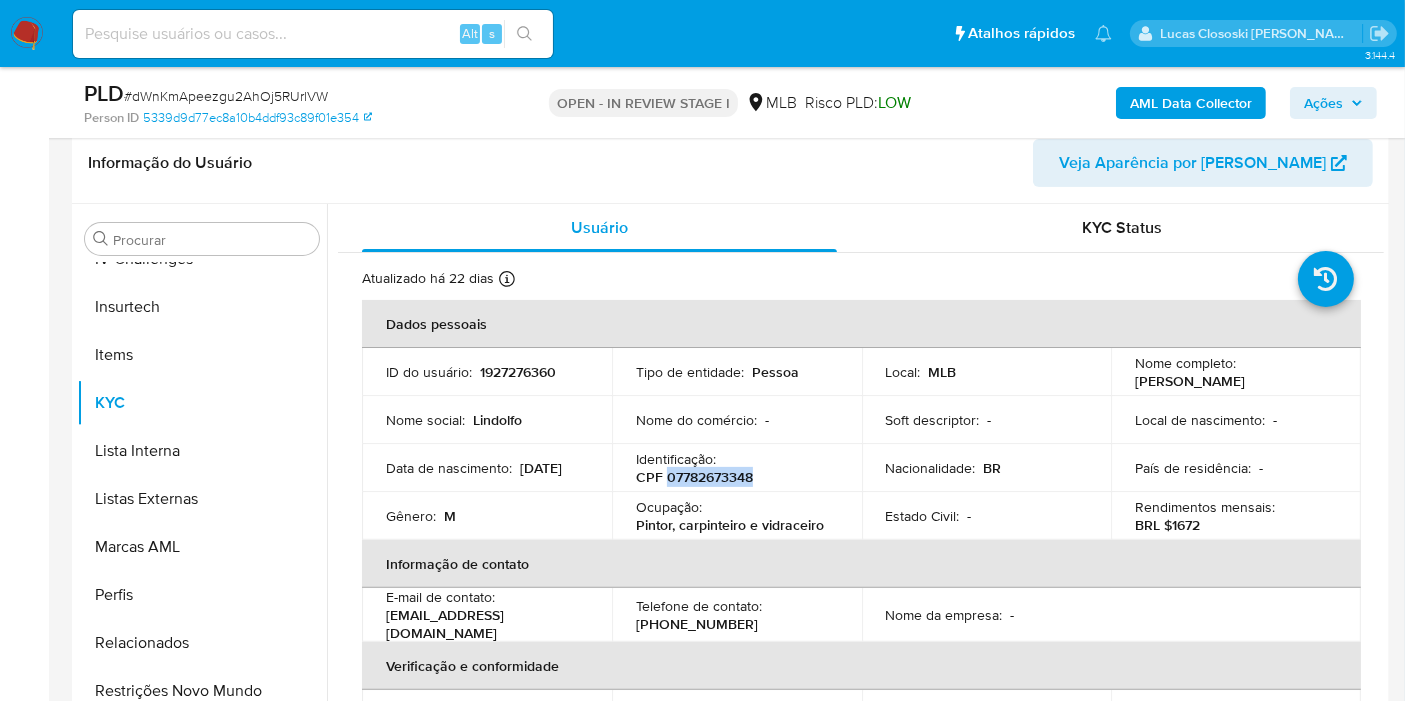 copy on "07782673348" 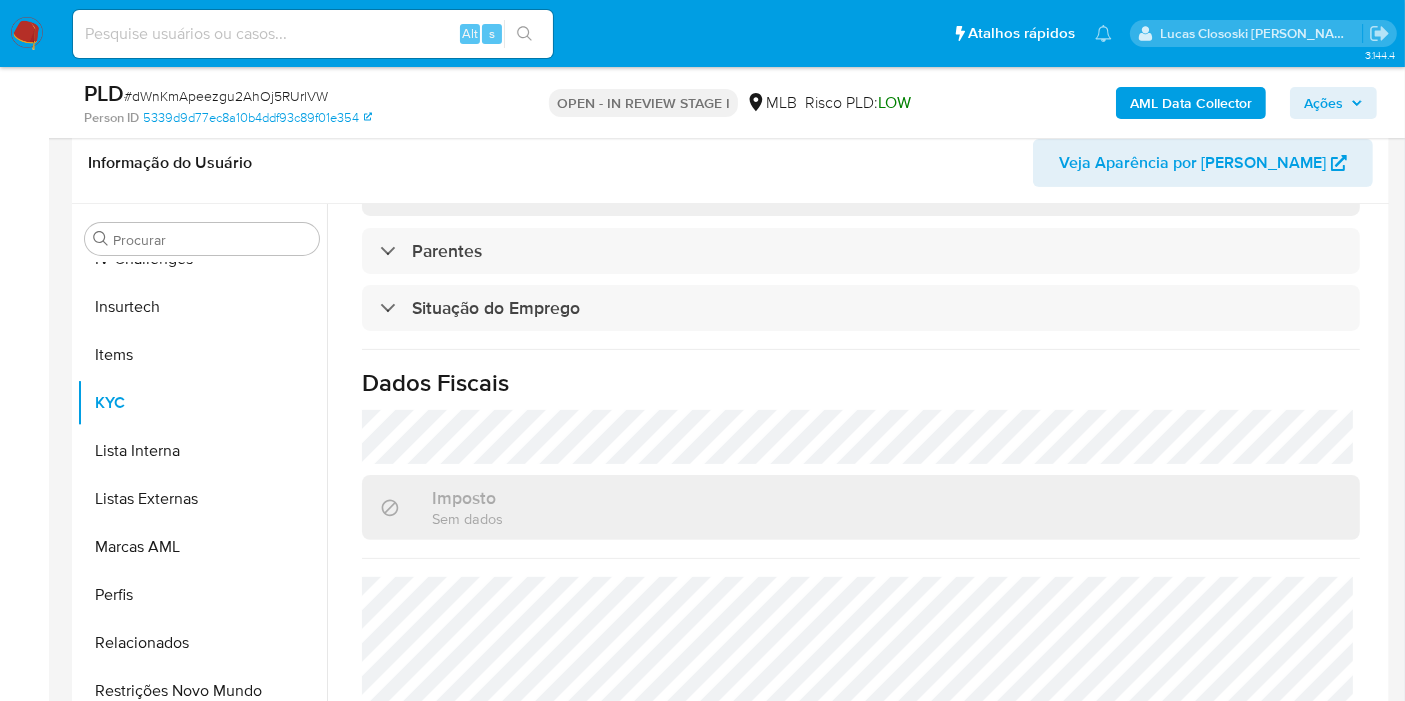 scroll, scrollTop: 908, scrollLeft: 0, axis: vertical 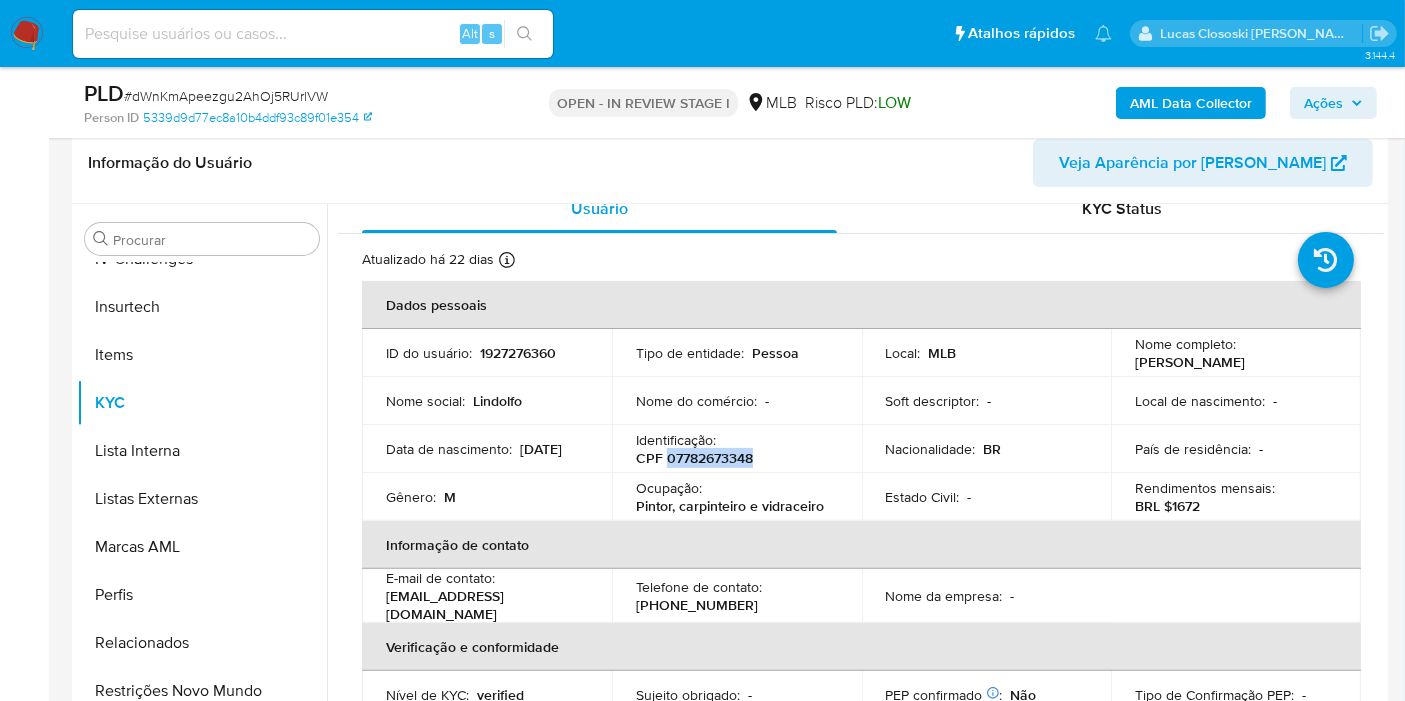copy on "07782673348" 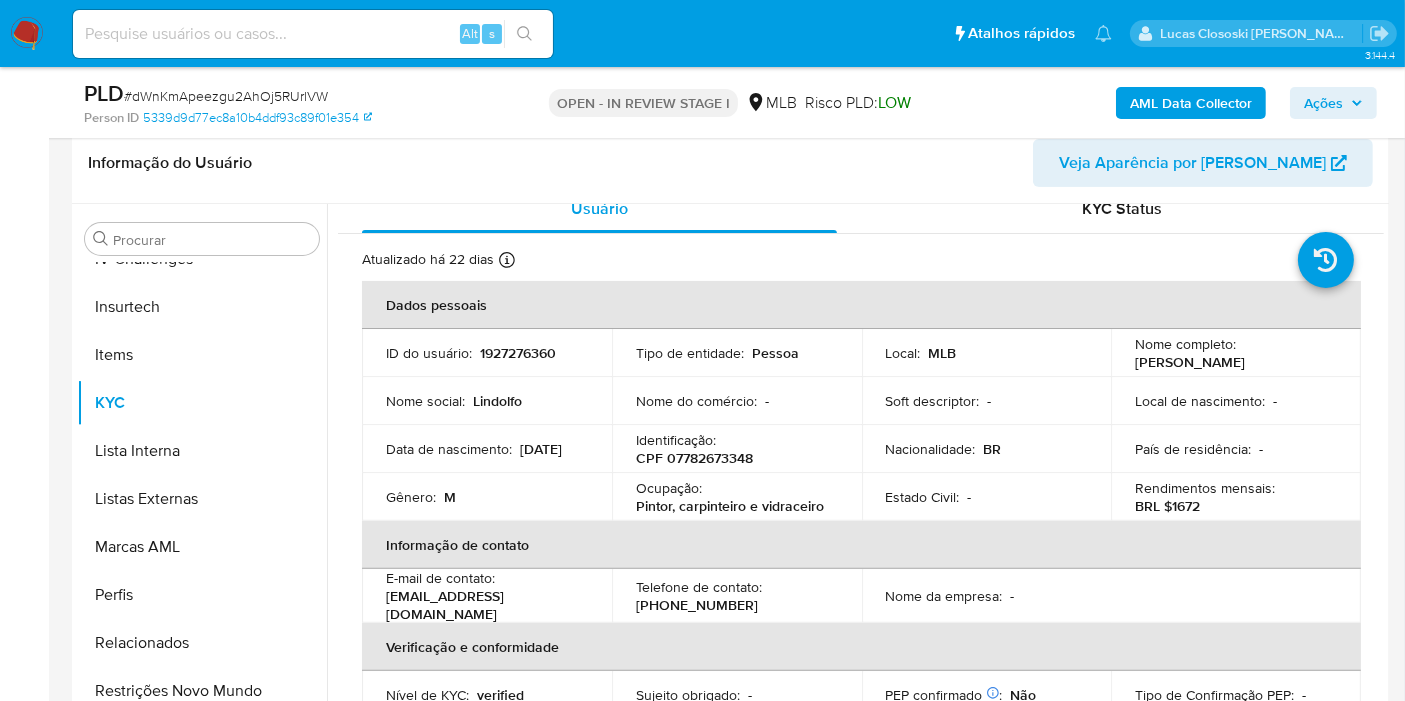 click on "# dWnKmApeezgu2AhOj5RUrlVW" at bounding box center [226, 96] 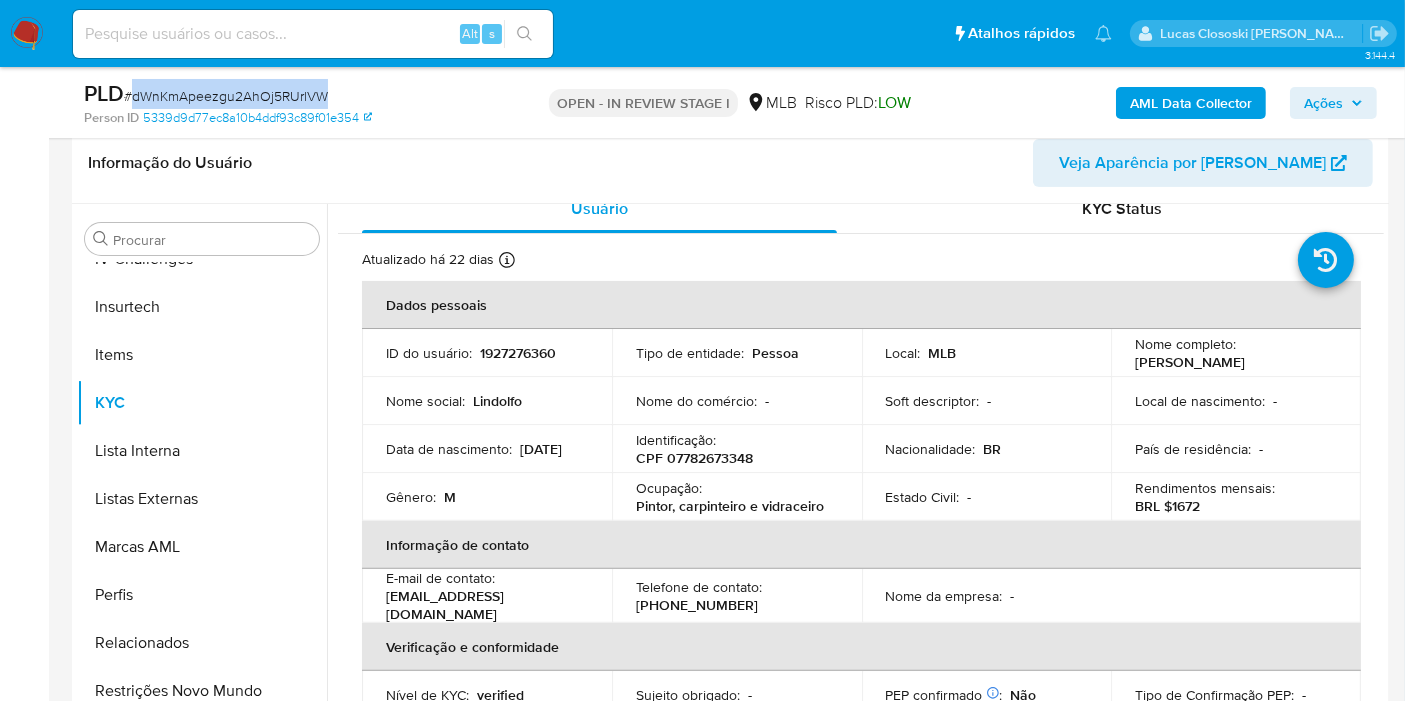 click on "# dWnKmApeezgu2AhOj5RUrlVW" at bounding box center (226, 96) 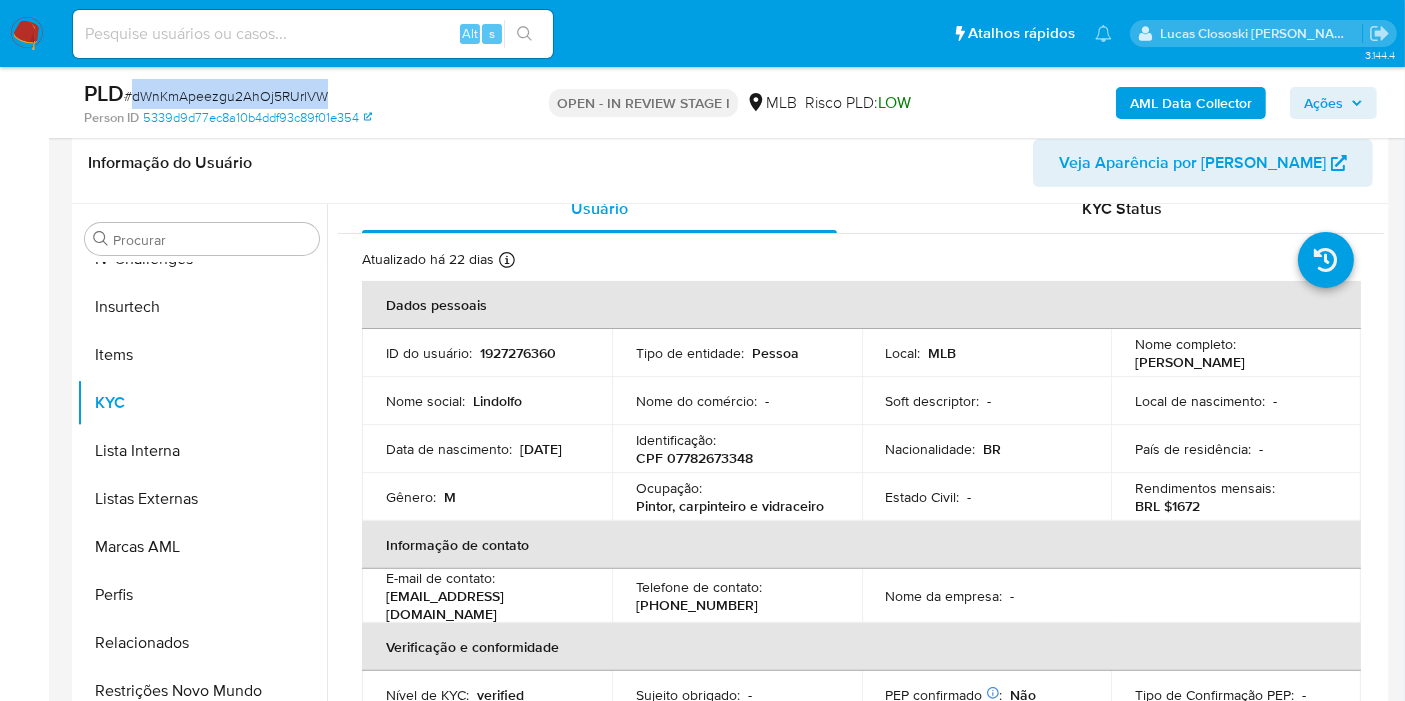 scroll, scrollTop: 400, scrollLeft: 0, axis: vertical 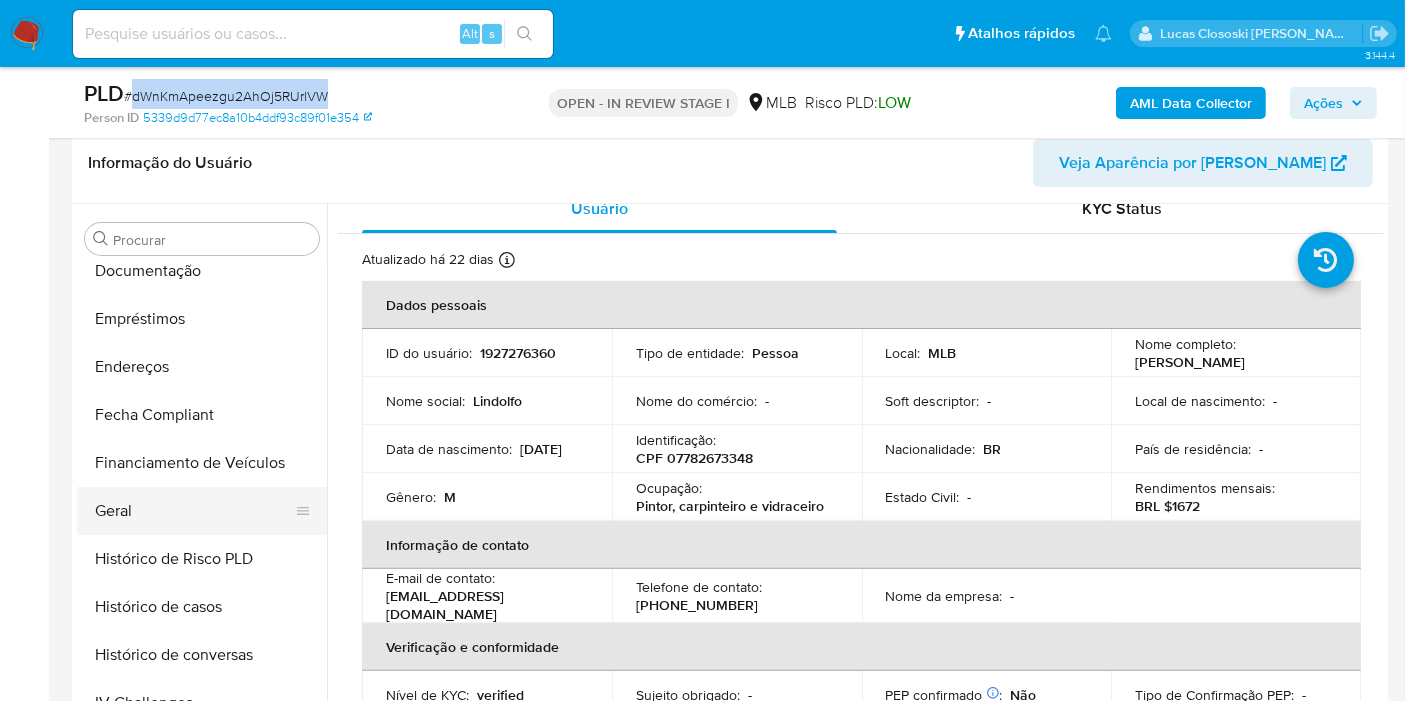 click on "Geral" at bounding box center (194, 511) 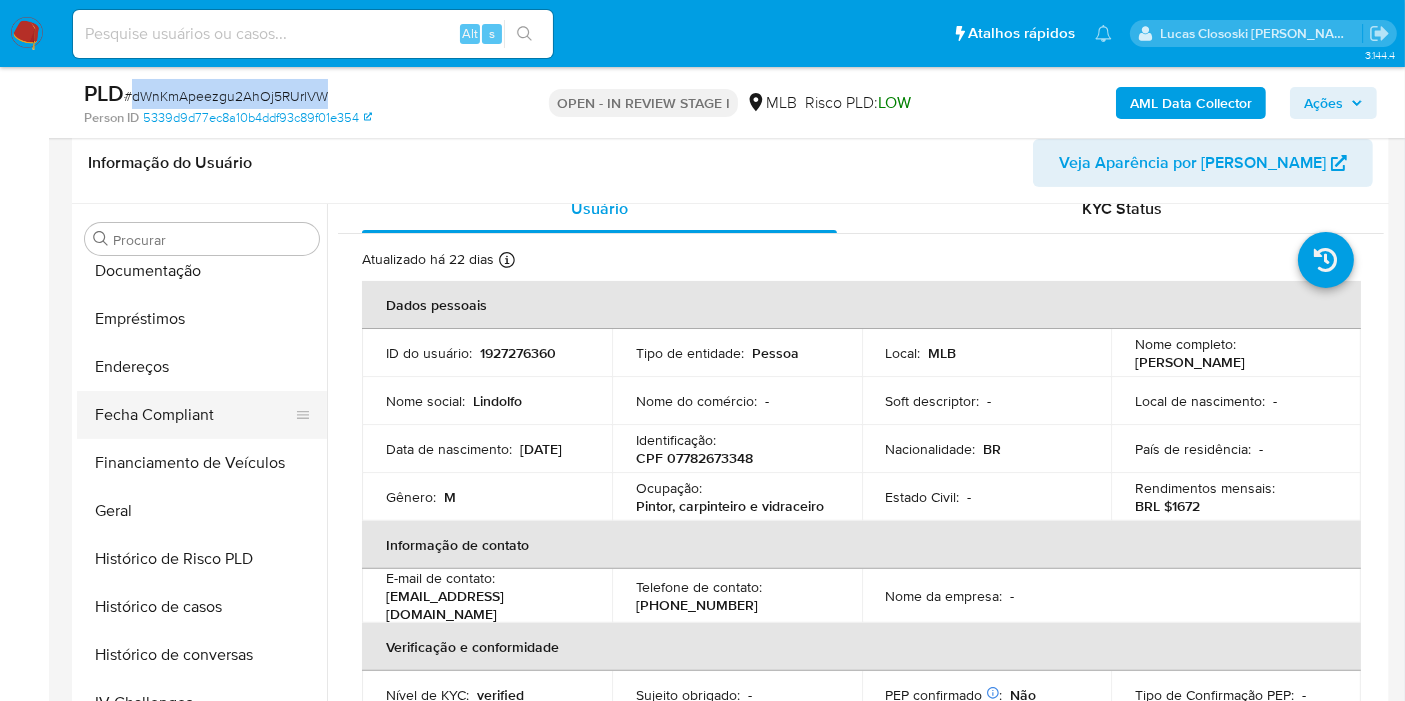 scroll, scrollTop: 0, scrollLeft: 0, axis: both 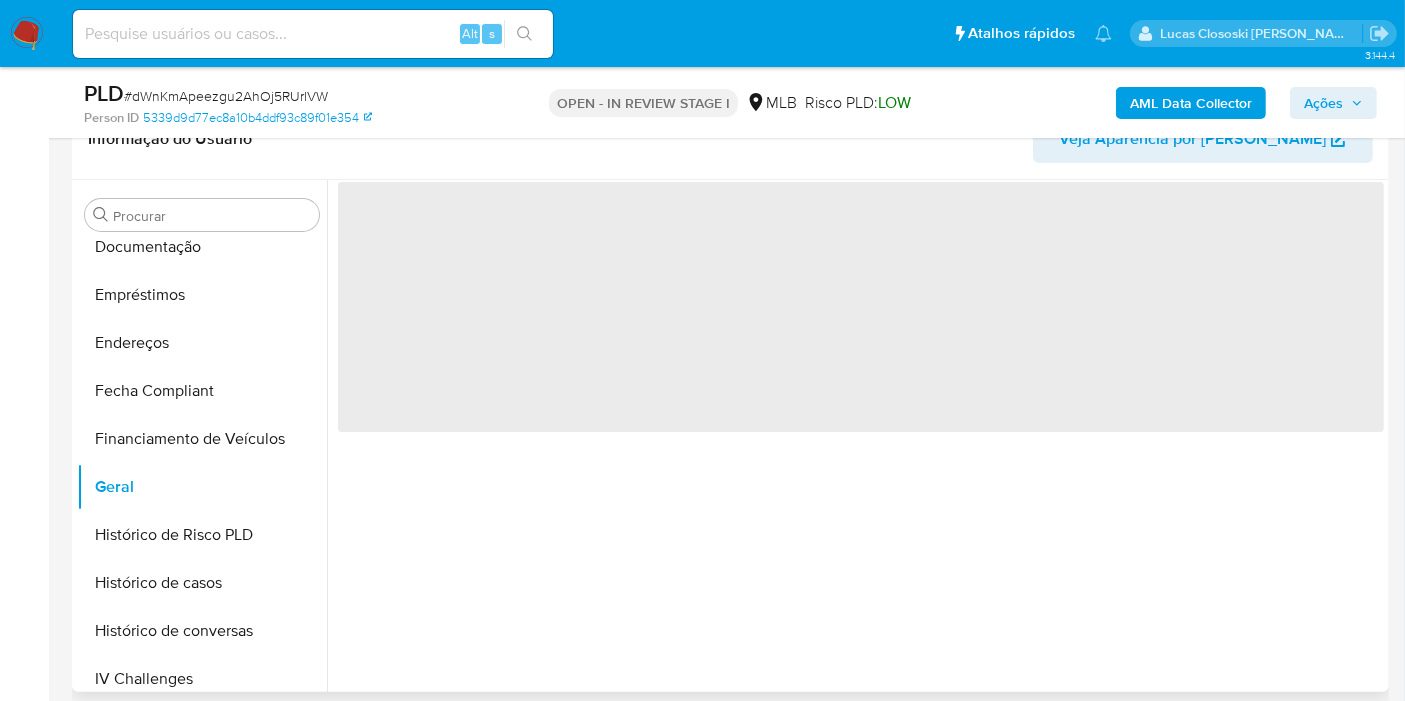 click on "Informação do Usuário Veja Aparência por Pessoa" at bounding box center [730, 139] 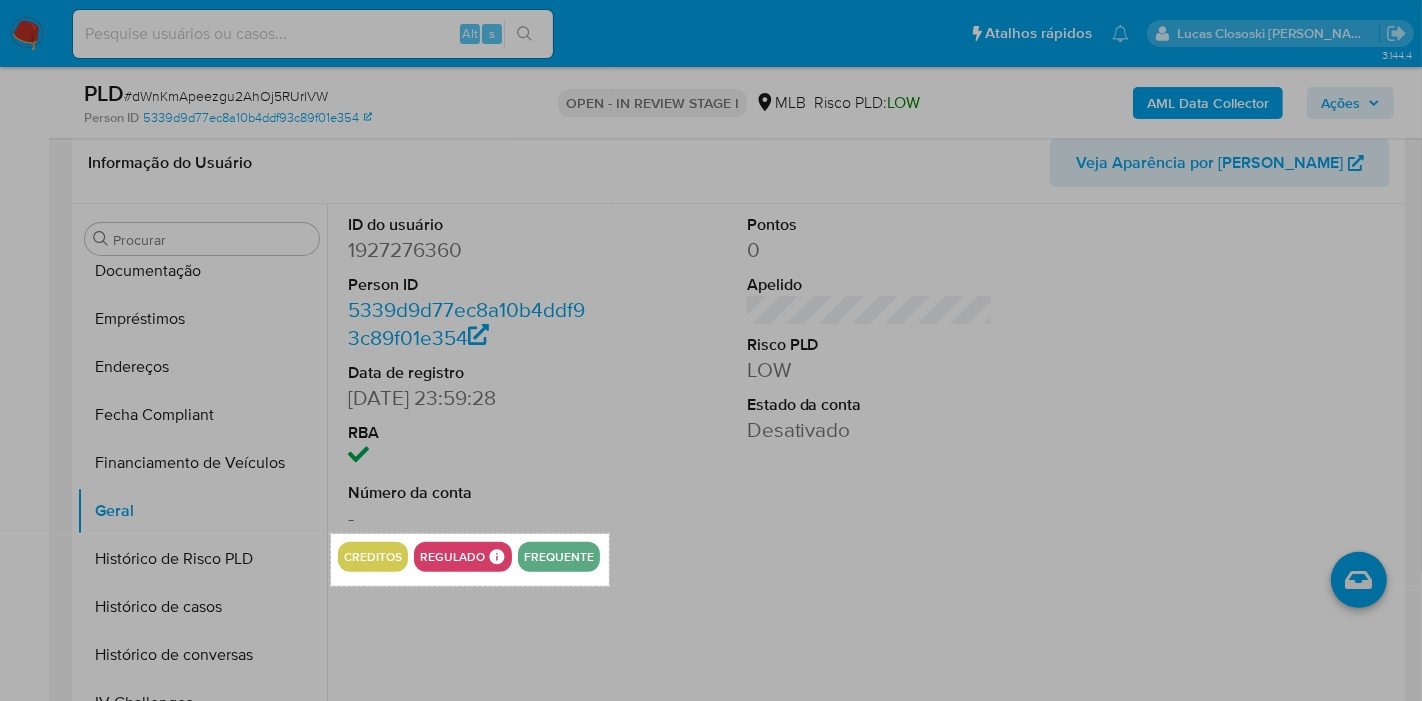 drag, startPoint x: 331, startPoint y: 533, endPoint x: 609, endPoint y: 584, distance: 282.63934 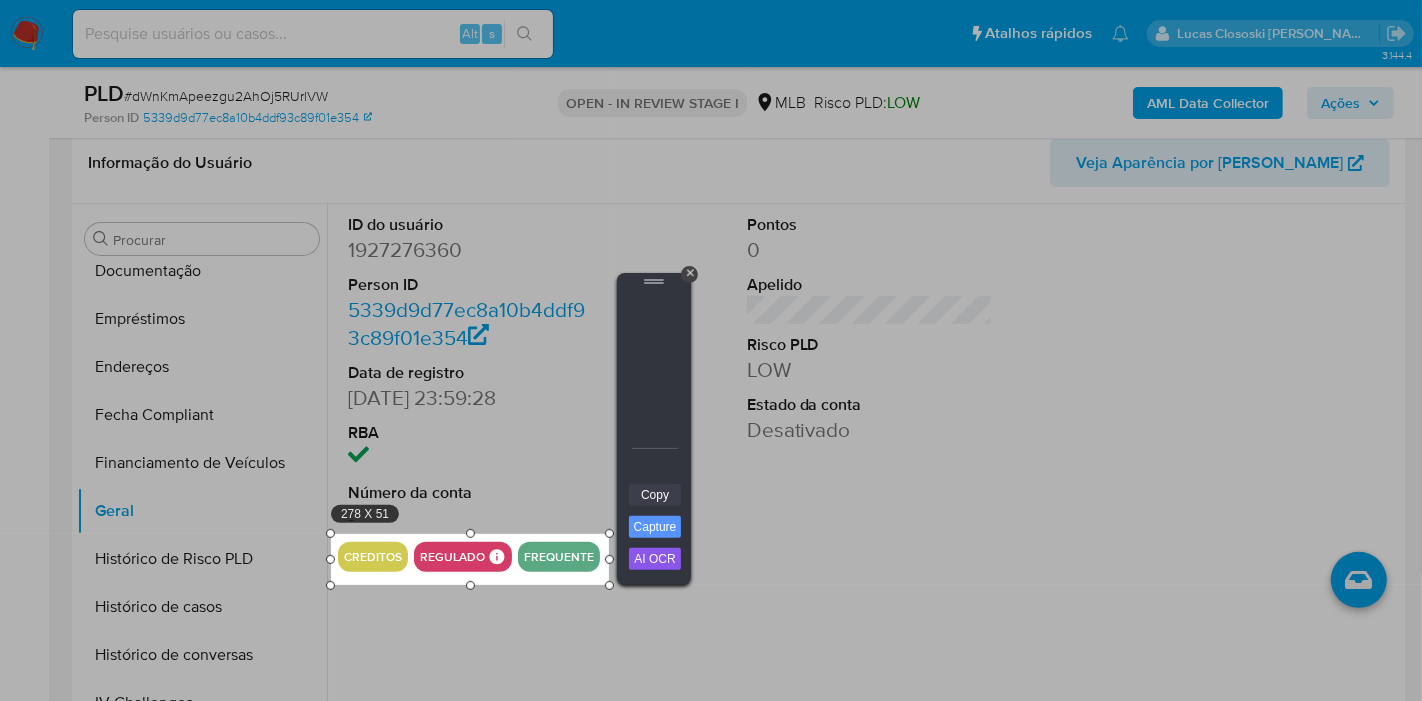 click on "Copy" at bounding box center (655, 495) 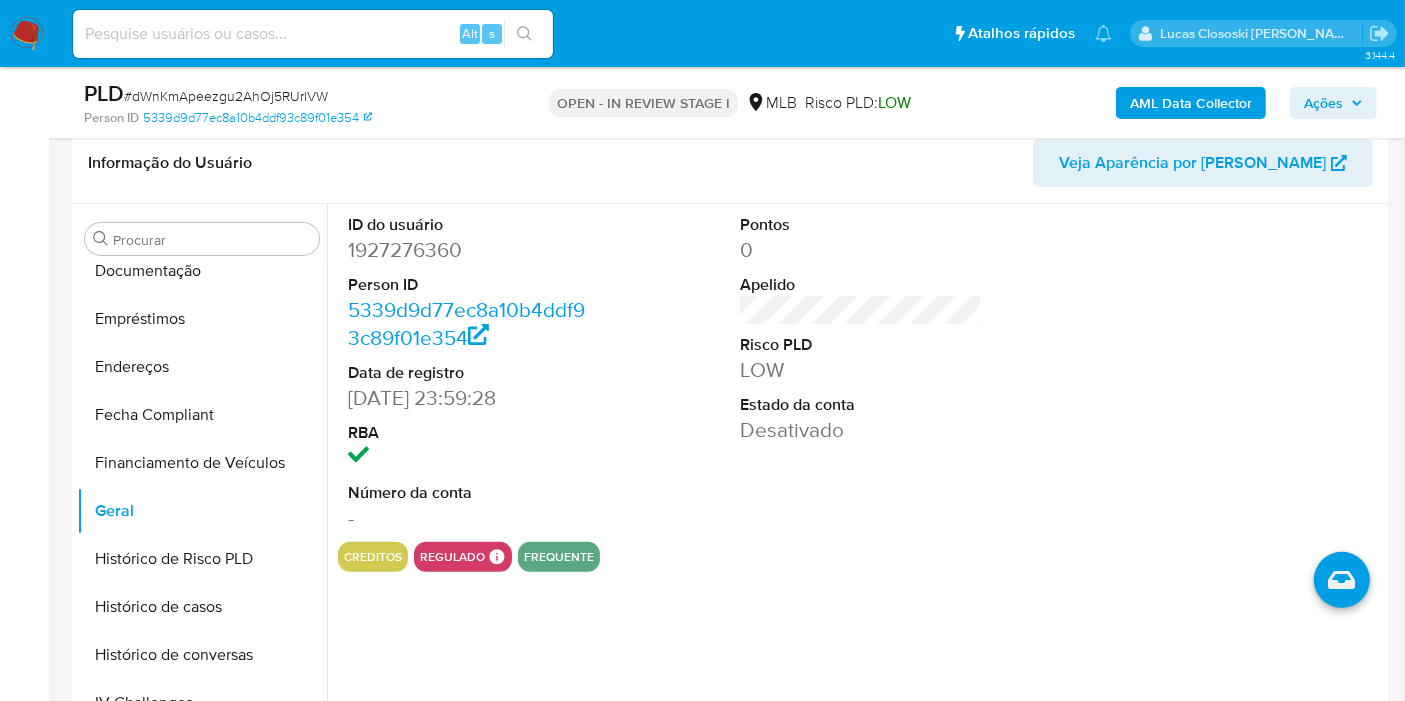 click on "Ações" at bounding box center [1323, 103] 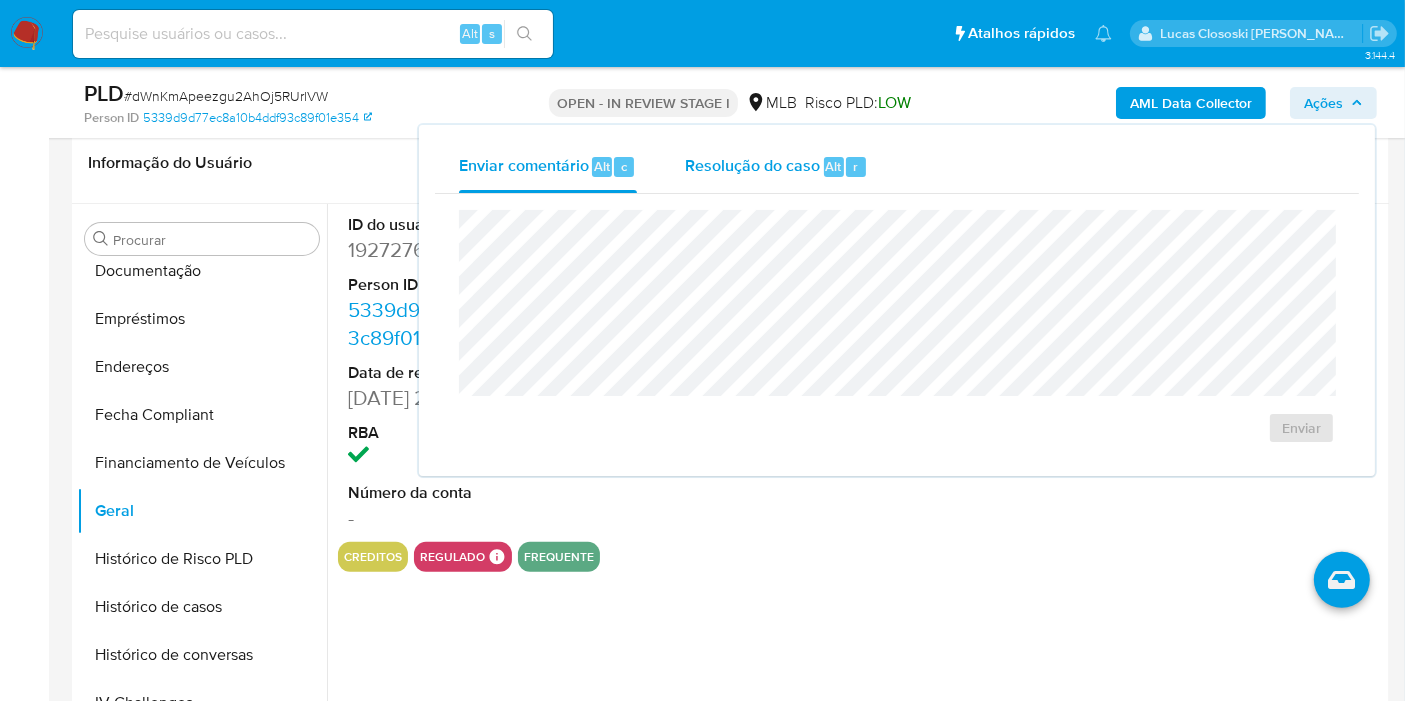 click on "Resolução do caso Alt r" at bounding box center (776, 167) 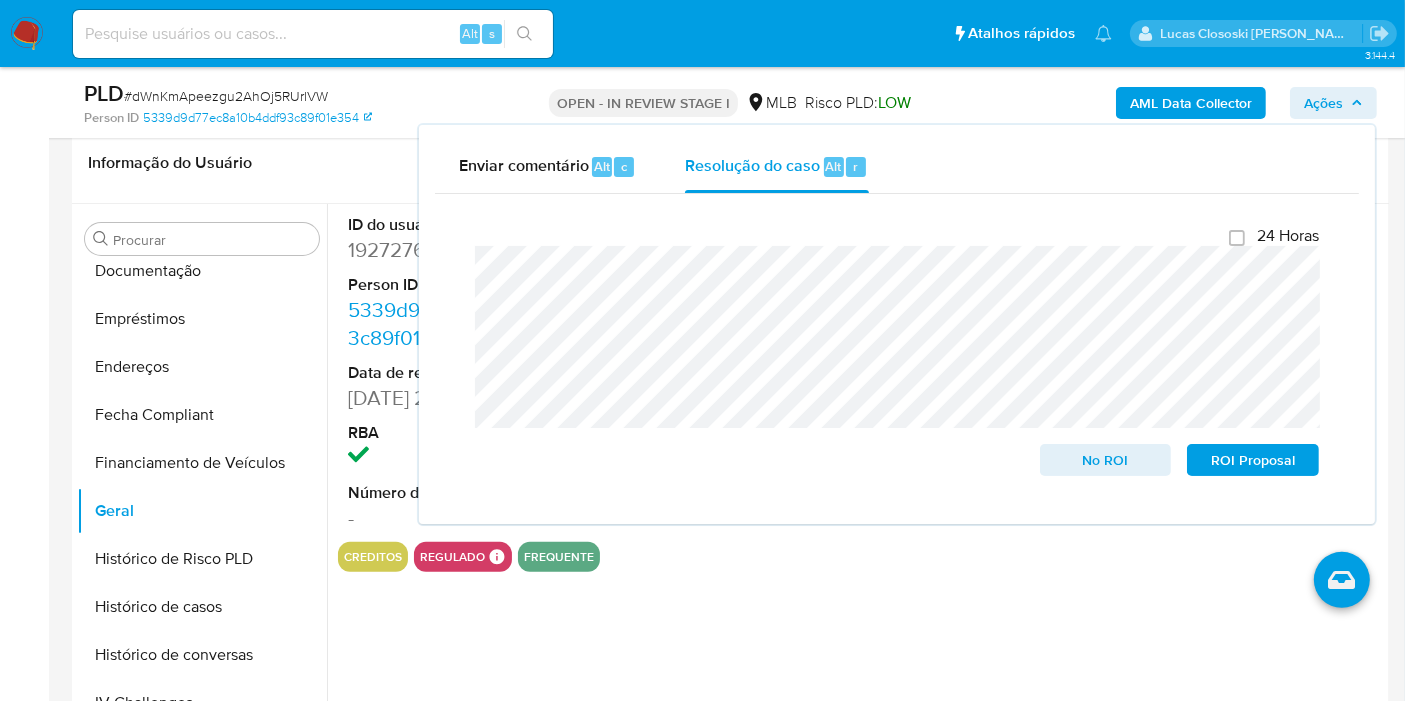 click on "Enviar comentário Alt c Resolução do caso Alt r Fechamento do caso 24 Horas No ROI ROI Proposal" at bounding box center [897, 324] 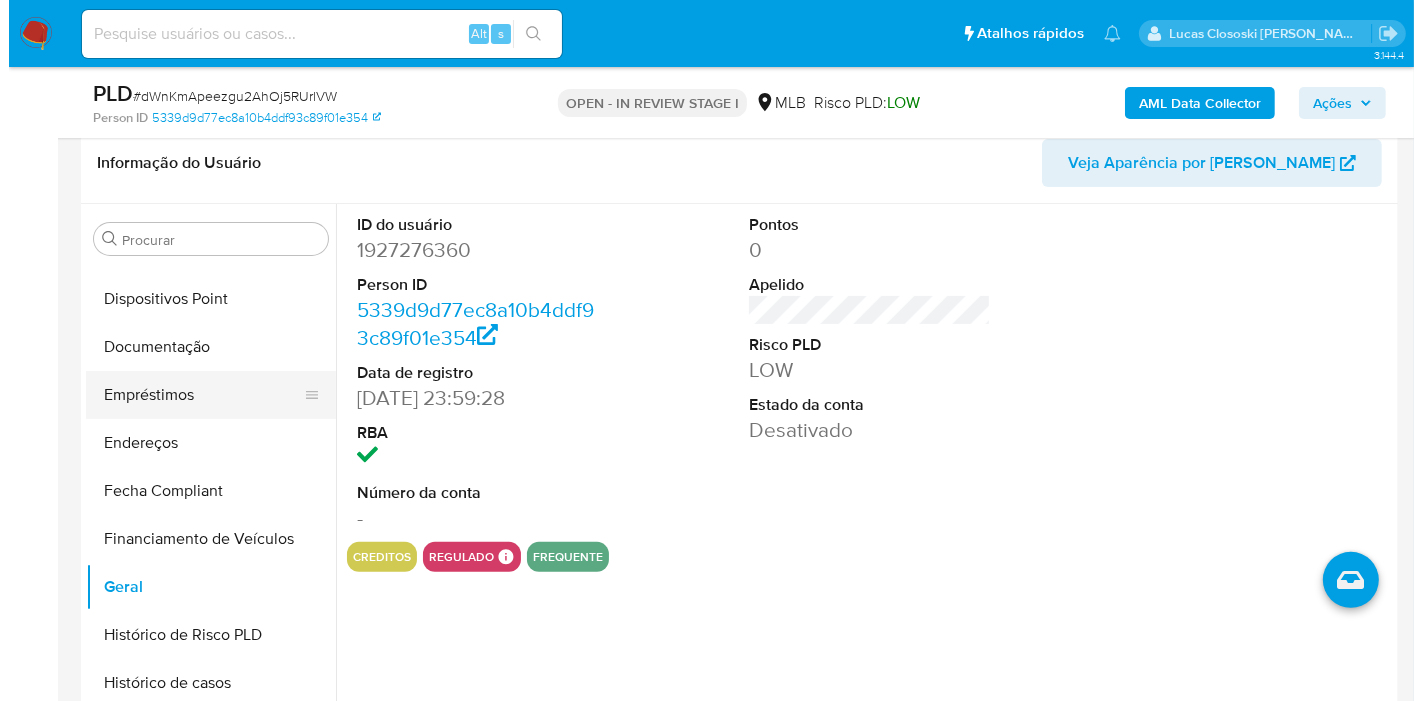scroll, scrollTop: 0, scrollLeft: 0, axis: both 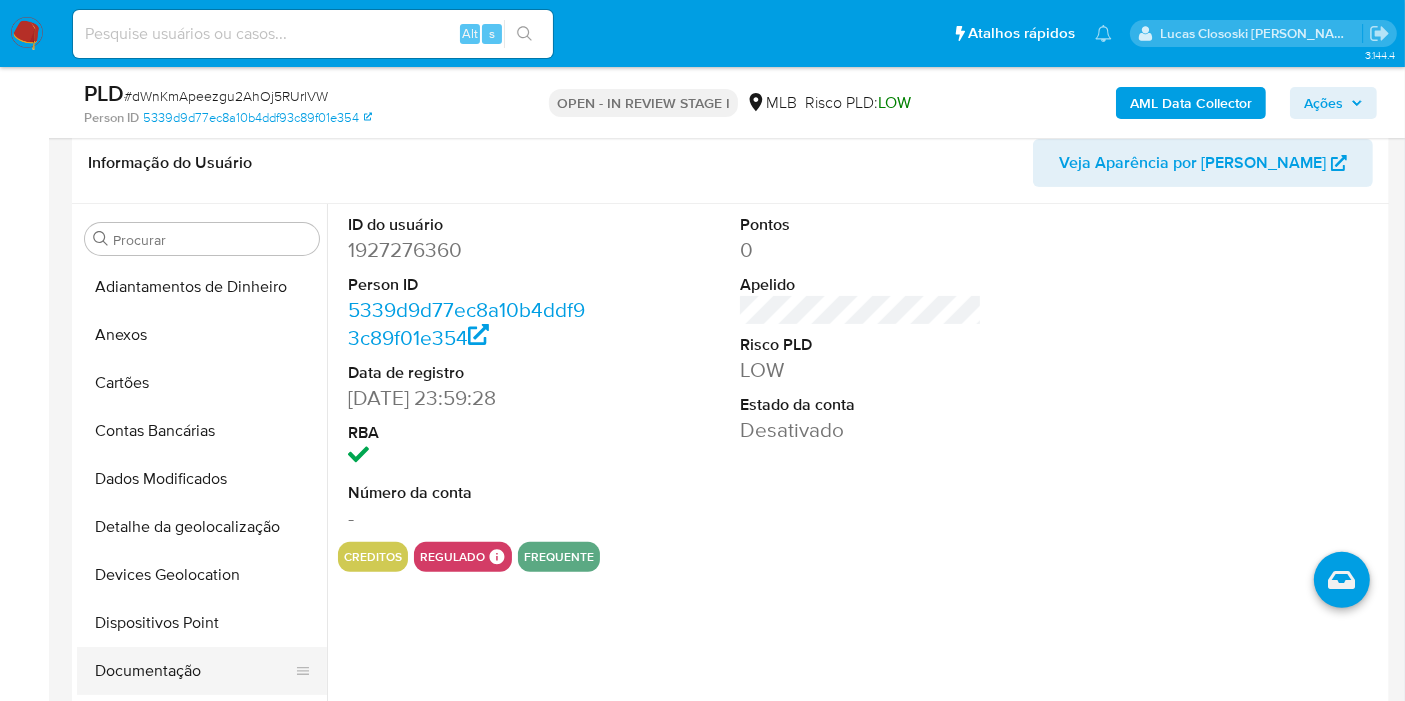 click on "Documentação" at bounding box center (194, 671) 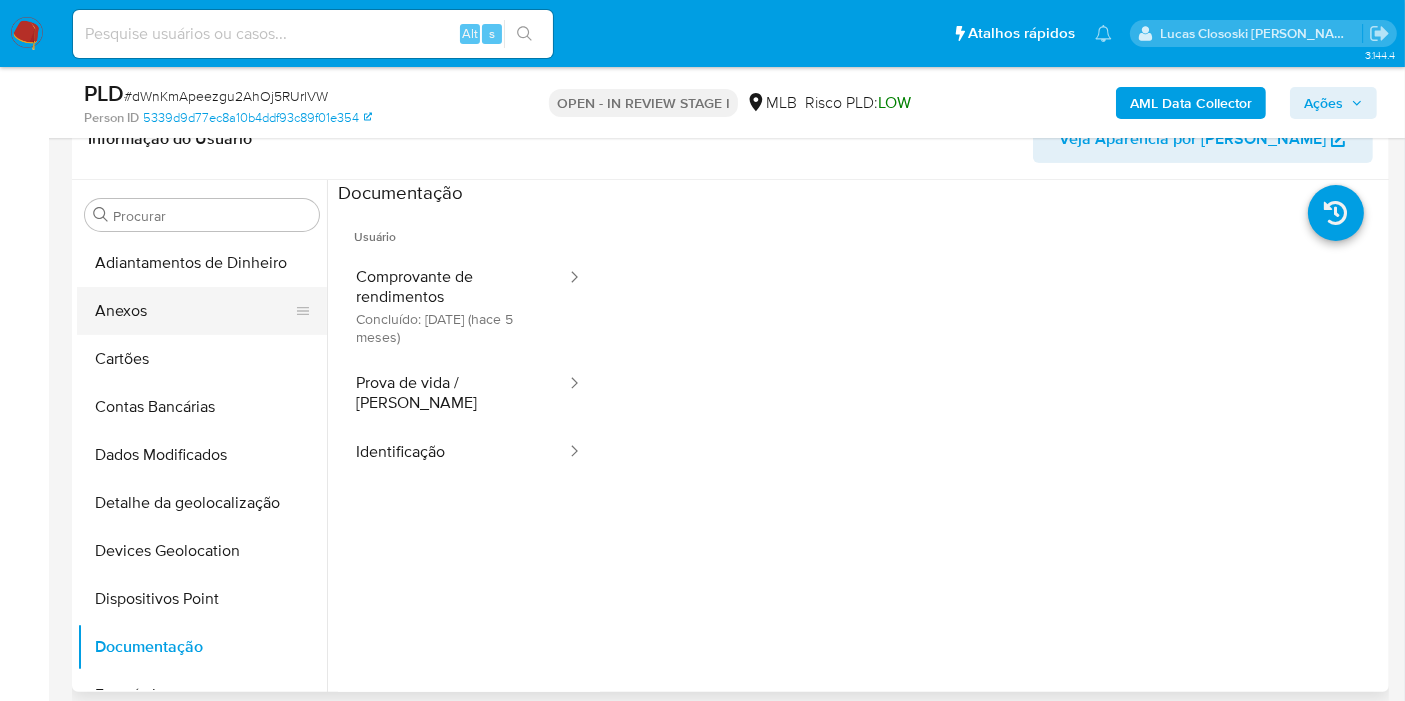 click on "Anexos" at bounding box center (194, 311) 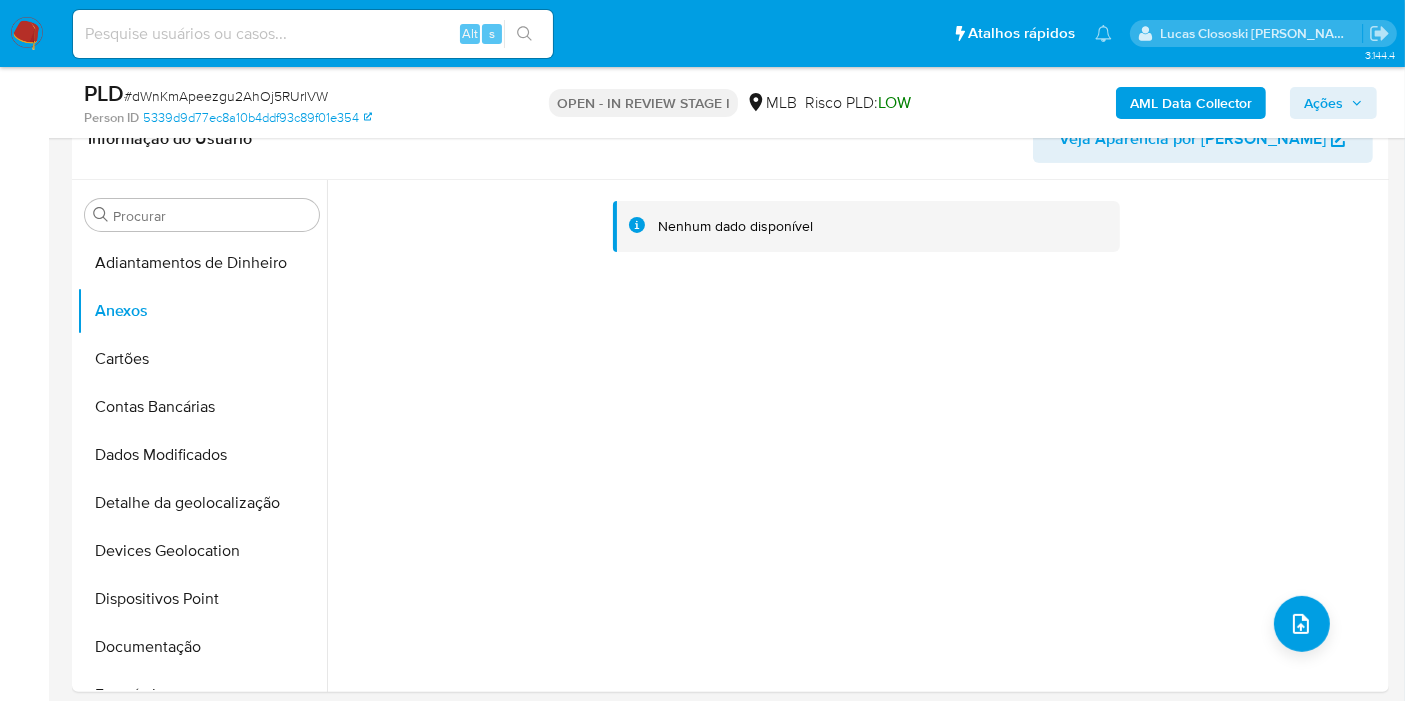 click on "Ações" at bounding box center (1323, 103) 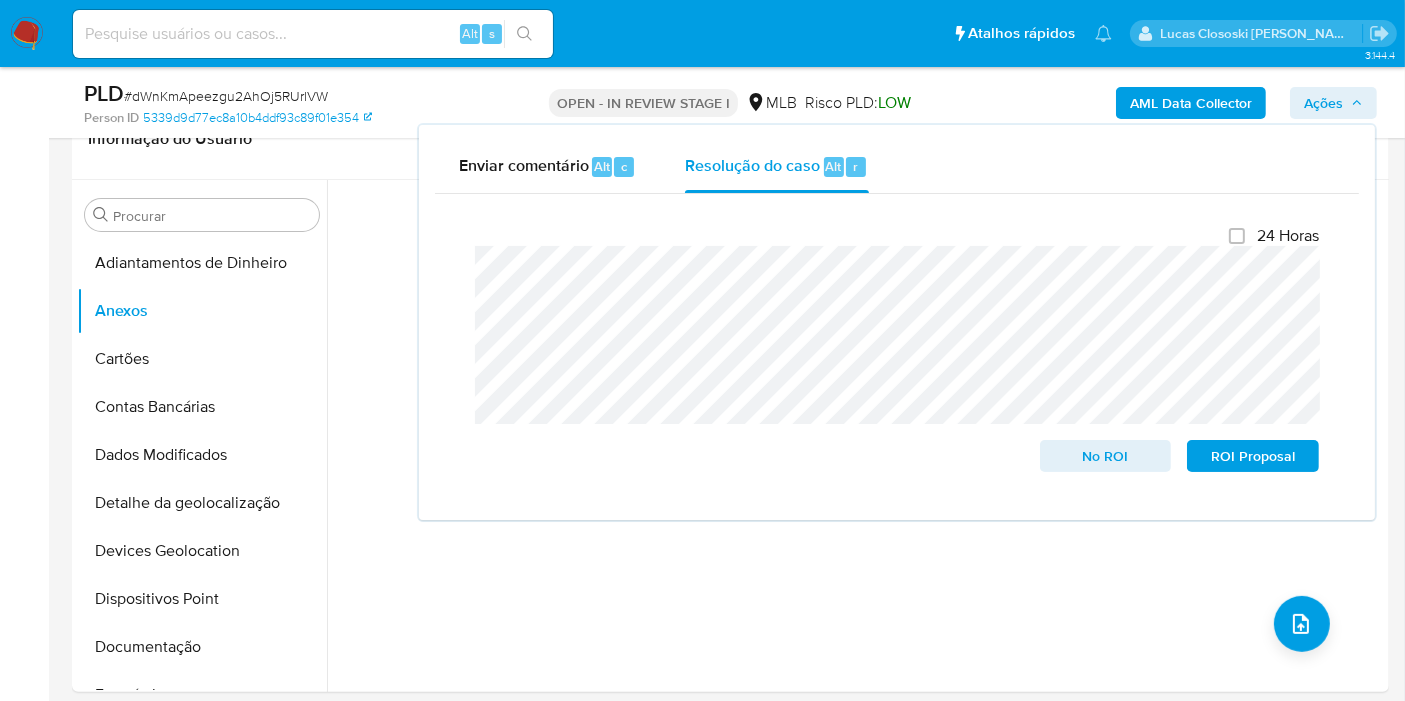 click on "Ações" at bounding box center [1323, 103] 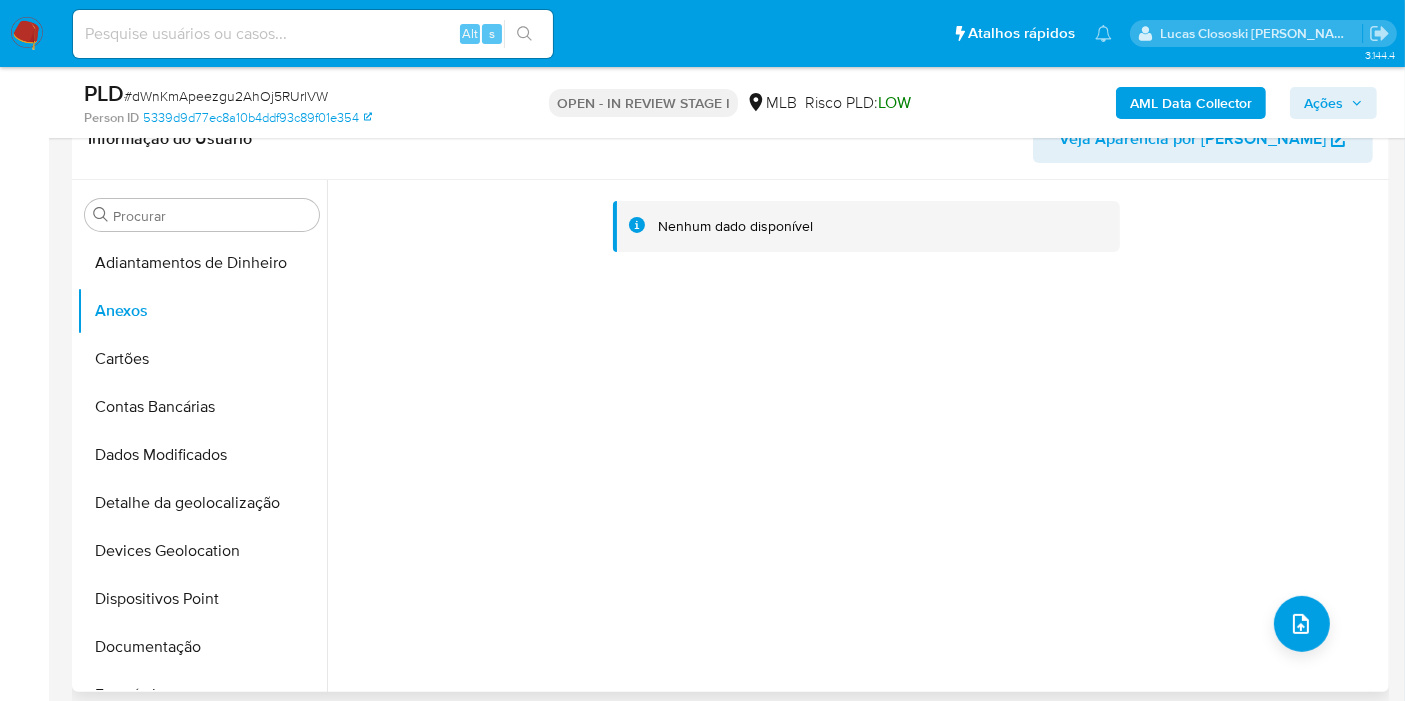 click on "Nenhum dado disponível" at bounding box center (855, 436) 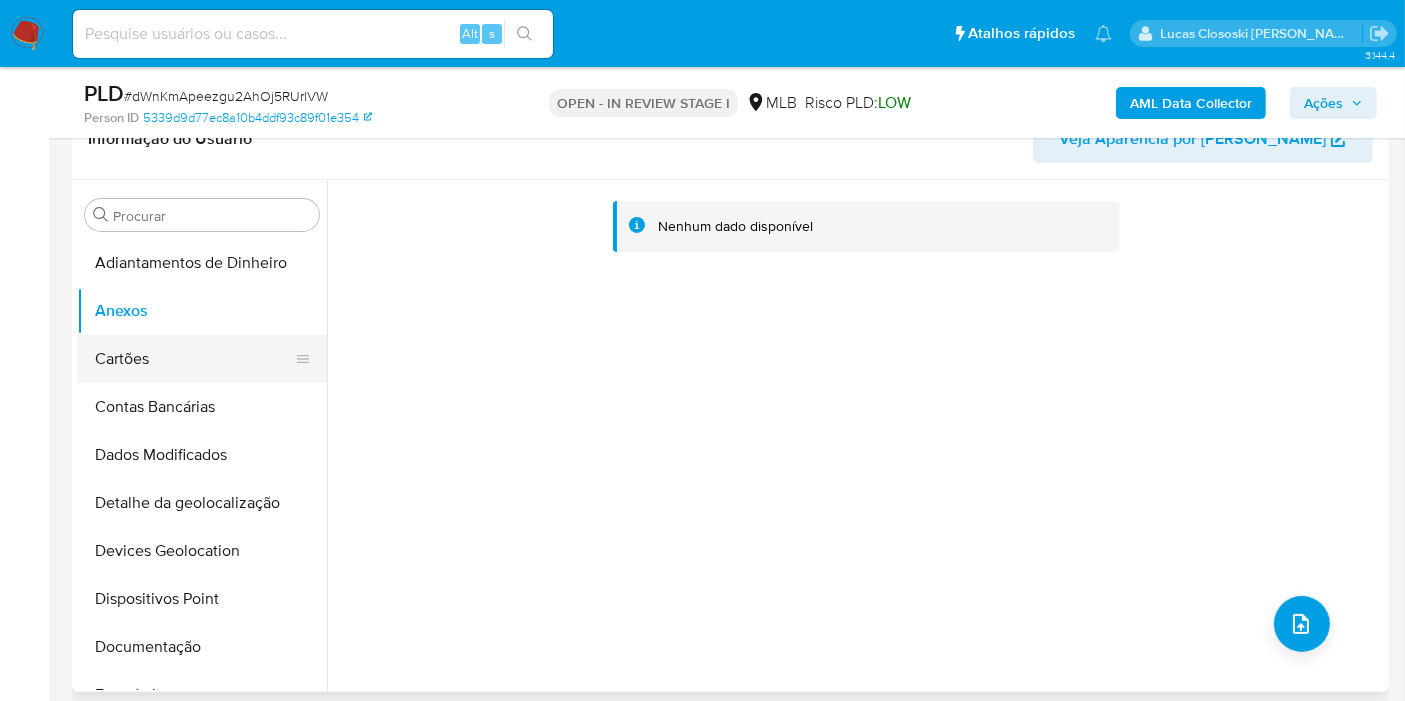 click on "Cartões" at bounding box center [194, 359] 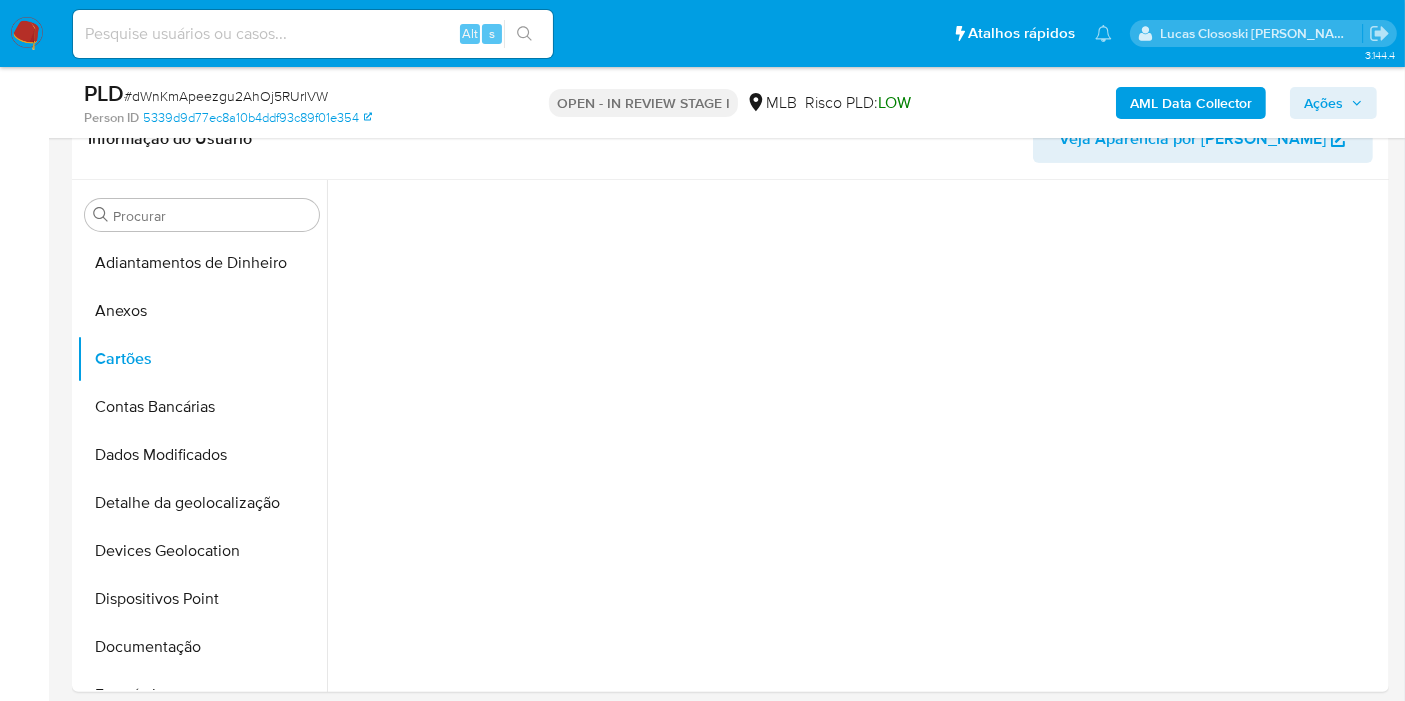 click on "Ações" at bounding box center [1323, 103] 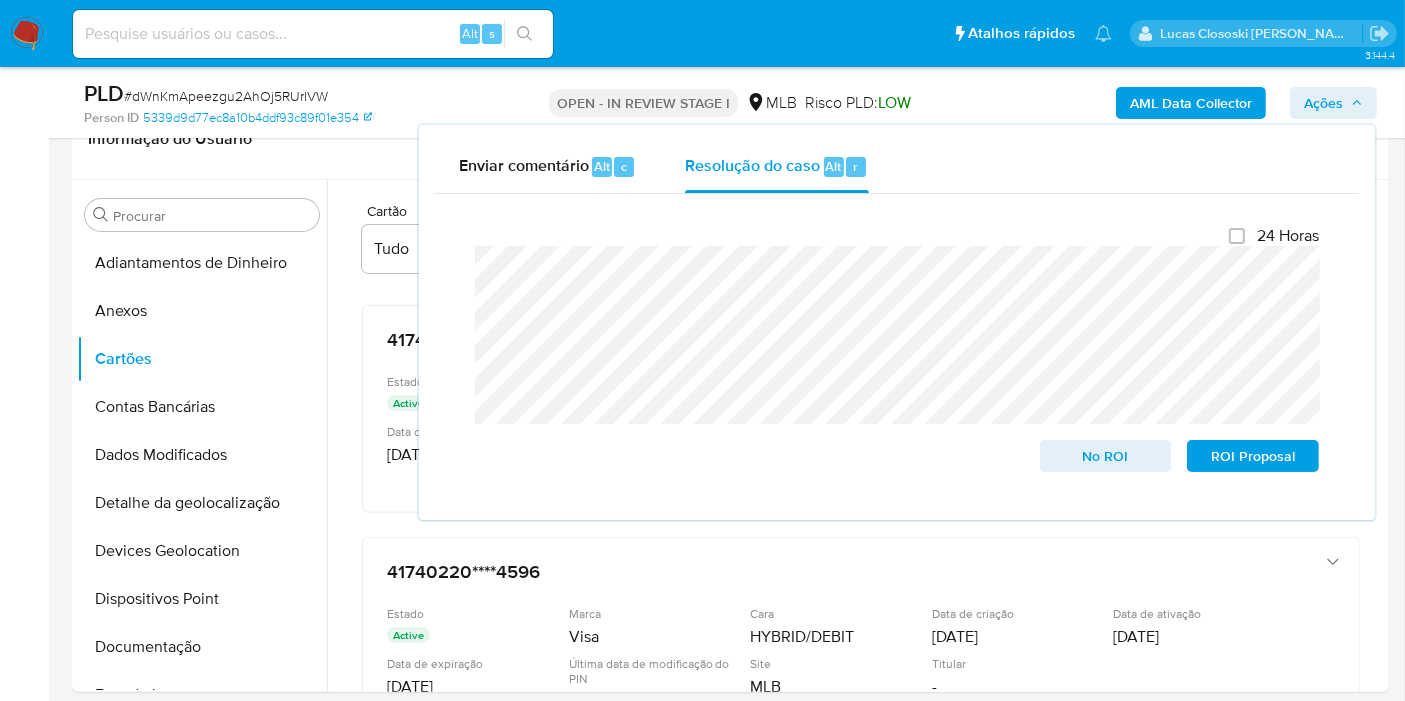 click on "Ações" at bounding box center (1323, 103) 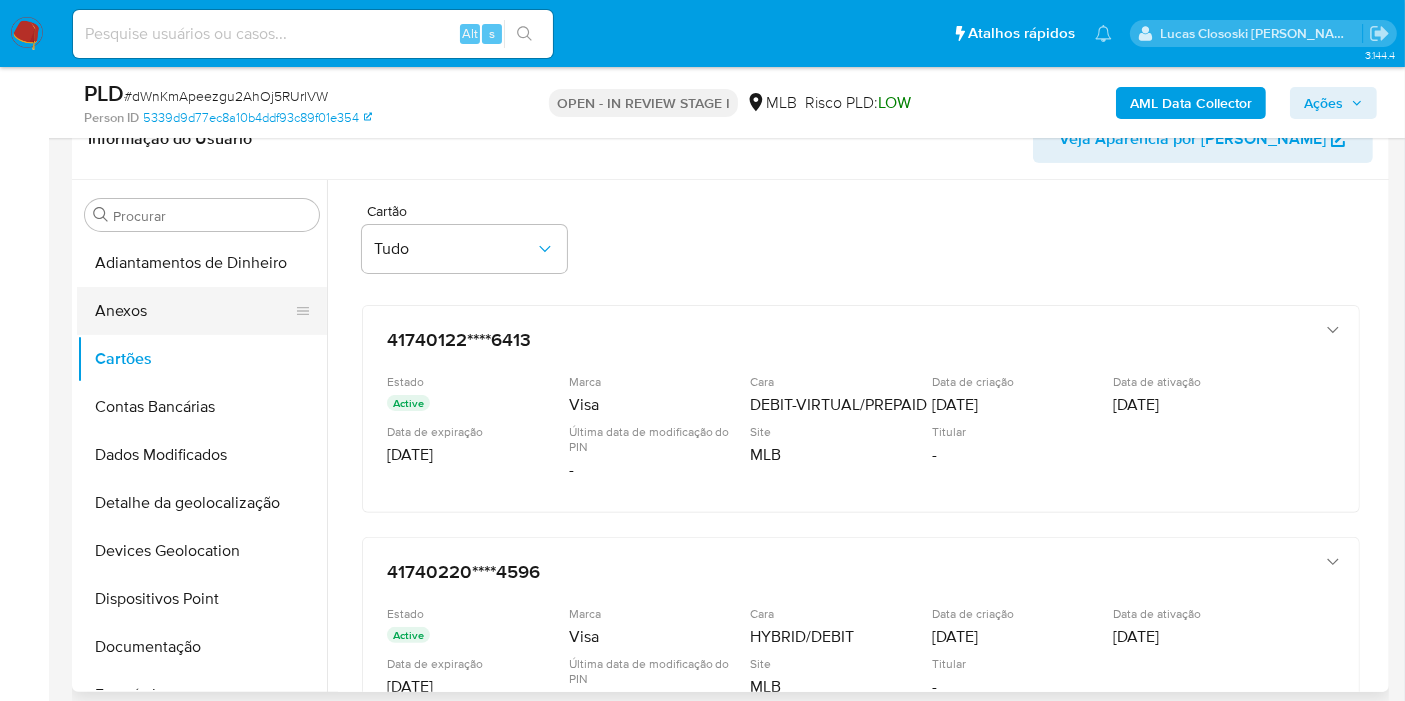 click on "Anexos" at bounding box center (194, 311) 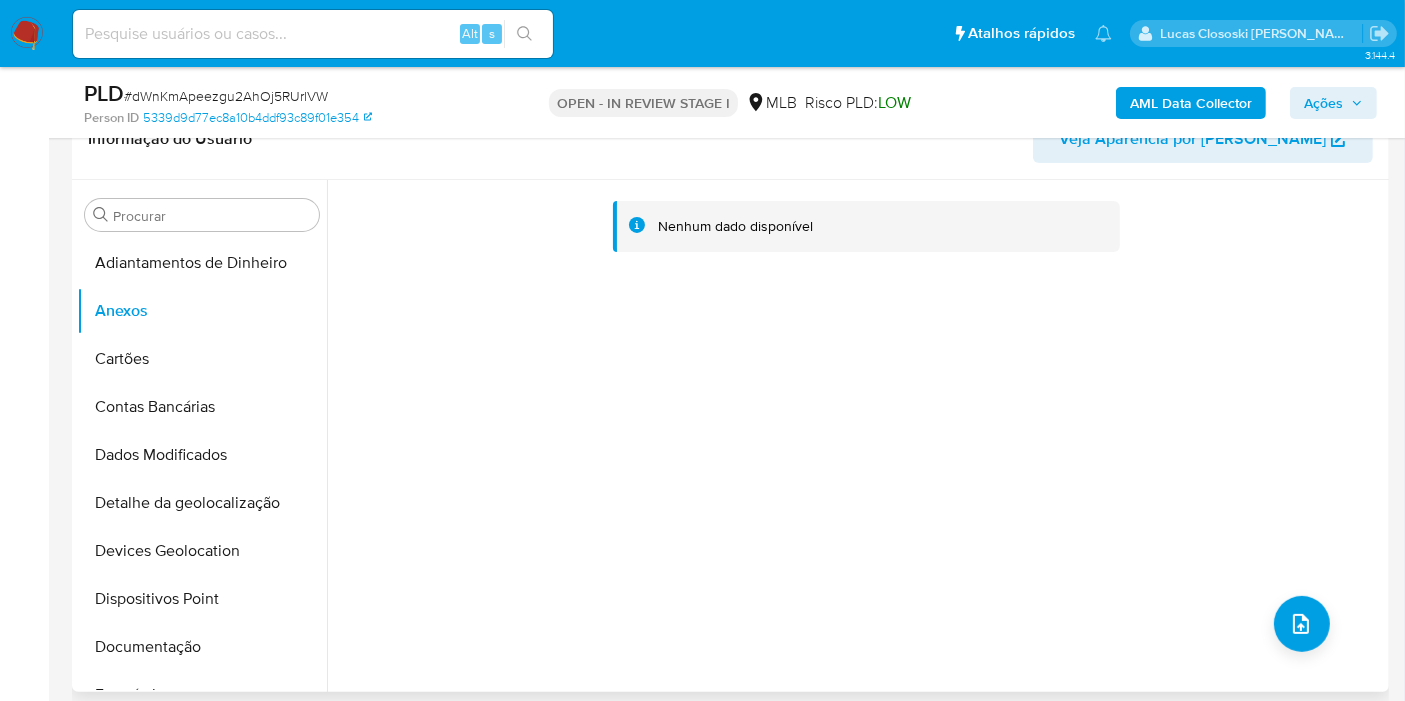 click on "Nenhum dado disponível" at bounding box center (855, 436) 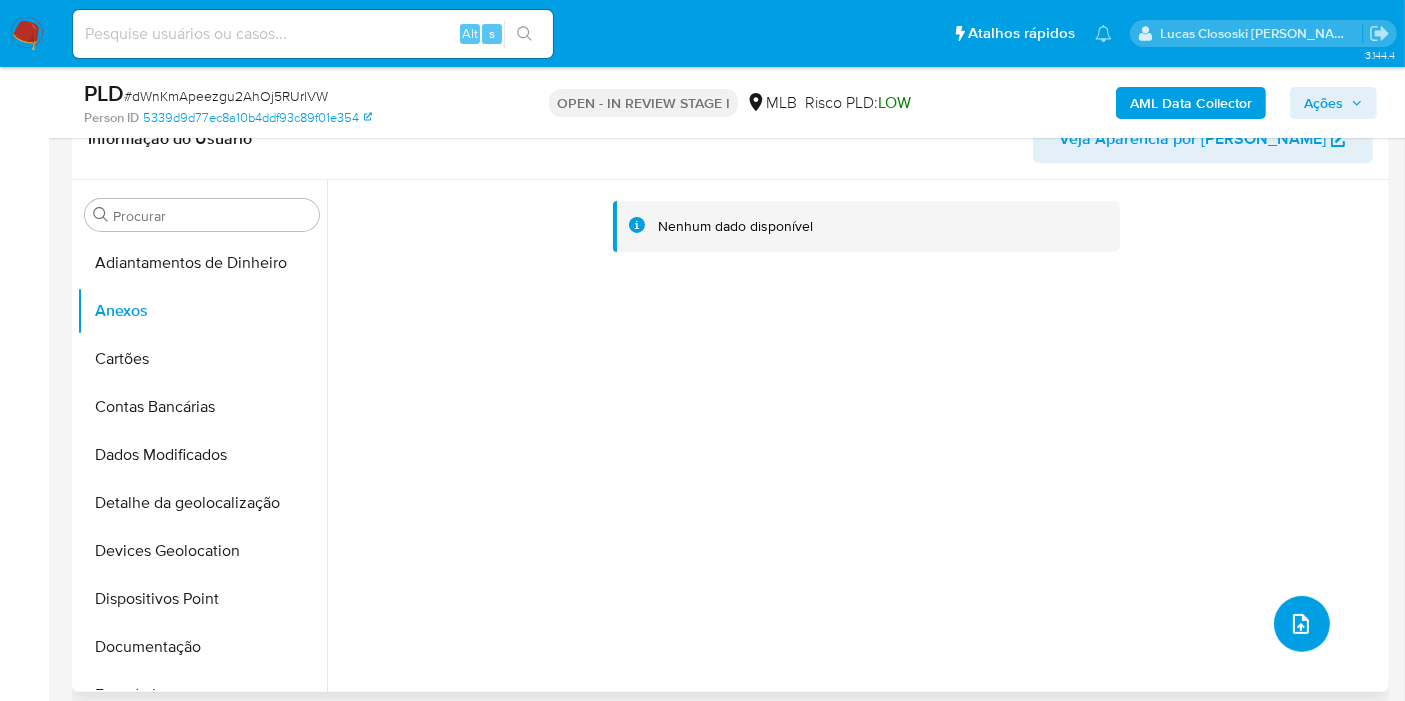 click at bounding box center [1302, 624] 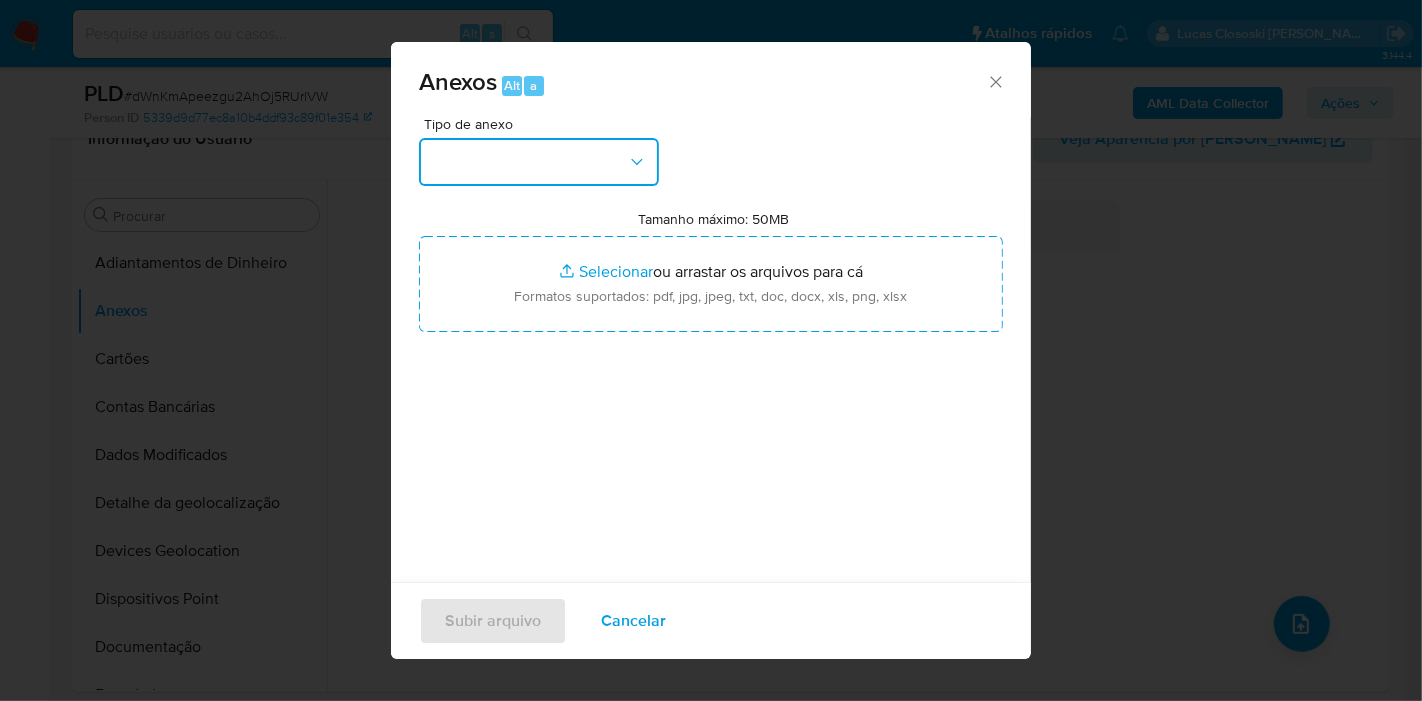 click at bounding box center [539, 162] 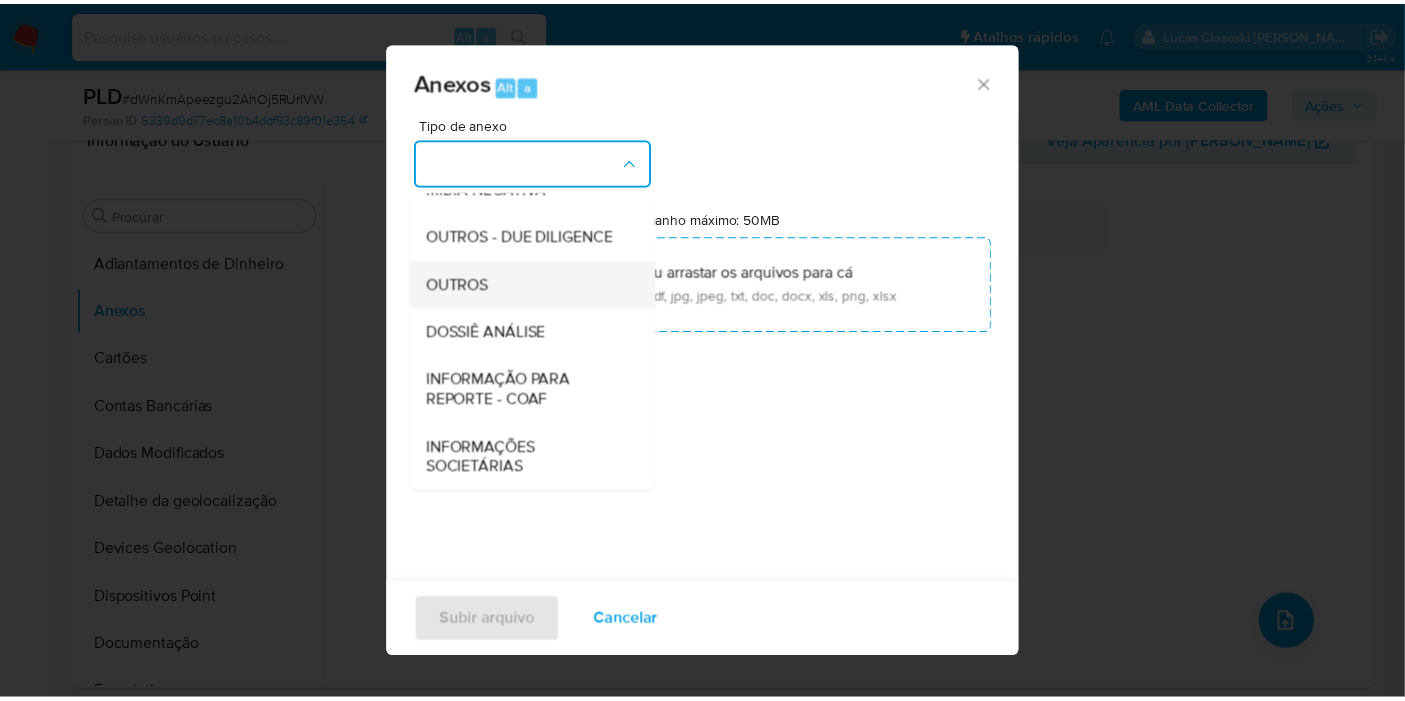 scroll, scrollTop: 307, scrollLeft: 0, axis: vertical 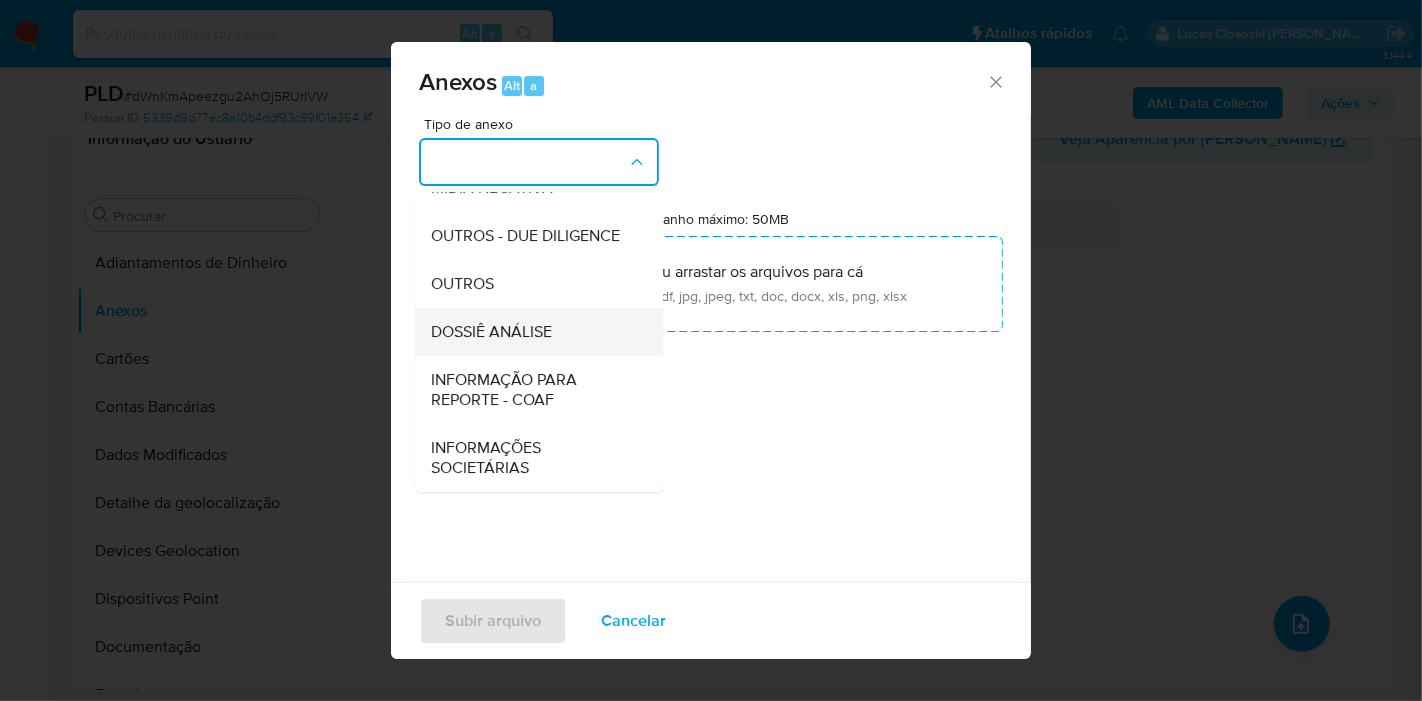 click on "DOSSIÊ ANÁLISE" at bounding box center (533, 332) 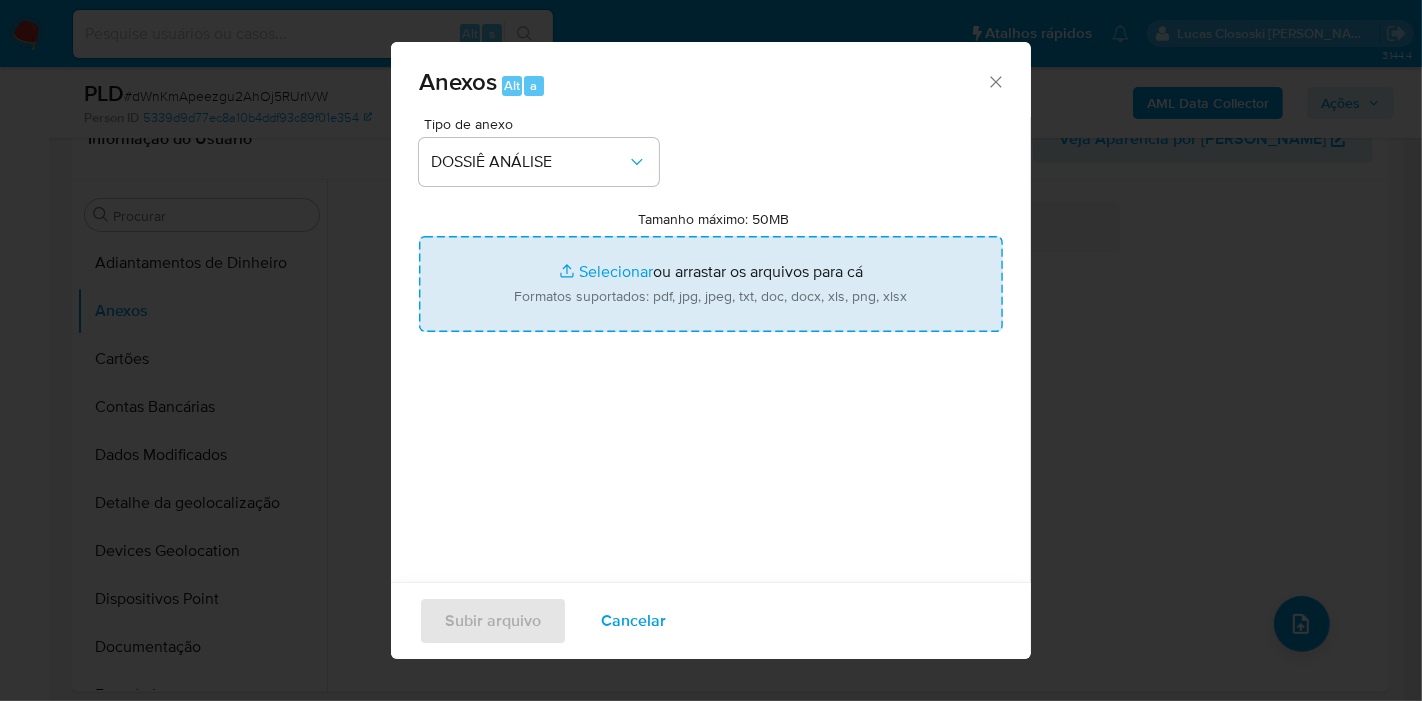 click on "Tamanho máximo: 50MB Selecionar arquivos" at bounding box center [711, 284] 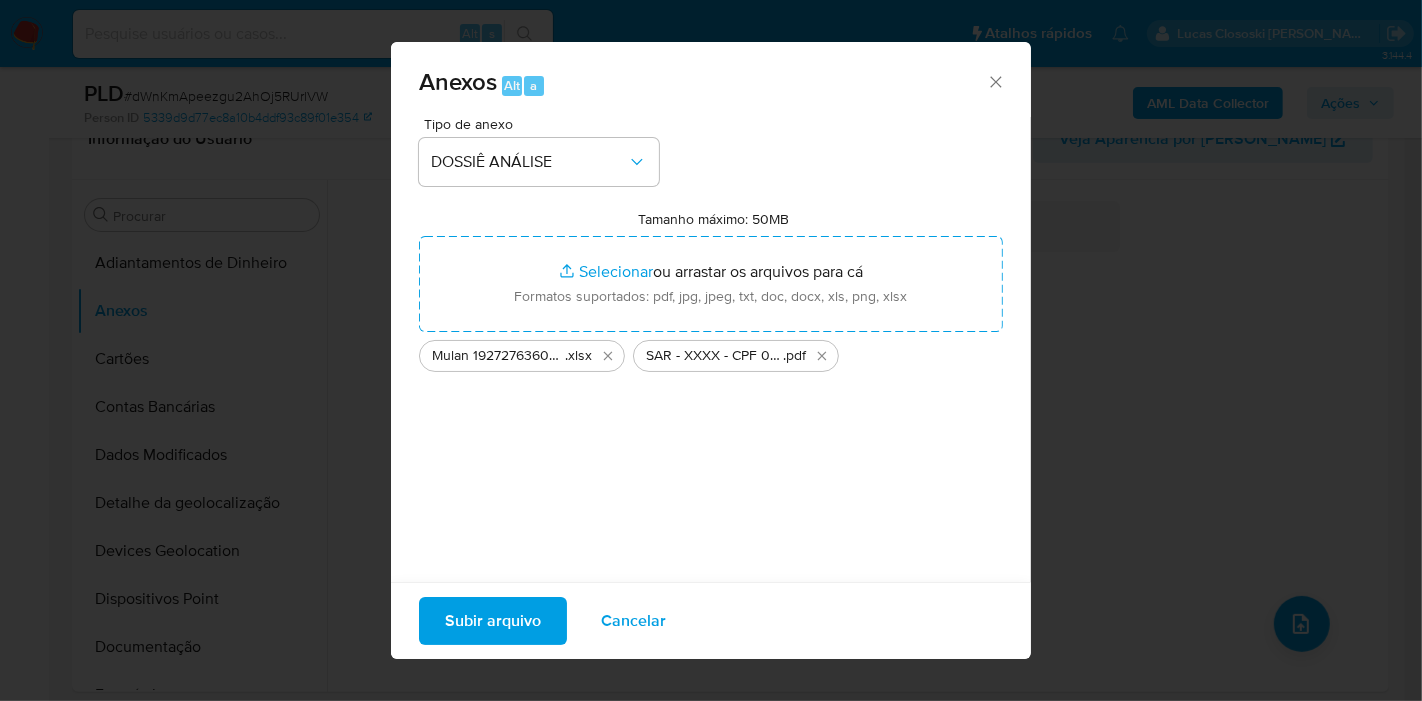 click on "Subir arquivo" at bounding box center (493, 621) 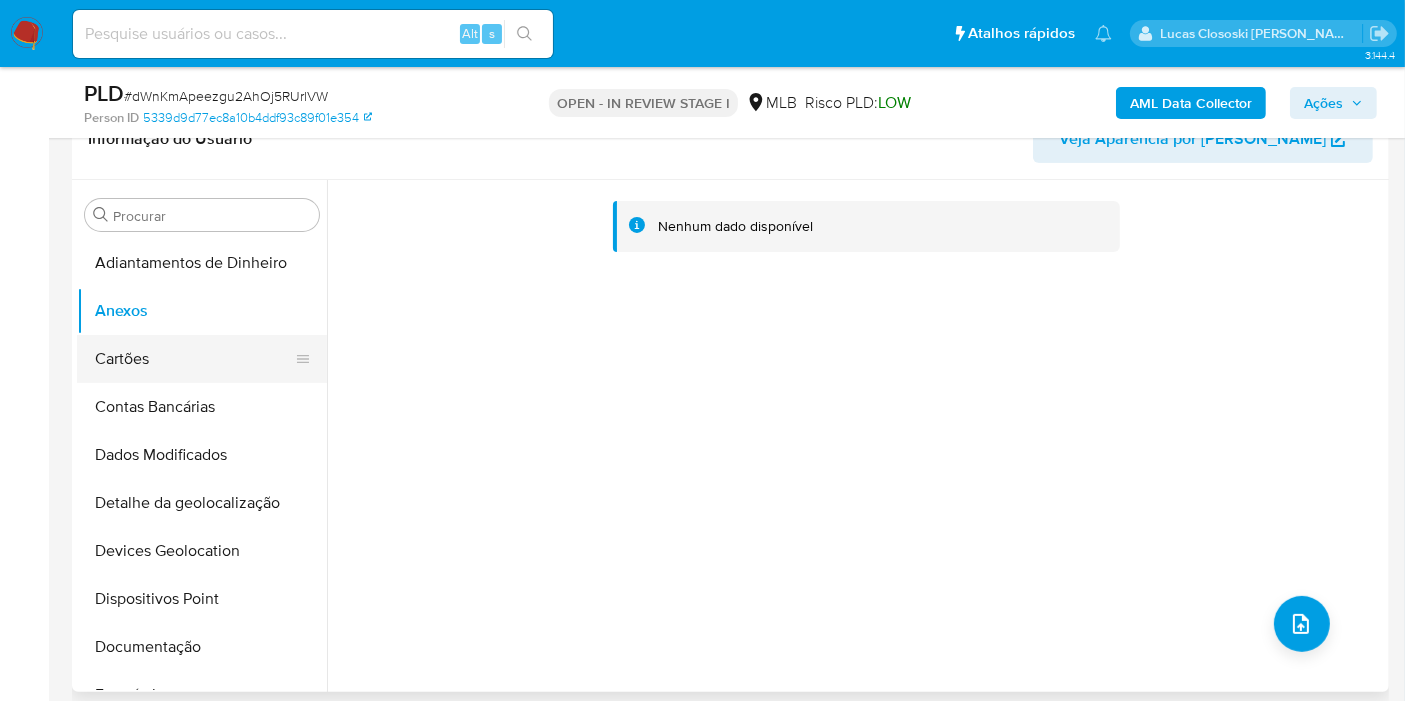 click on "Cartões" at bounding box center (194, 359) 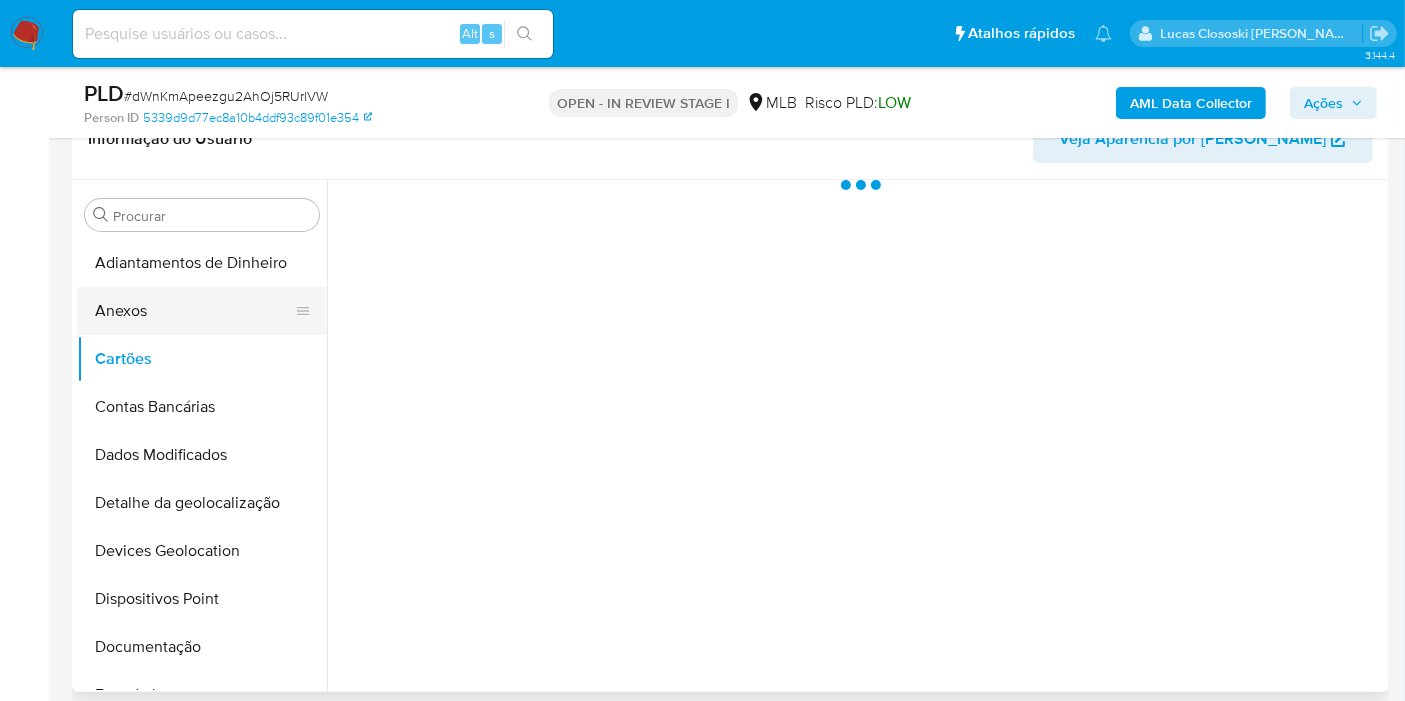drag, startPoint x: 132, startPoint y: 272, endPoint x: 140, endPoint y: 294, distance: 23.409399 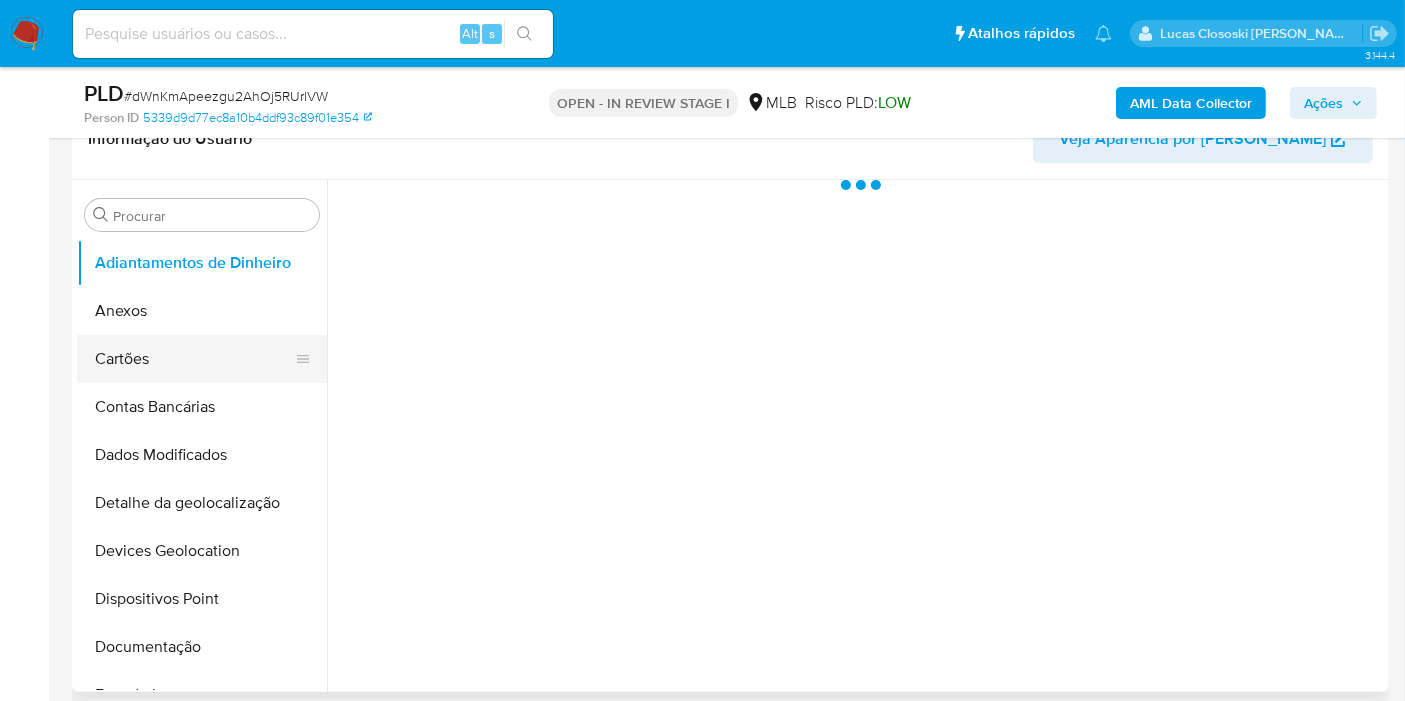 click on "Cartões" at bounding box center (194, 359) 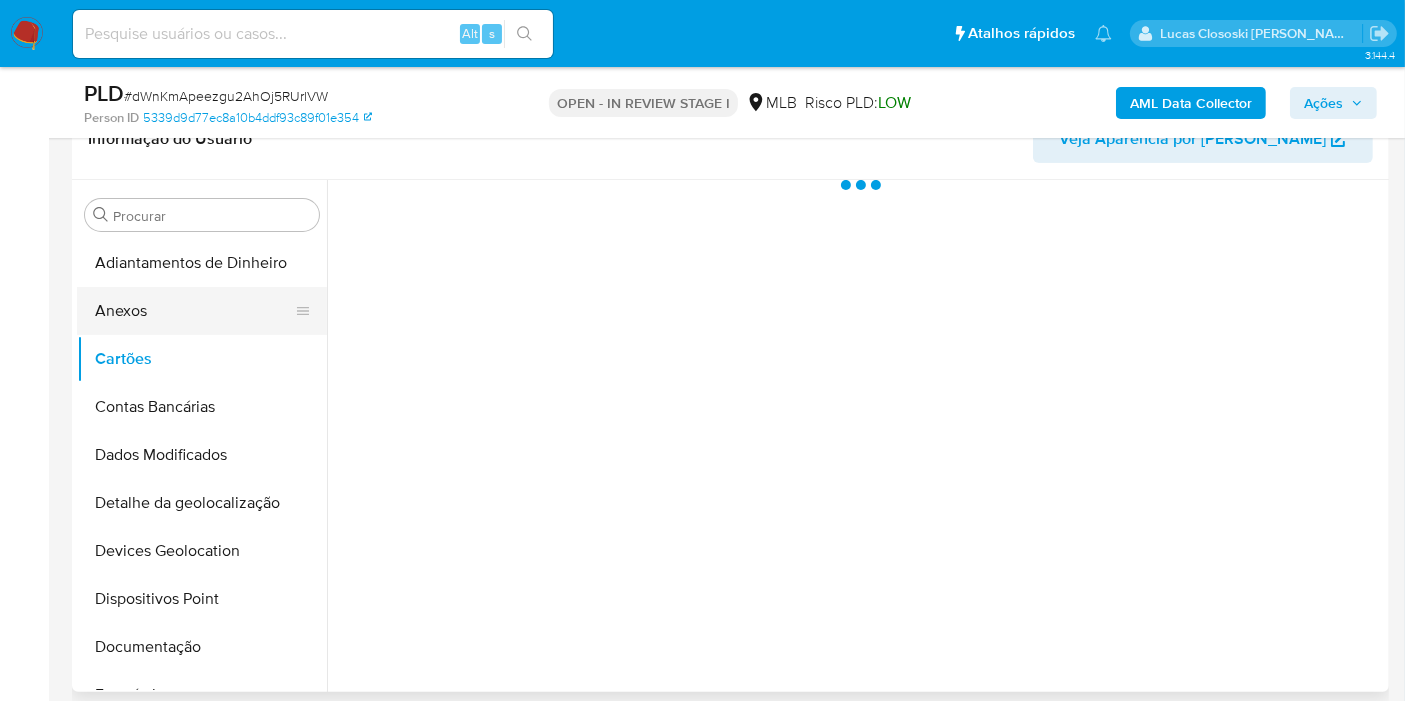 click on "Anexos" at bounding box center [194, 311] 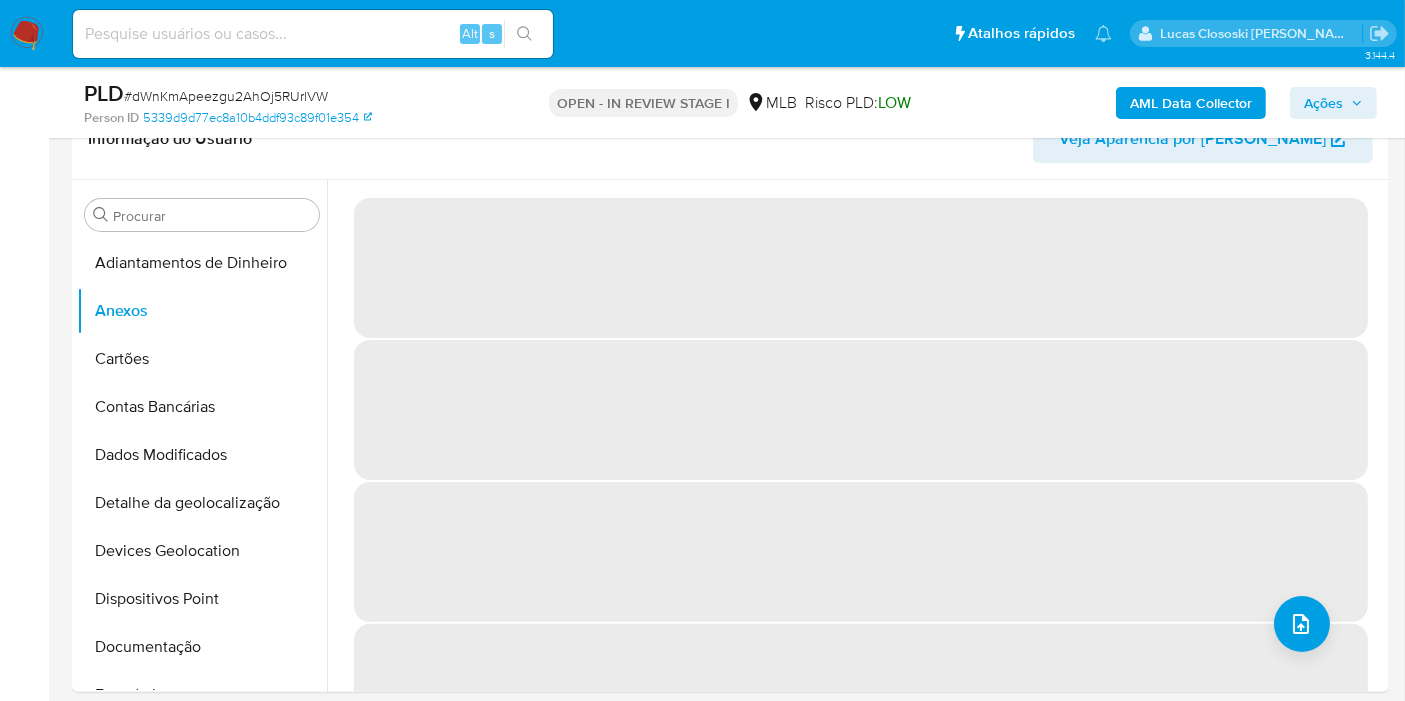 click on "Ações" at bounding box center (1323, 103) 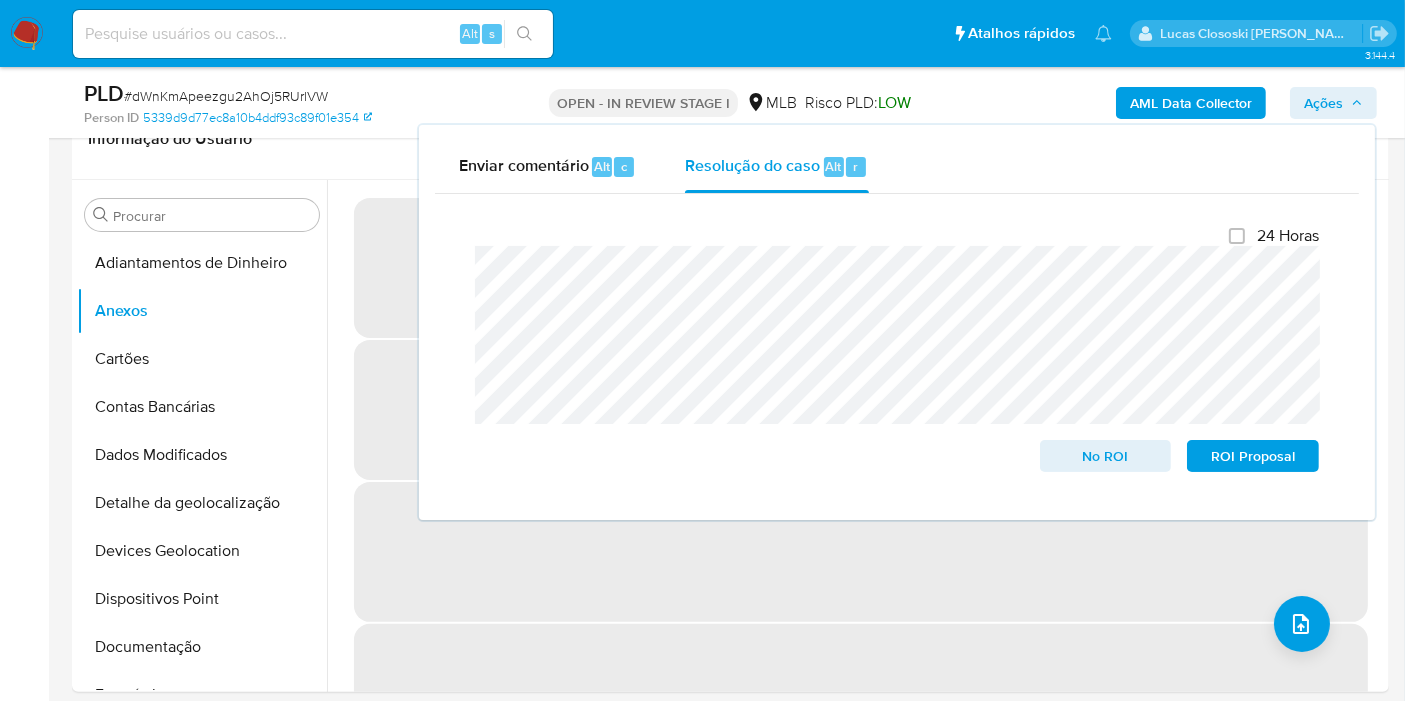 click on "Ações" at bounding box center [1323, 103] 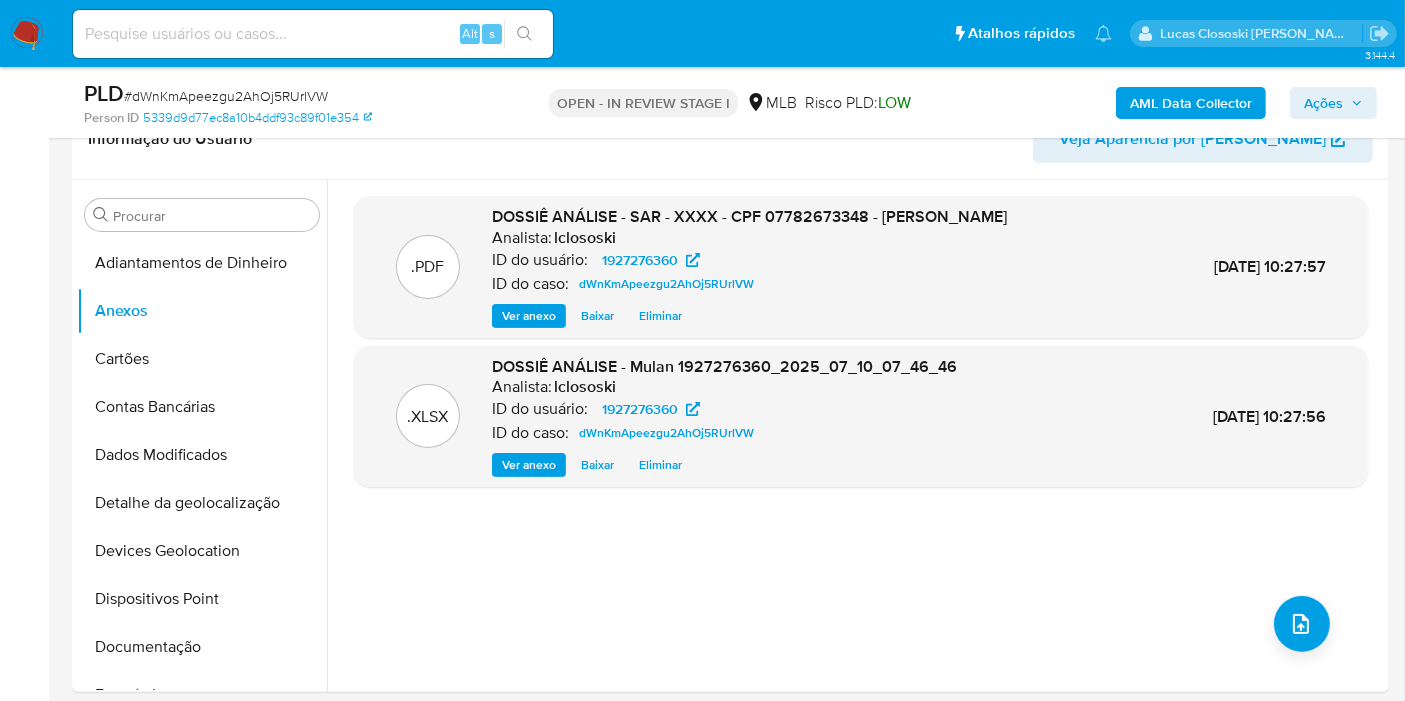 click on "Ações" at bounding box center [1323, 103] 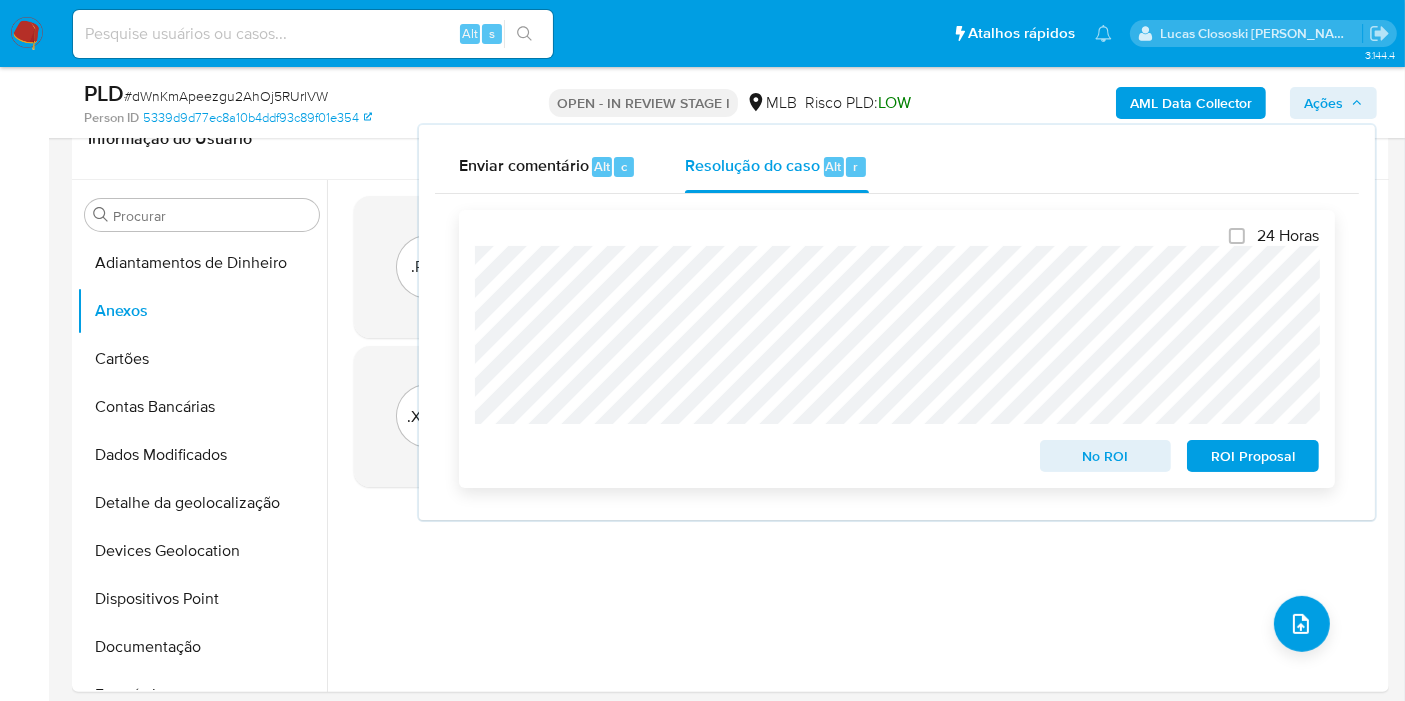 click on "ROI Proposal" at bounding box center [1253, 456] 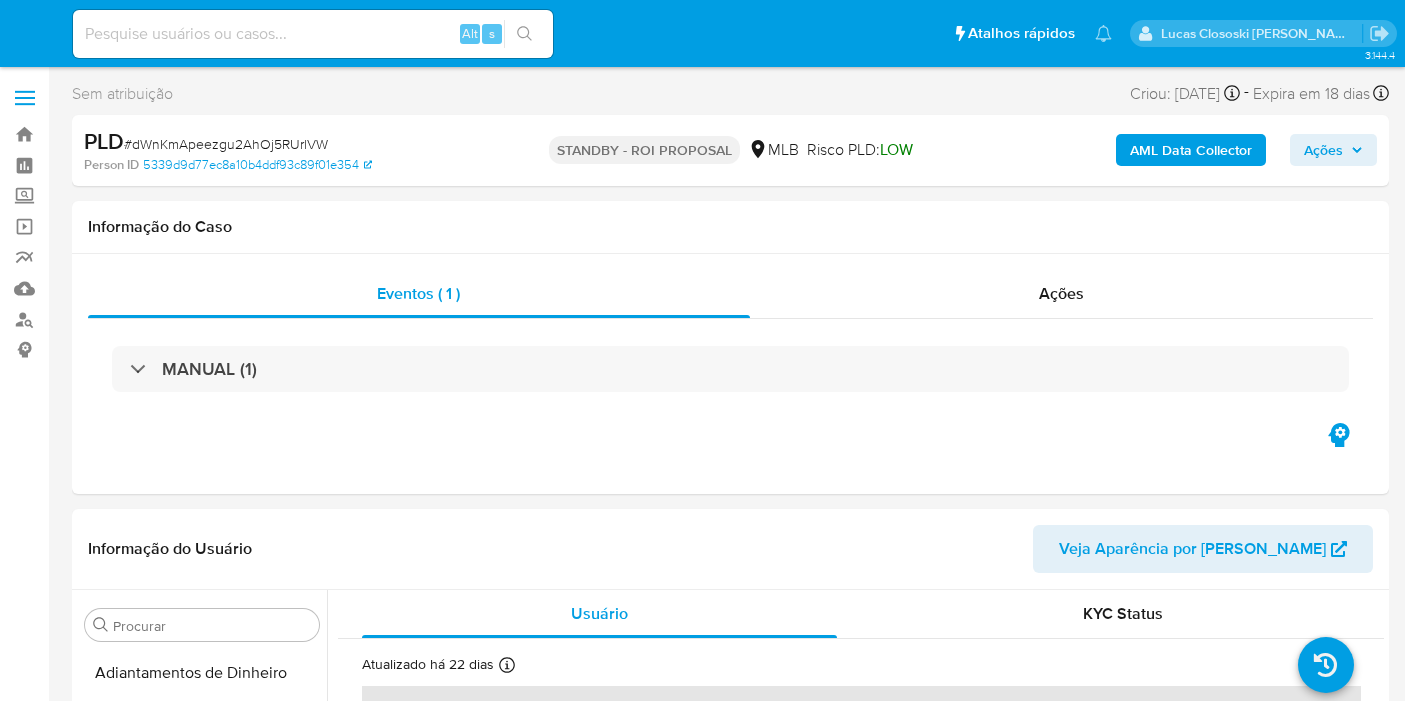 select on "10" 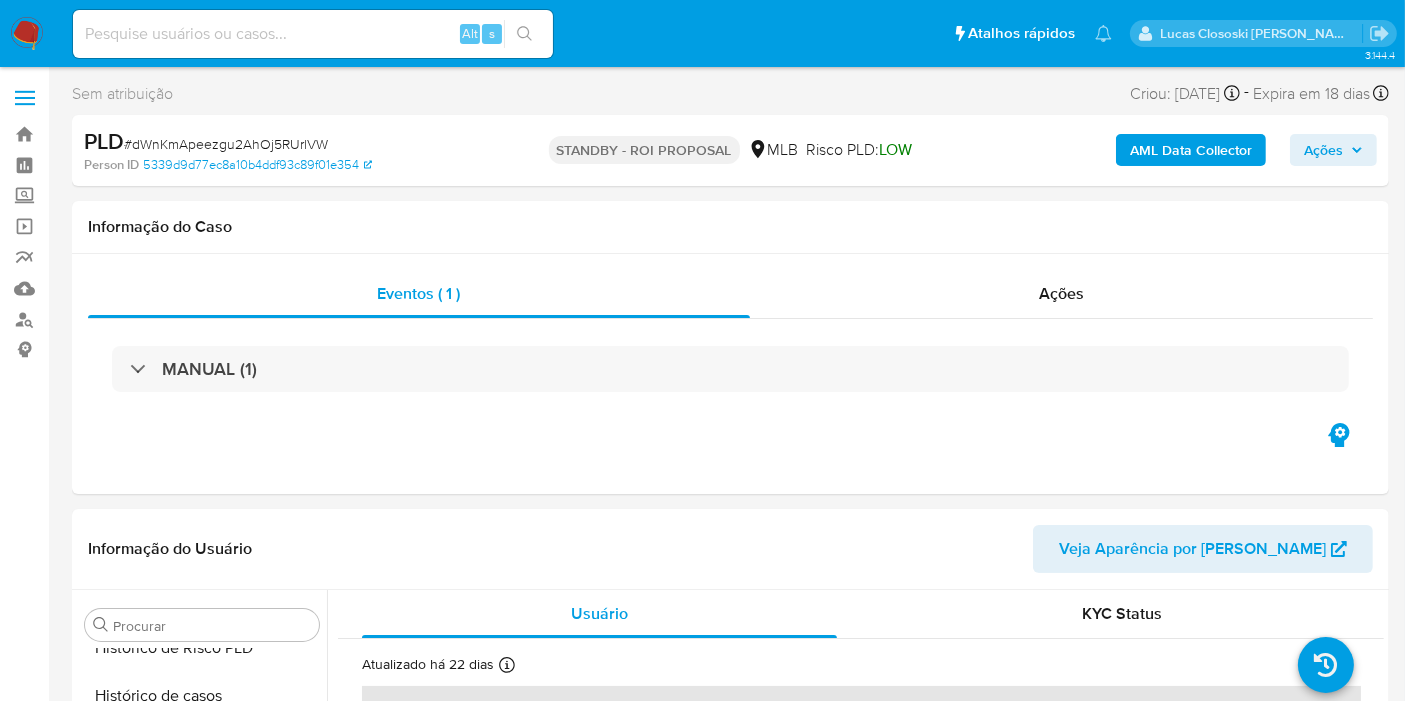 scroll, scrollTop: 844, scrollLeft: 0, axis: vertical 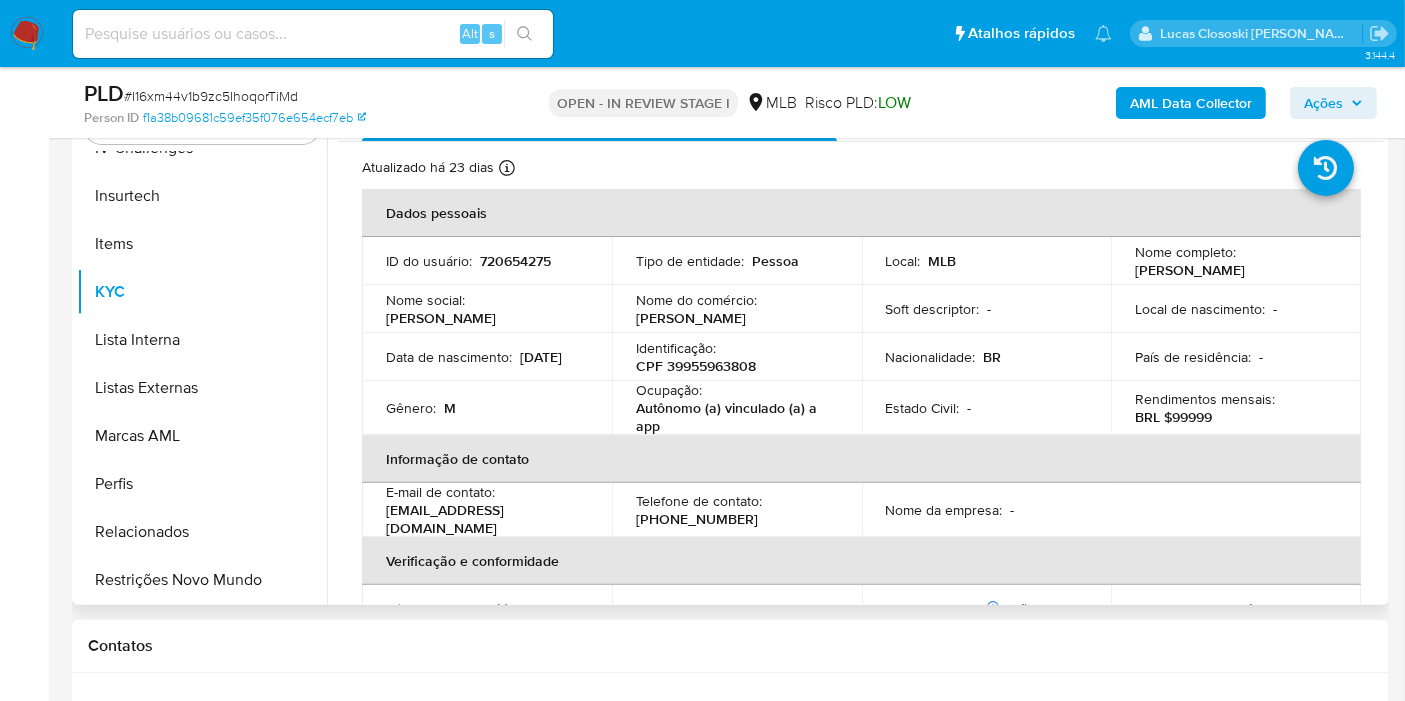 click on "CPF 39955963808" at bounding box center (696, 366) 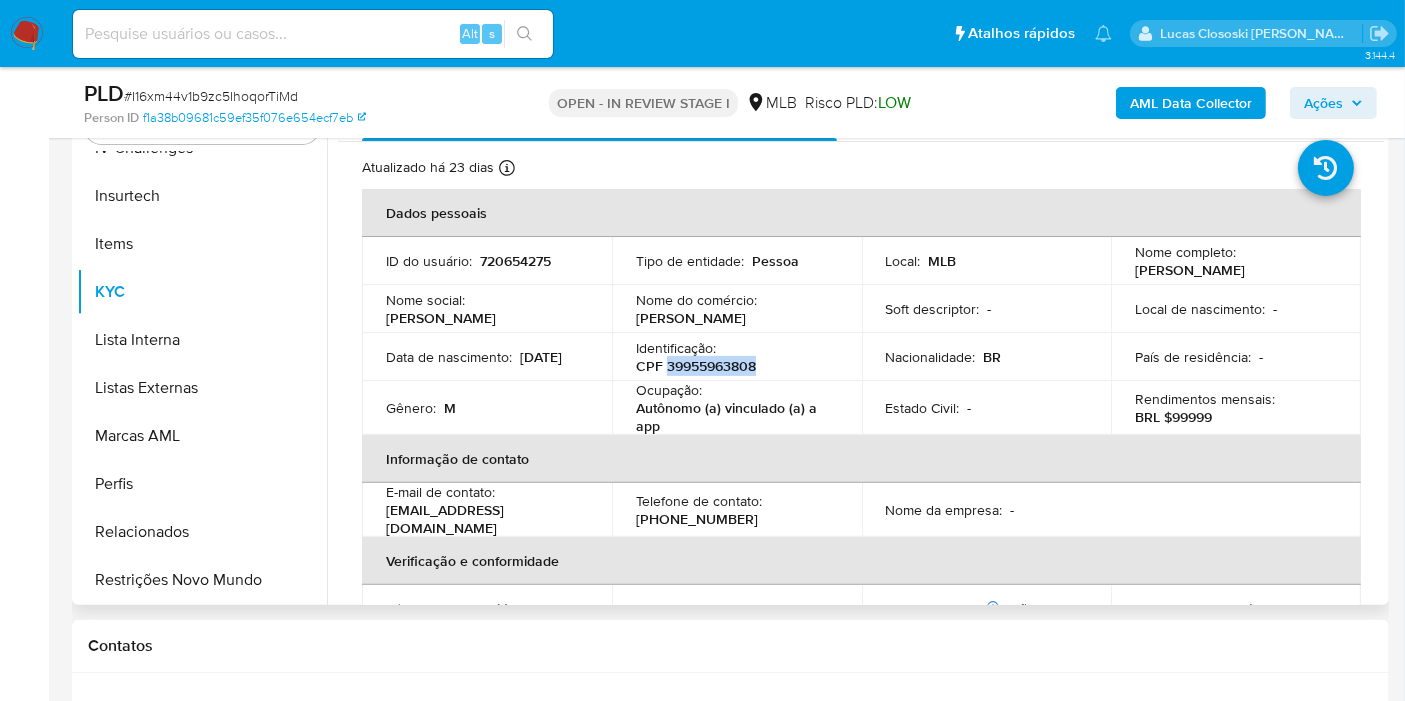 click on "CPF 39955963808" at bounding box center (696, 366) 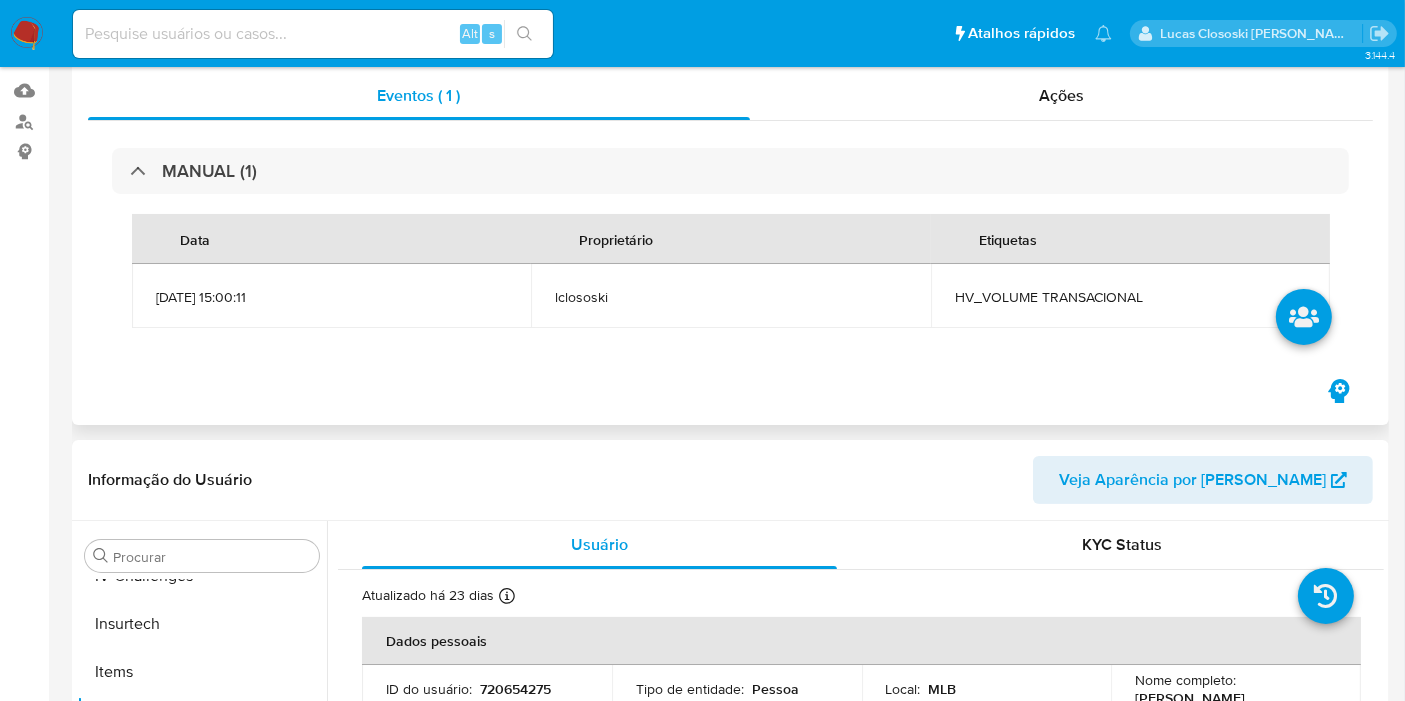scroll, scrollTop: 0, scrollLeft: 0, axis: both 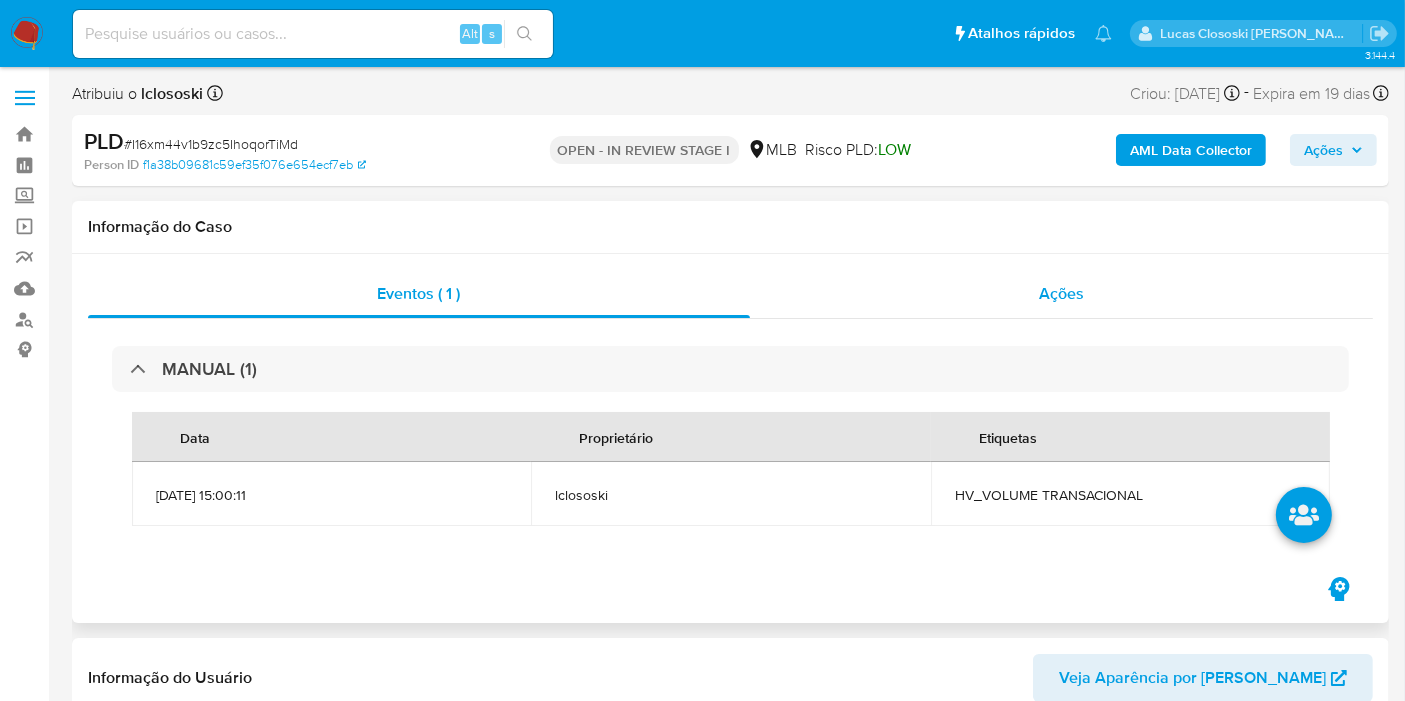 click on "Ações" at bounding box center [1062, 294] 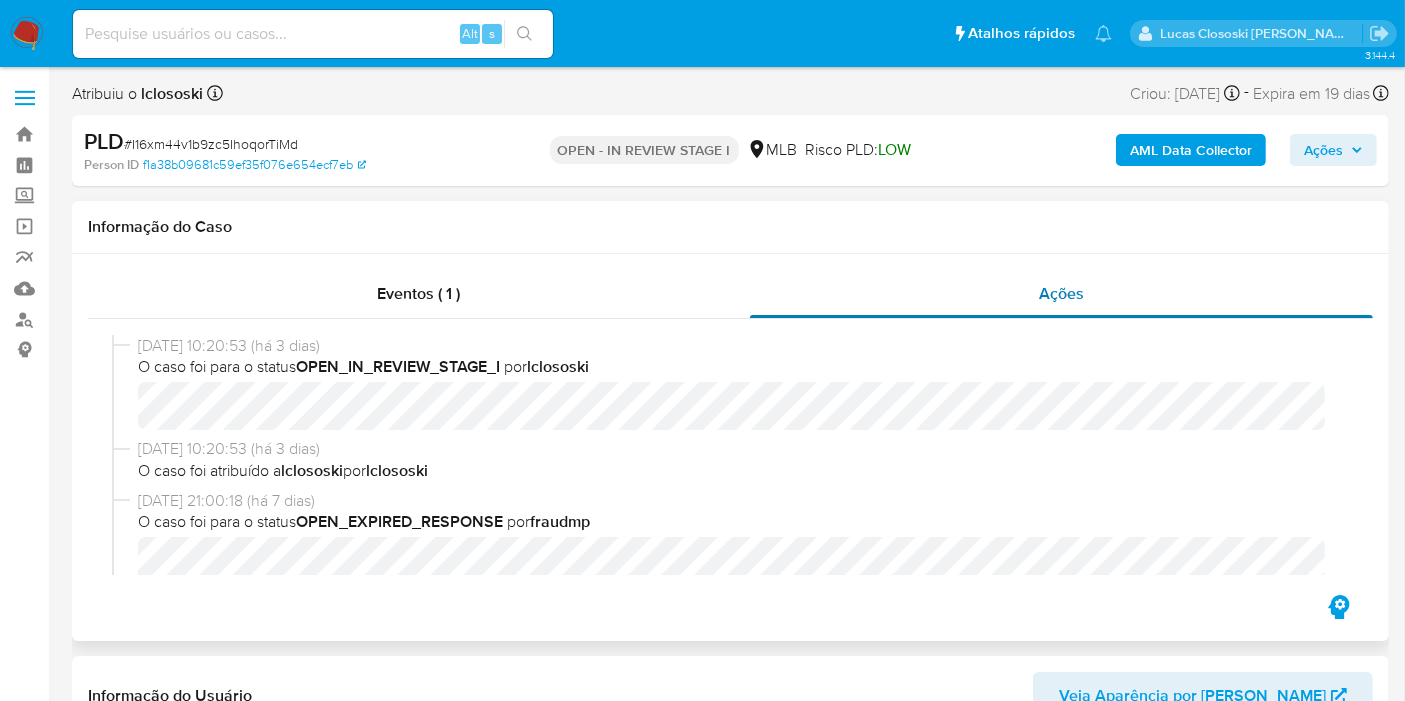 scroll, scrollTop: 111, scrollLeft: 0, axis: vertical 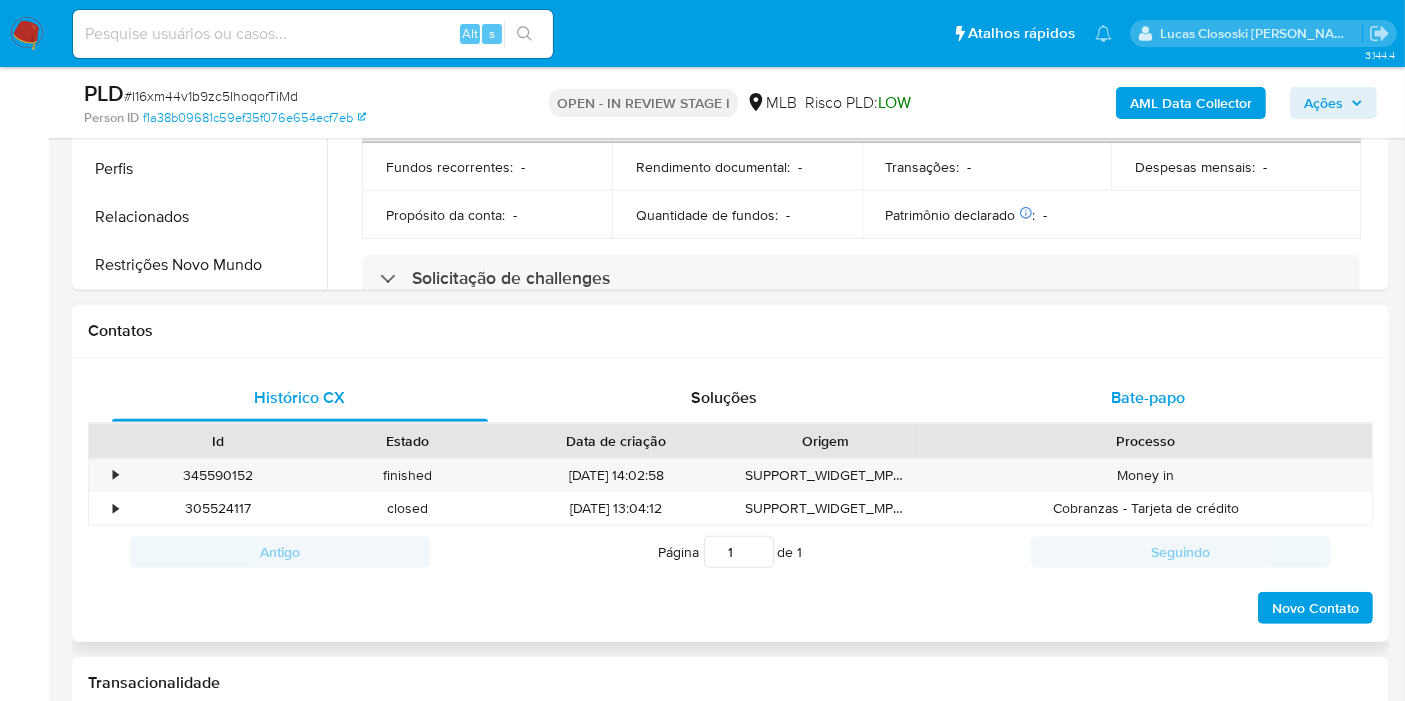 click on "Bate-papo" at bounding box center [1148, 397] 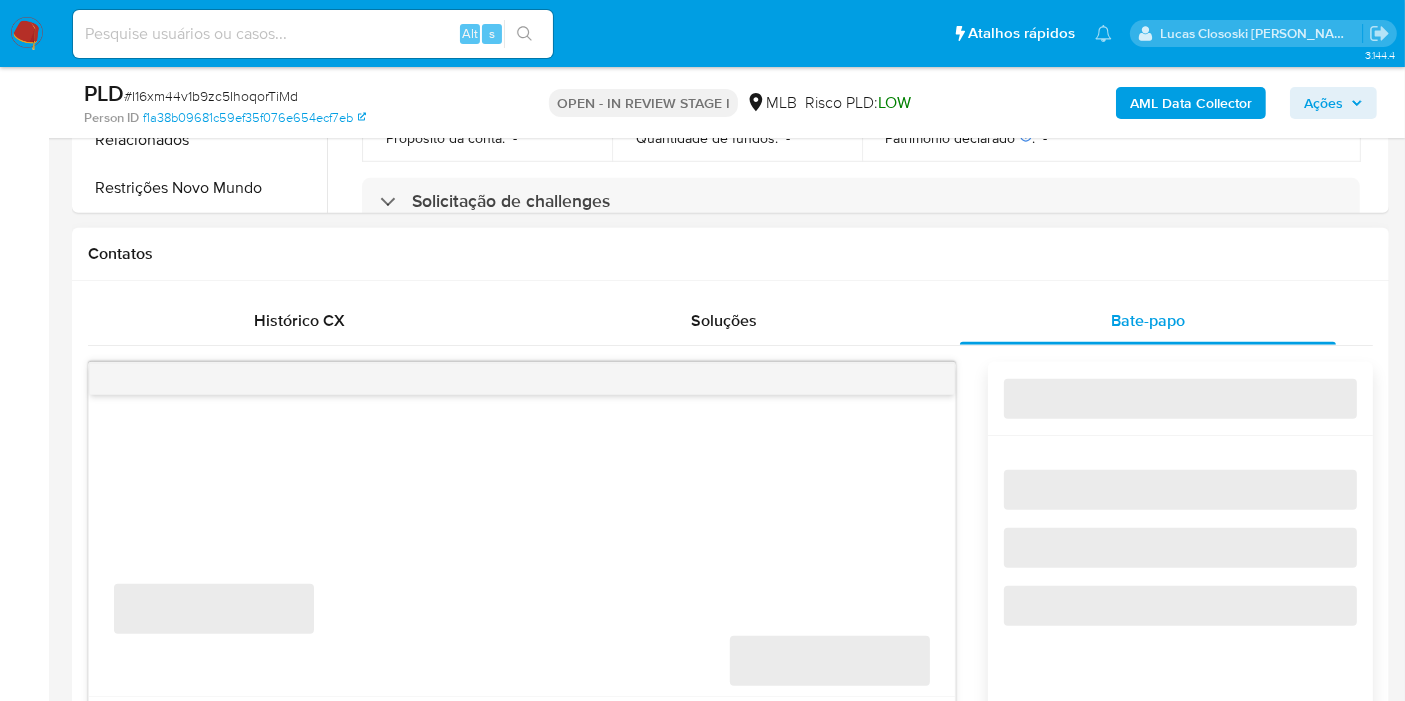 scroll, scrollTop: 1000, scrollLeft: 0, axis: vertical 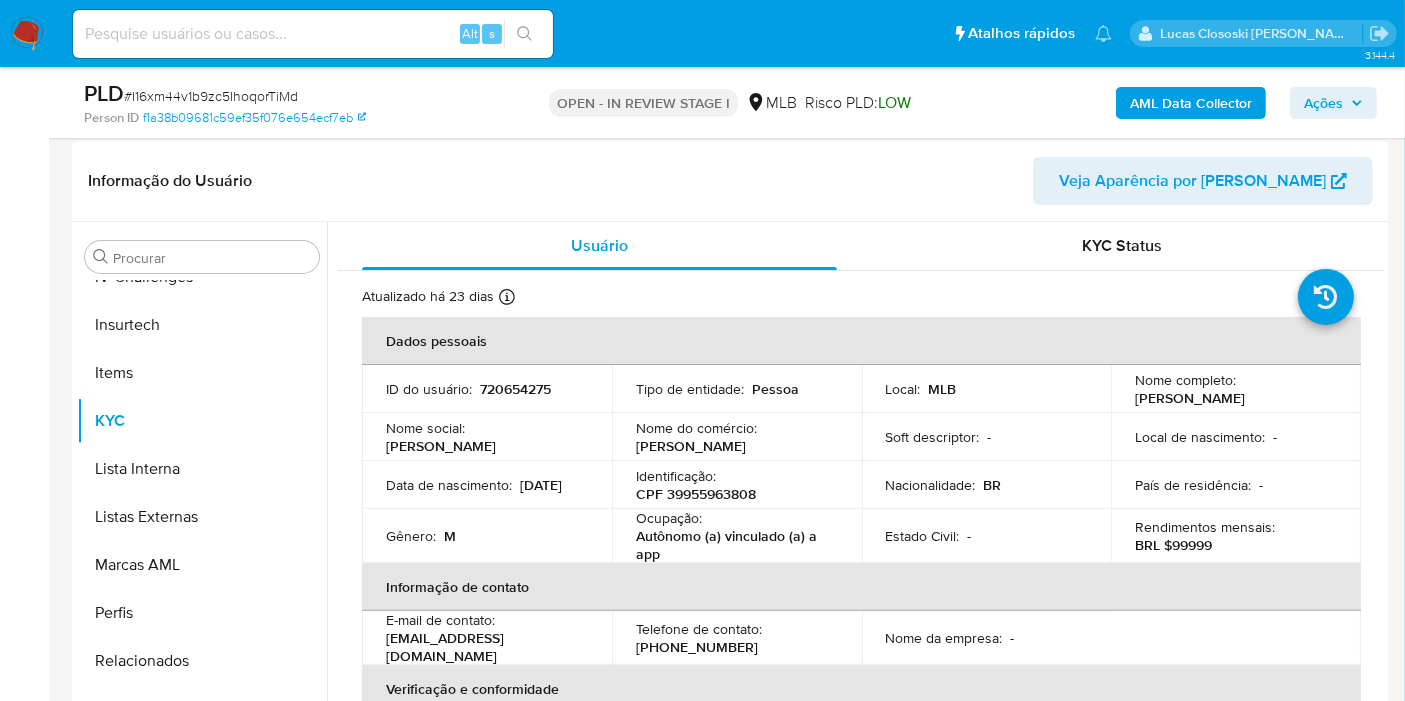 click on "# I16xm44v1b9zc5IhoqorTiMd" at bounding box center (211, 96) 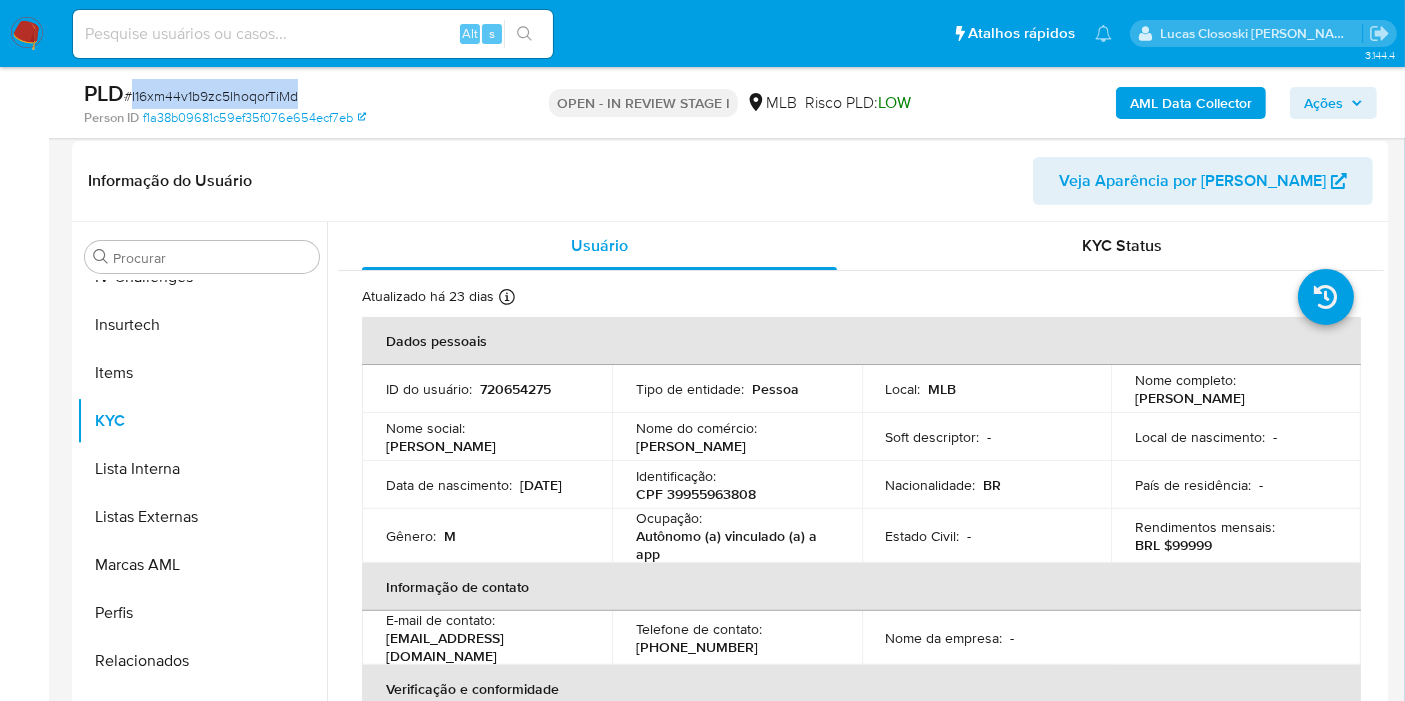 click on "# I16xm44v1b9zc5IhoqorTiMd" at bounding box center (211, 96) 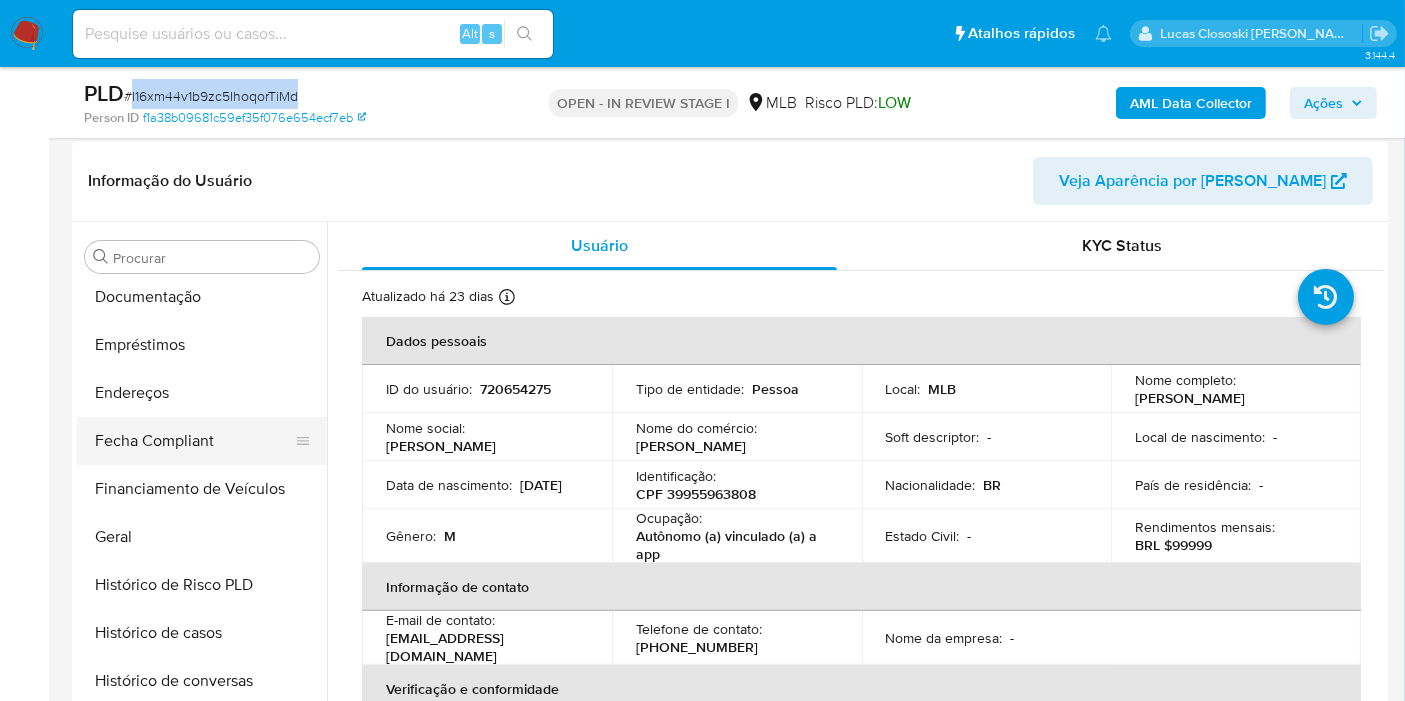 scroll, scrollTop: 288, scrollLeft: 0, axis: vertical 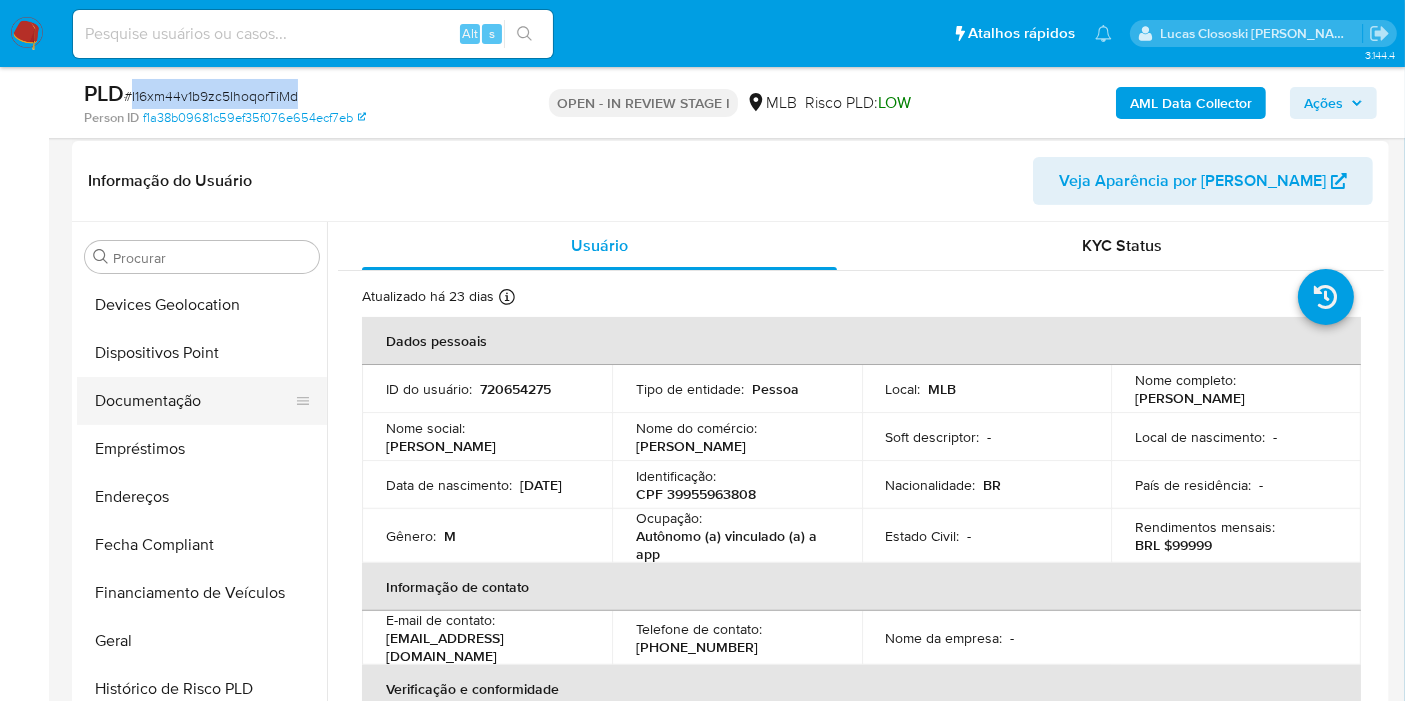 click on "Documentação" at bounding box center [194, 401] 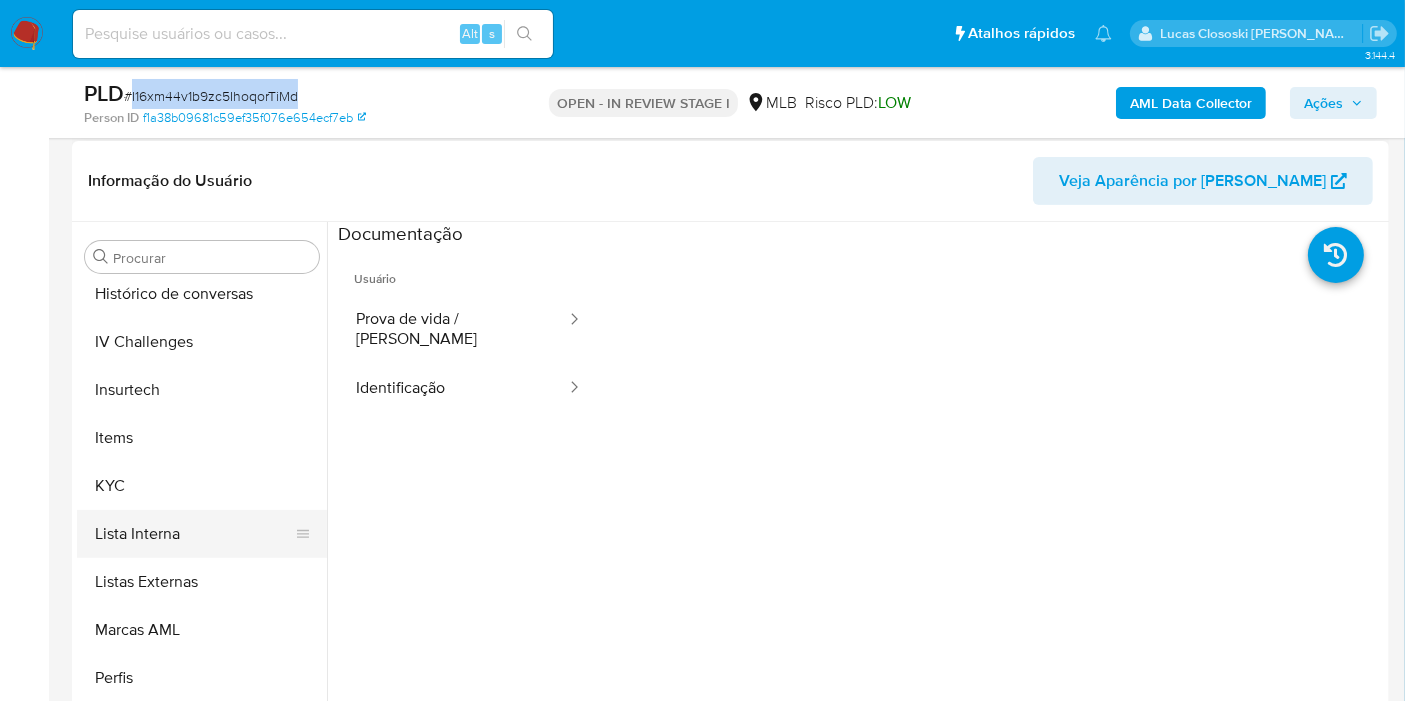 scroll, scrollTop: 844, scrollLeft: 0, axis: vertical 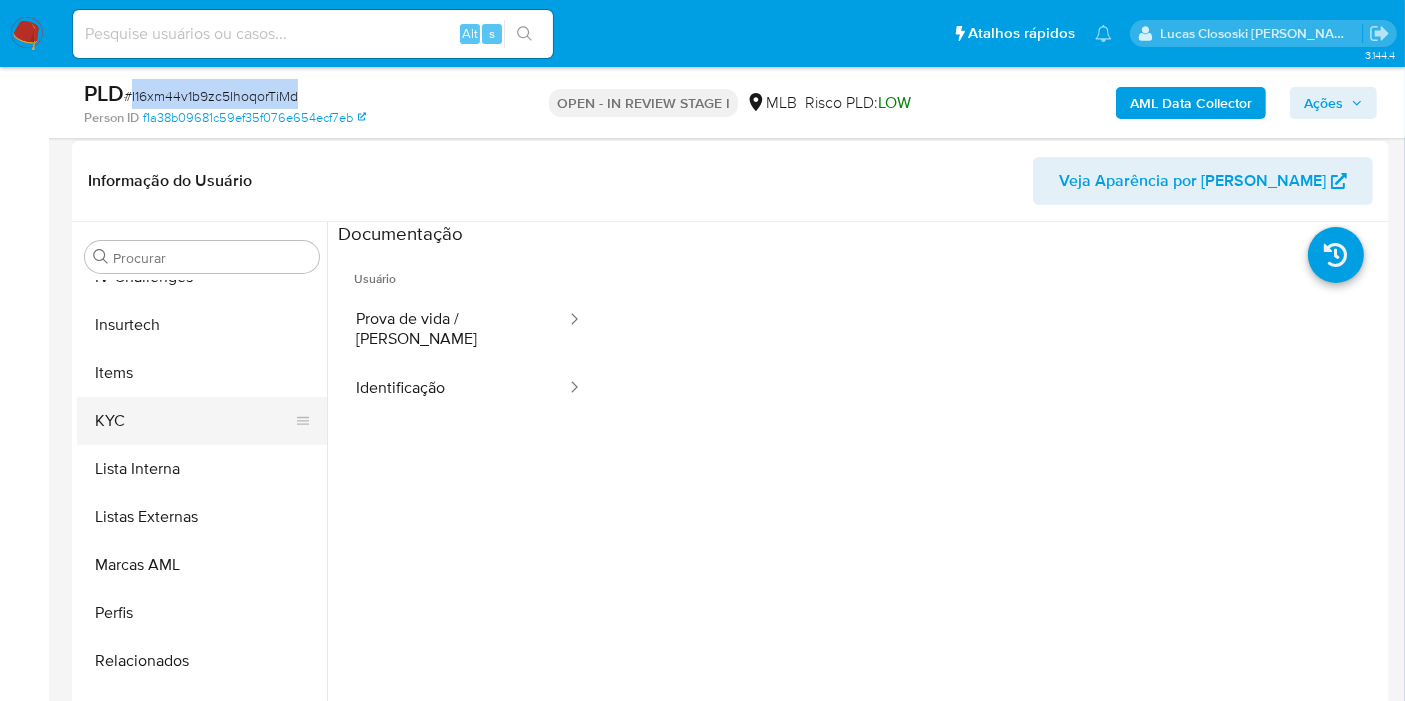 click on "KYC" at bounding box center [194, 421] 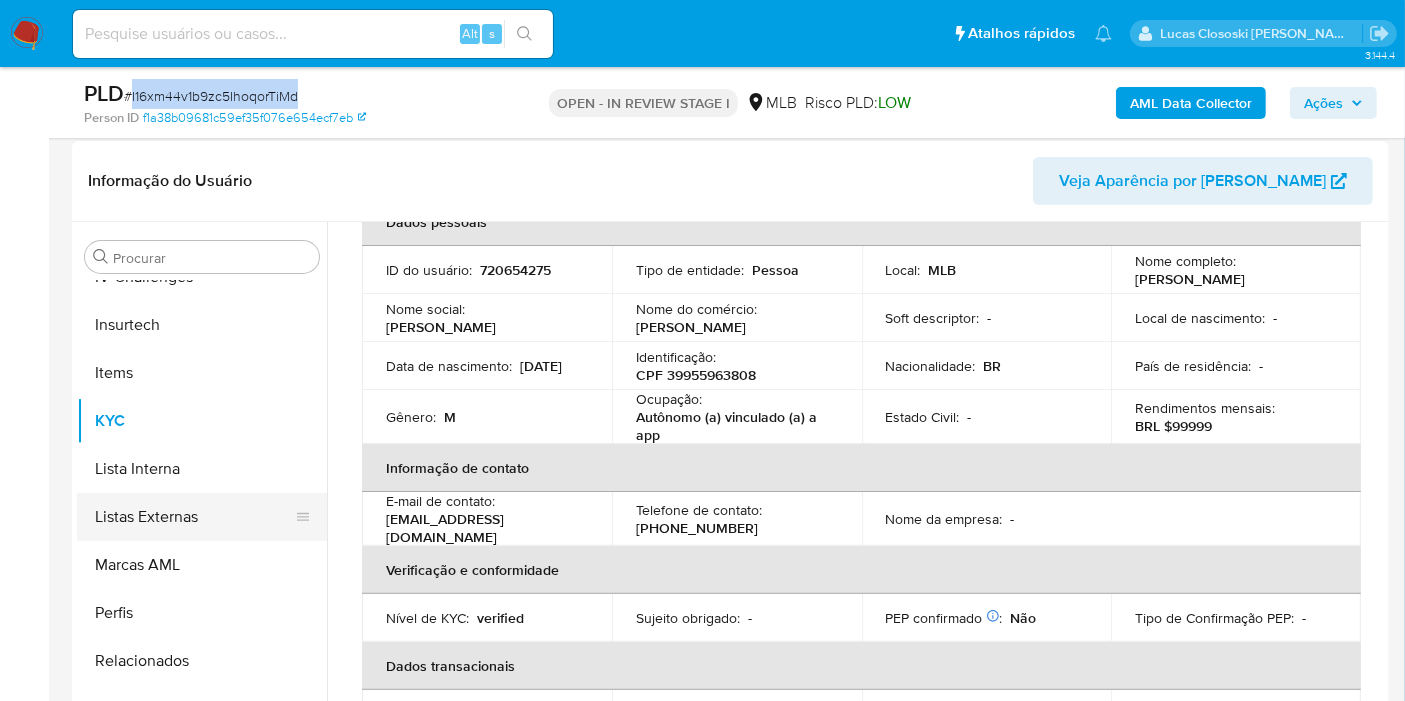 scroll, scrollTop: 222, scrollLeft: 0, axis: vertical 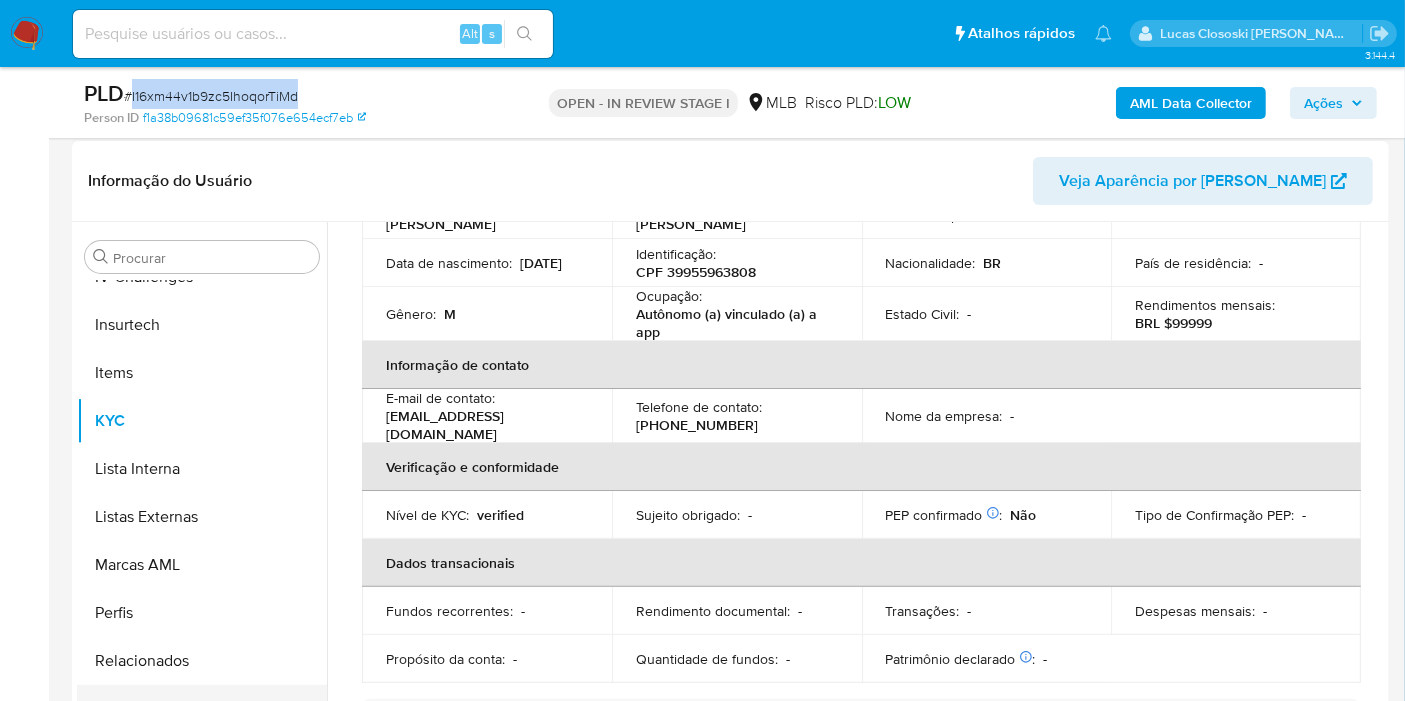 click on "Restrições Novo Mundo" at bounding box center [194, 709] 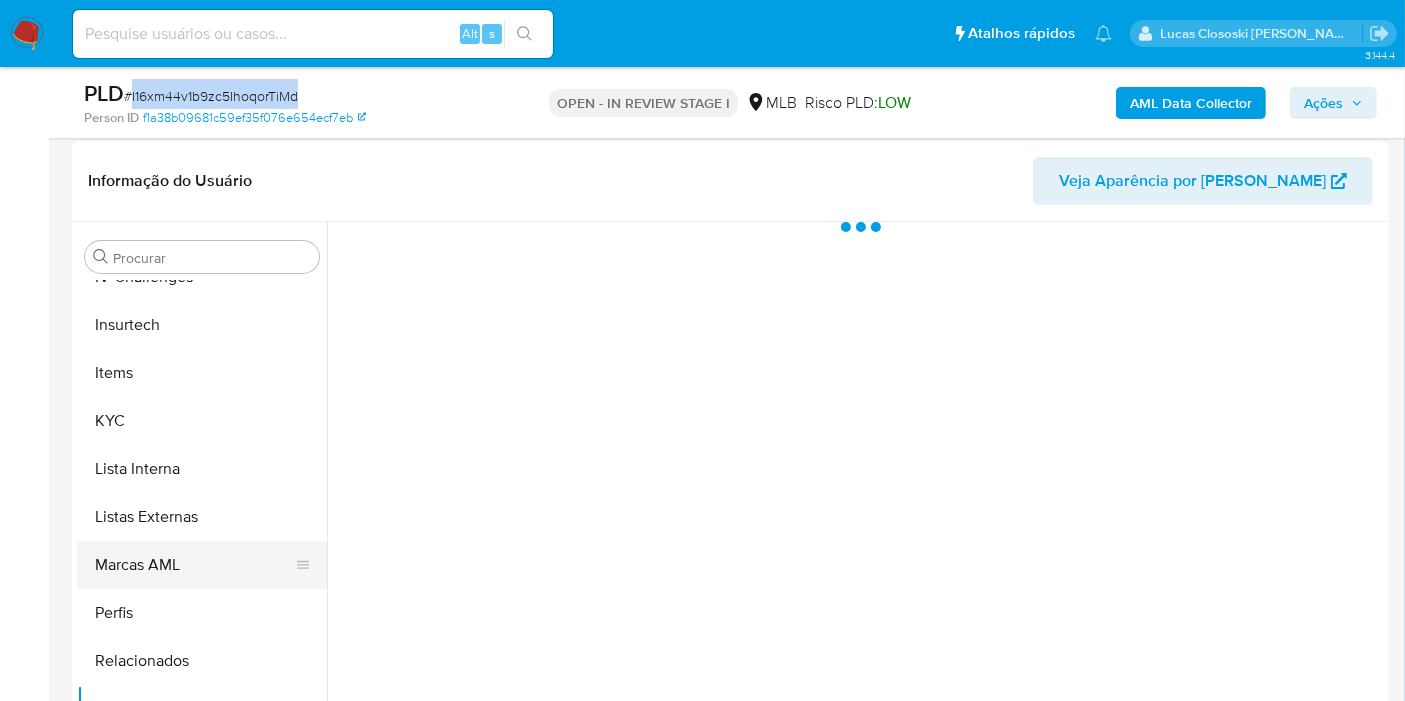 scroll, scrollTop: 0, scrollLeft: 0, axis: both 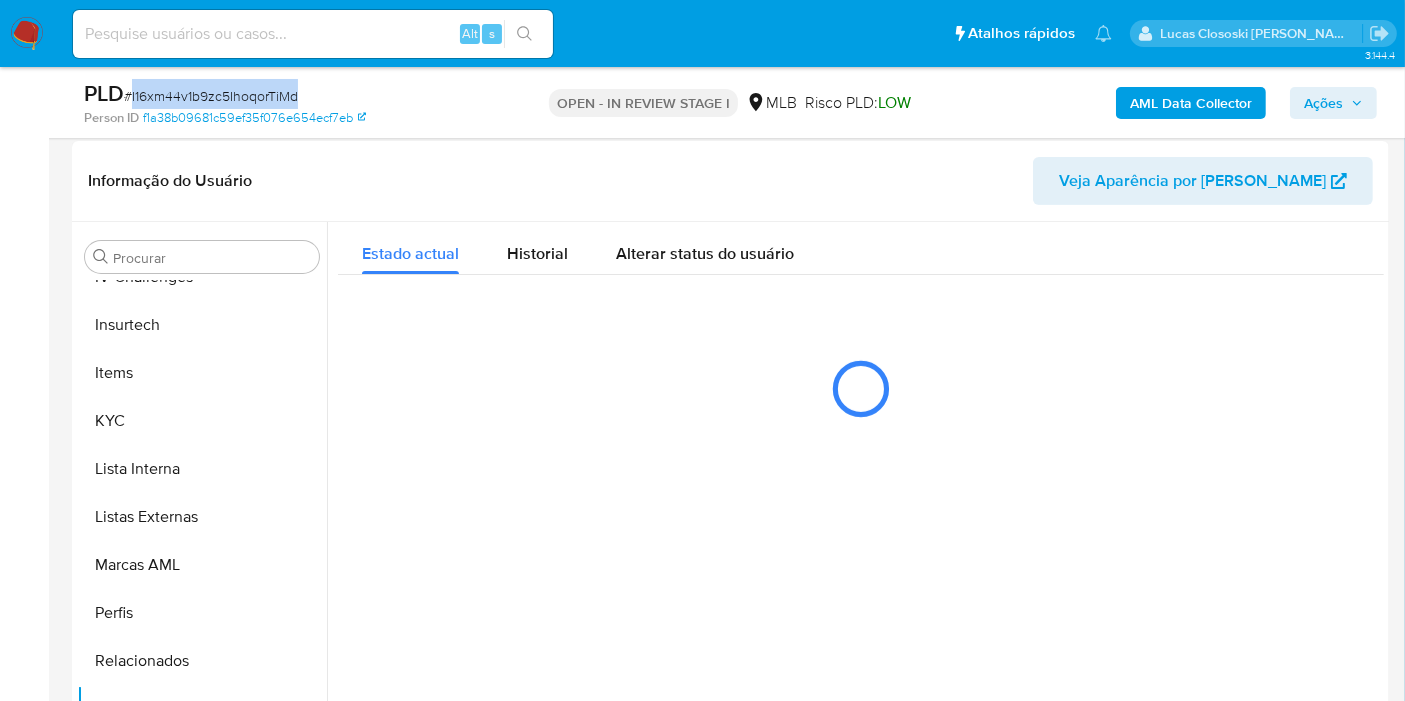click on "PLD # I16xm44v1b9zc5IhoqorTiMd Person ID f1a38b09681c59ef35f076e654ecf7eb OPEN - IN REVIEW STAGE I  MLB Risco PLD:  LOW AML Data Collector Ações" at bounding box center (730, 102) 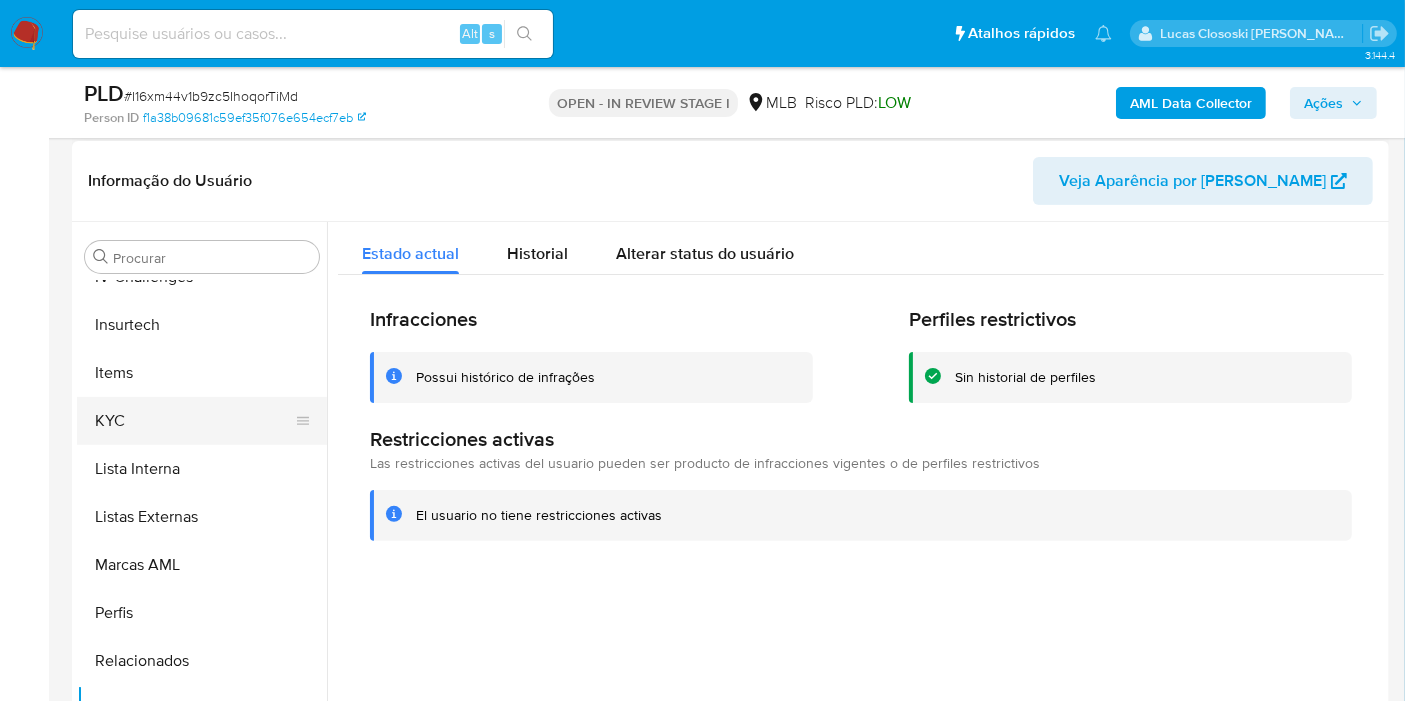 click on "KYC" at bounding box center [194, 421] 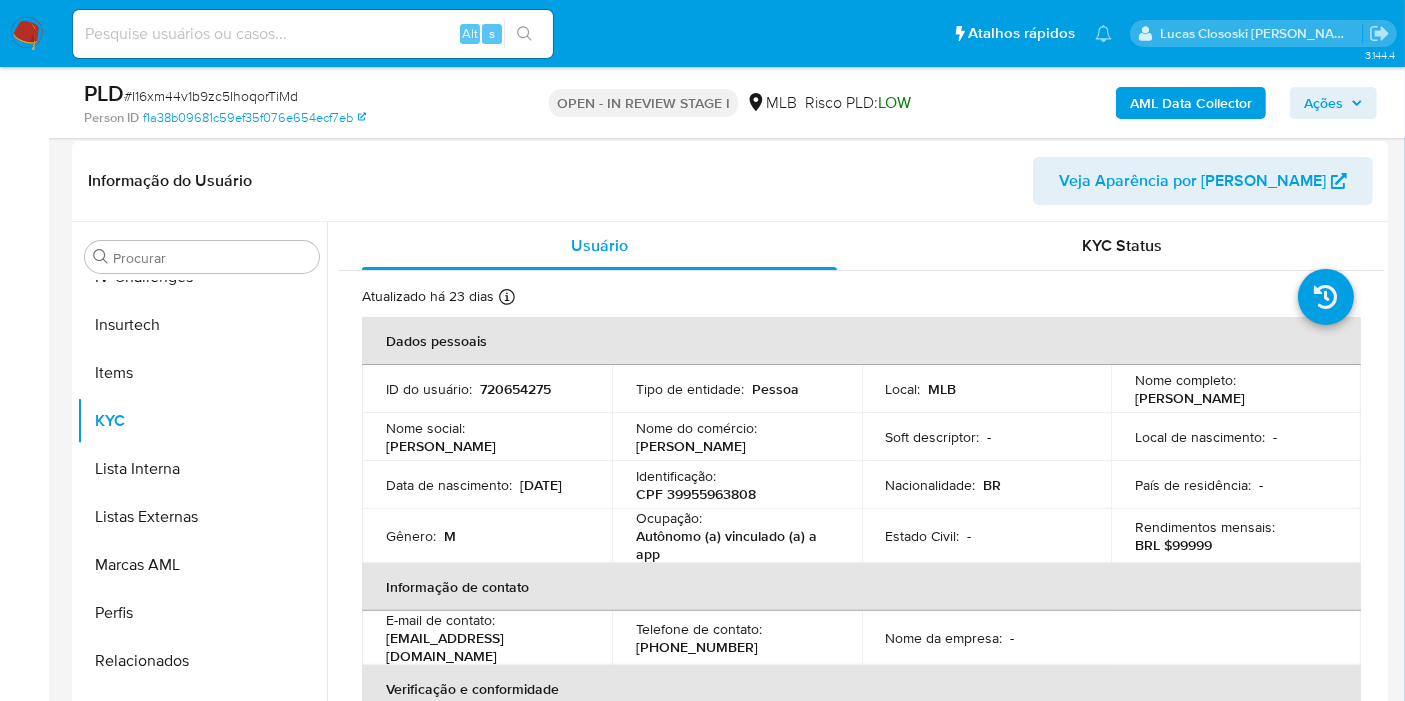 click on "Ações" at bounding box center [1323, 103] 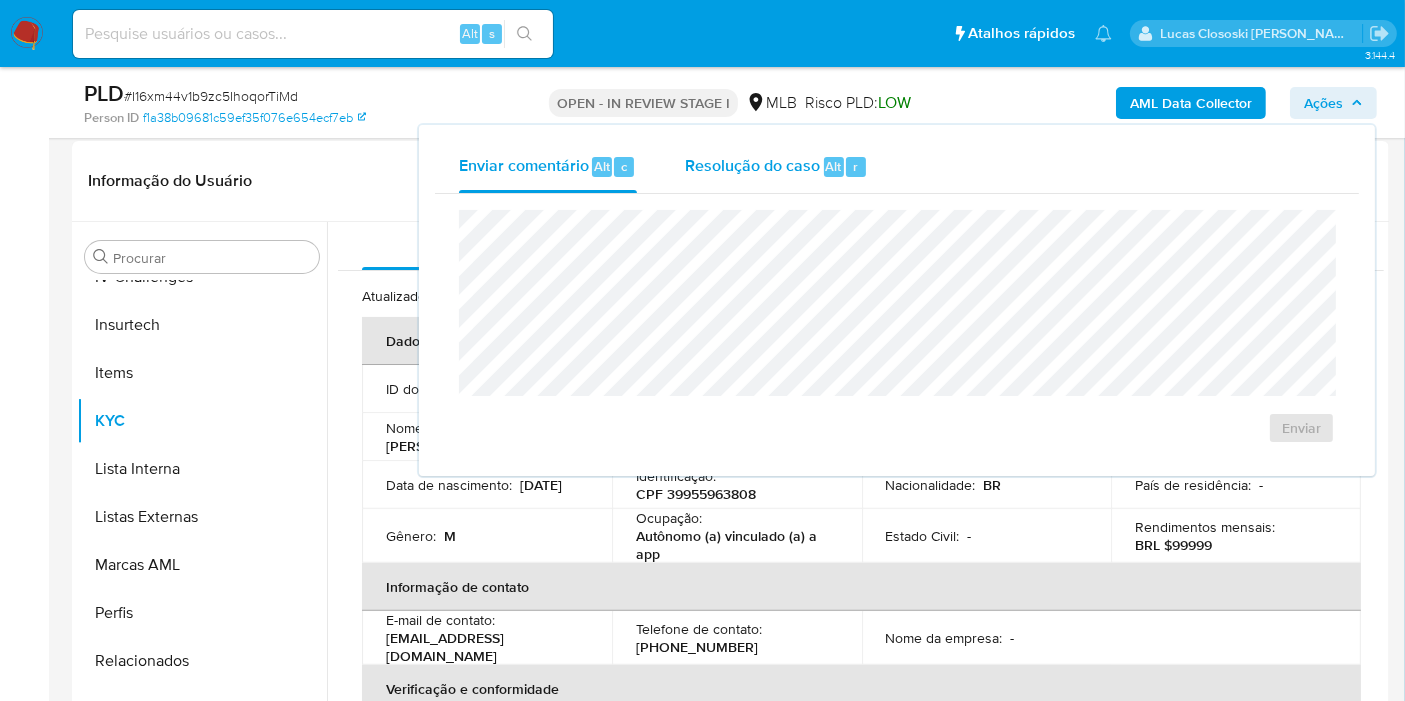 click on "r" at bounding box center [856, 167] 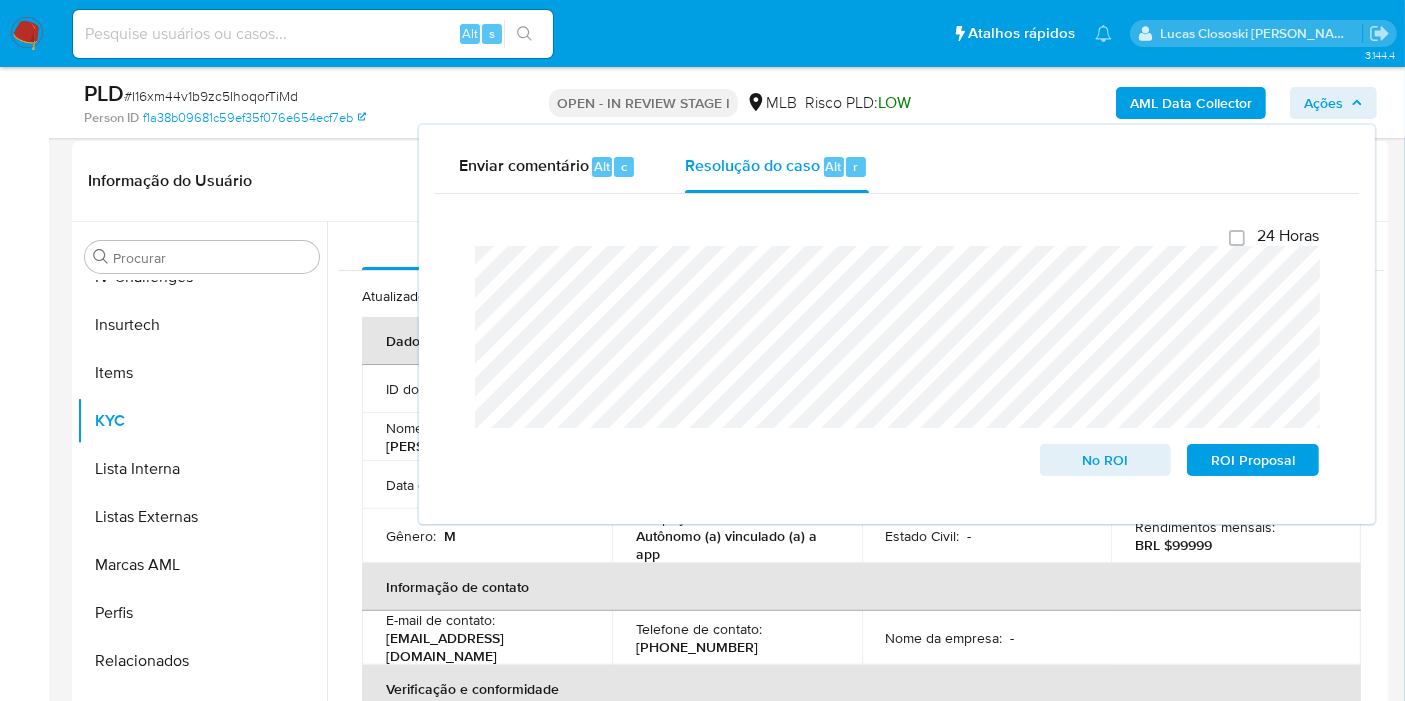 click on "Ações" at bounding box center [1323, 103] 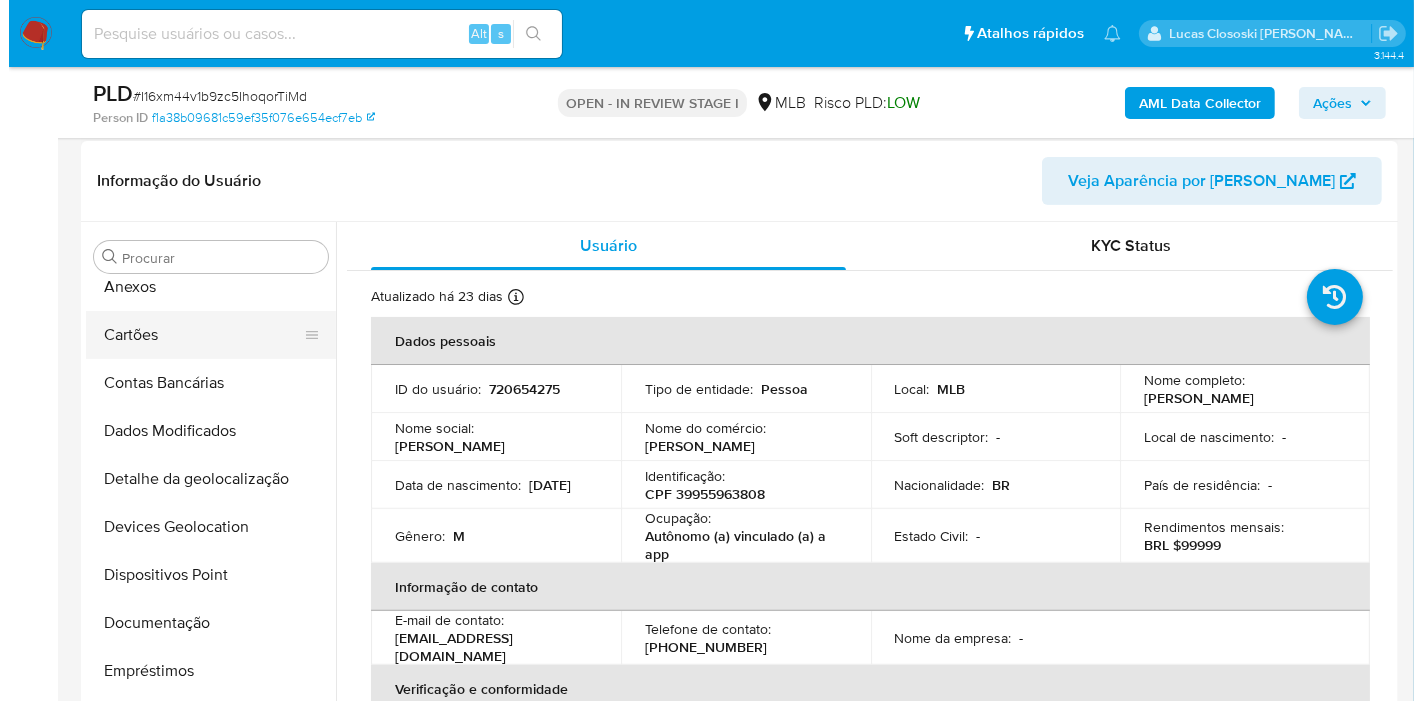 scroll, scrollTop: 0, scrollLeft: 0, axis: both 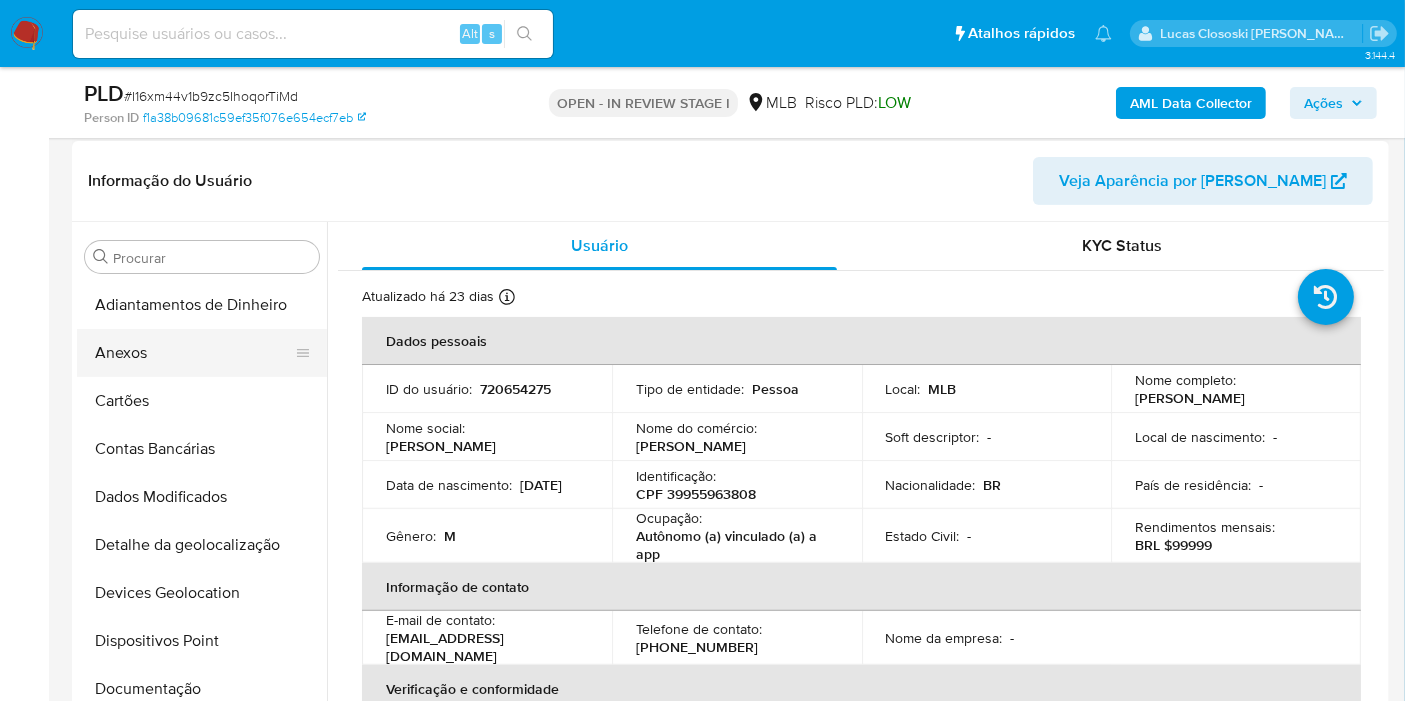 click on "Anexos" at bounding box center [194, 353] 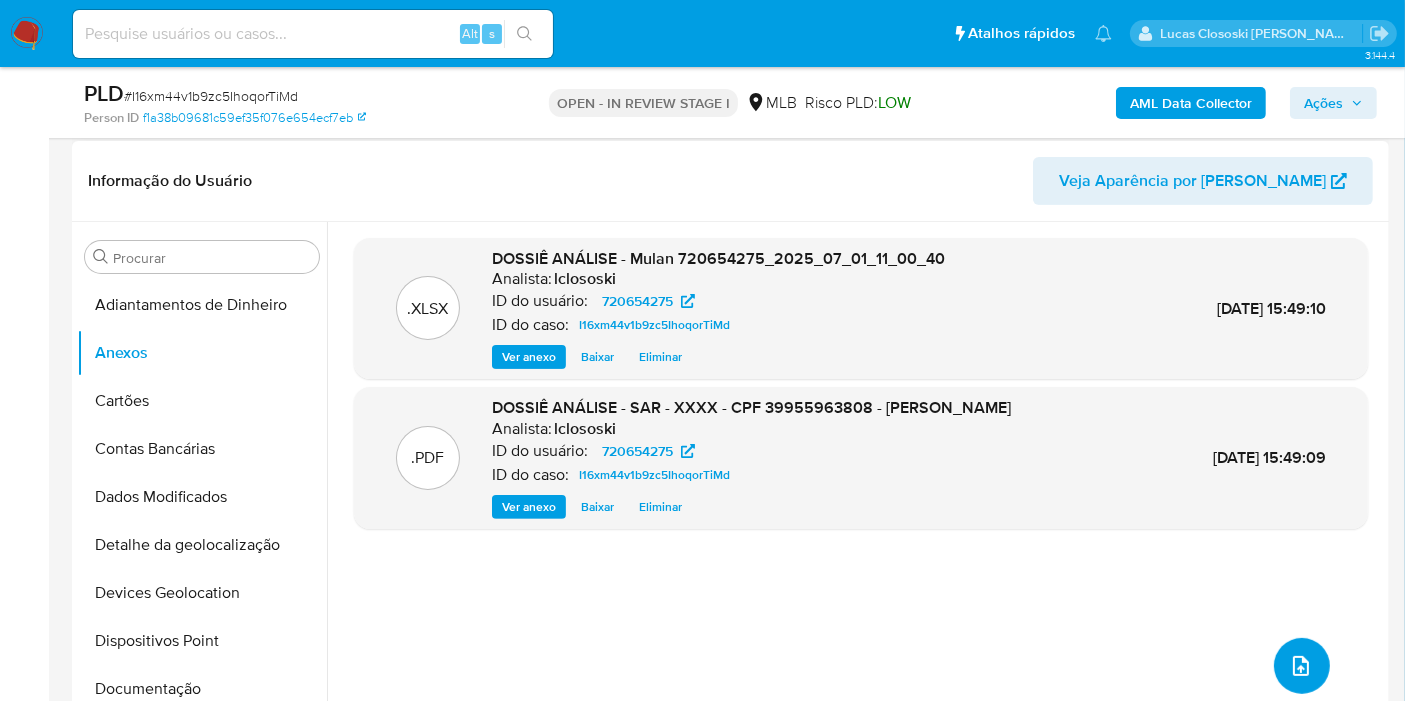 click at bounding box center (1302, 666) 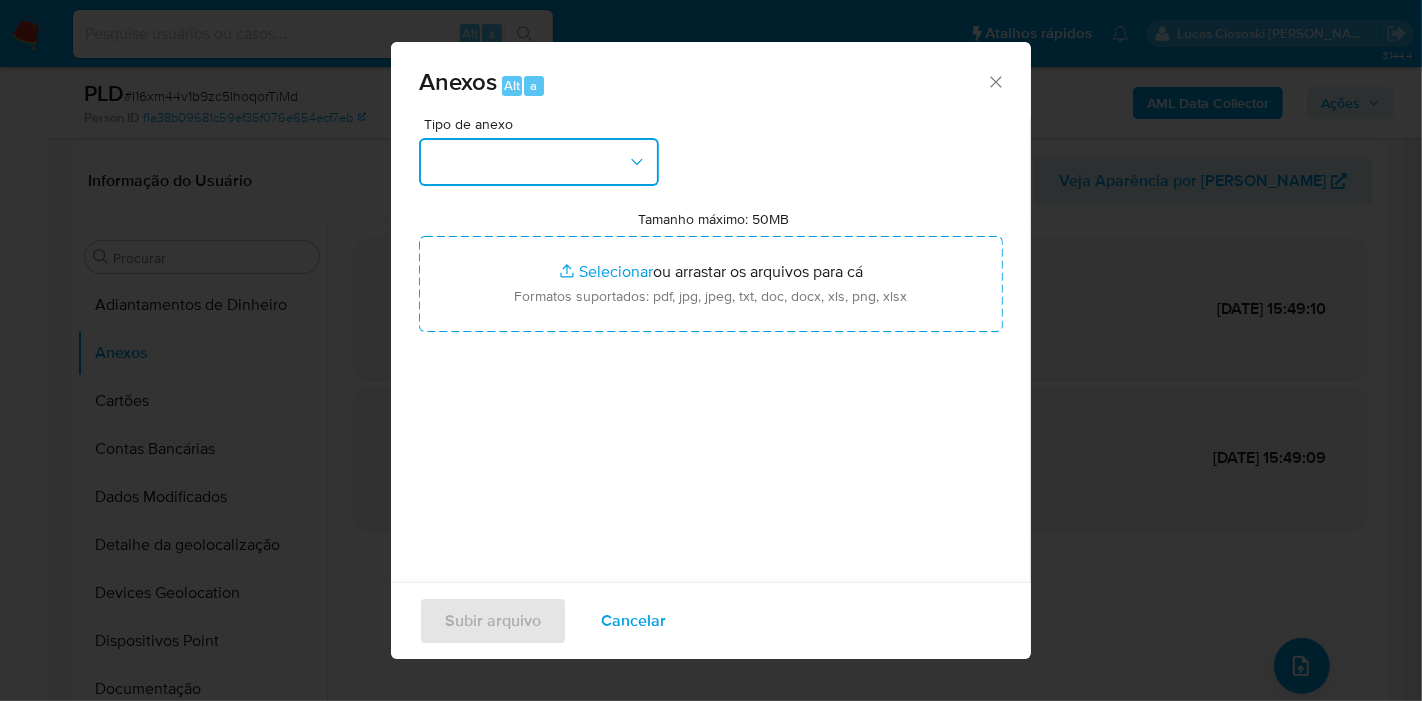 click at bounding box center (539, 162) 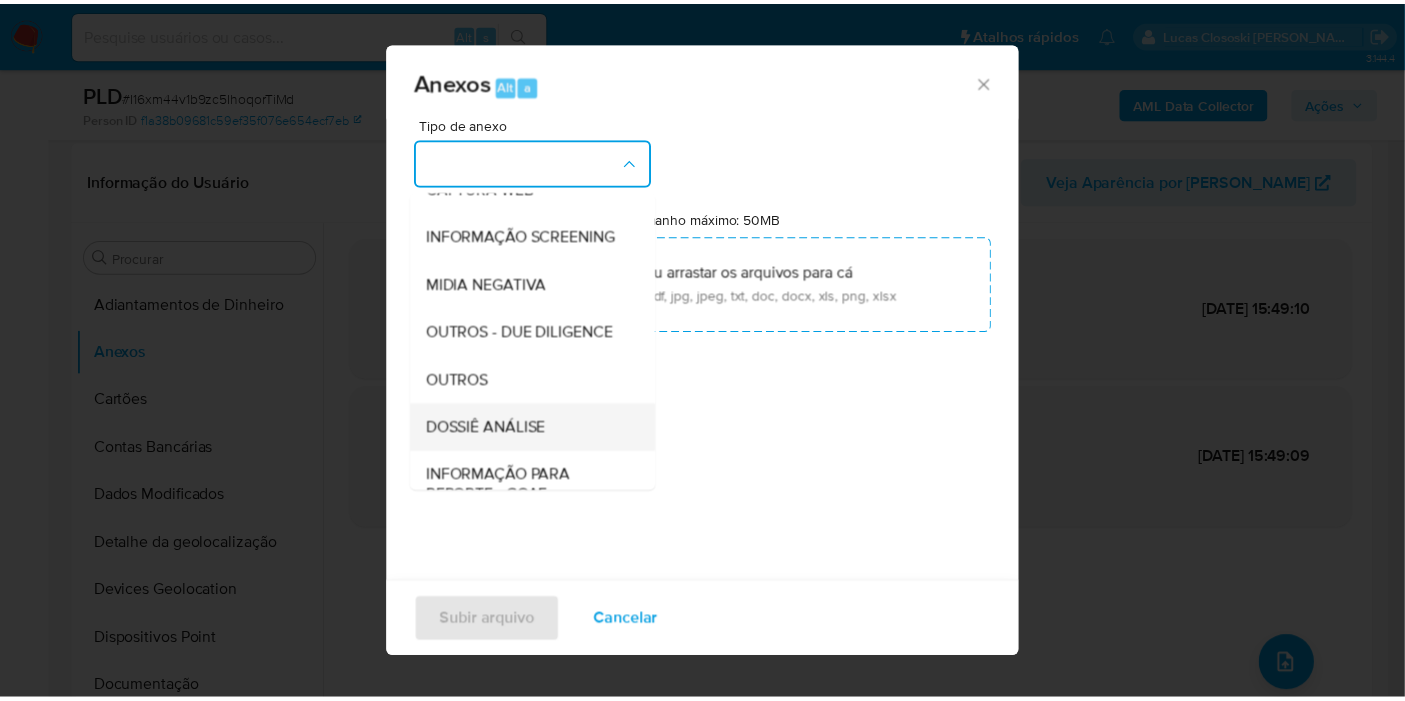 scroll, scrollTop: 307, scrollLeft: 0, axis: vertical 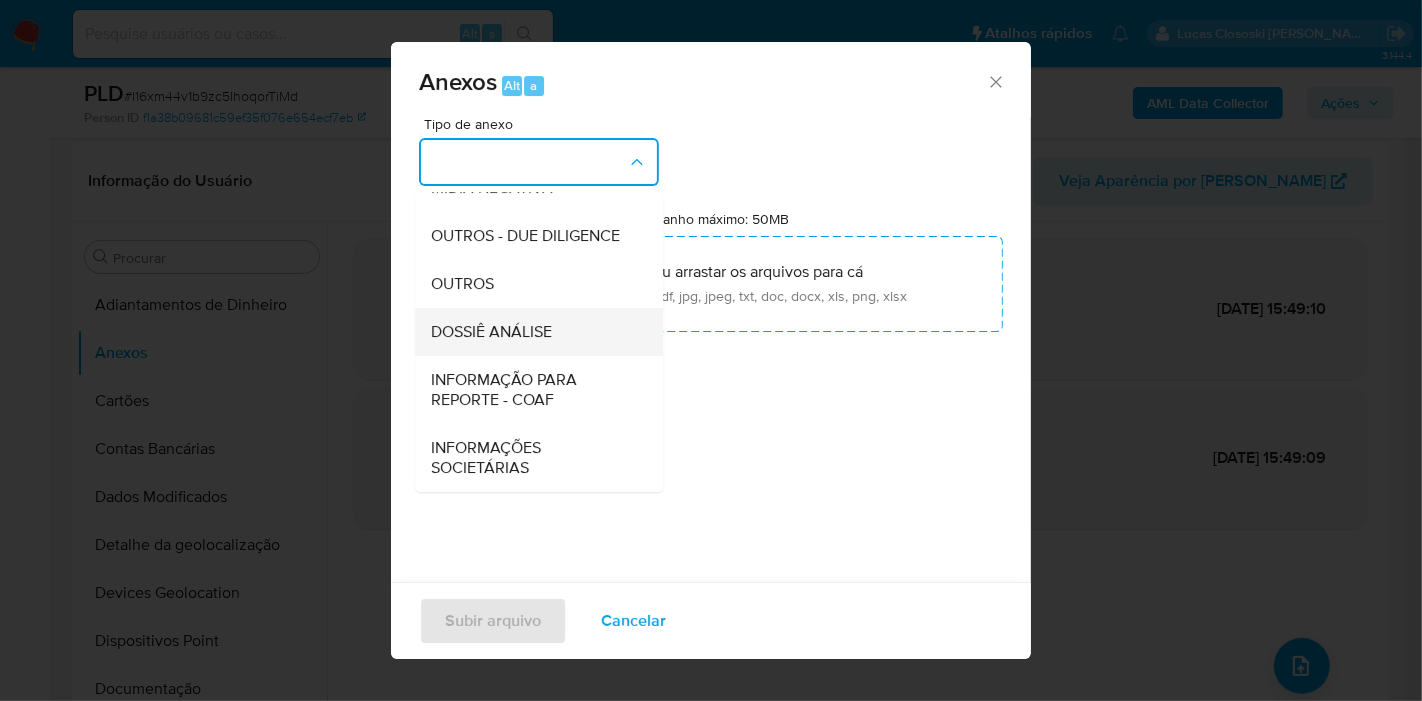 click on "DOSSIÊ ANÁLISE" at bounding box center [491, 332] 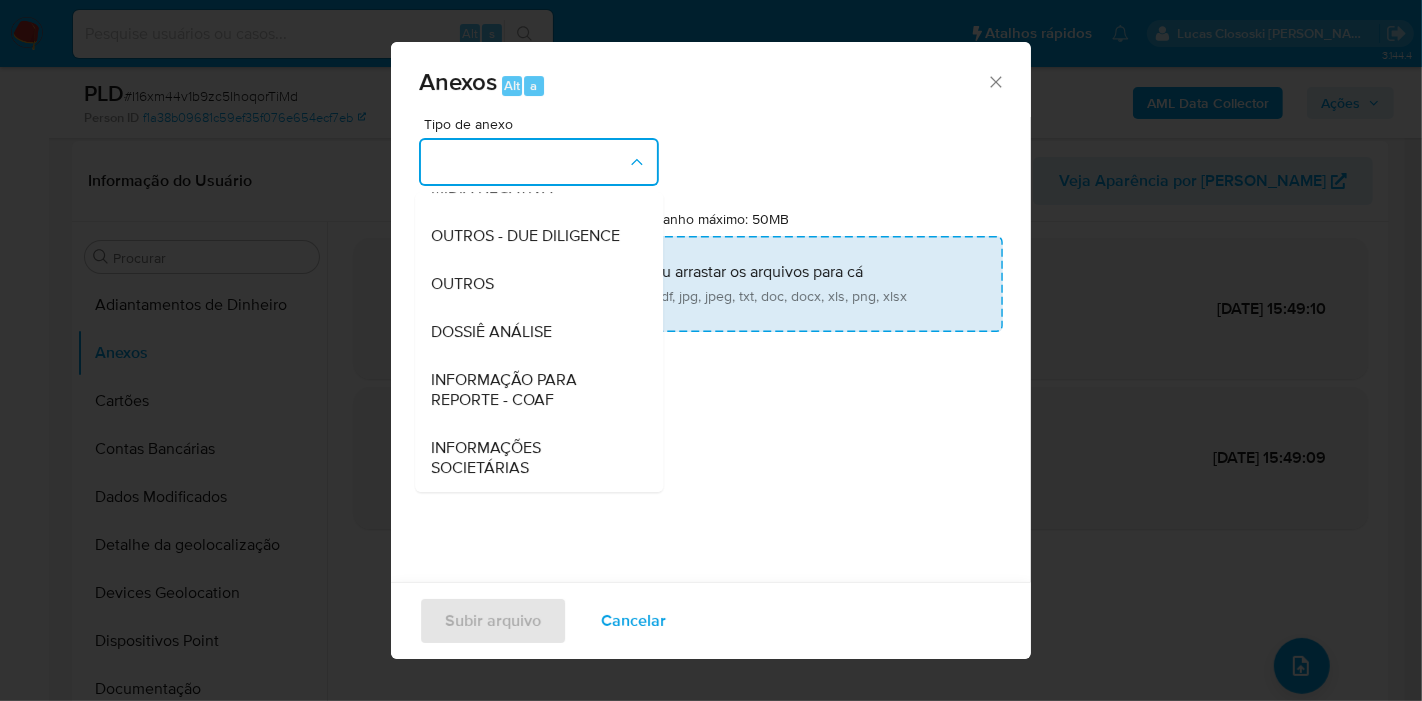 click on "Tamanho máximo: 50MB Selecionar arquivos" at bounding box center (711, 284) 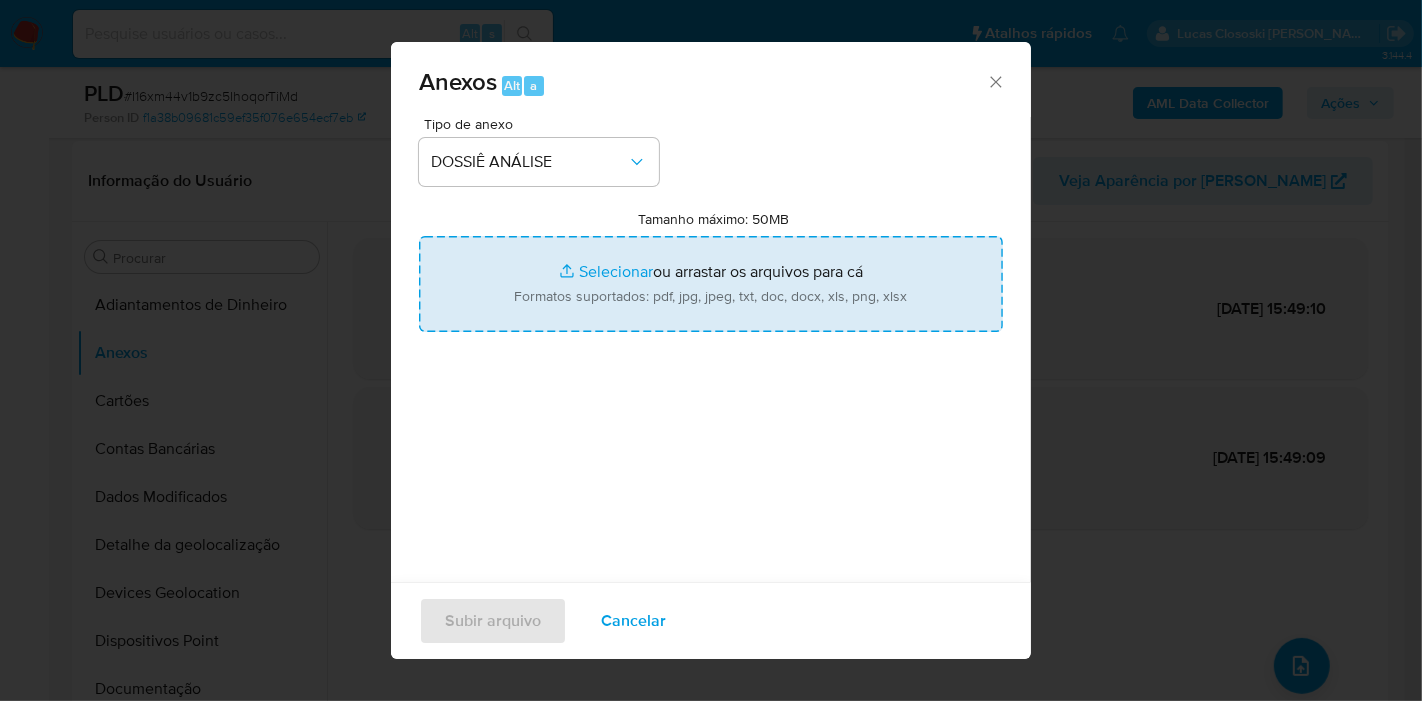 type on "C:\fakepath\Mulan 720654275_2025_07_01_11_00_40.xlsx" 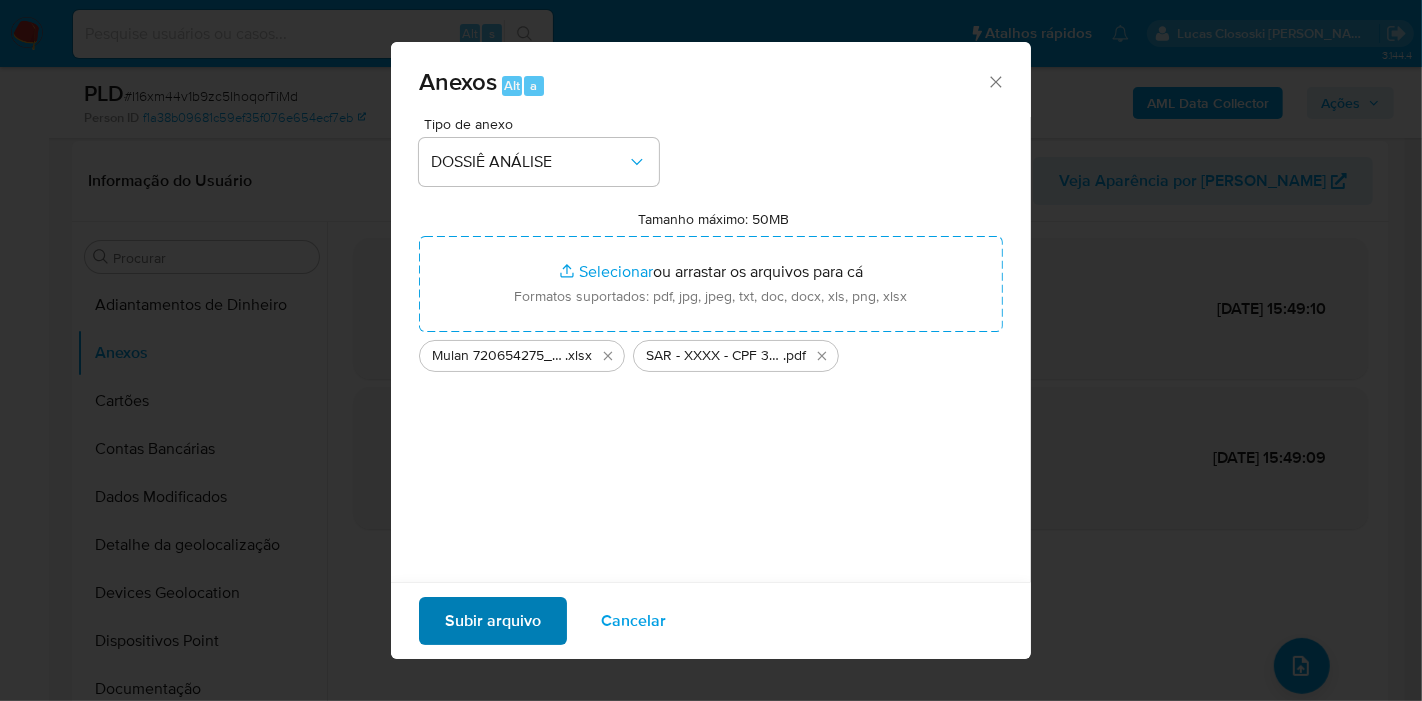 drag, startPoint x: 498, startPoint y: 587, endPoint x: 497, endPoint y: 601, distance: 14.035668 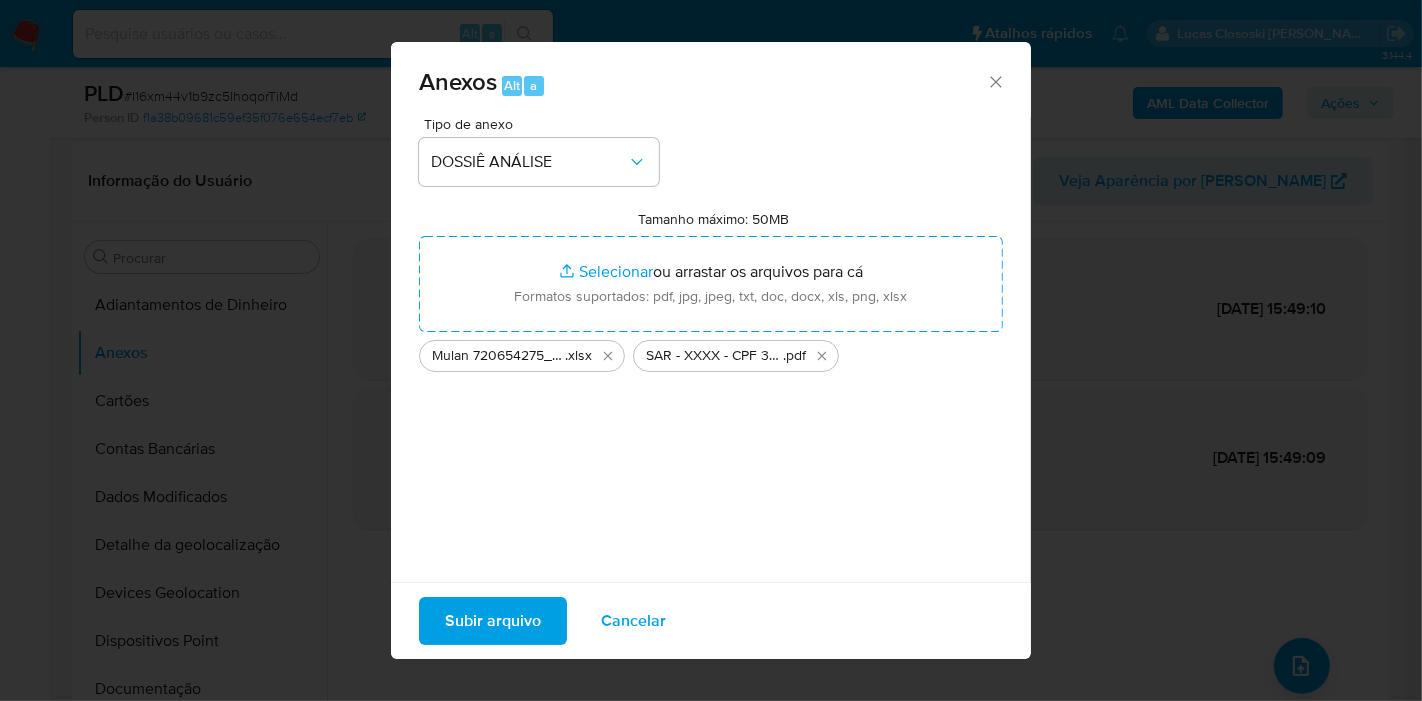 click on "Subir arquivo" at bounding box center (493, 621) 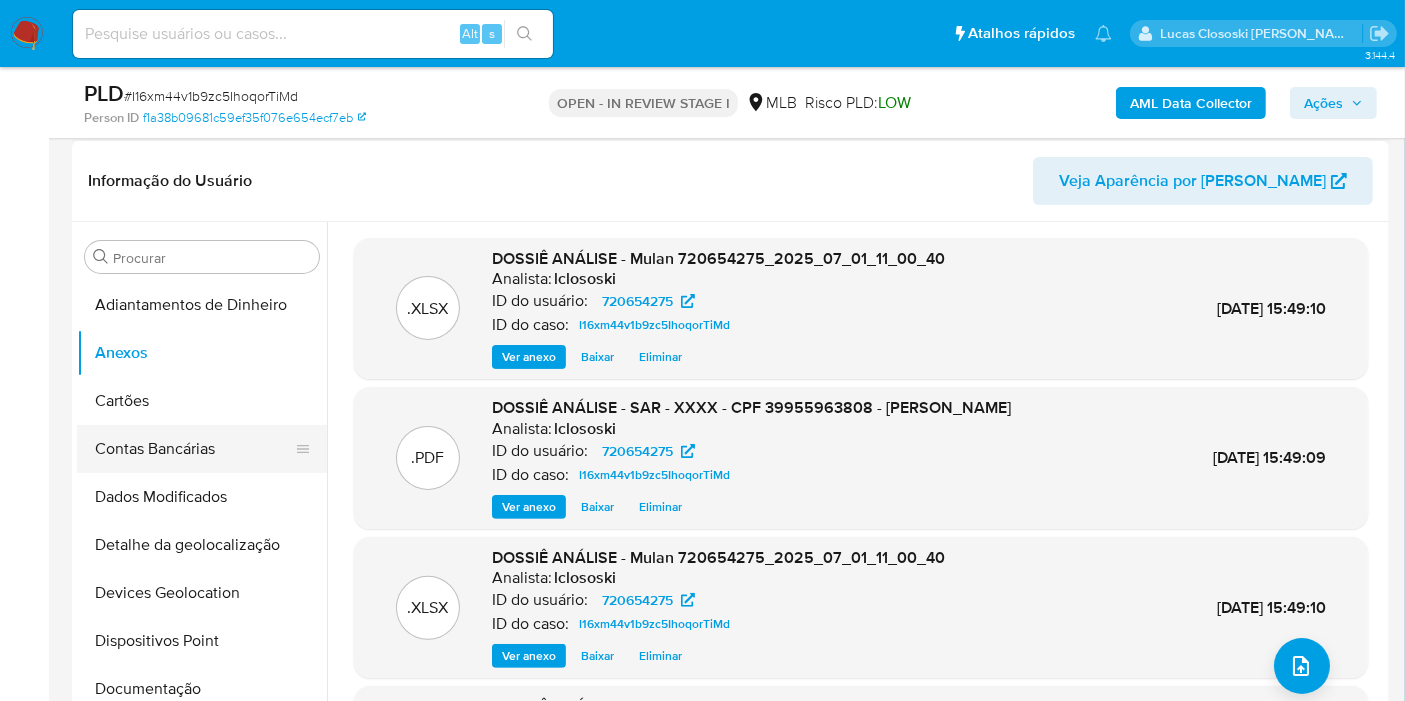 click on "Contas Bancárias" at bounding box center [194, 449] 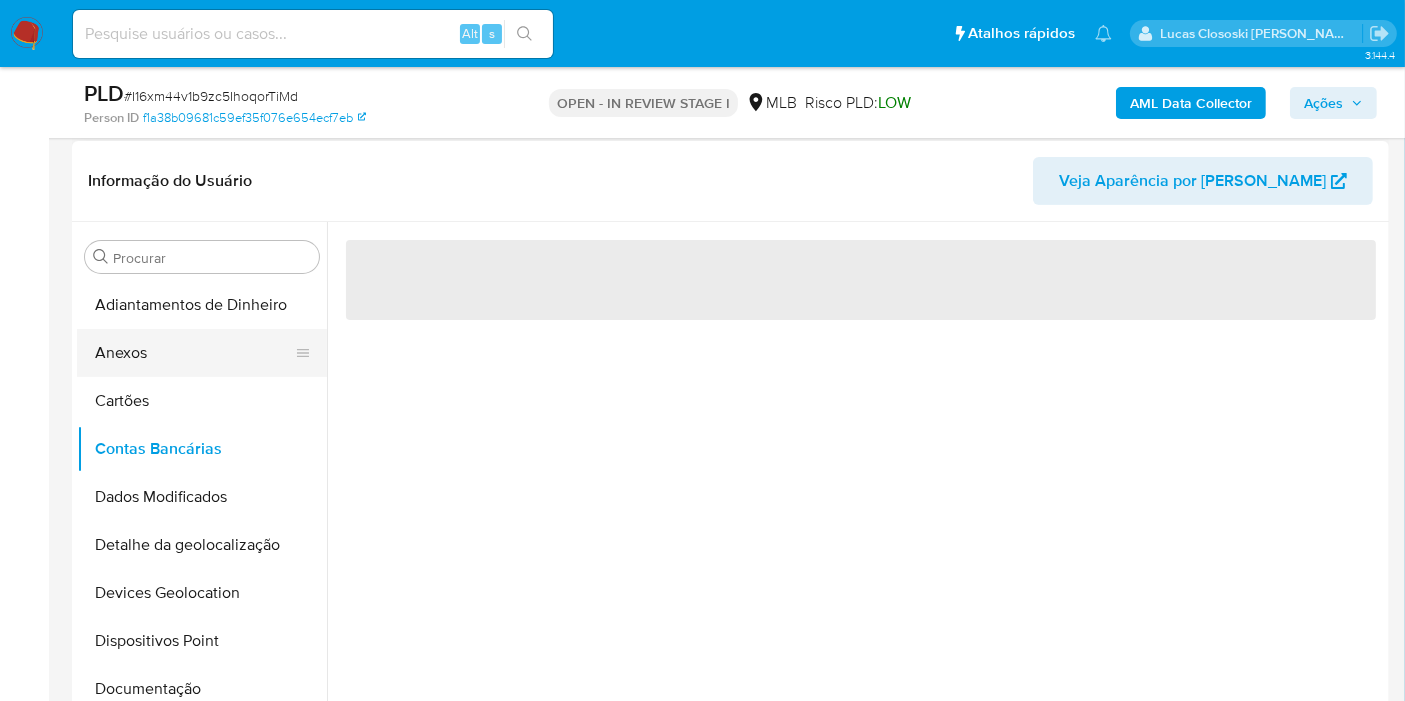 click on "Anexos" at bounding box center (194, 353) 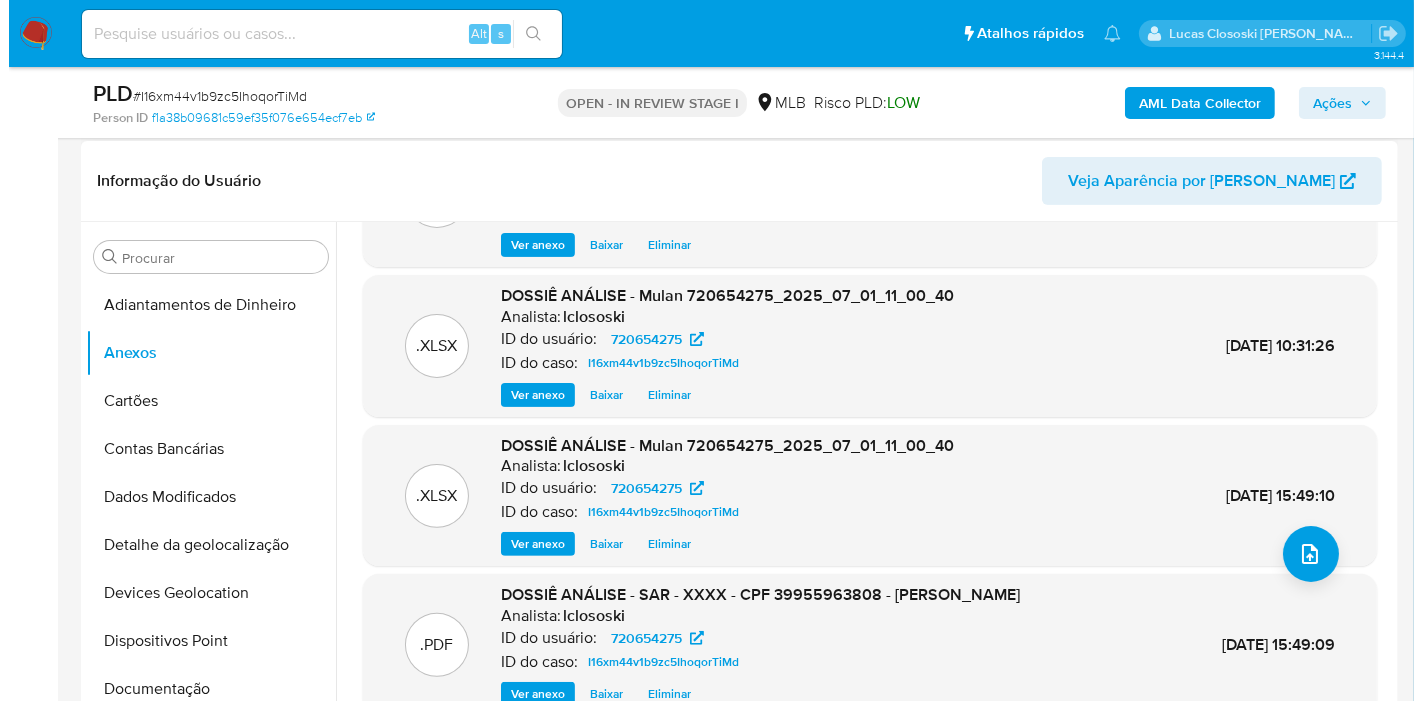 scroll, scrollTop: 155, scrollLeft: 0, axis: vertical 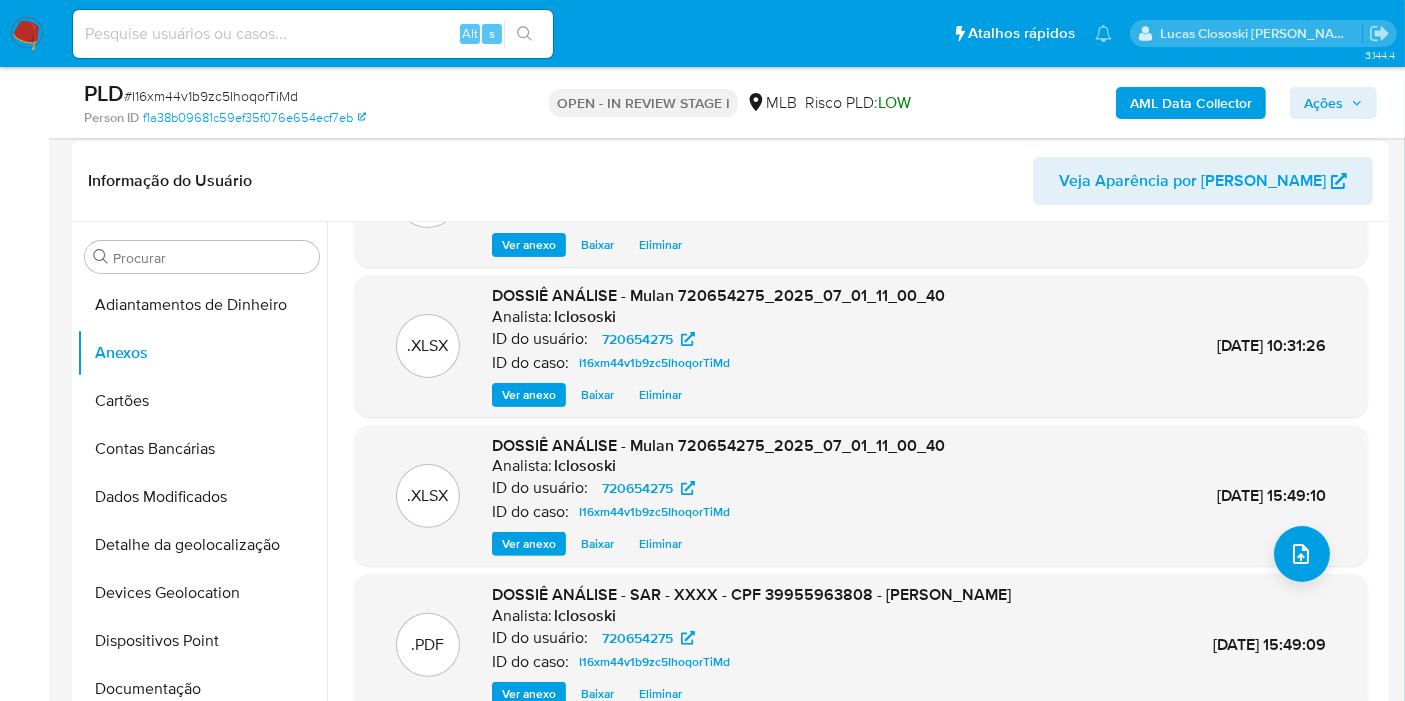 click on "Eliminar" at bounding box center (660, 544) 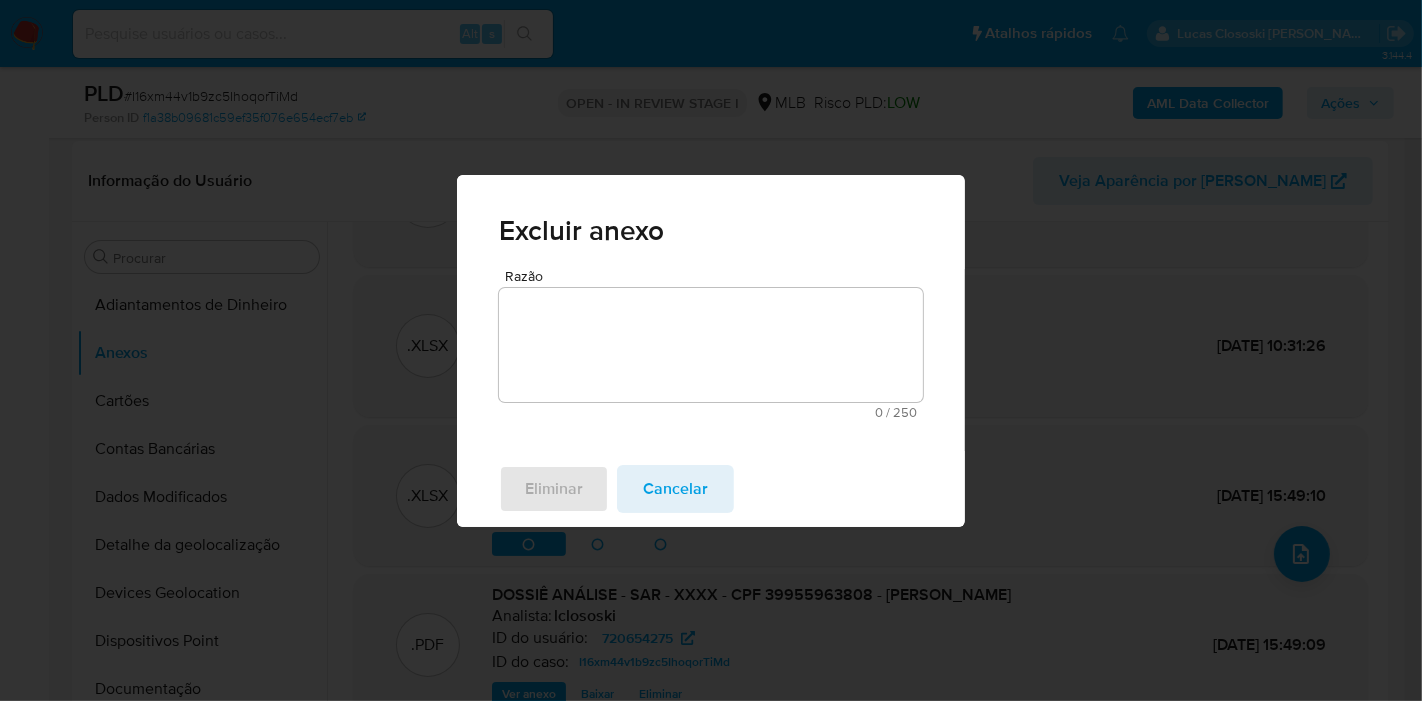 click on "Razão" at bounding box center [711, 345] 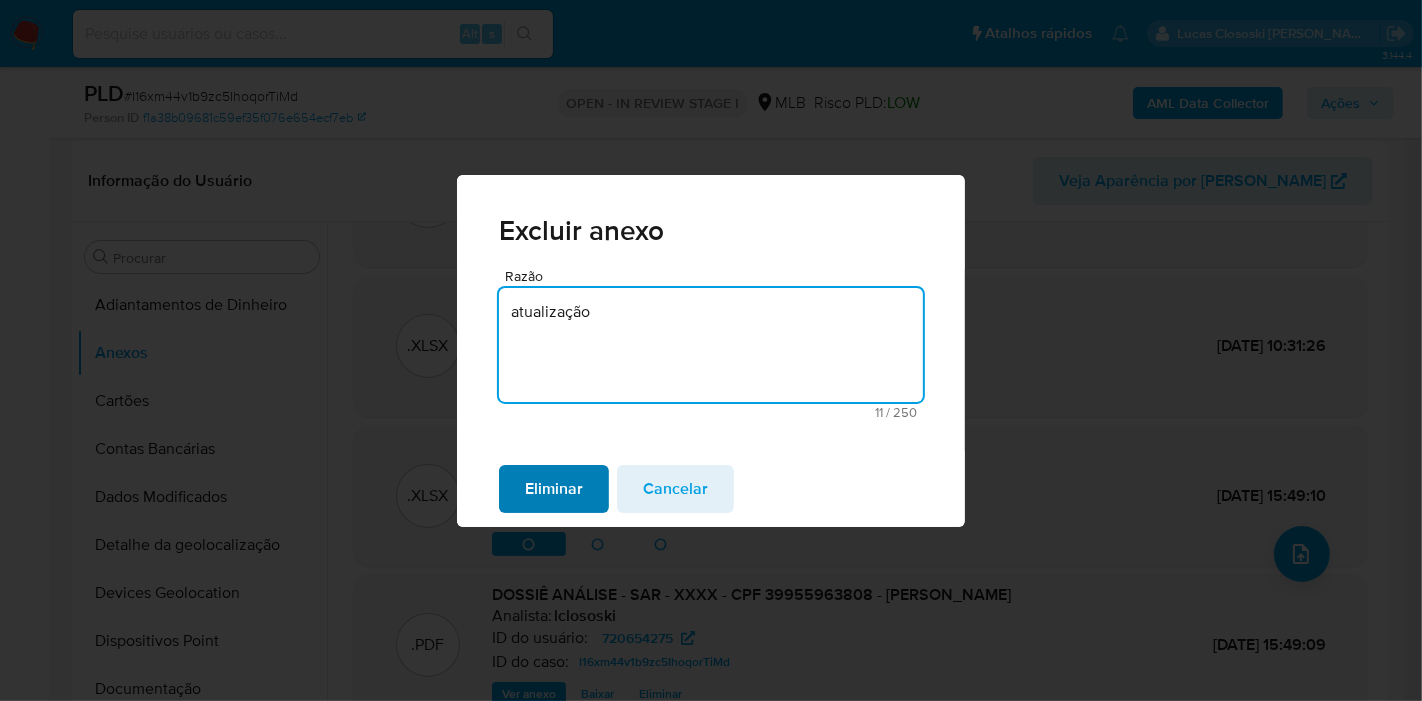 type on "atualização" 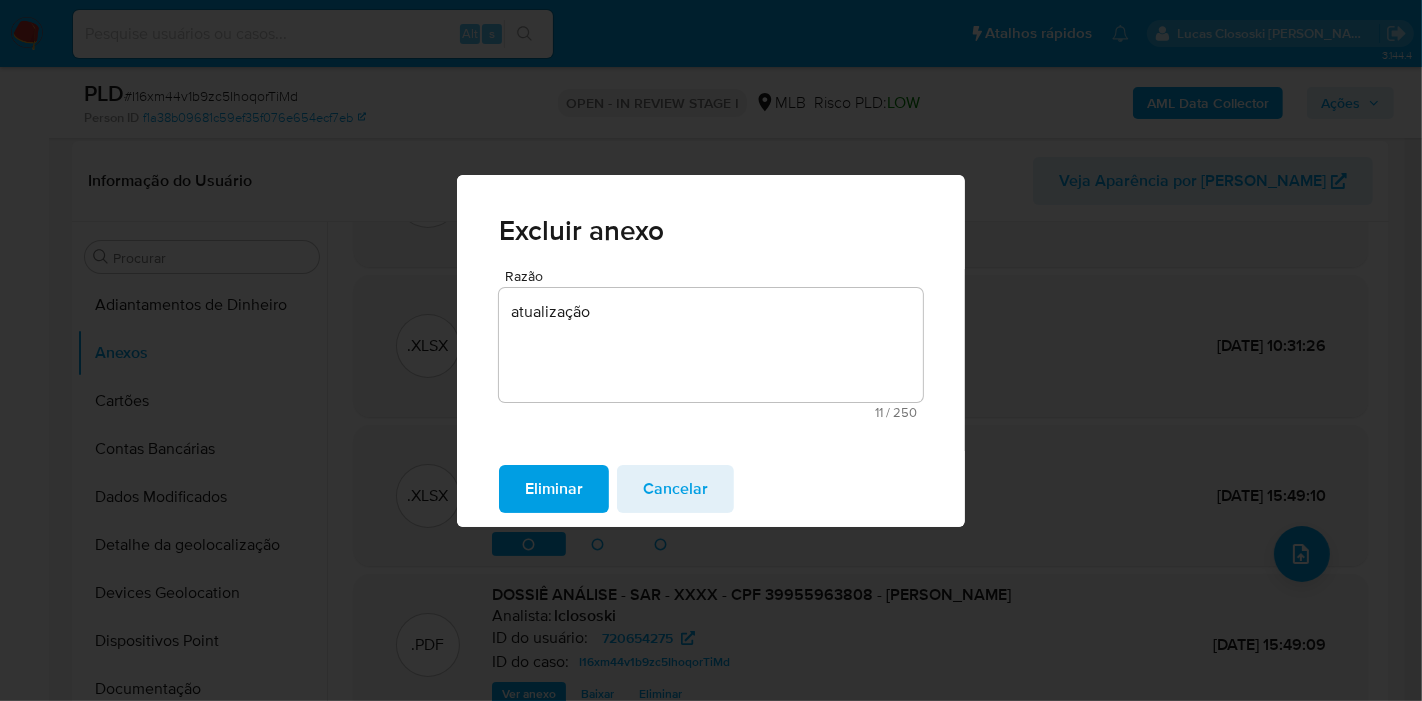 click on "Eliminar" at bounding box center (554, 489) 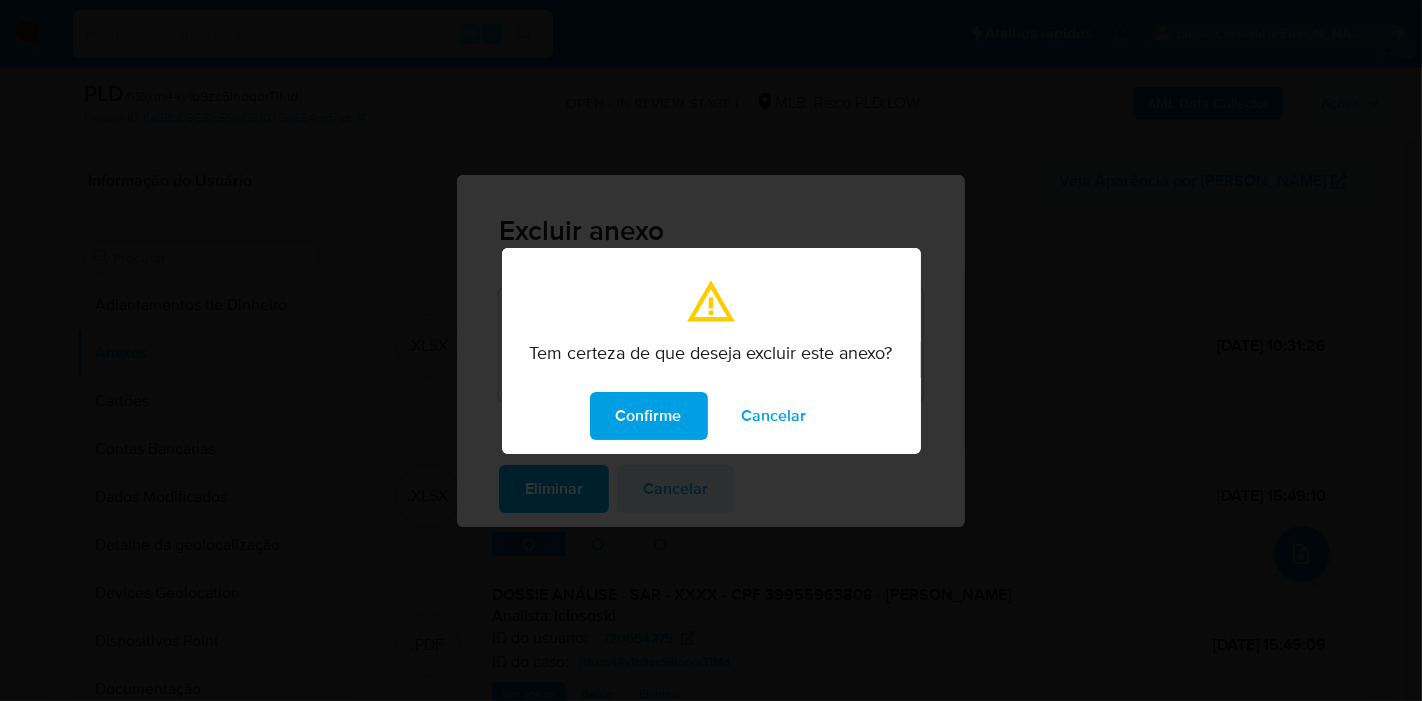 click on "Tem certeza de que deseja excluir este anexo? Confirme Cancelar" at bounding box center (711, 350) 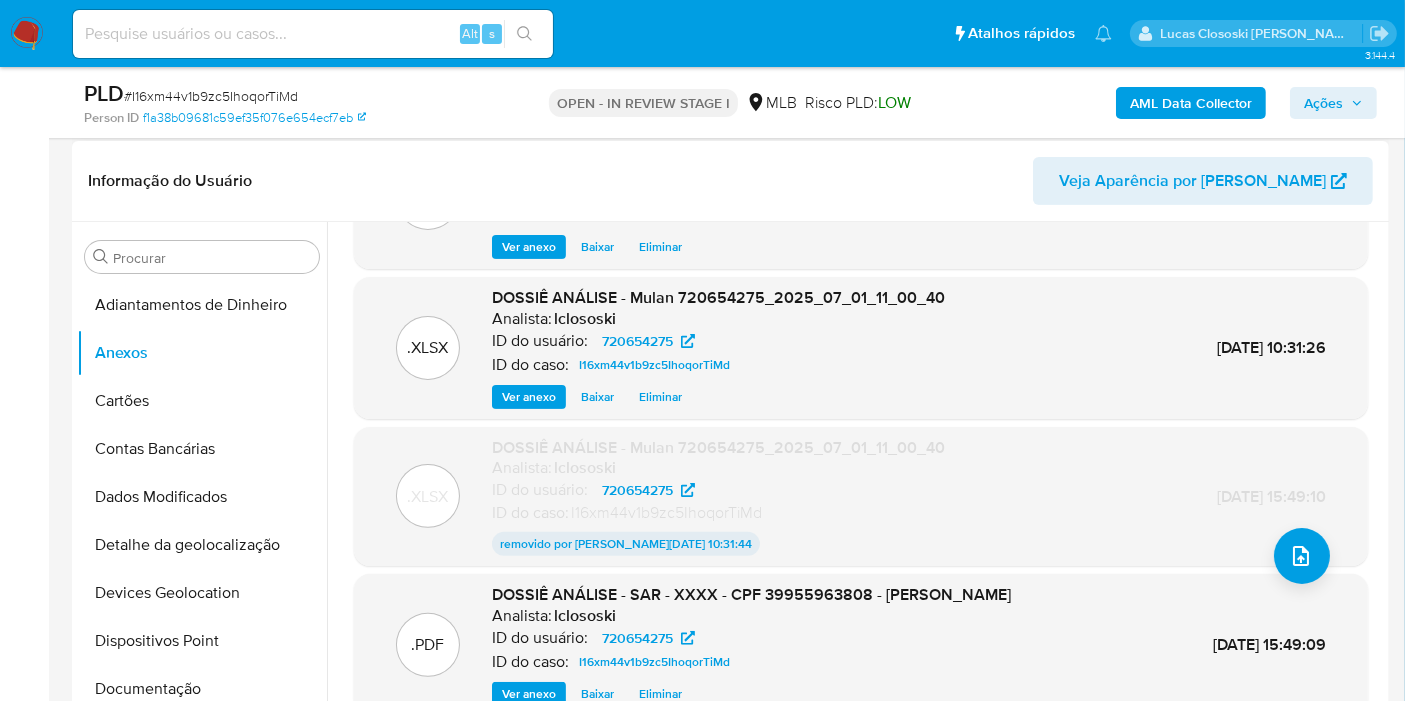 scroll, scrollTop: 152, scrollLeft: 0, axis: vertical 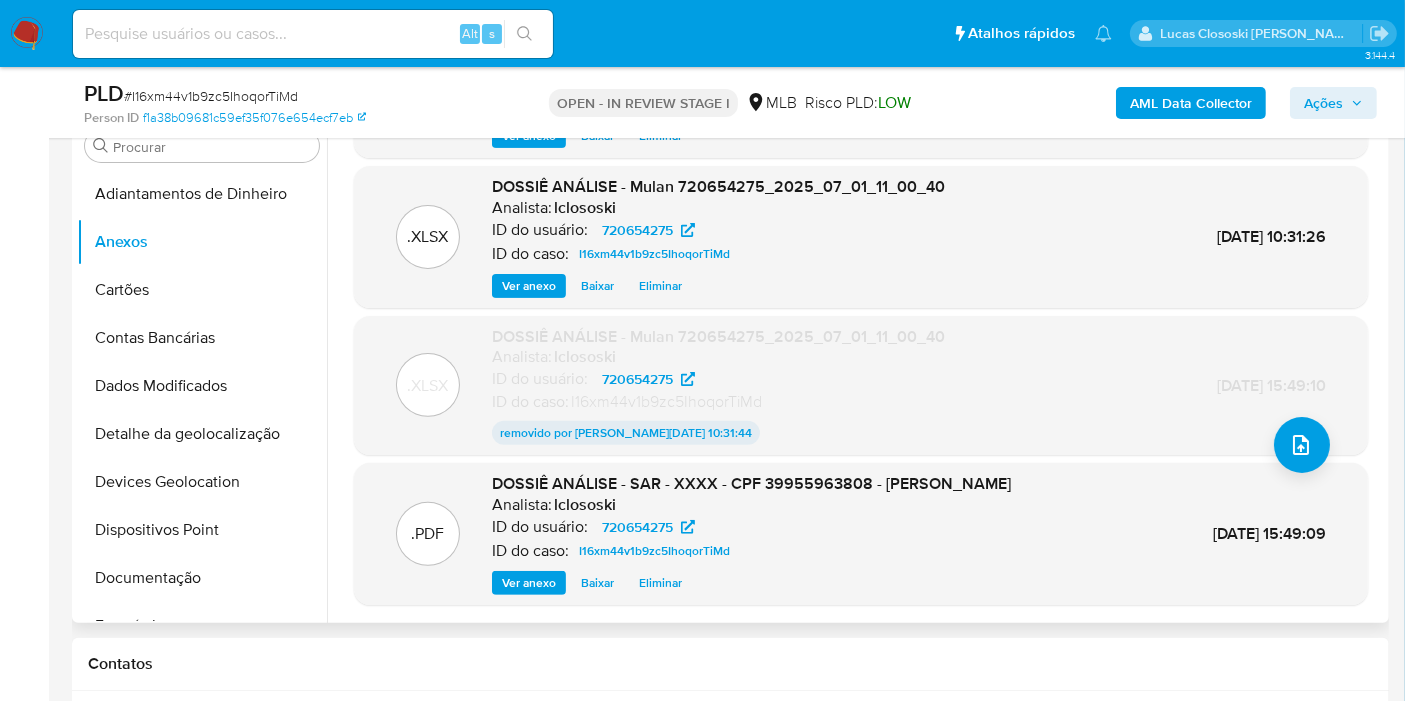 click on "Eliminar" at bounding box center (660, 583) 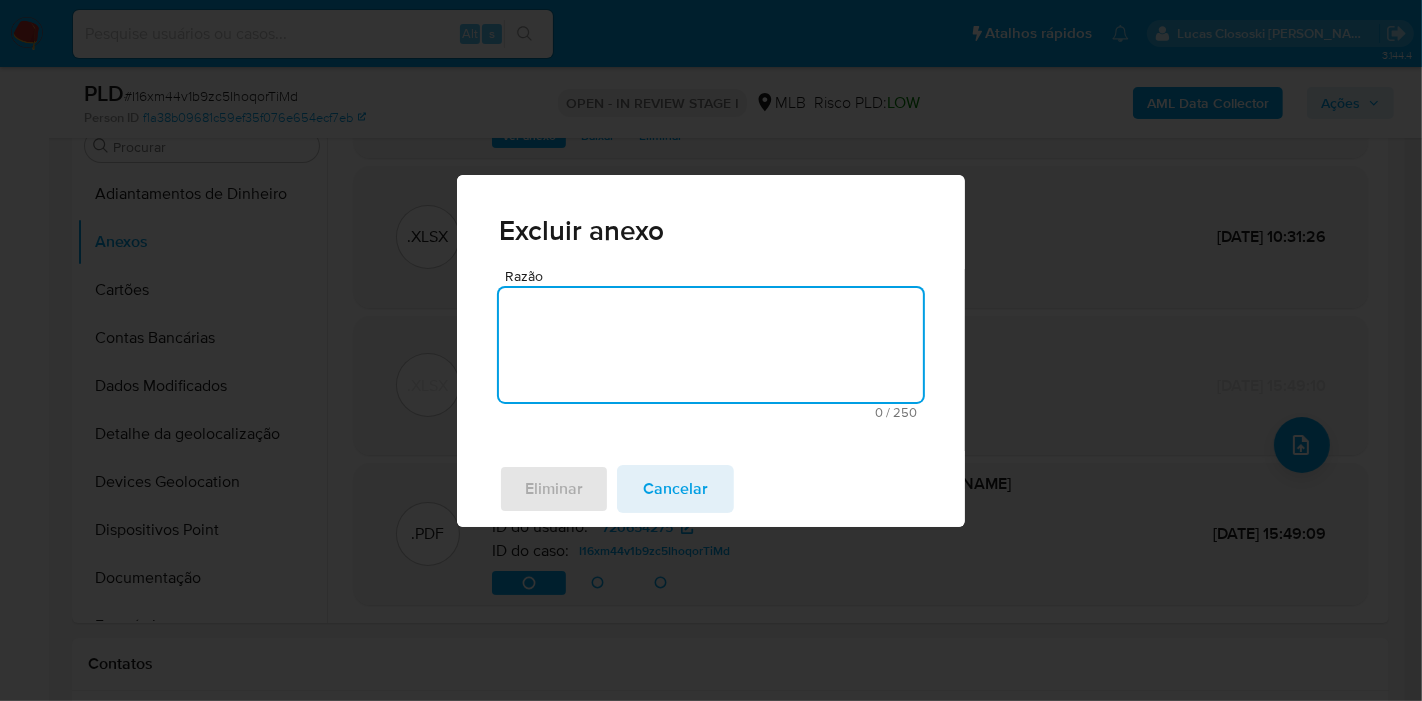 click on "Razão" at bounding box center [711, 345] 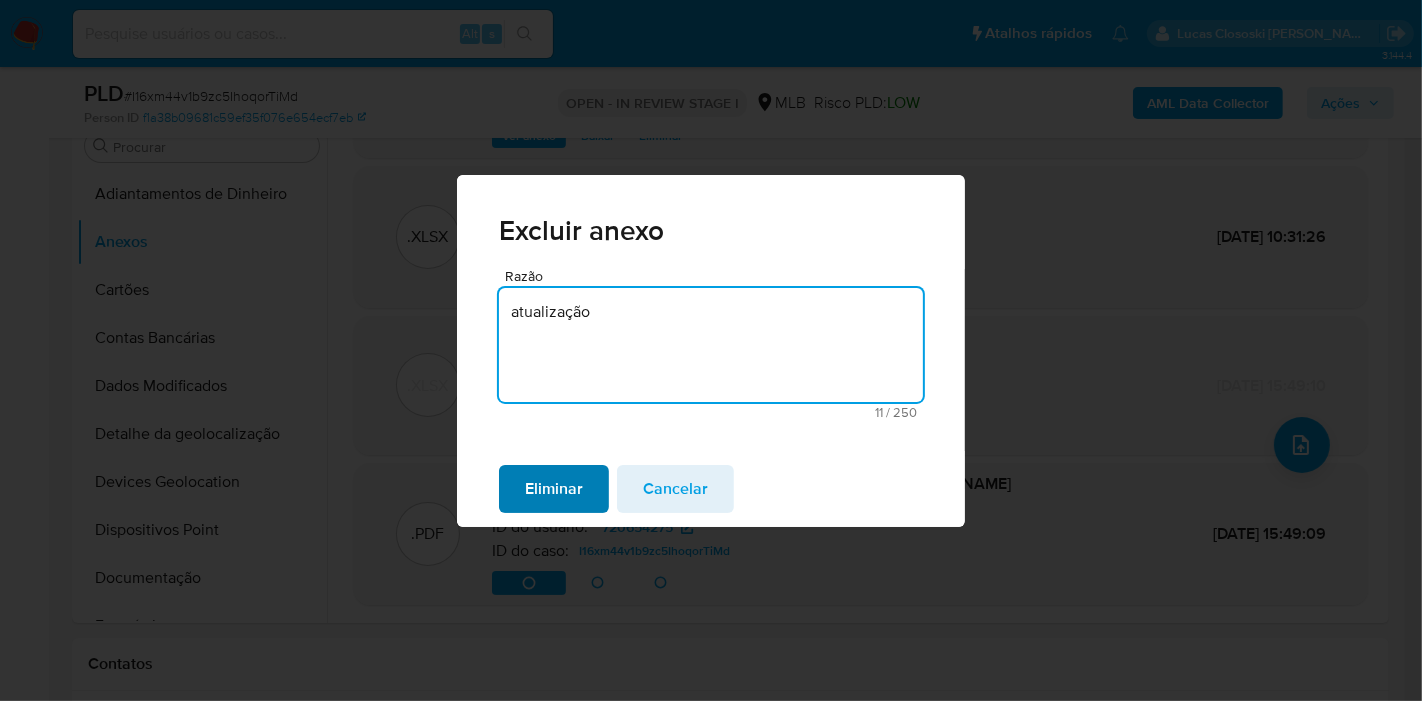 type on "atualização" 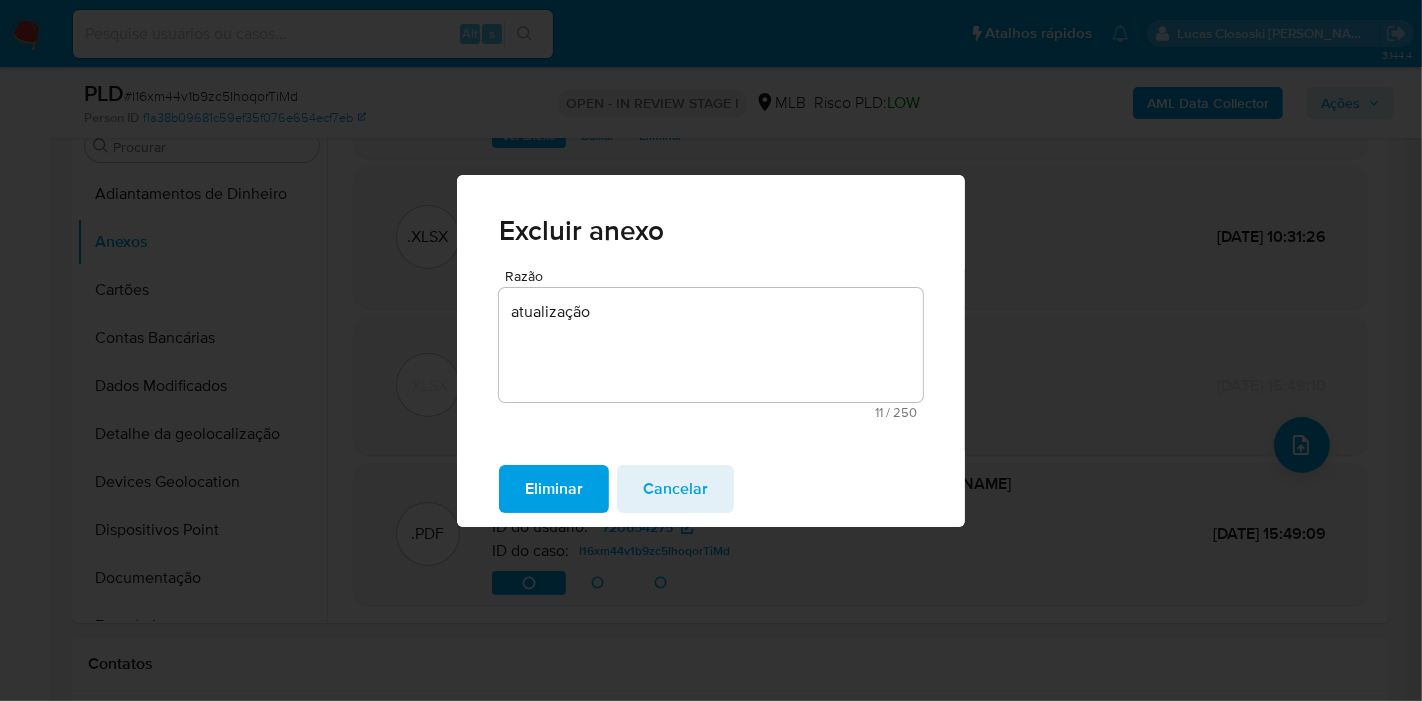 click on "Eliminar" at bounding box center (554, 489) 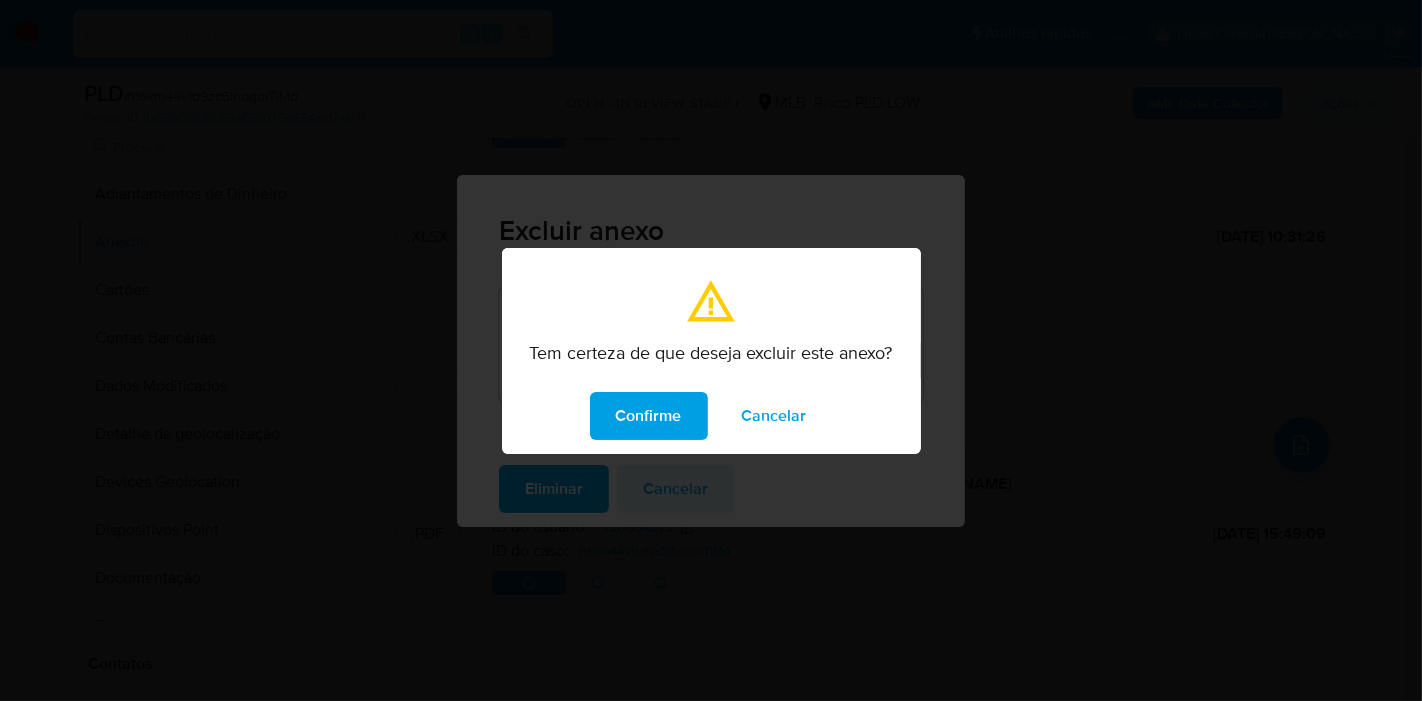 click on "Confirme" at bounding box center [649, 416] 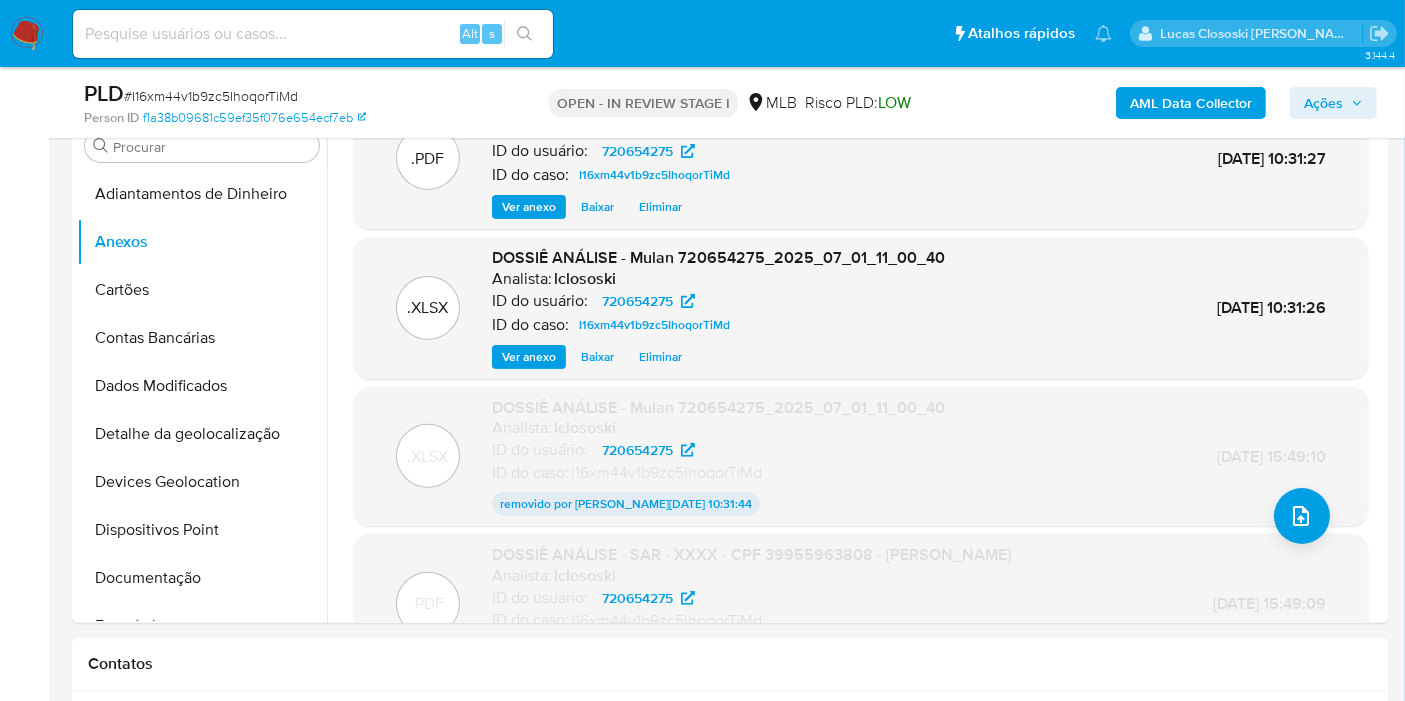 scroll, scrollTop: 0, scrollLeft: 0, axis: both 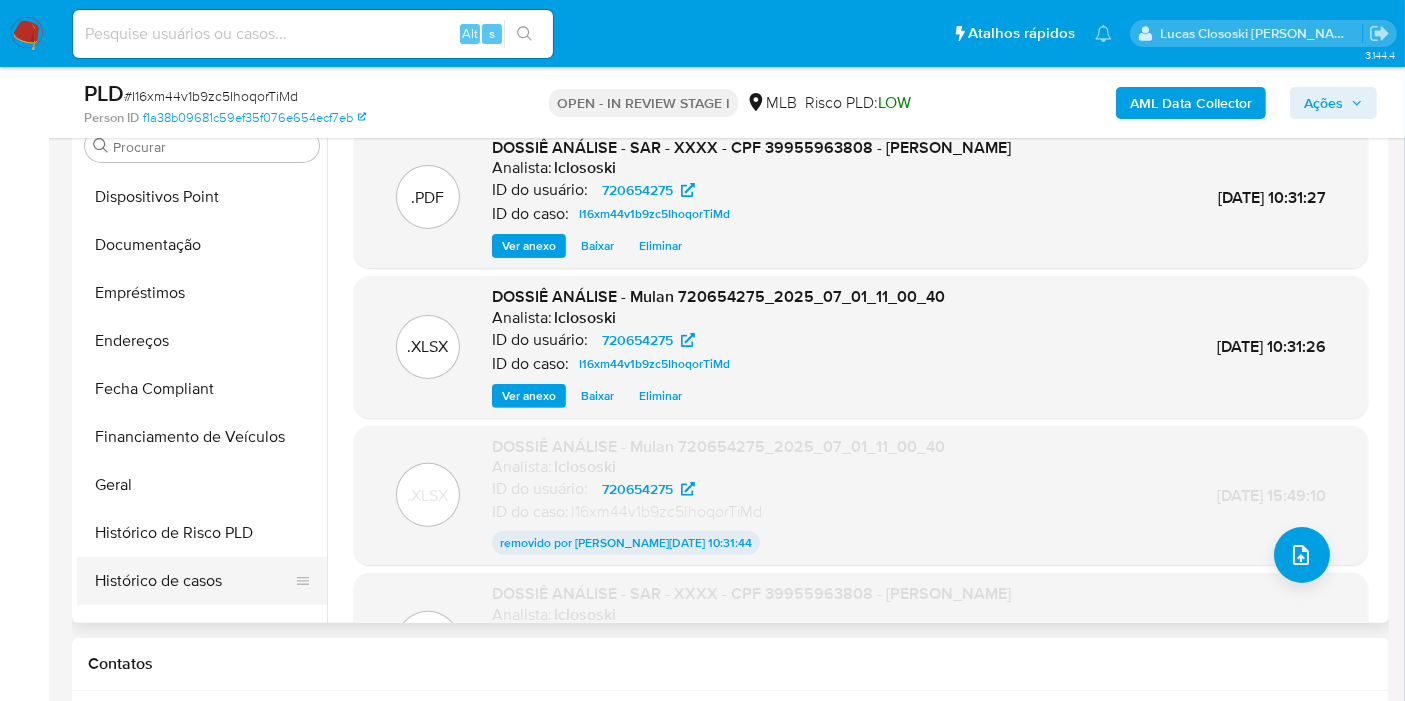 click on "Histórico de casos" at bounding box center (194, 581) 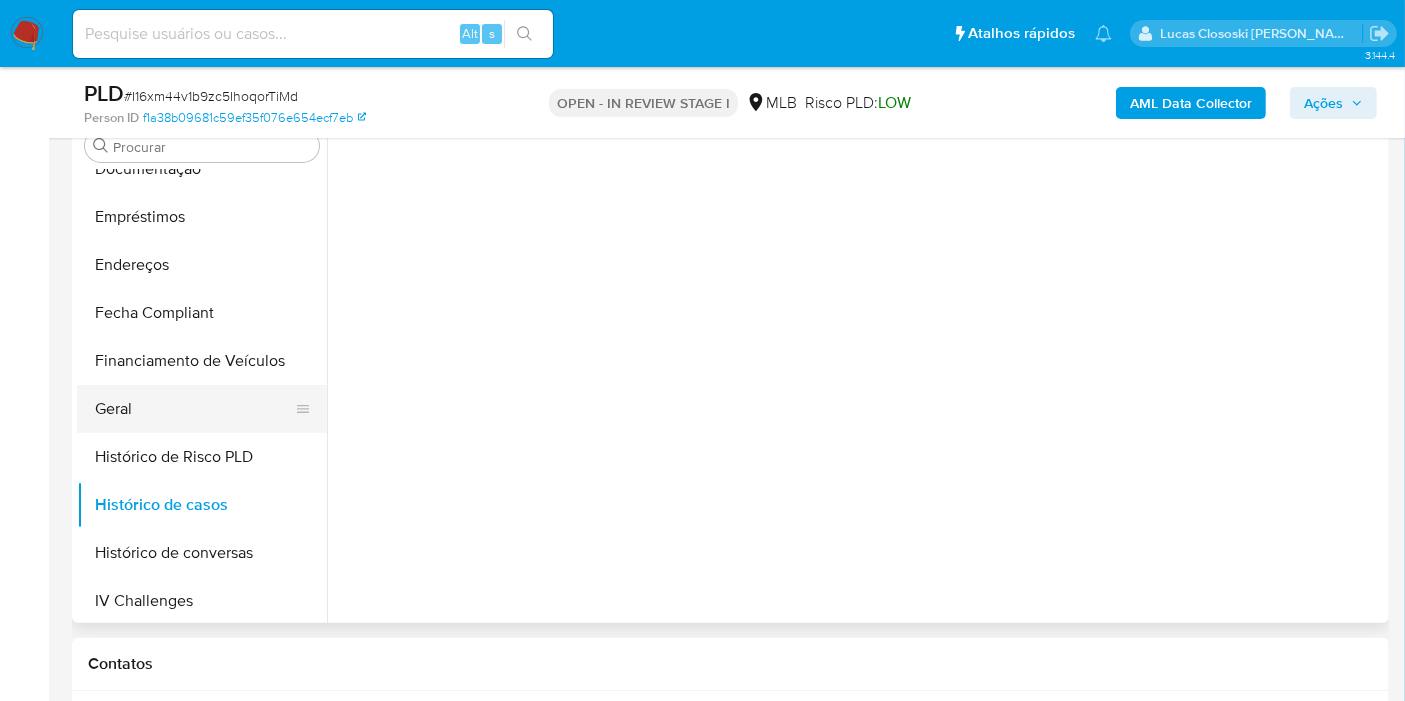 scroll, scrollTop: 444, scrollLeft: 0, axis: vertical 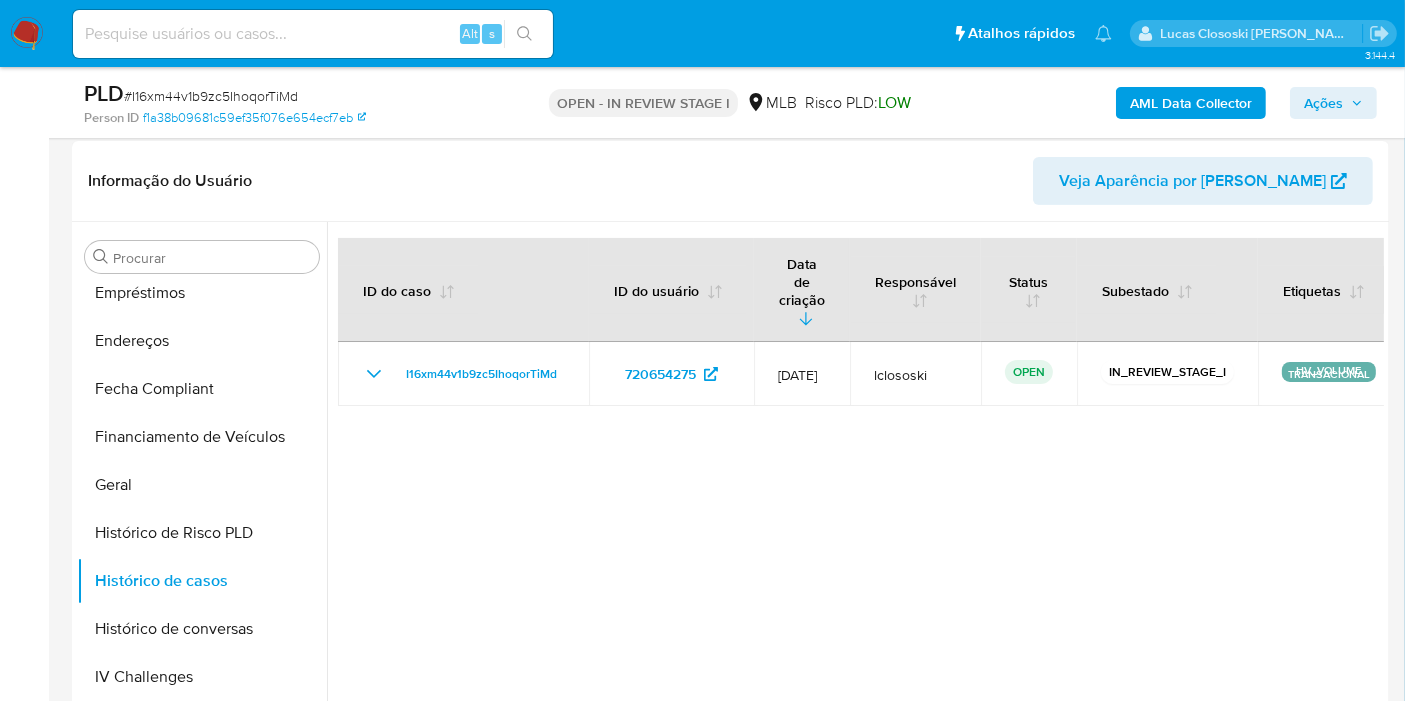 click 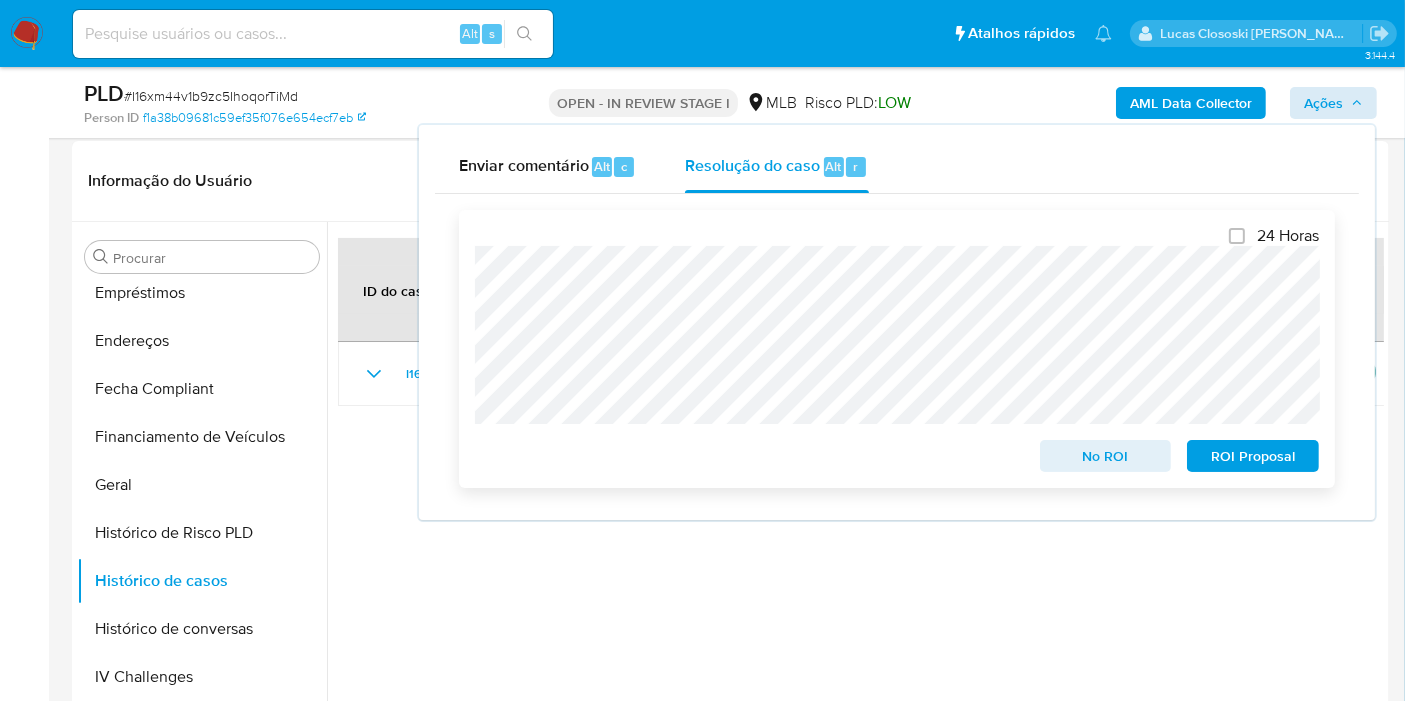 click on "ROI Proposal" at bounding box center (1253, 456) 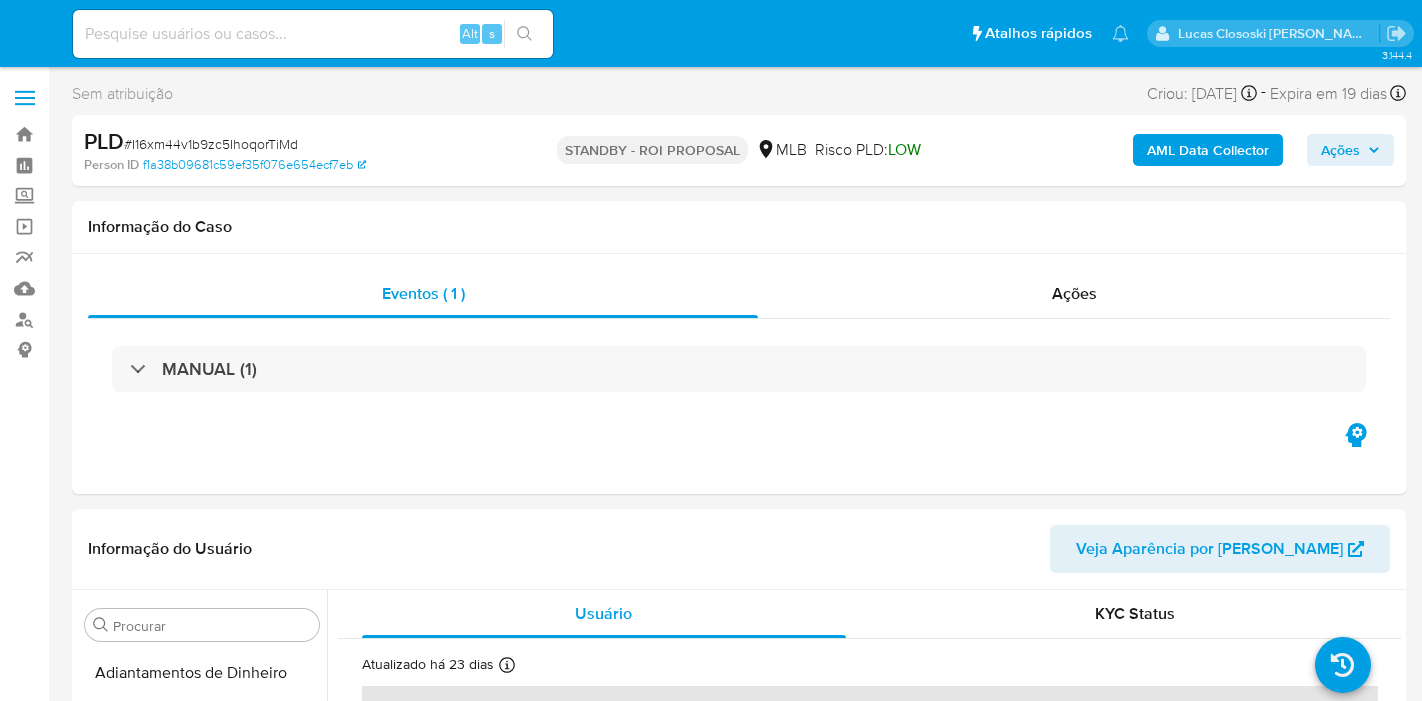 select on "10" 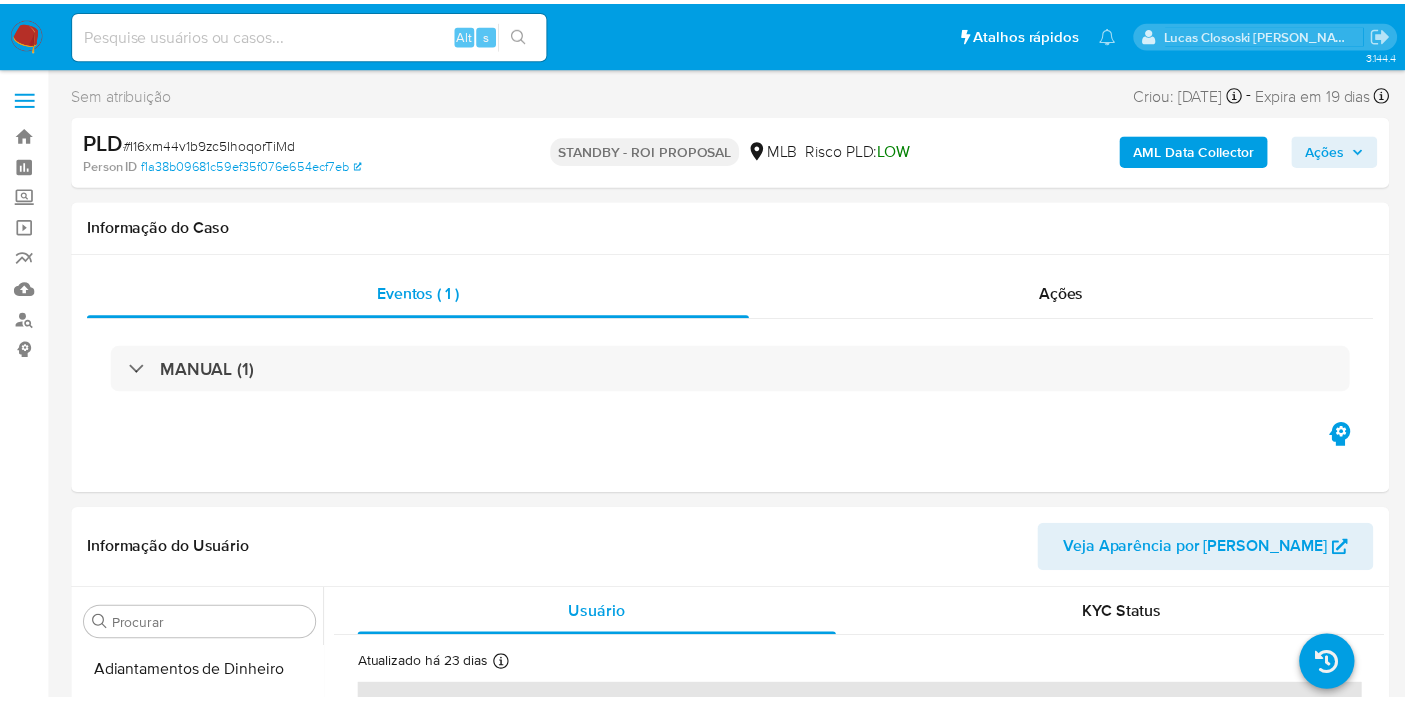 scroll, scrollTop: 0, scrollLeft: 0, axis: both 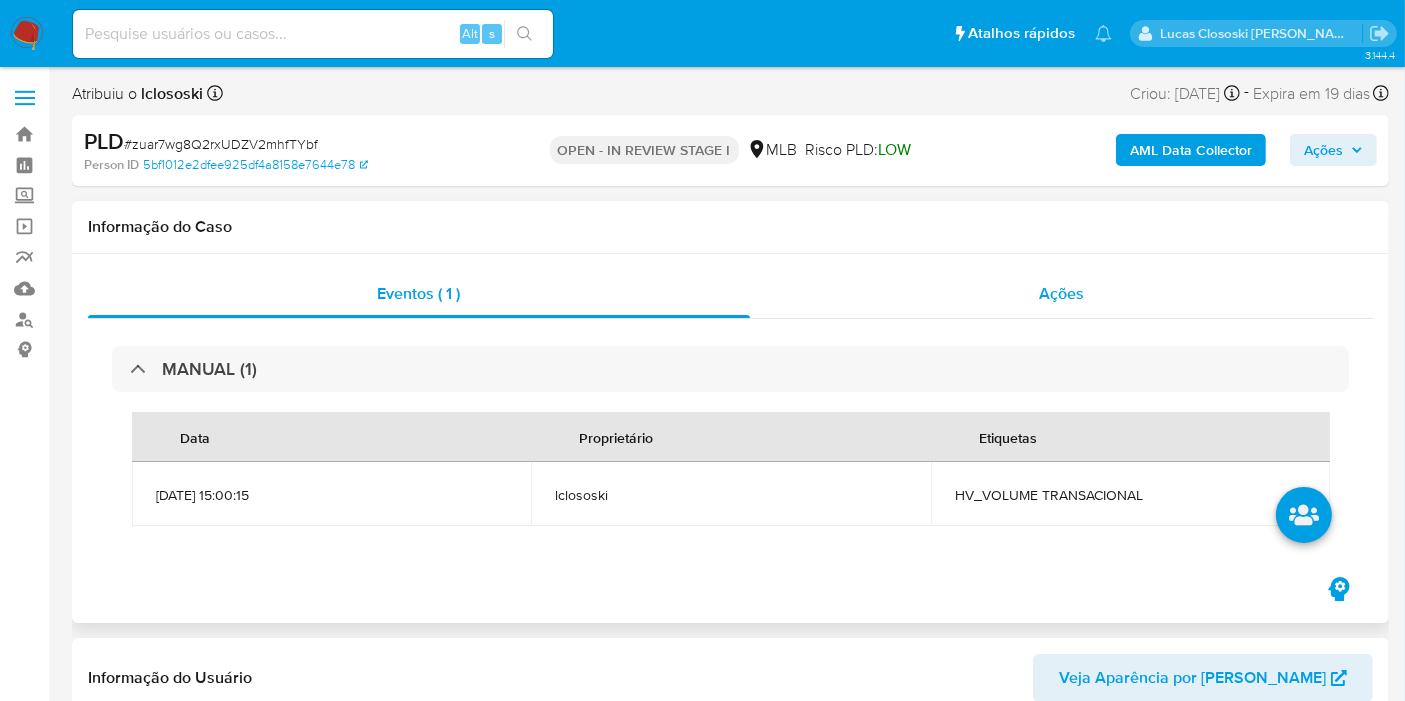 click on "Ações" at bounding box center [1062, 294] 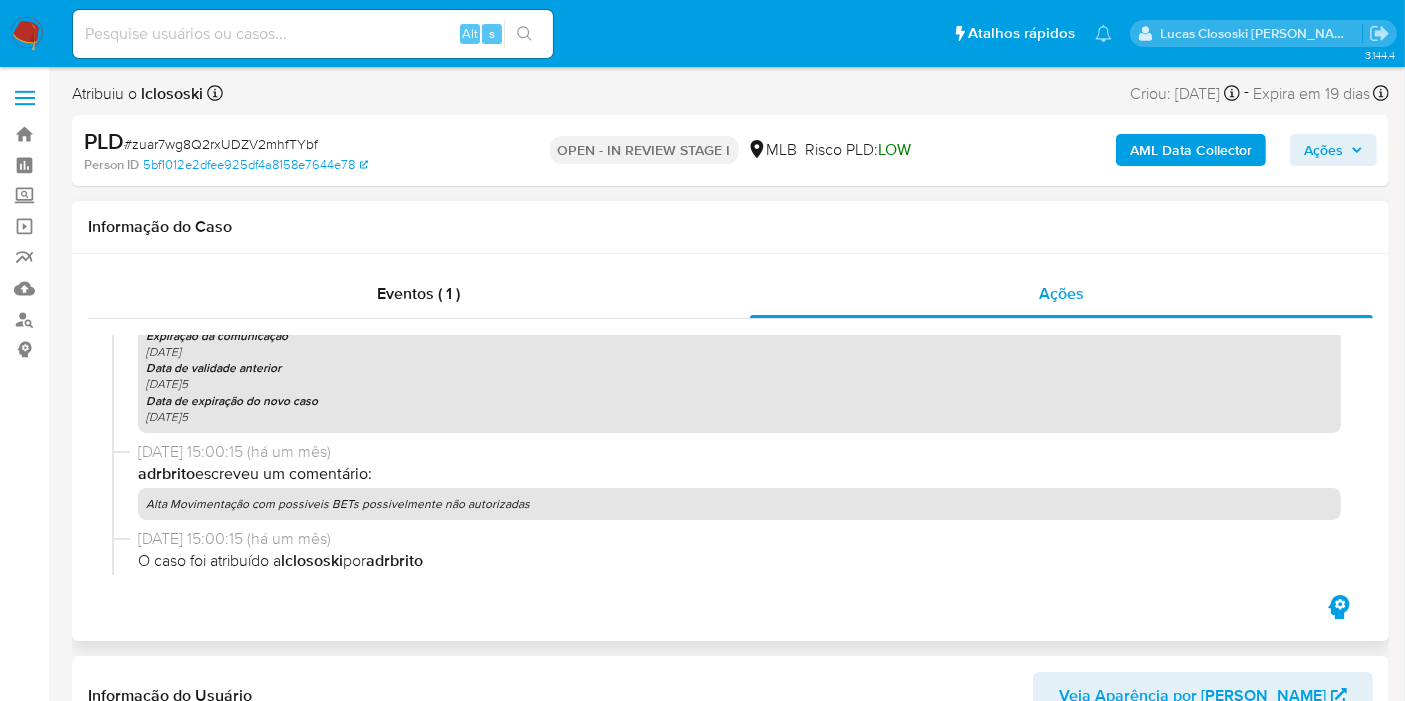 scroll, scrollTop: 777, scrollLeft: 0, axis: vertical 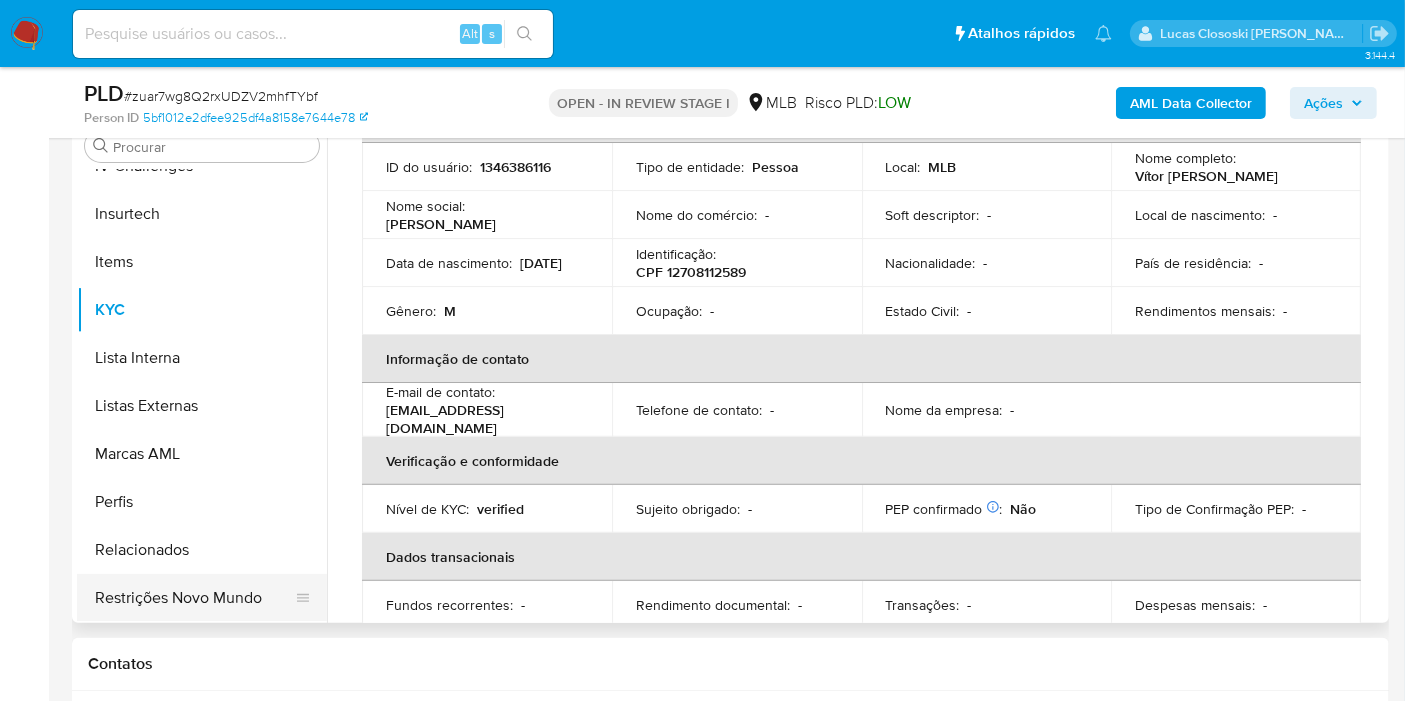 click on "Restrições Novo Mundo" at bounding box center [194, 598] 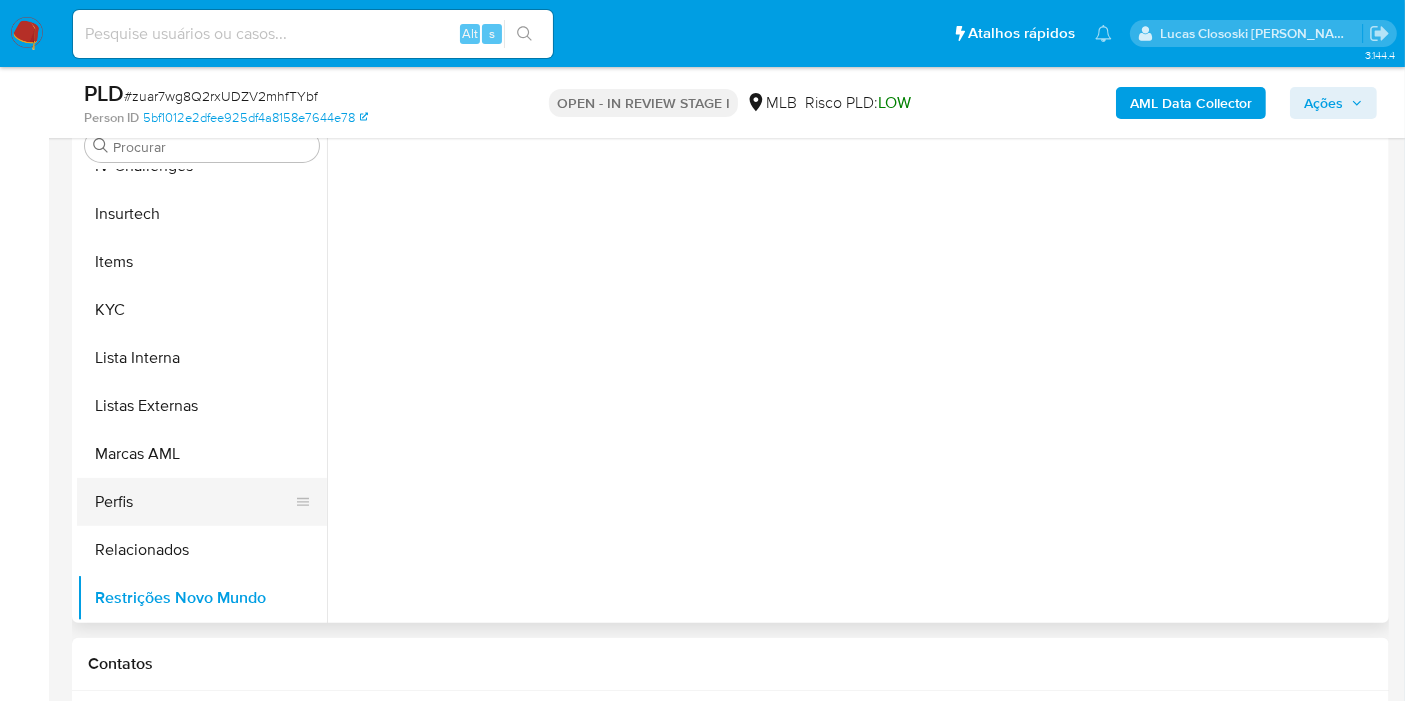 scroll, scrollTop: 0, scrollLeft: 0, axis: both 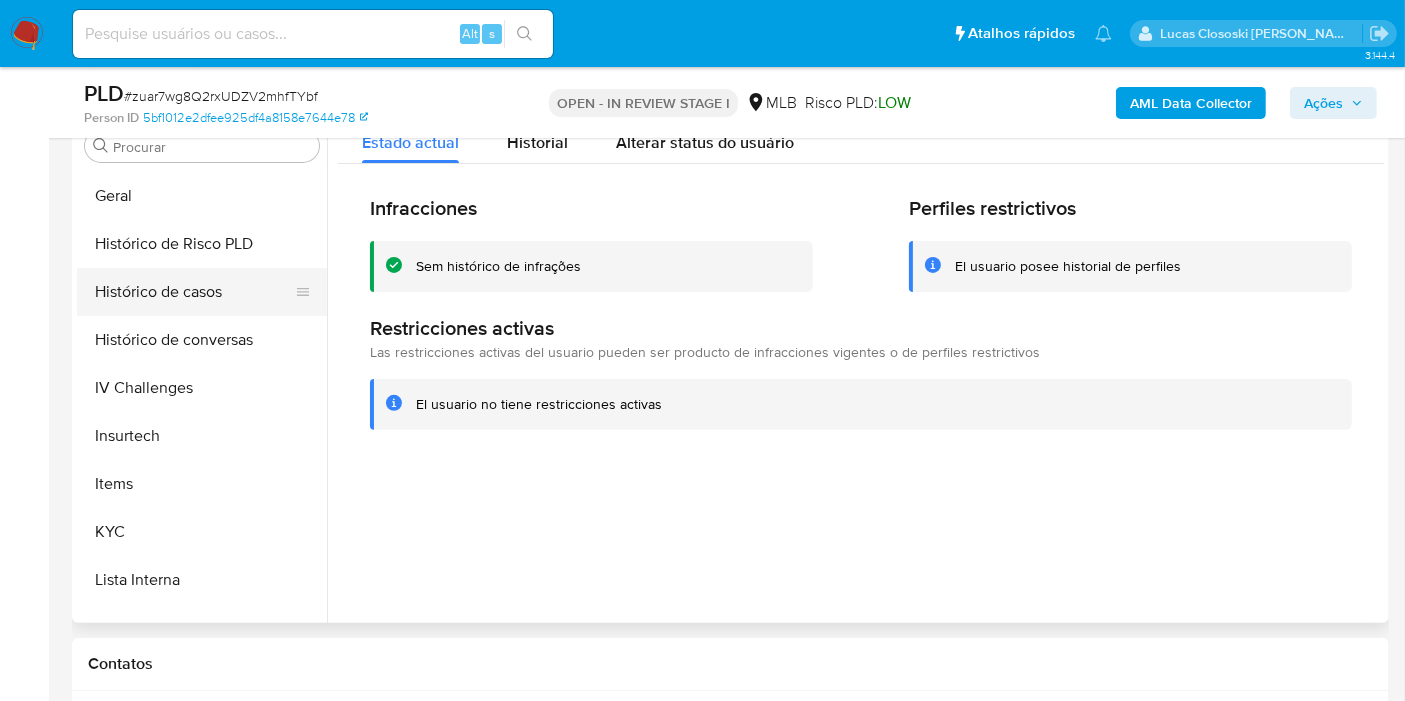click on "Histórico de casos" at bounding box center [194, 292] 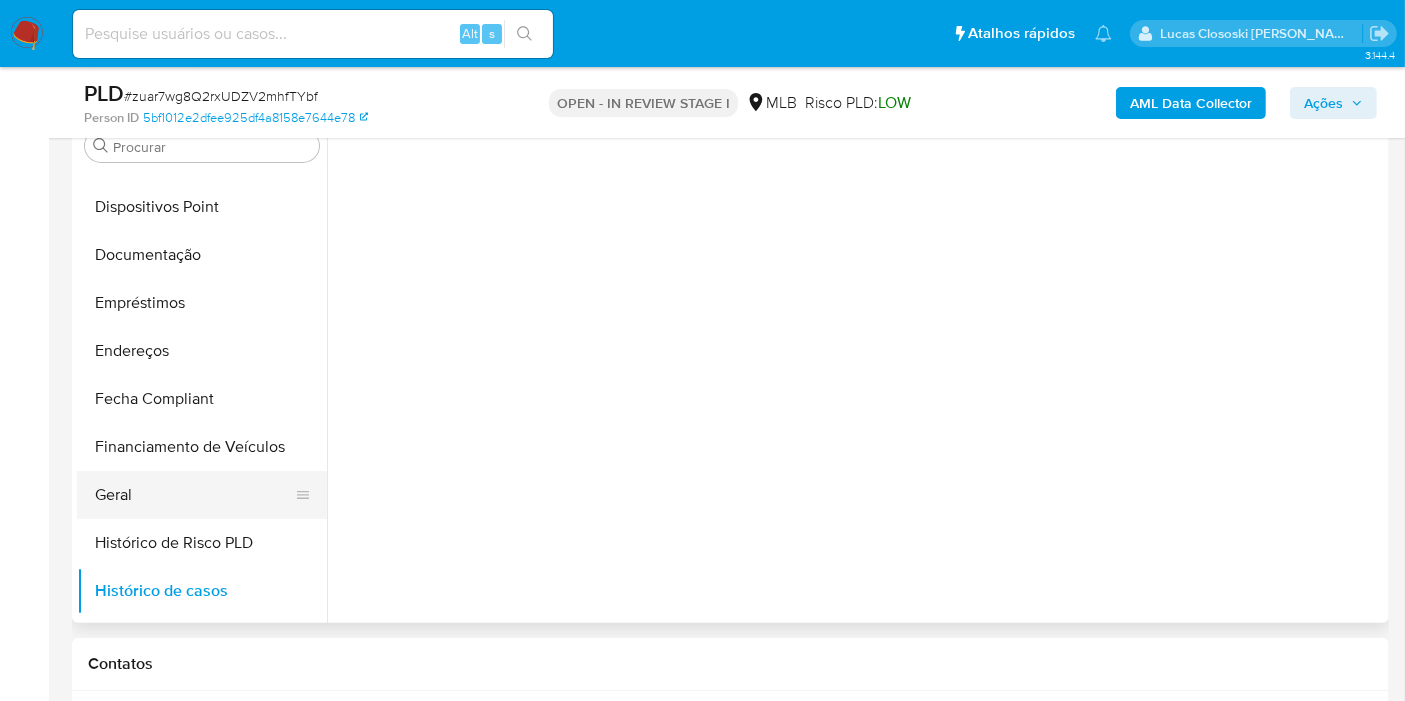 scroll, scrollTop: 288, scrollLeft: 0, axis: vertical 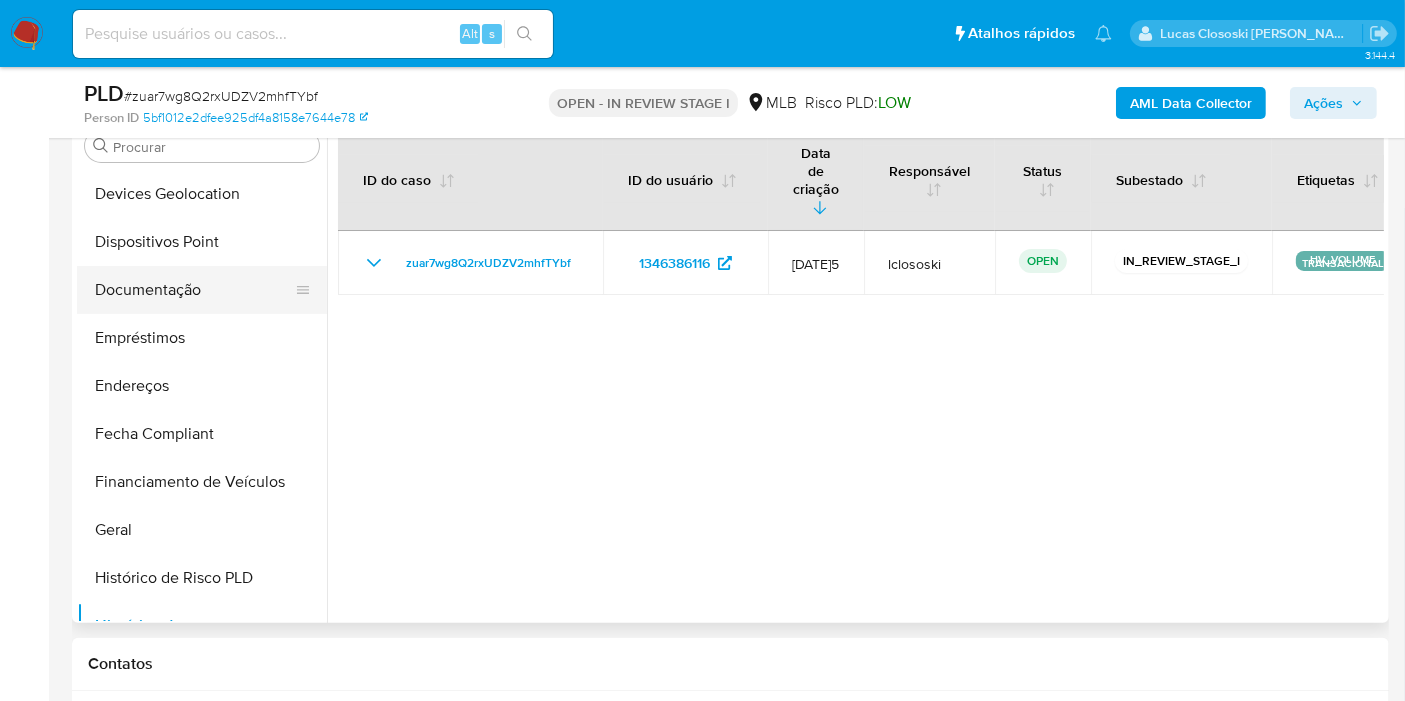 click on "Documentação" at bounding box center (194, 290) 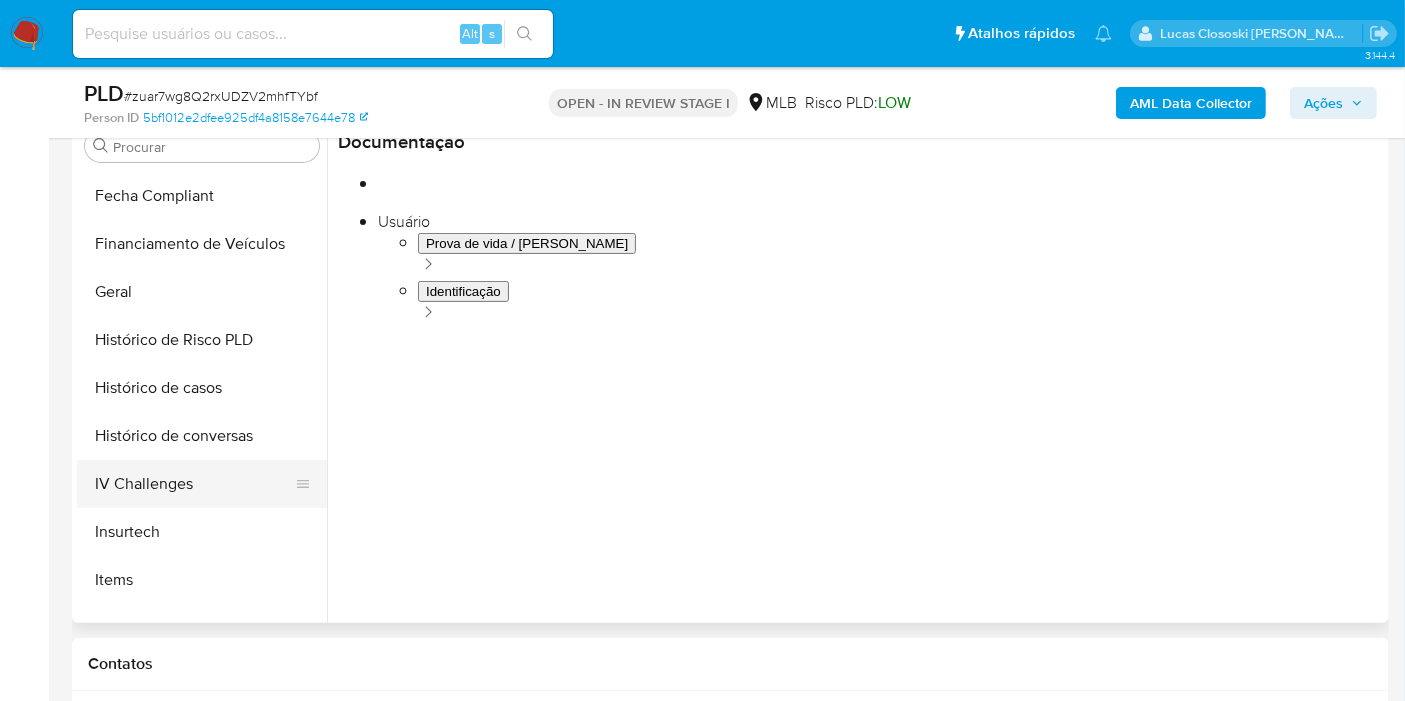 scroll, scrollTop: 622, scrollLeft: 0, axis: vertical 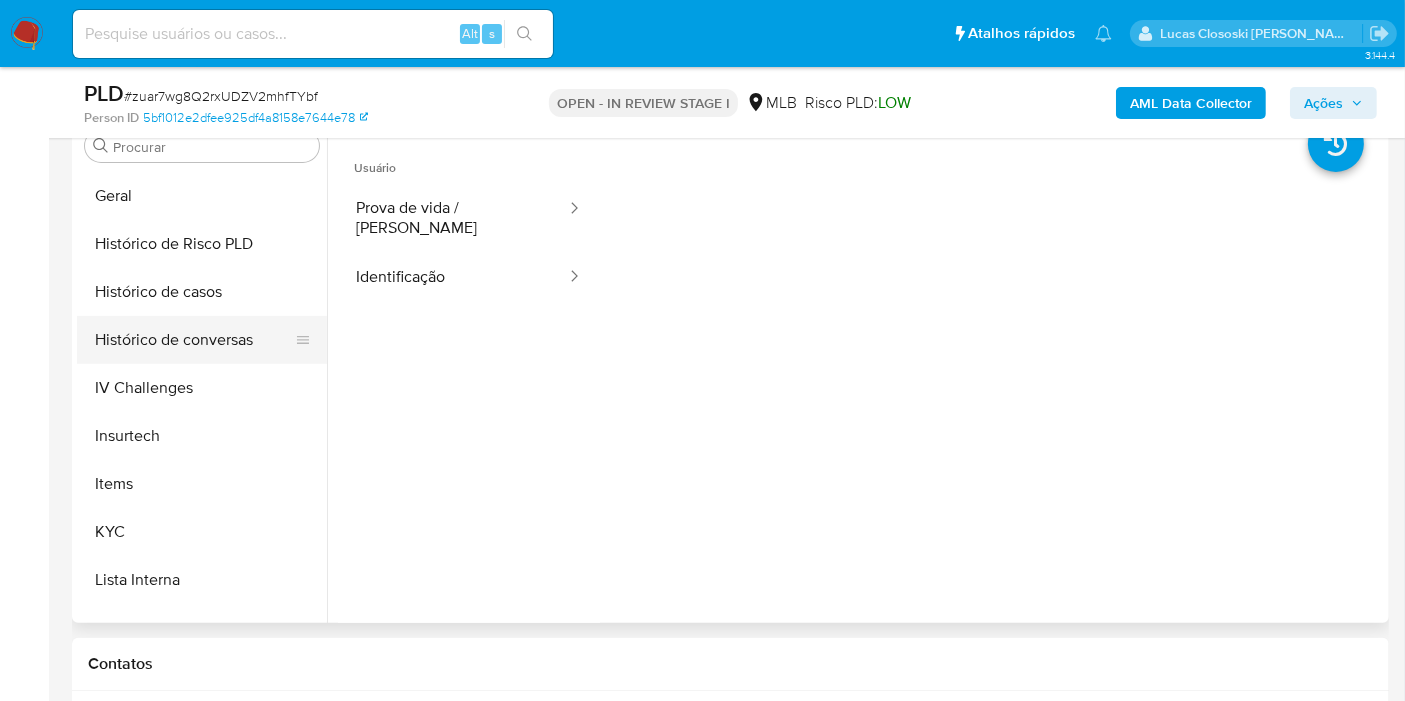 drag, startPoint x: 130, startPoint y: 181, endPoint x: 140, endPoint y: 358, distance: 177.28226 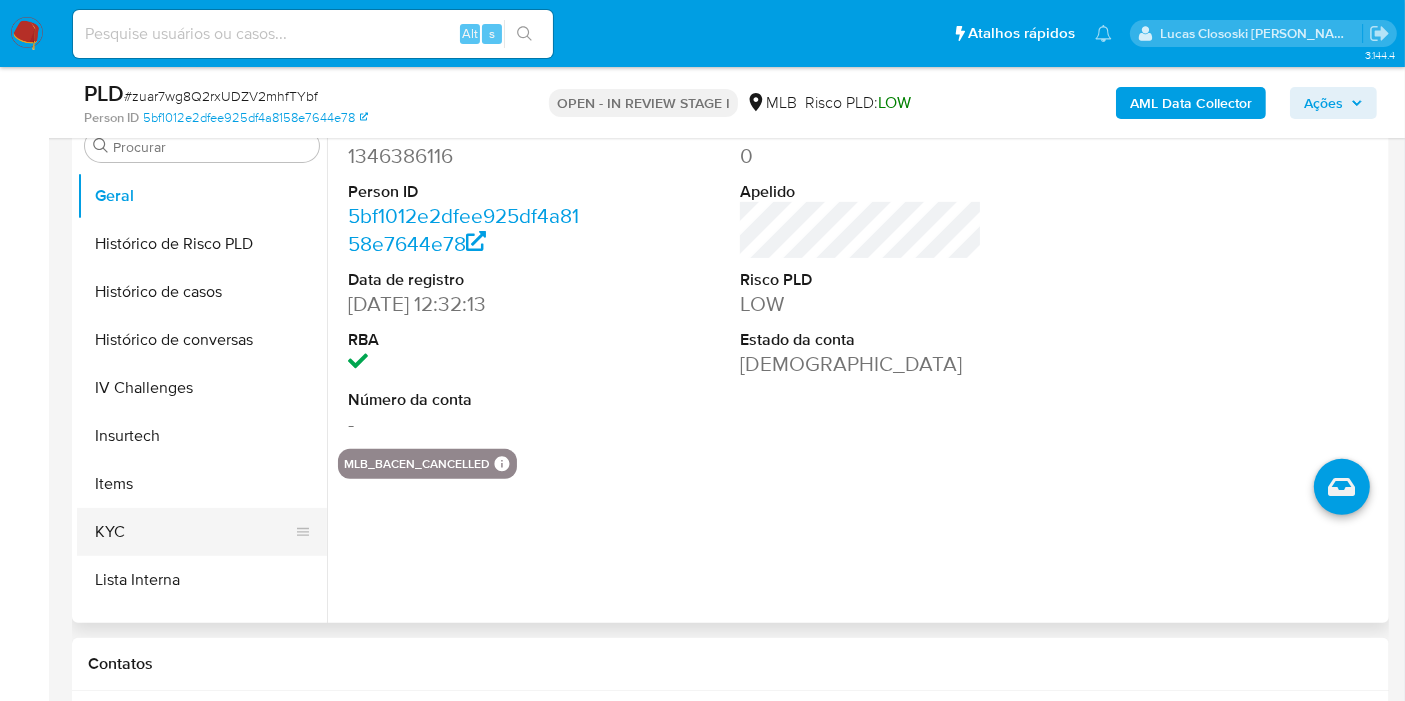 click on "KYC" at bounding box center (194, 532) 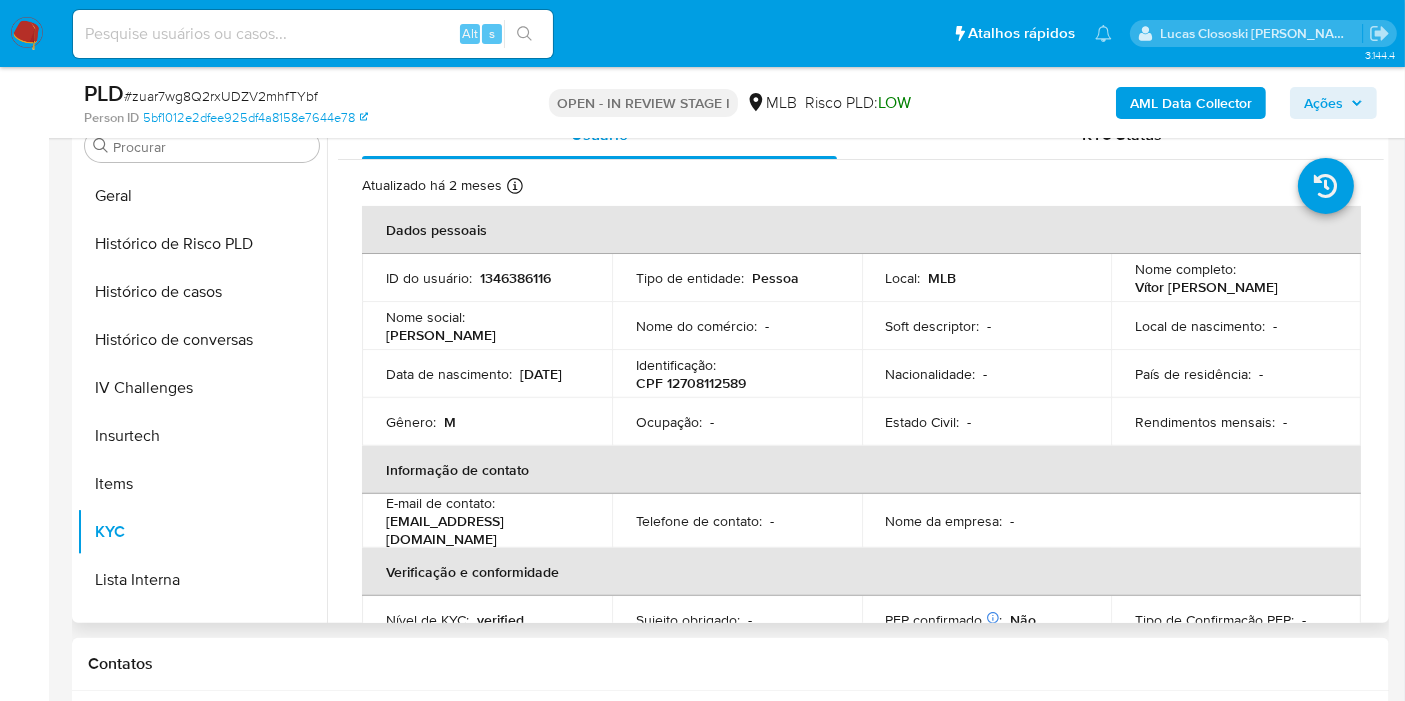 click on "CPF 12708112589" at bounding box center (691, 383) 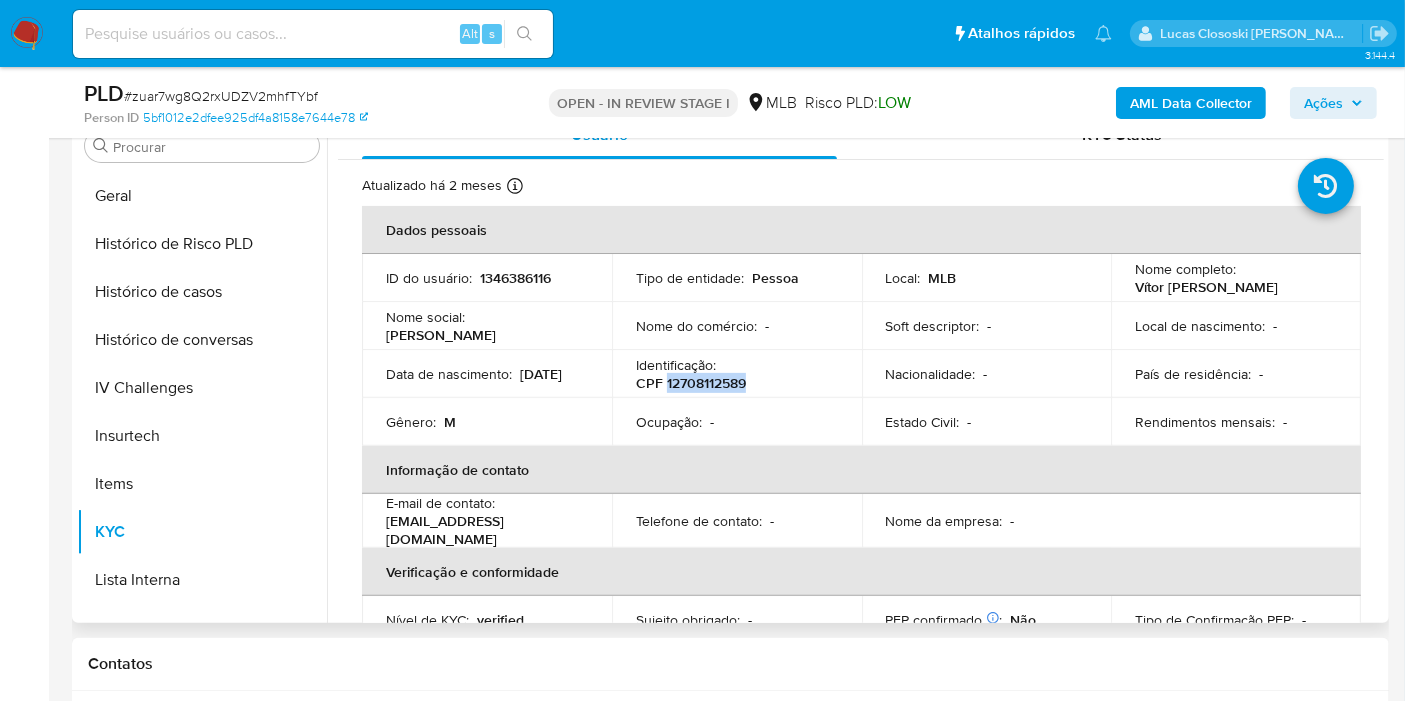 click on "CPF 12708112589" at bounding box center [691, 383] 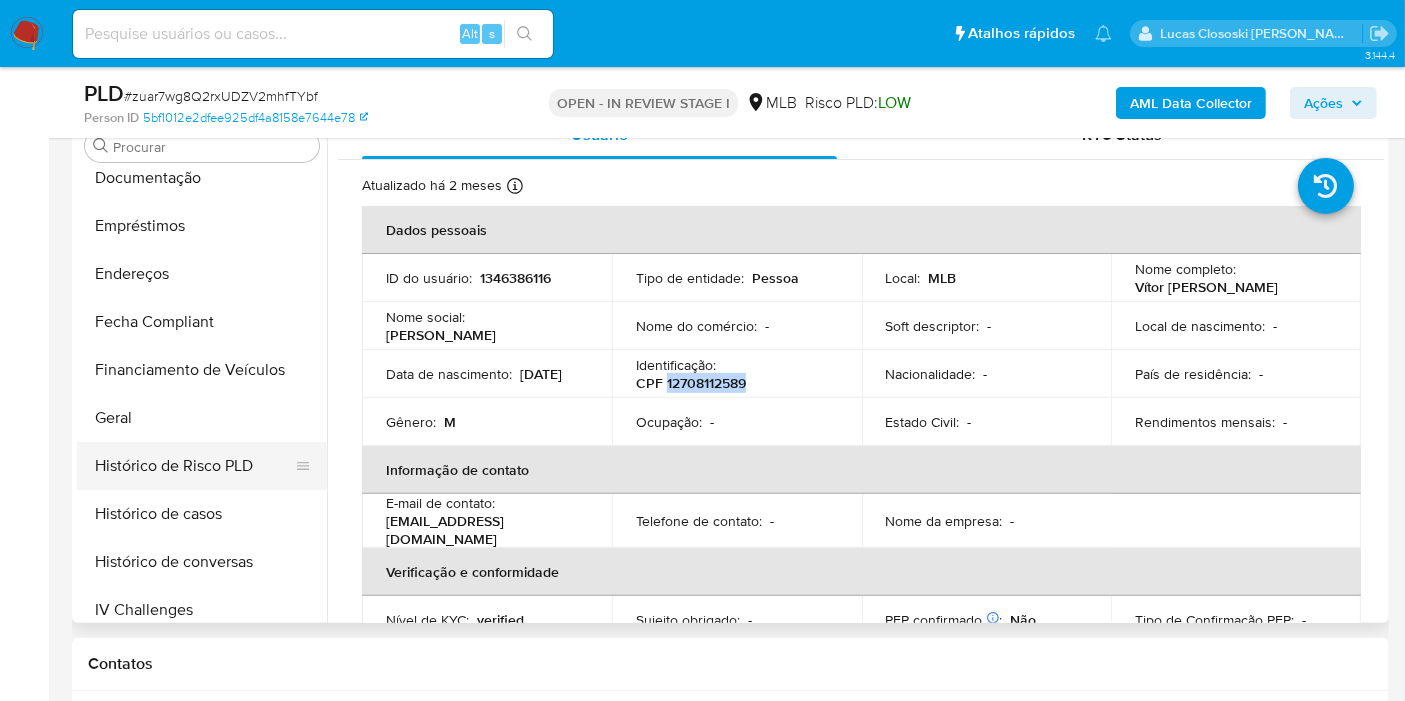 scroll, scrollTop: 177, scrollLeft: 0, axis: vertical 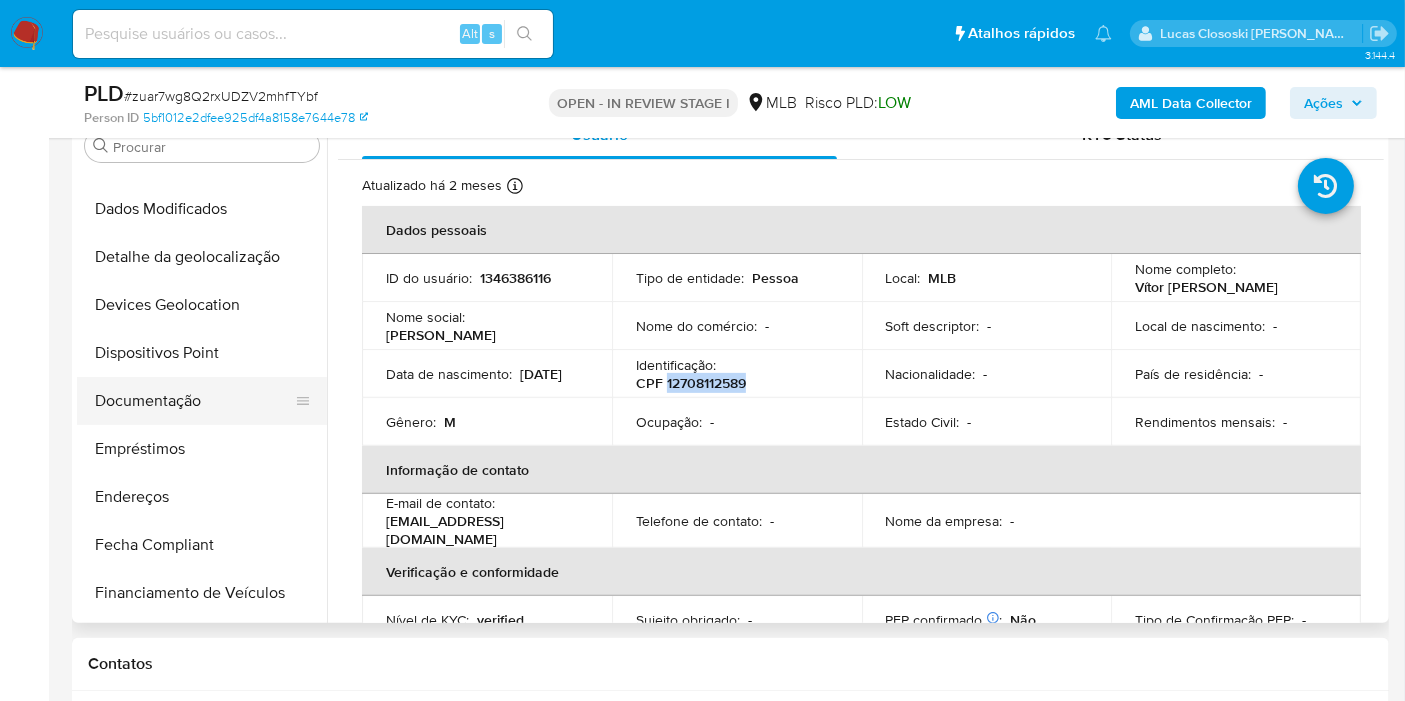 click on "Documentação" at bounding box center [194, 401] 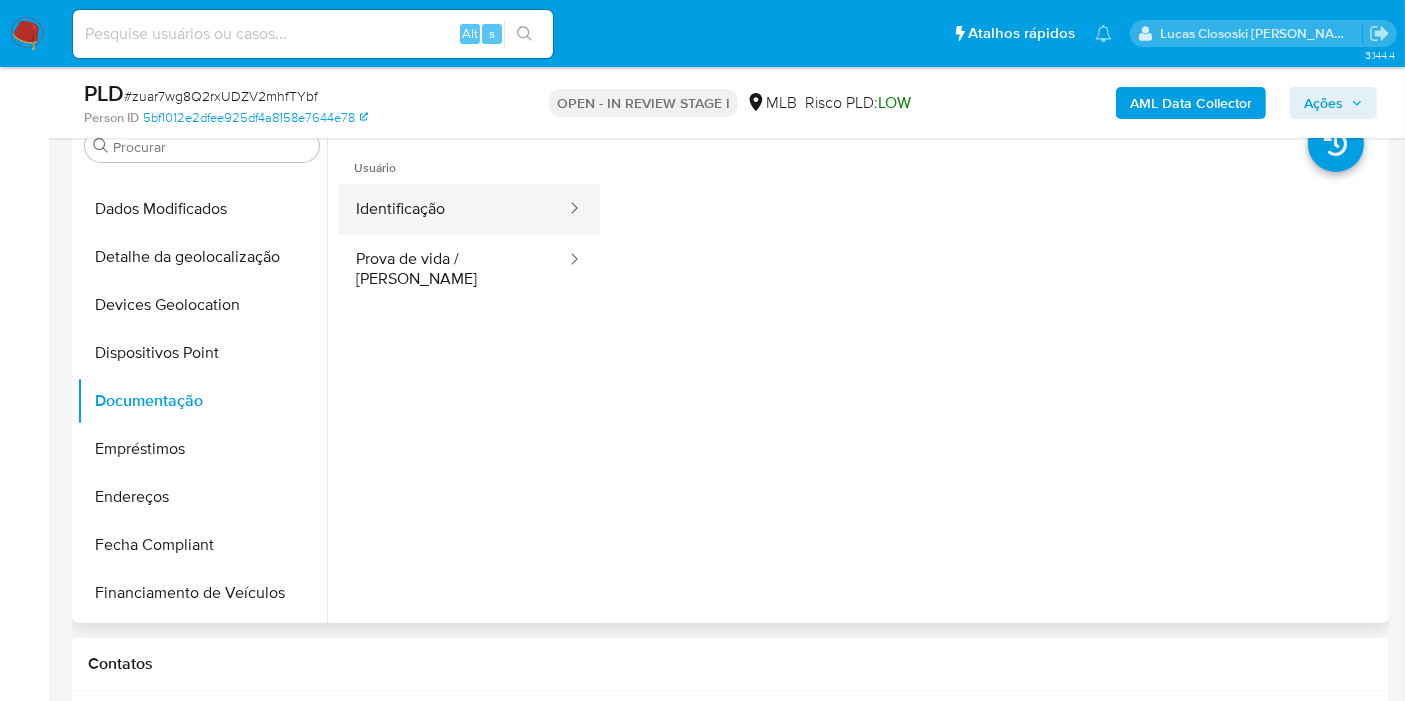 click on "Identificação" at bounding box center [453, 209] 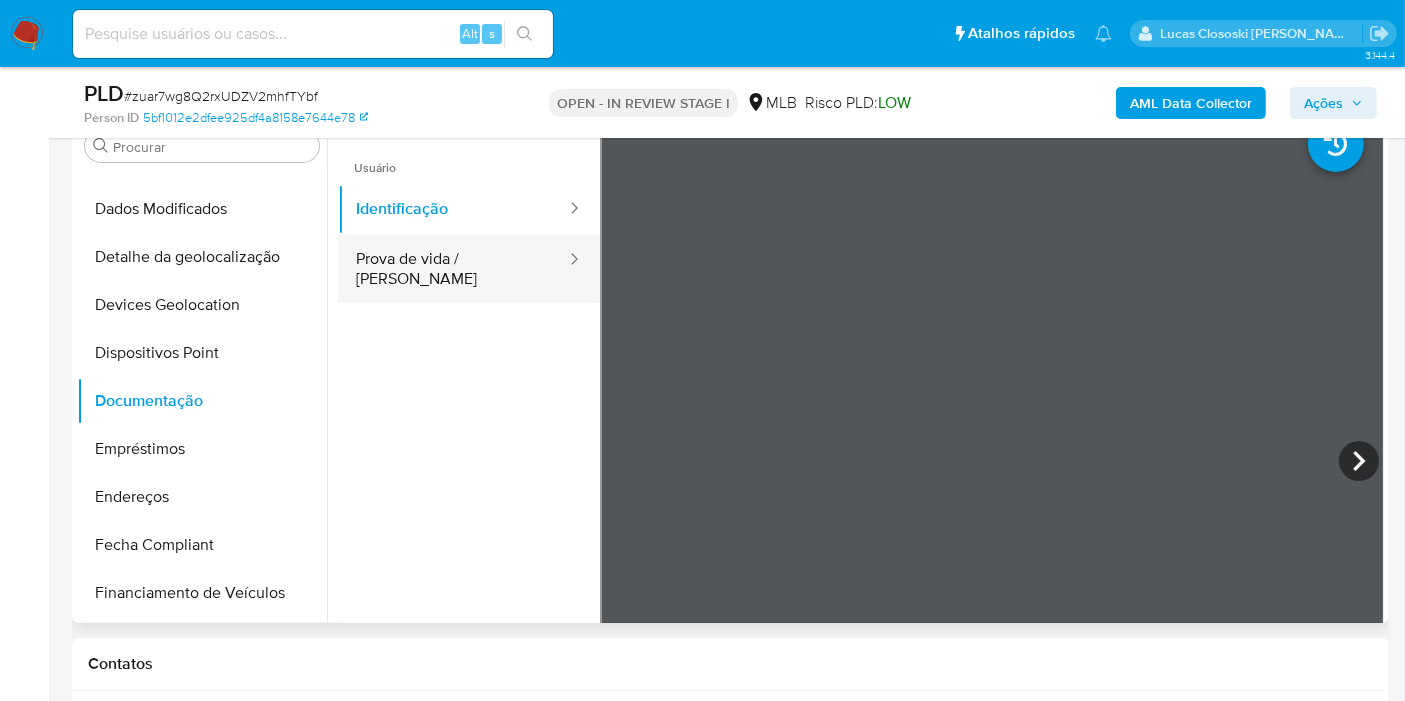 click on "Prova de vida / [PERSON_NAME]" at bounding box center [453, 269] 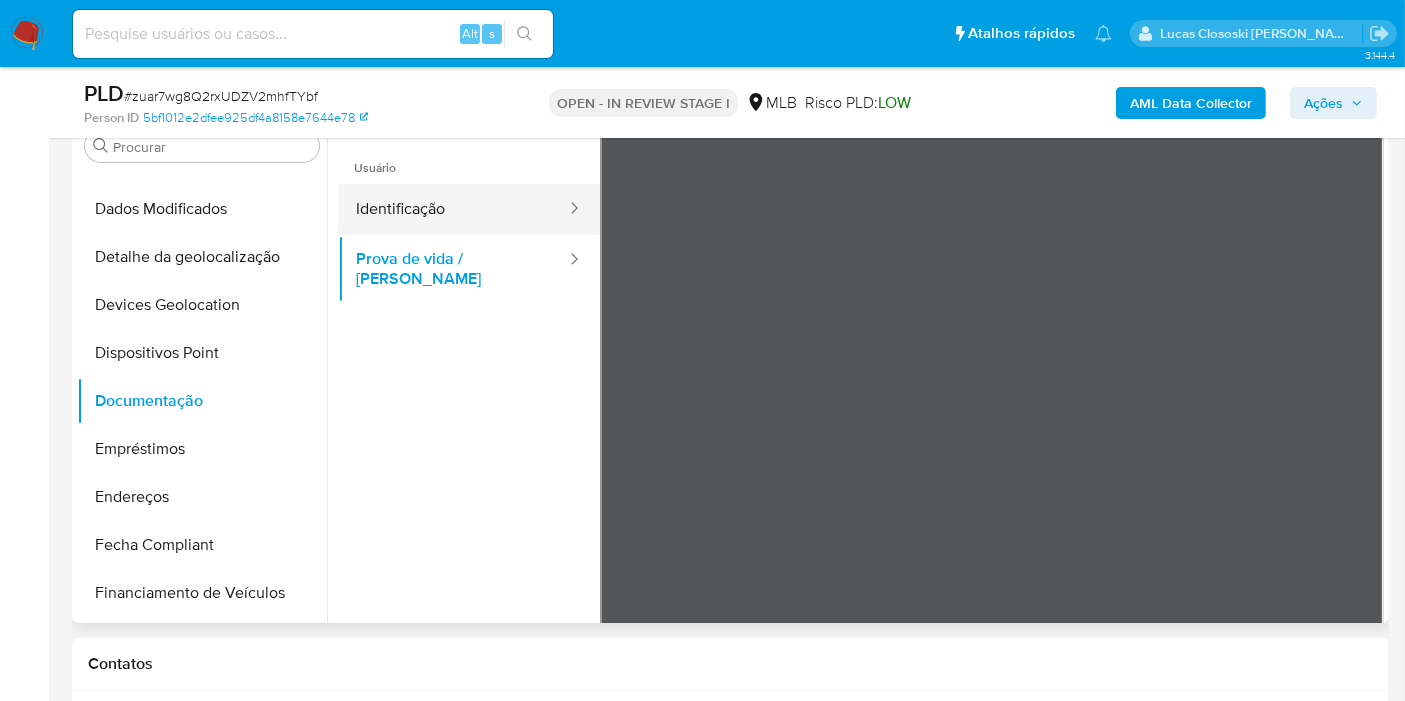click on "Identificação" at bounding box center (453, 209) 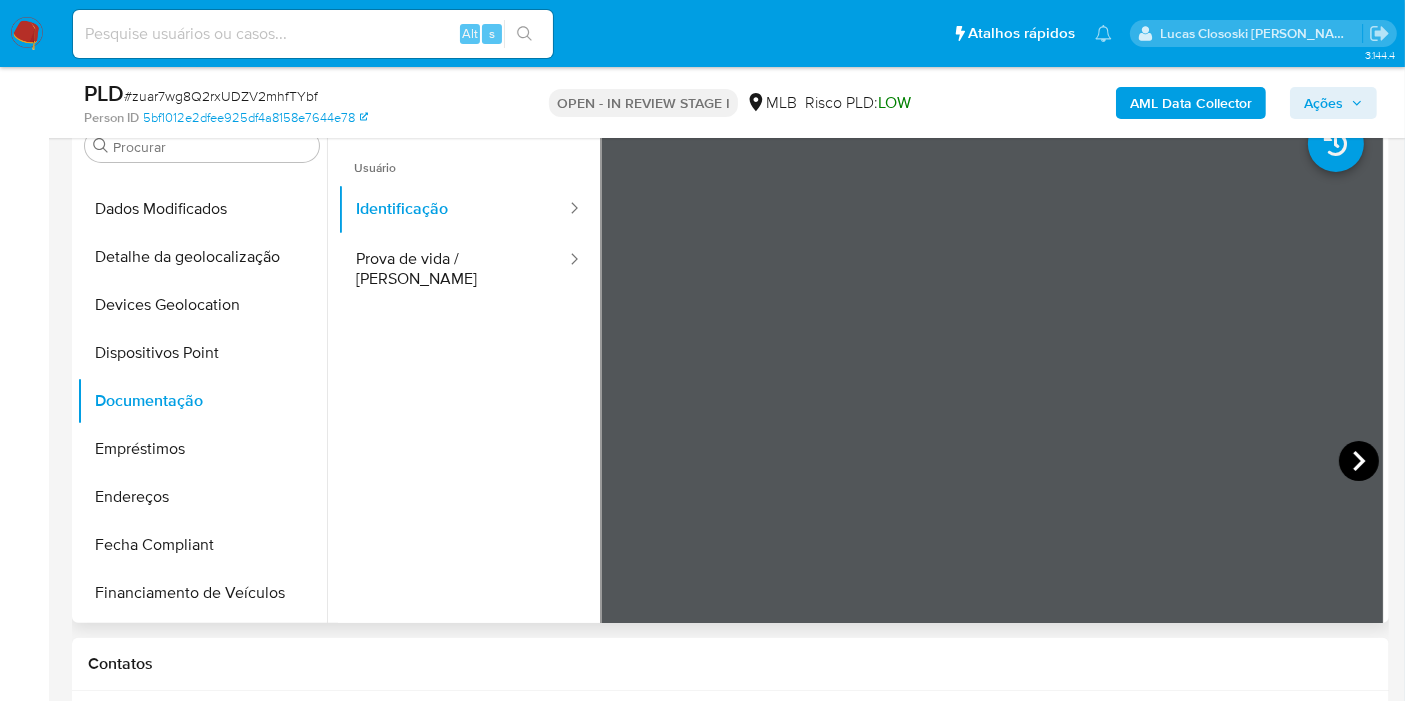 click 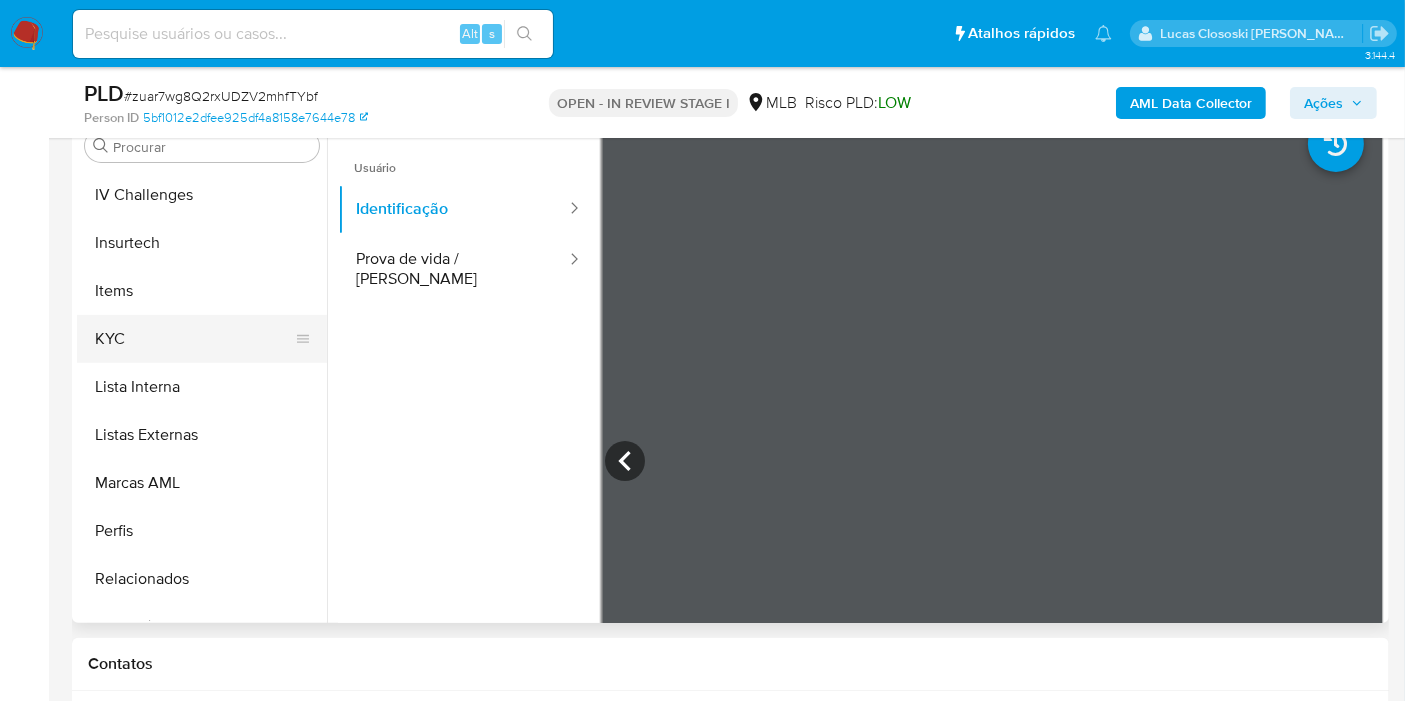 scroll, scrollTop: 844, scrollLeft: 0, axis: vertical 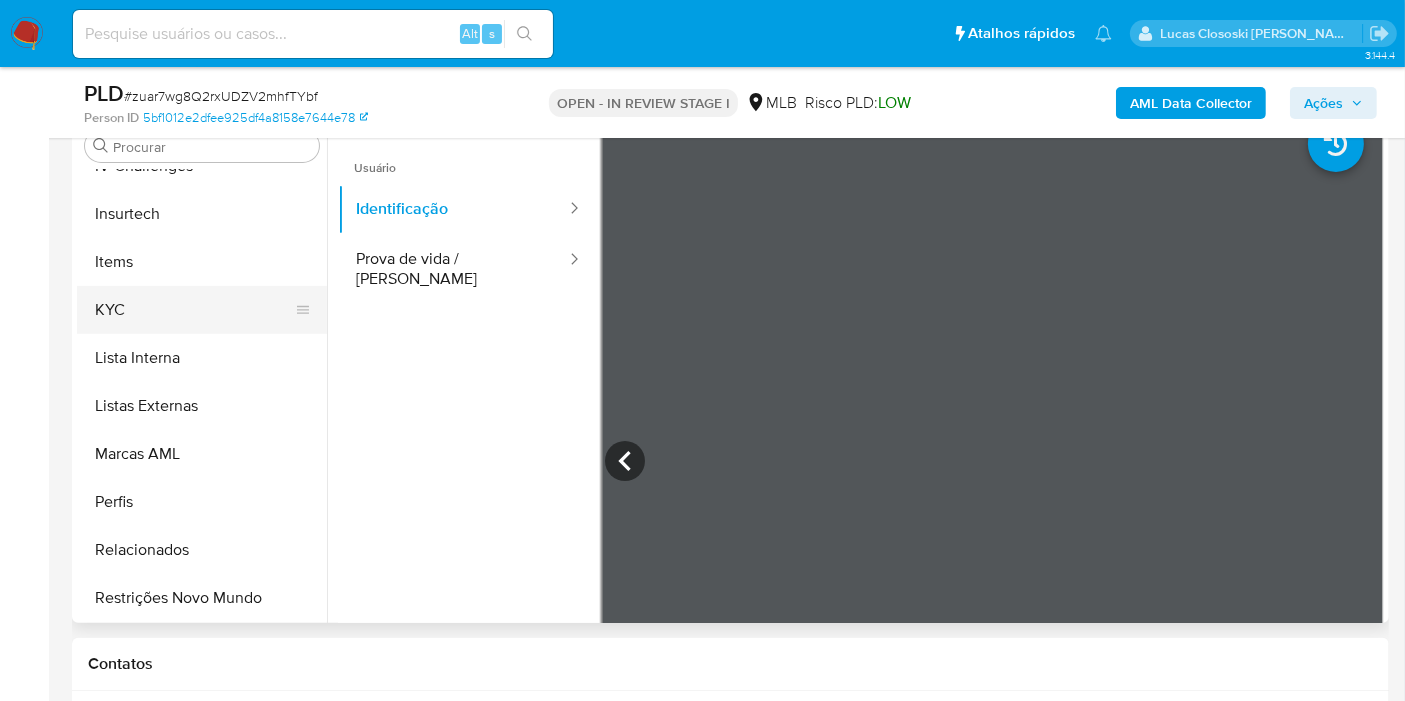click on "KYC" at bounding box center (194, 310) 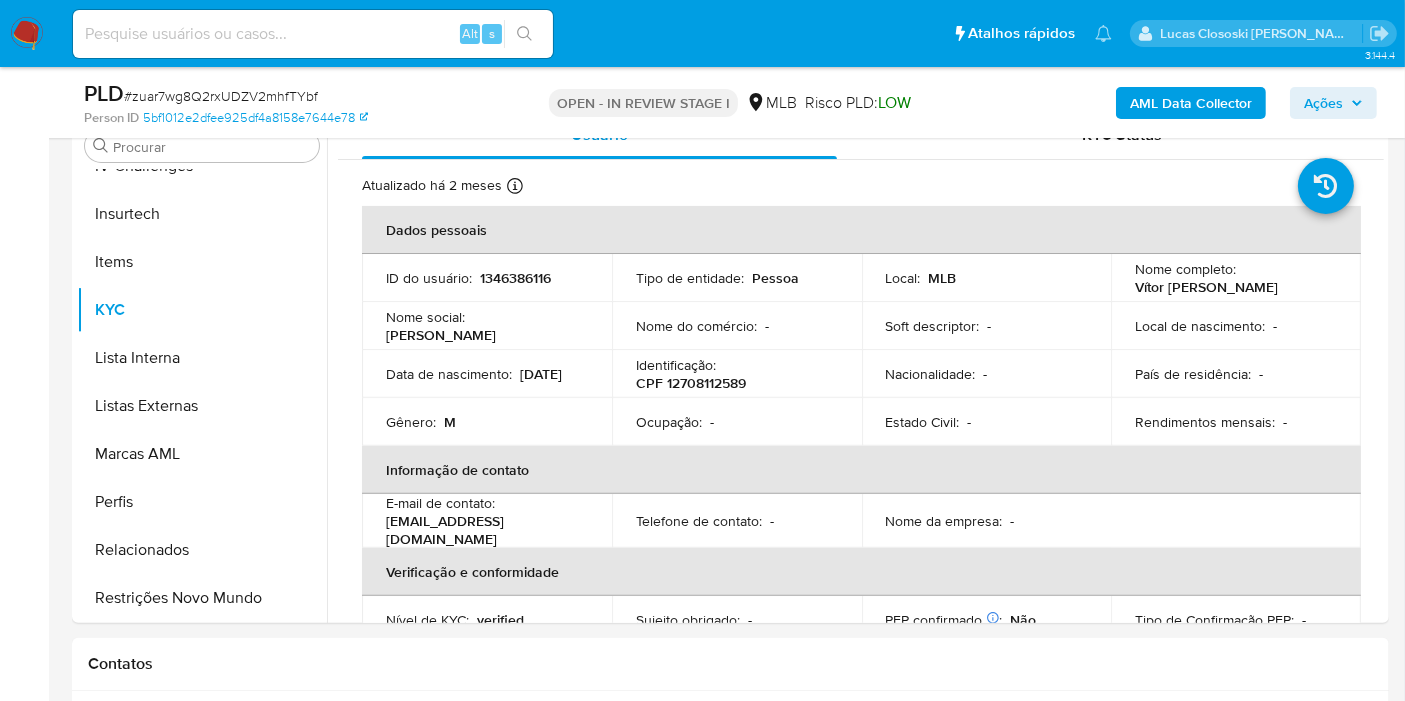 click on "CPF 12708112589" at bounding box center [691, 383] 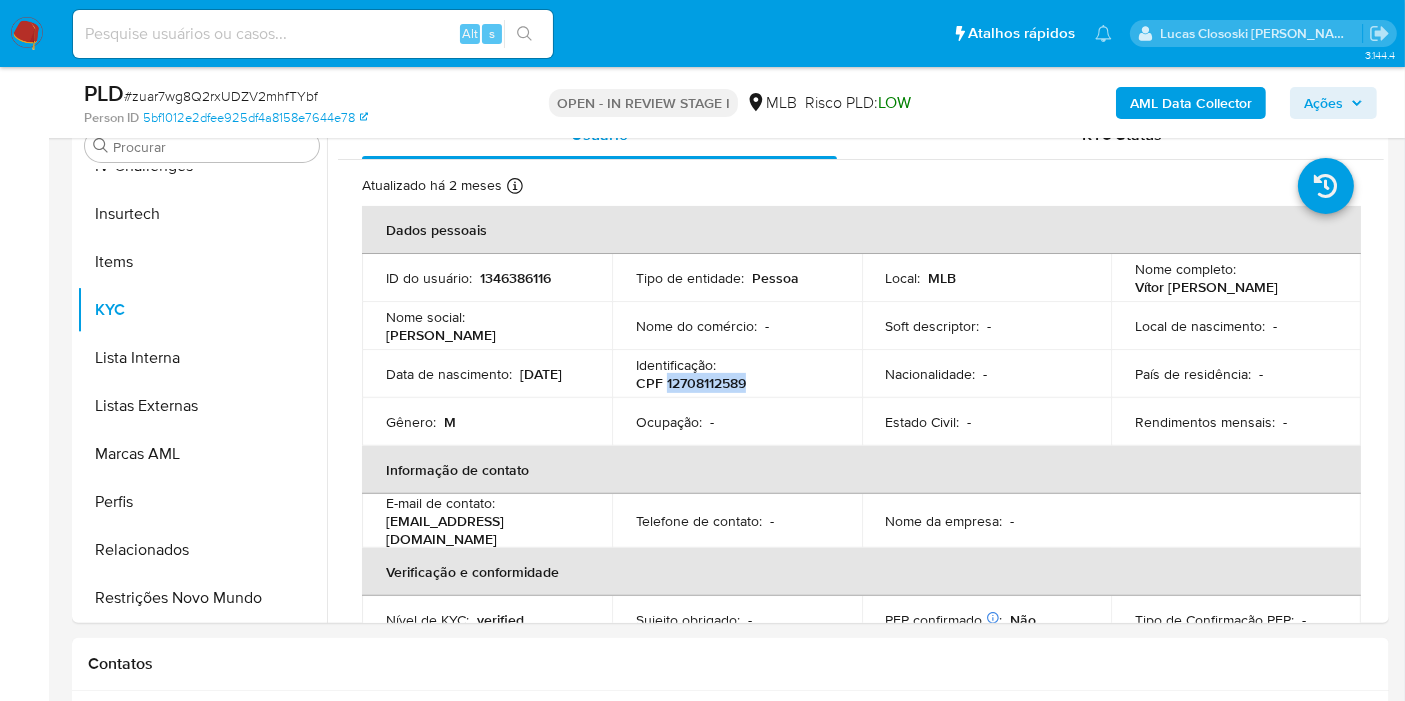 click on "CPF 12708112589" at bounding box center [691, 383] 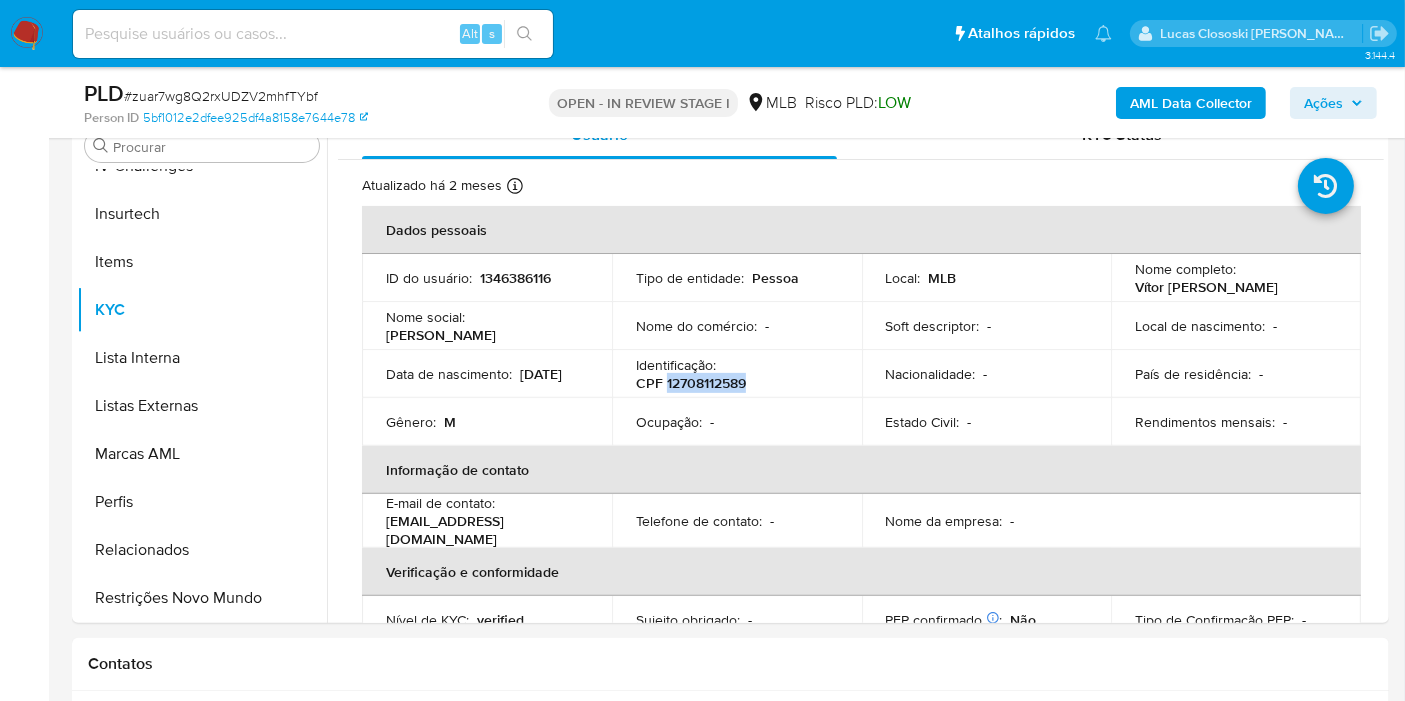 copy on "12708112589" 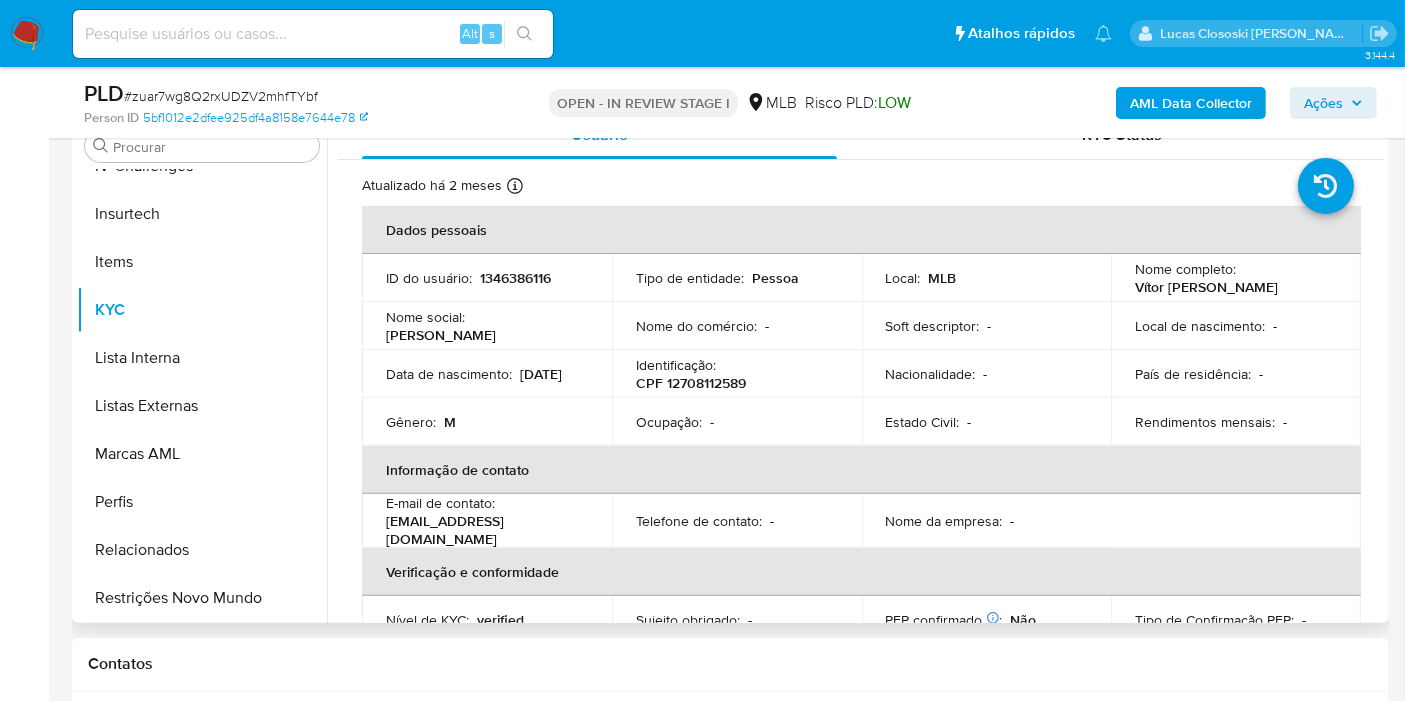 click on "Tipo de entidade :    Pessoa" at bounding box center (737, 278) 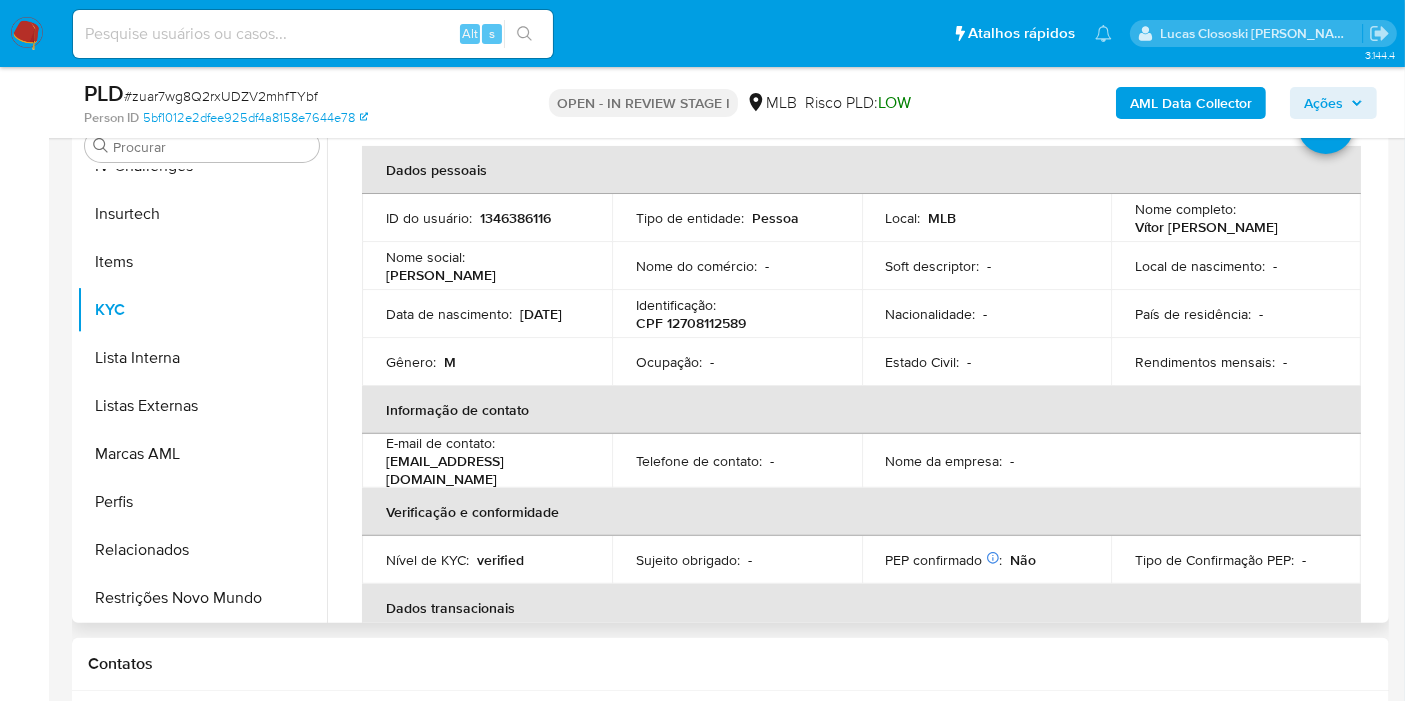 scroll, scrollTop: 0, scrollLeft: 0, axis: both 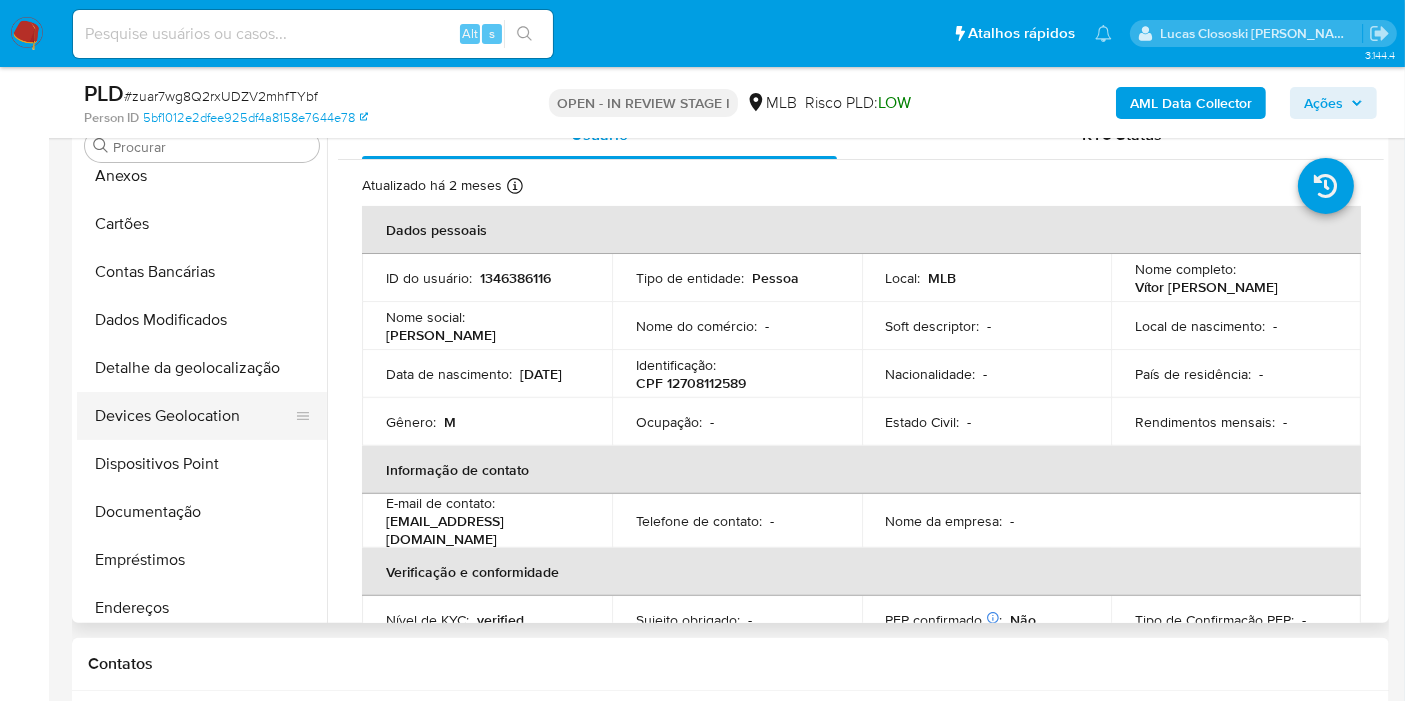 click on "Devices Geolocation" at bounding box center (194, 416) 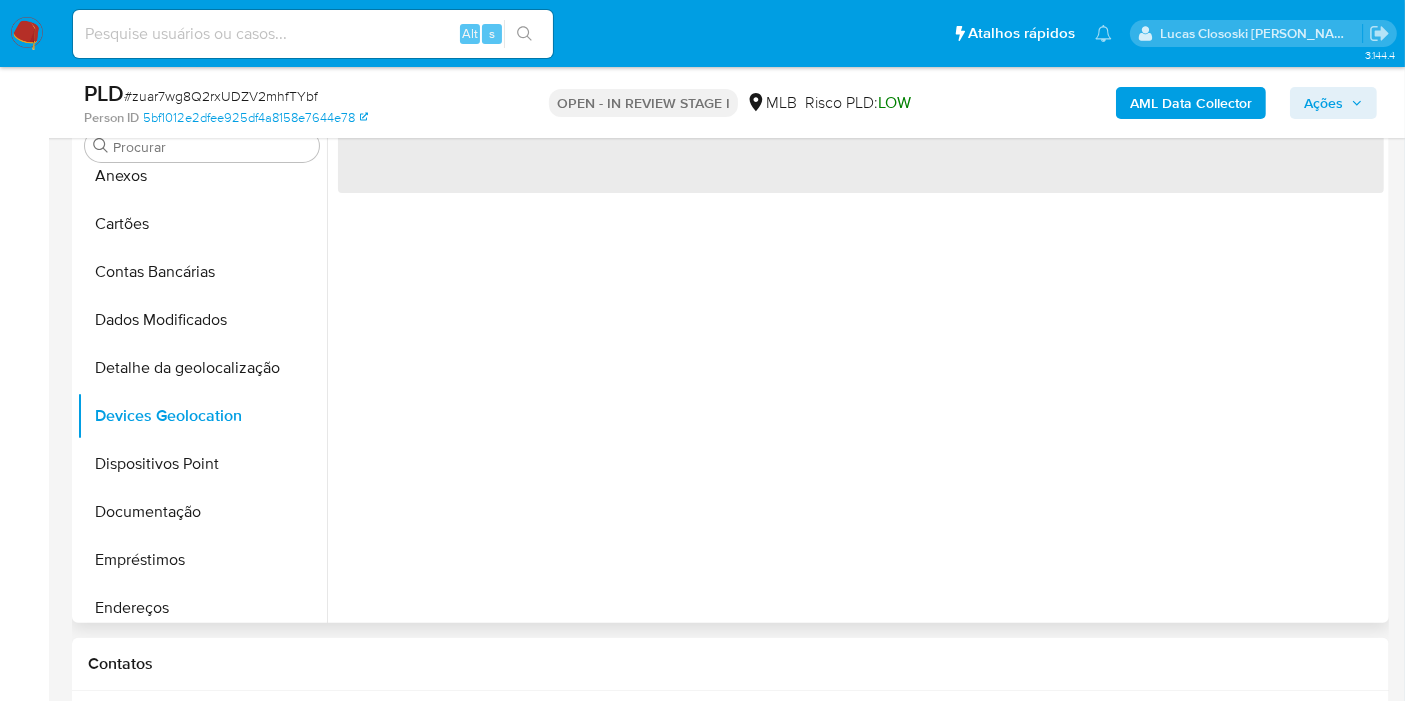 scroll, scrollTop: 444, scrollLeft: 0, axis: vertical 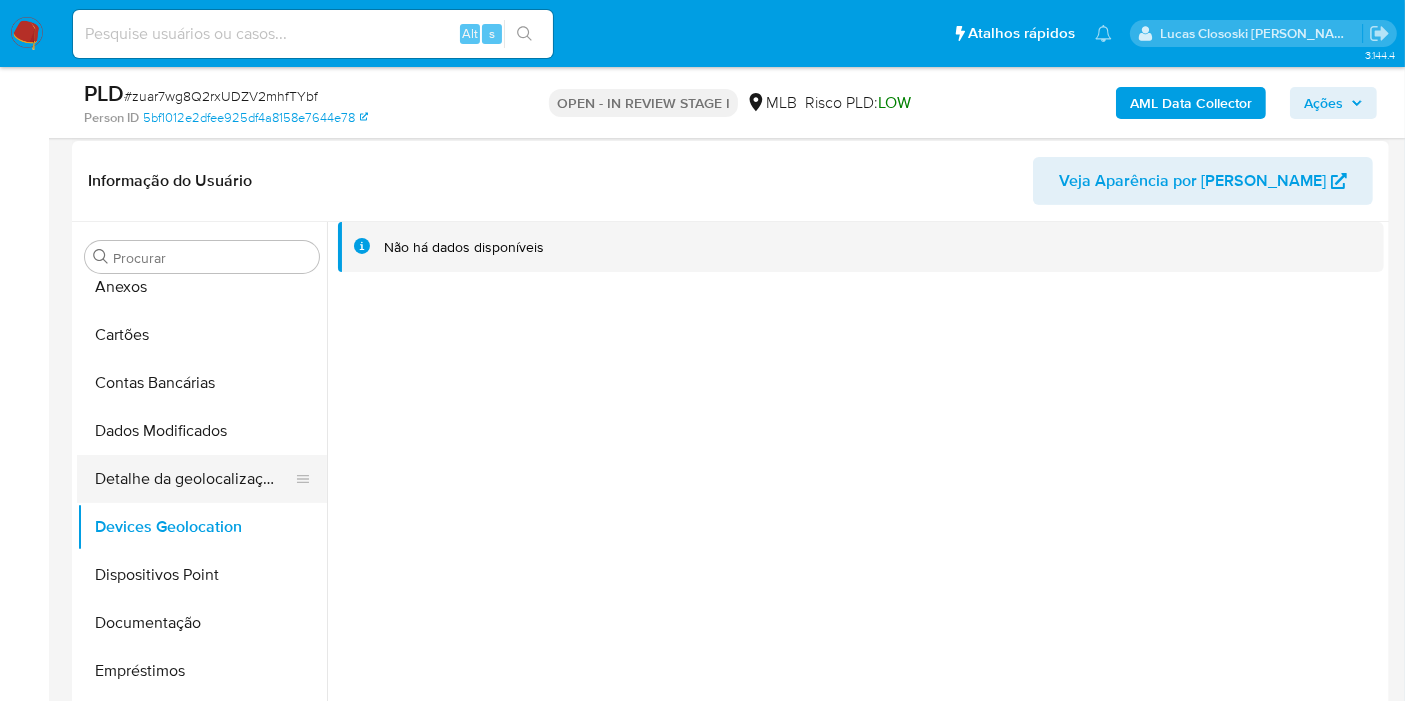click on "Detalhe da geolocalização" at bounding box center (194, 479) 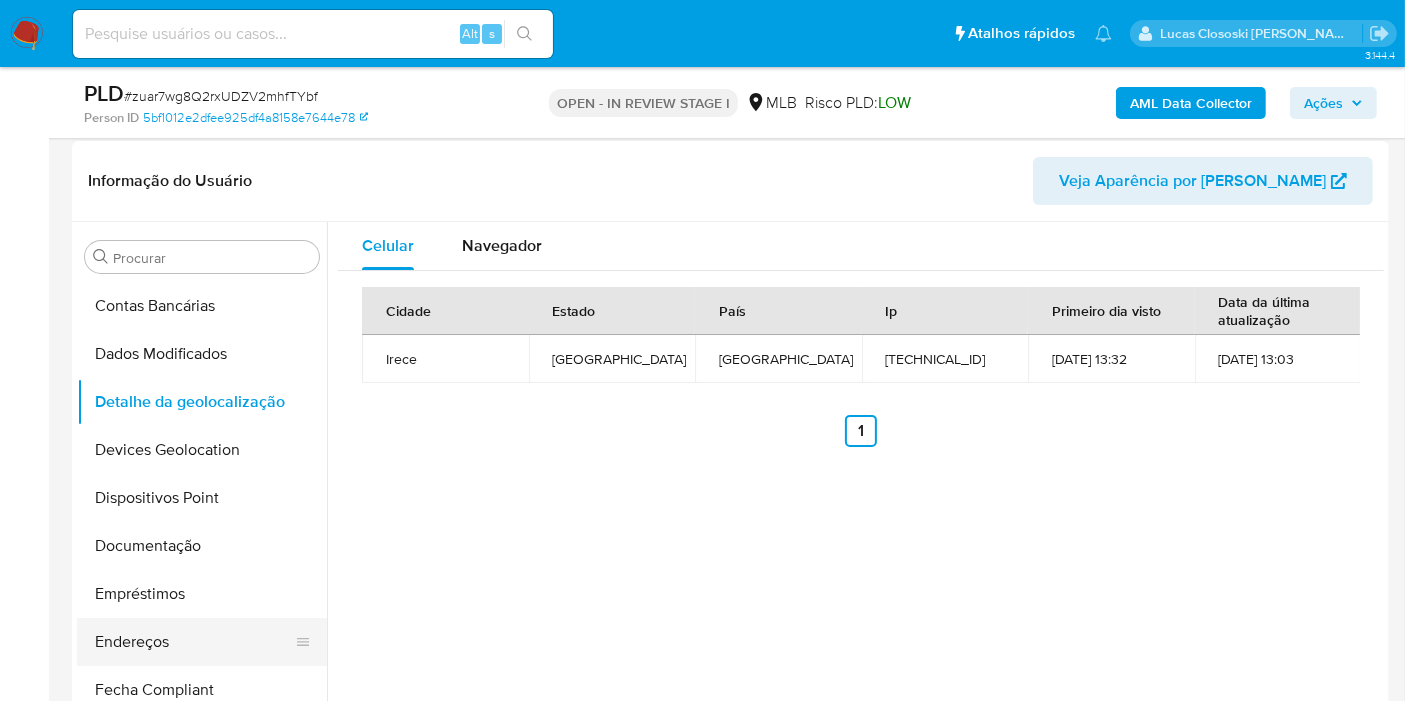 scroll, scrollTop: 177, scrollLeft: 0, axis: vertical 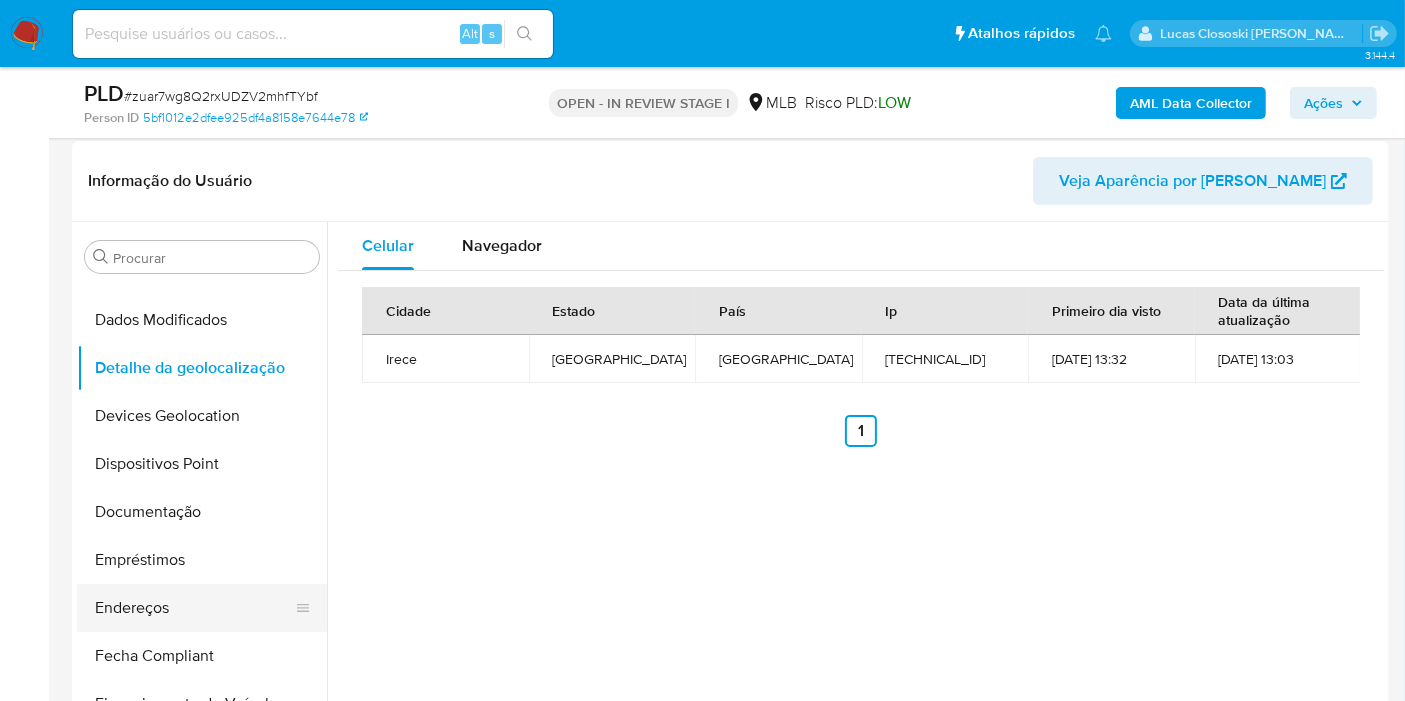 click on "Endereços" at bounding box center [194, 608] 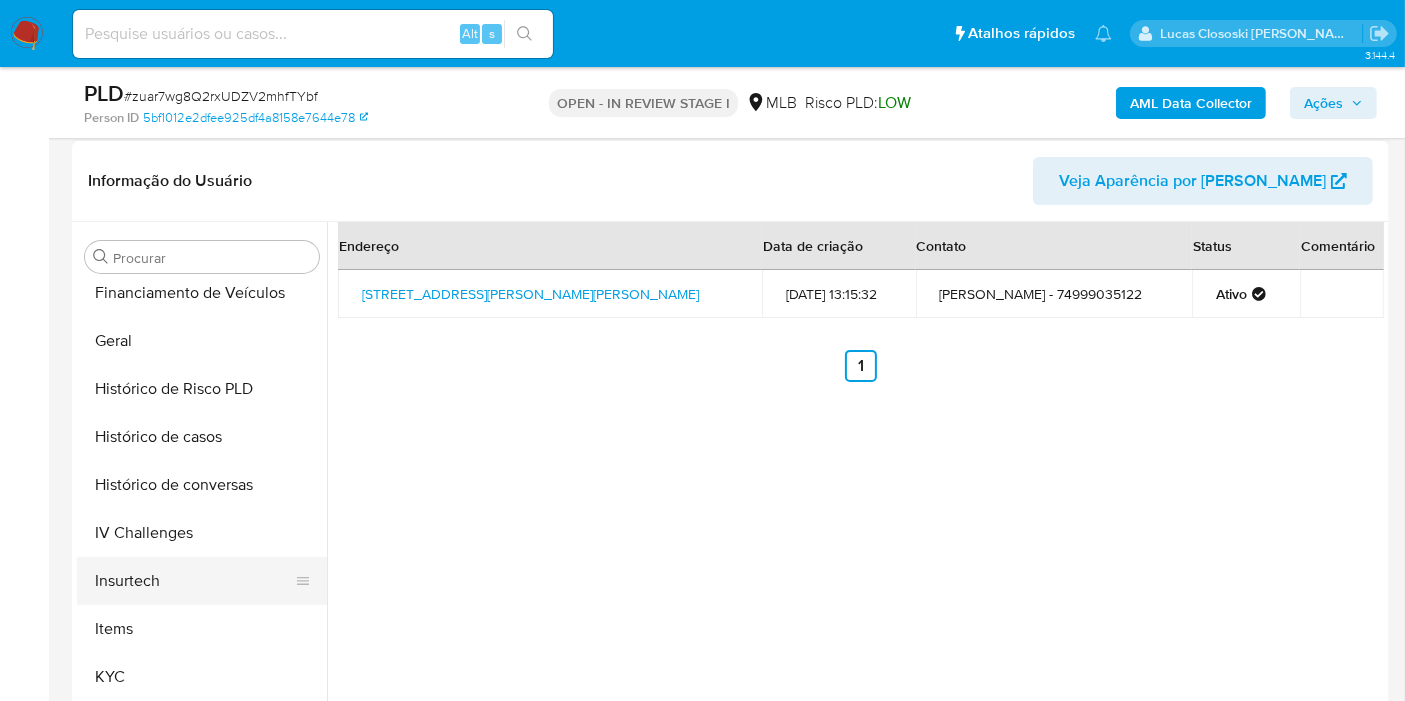 scroll, scrollTop: 622, scrollLeft: 0, axis: vertical 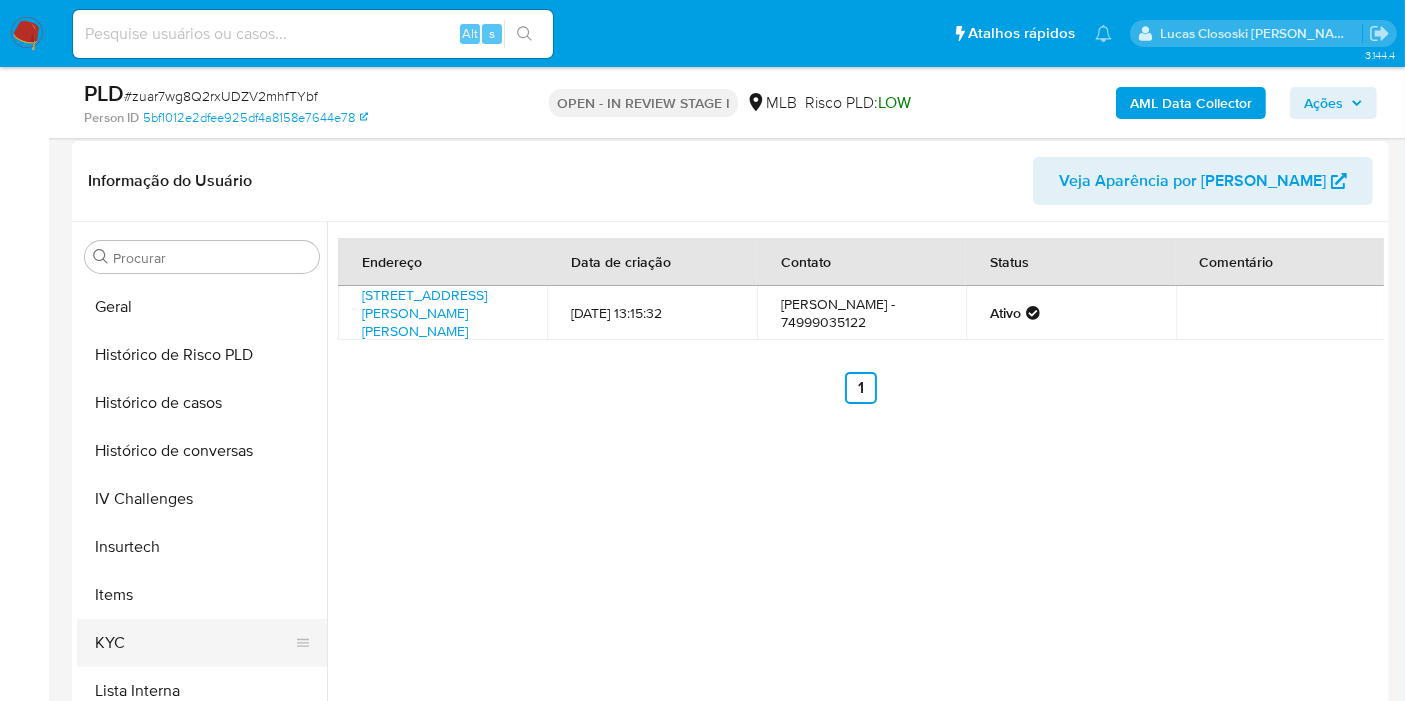 click on "KYC" at bounding box center [194, 643] 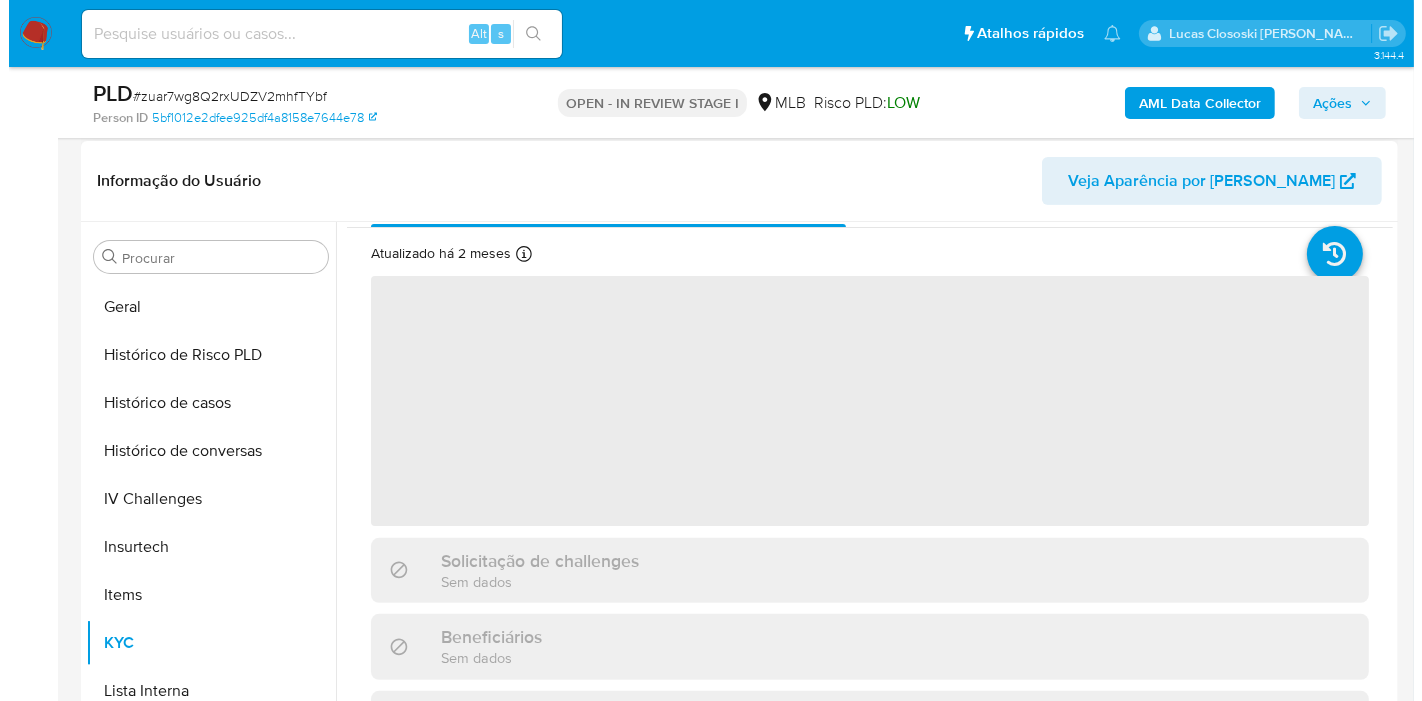 scroll, scrollTop: 111, scrollLeft: 0, axis: vertical 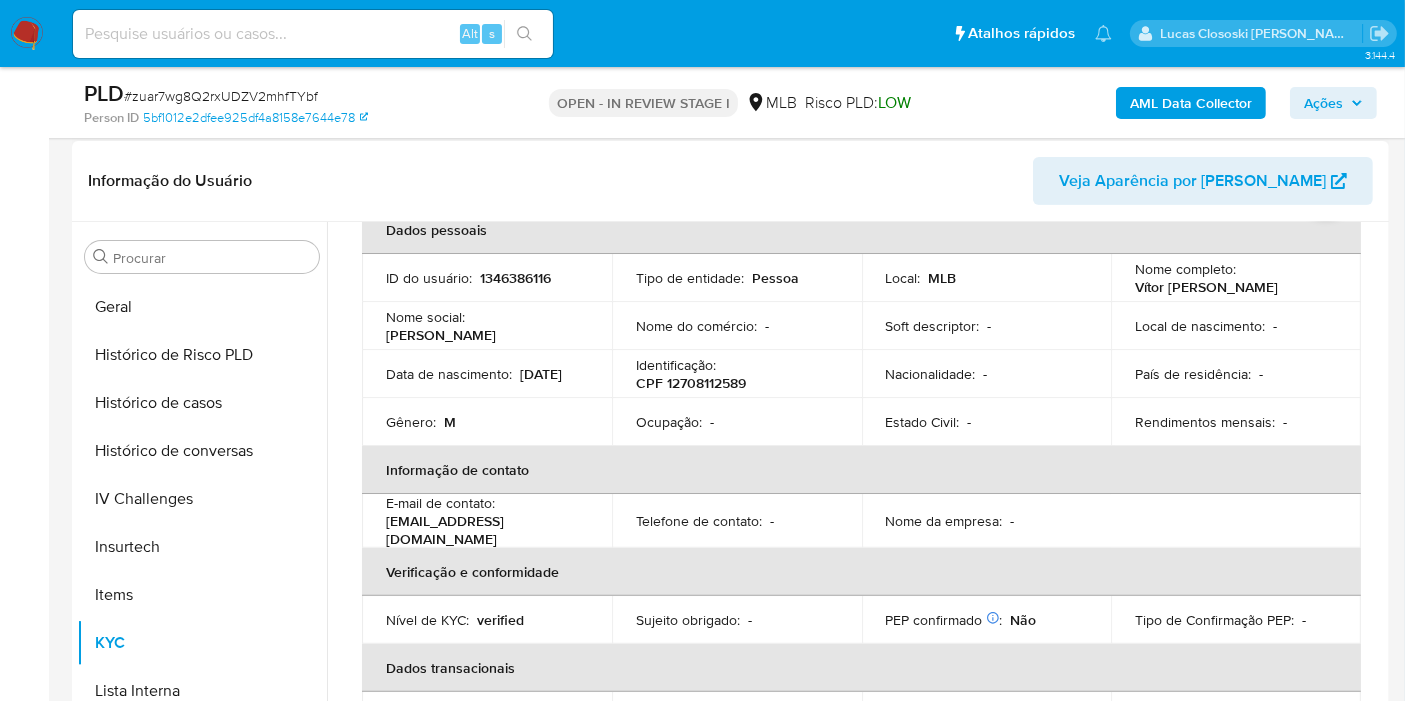 click on "CPF 12708112589" at bounding box center [691, 383] 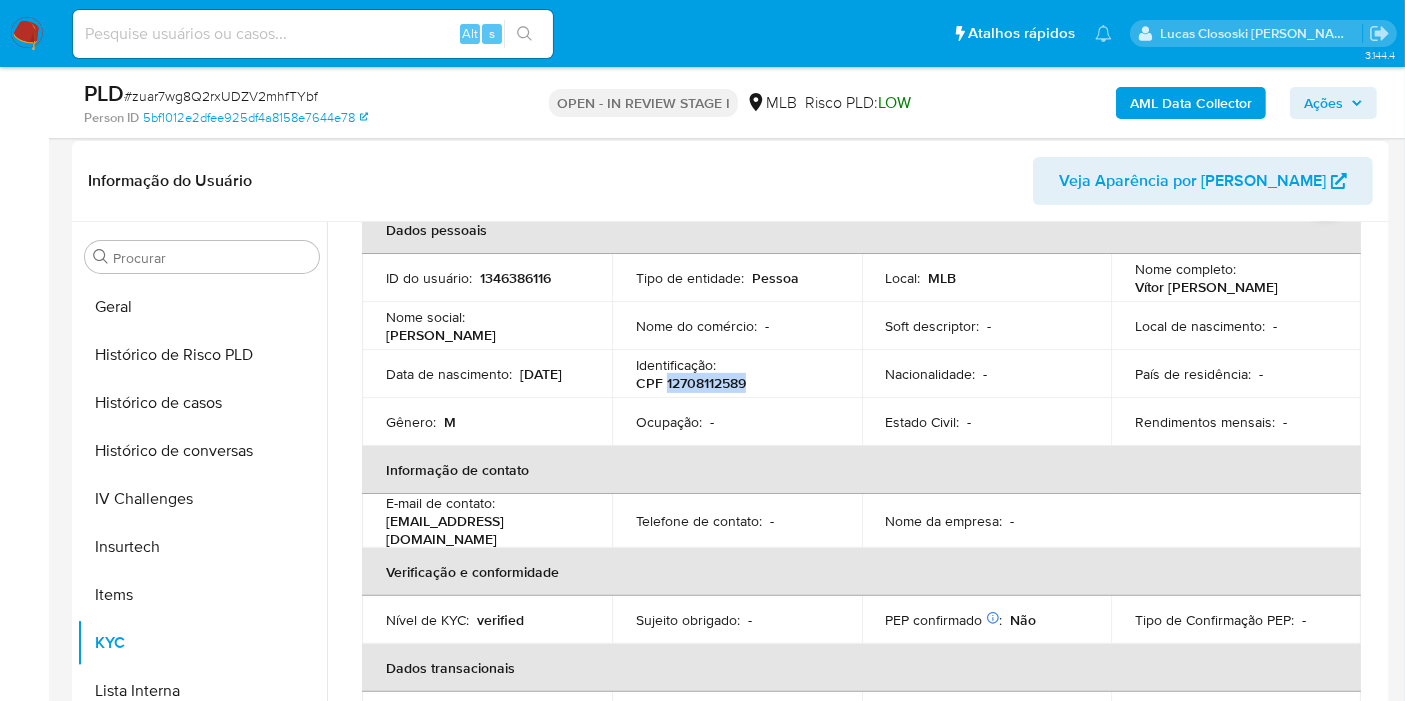 click on "CPF 12708112589" at bounding box center (691, 383) 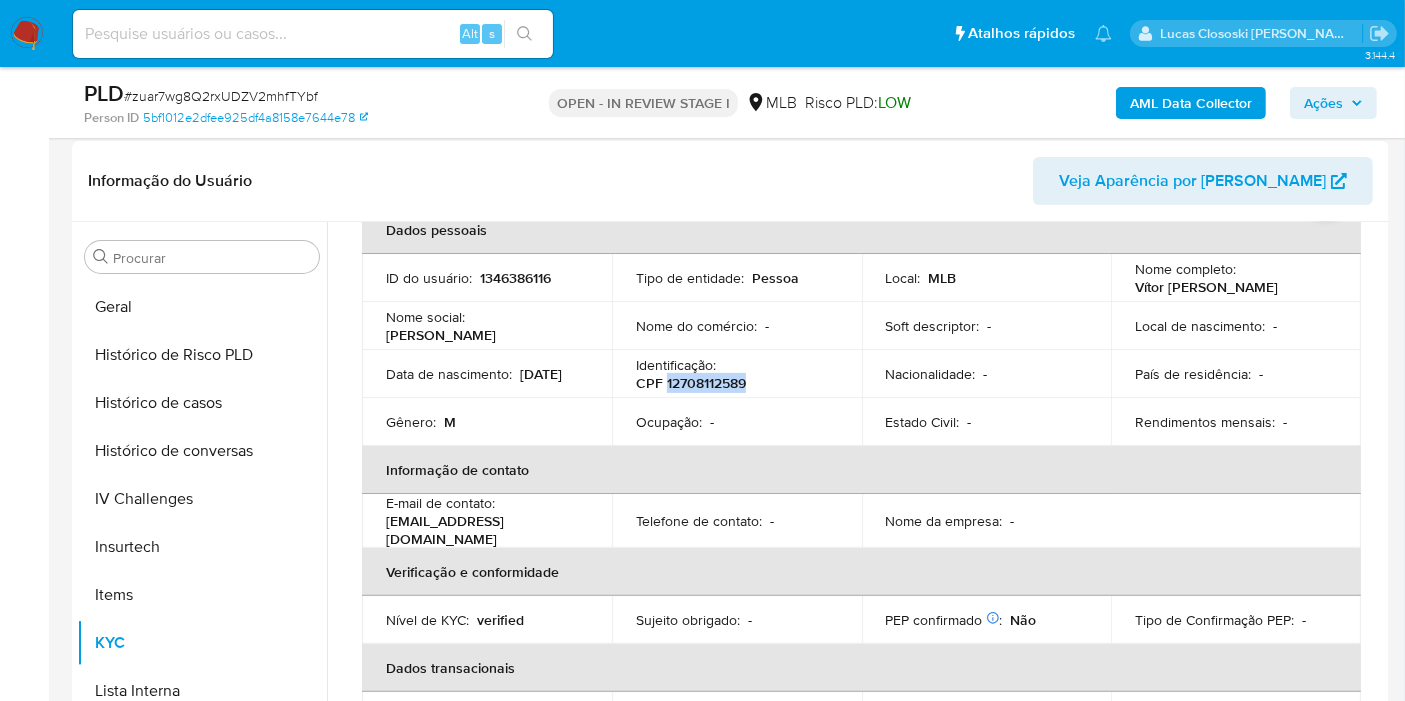 click on "AML Data Collector" at bounding box center [1191, 103] 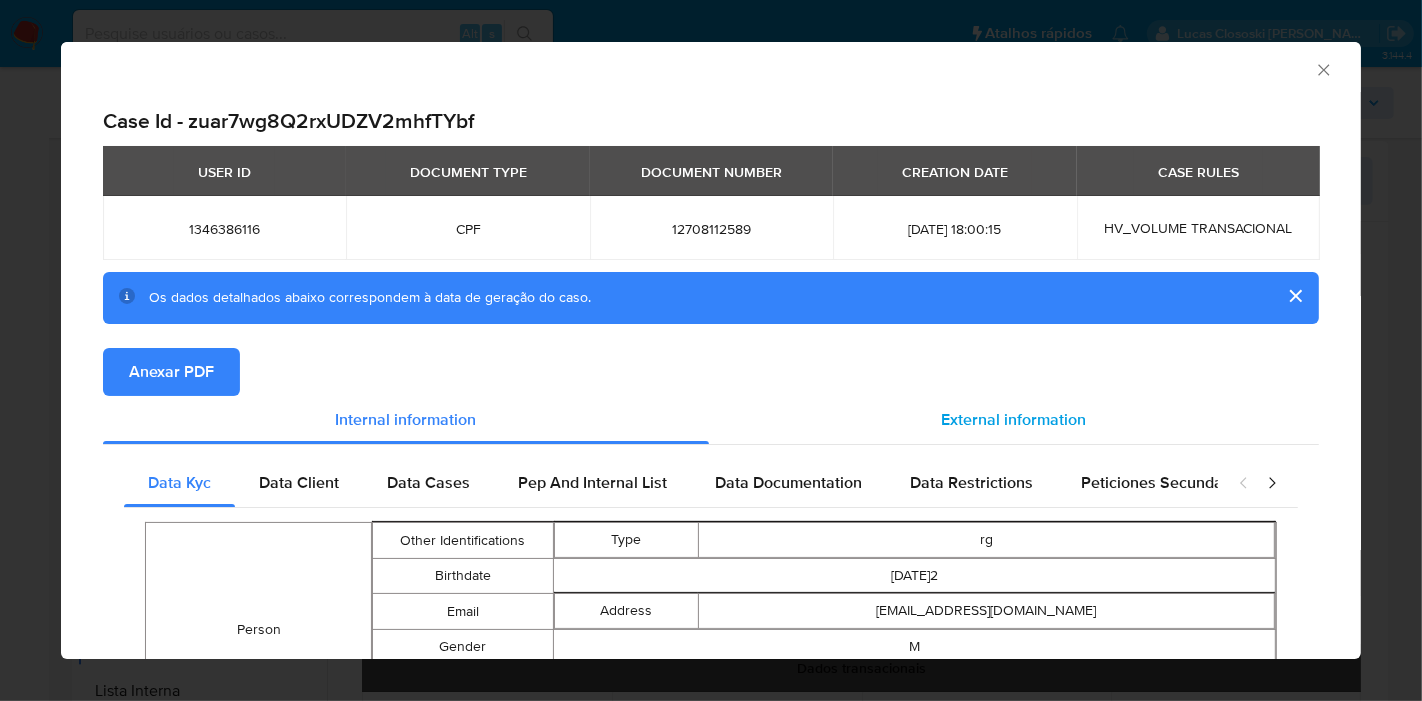 click on "External information" at bounding box center [1014, 420] 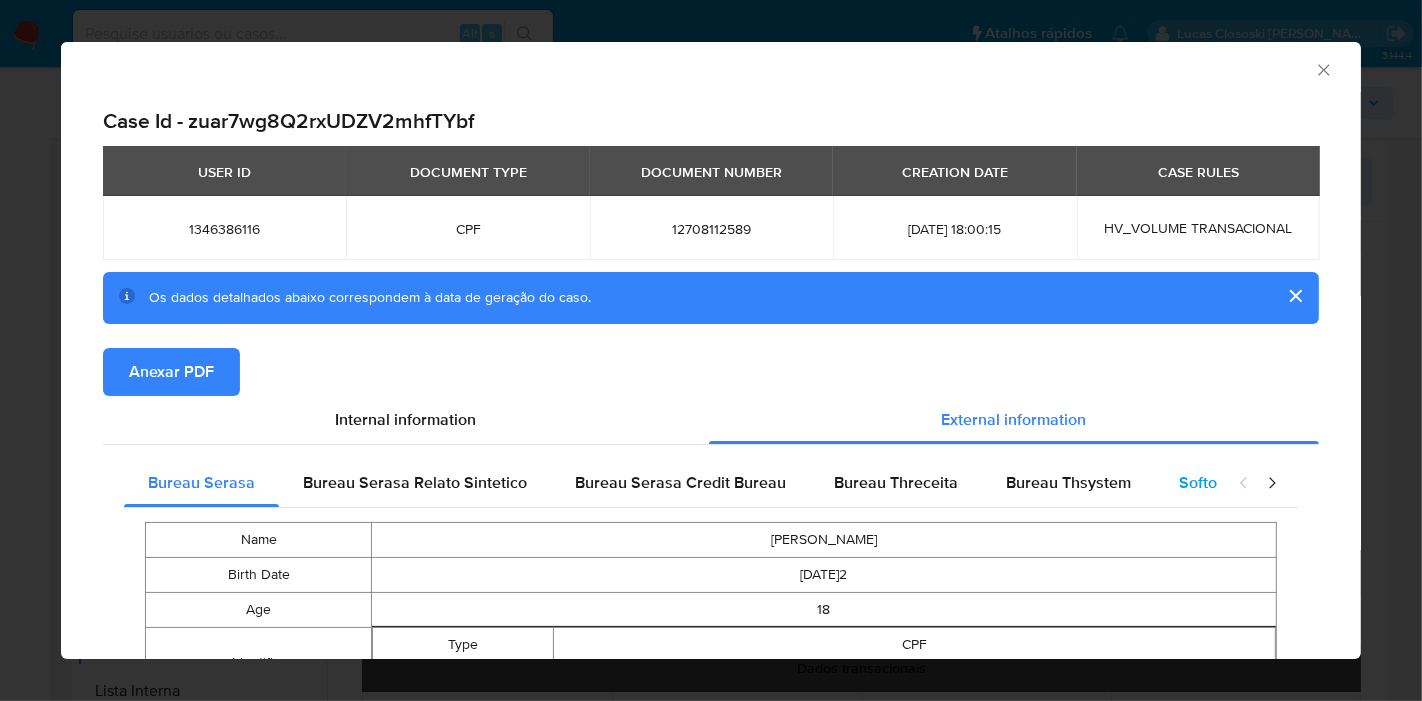 click on "Softon" at bounding box center (1202, 482) 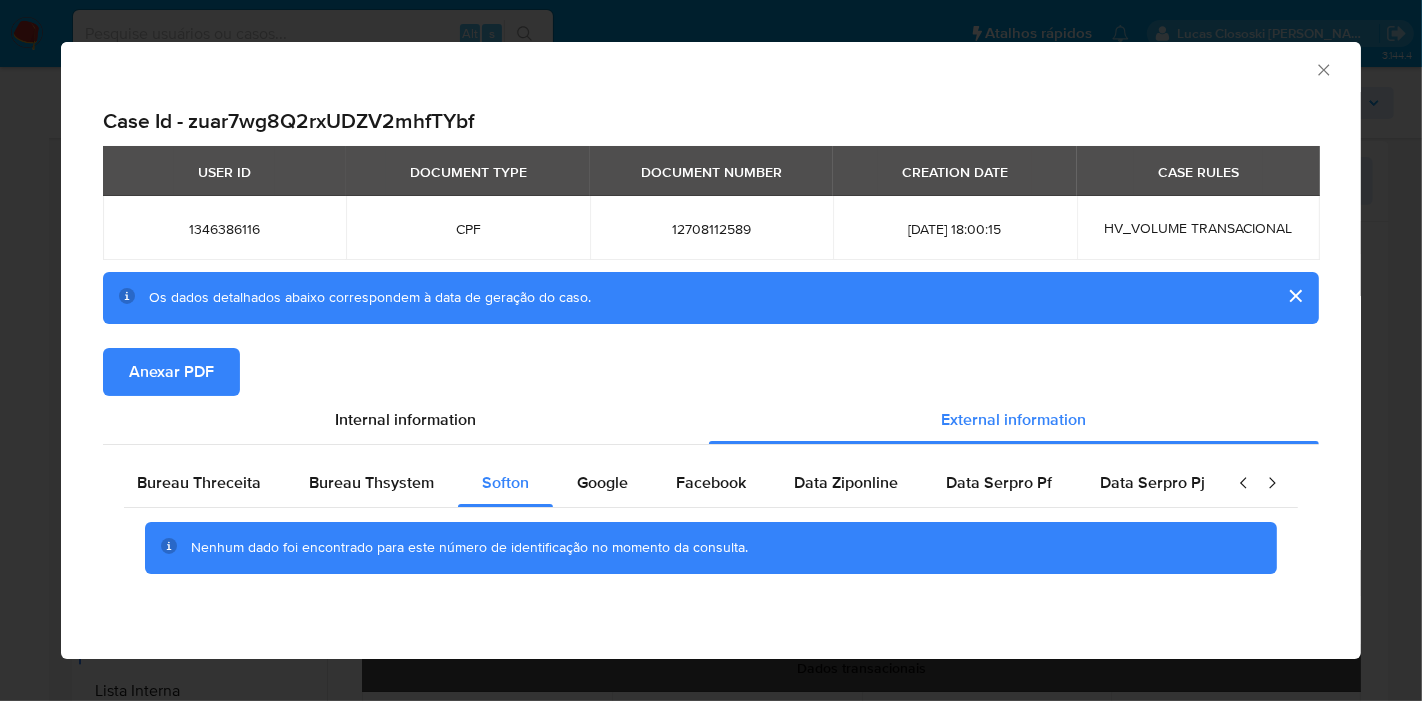 scroll, scrollTop: 0, scrollLeft: 711, axis: horizontal 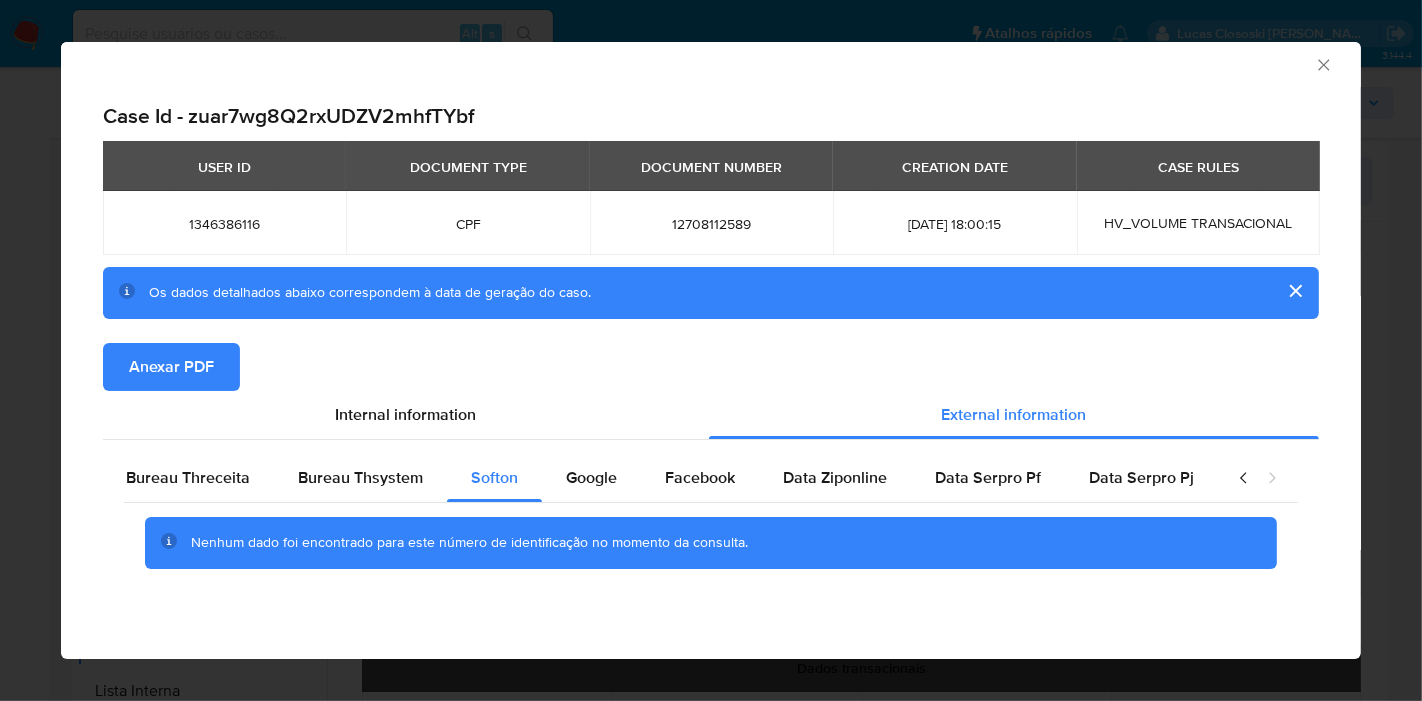 click 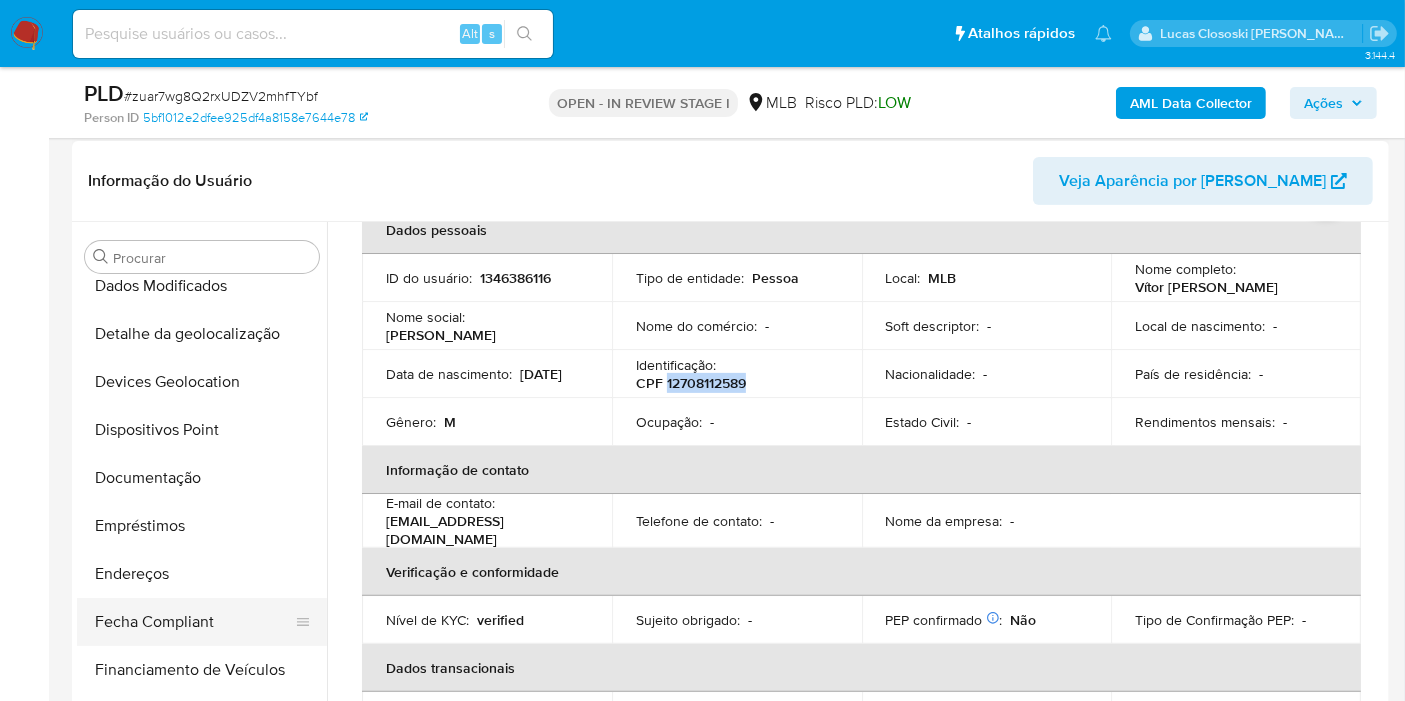 scroll, scrollTop: 0, scrollLeft: 0, axis: both 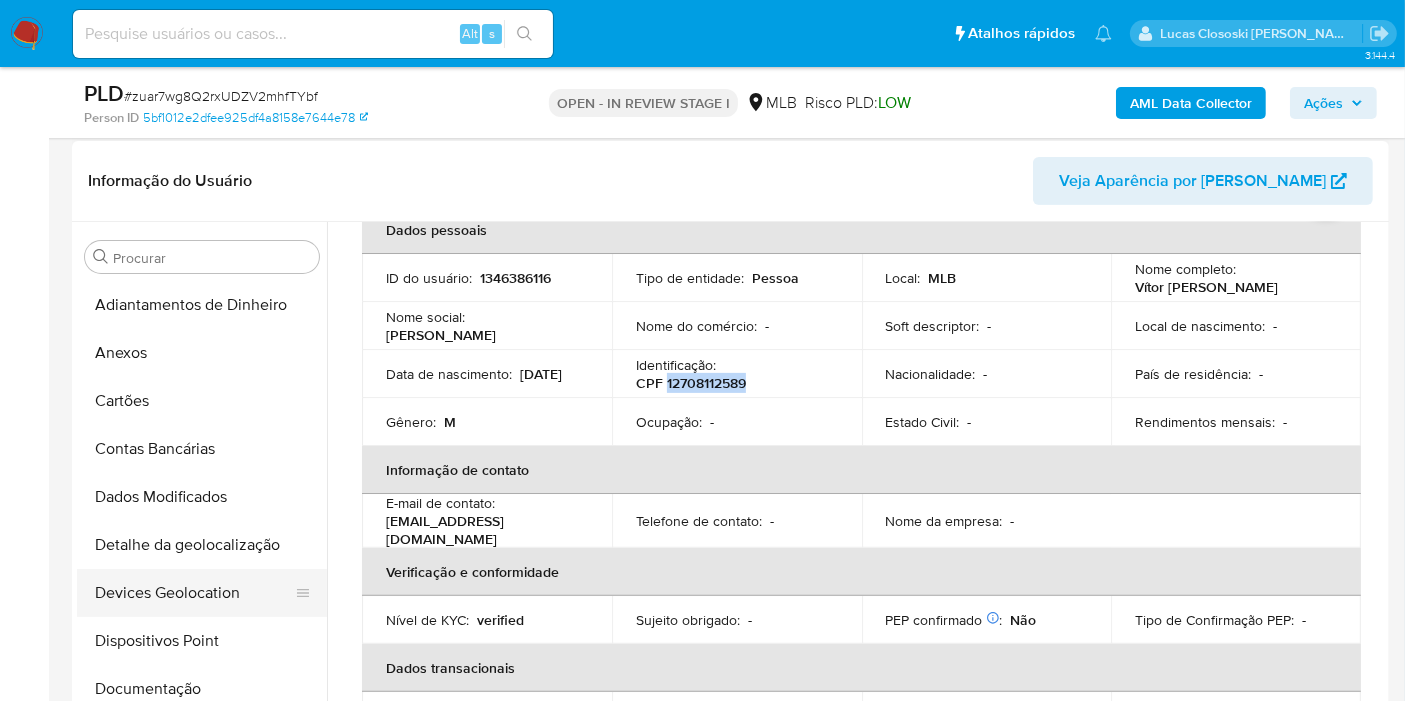 click on "Devices Geolocation" at bounding box center [194, 593] 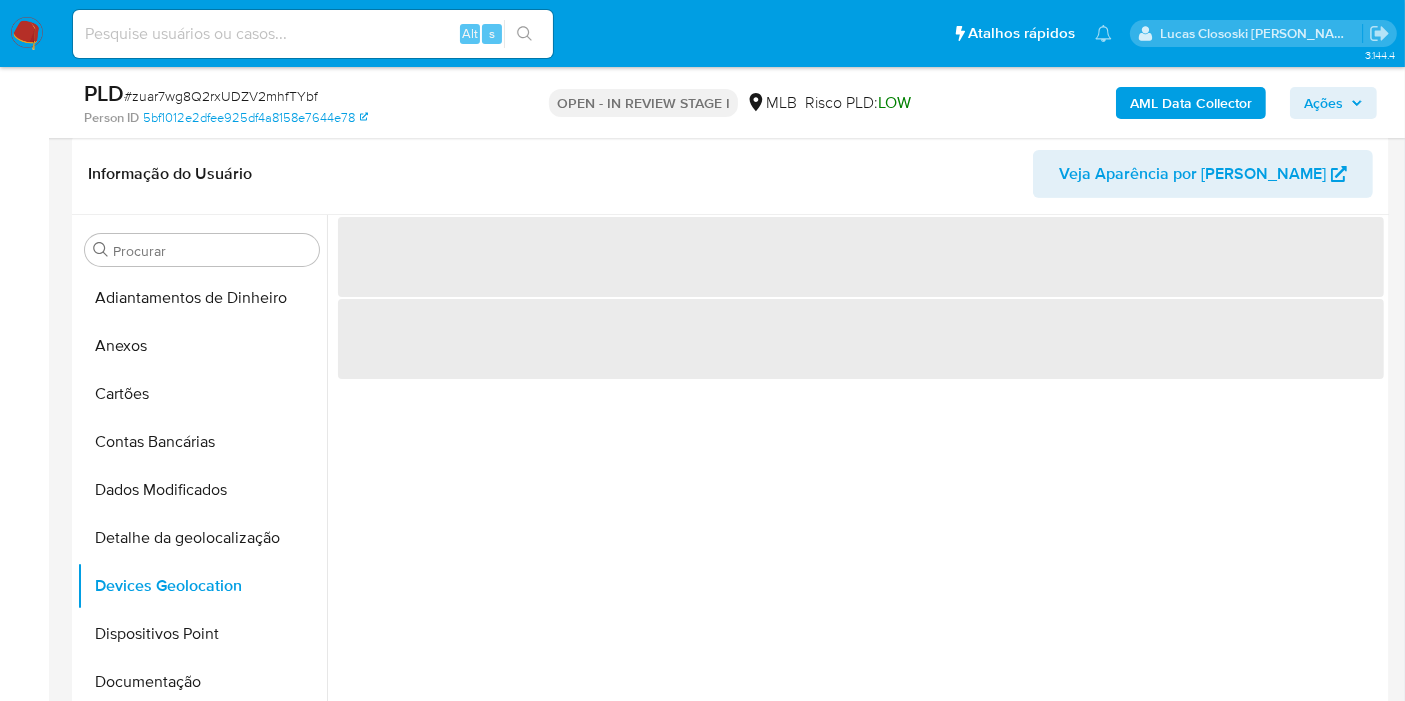 scroll, scrollTop: 489, scrollLeft: 0, axis: vertical 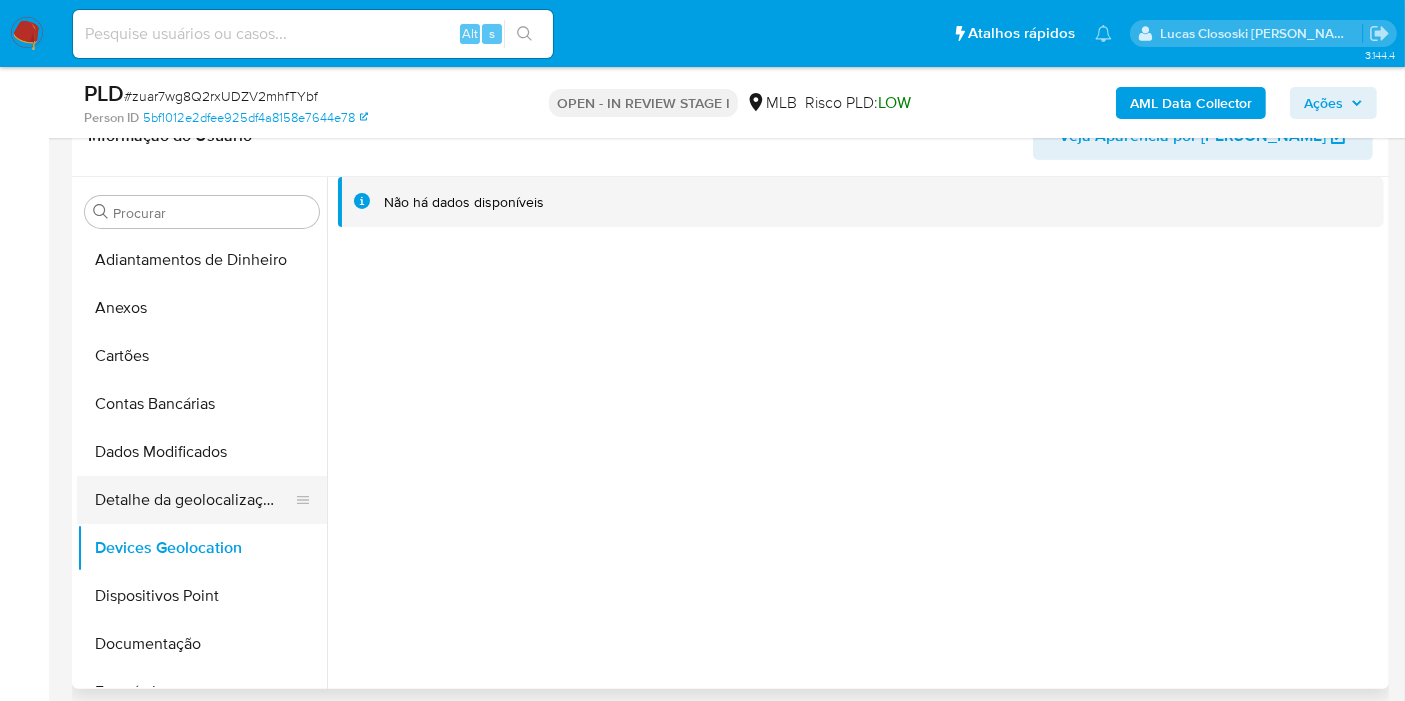 click on "Detalhe da geolocalização" at bounding box center [194, 500] 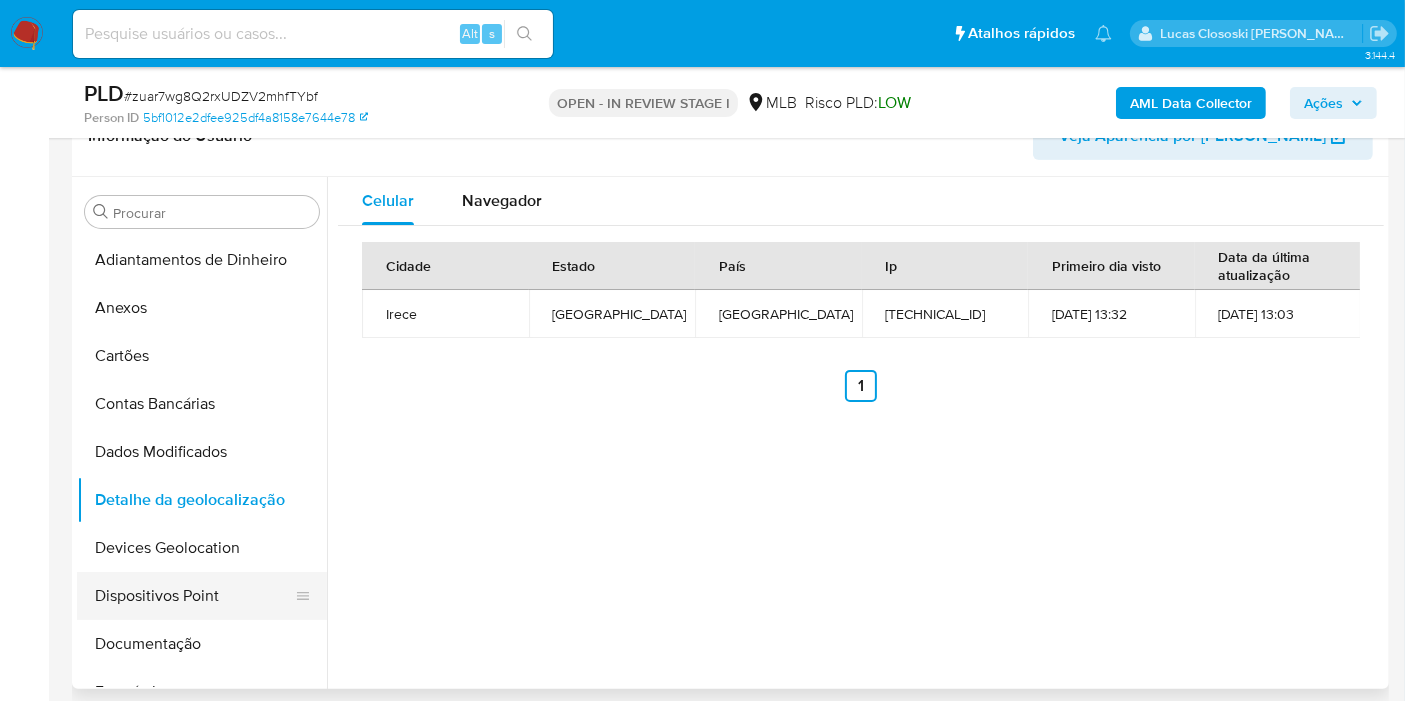 click on "Dispositivos Point" at bounding box center [194, 596] 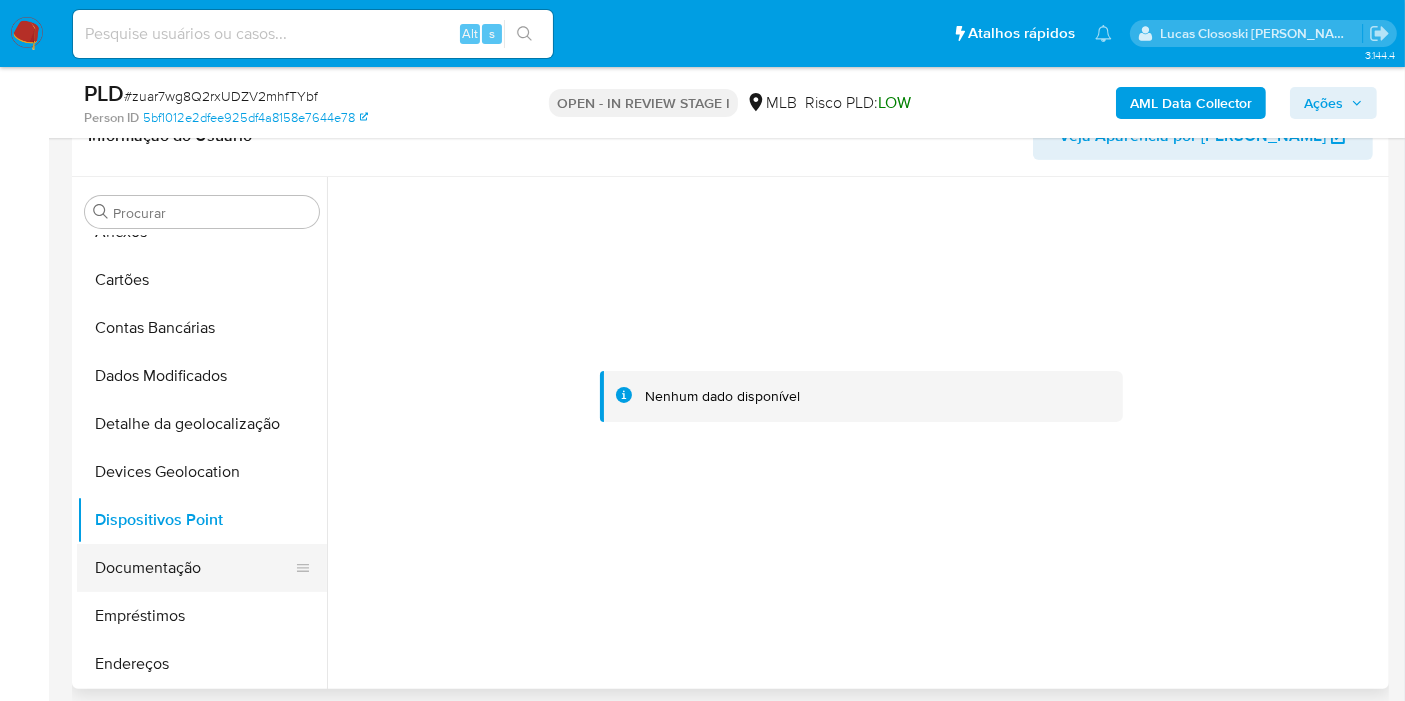scroll, scrollTop: 111, scrollLeft: 0, axis: vertical 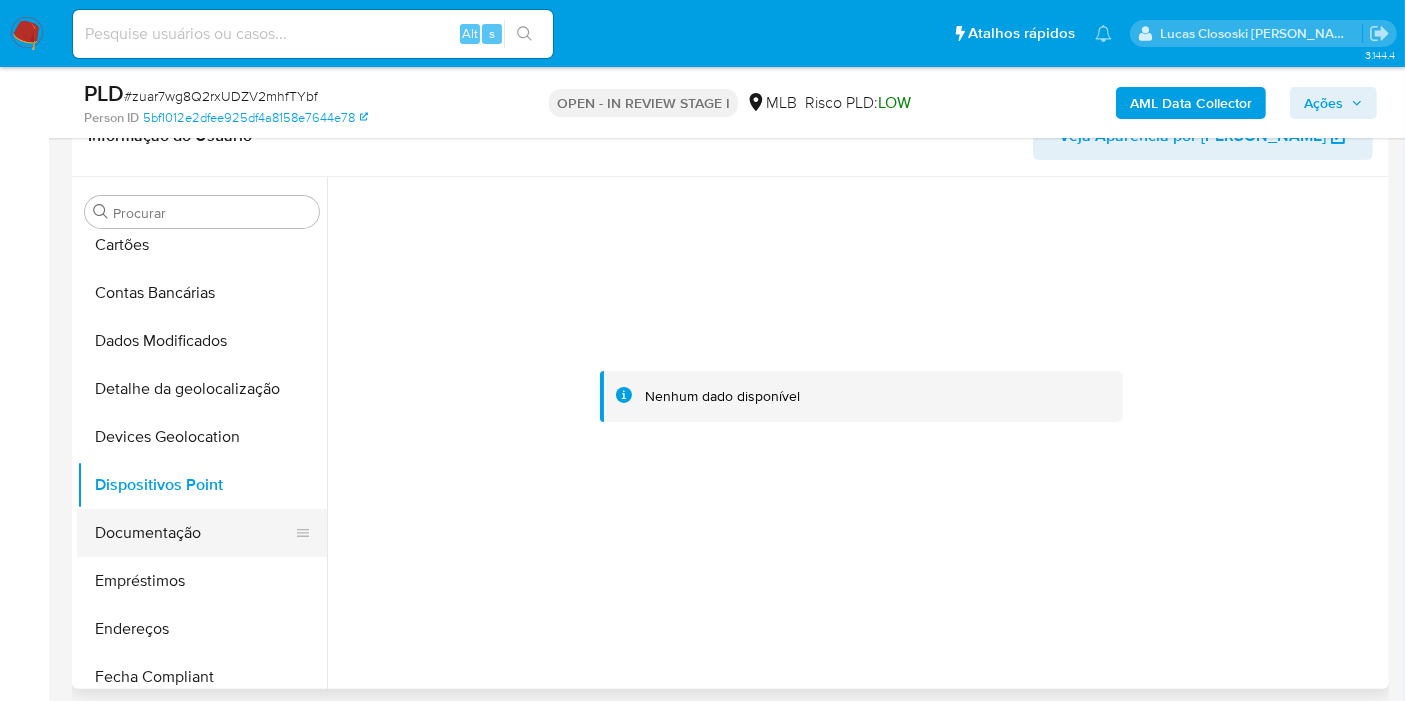 click on "Documentação" at bounding box center (194, 533) 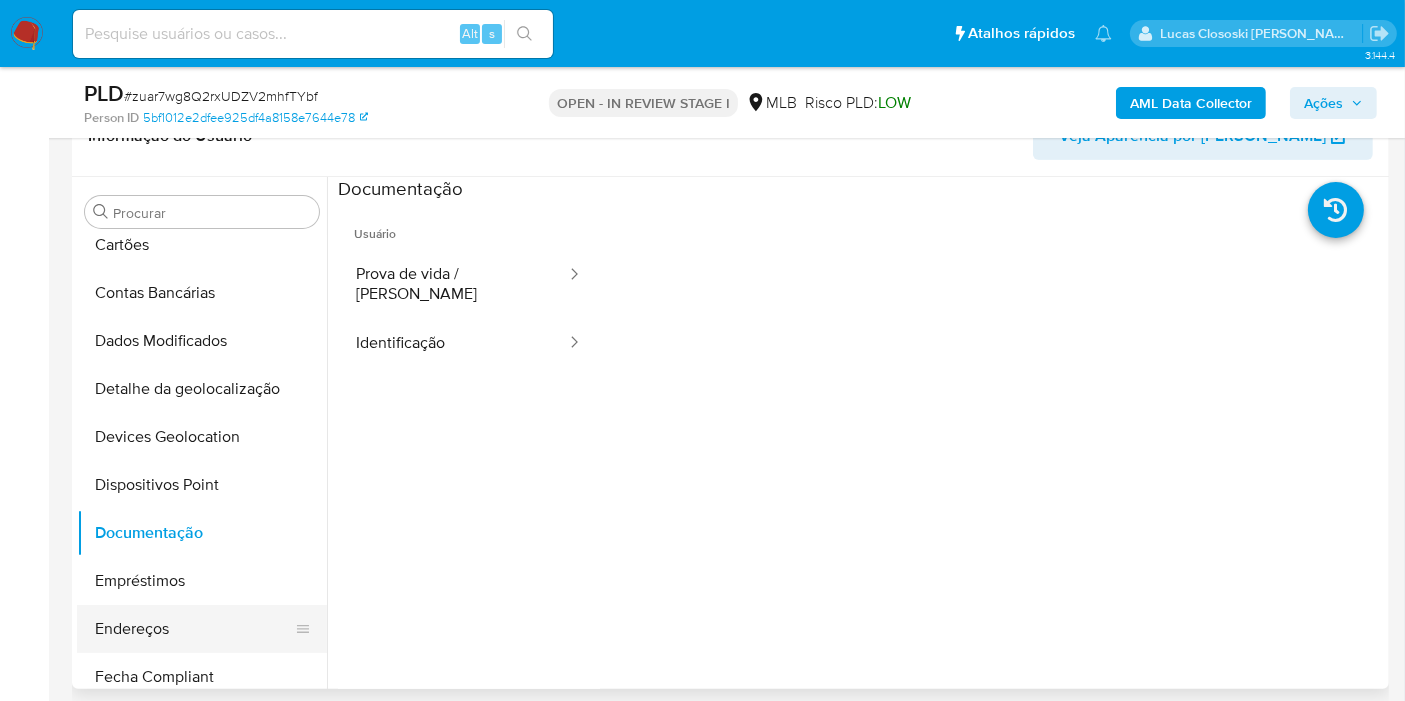 click on "Endereços" at bounding box center [194, 629] 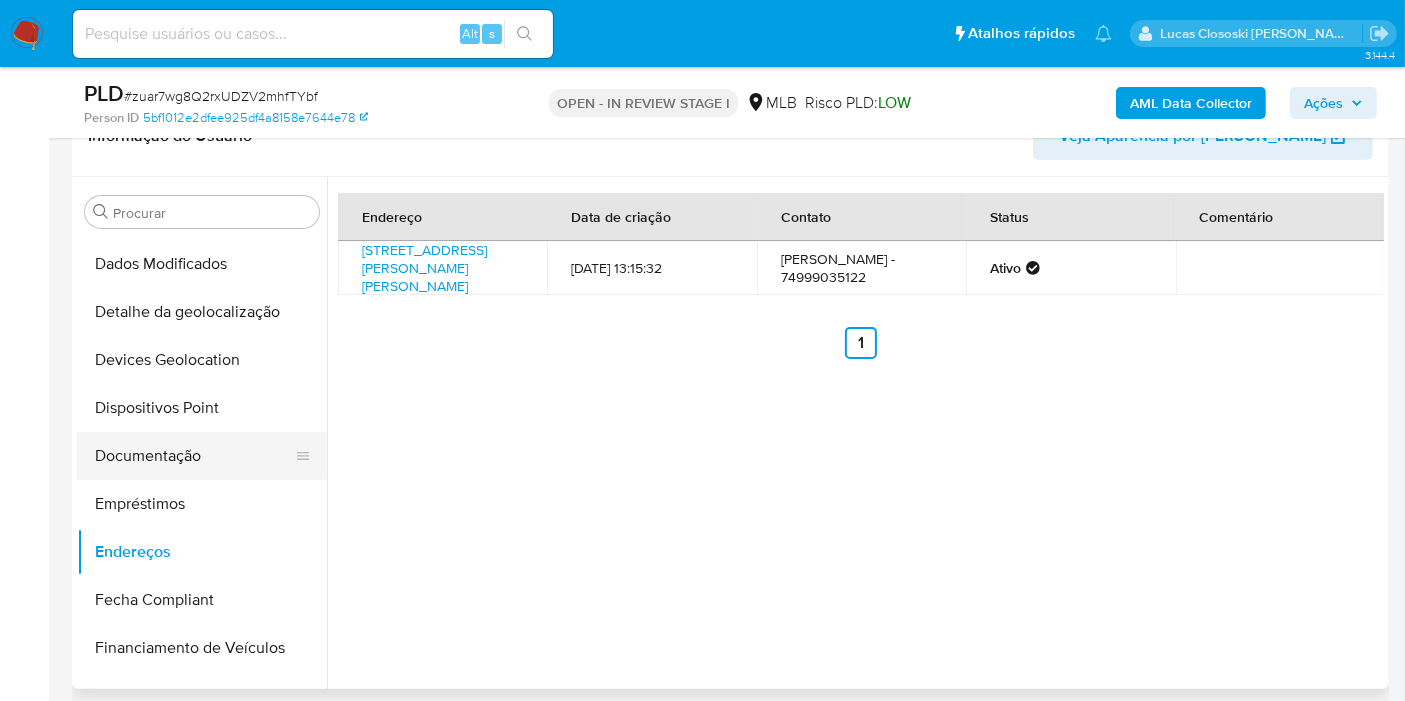 scroll, scrollTop: 333, scrollLeft: 0, axis: vertical 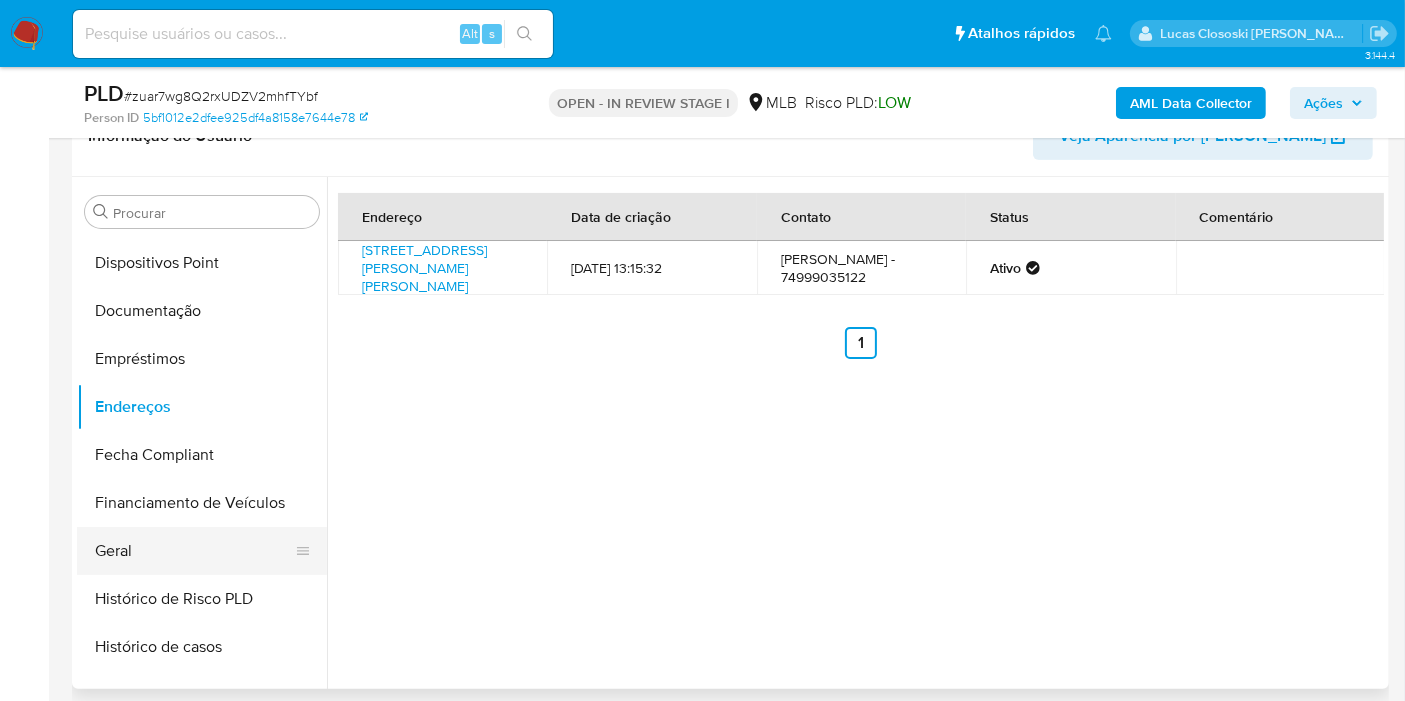 click on "Geral" at bounding box center (194, 551) 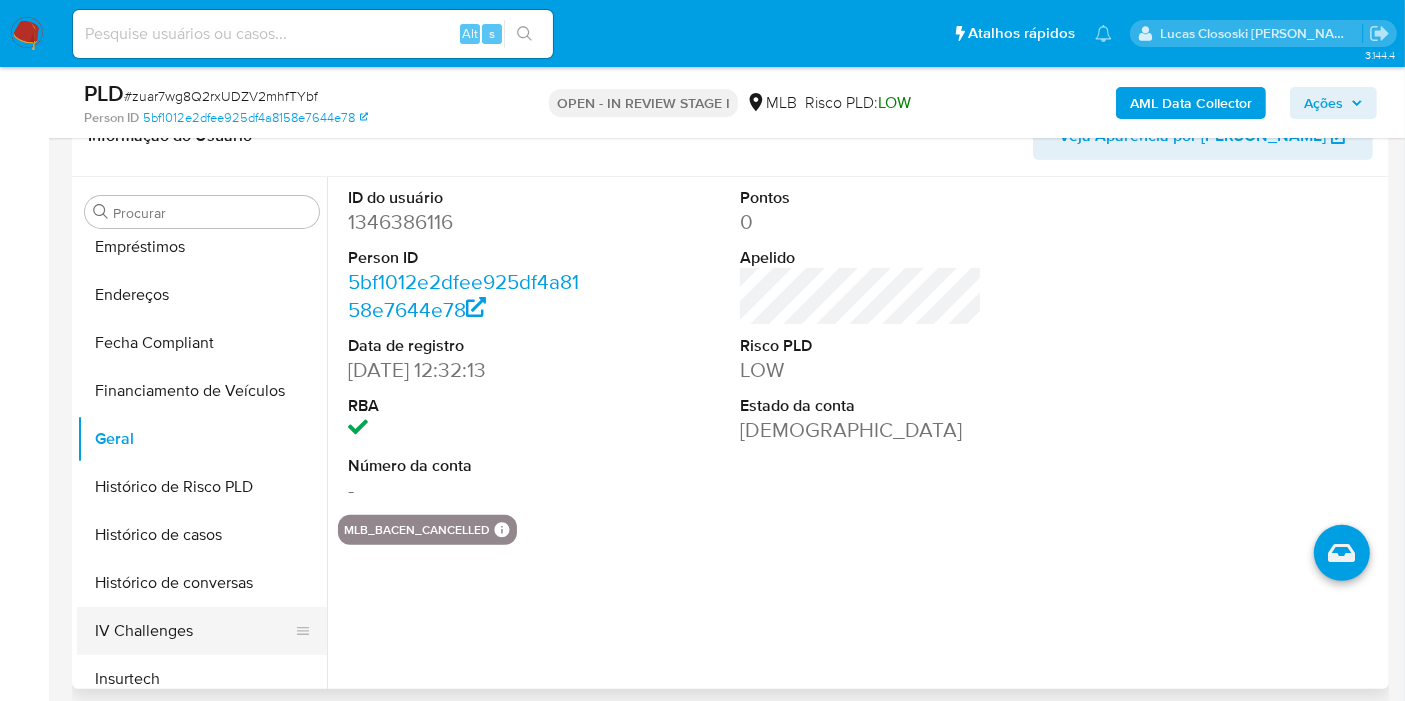 scroll, scrollTop: 555, scrollLeft: 0, axis: vertical 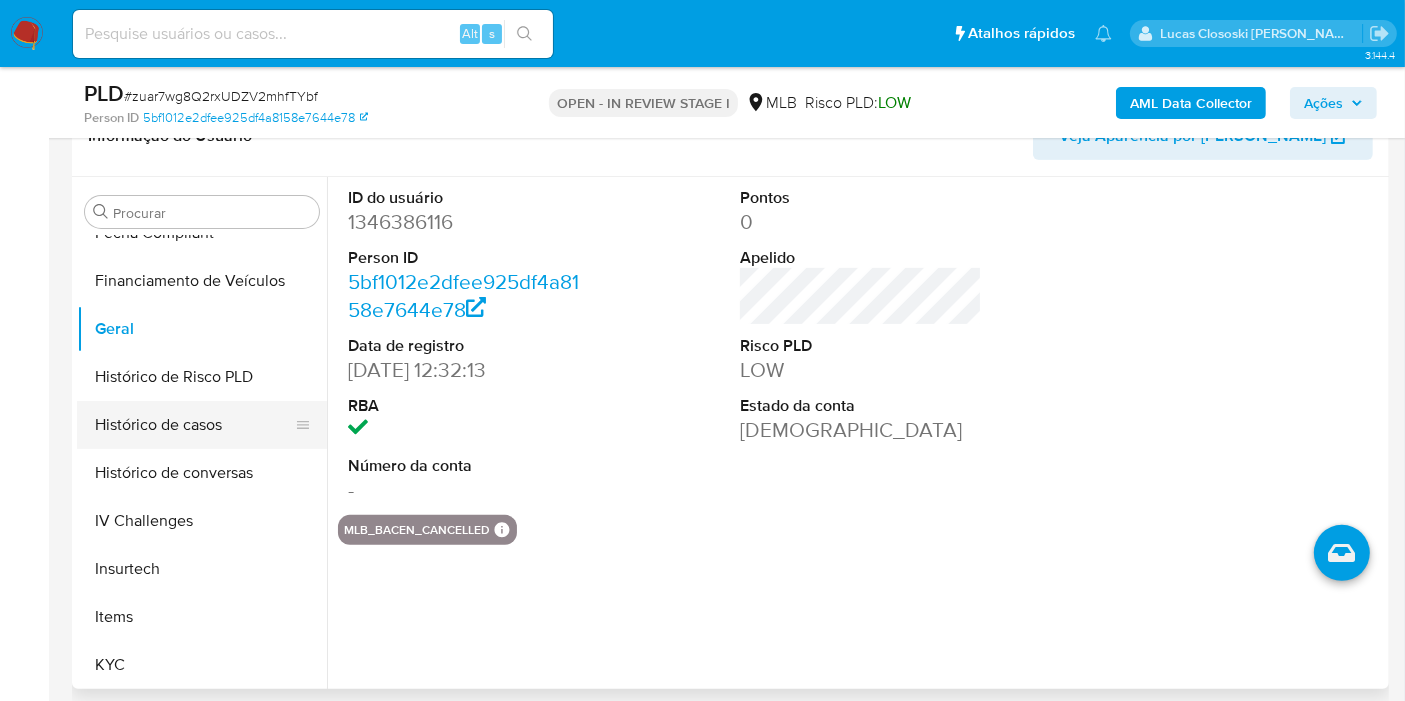click on "Histórico de casos" at bounding box center (194, 425) 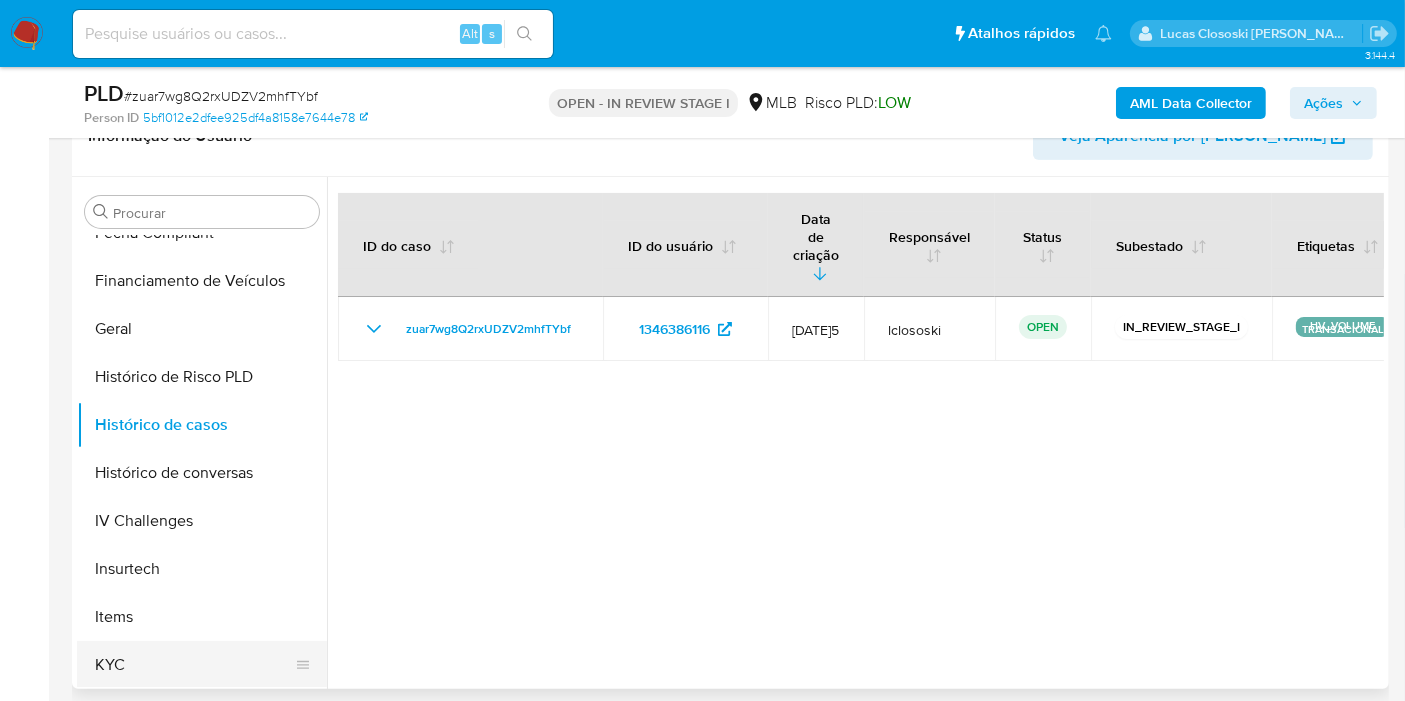 click on "KYC" at bounding box center [194, 665] 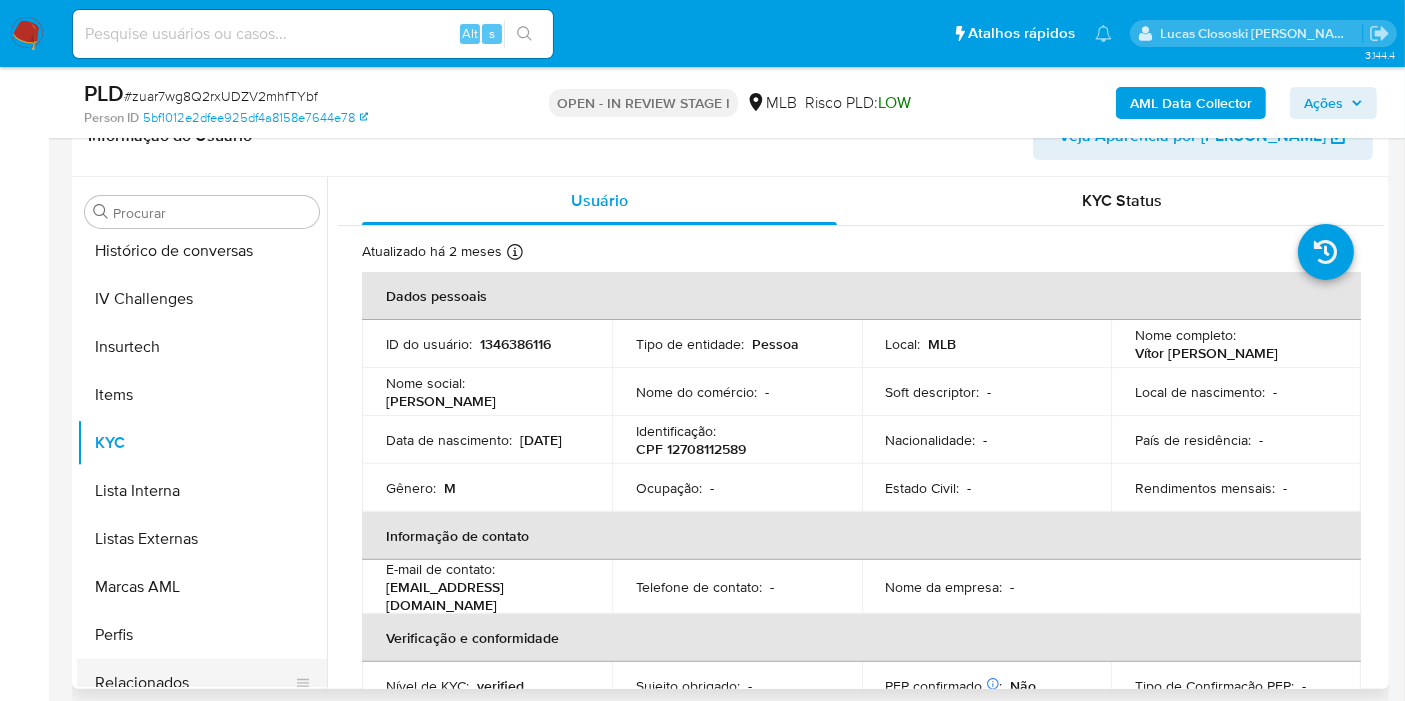 scroll, scrollTop: 844, scrollLeft: 0, axis: vertical 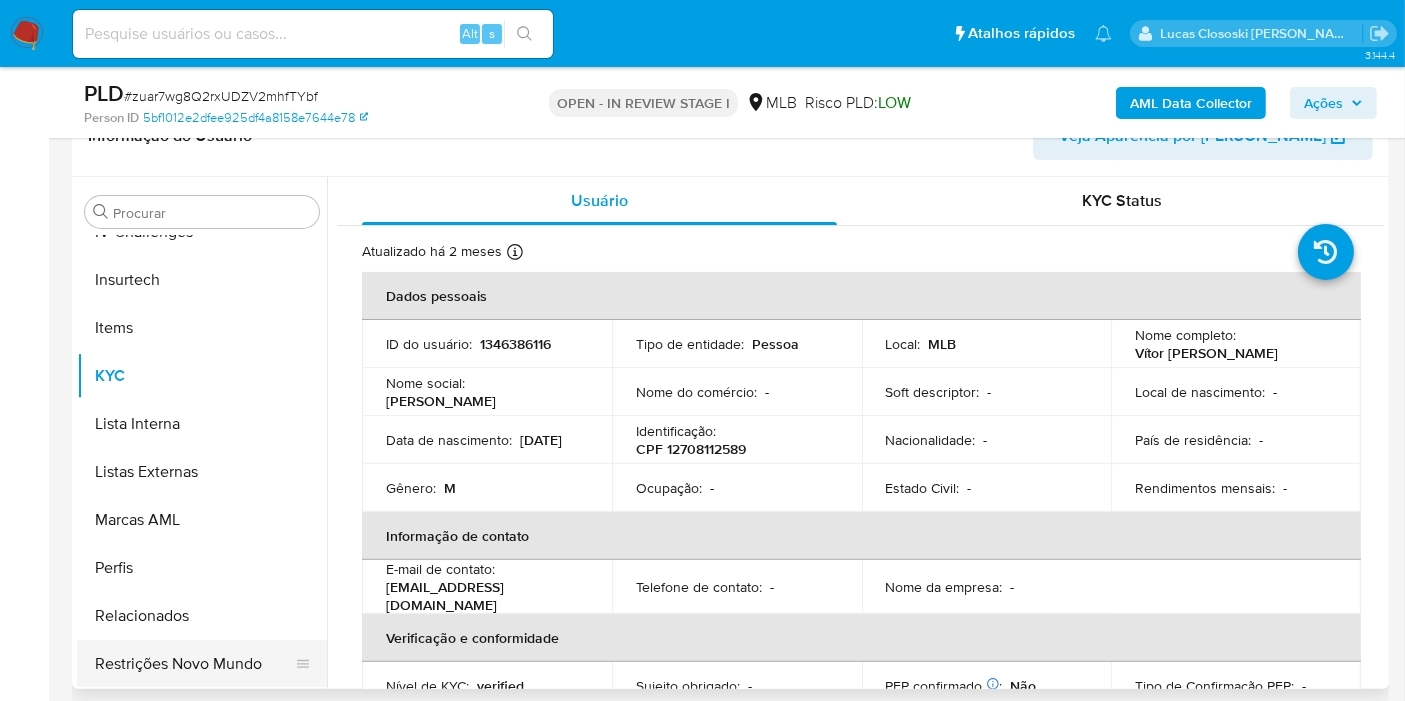 click on "Restrições Novo Mundo" at bounding box center [194, 664] 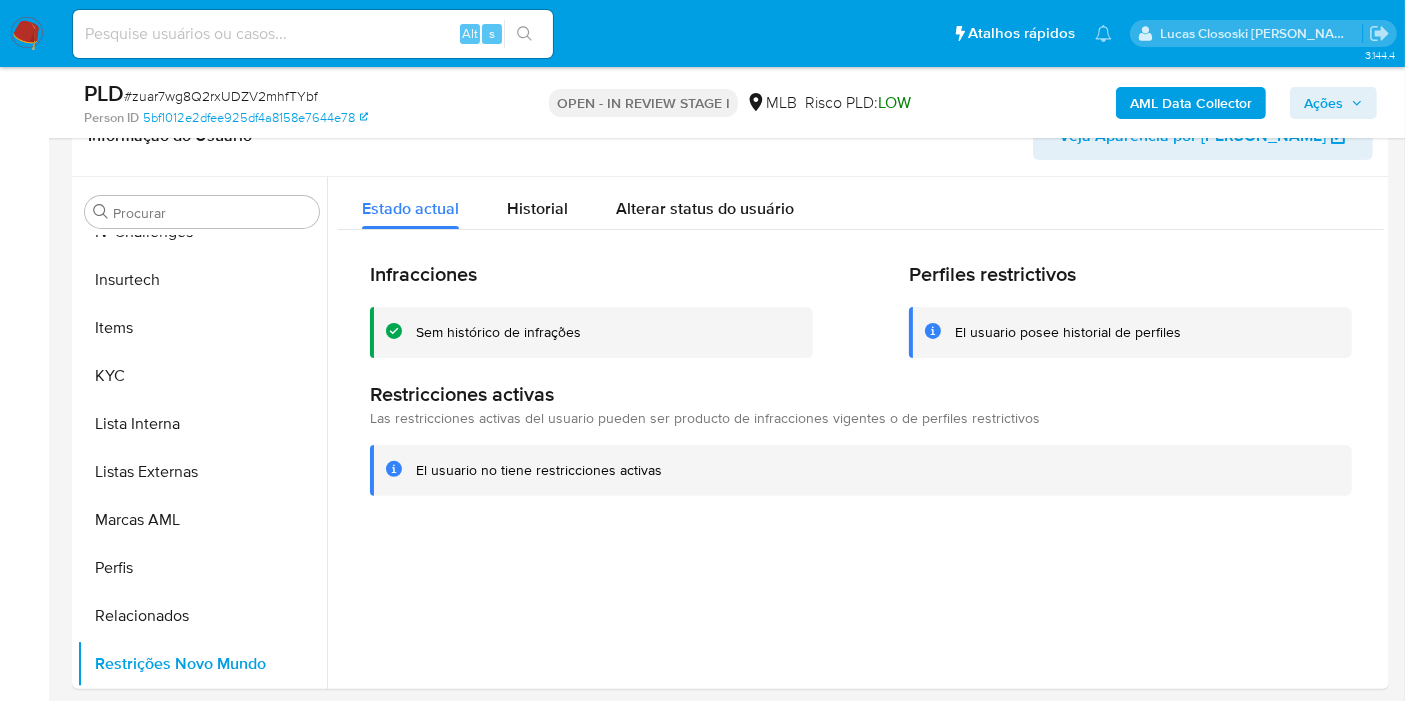 click on "# zuar7wg8Q2rxUDZV2mhfTYbf" at bounding box center (221, 96) 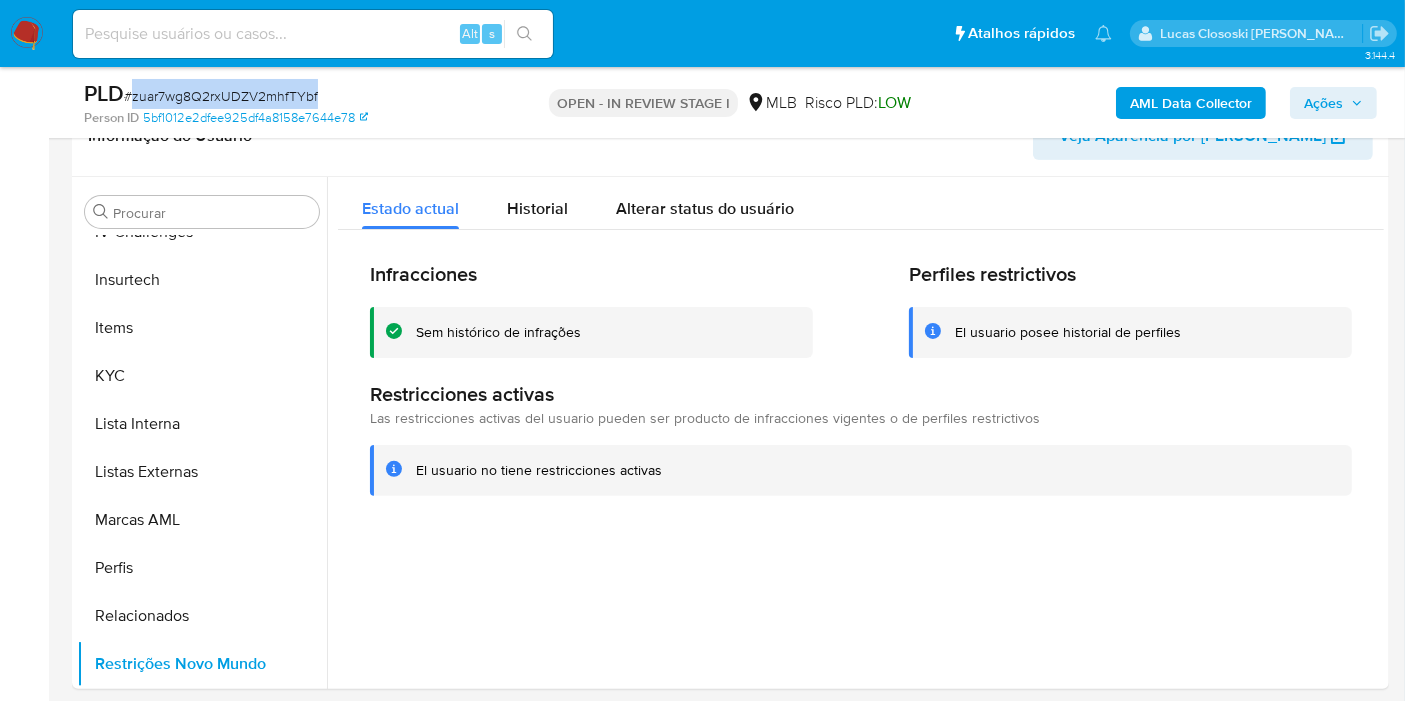 click on "# zuar7wg8Q2rxUDZV2mhfTYbf" at bounding box center [221, 96] 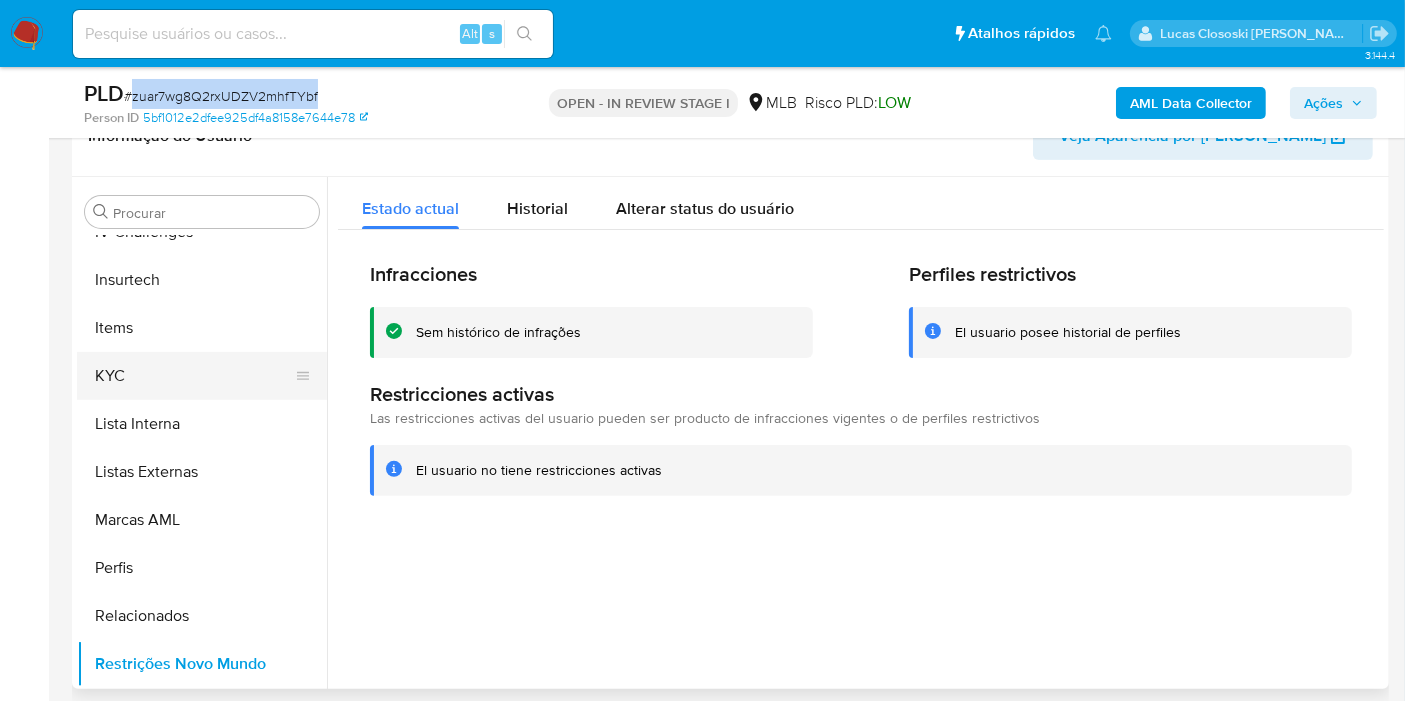 click on "KYC" at bounding box center [194, 376] 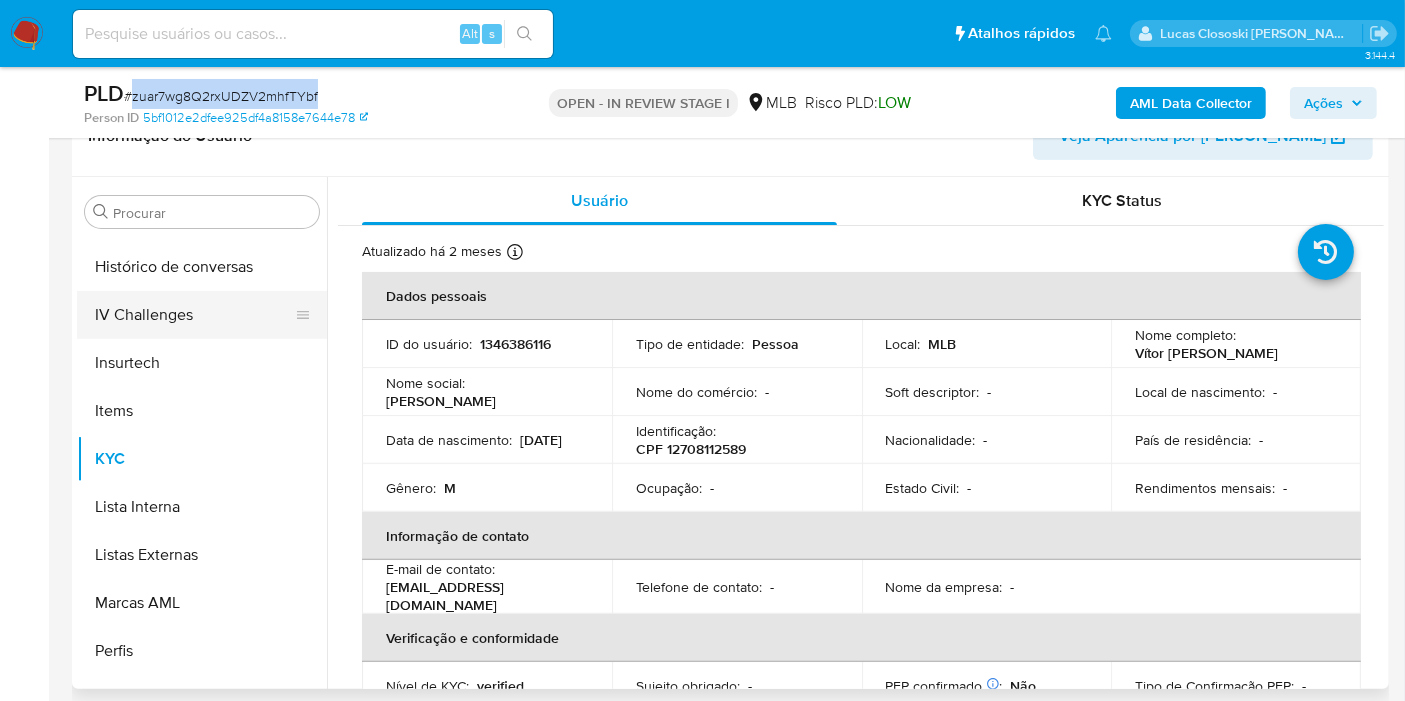 scroll, scrollTop: 511, scrollLeft: 0, axis: vertical 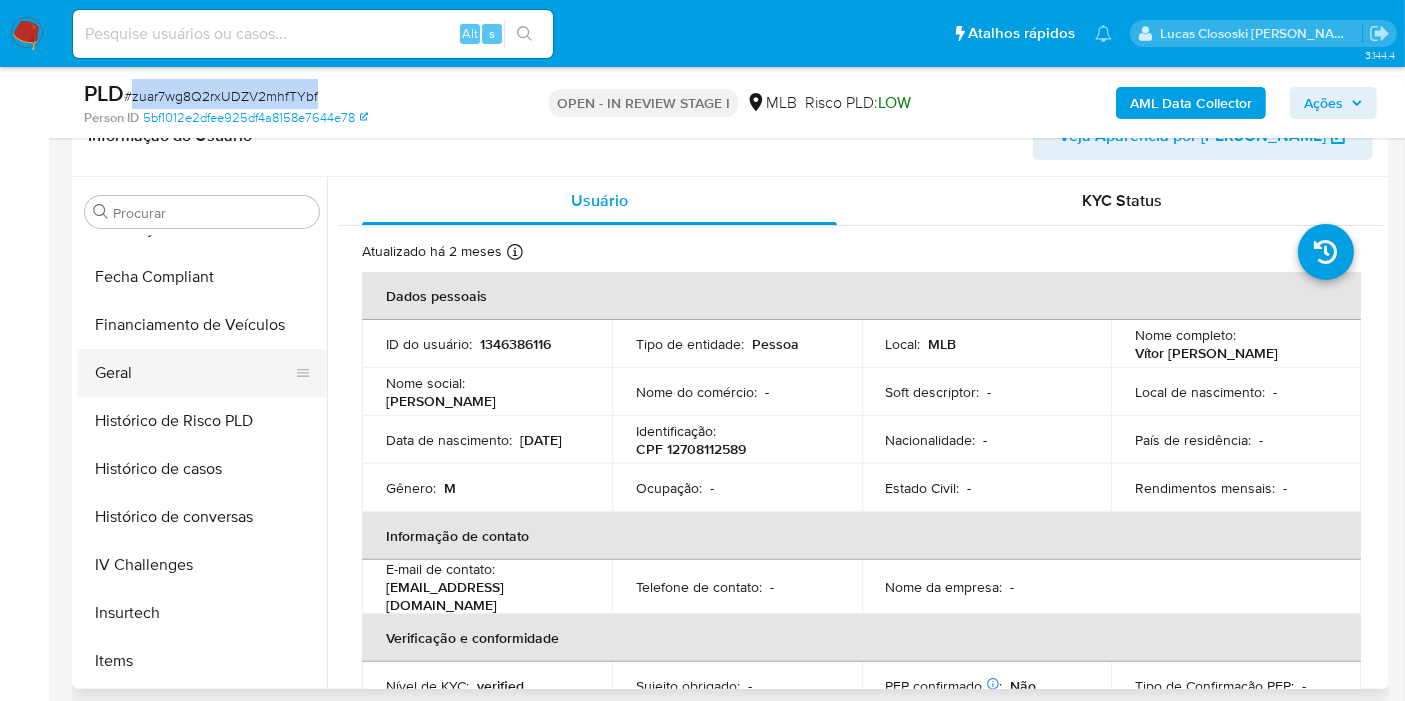 click on "Geral" at bounding box center (194, 373) 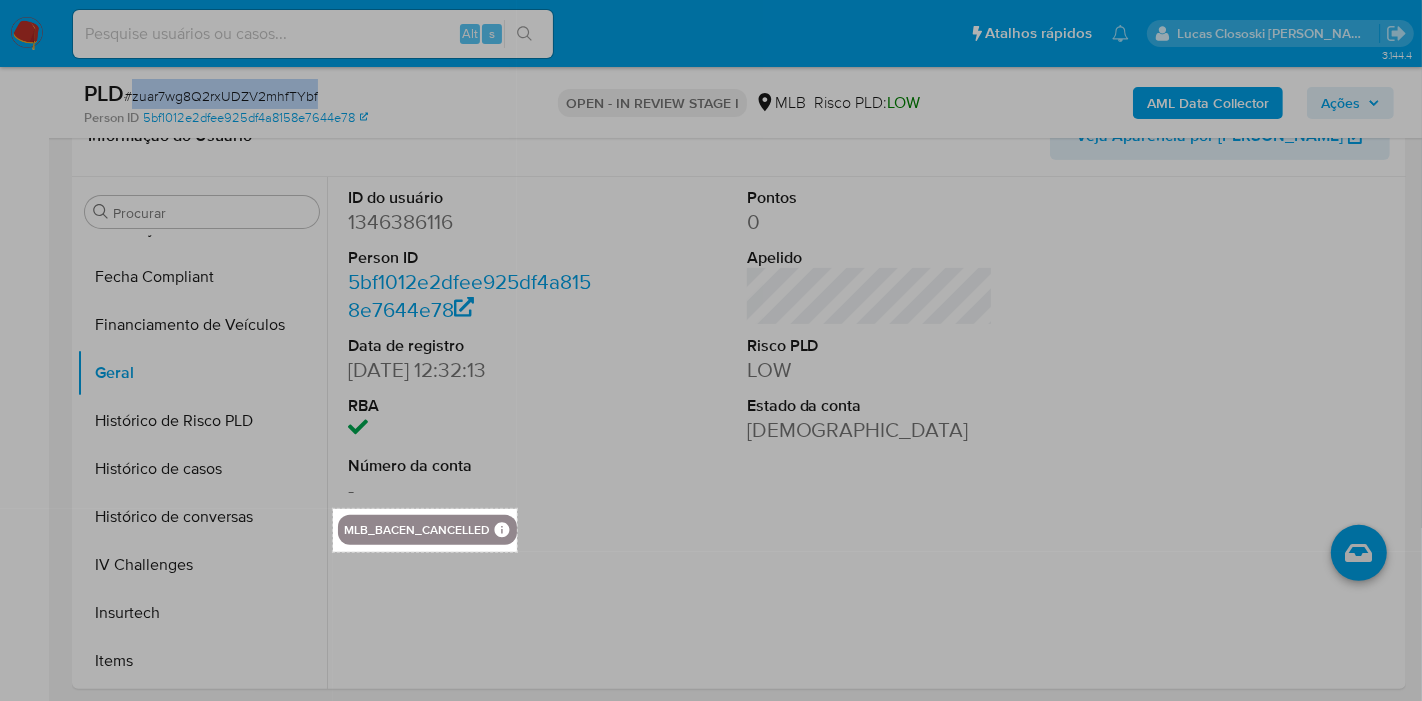 drag, startPoint x: 333, startPoint y: 507, endPoint x: 517, endPoint y: 552, distance: 189.4228 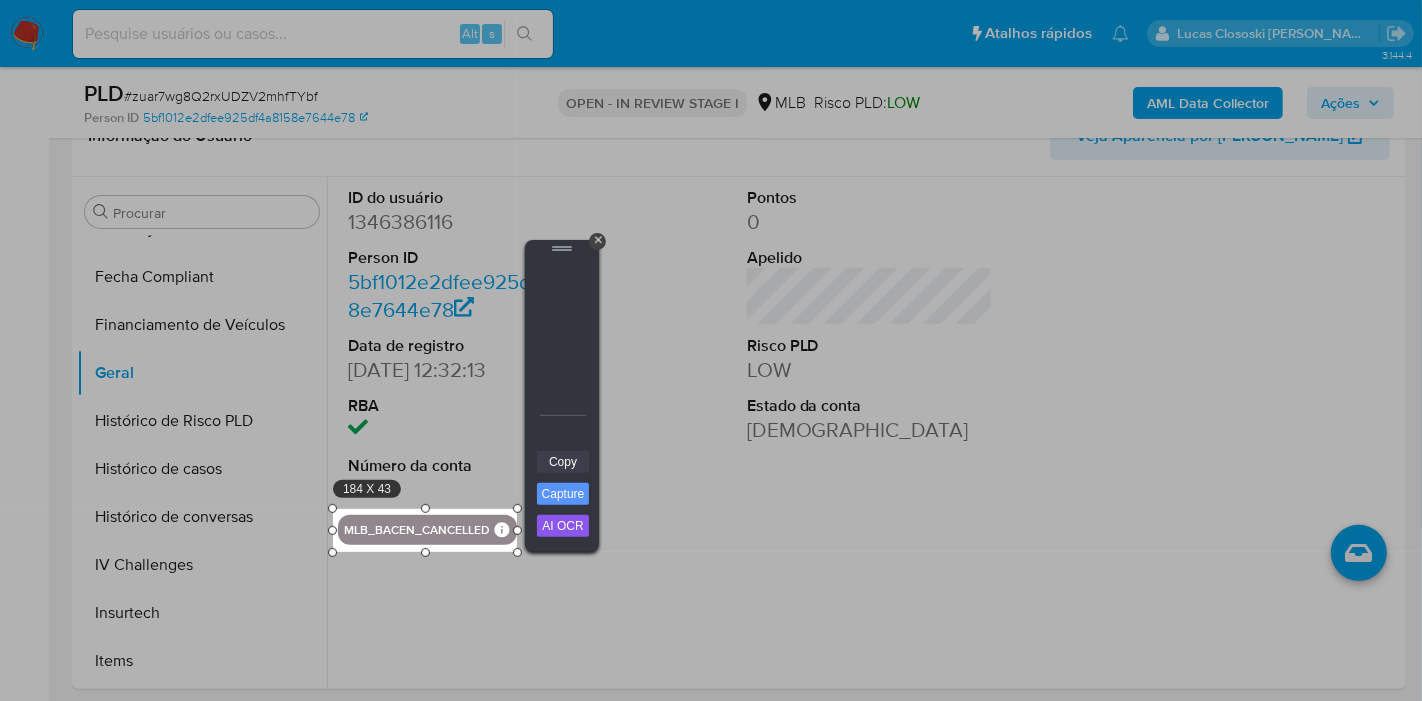 click on "Copy" at bounding box center (563, 462) 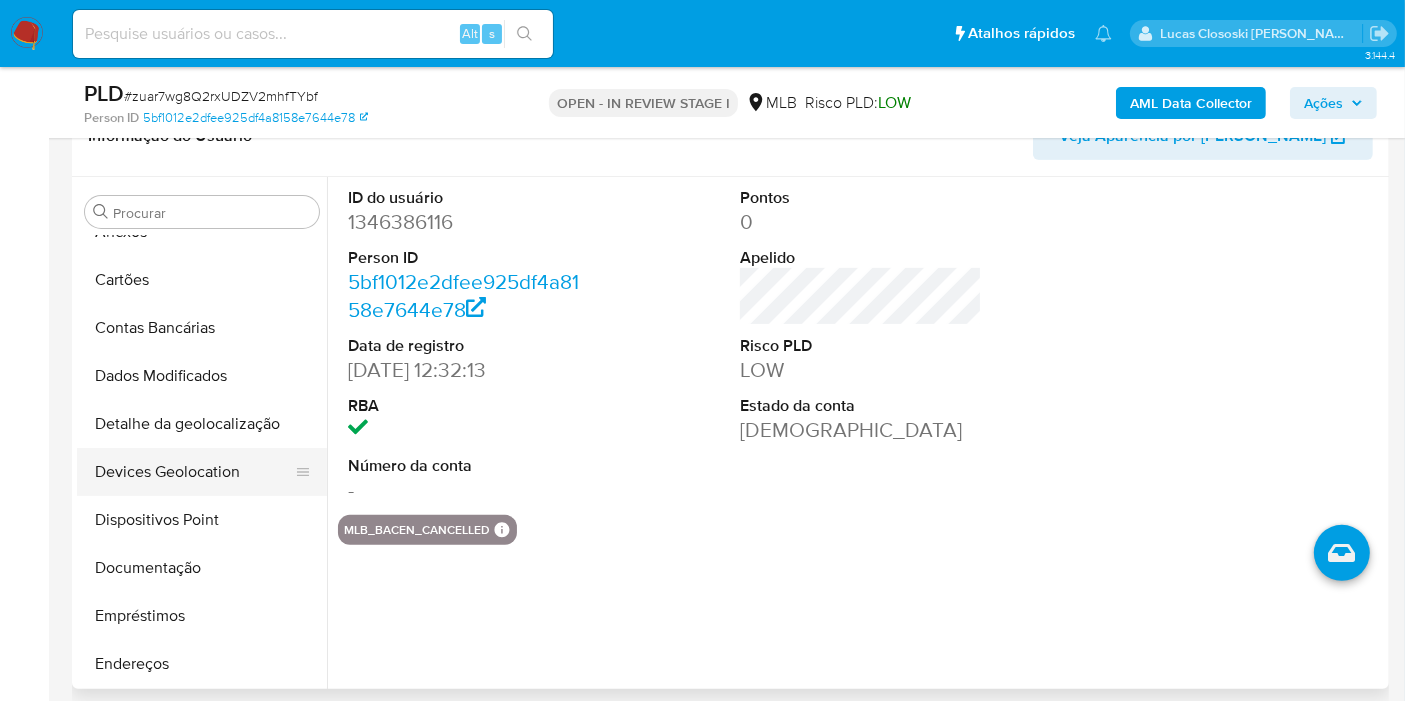 scroll, scrollTop: 111, scrollLeft: 0, axis: vertical 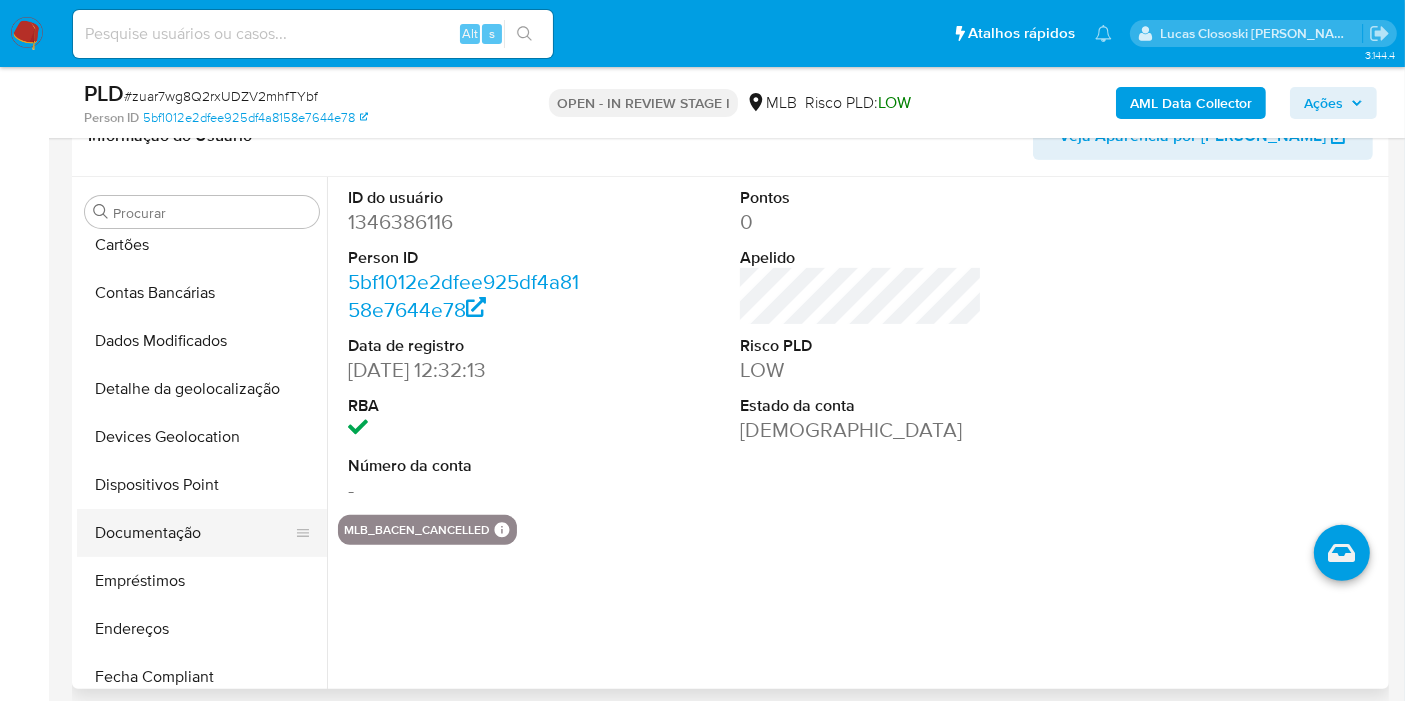 click on "Documentação" at bounding box center [194, 533] 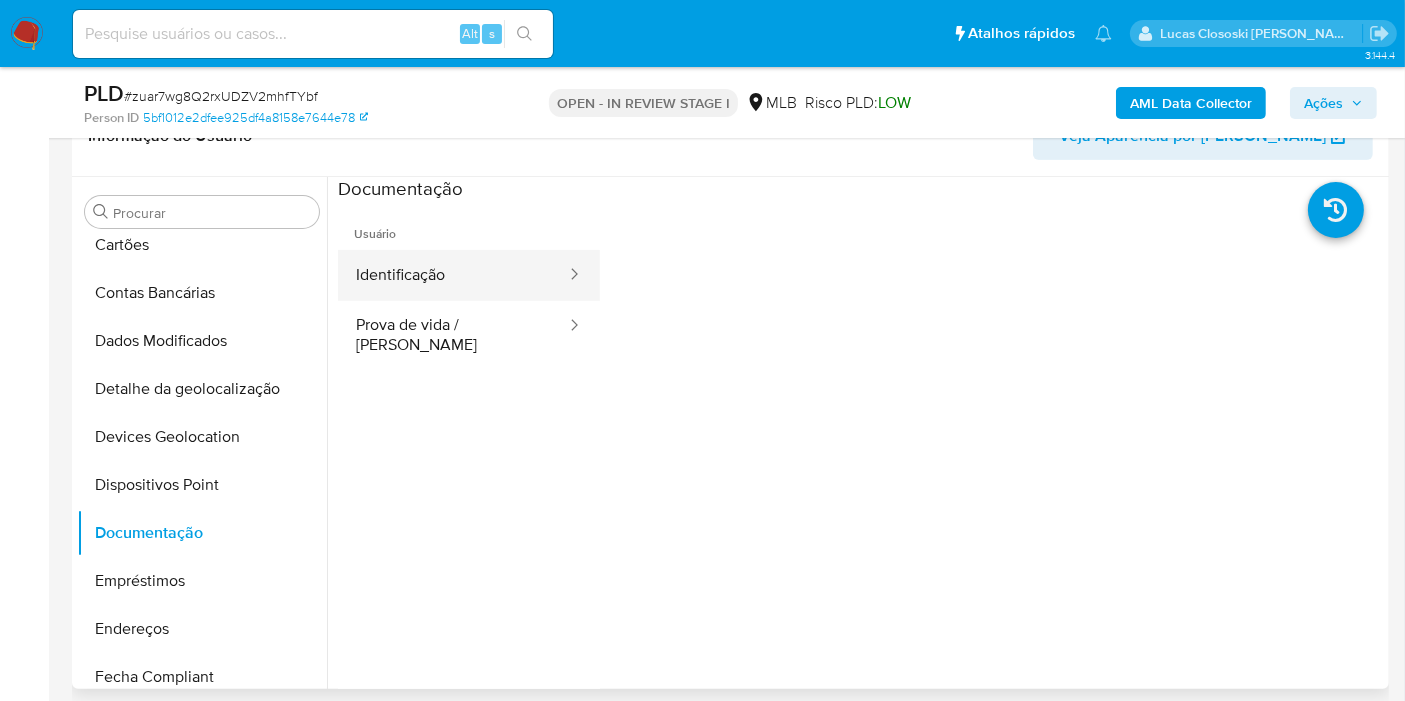 click on "Identificação" at bounding box center (453, 275) 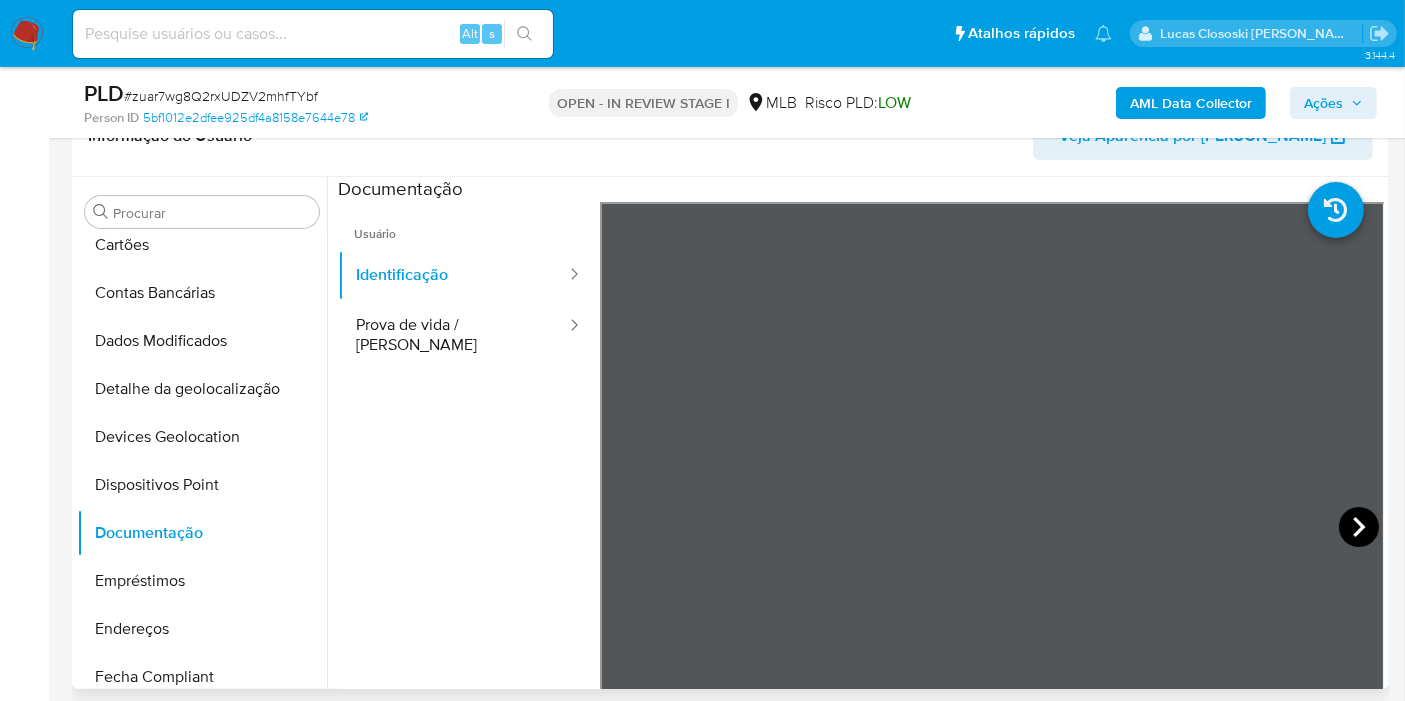 click 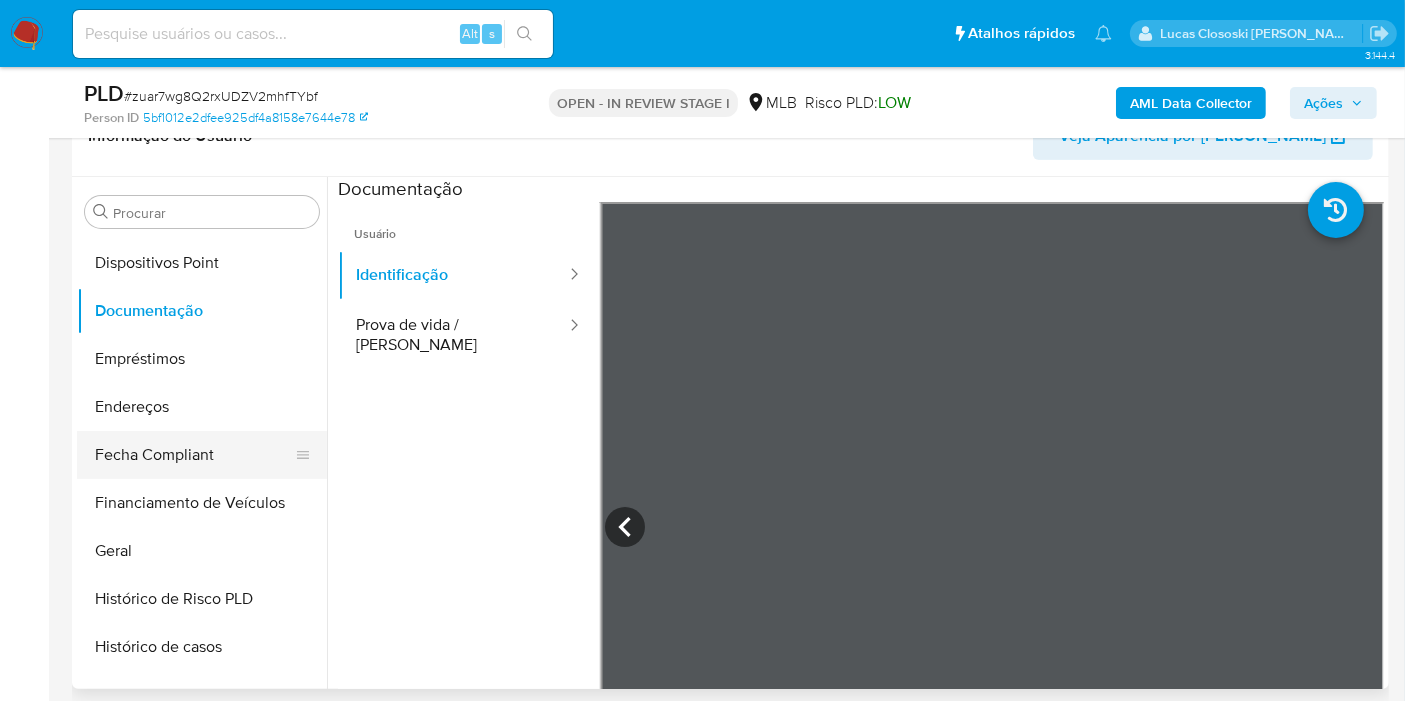 scroll, scrollTop: 111, scrollLeft: 0, axis: vertical 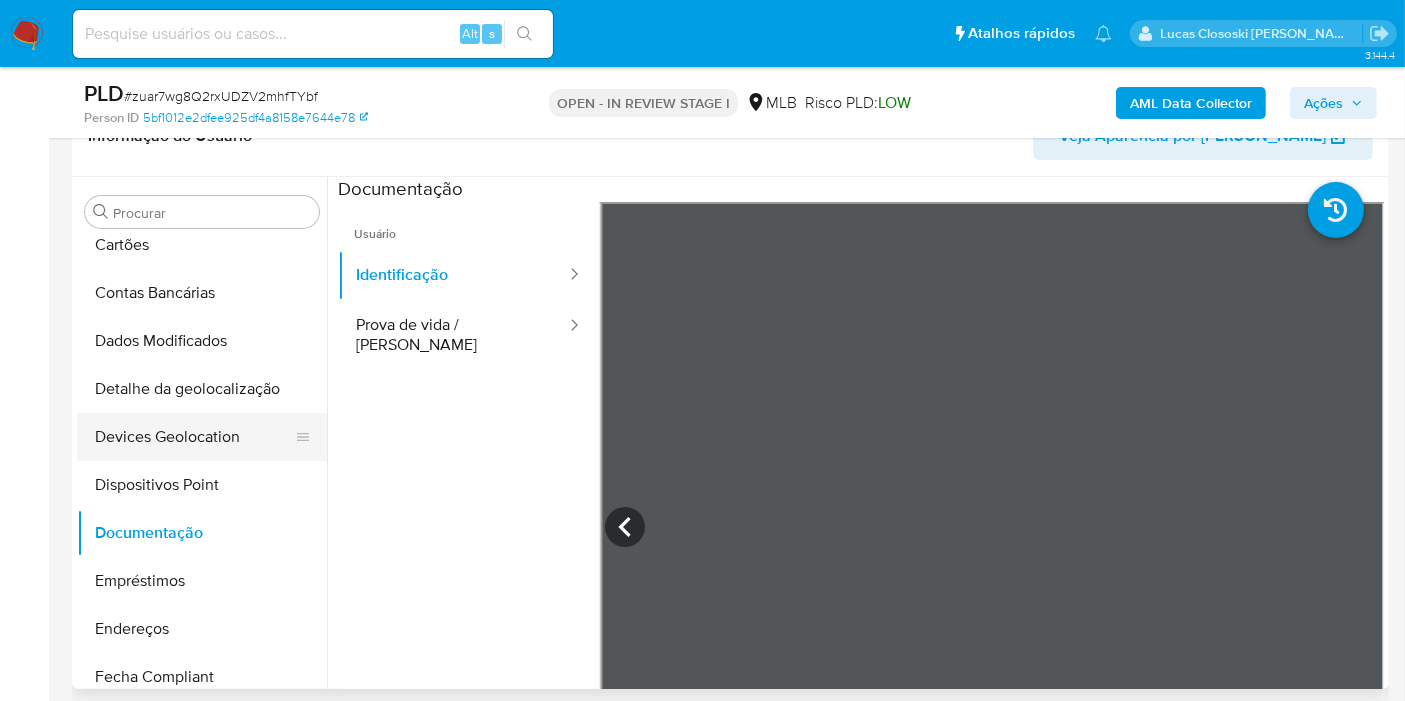 click on "Devices Geolocation" at bounding box center (194, 437) 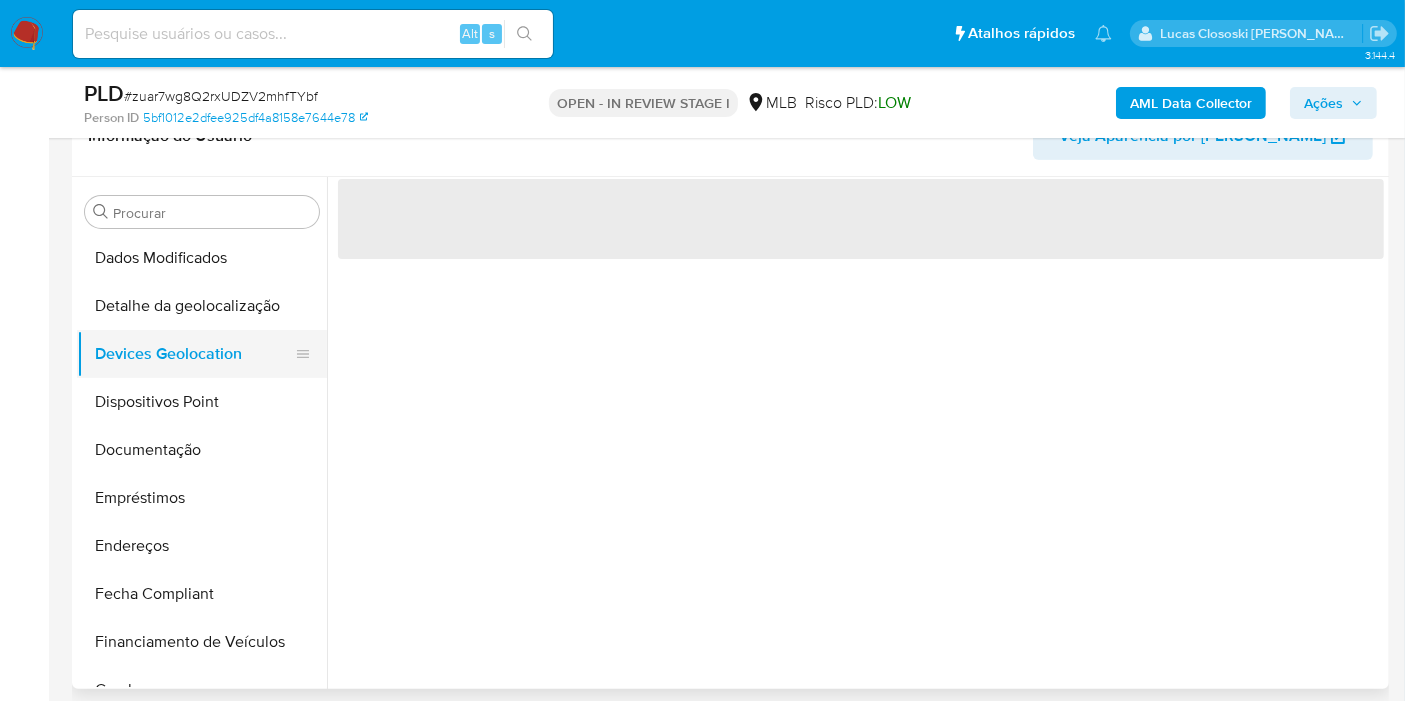 scroll, scrollTop: 333, scrollLeft: 0, axis: vertical 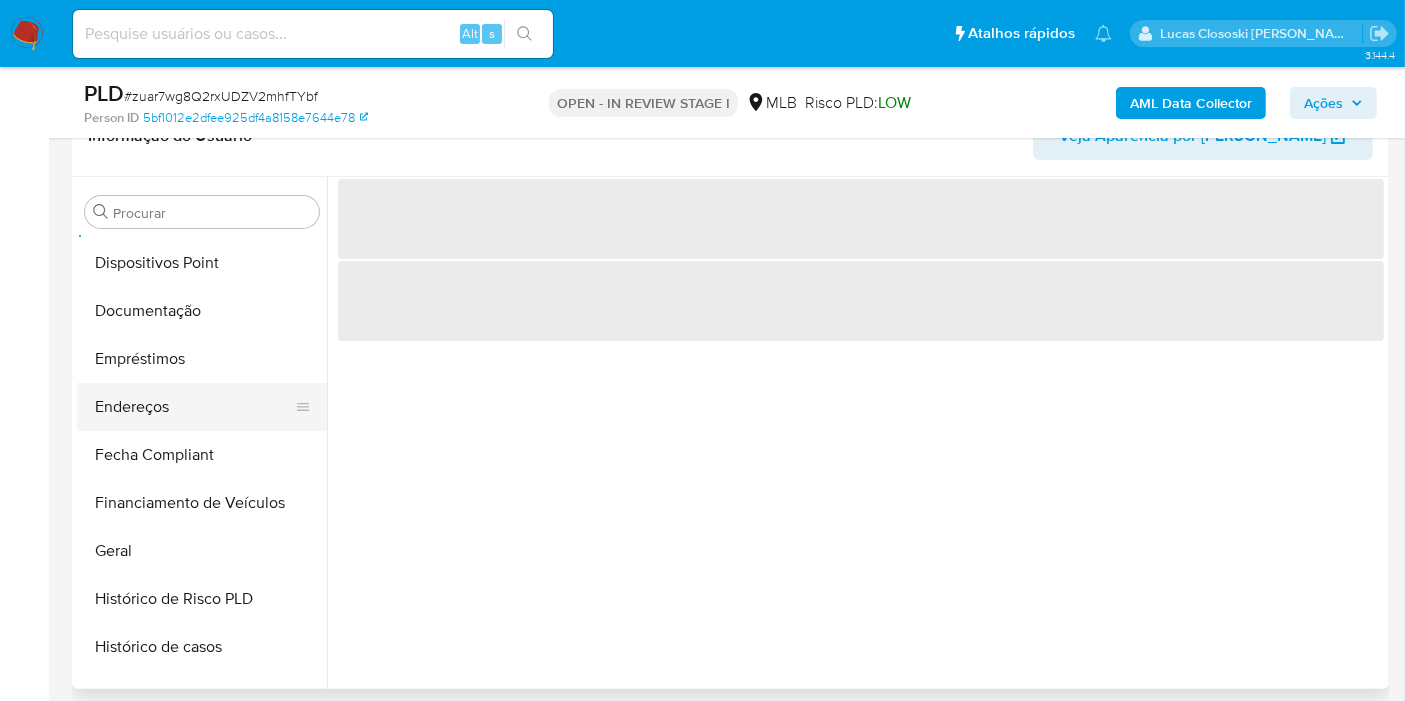 click on "Endereços" at bounding box center (194, 407) 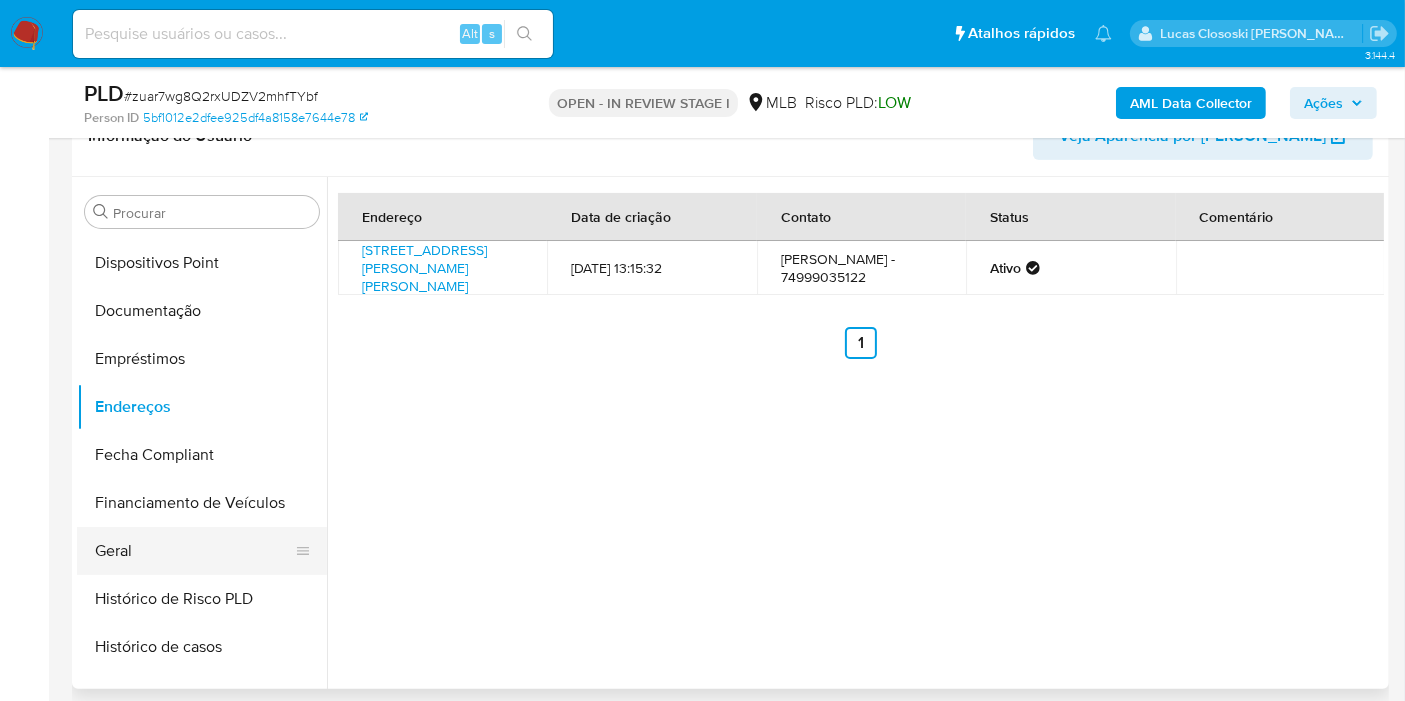 click on "Geral" at bounding box center (194, 551) 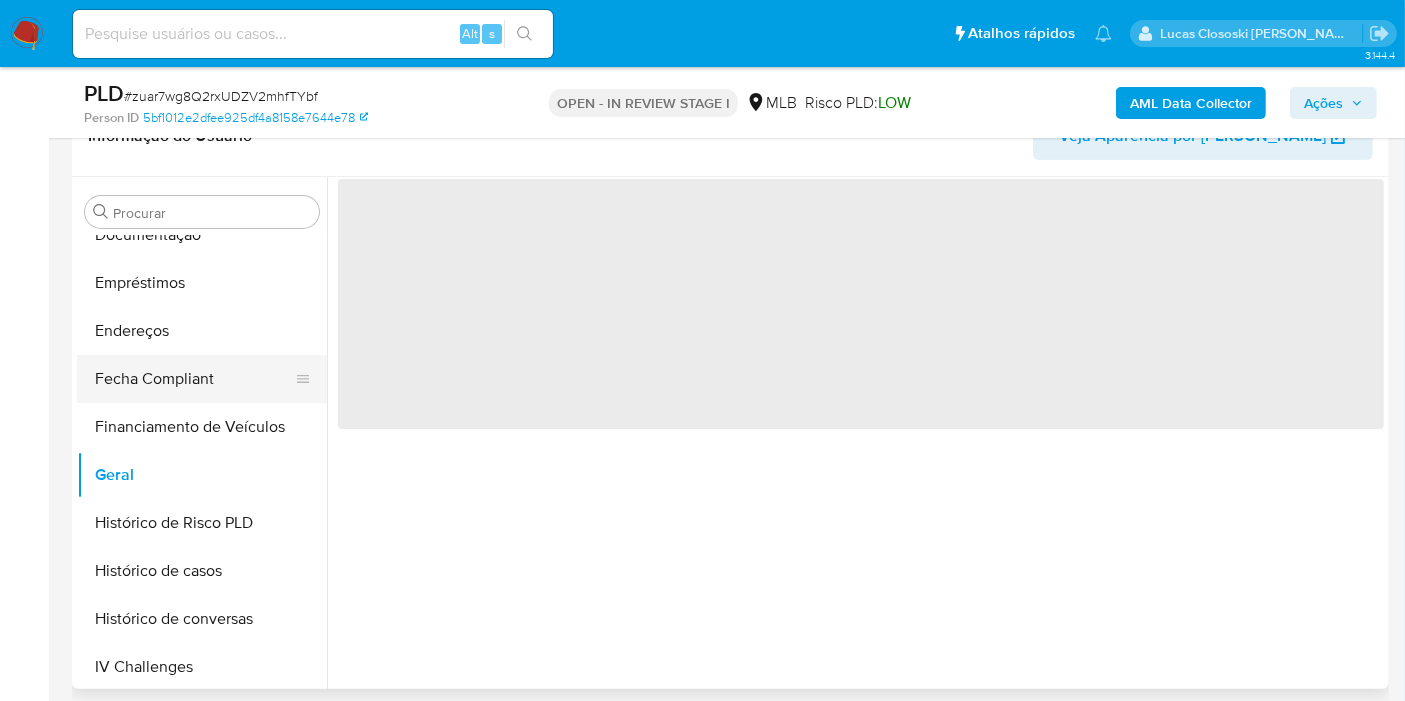 scroll, scrollTop: 444, scrollLeft: 0, axis: vertical 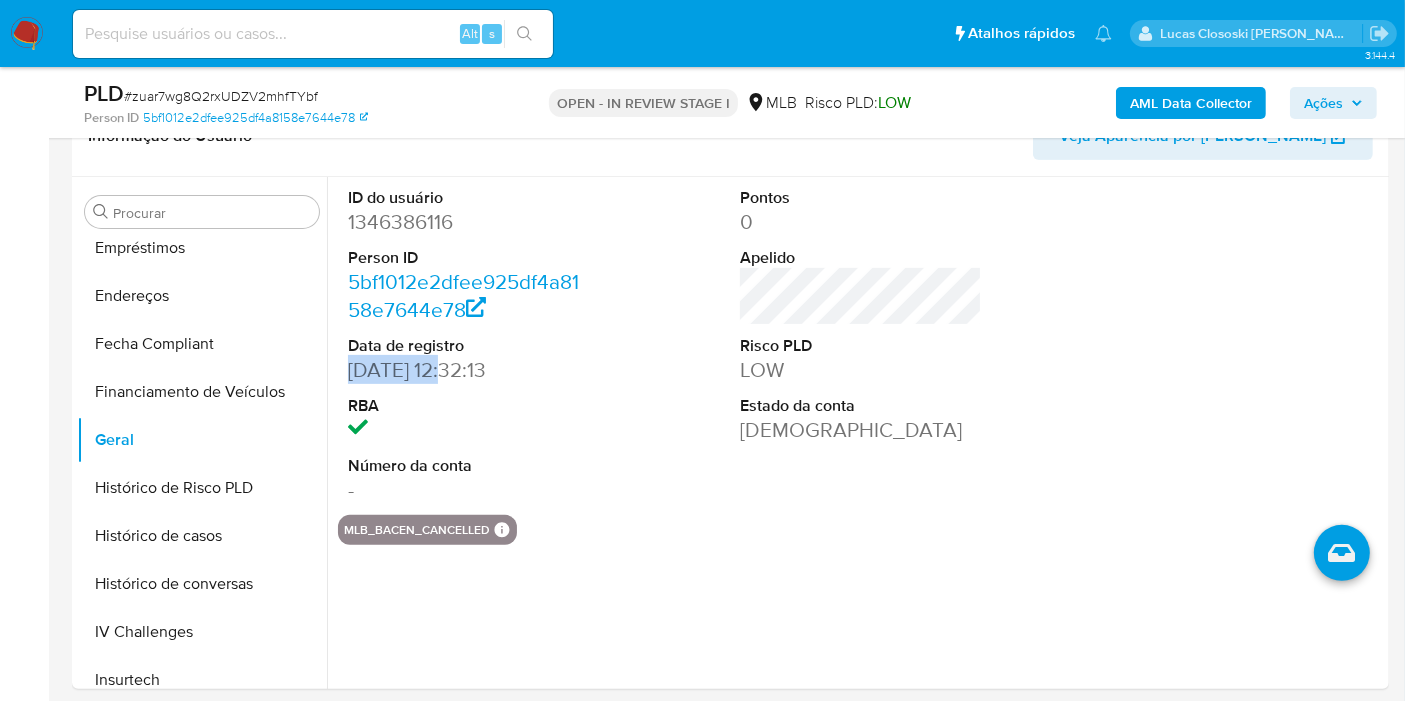 copy on "05/04/2023" 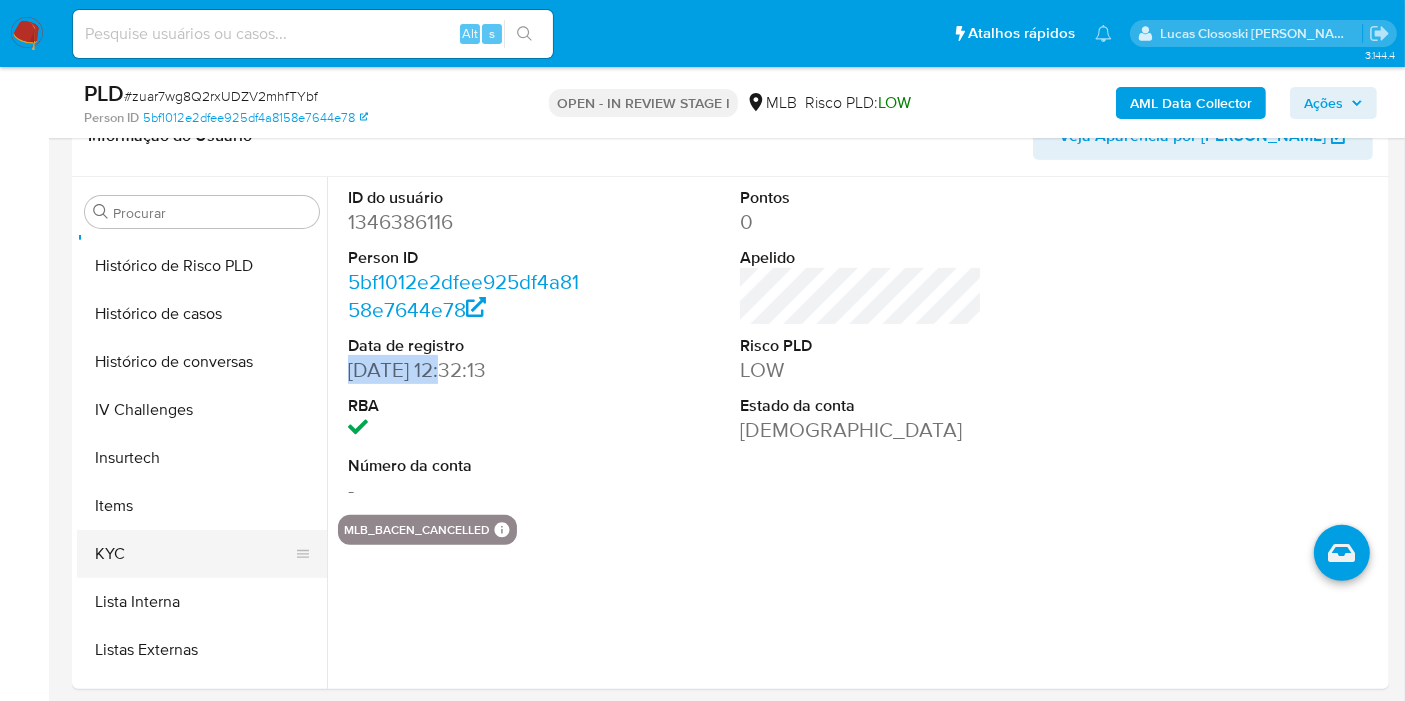 click on "KYC" at bounding box center [194, 554] 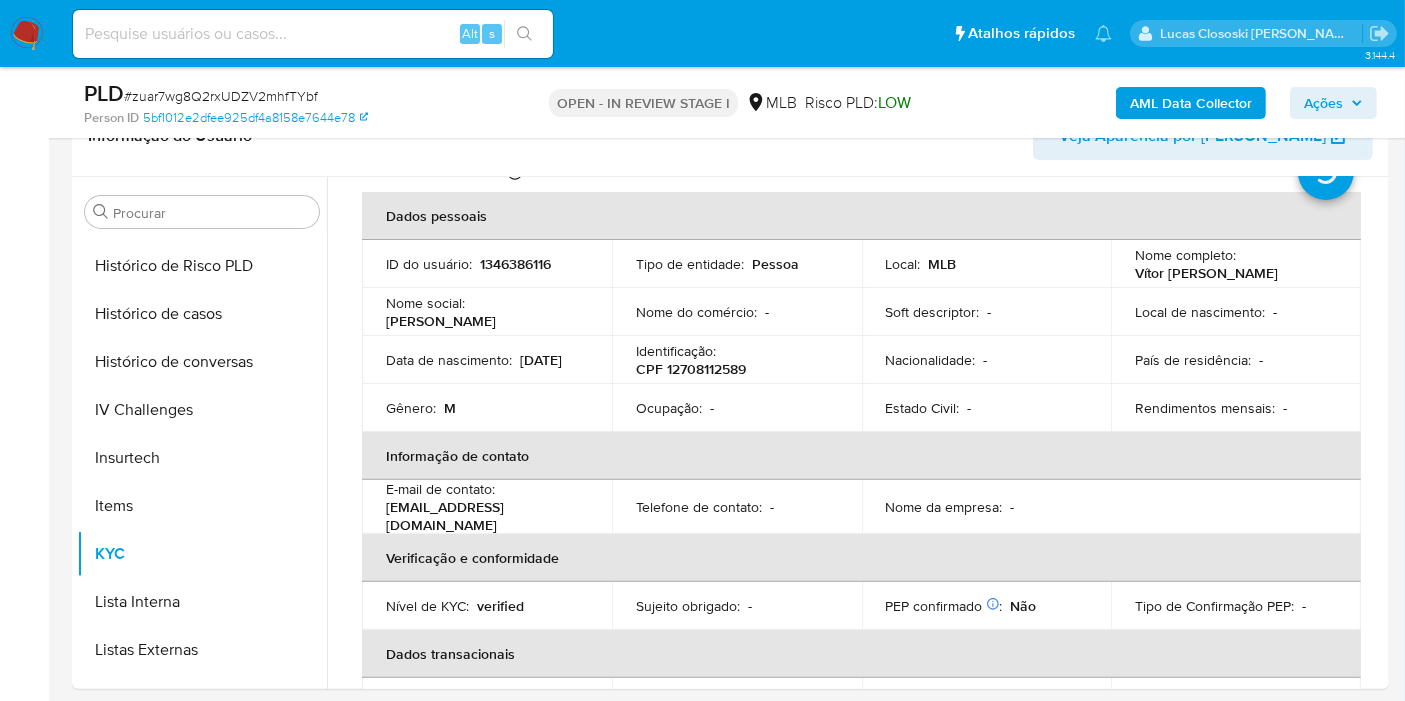 scroll, scrollTop: 0, scrollLeft: 0, axis: both 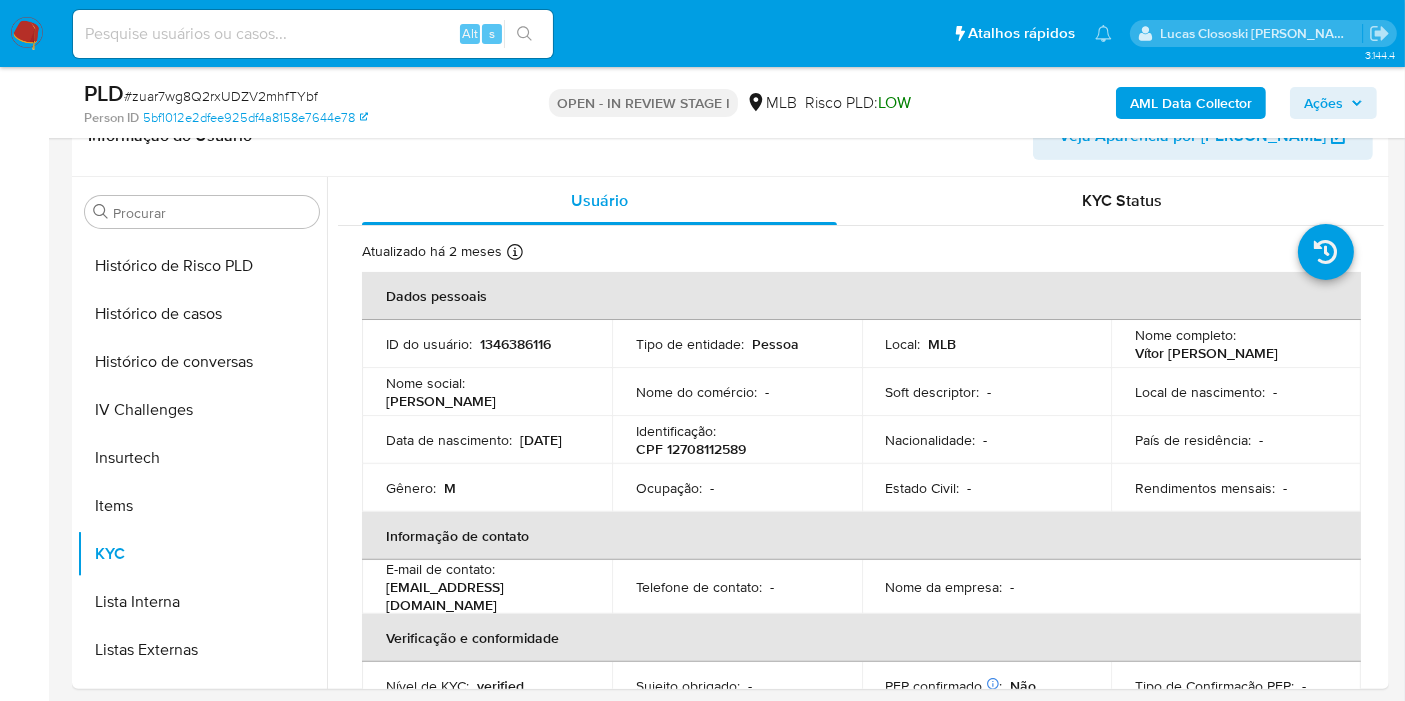 click on "CPF 12708112589" at bounding box center (691, 449) 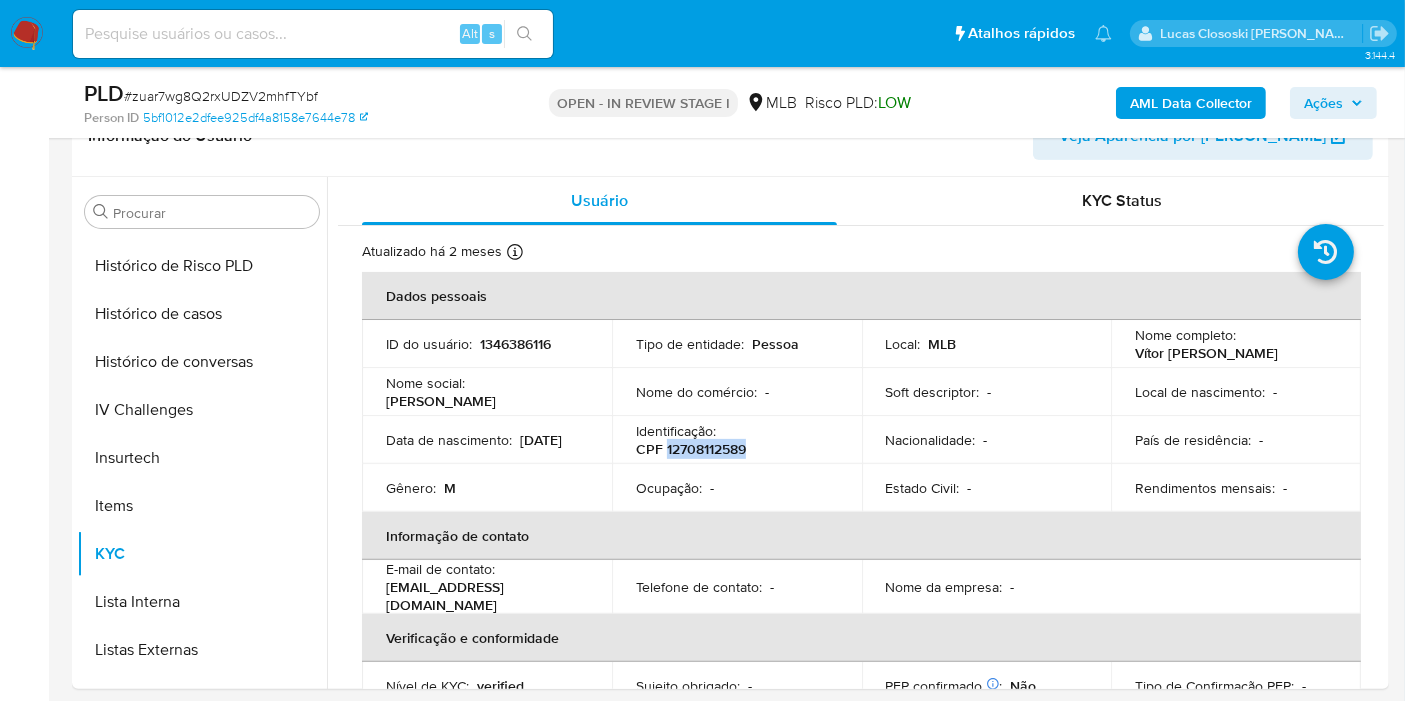 click on "CPF 12708112589" at bounding box center (691, 449) 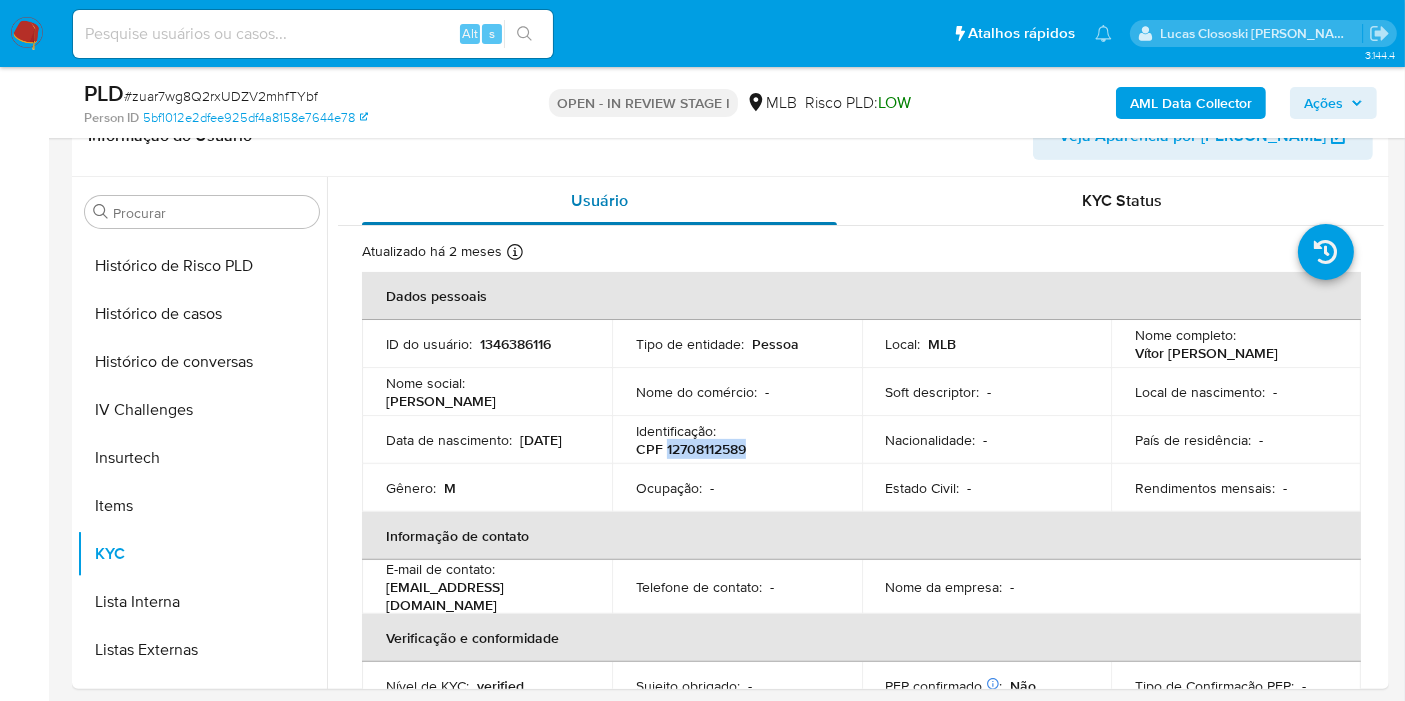 copy on "12708112589" 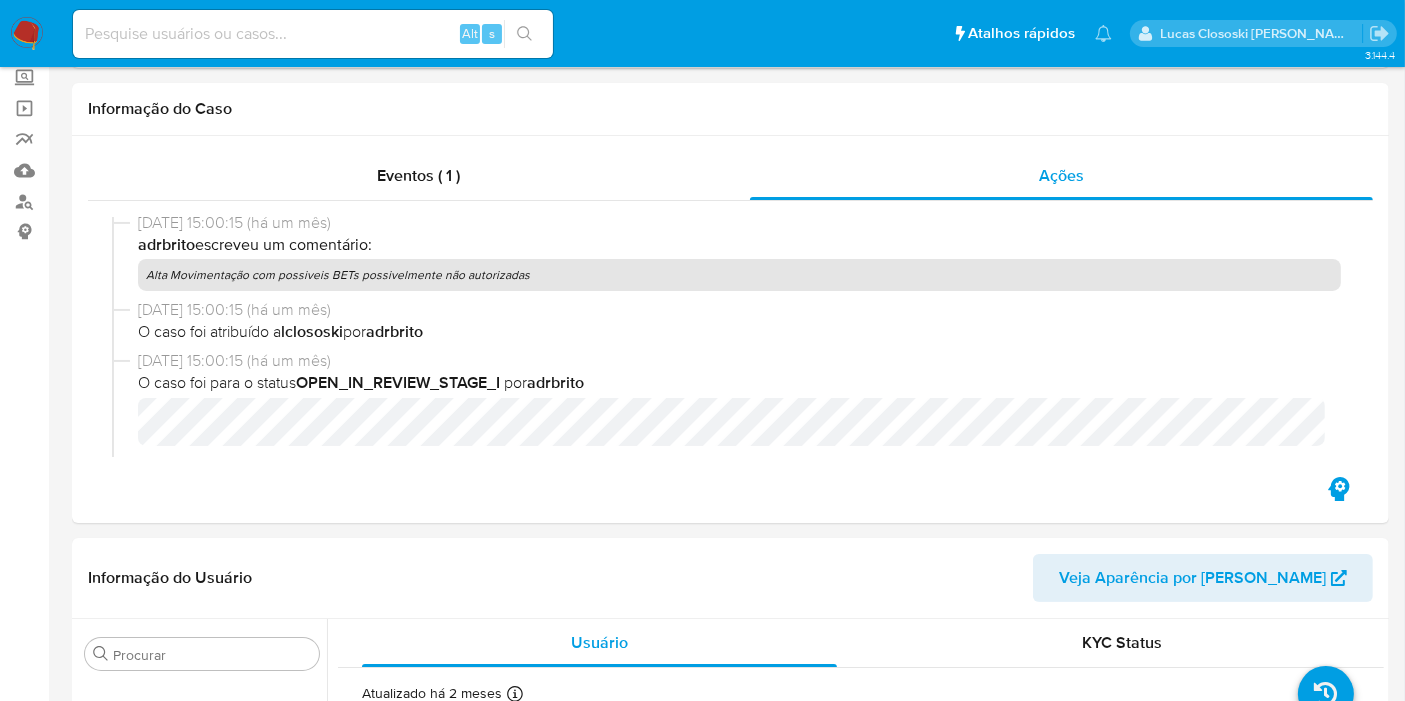 scroll, scrollTop: 45, scrollLeft: 0, axis: vertical 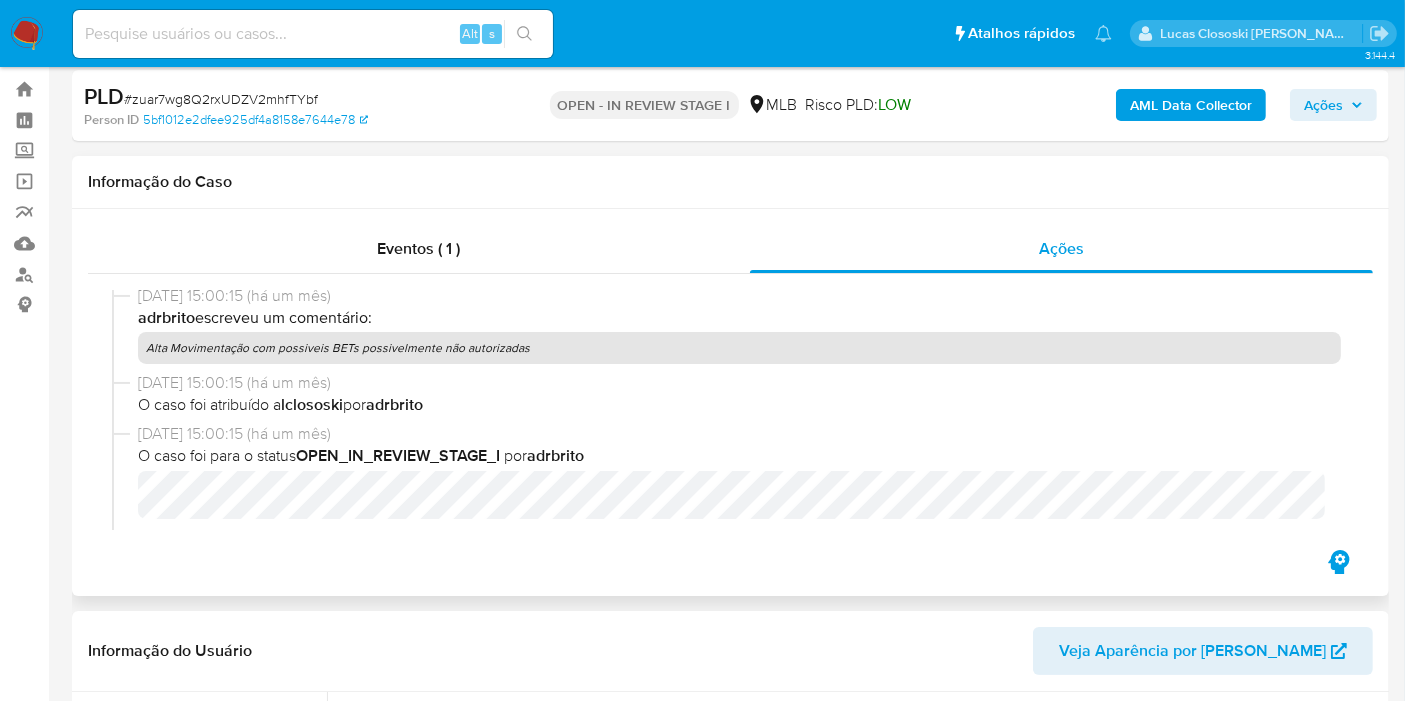 click on "Alta Movimentação com possiveis BETs possivelmente não autorizadas" at bounding box center (739, 348) 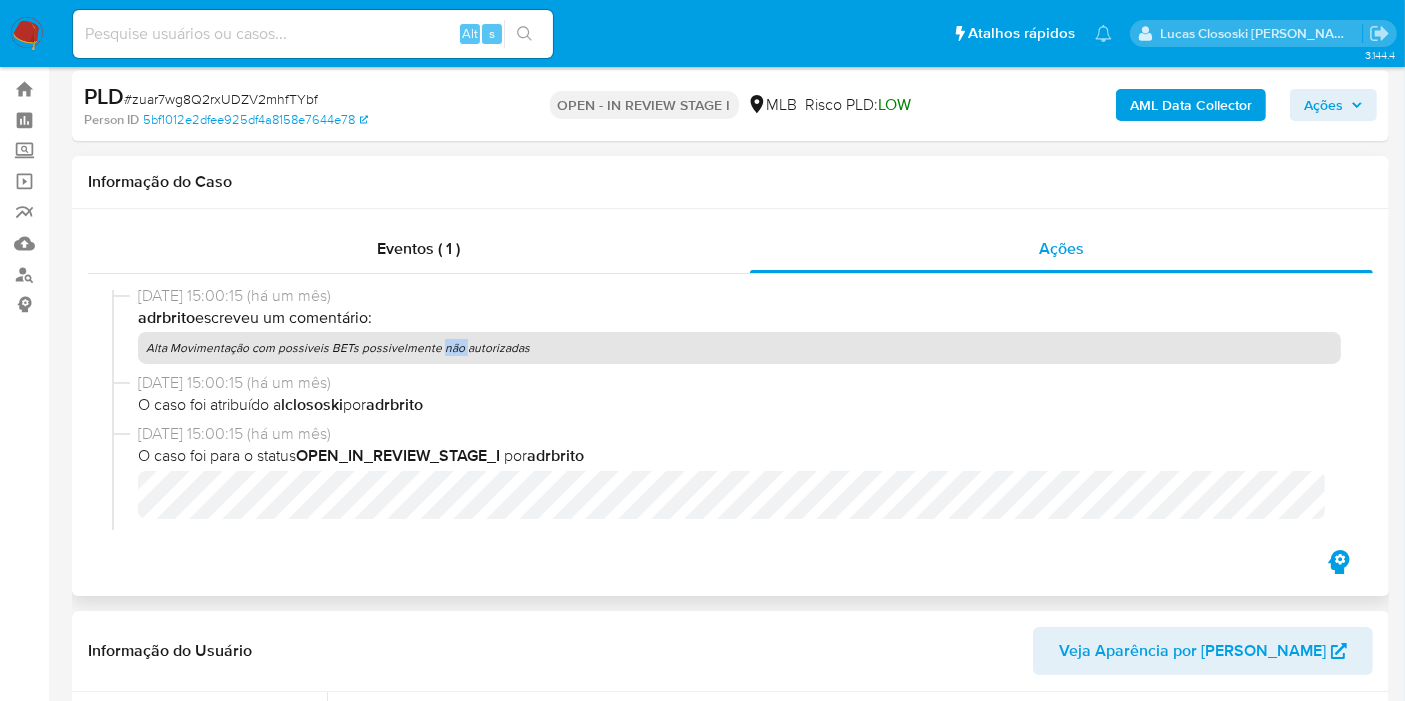 click on "Alta Movimentação com possiveis BETs possivelmente não autorizadas" at bounding box center [739, 348] 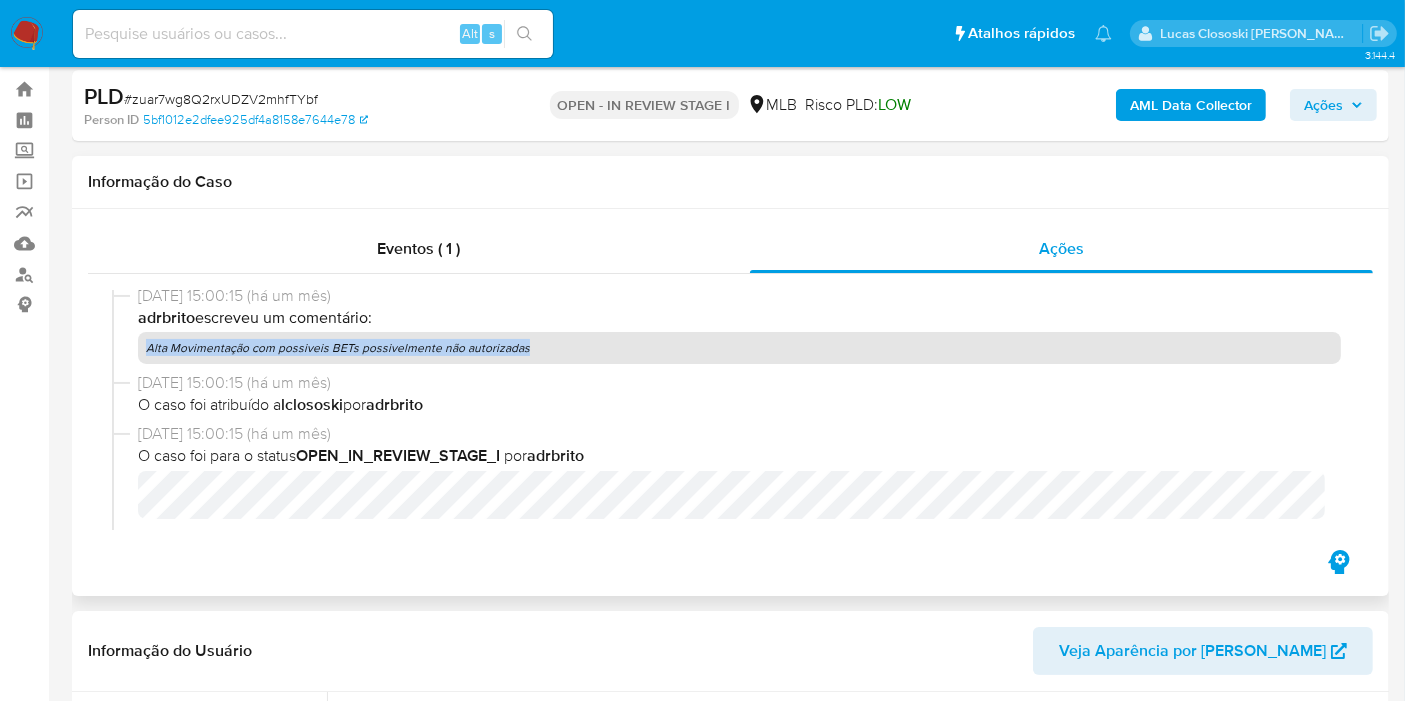 click on "Alta Movimentação com possiveis BETs possivelmente não autorizadas" at bounding box center [739, 348] 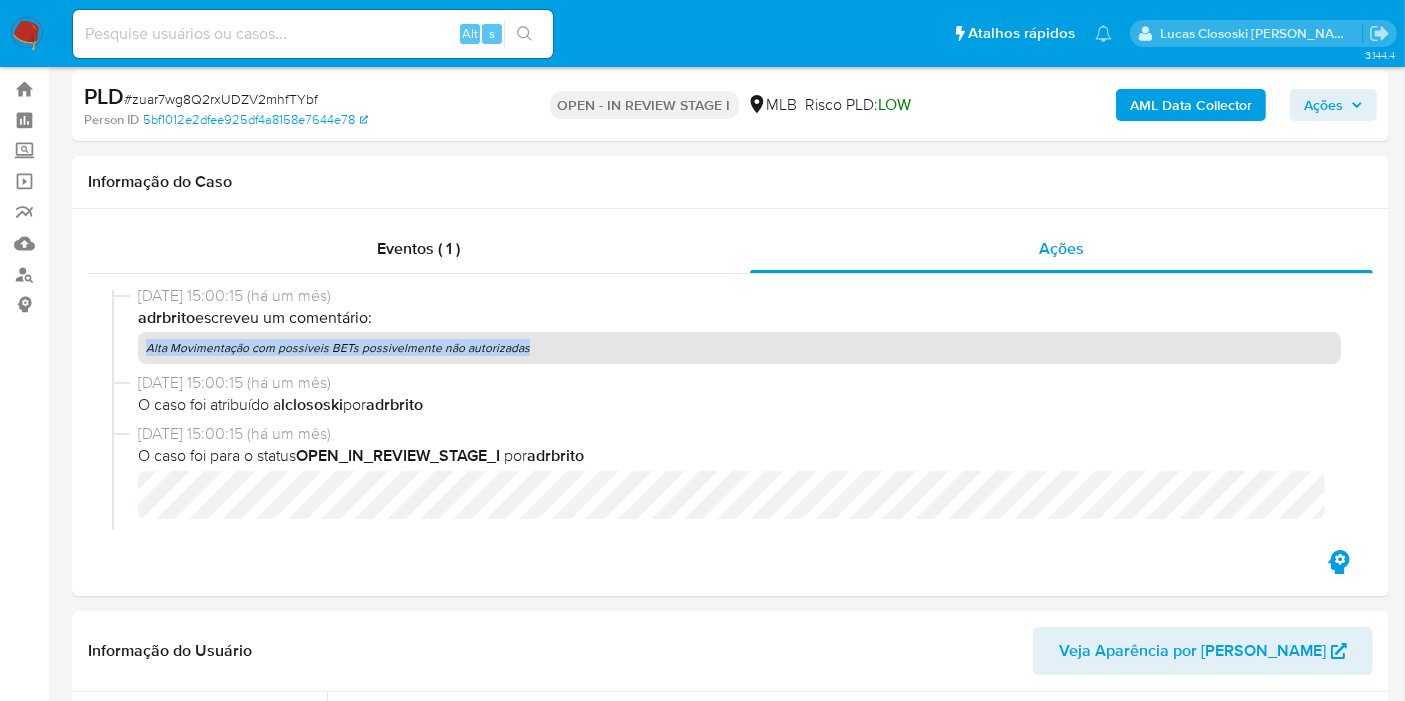 copy on "Alta Movimentação com possiveis BETs possivelmente não autorizadas" 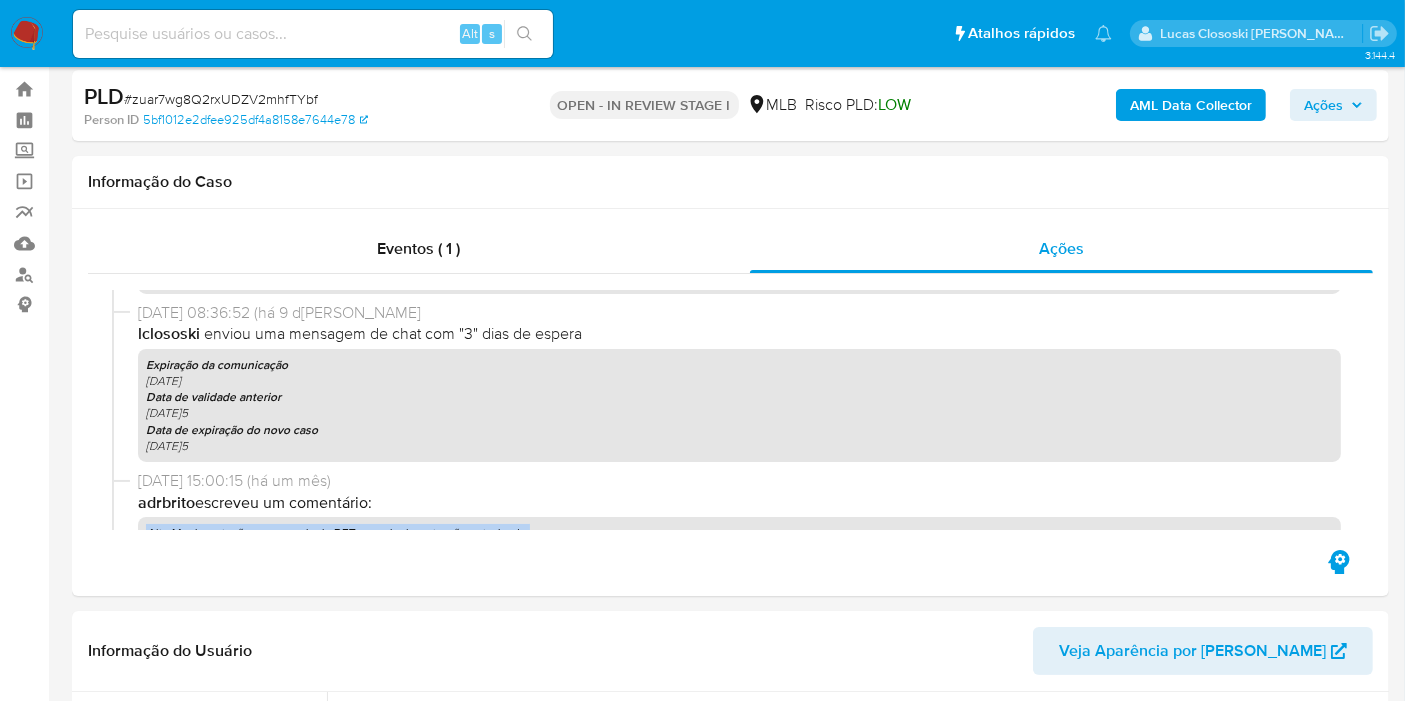 scroll, scrollTop: 444, scrollLeft: 0, axis: vertical 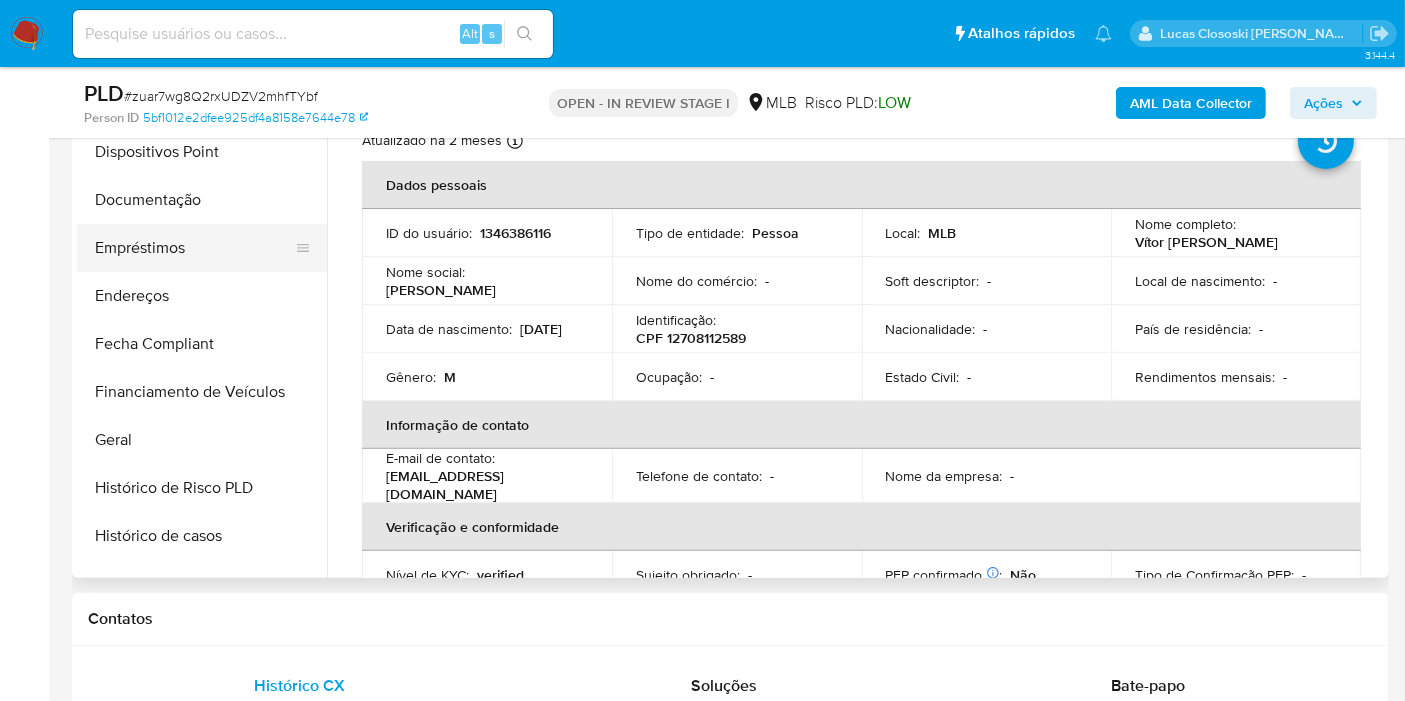click on "Empréstimos" at bounding box center (194, 248) 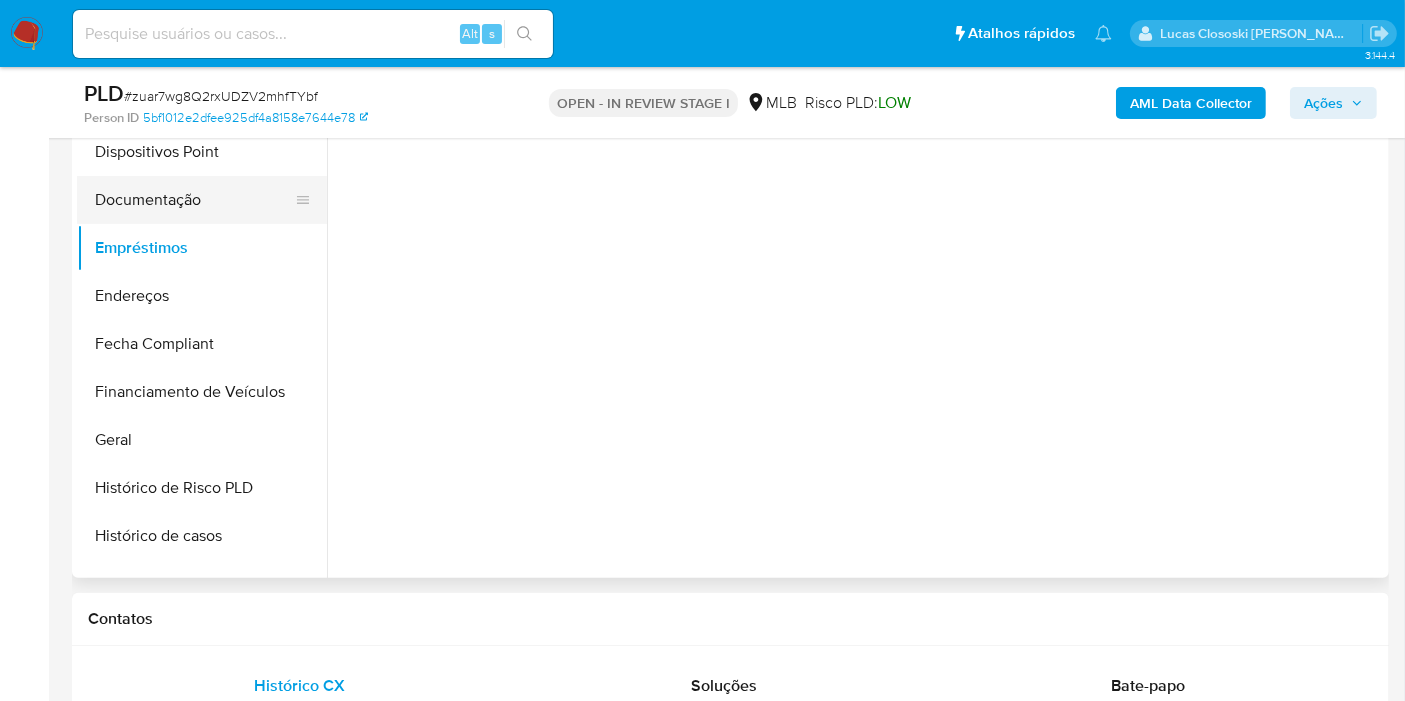 click on "Documentação" at bounding box center [194, 200] 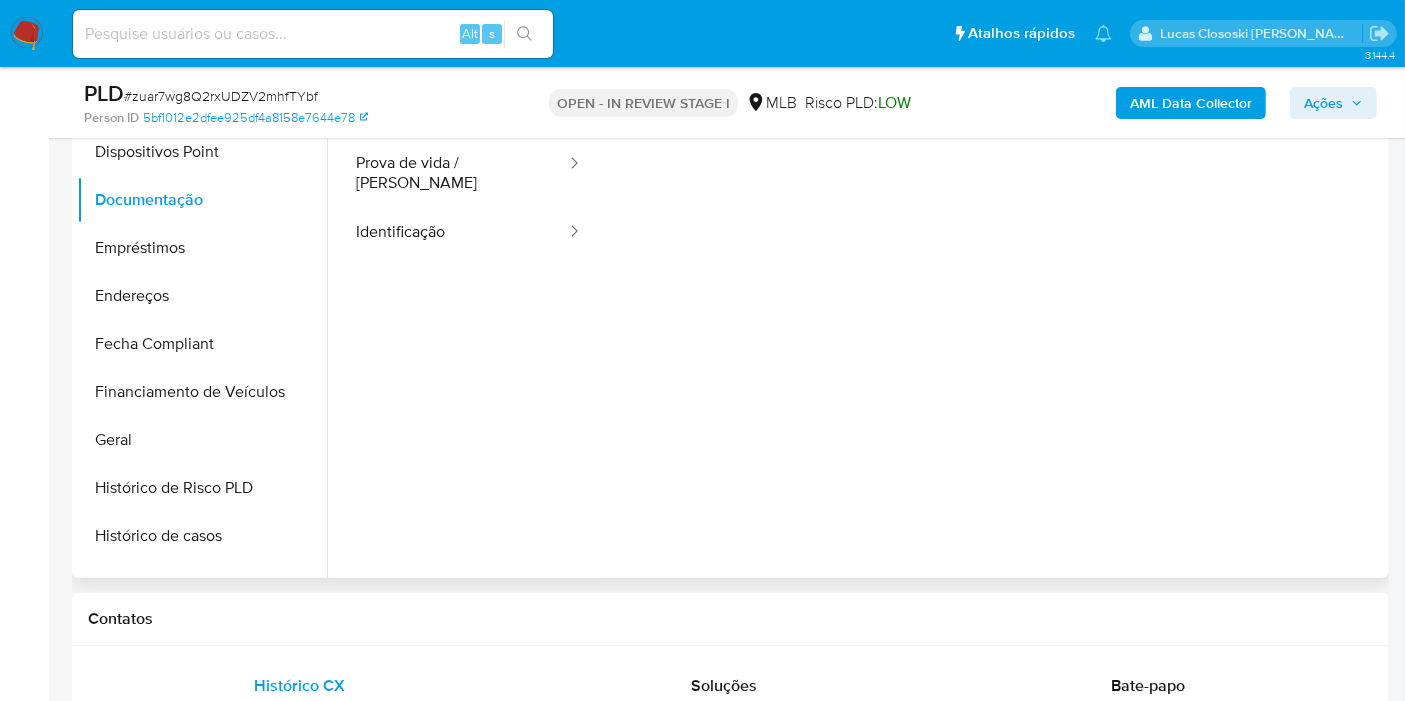 scroll, scrollTop: 489, scrollLeft: 0, axis: vertical 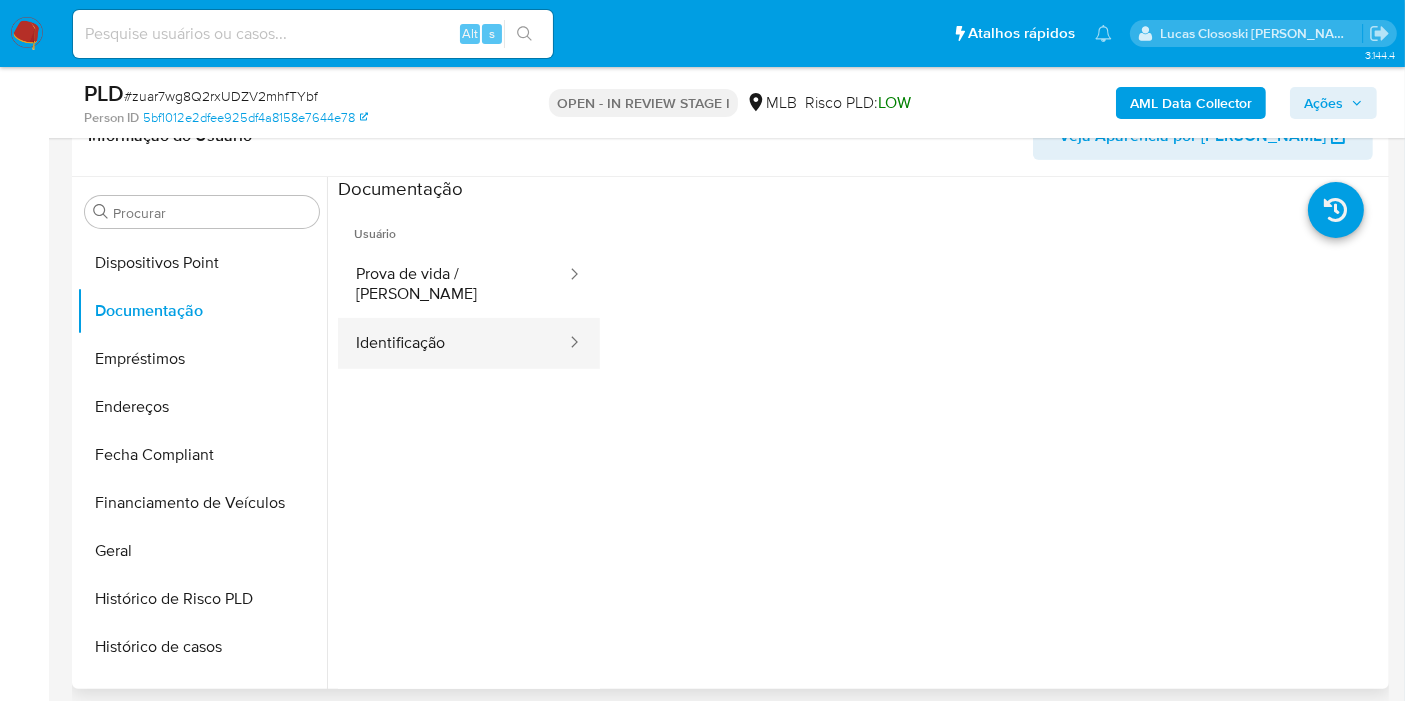 click on "Identificação" at bounding box center (453, 343) 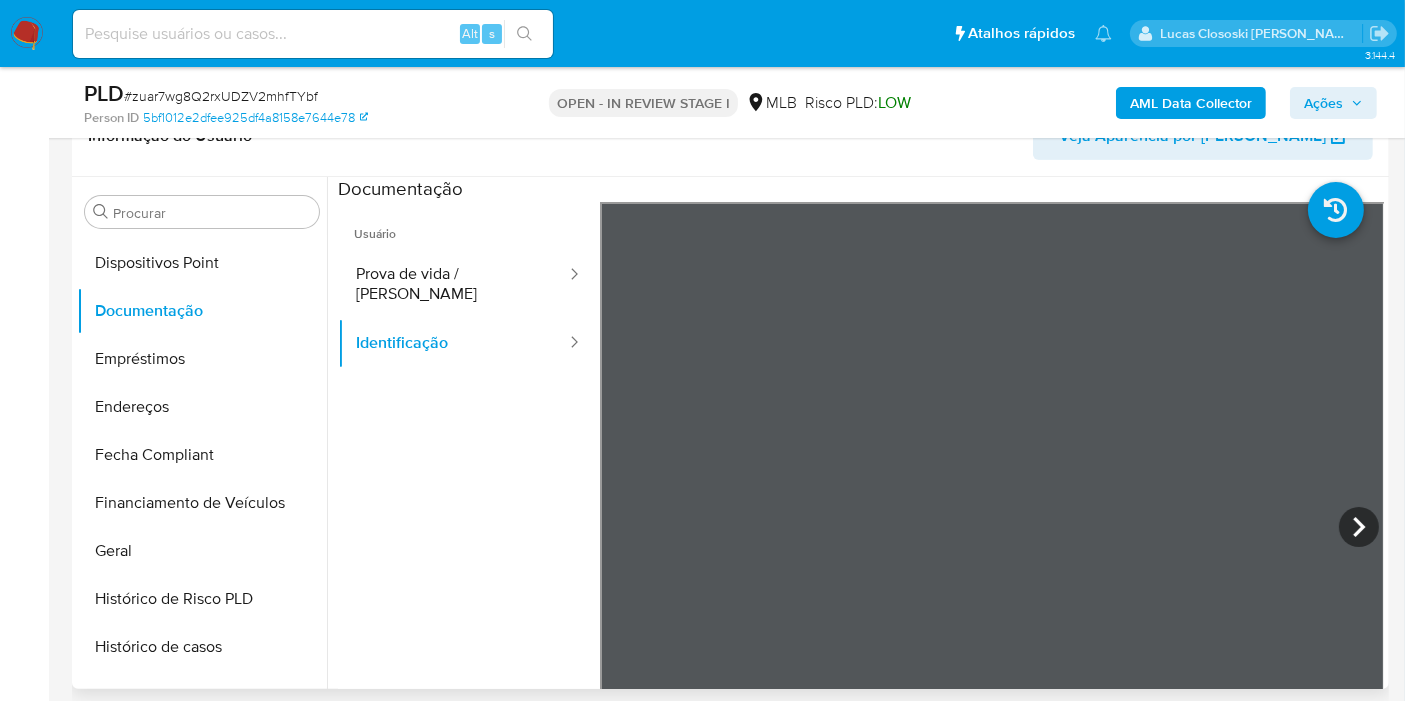 scroll, scrollTop: 574, scrollLeft: 0, axis: vertical 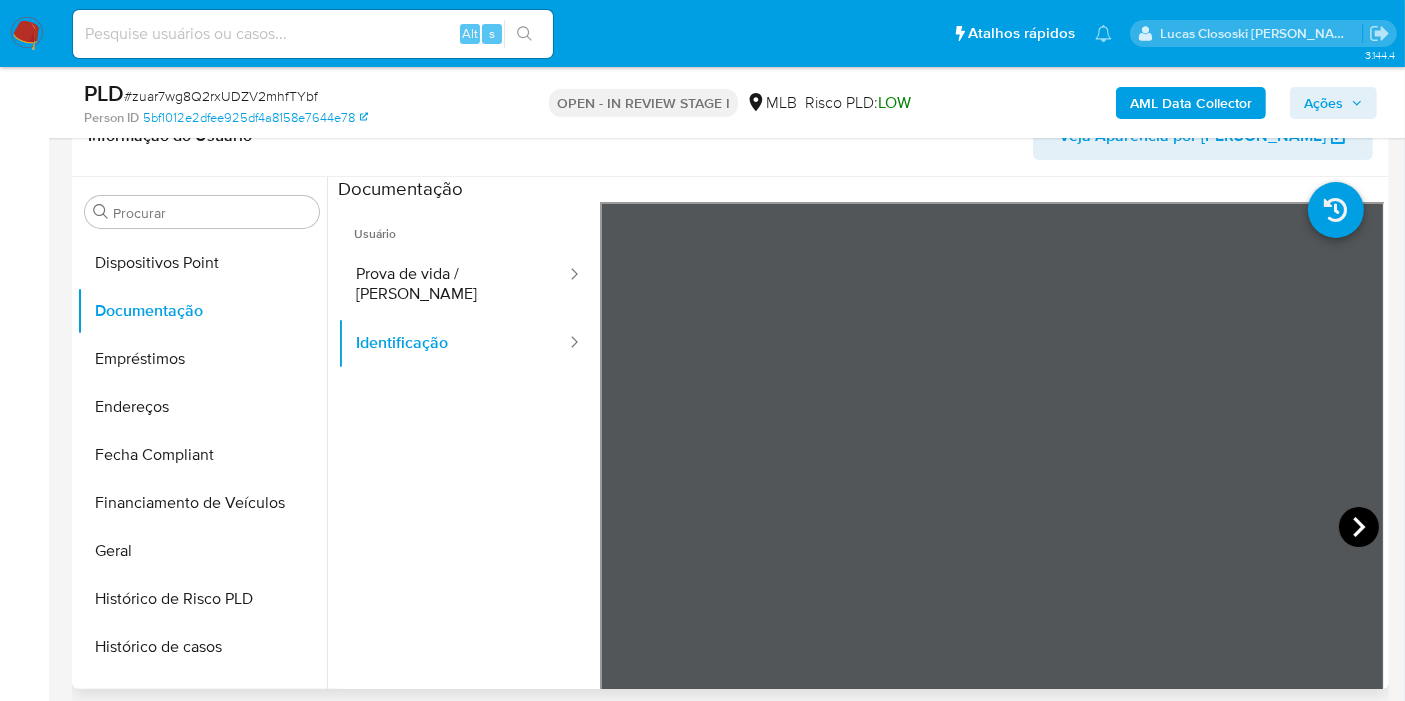 click 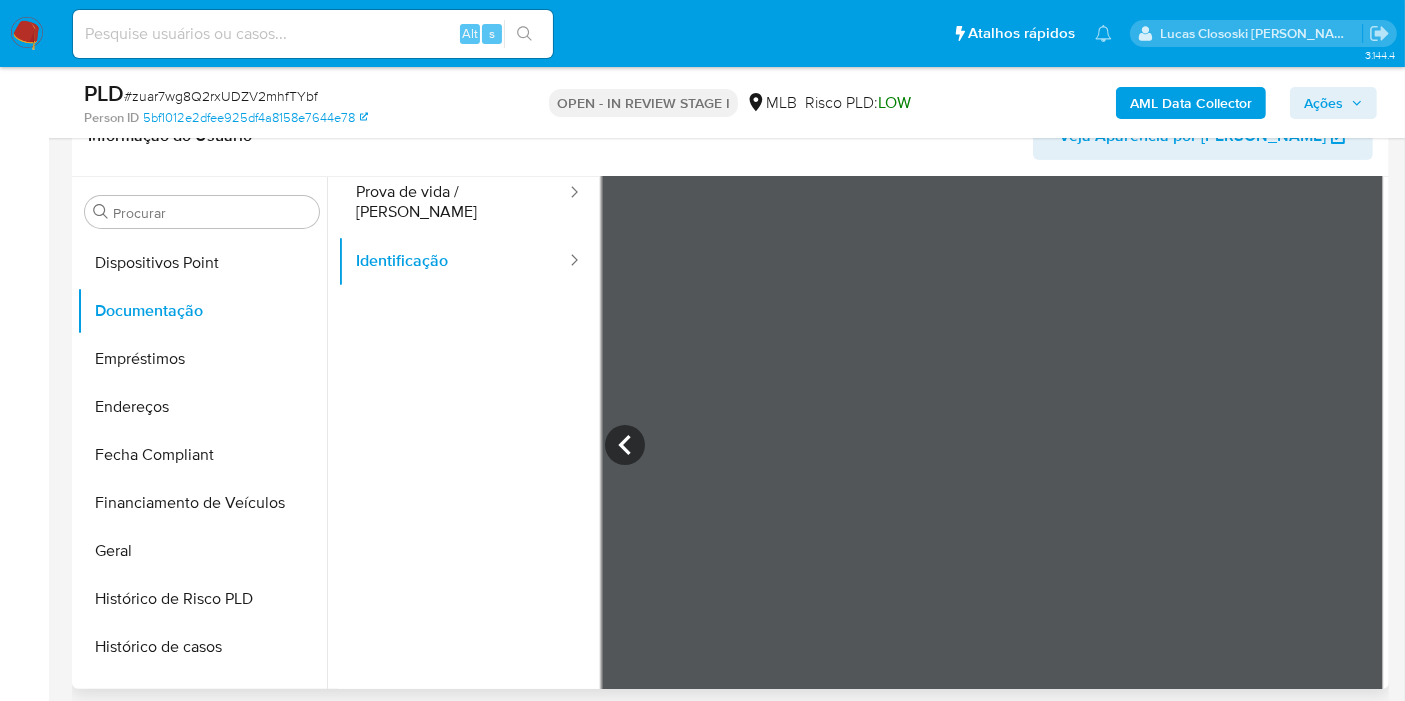 scroll, scrollTop: 111, scrollLeft: 0, axis: vertical 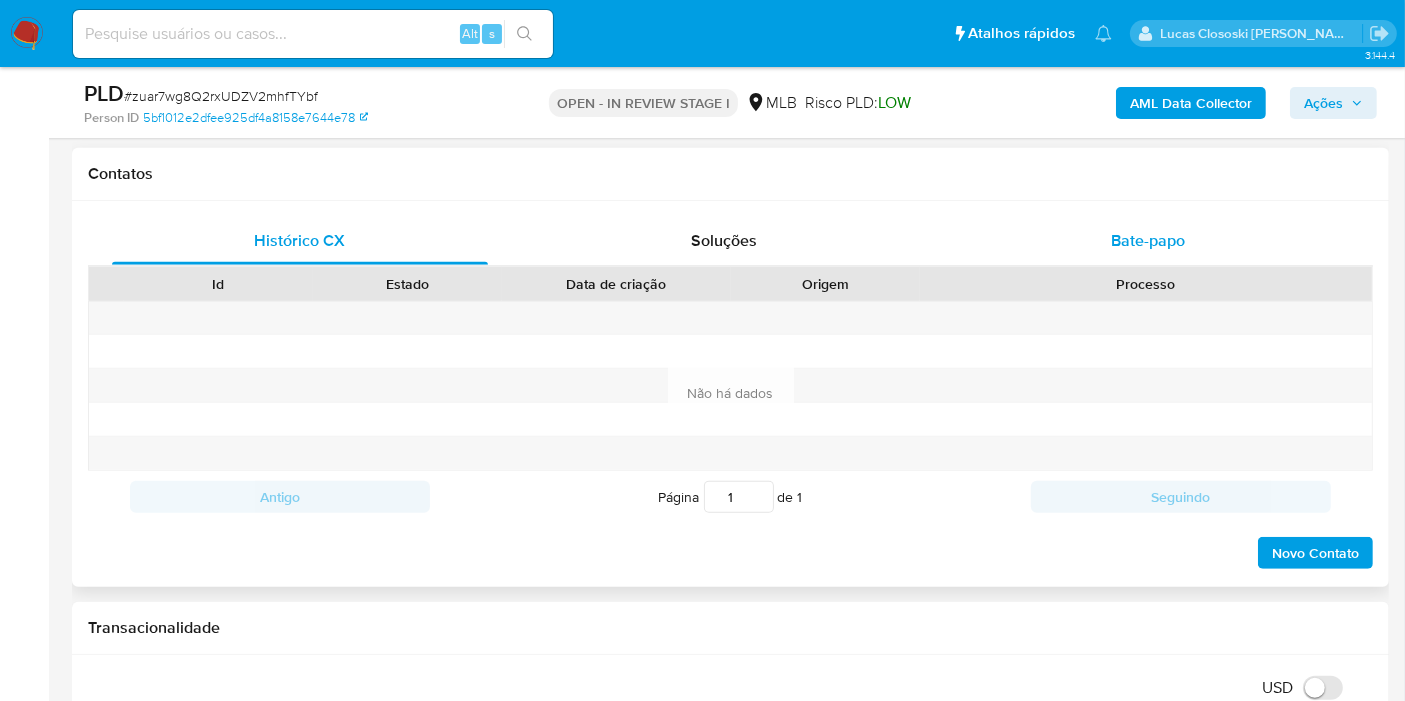 click on "Bate-papo" at bounding box center [1148, 241] 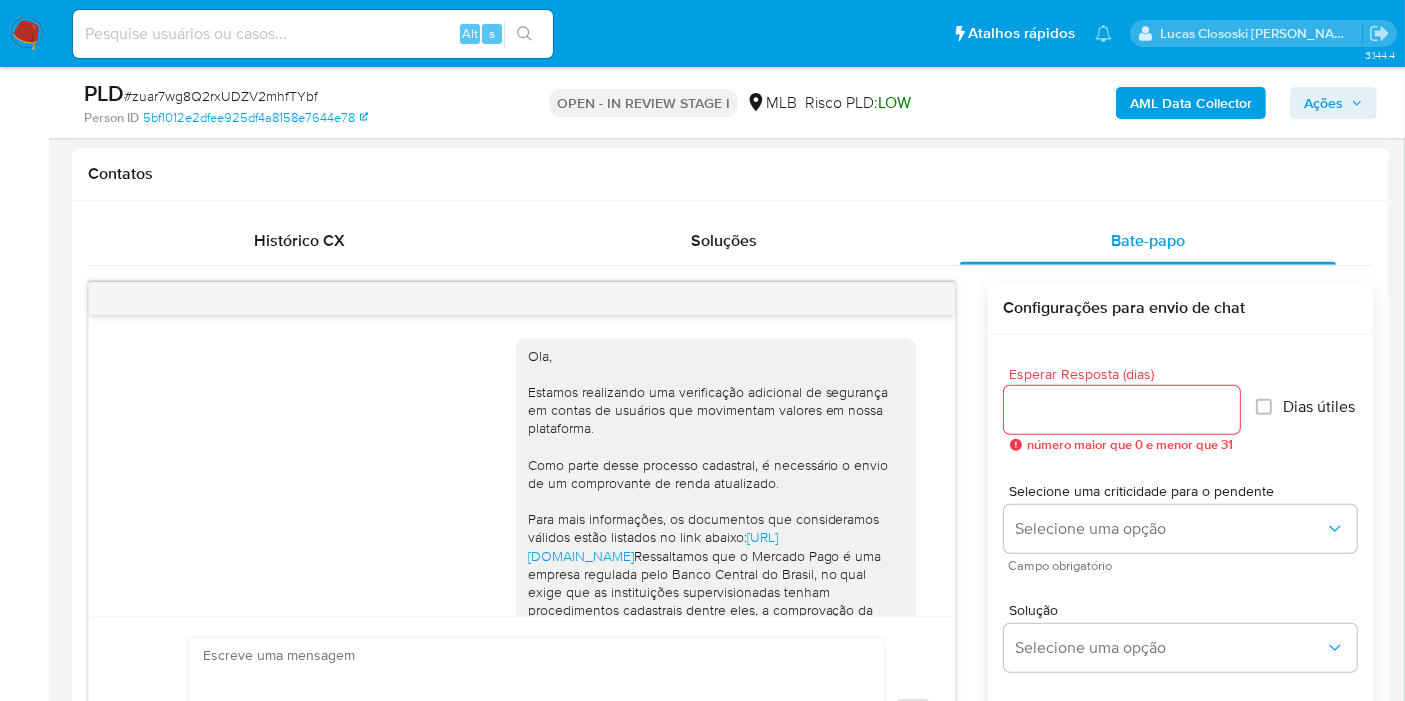scroll, scrollTop: 341, scrollLeft: 0, axis: vertical 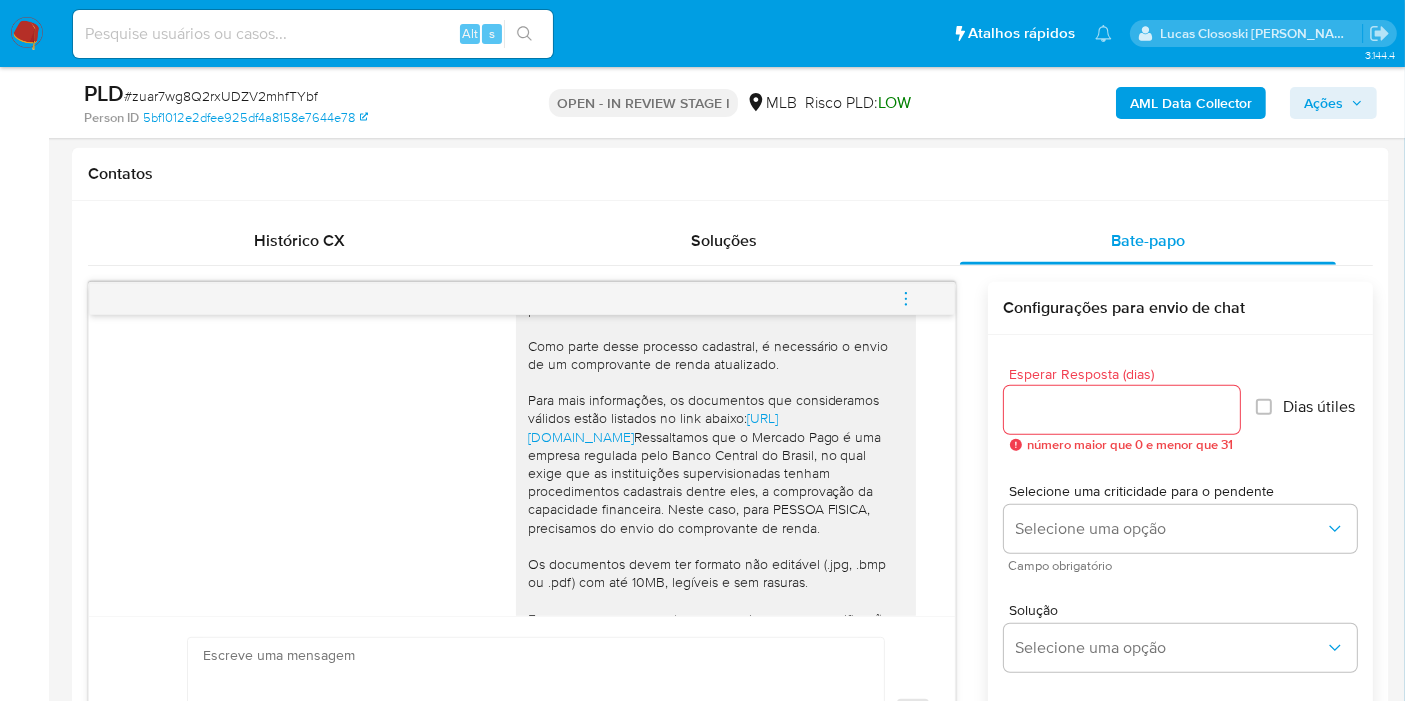 drag, startPoint x: 1368, startPoint y: 107, endPoint x: 1293, endPoint y: 116, distance: 75.53807 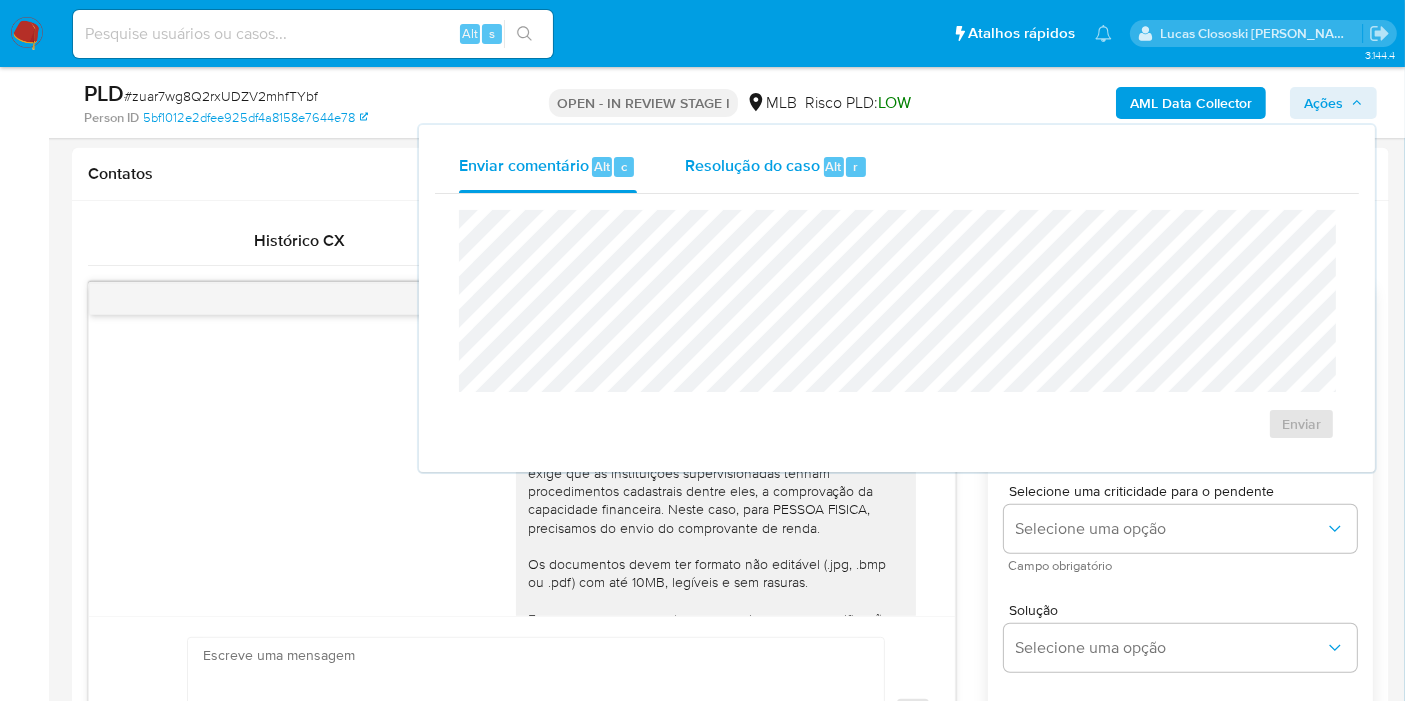 drag, startPoint x: 740, startPoint y: 155, endPoint x: 740, endPoint y: 166, distance: 11 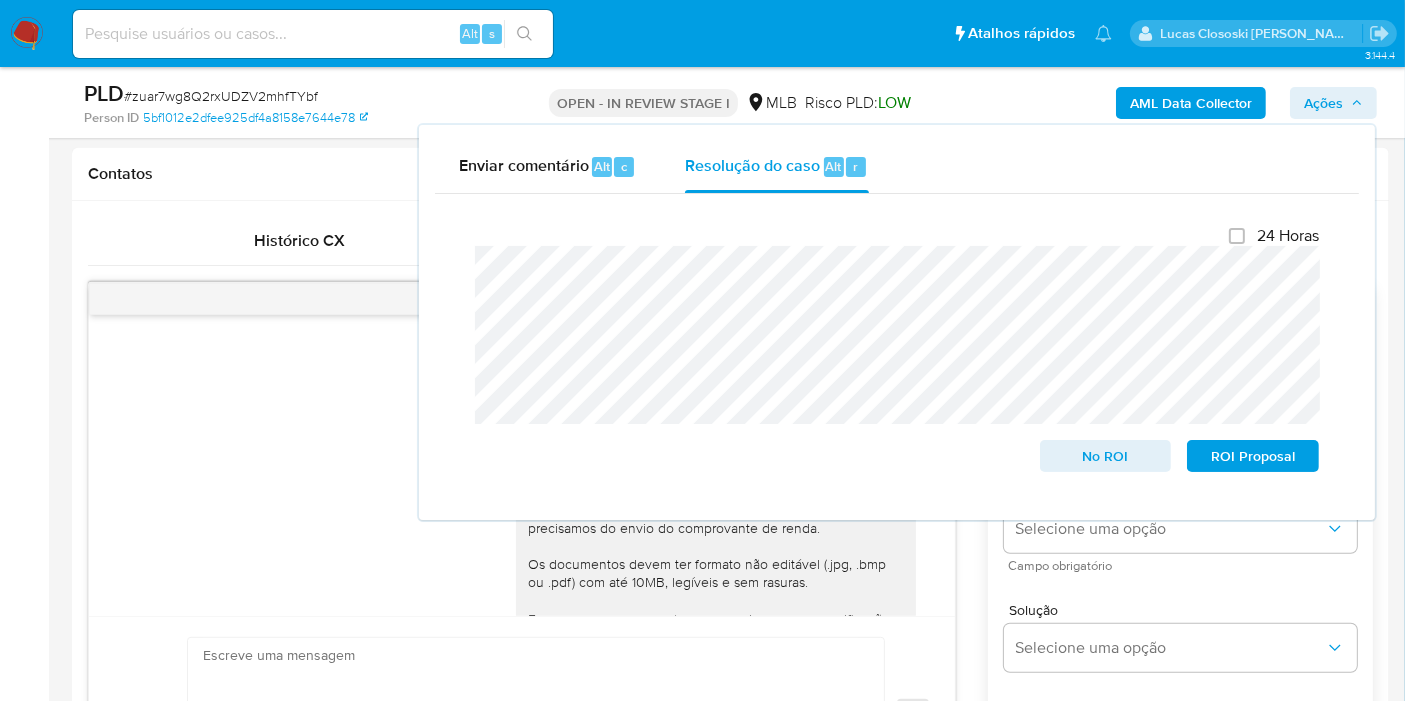 click on "Ações" at bounding box center [1323, 103] 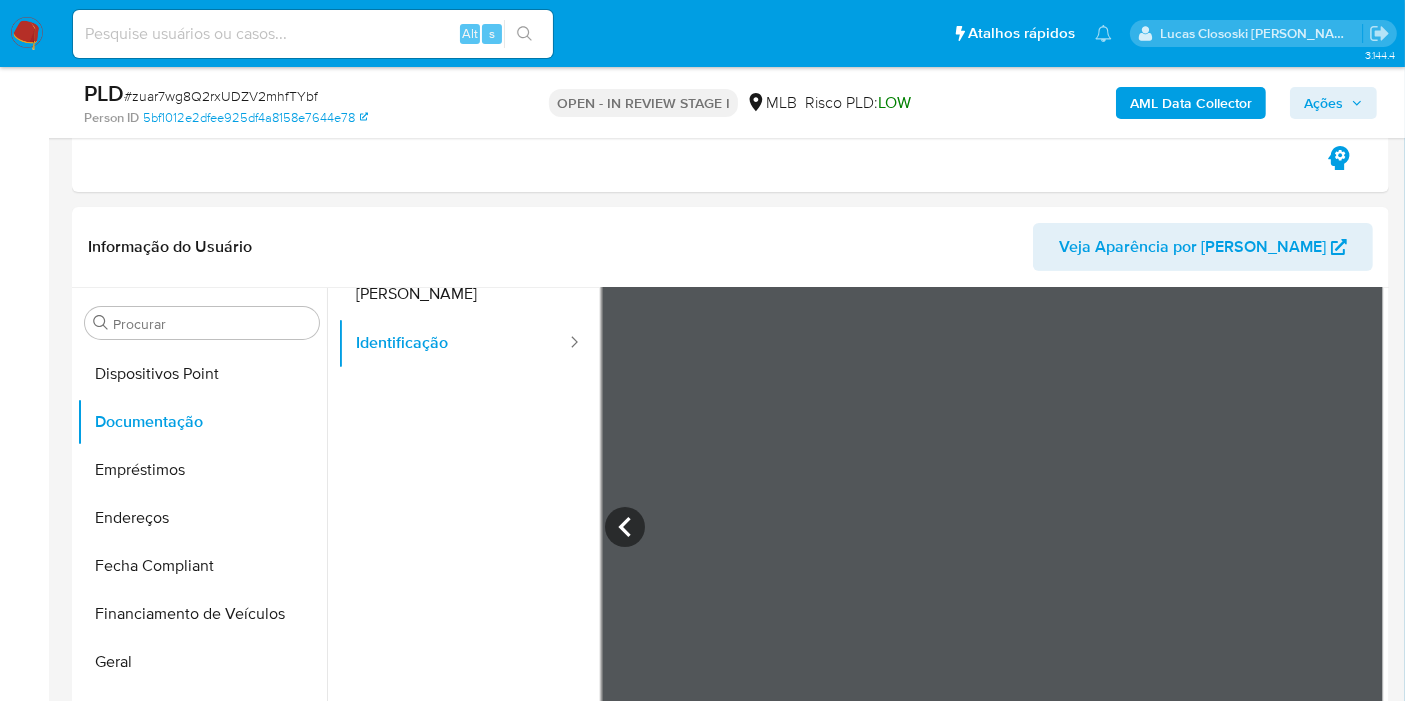 scroll, scrollTop: 267, scrollLeft: 0, axis: vertical 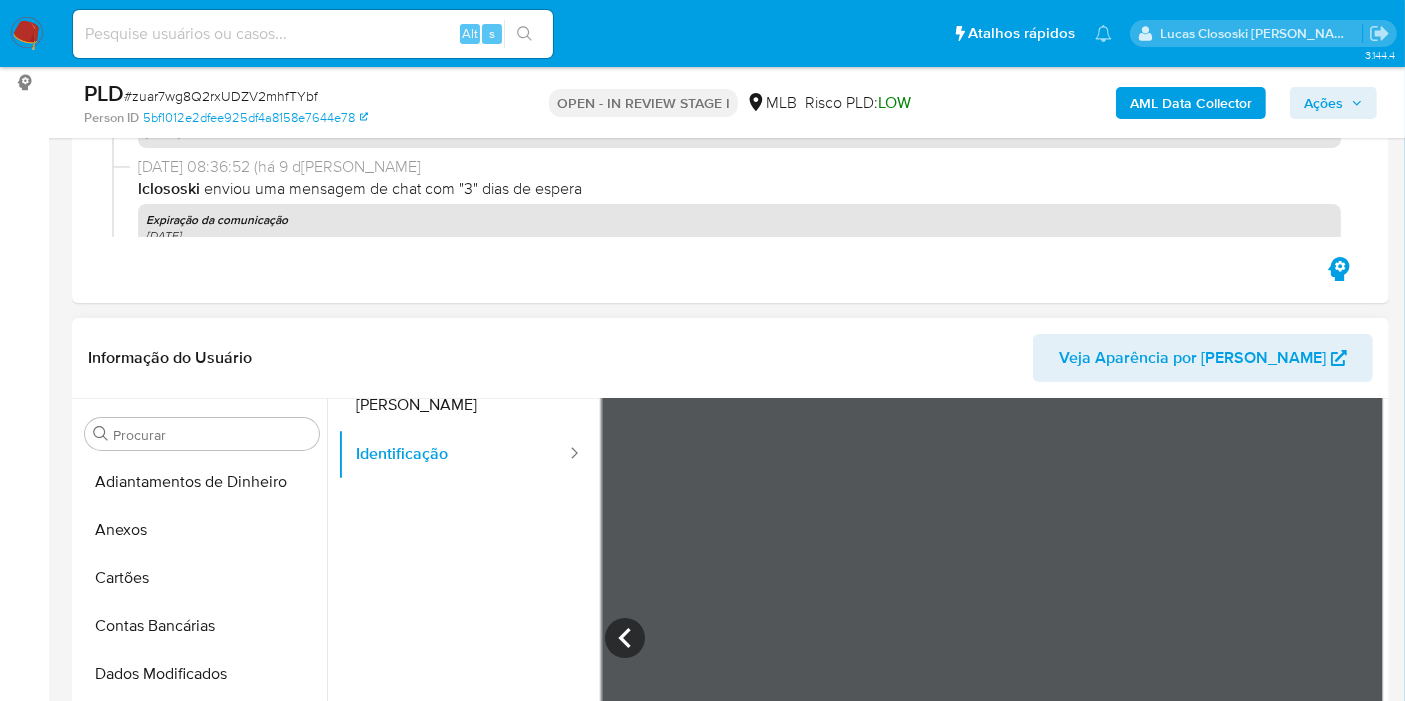 drag, startPoint x: 102, startPoint y: 514, endPoint x: 128, endPoint y: 415, distance: 102.357216 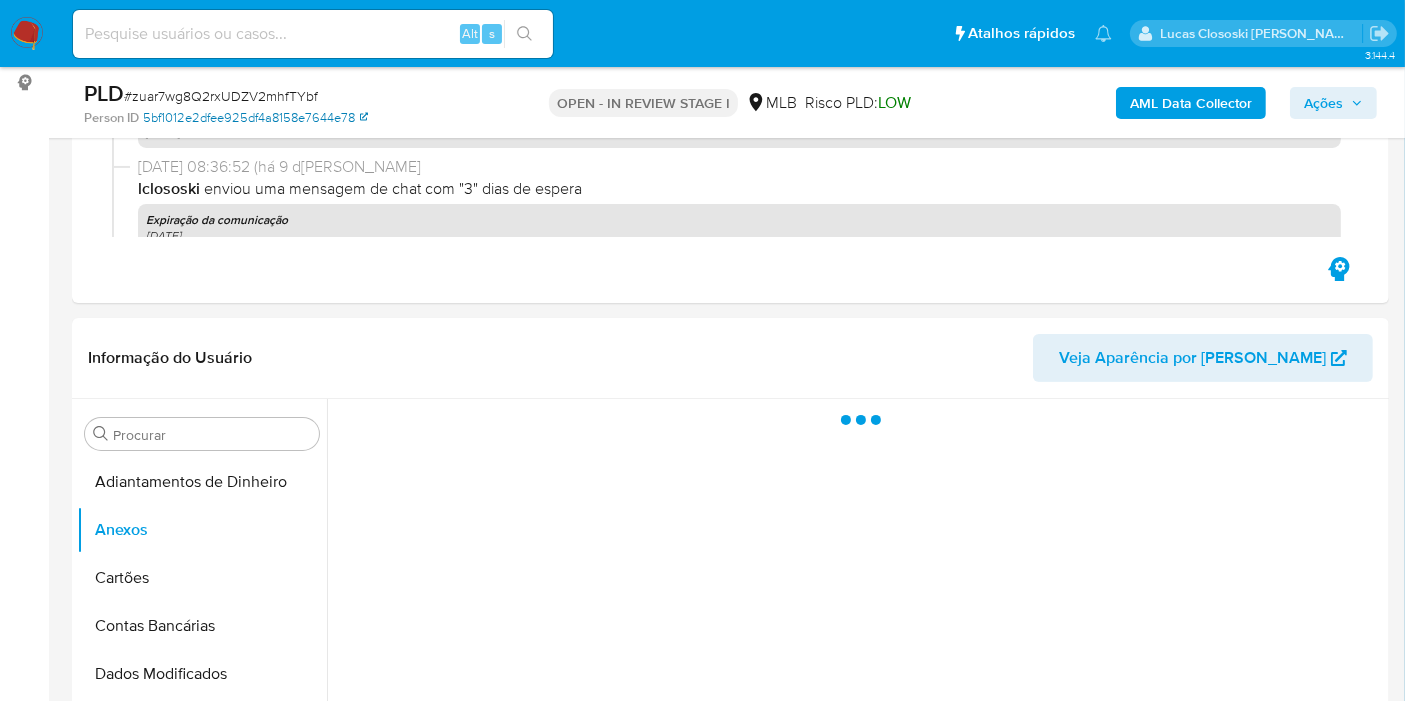 scroll, scrollTop: 0, scrollLeft: 0, axis: both 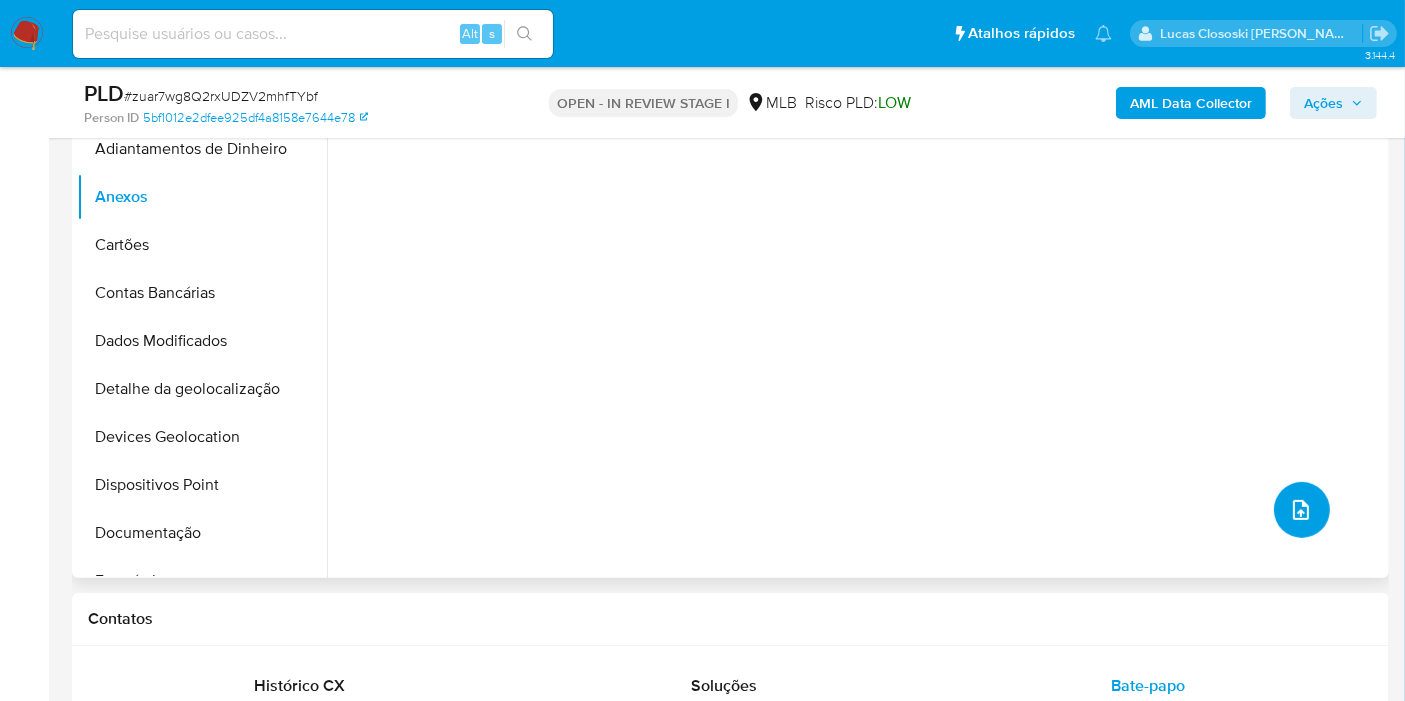 click at bounding box center (1302, 510) 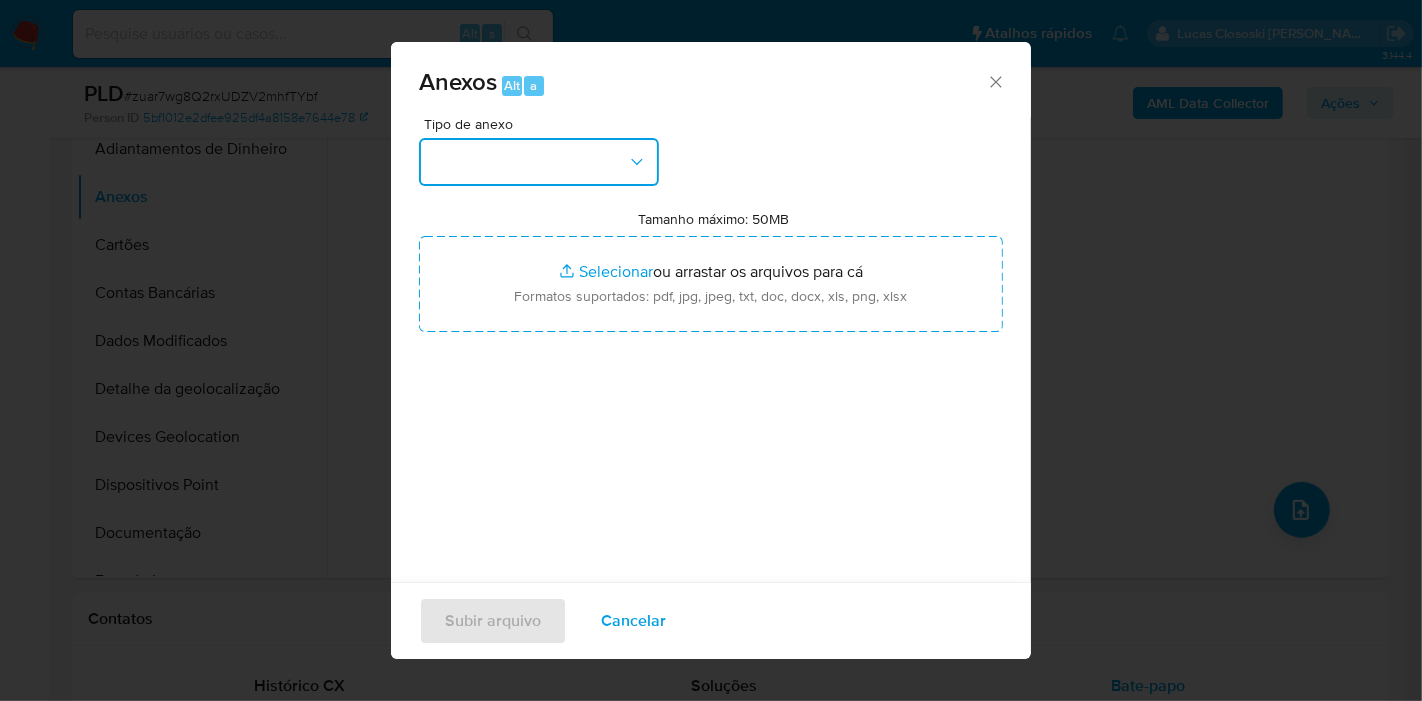 click at bounding box center [539, 162] 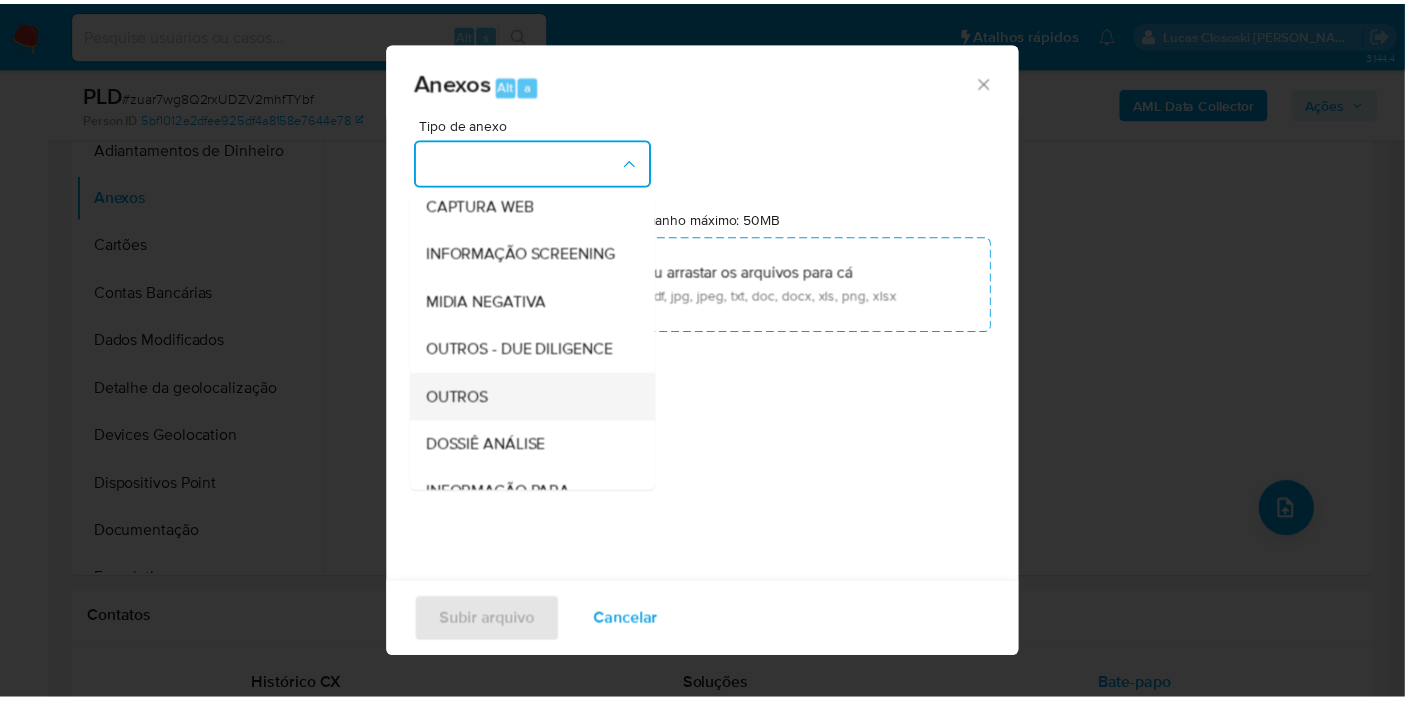 scroll, scrollTop: 222, scrollLeft: 0, axis: vertical 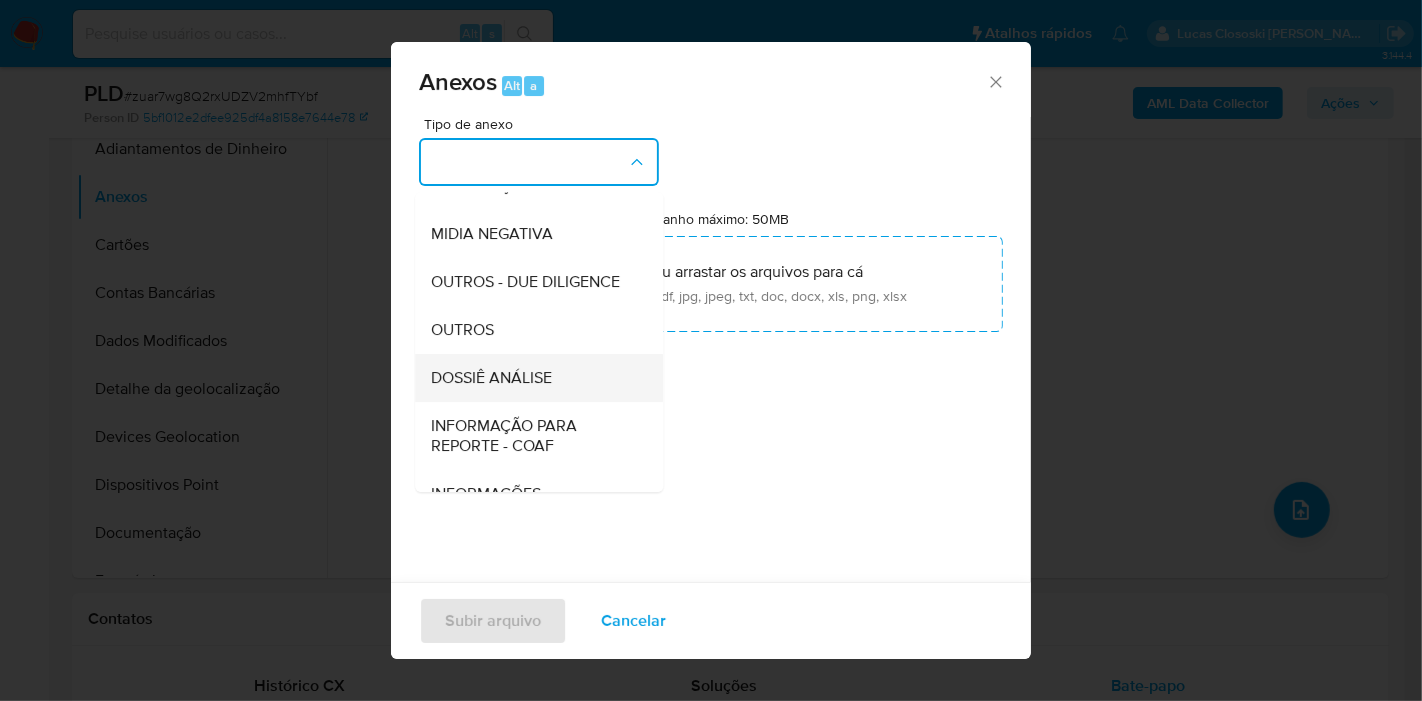 drag, startPoint x: 528, startPoint y: 389, endPoint x: 522, endPoint y: 417, distance: 28.635643 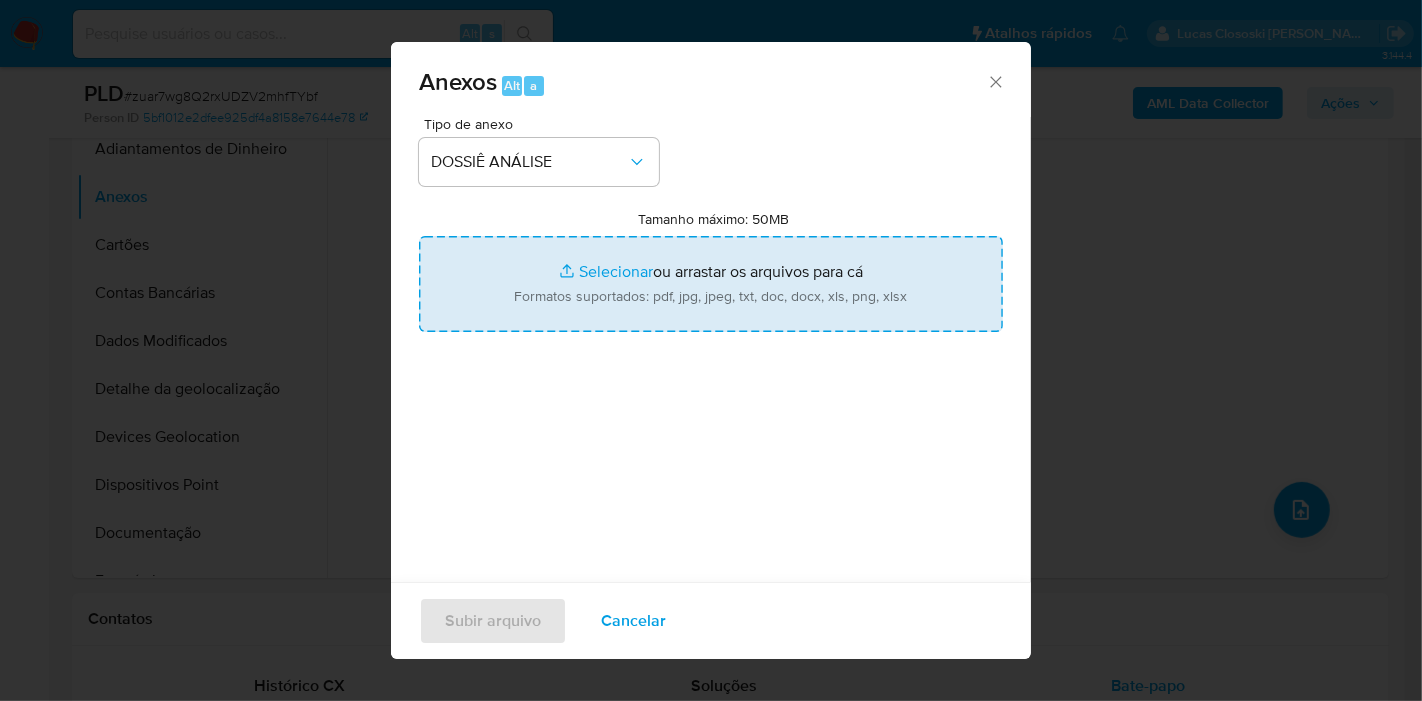 click on "Tamanho máximo: 50MB Selecionar arquivos" at bounding box center (711, 284) 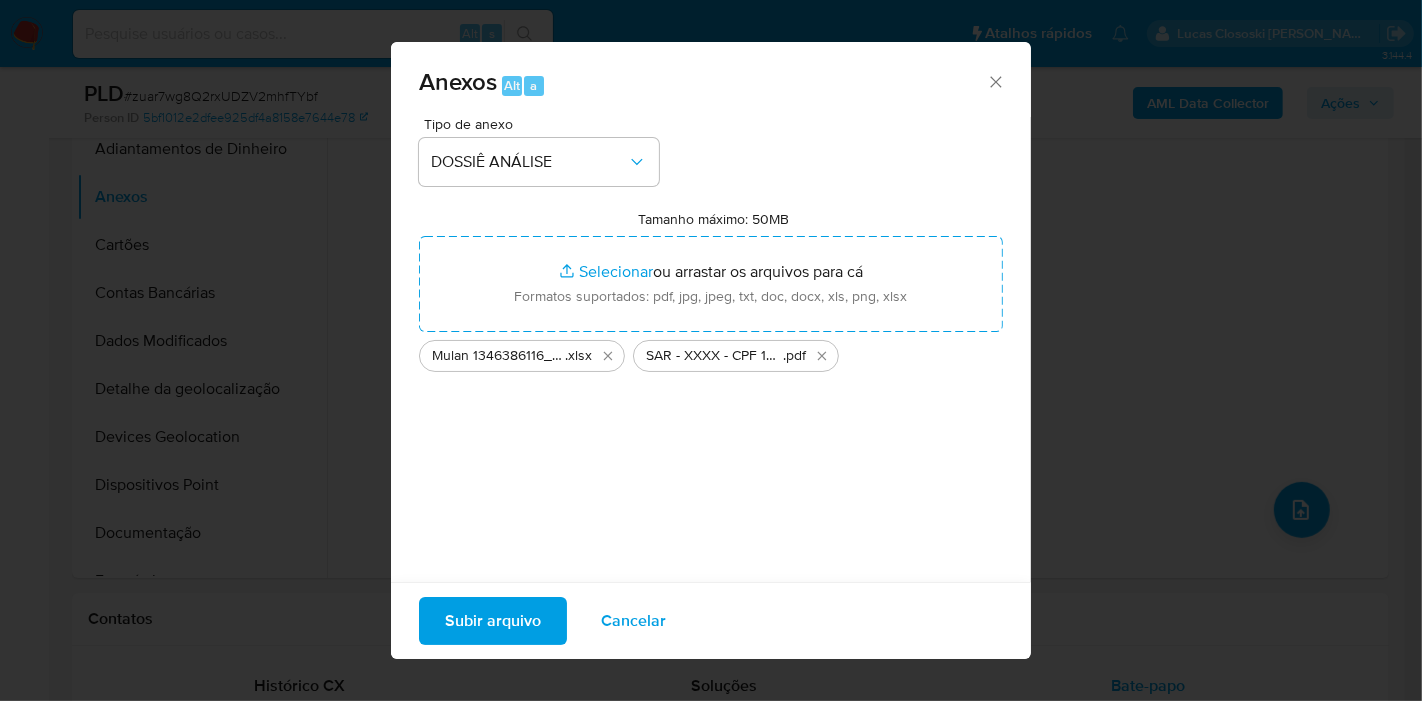 click on "Subir arquivo" at bounding box center [493, 621] 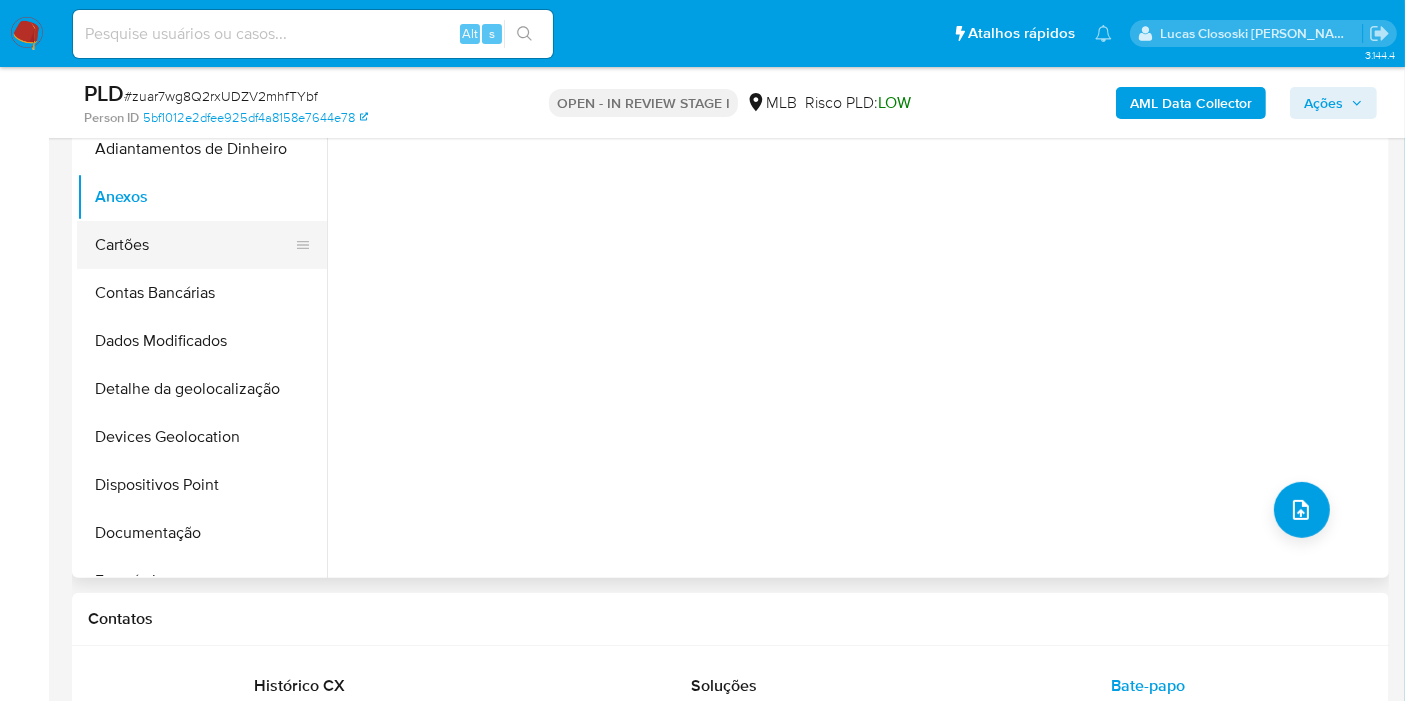 click on "Cartões" at bounding box center (194, 245) 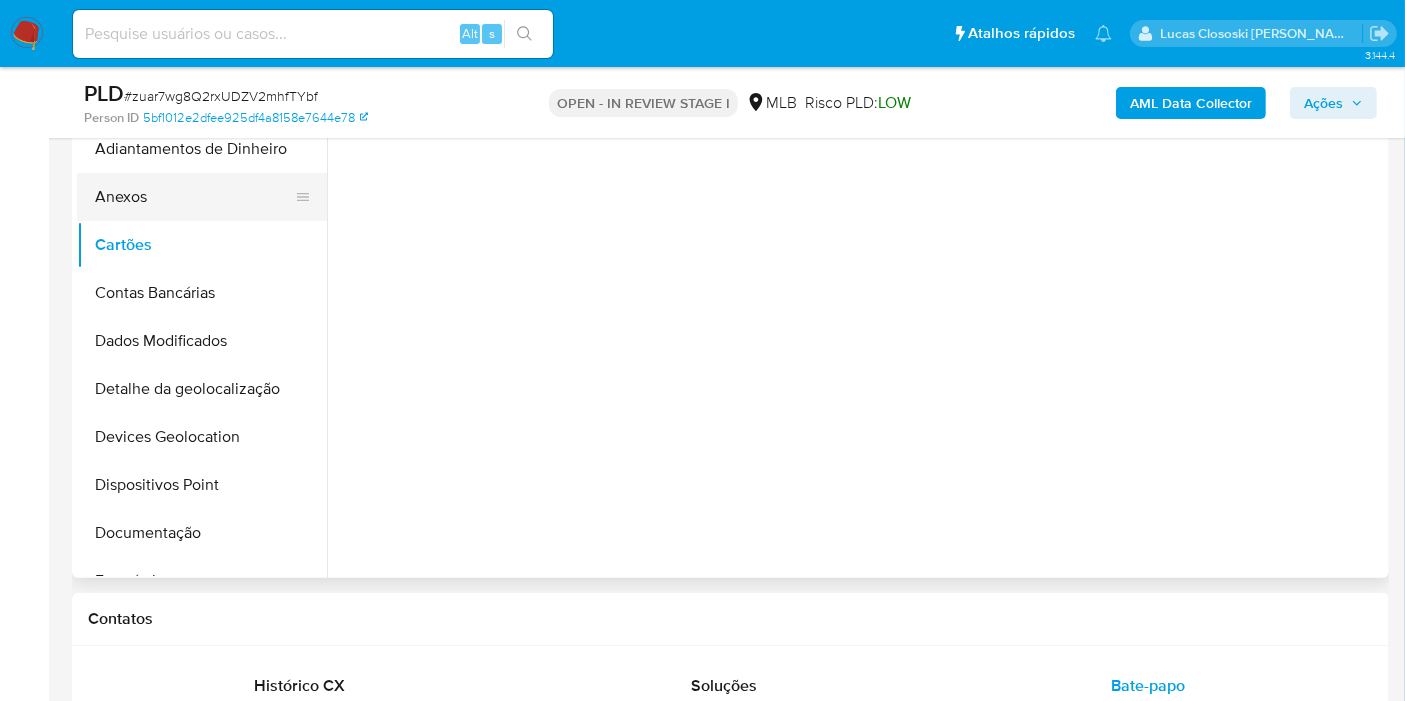 click on "Anexos" at bounding box center [194, 197] 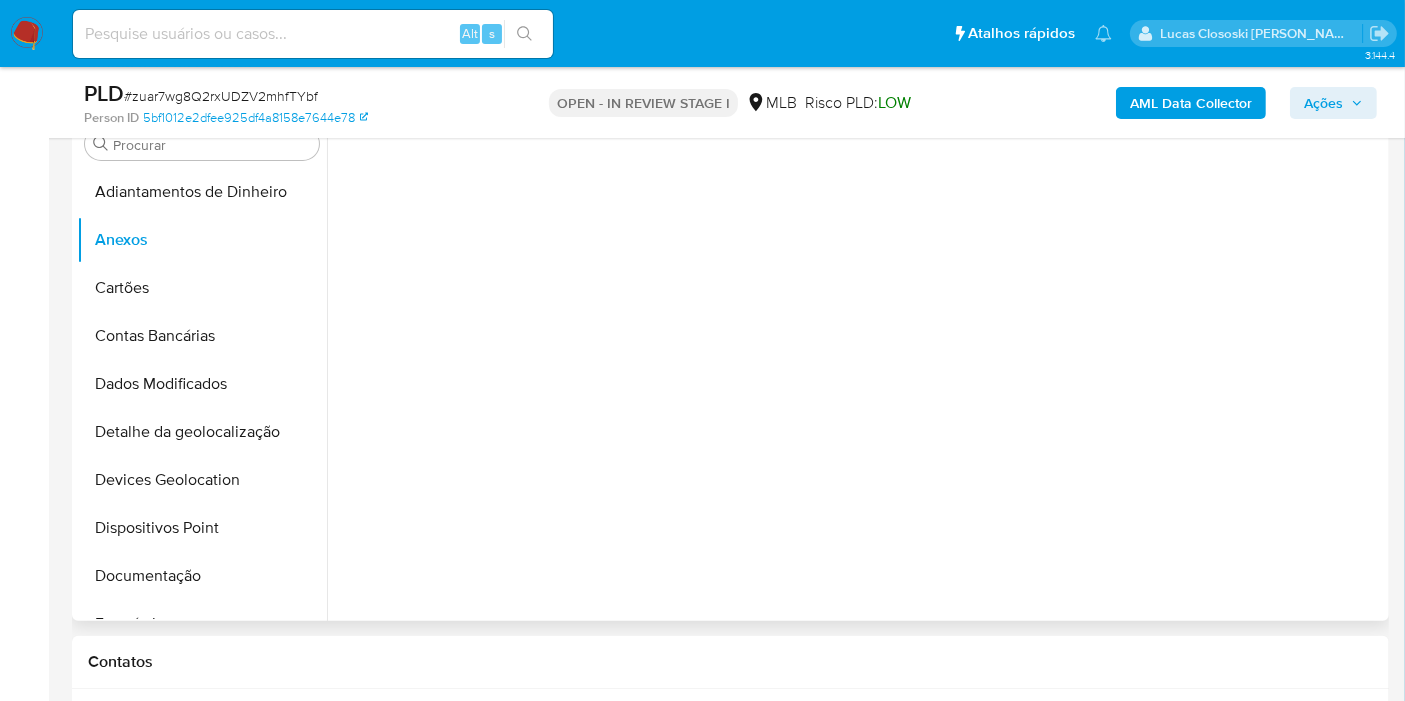 scroll, scrollTop: 489, scrollLeft: 0, axis: vertical 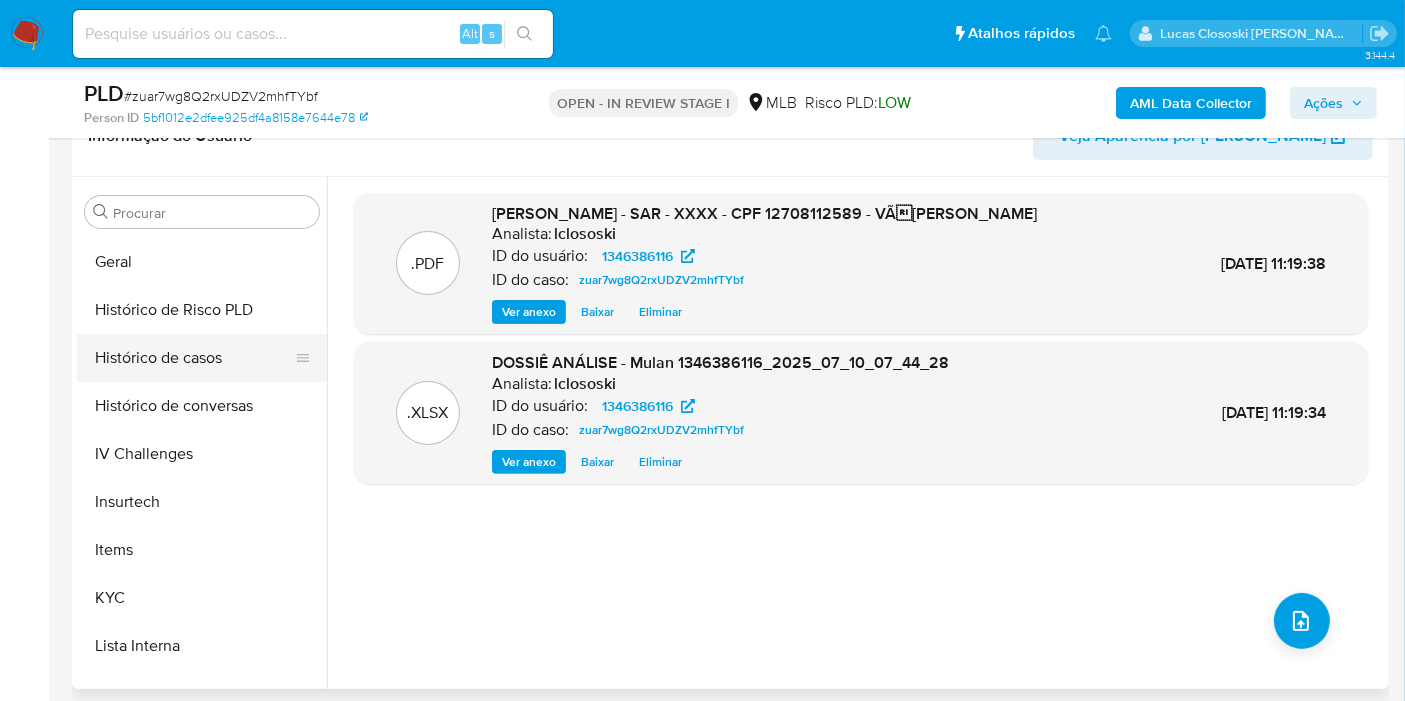 click on "Histórico de casos" at bounding box center (194, 358) 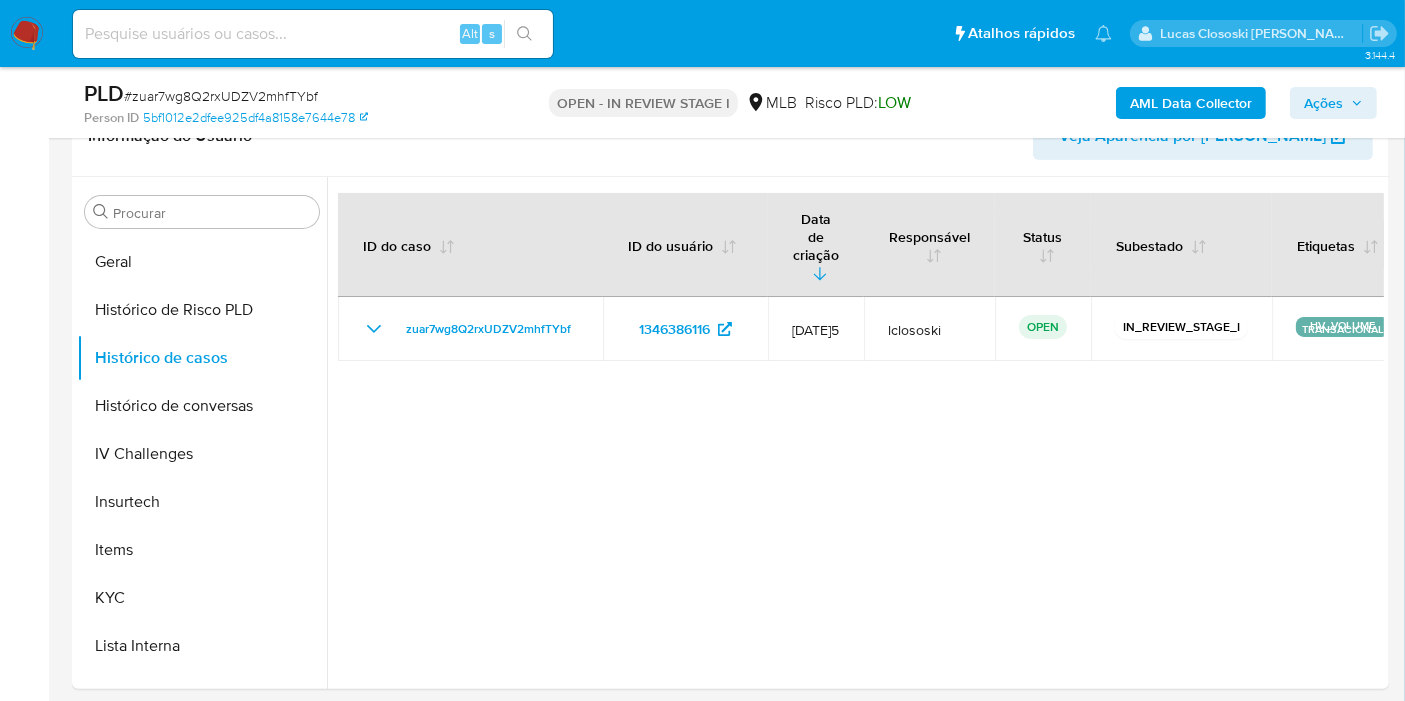 click on "Ações" at bounding box center (1323, 103) 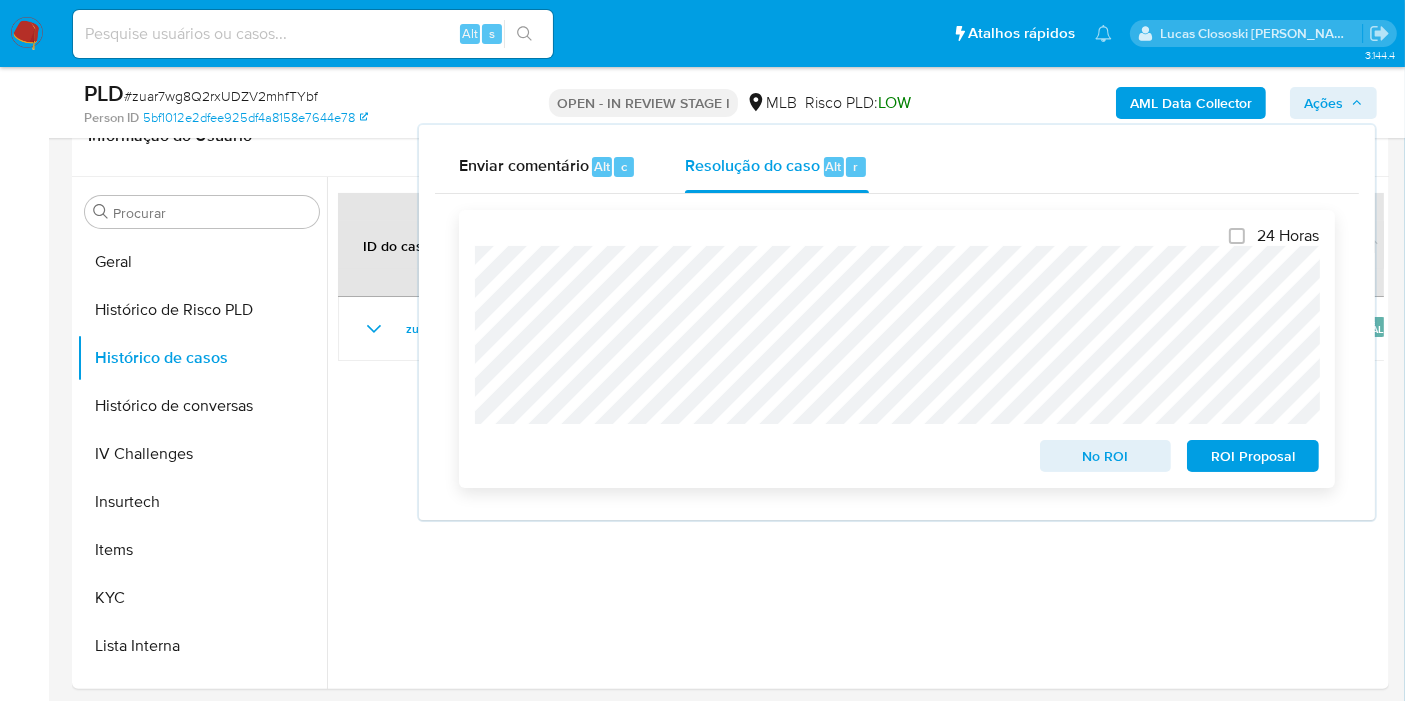 click on "ROI Proposal" at bounding box center (1253, 456) 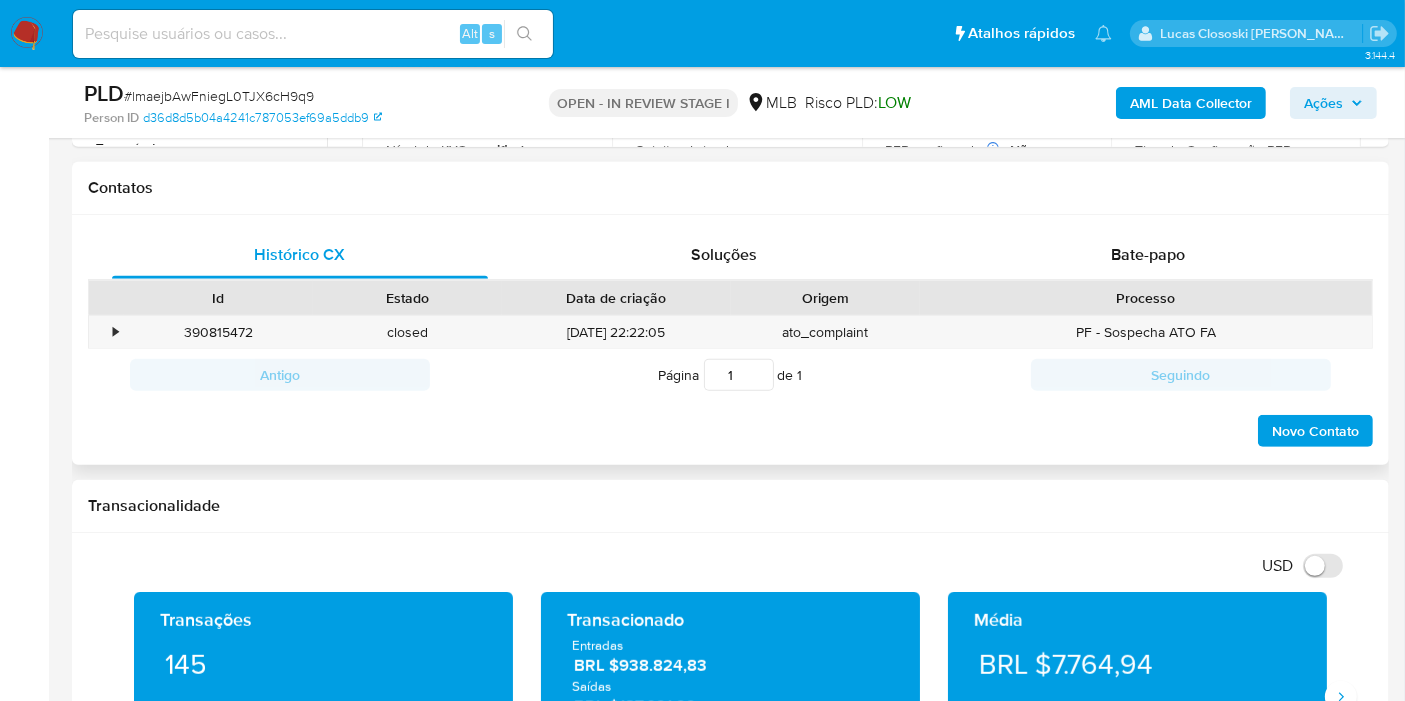 scroll, scrollTop: 777, scrollLeft: 0, axis: vertical 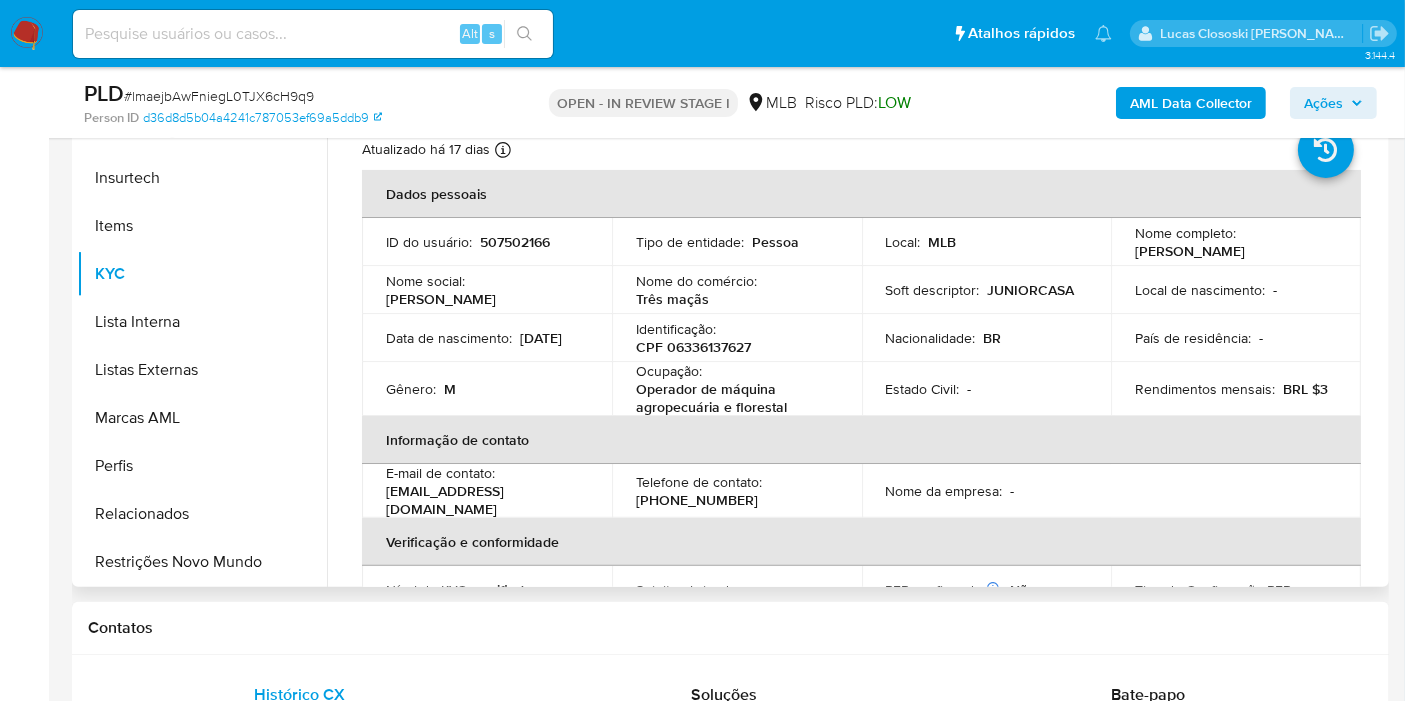 click on "CPF 06336137627" at bounding box center [693, 347] 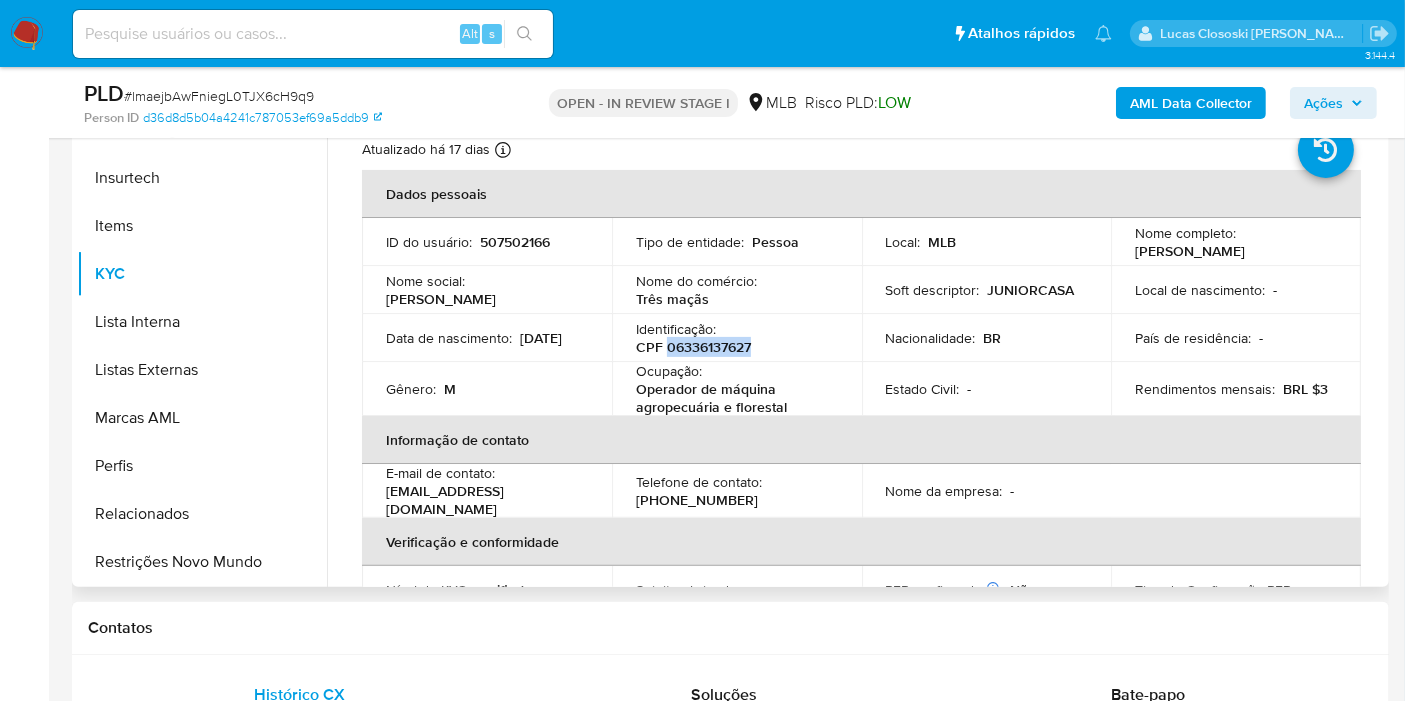click on "CPF 06336137627" at bounding box center [693, 347] 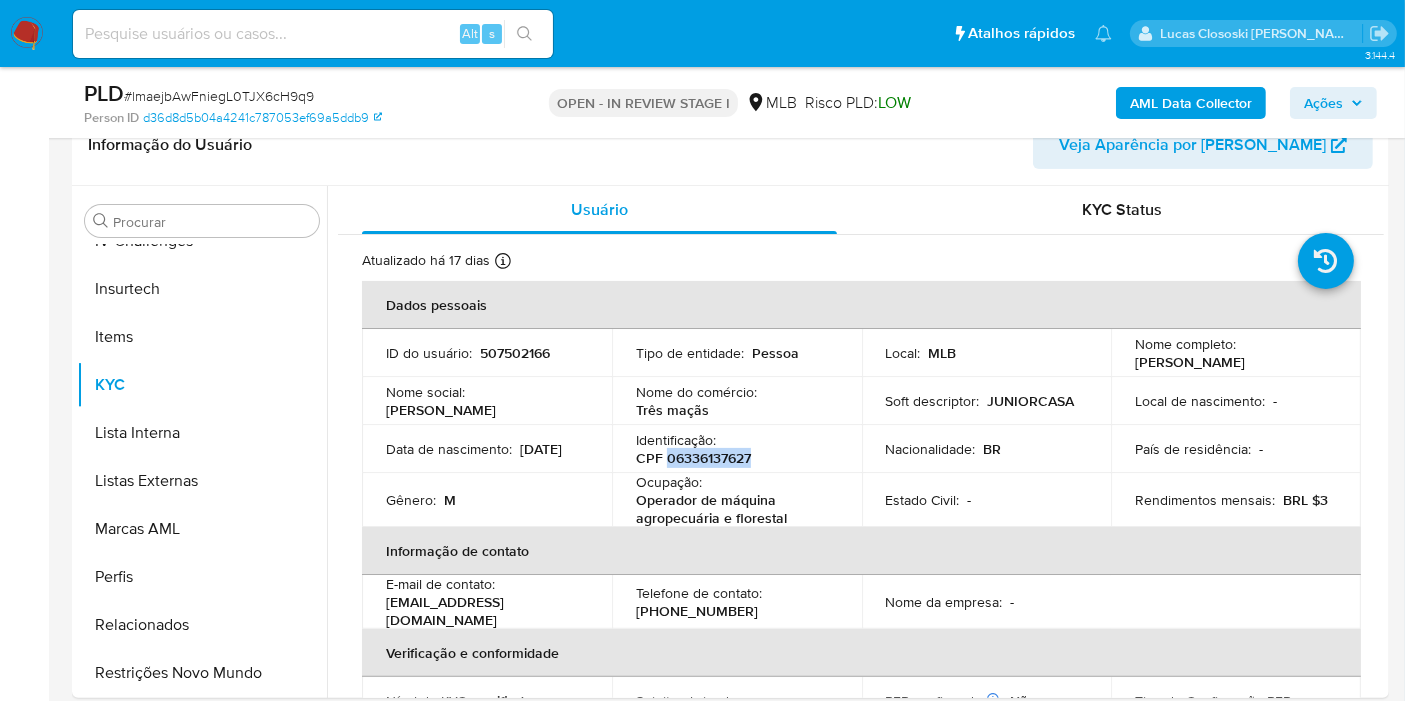 scroll, scrollTop: 0, scrollLeft: 0, axis: both 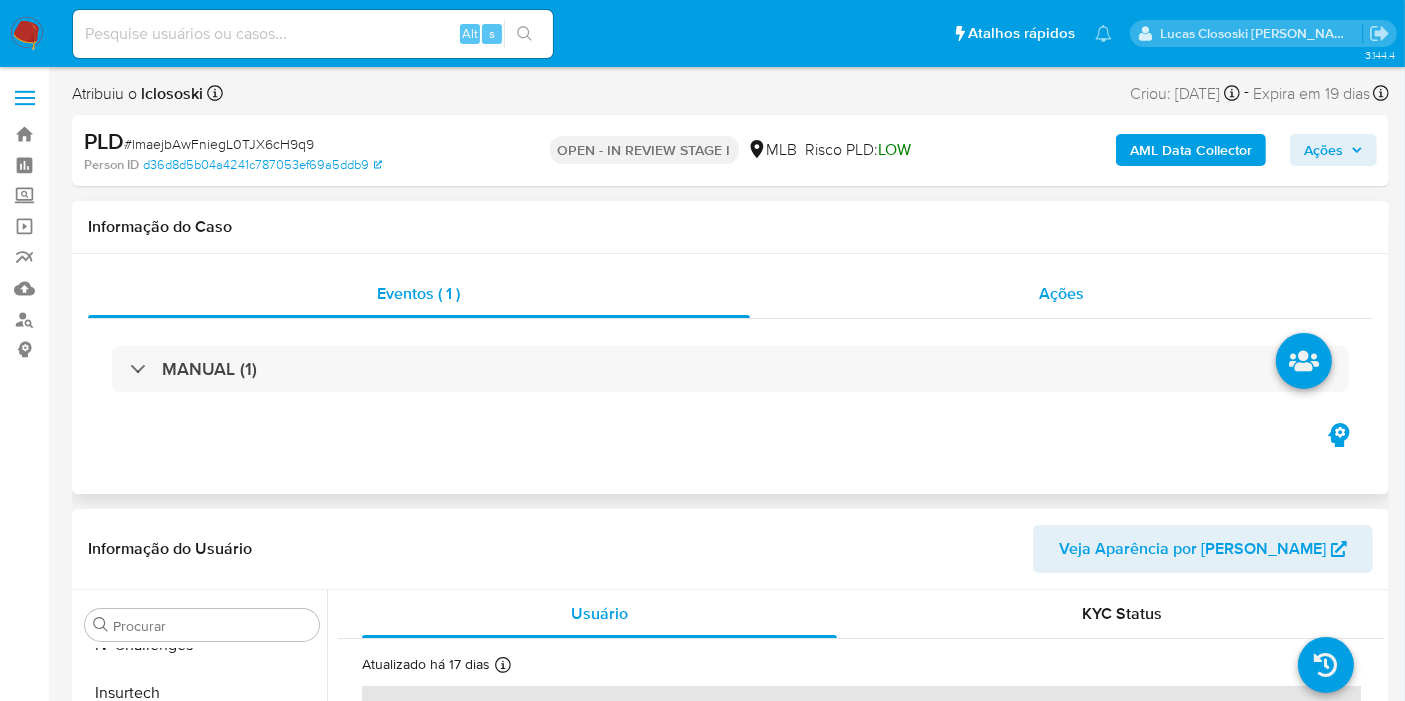 click on "Ações" at bounding box center (1062, 294) 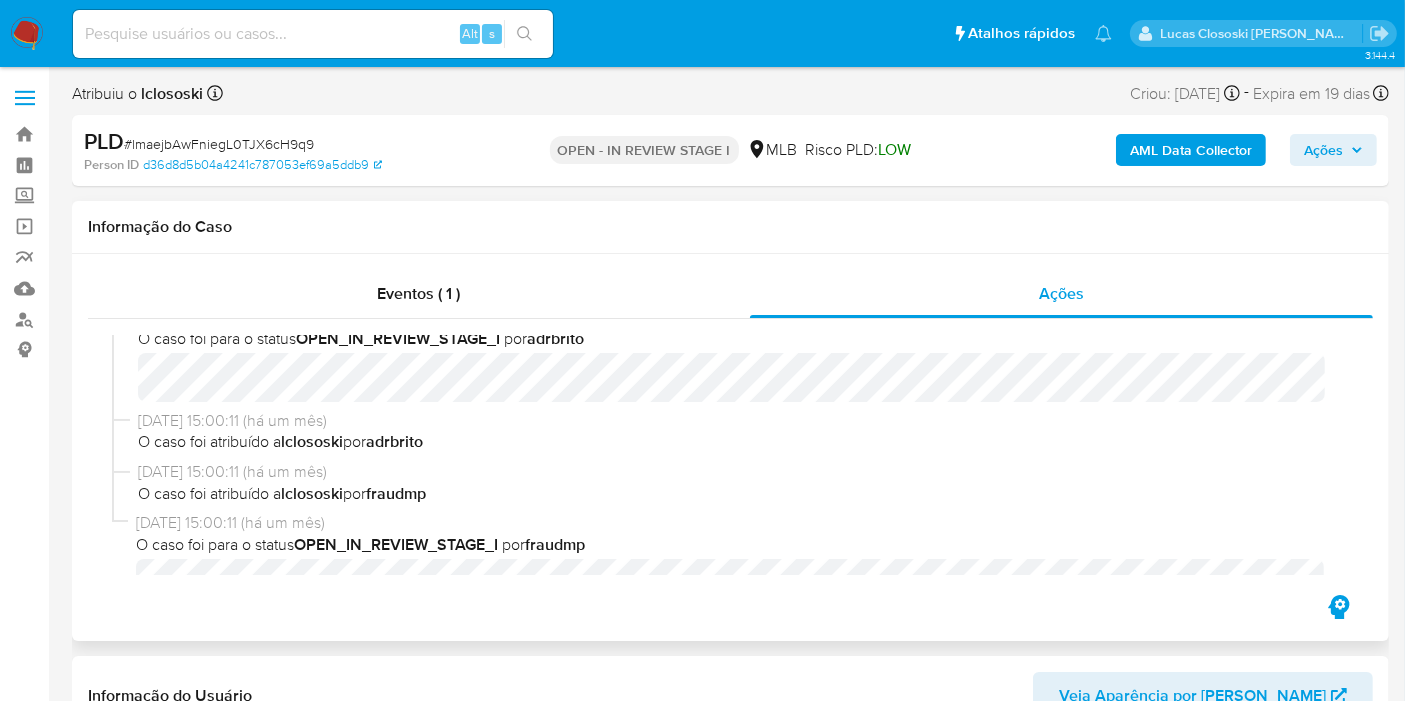 scroll, scrollTop: 928, scrollLeft: 0, axis: vertical 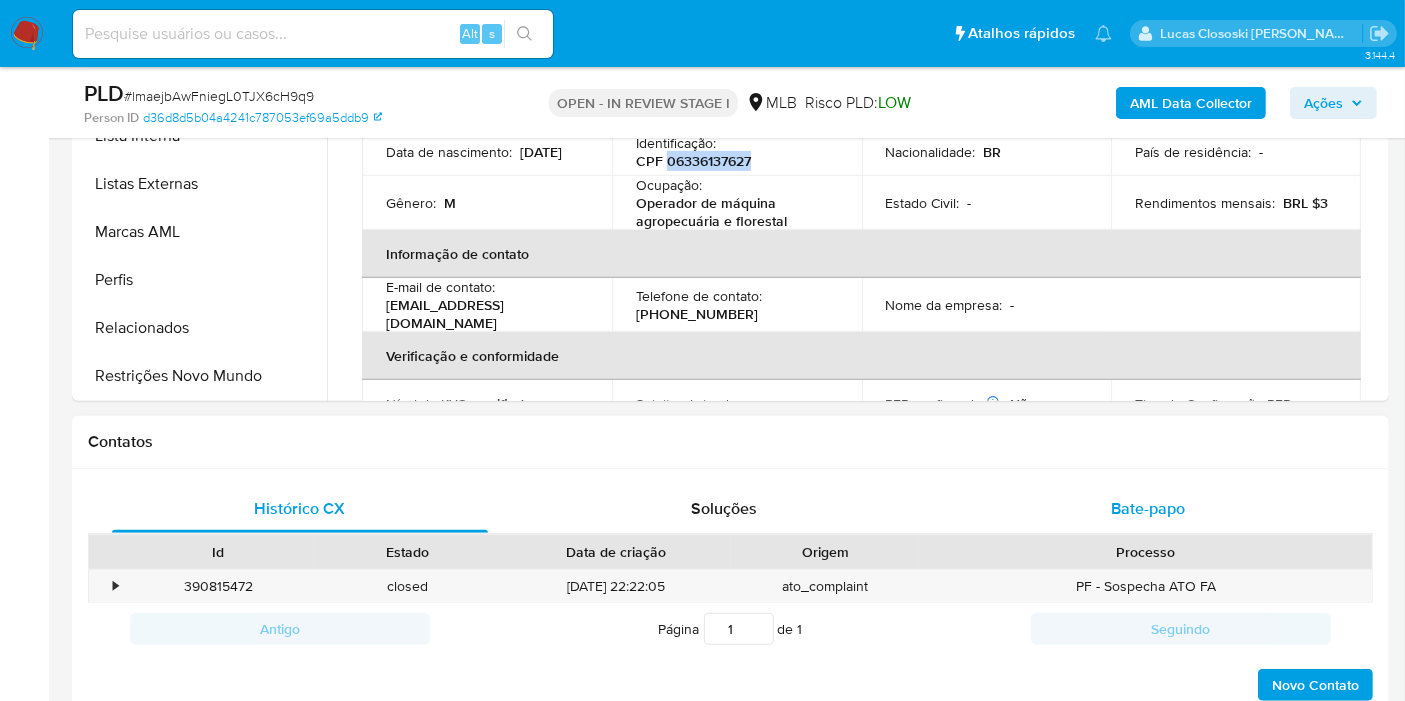 click on "Bate-papo" at bounding box center (1148, 508) 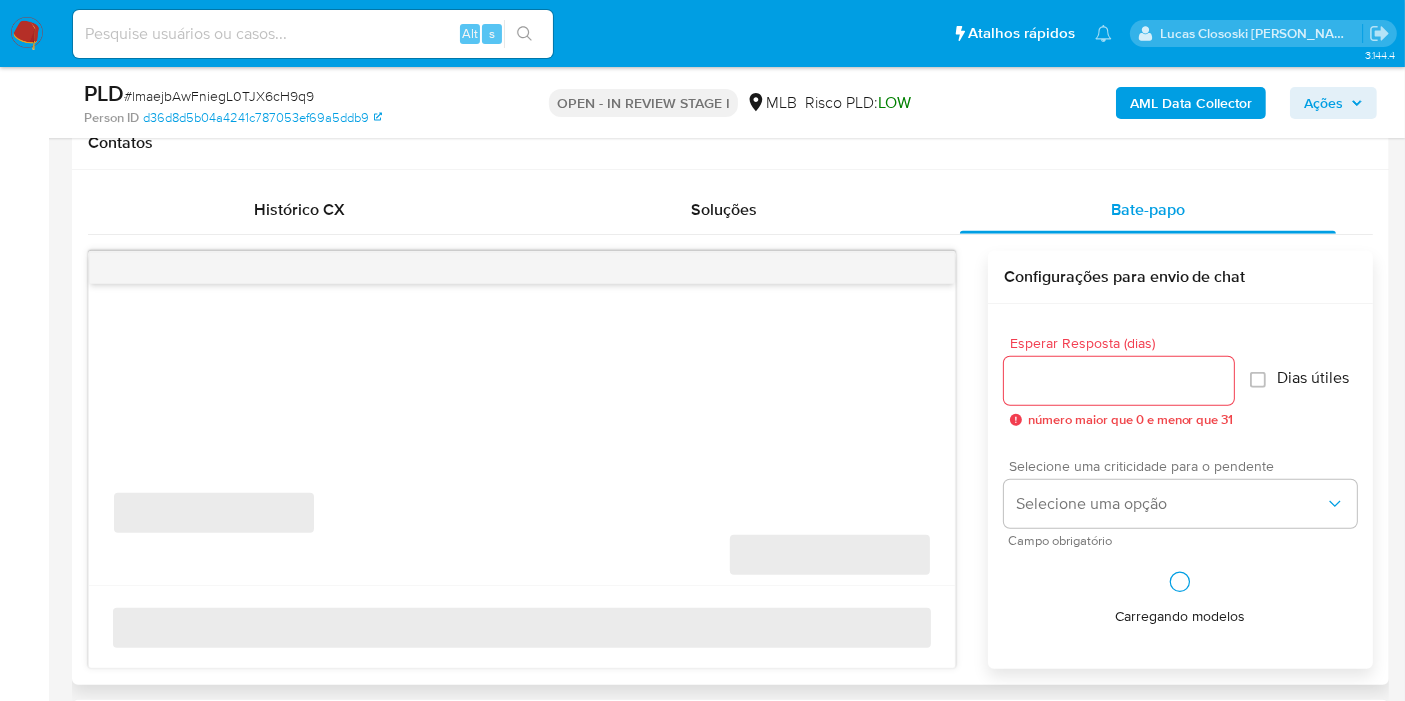 scroll, scrollTop: 1111, scrollLeft: 0, axis: vertical 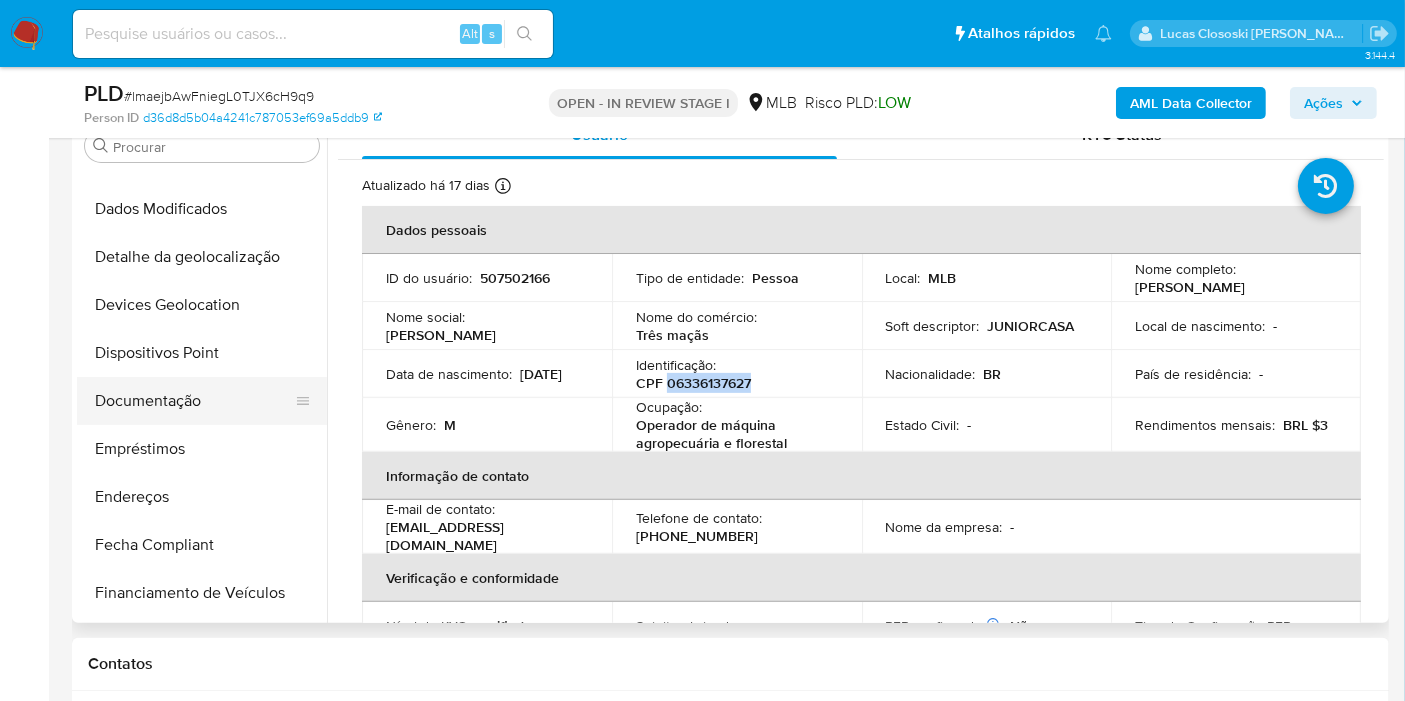 click on "Documentação" at bounding box center [194, 401] 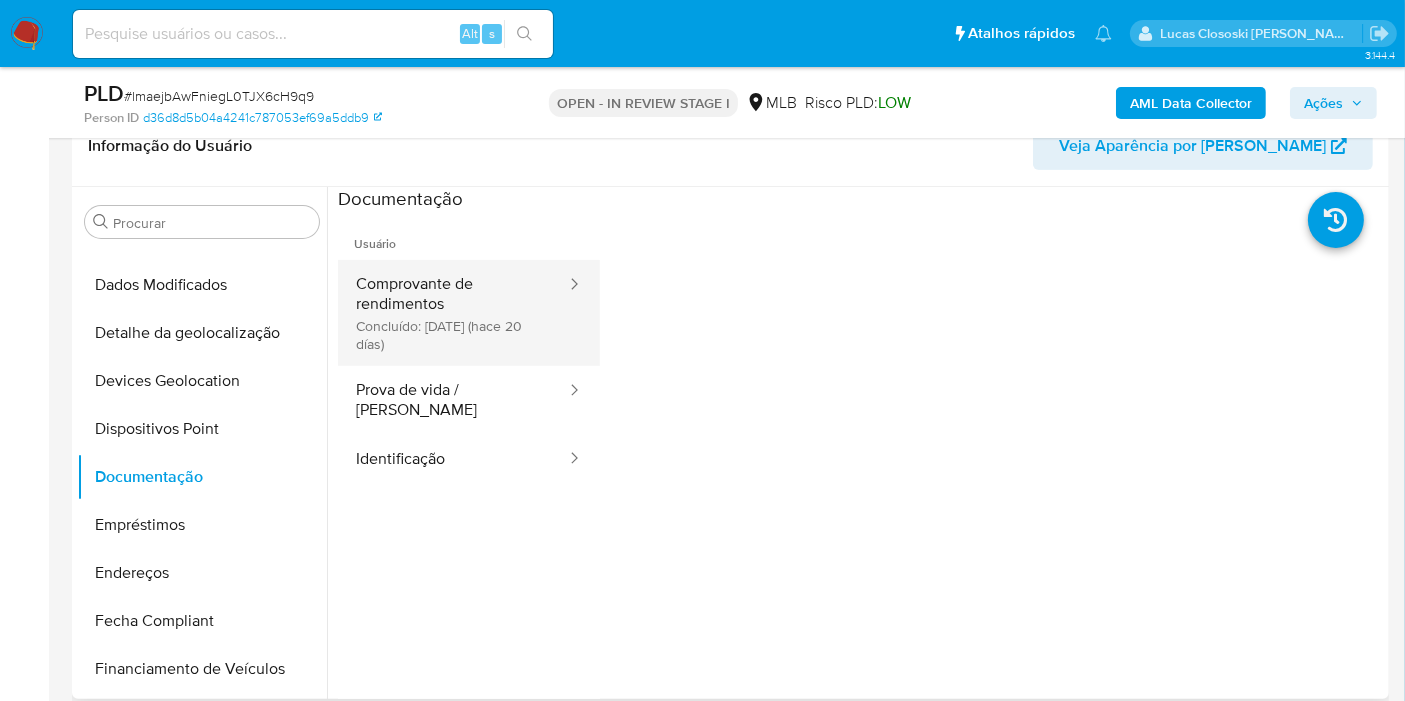 scroll, scrollTop: 444, scrollLeft: 0, axis: vertical 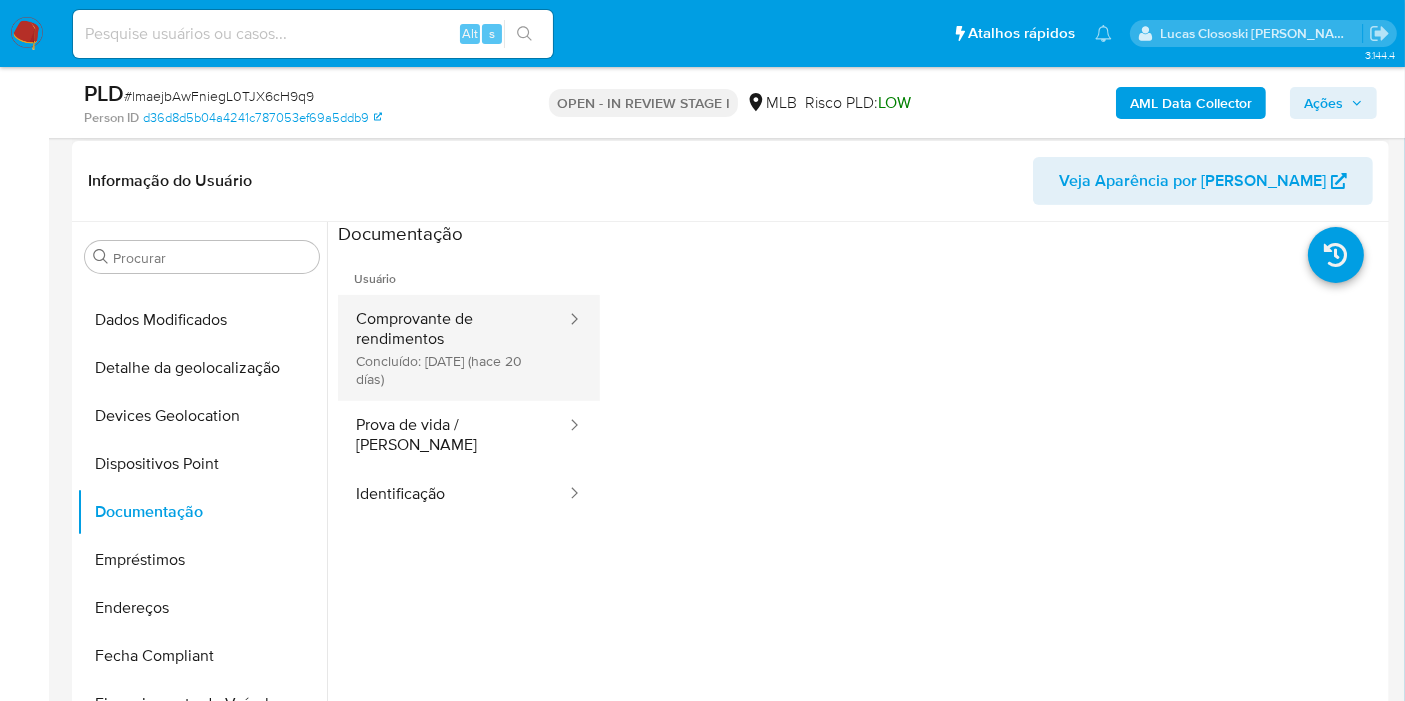click on "Comprovante de rendimentos Concluído: 20/06/2025 (hace 20 días)" at bounding box center [453, 348] 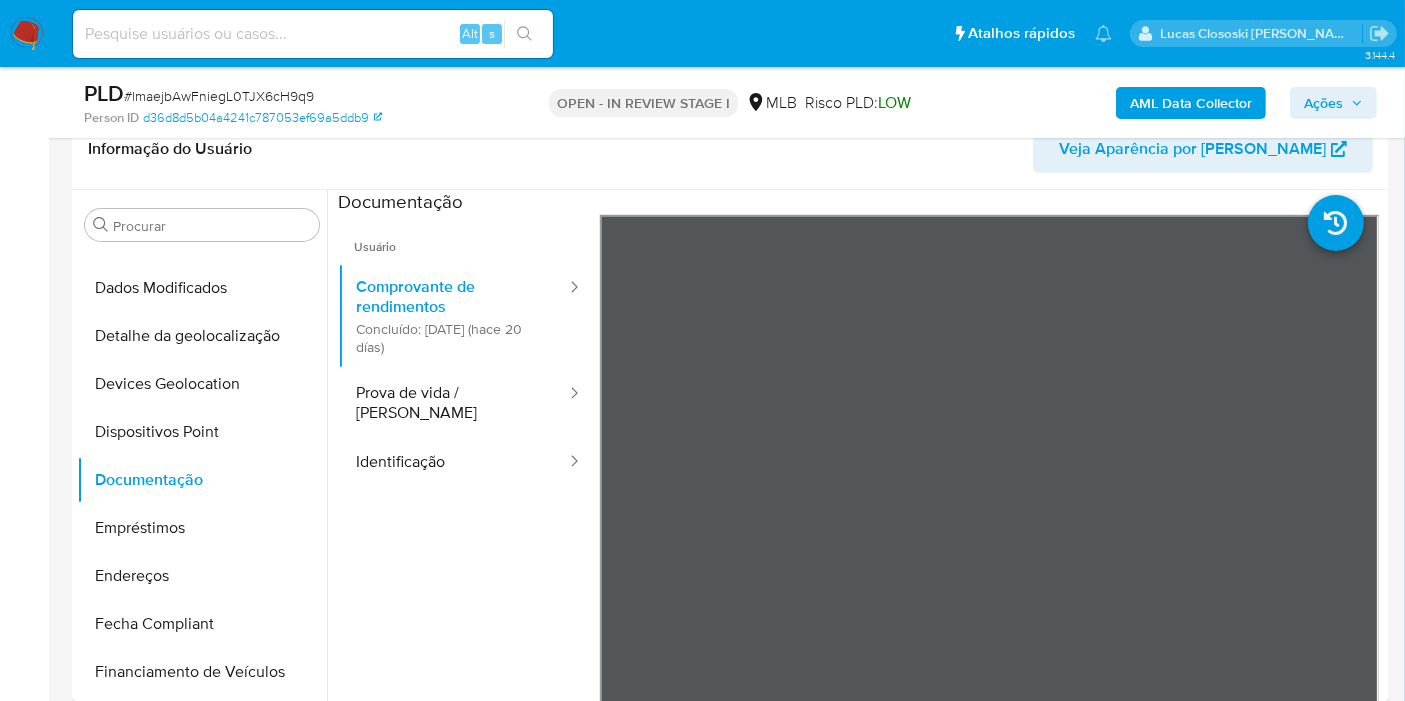 scroll, scrollTop: 444, scrollLeft: 0, axis: vertical 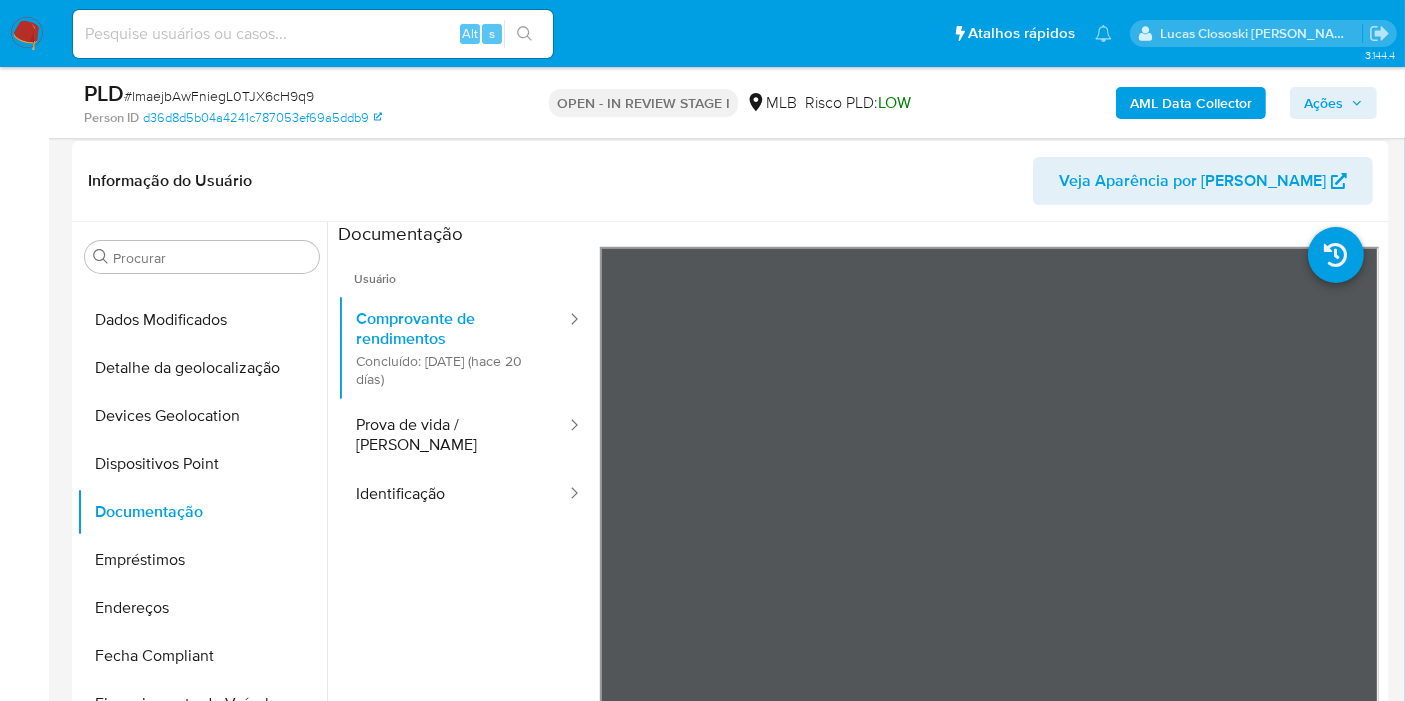 click on "Informação do Usuário Veja Aparência por Pessoa" at bounding box center (730, 181) 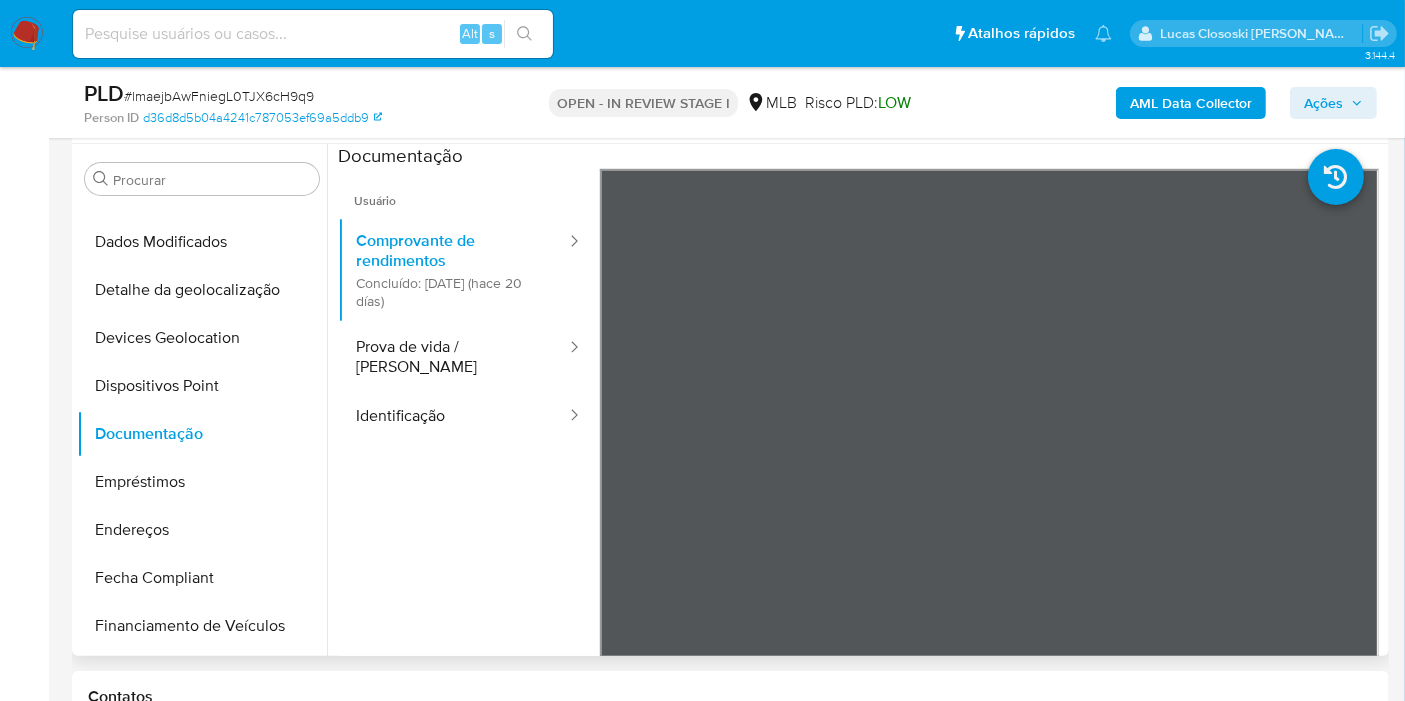 scroll, scrollTop: 555, scrollLeft: 0, axis: vertical 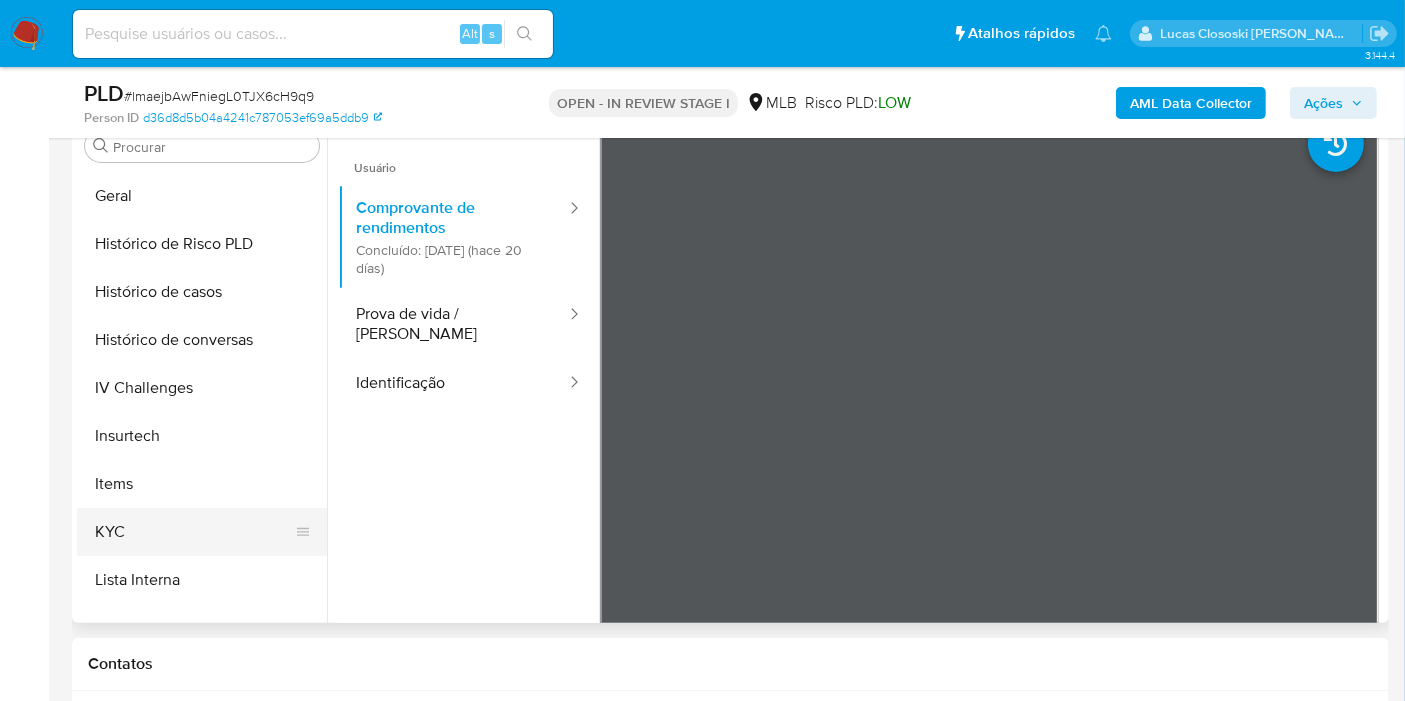 click on "KYC" at bounding box center (194, 532) 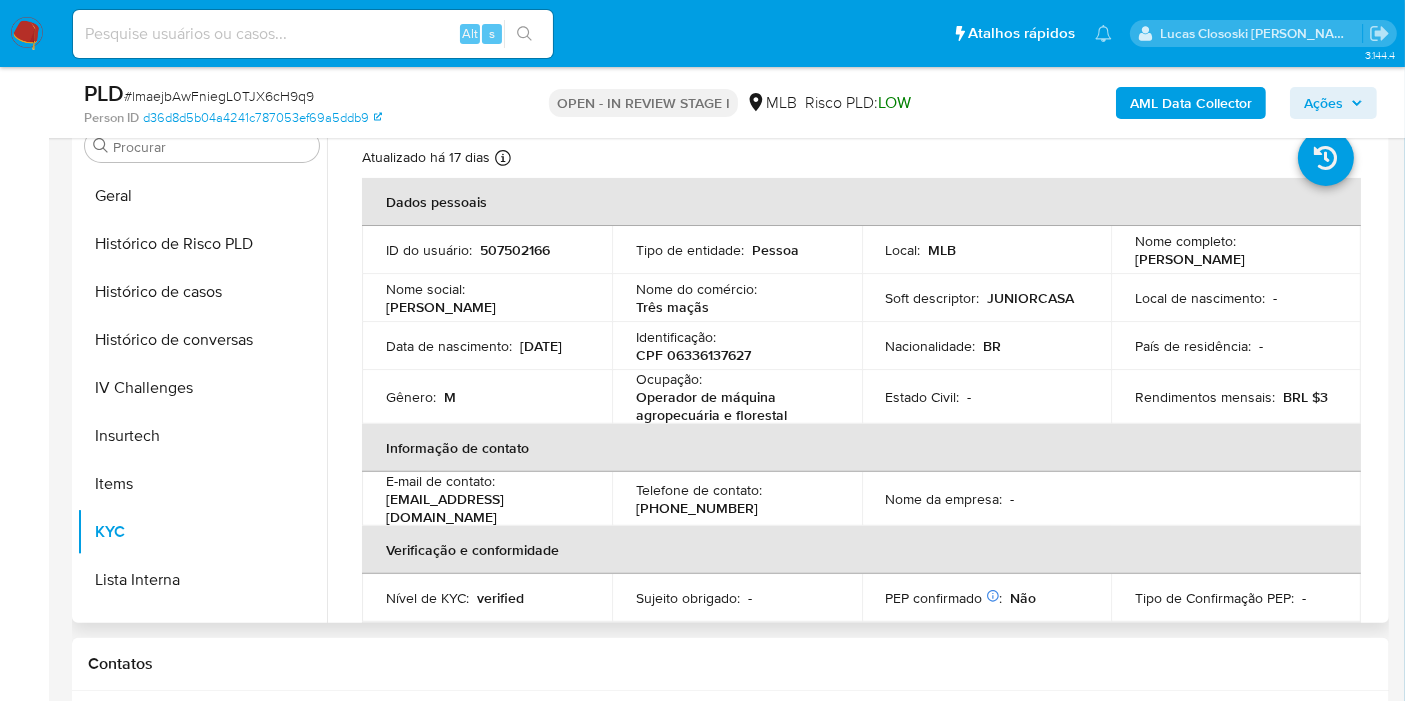 scroll, scrollTop: 0, scrollLeft: 0, axis: both 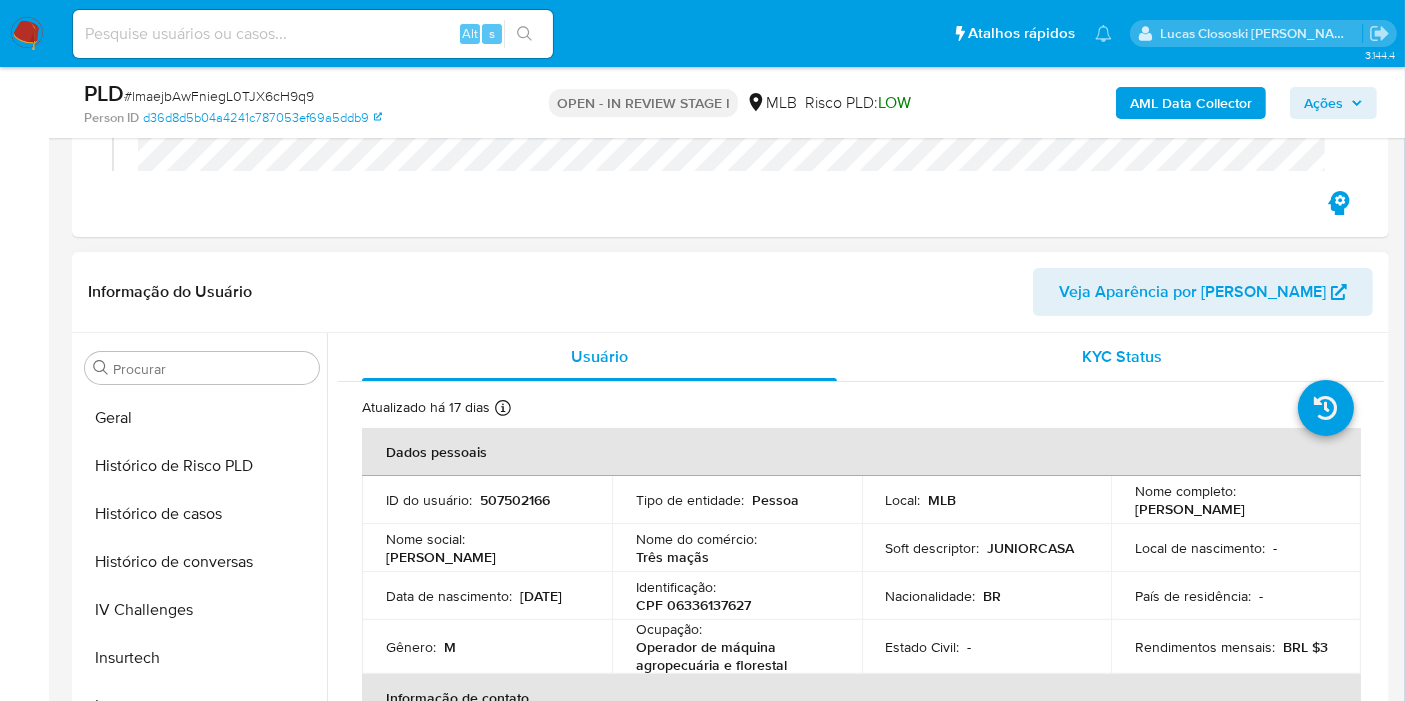 click on "KYC Status" at bounding box center (1122, 357) 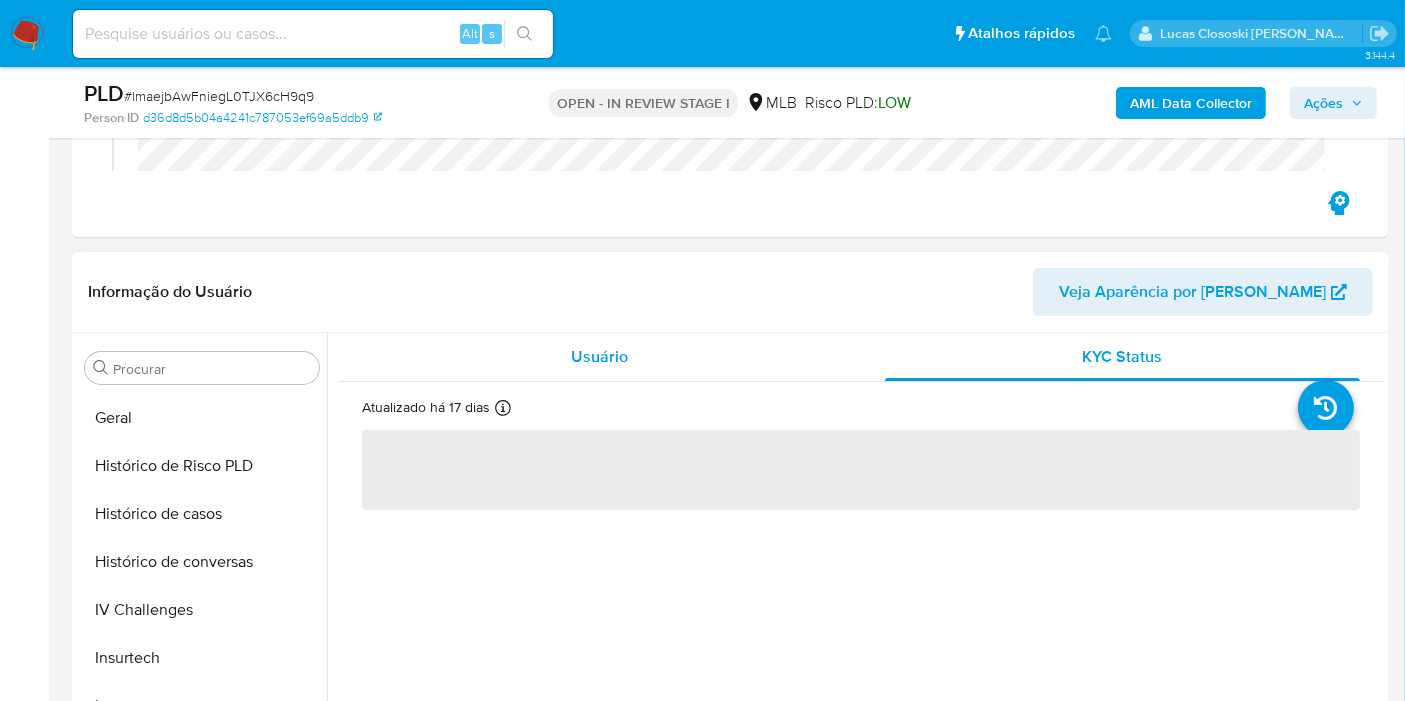 click on "Usuário" at bounding box center [599, 357] 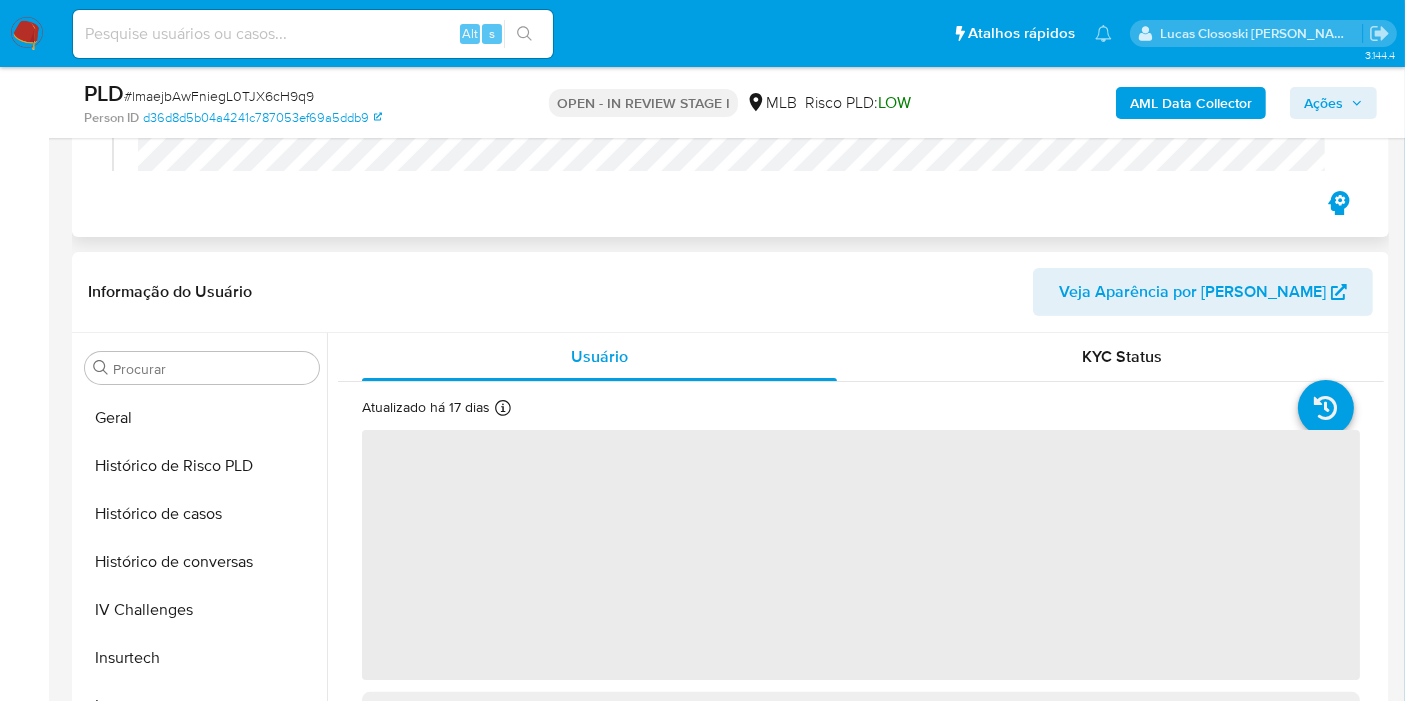 scroll, scrollTop: 81, scrollLeft: 0, axis: vertical 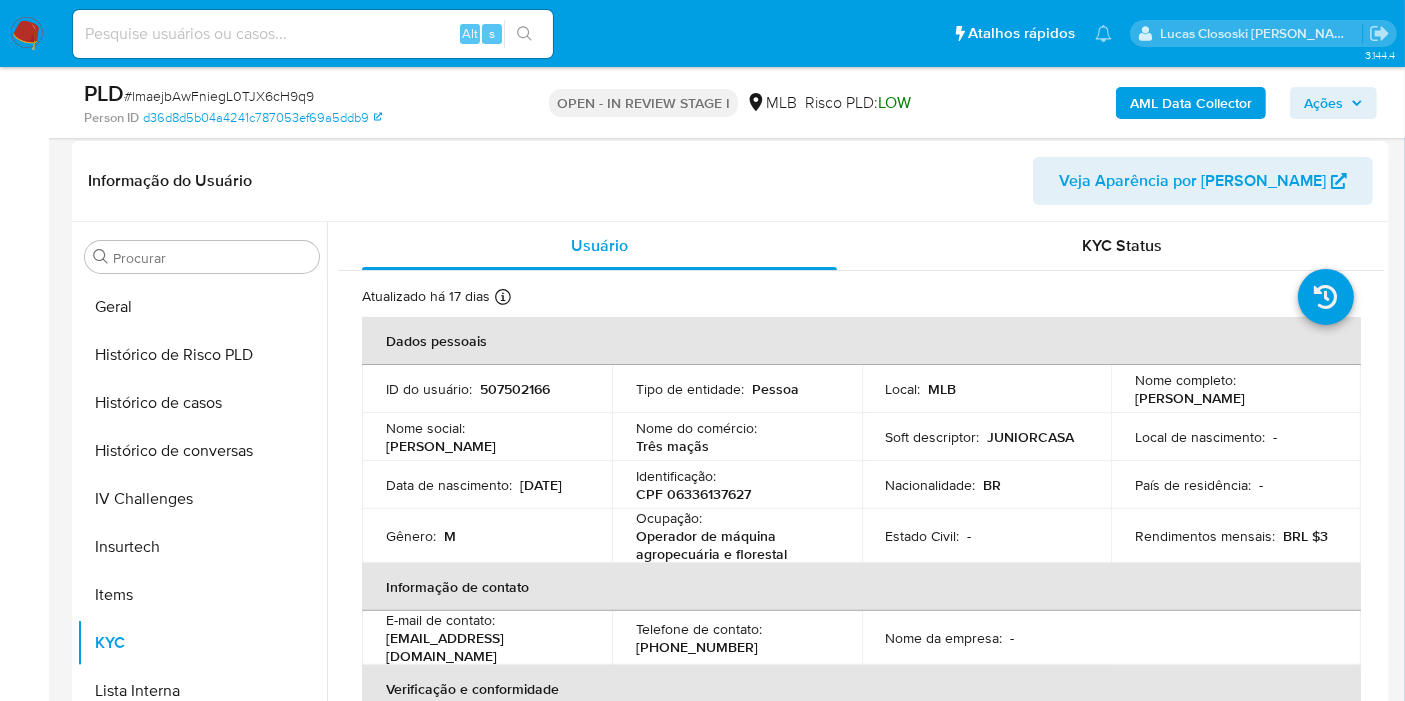 click on "CPF 06336137627" at bounding box center [693, 494] 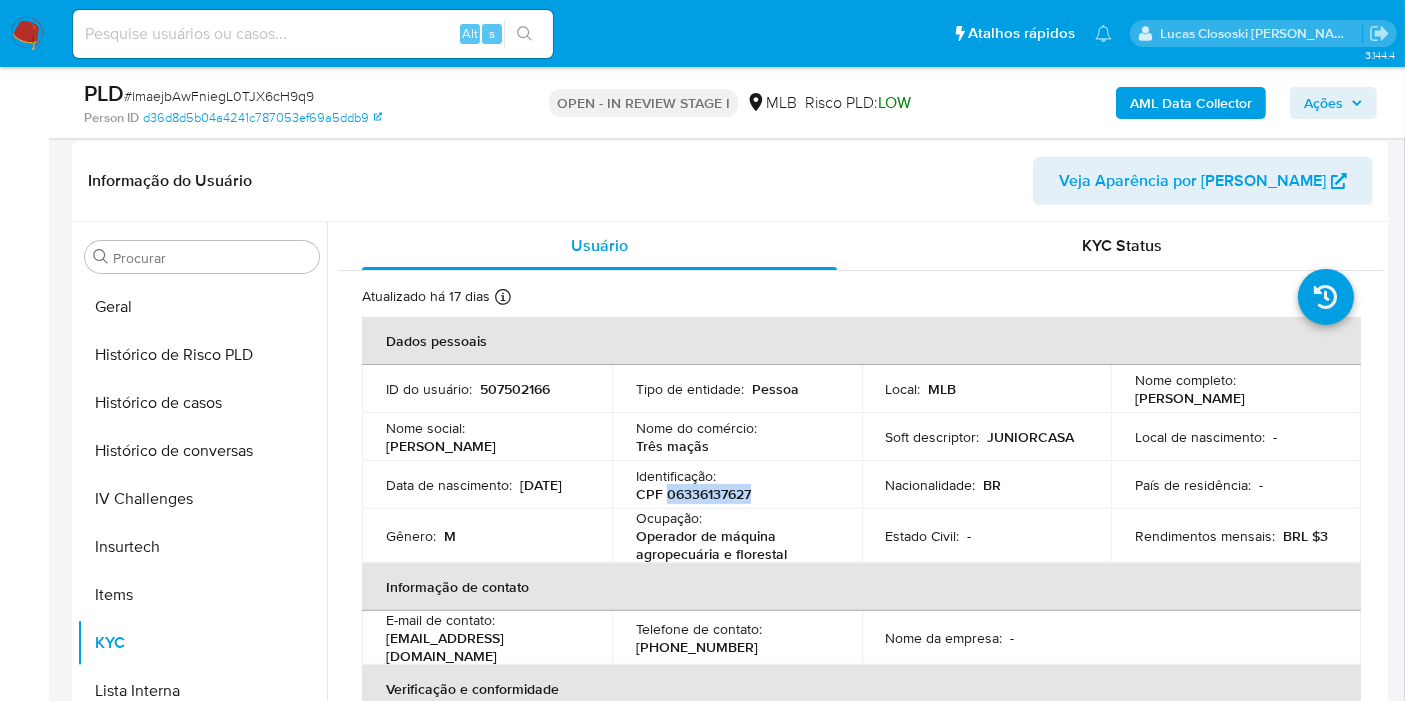 click on "CPF 06336137627" at bounding box center (693, 494) 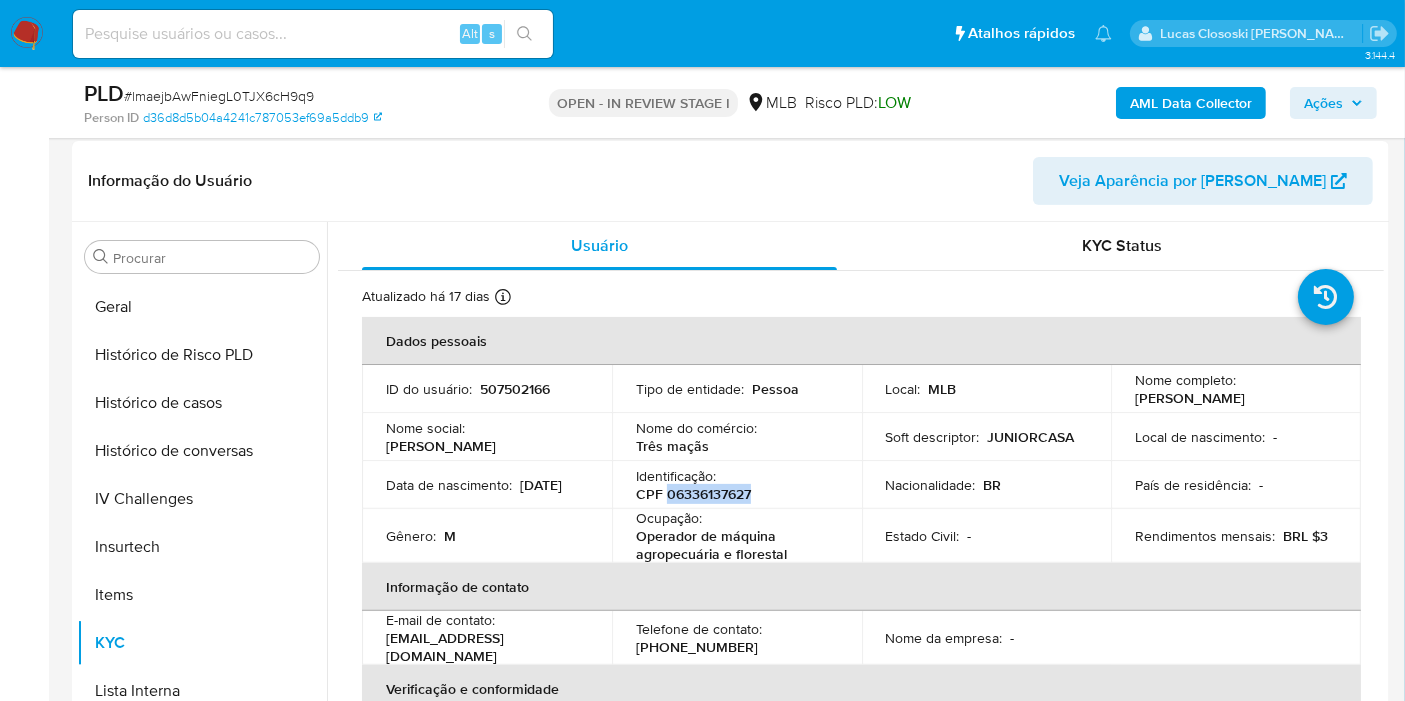 copy on "06336137627" 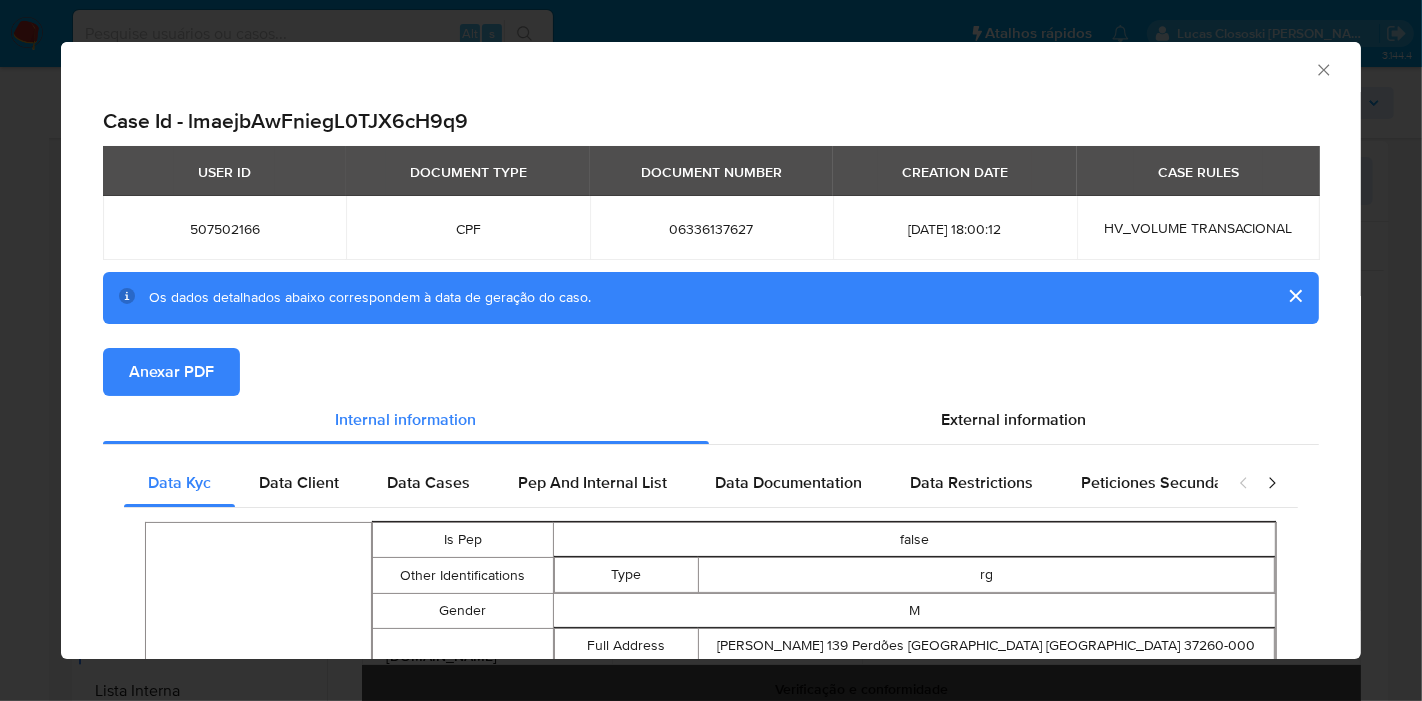 scroll, scrollTop: 218, scrollLeft: 0, axis: vertical 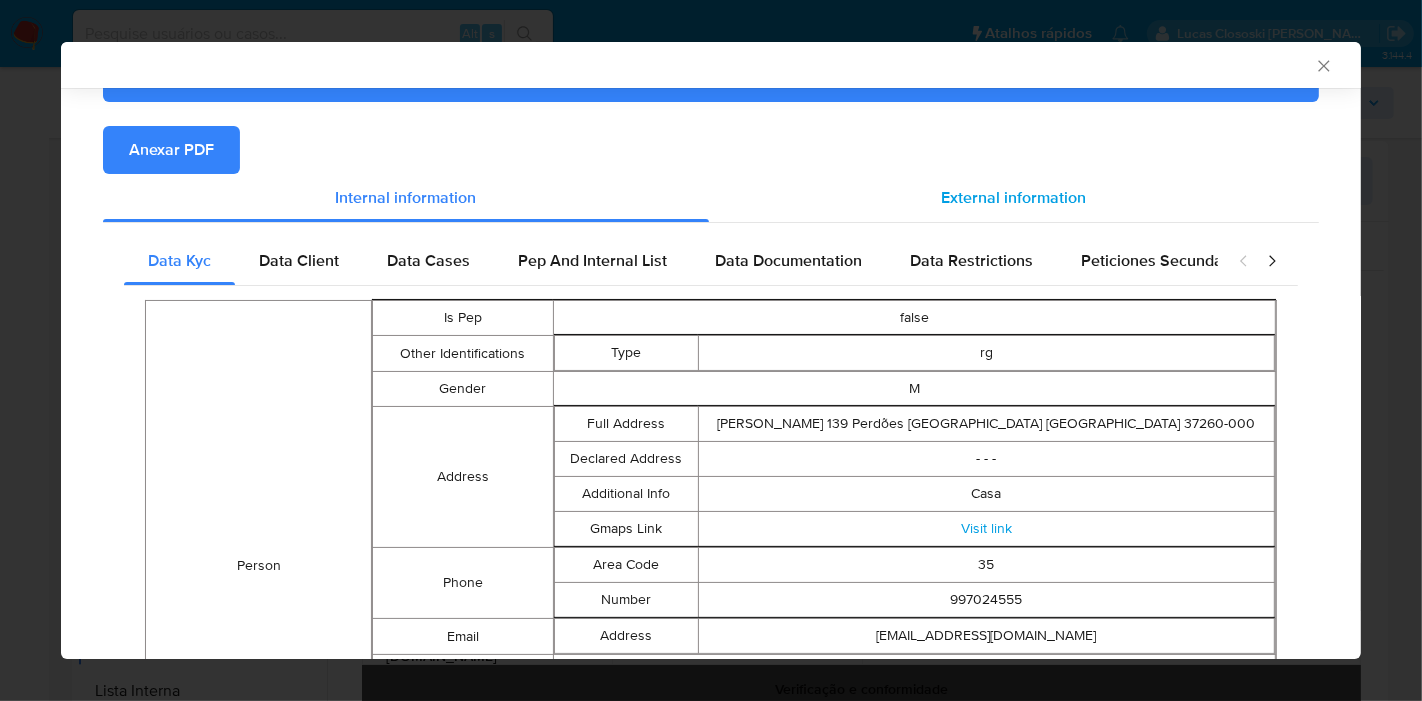 click on "External information" at bounding box center (1014, 197) 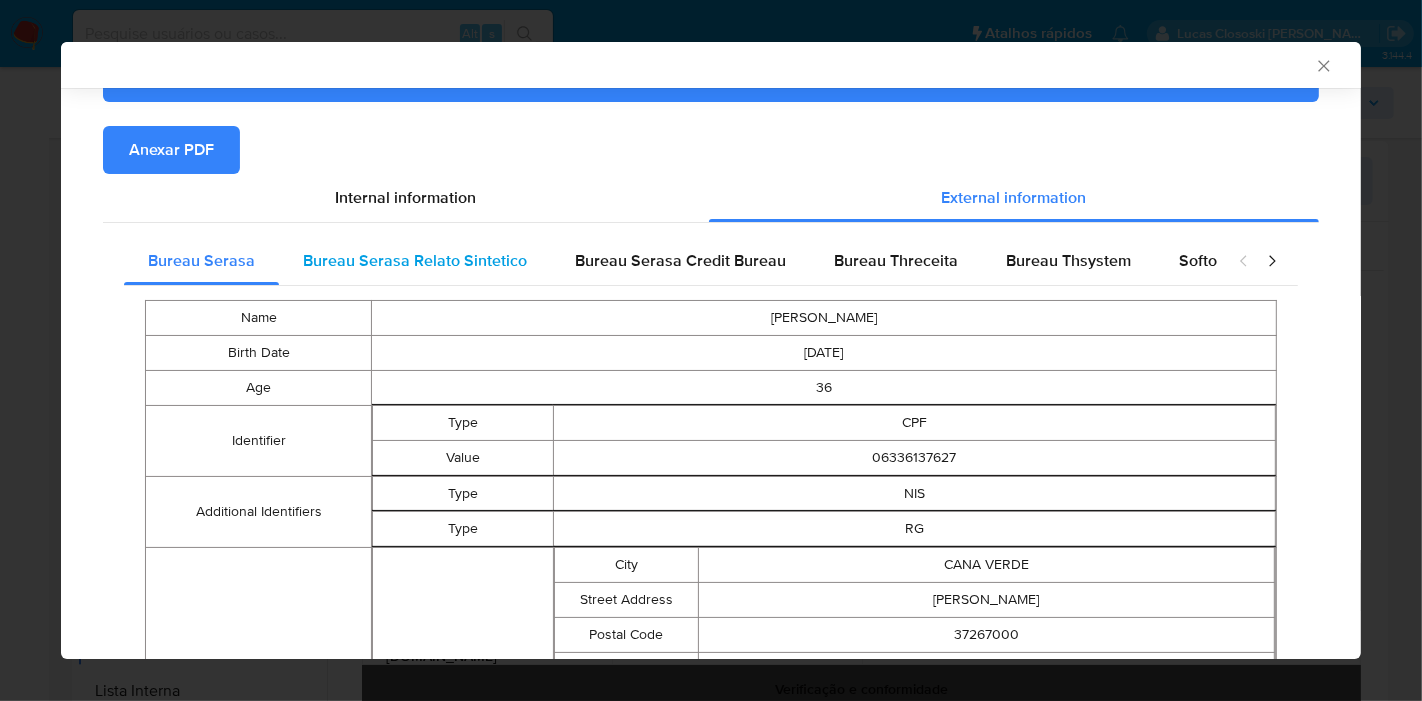 click on "Bureau Serasa Relato Sintetico" at bounding box center (415, 261) 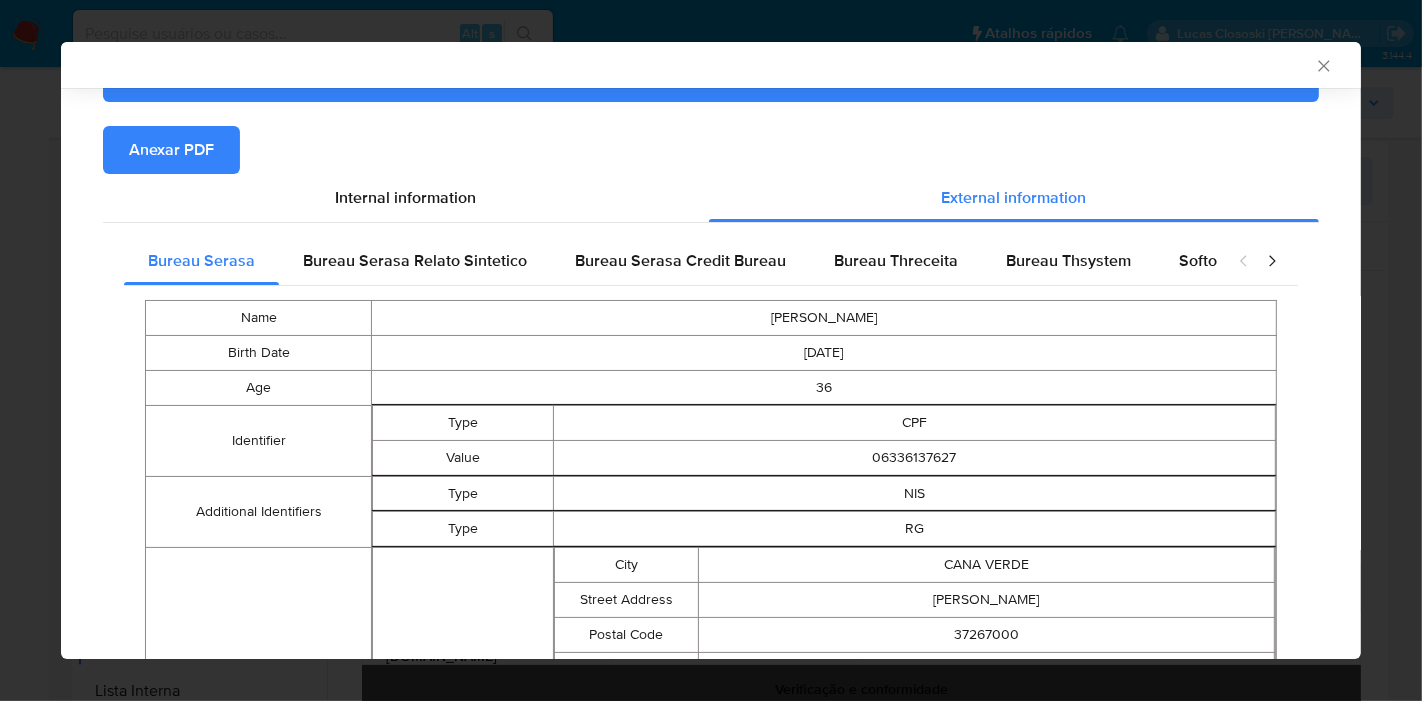 scroll, scrollTop: 5, scrollLeft: 0, axis: vertical 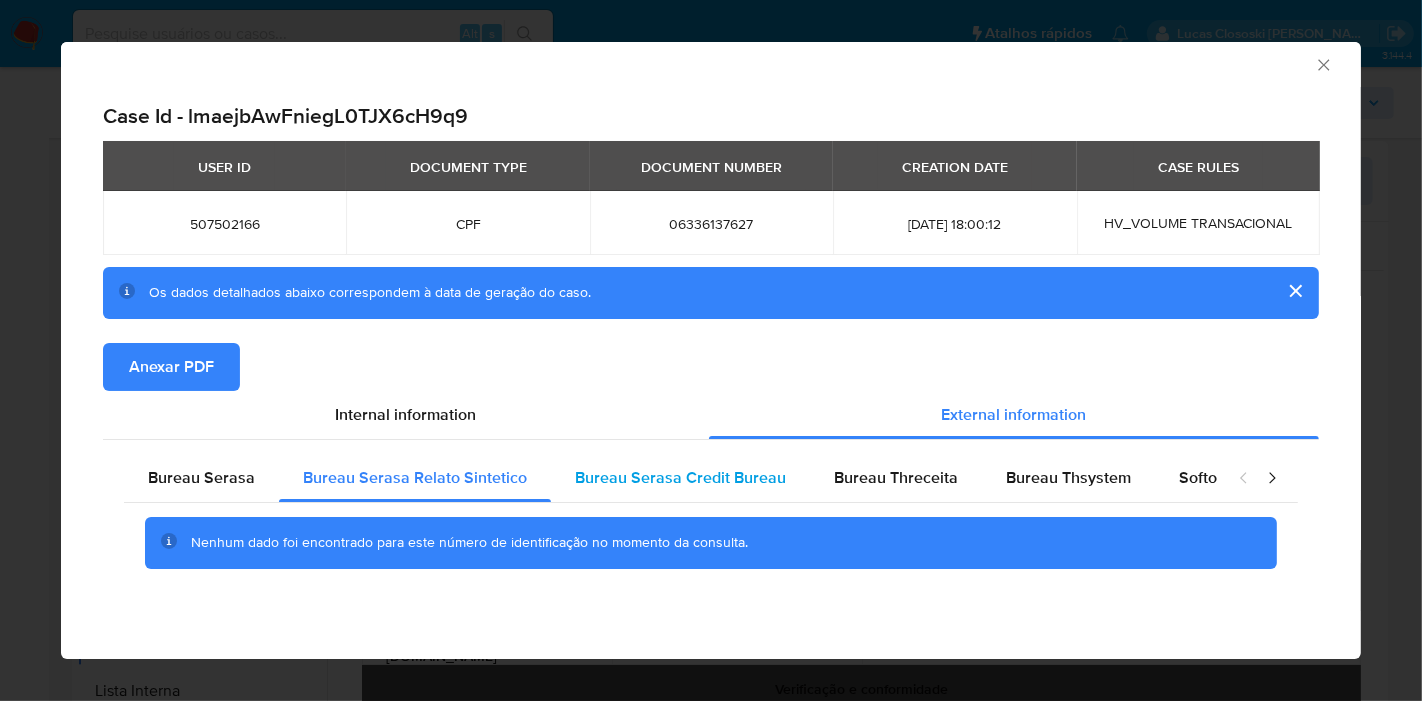 click on "Bureau Serasa Credit Bureau" at bounding box center (680, 477) 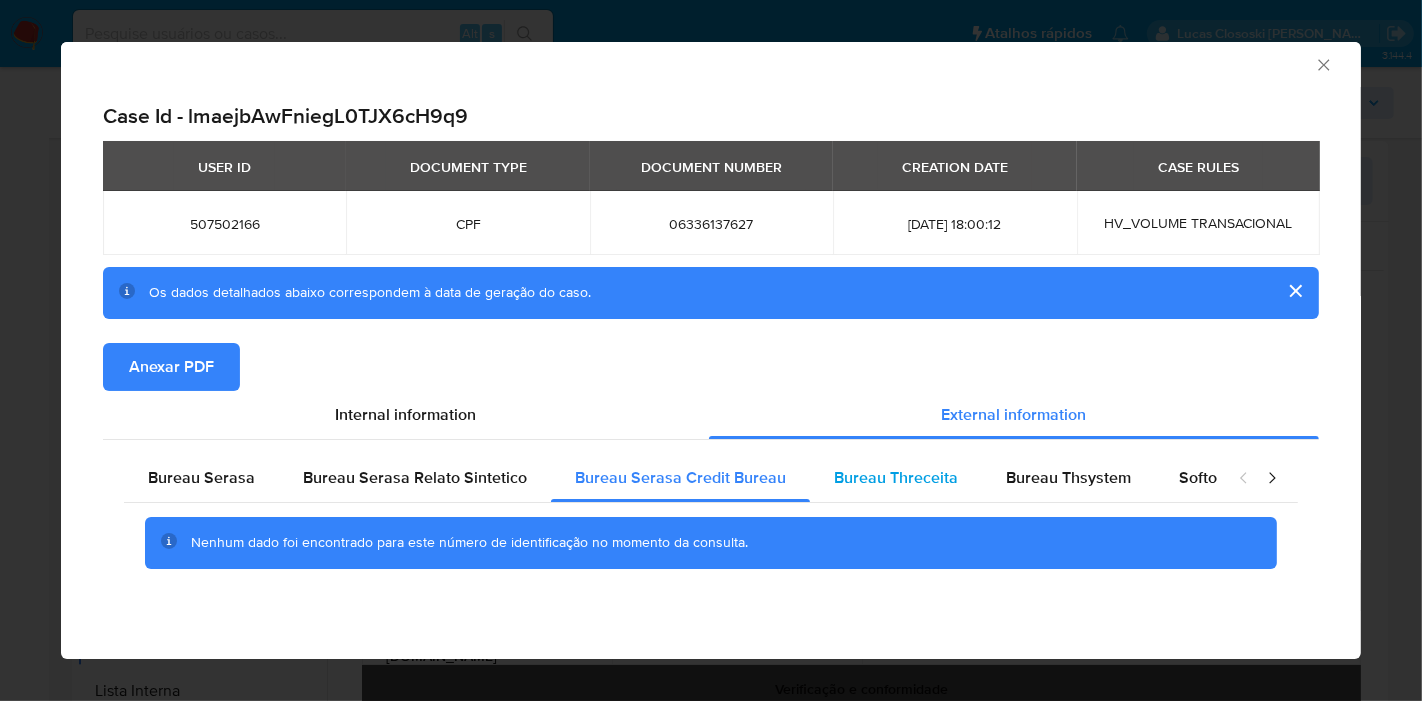 click on "Bureau Threceita" at bounding box center [896, 477] 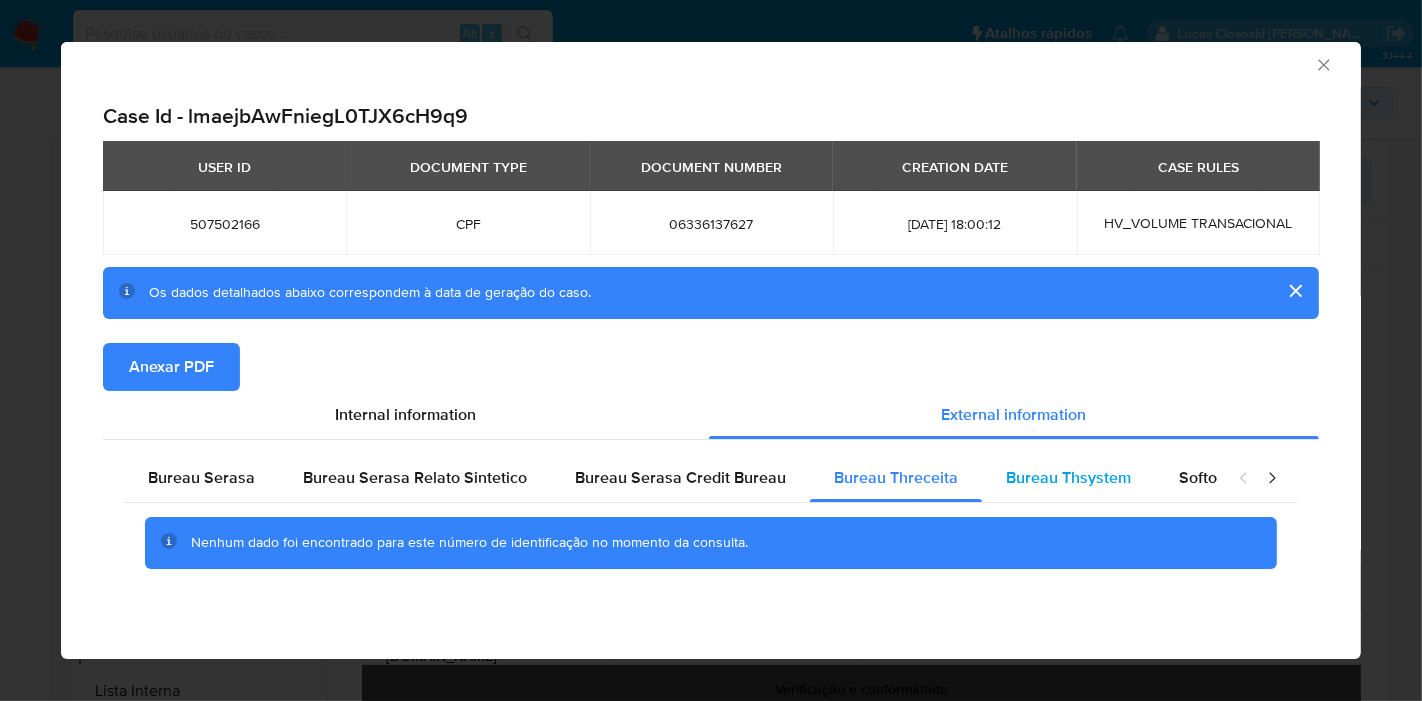 click on "Bureau Thsystem" at bounding box center [1068, 477] 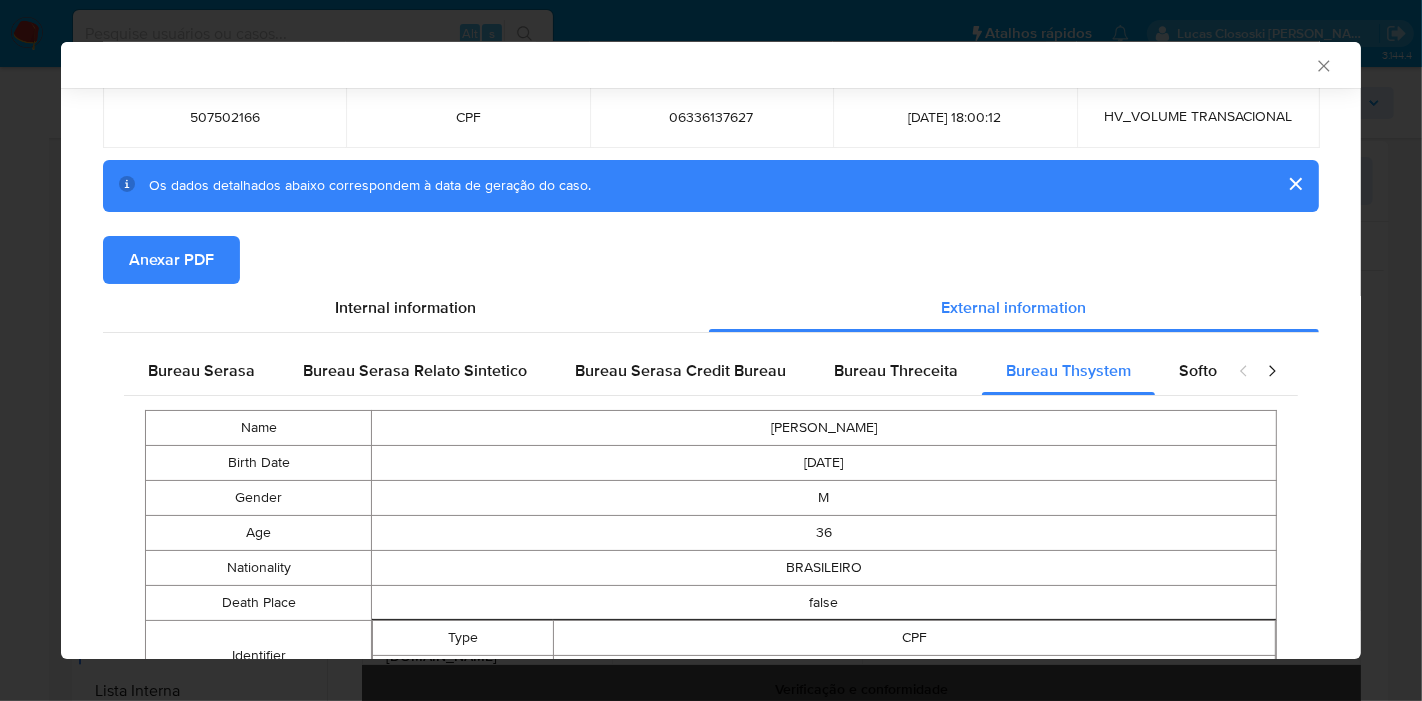 scroll, scrollTop: 334, scrollLeft: 0, axis: vertical 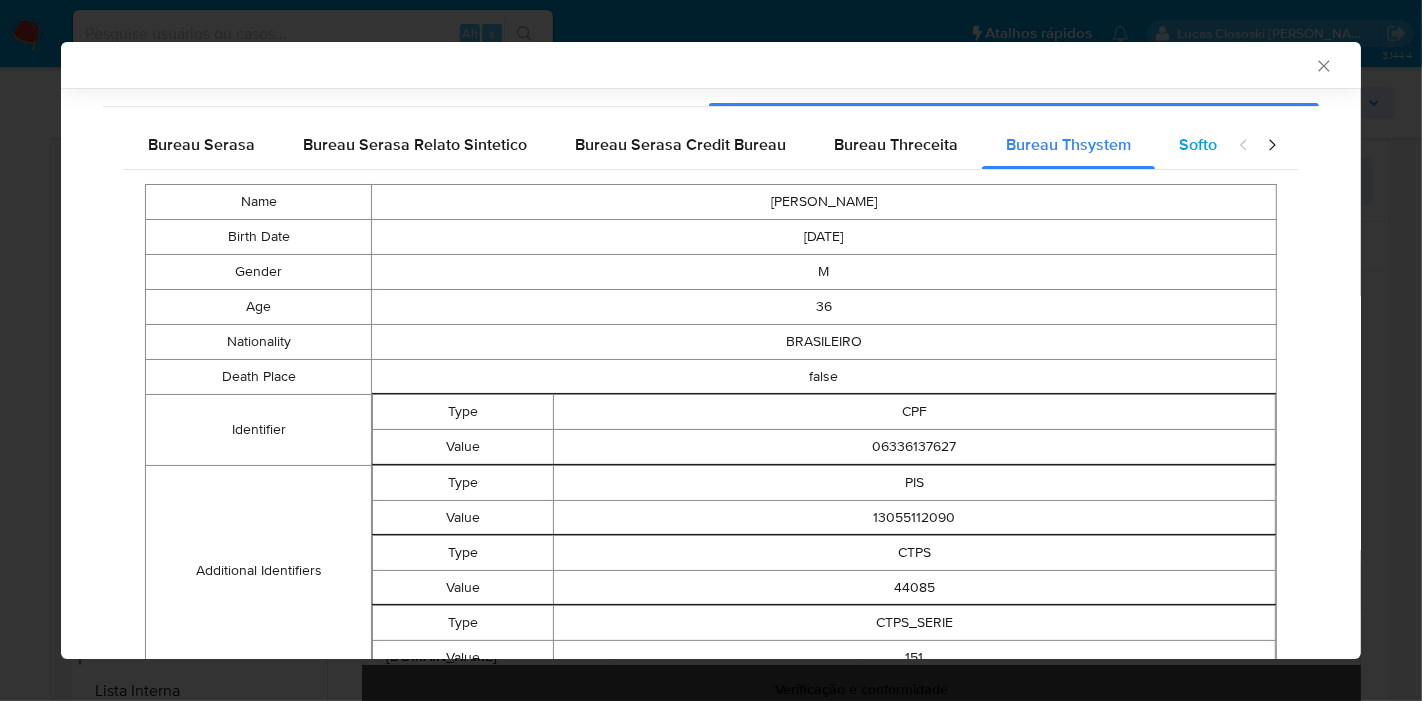 click on "Softon" at bounding box center (1202, 144) 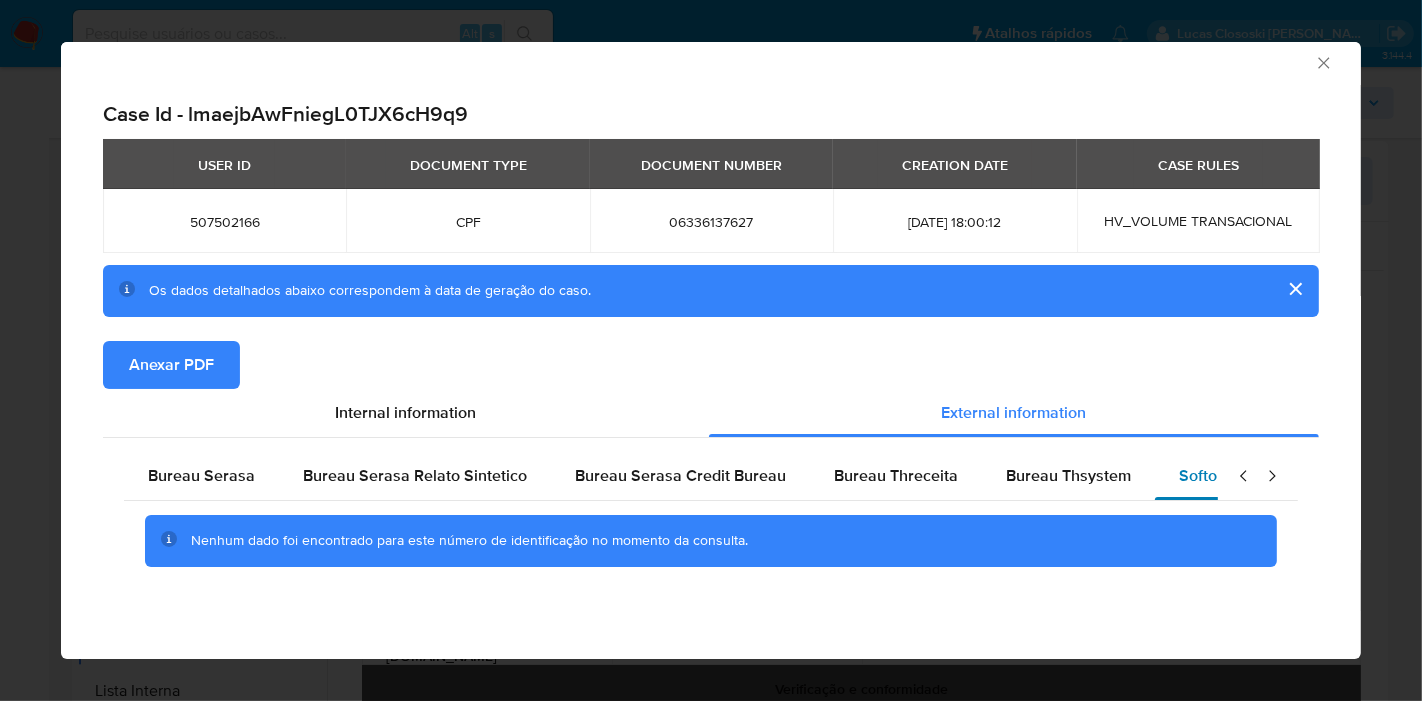 scroll, scrollTop: 5, scrollLeft: 0, axis: vertical 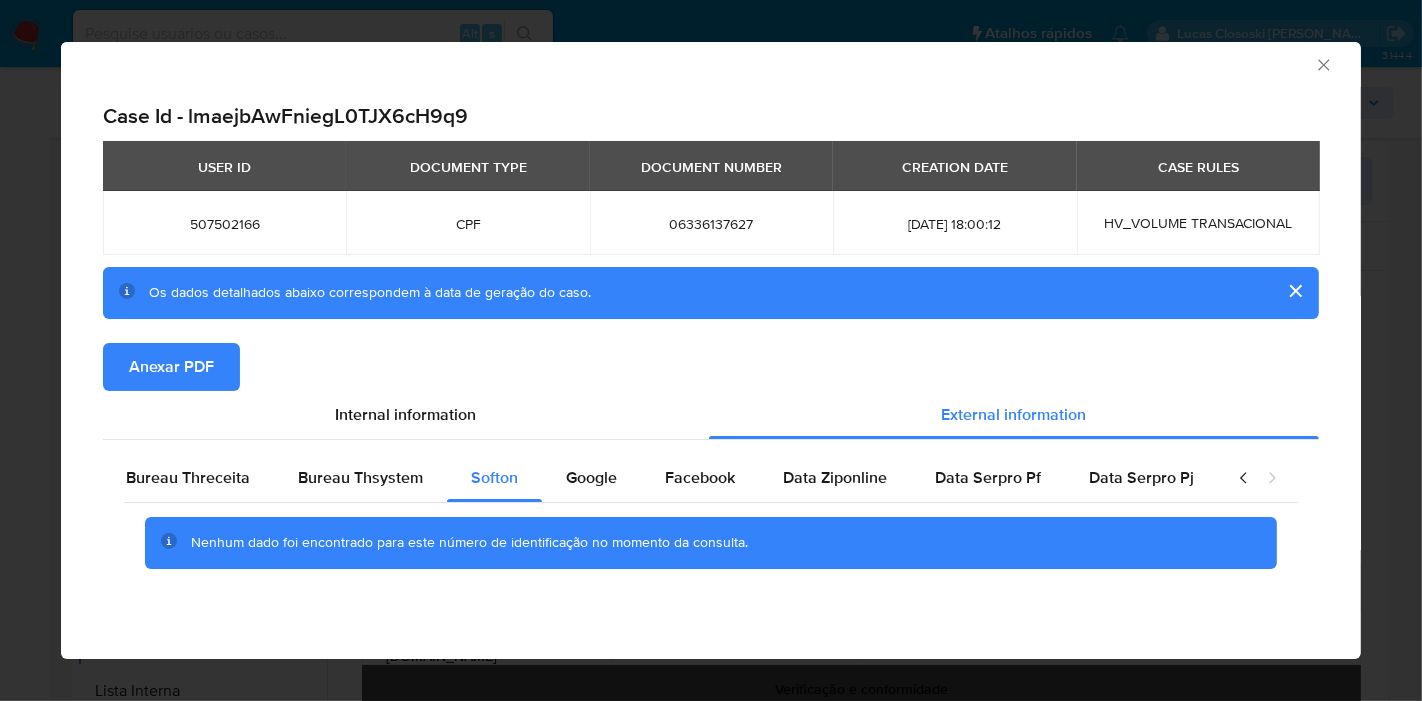 click on "AML Data Collector" at bounding box center (694, 62) 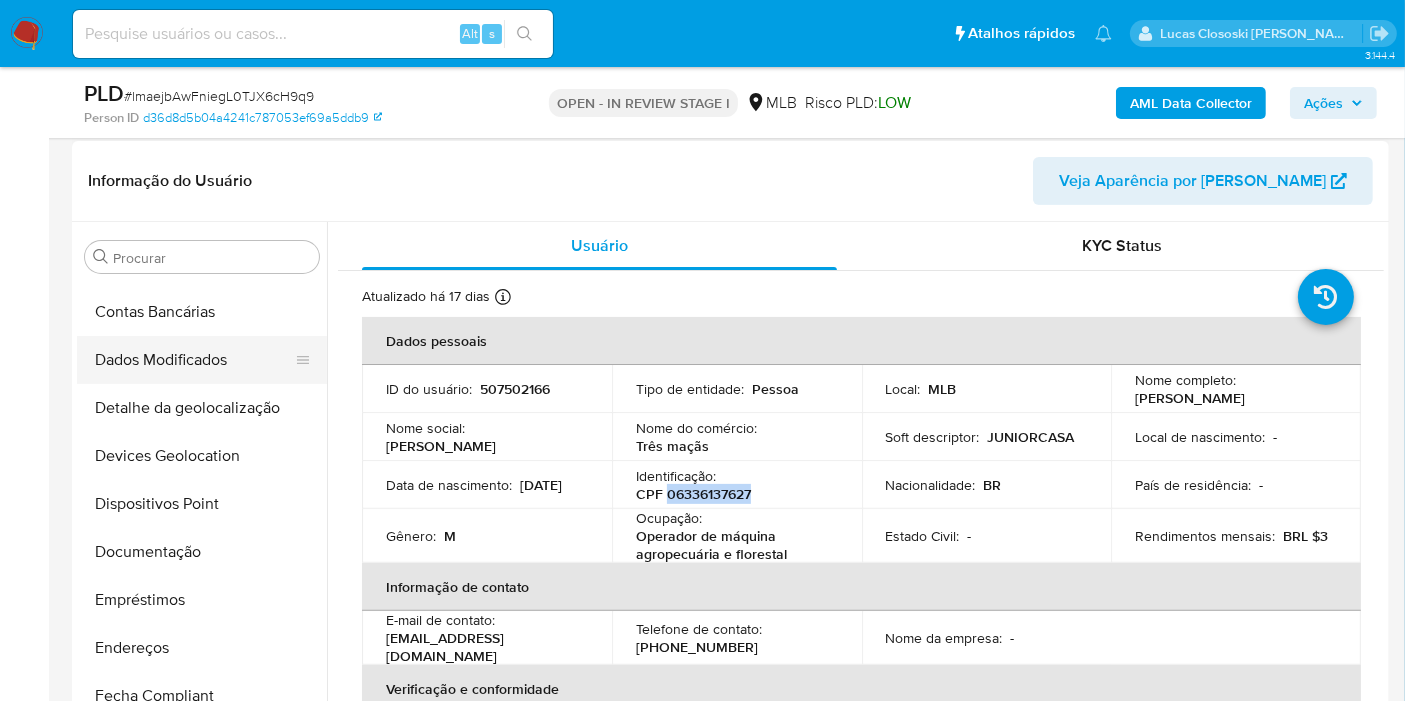 scroll, scrollTop: 0, scrollLeft: 0, axis: both 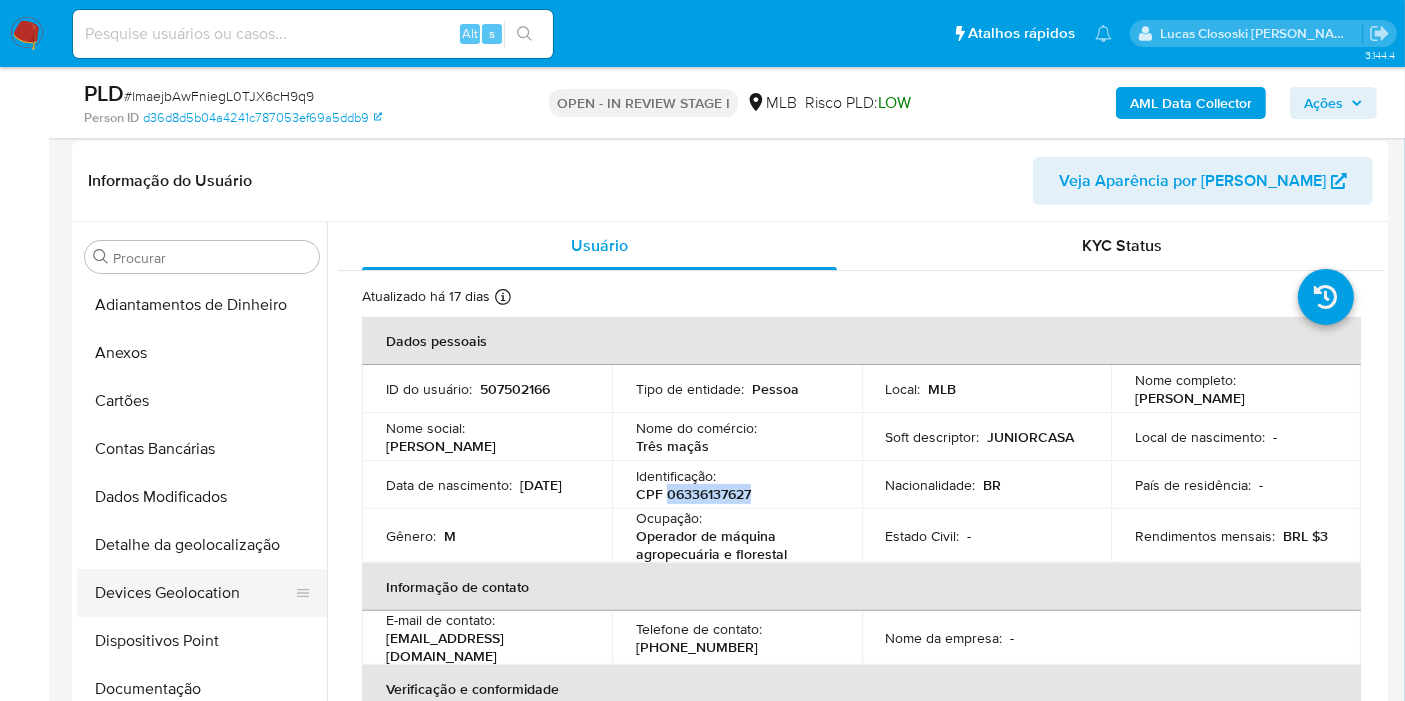 click on "Devices Geolocation" at bounding box center [194, 593] 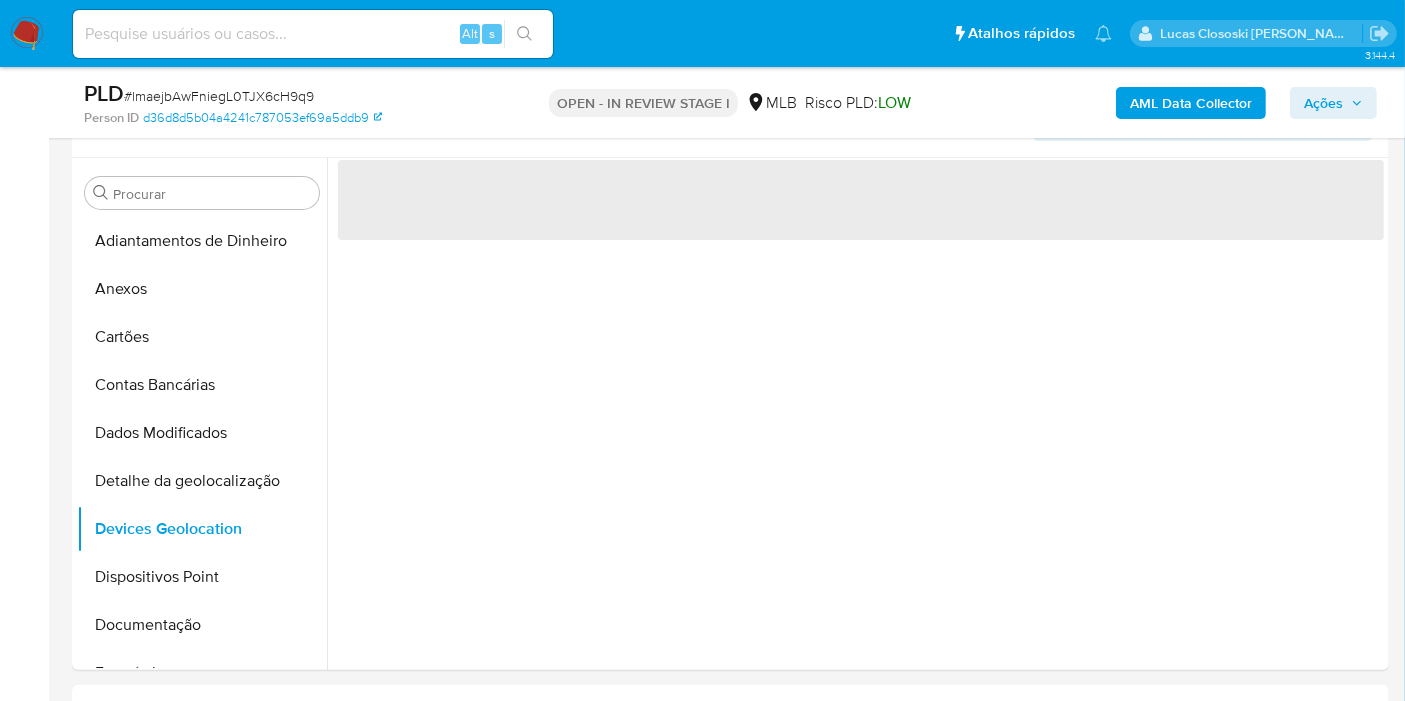 scroll, scrollTop: 529, scrollLeft: 0, axis: vertical 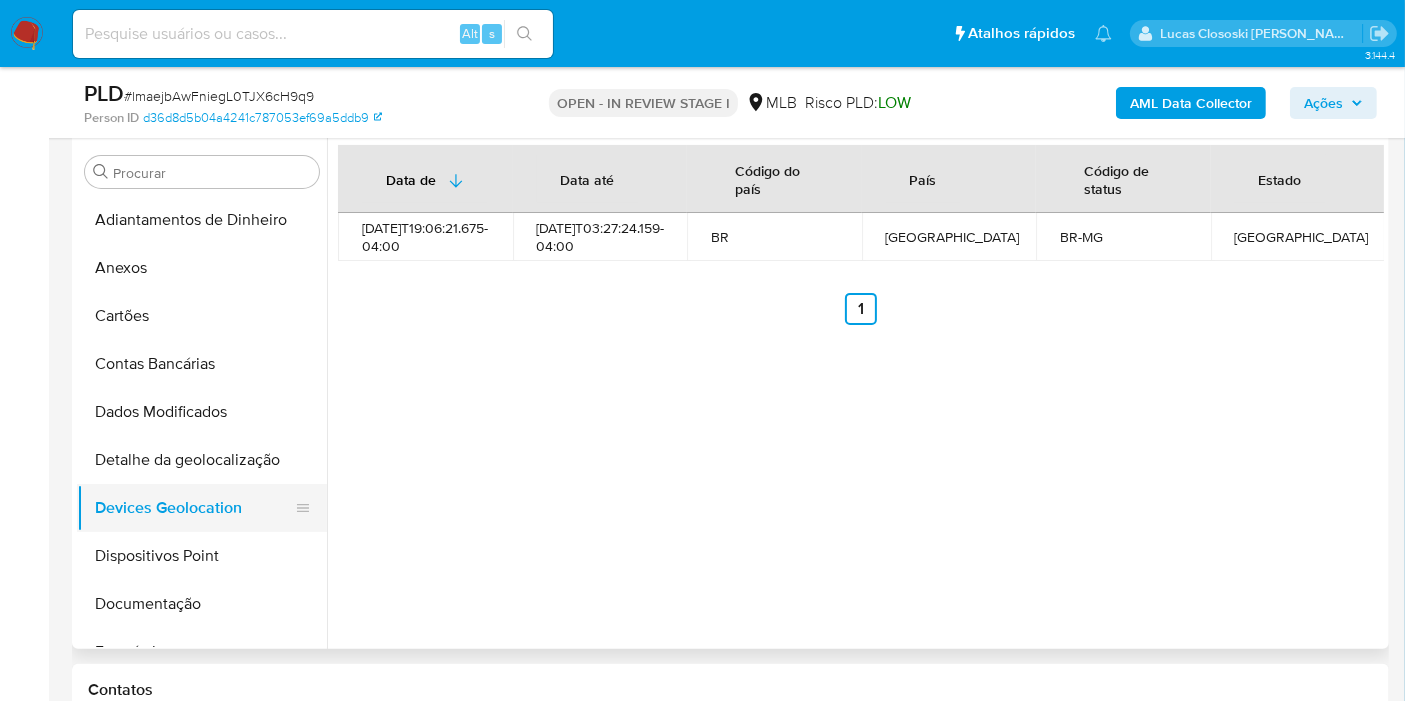 click on "Devices Geolocation" at bounding box center (194, 508) 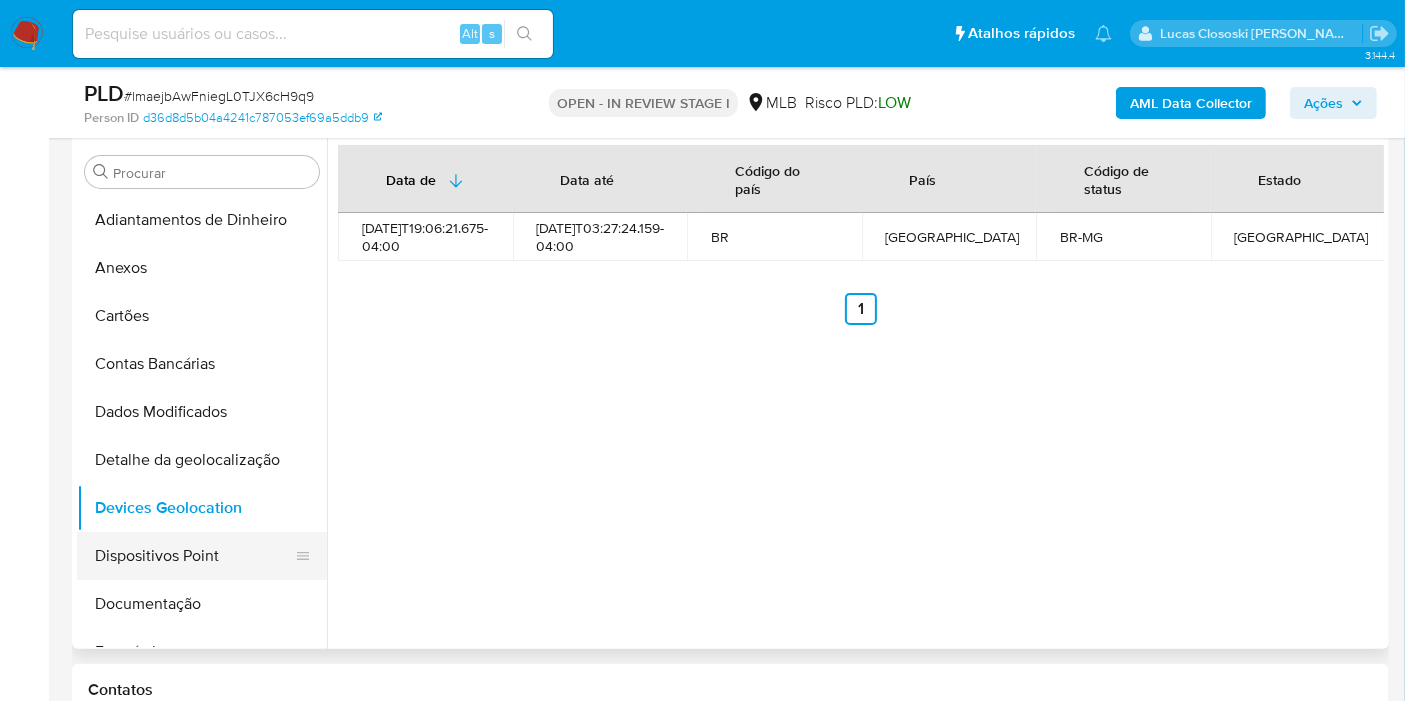 click on "Dispositivos Point" at bounding box center (194, 556) 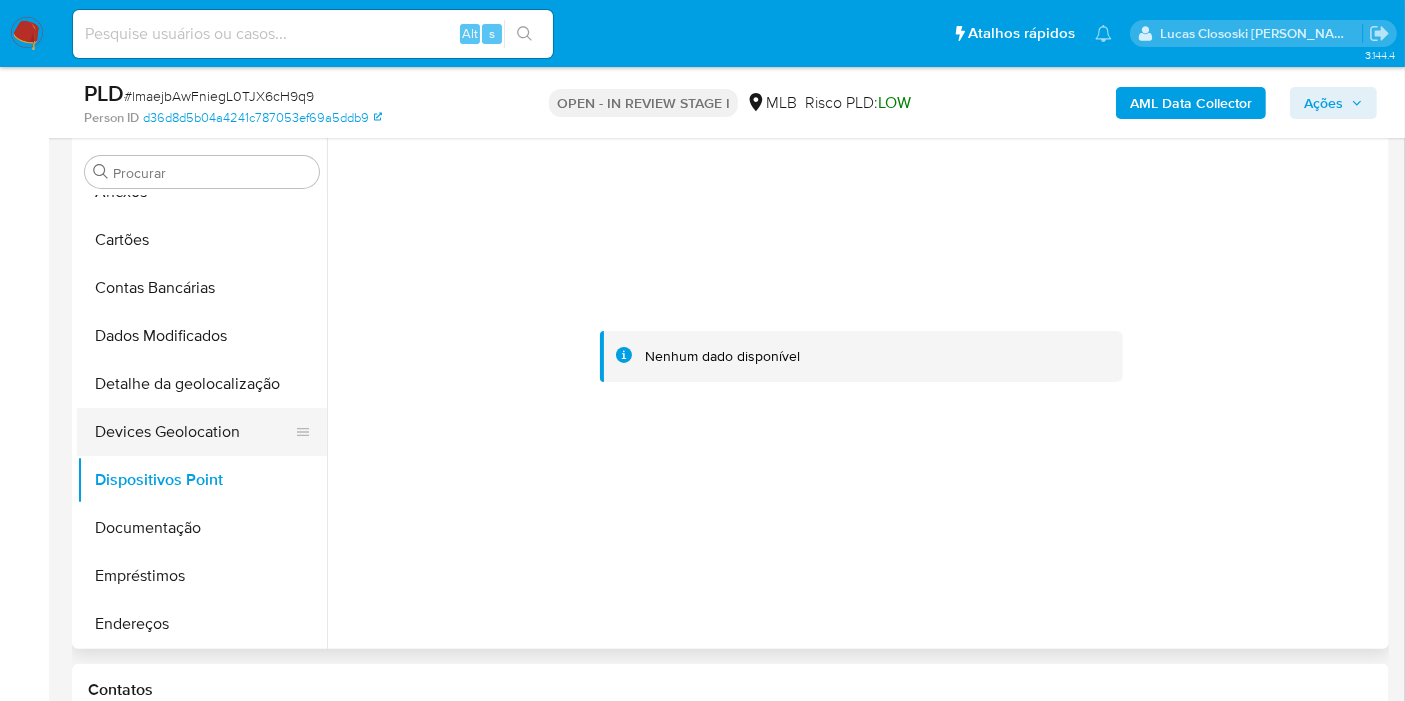 scroll, scrollTop: 111, scrollLeft: 0, axis: vertical 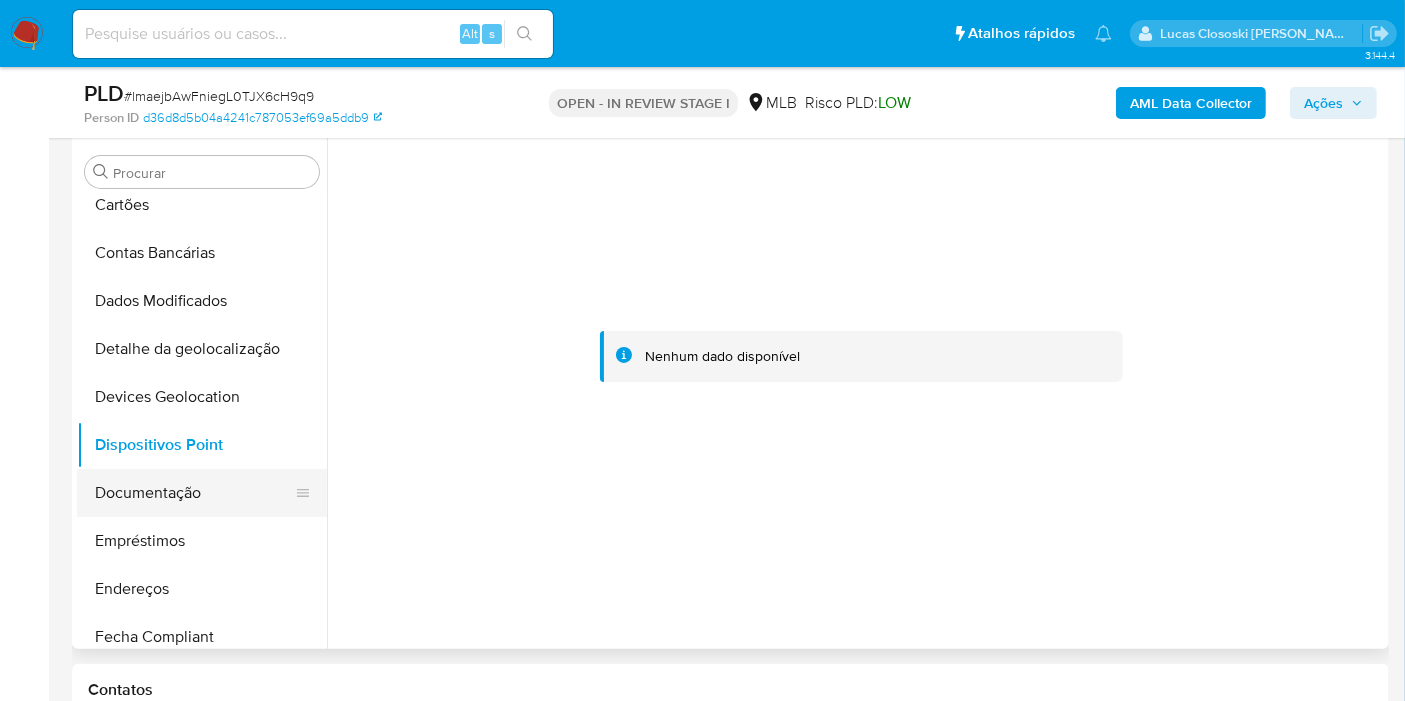 click on "Documentação" at bounding box center [194, 493] 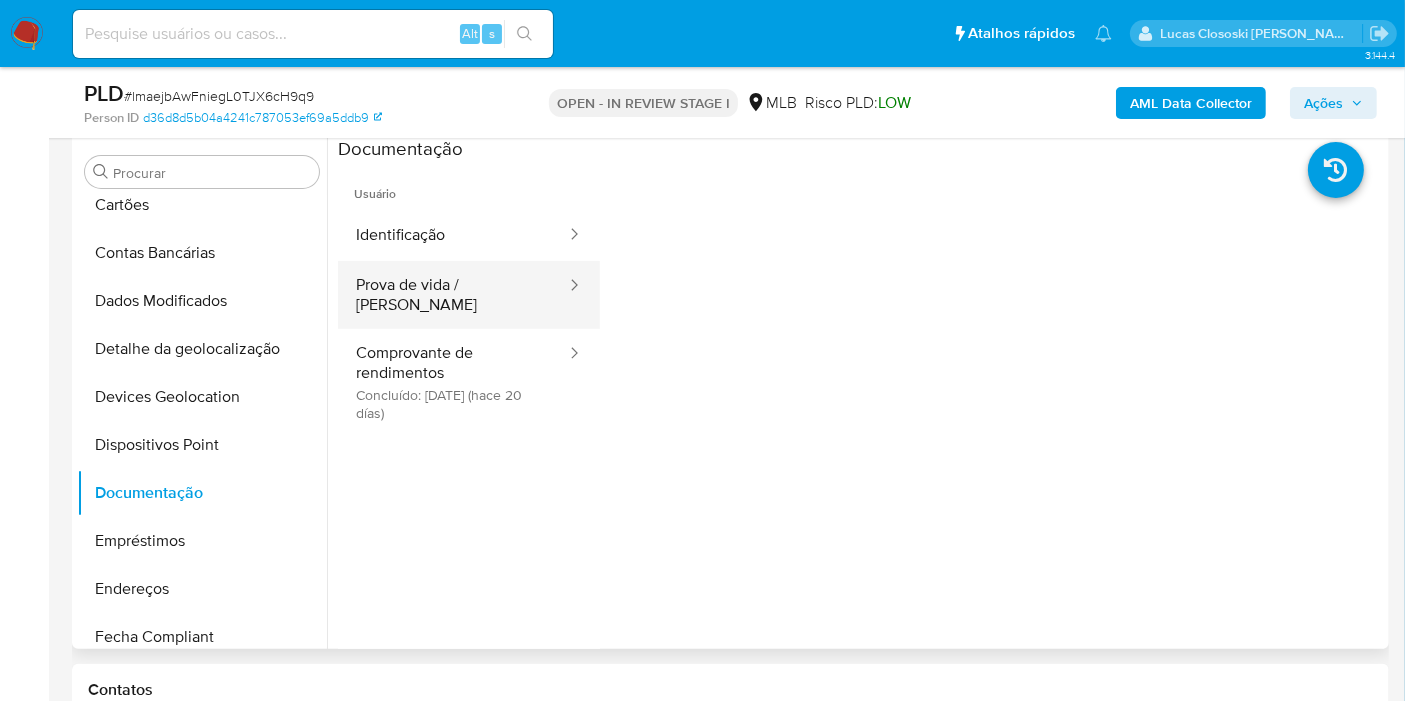 click on "Prova de vida / Selfie" at bounding box center (453, 295) 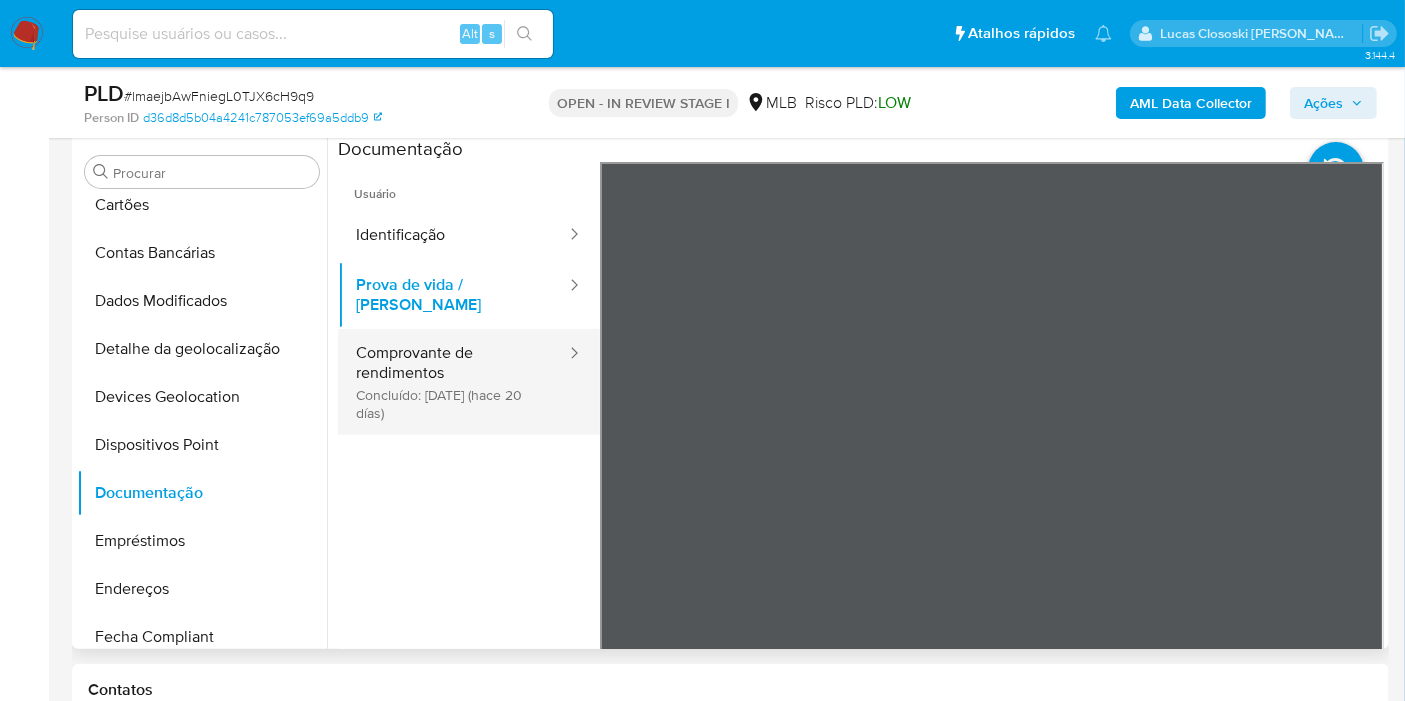 click on "Comprovante de rendimentos Concluído: 20/06/2025 (hace 20 días)" at bounding box center [453, 382] 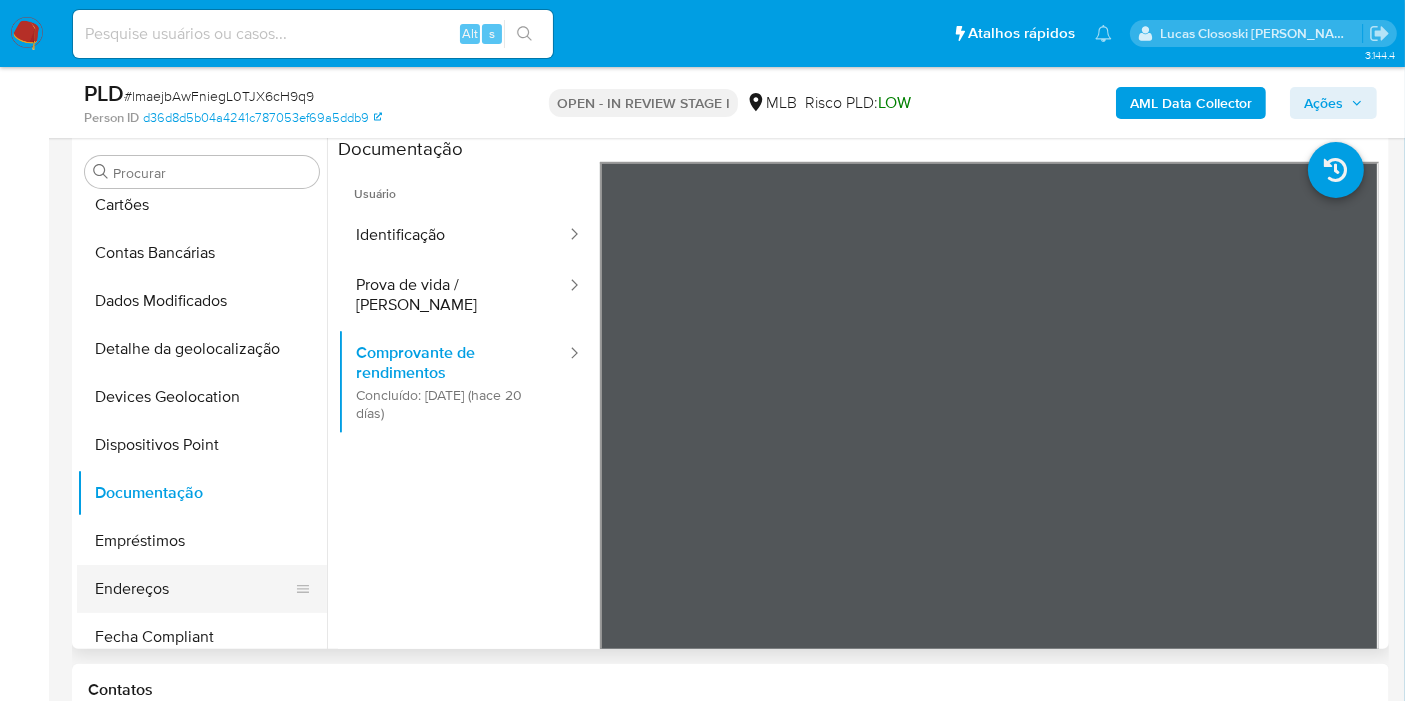 click on "Endereços" at bounding box center [194, 589] 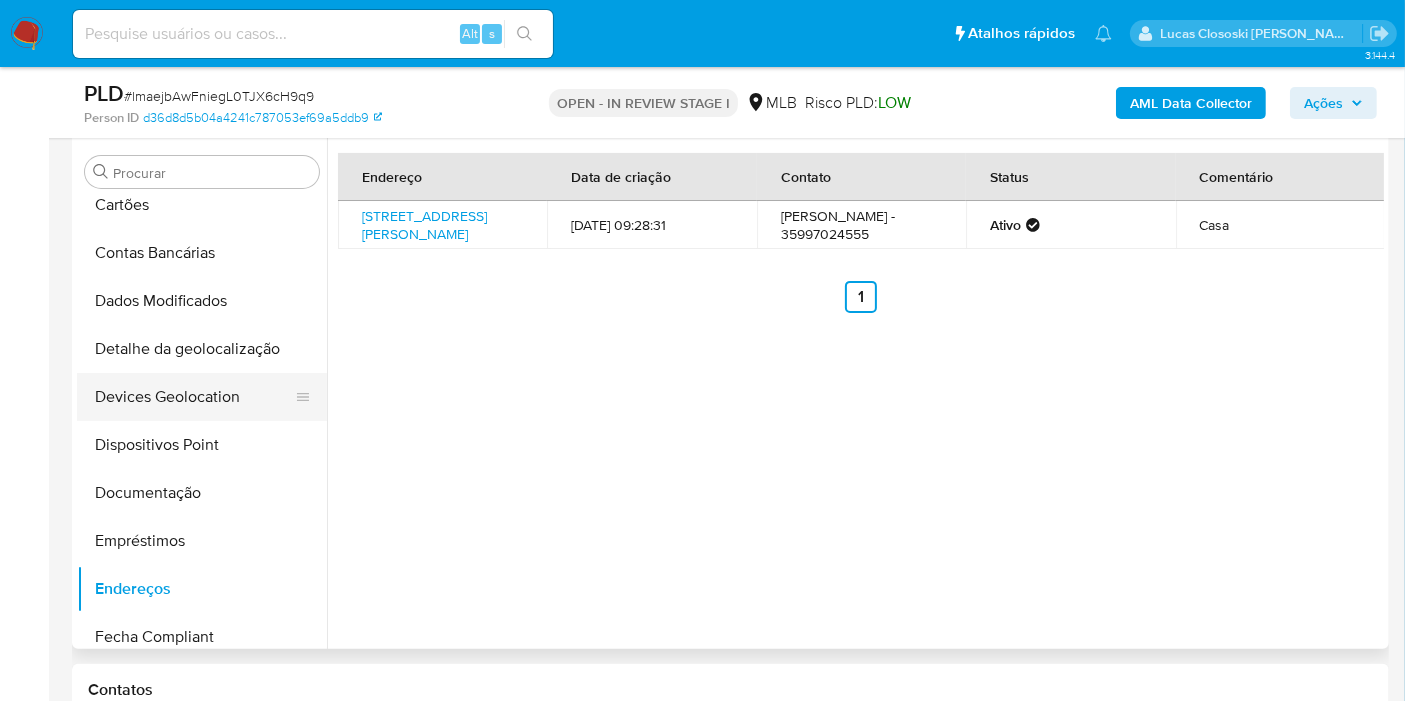 scroll, scrollTop: 222, scrollLeft: 0, axis: vertical 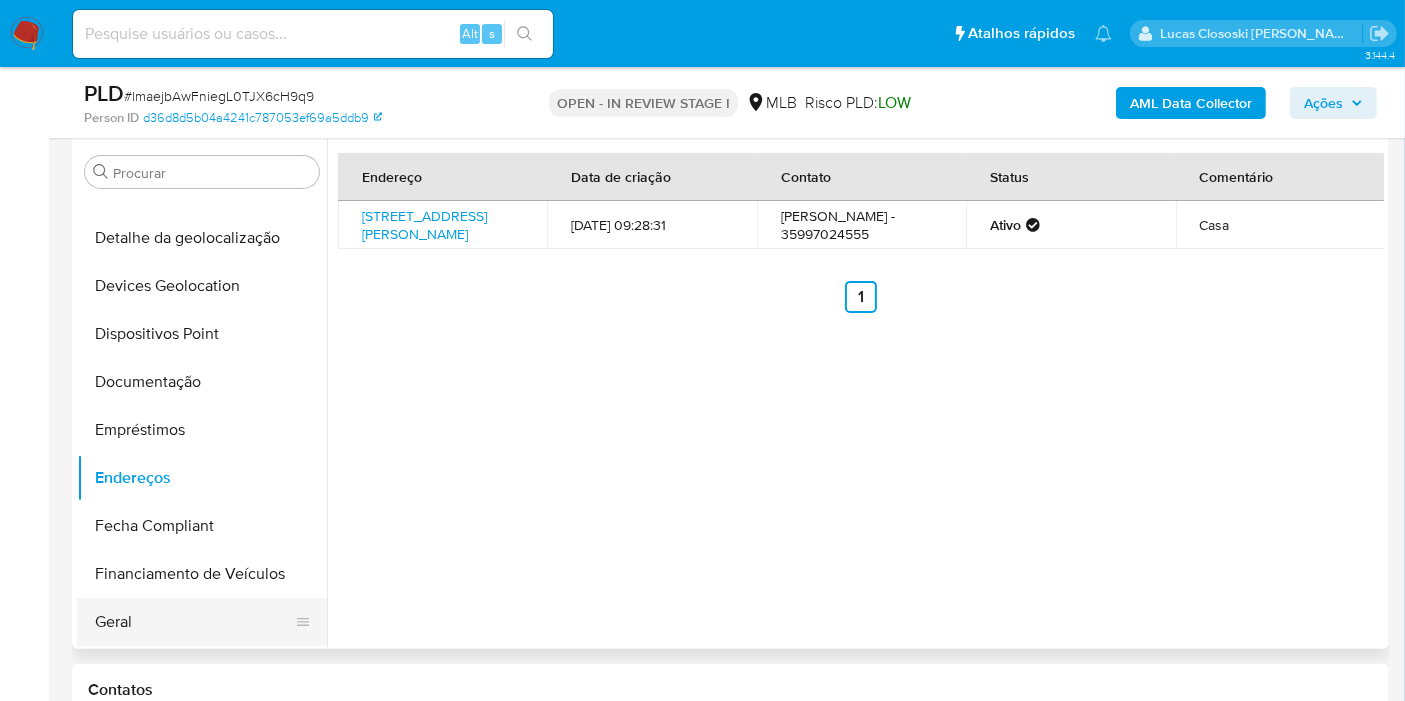 click on "Geral" at bounding box center (194, 622) 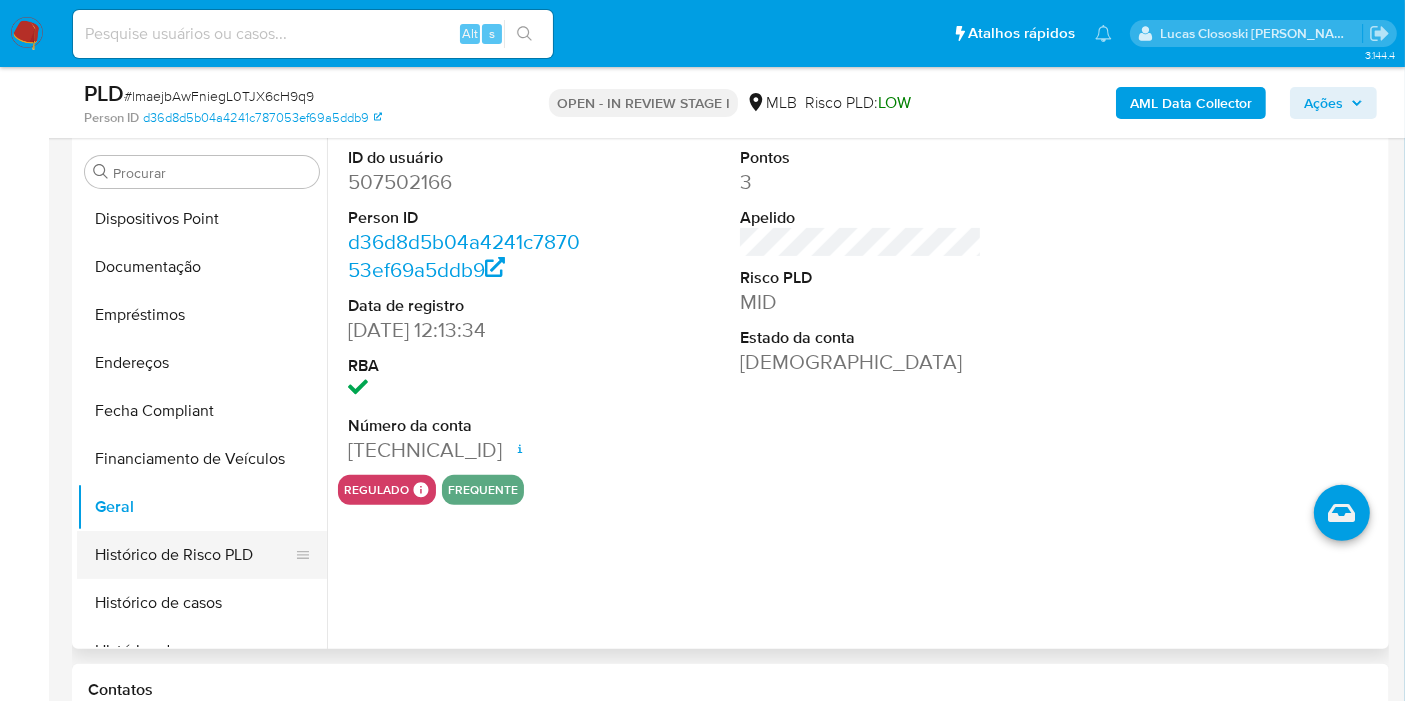 scroll, scrollTop: 444, scrollLeft: 0, axis: vertical 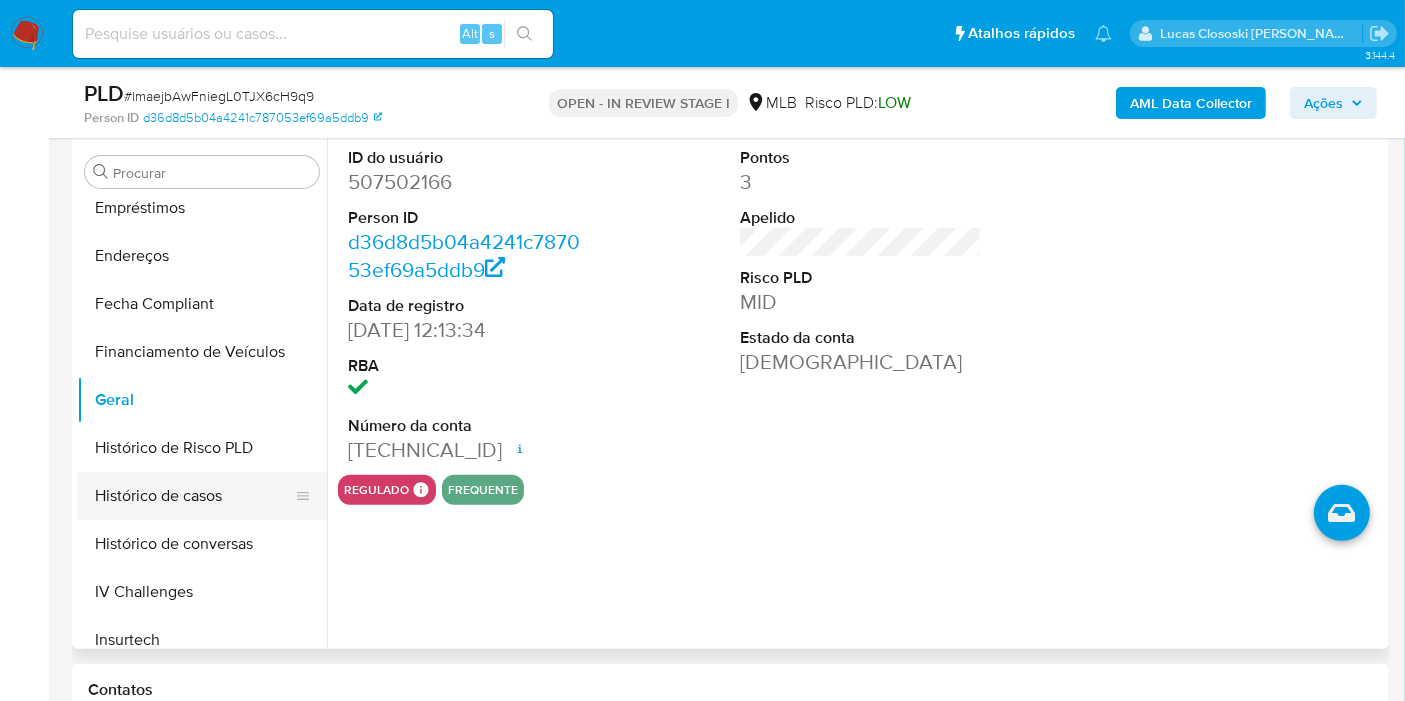 click on "Histórico de casos" at bounding box center [194, 496] 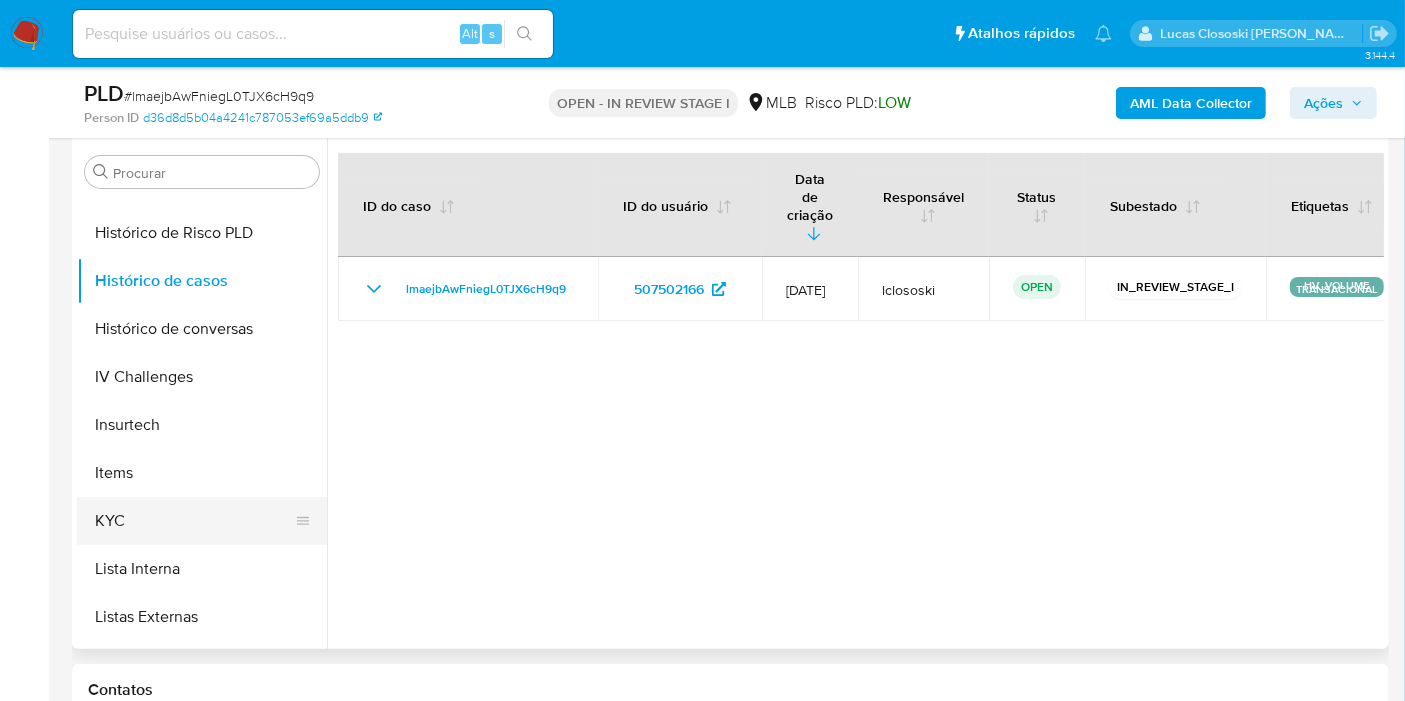 scroll, scrollTop: 666, scrollLeft: 0, axis: vertical 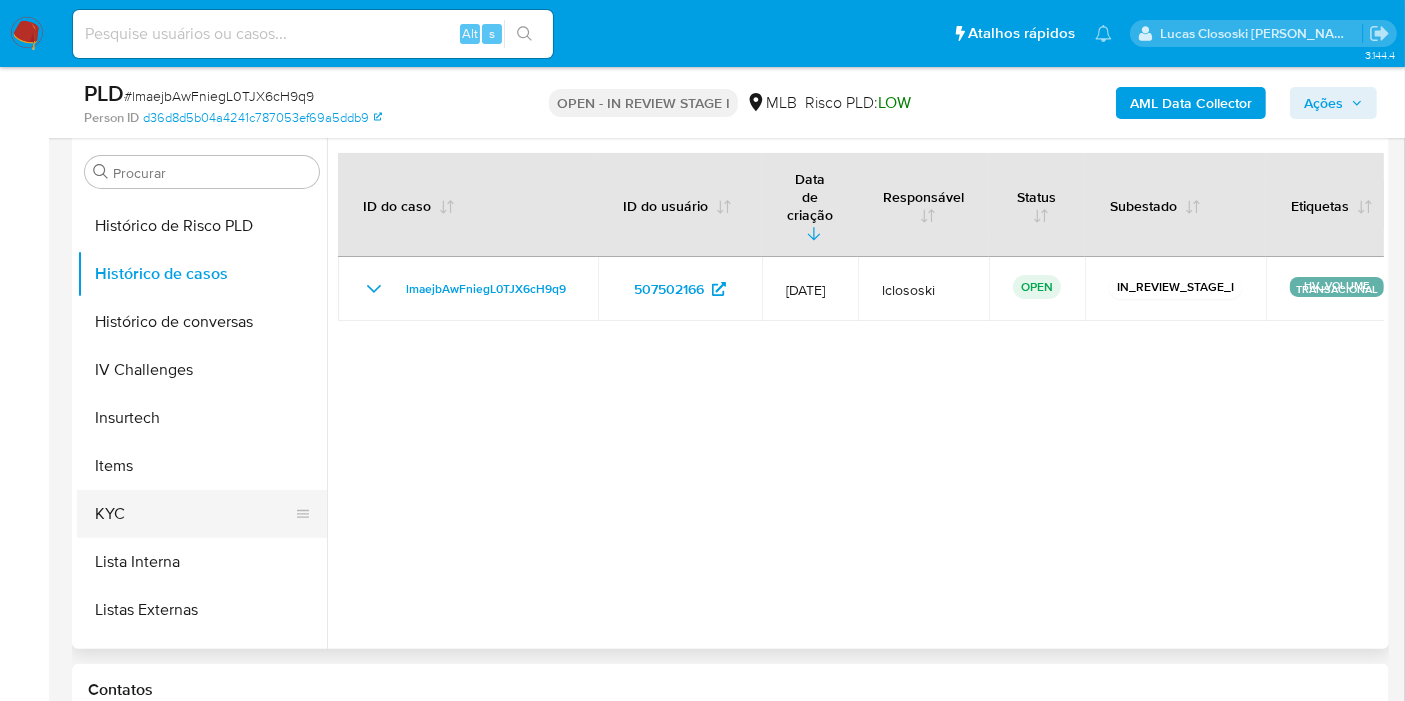 click on "KYC" at bounding box center [194, 514] 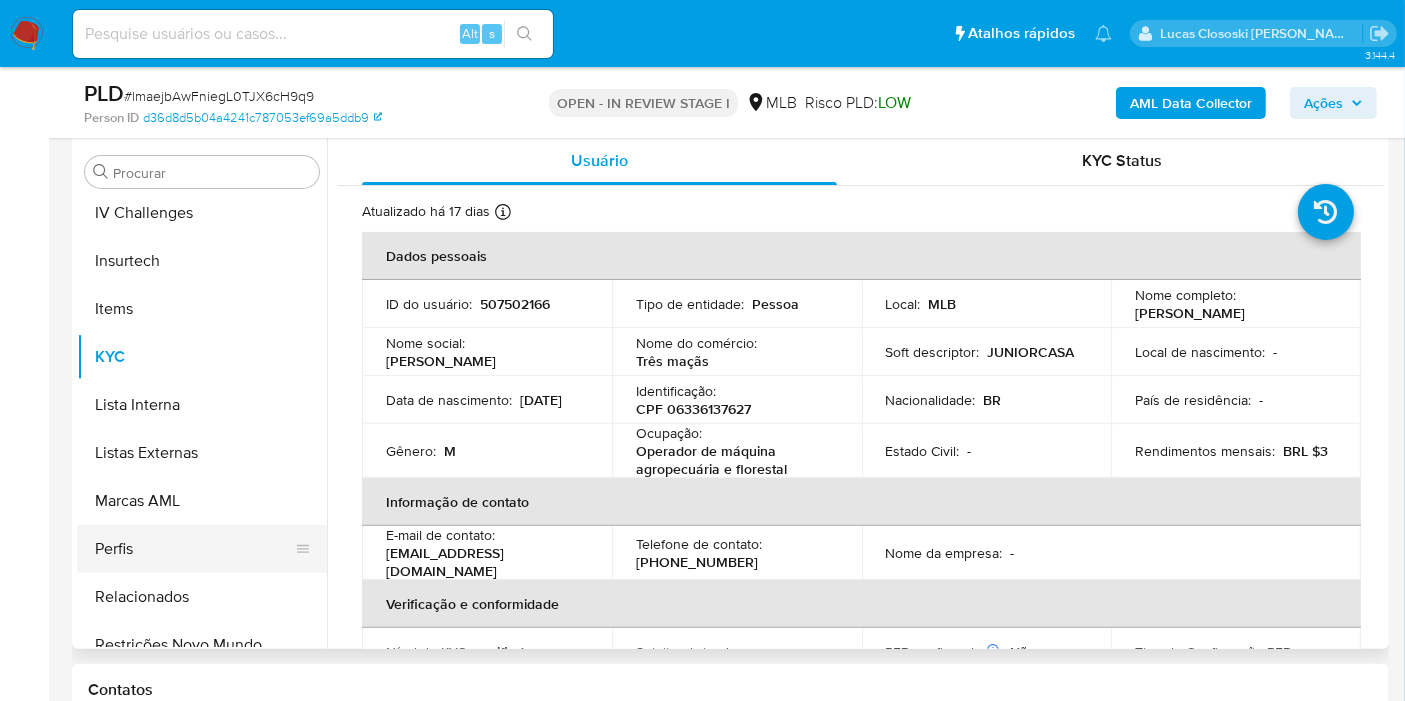 scroll, scrollTop: 844, scrollLeft: 0, axis: vertical 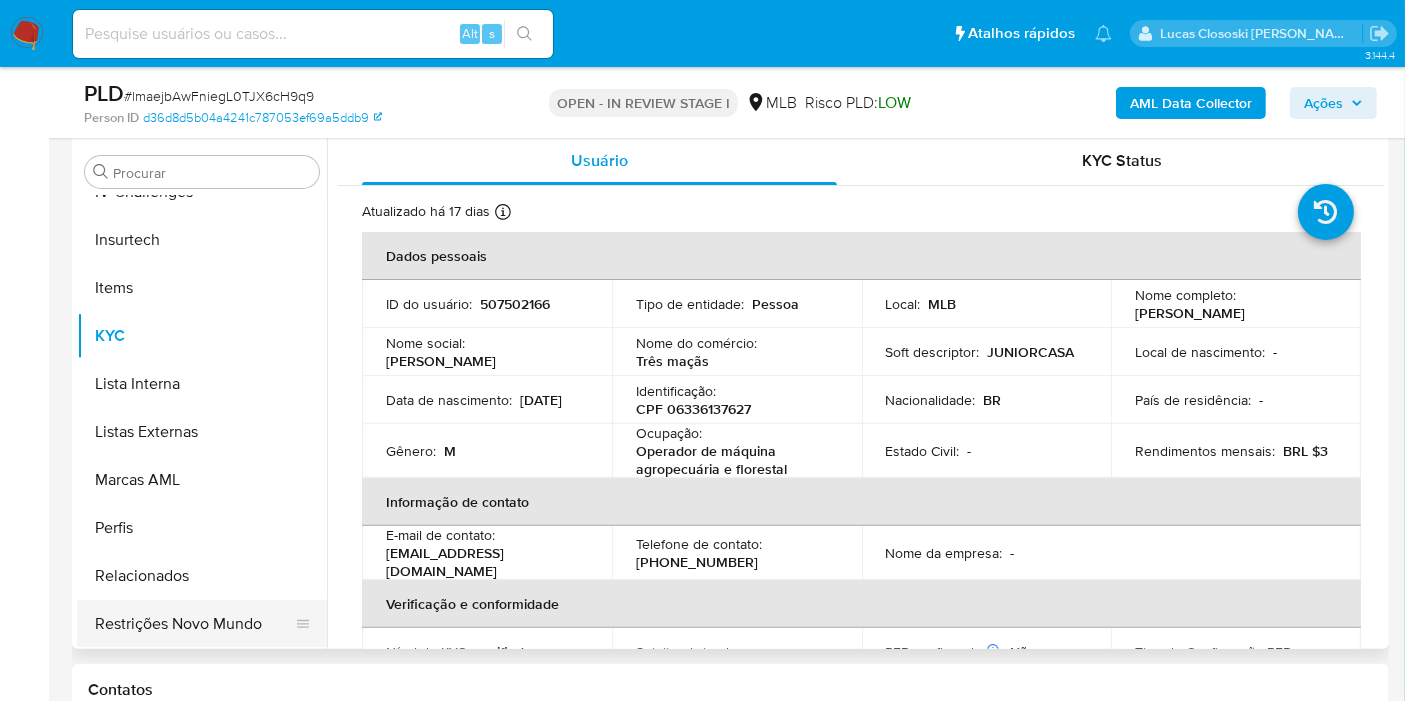click on "Restrições Novo Mundo" at bounding box center [194, 624] 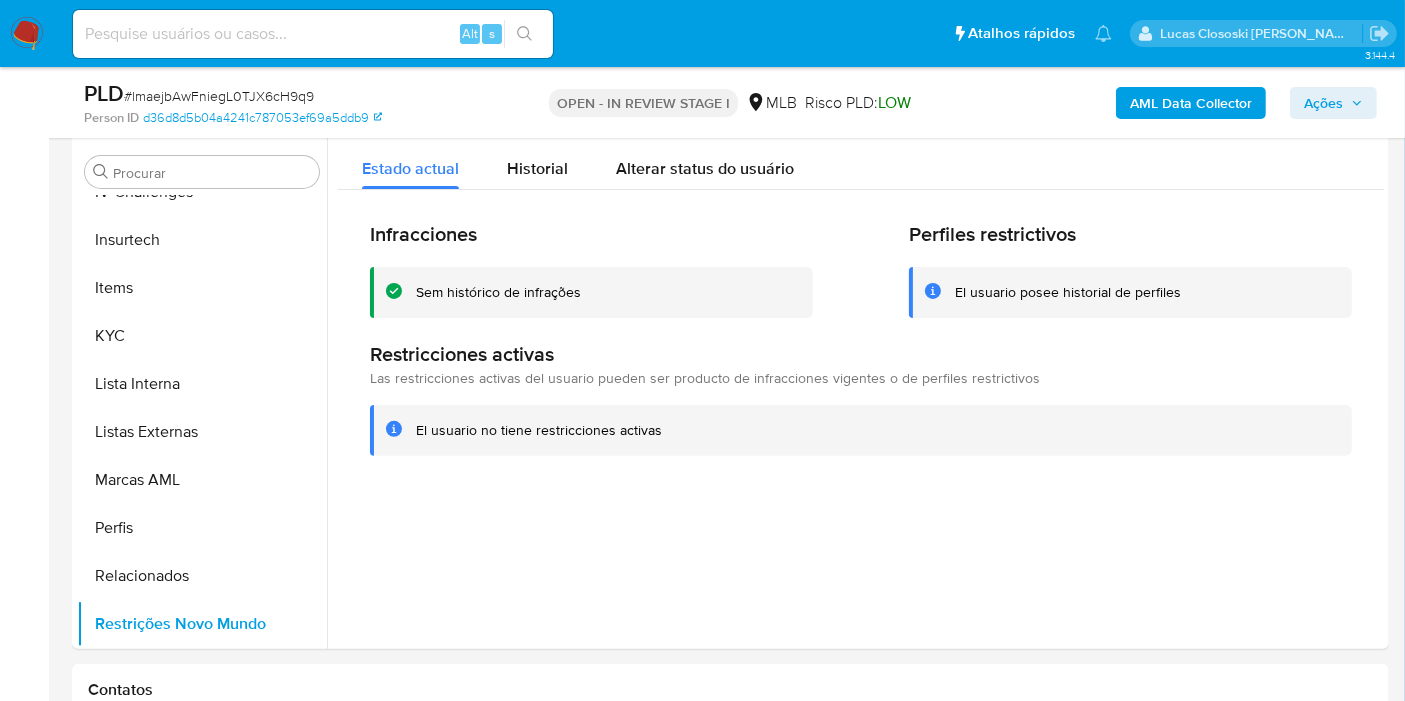 click on "# lmaejbAwFniegL0TJX6cH9q9" at bounding box center [219, 96] 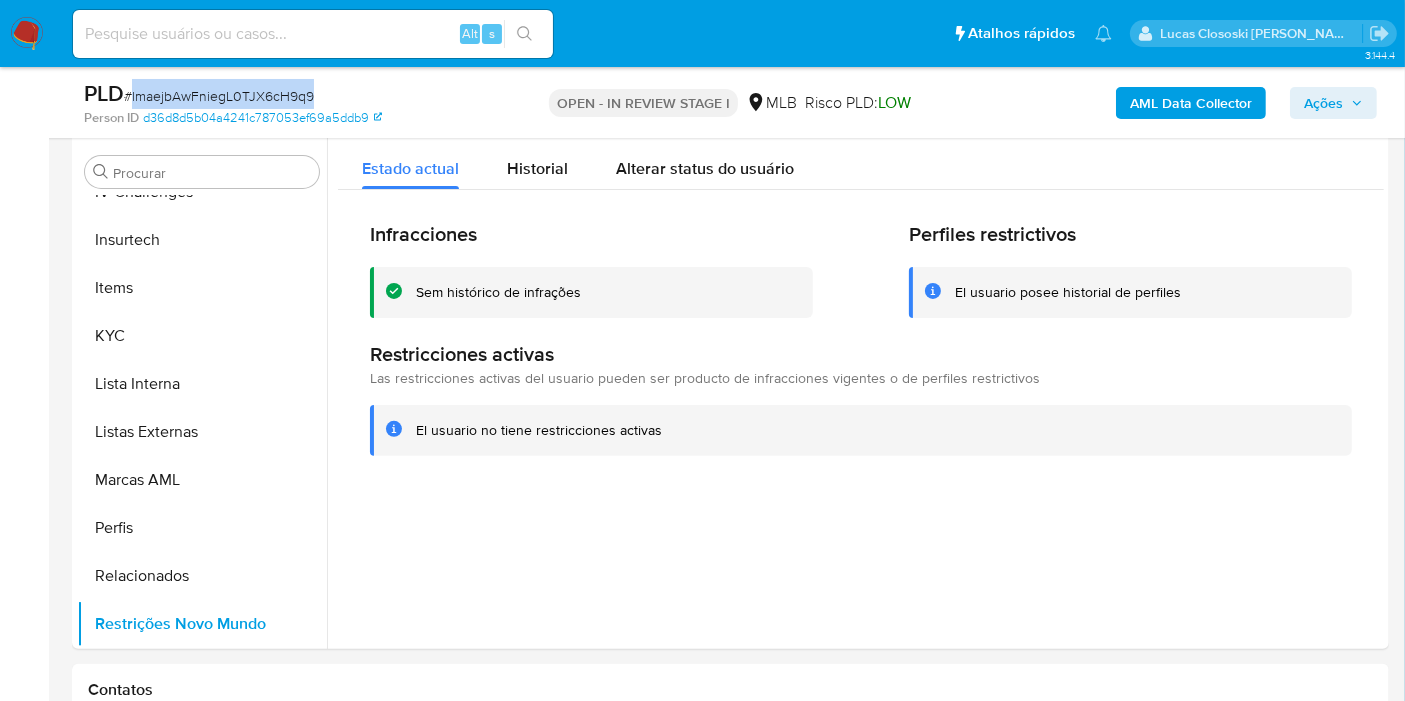 click on "# lmaejbAwFniegL0TJX6cH9q9" at bounding box center (219, 96) 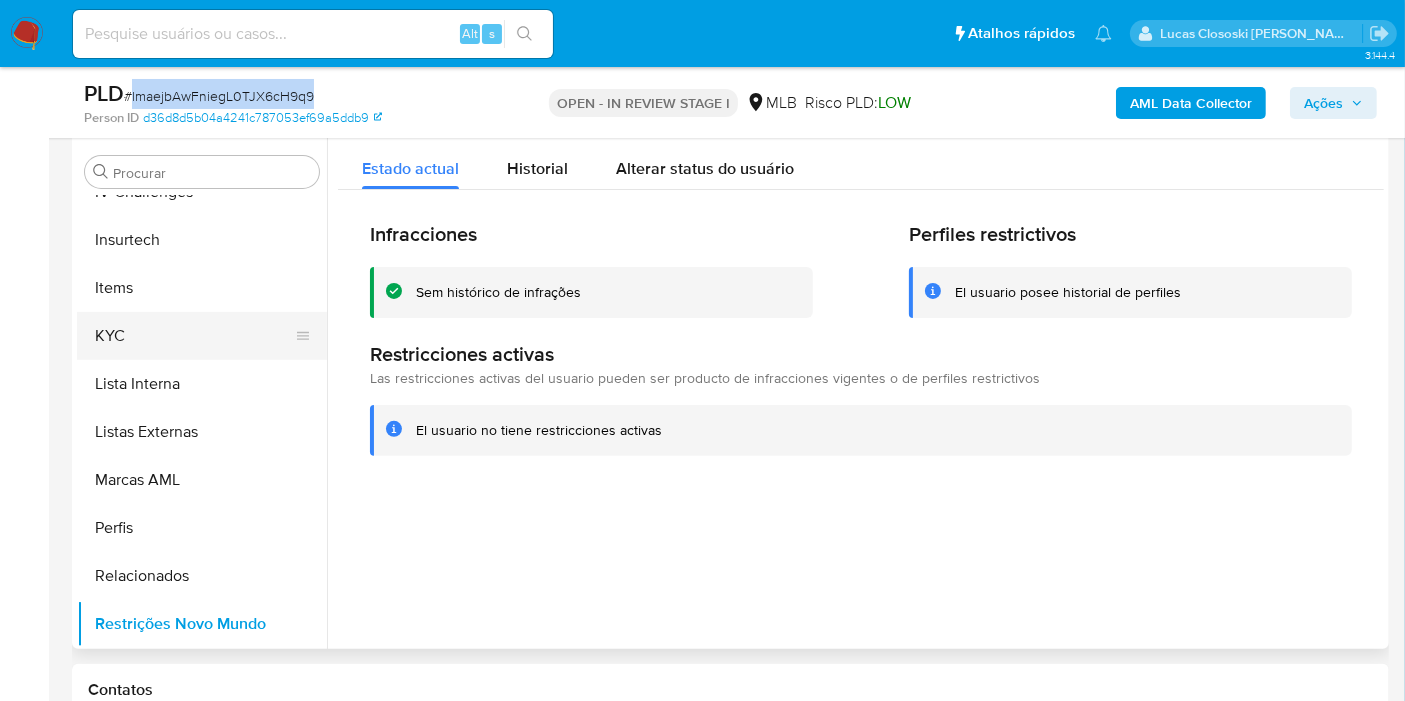 click on "KYC" at bounding box center [194, 336] 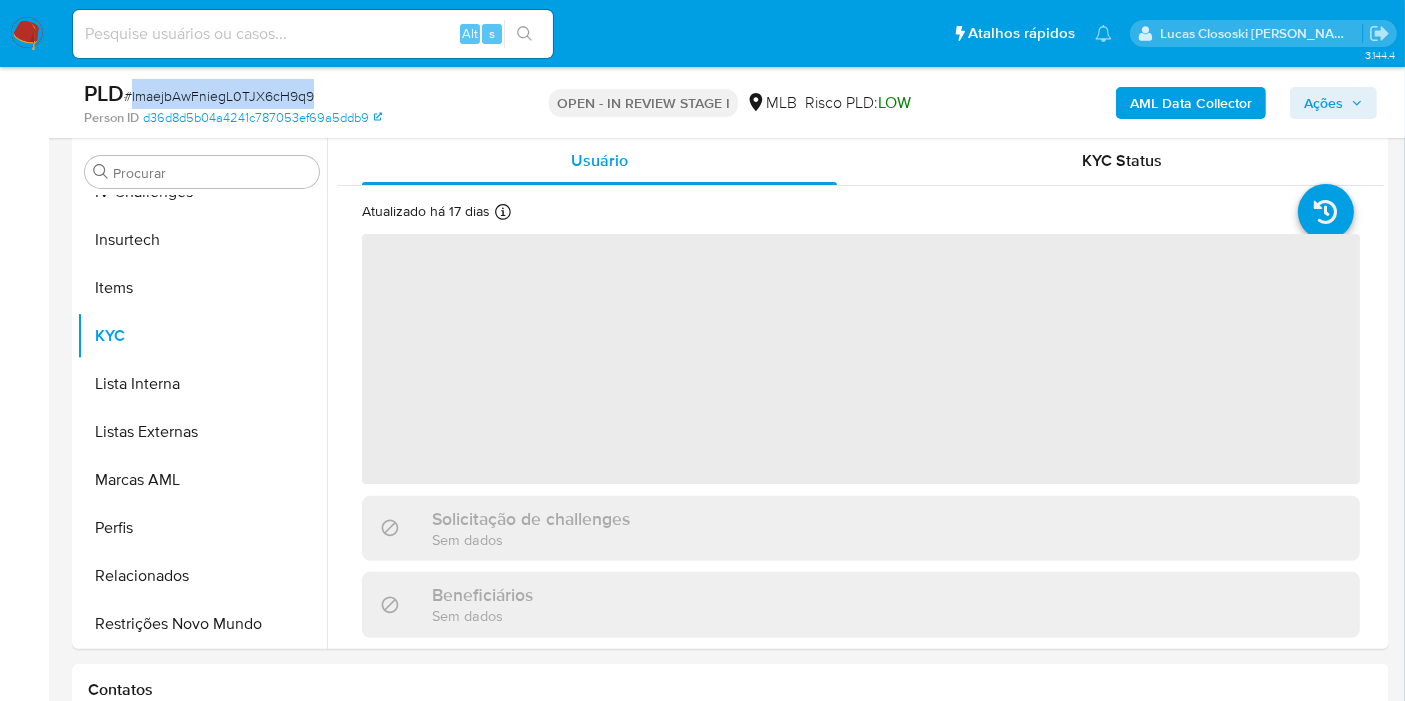 click on "PLD # lmaejbAwFniegL0TJX6cH9q9 Person ID d36d8d5b04a4241c787053ef69a5ddb9 OPEN - IN REVIEW STAGE I  MLB Risco PLD:  LOW AML Data Collector Ações" at bounding box center (730, 102) 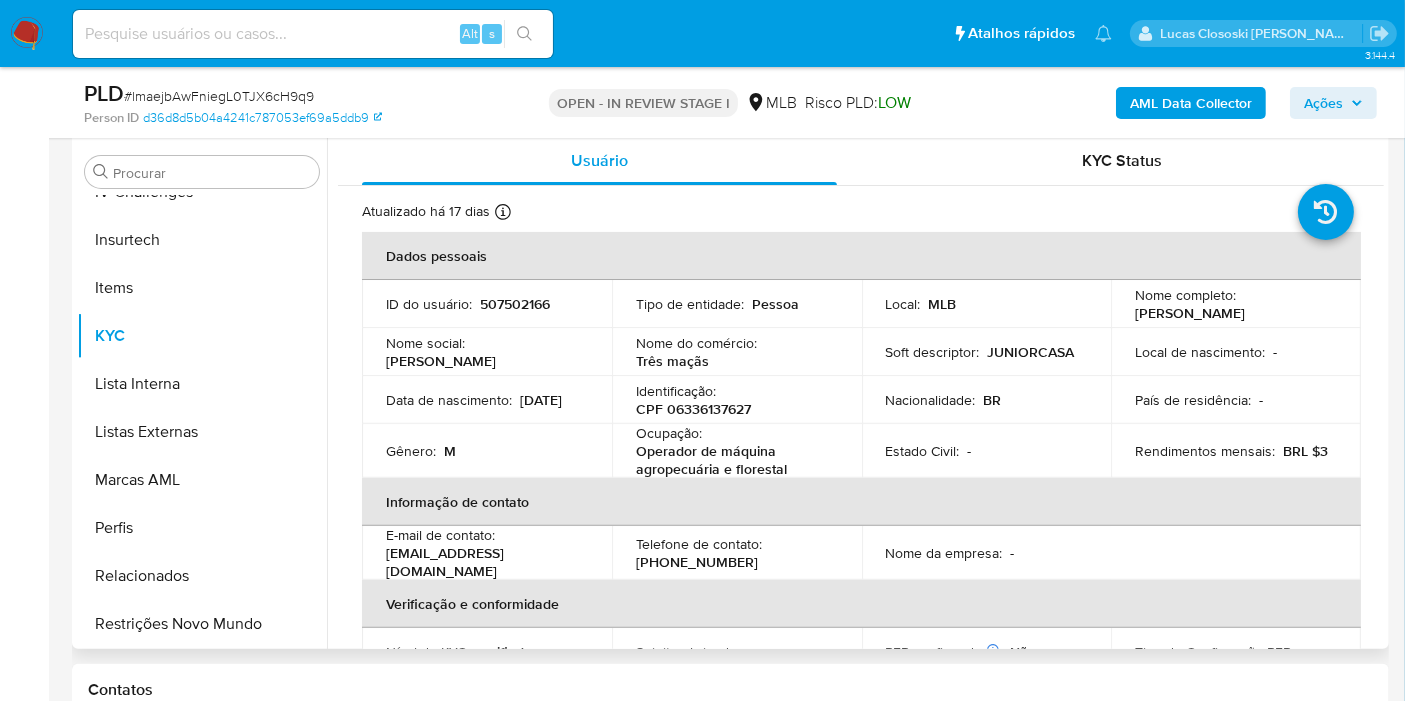 click on "CPF 06336137627" at bounding box center [693, 409] 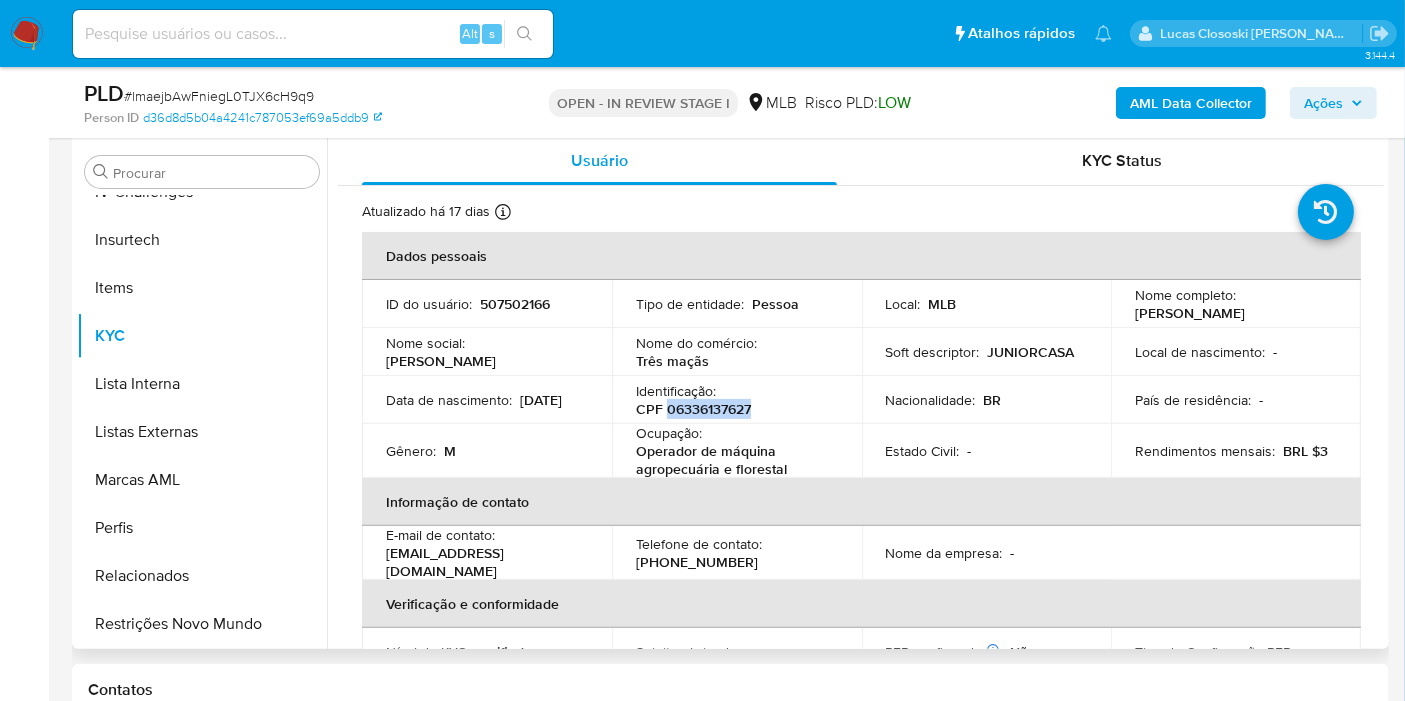 click on "CPF 06336137627" at bounding box center [693, 409] 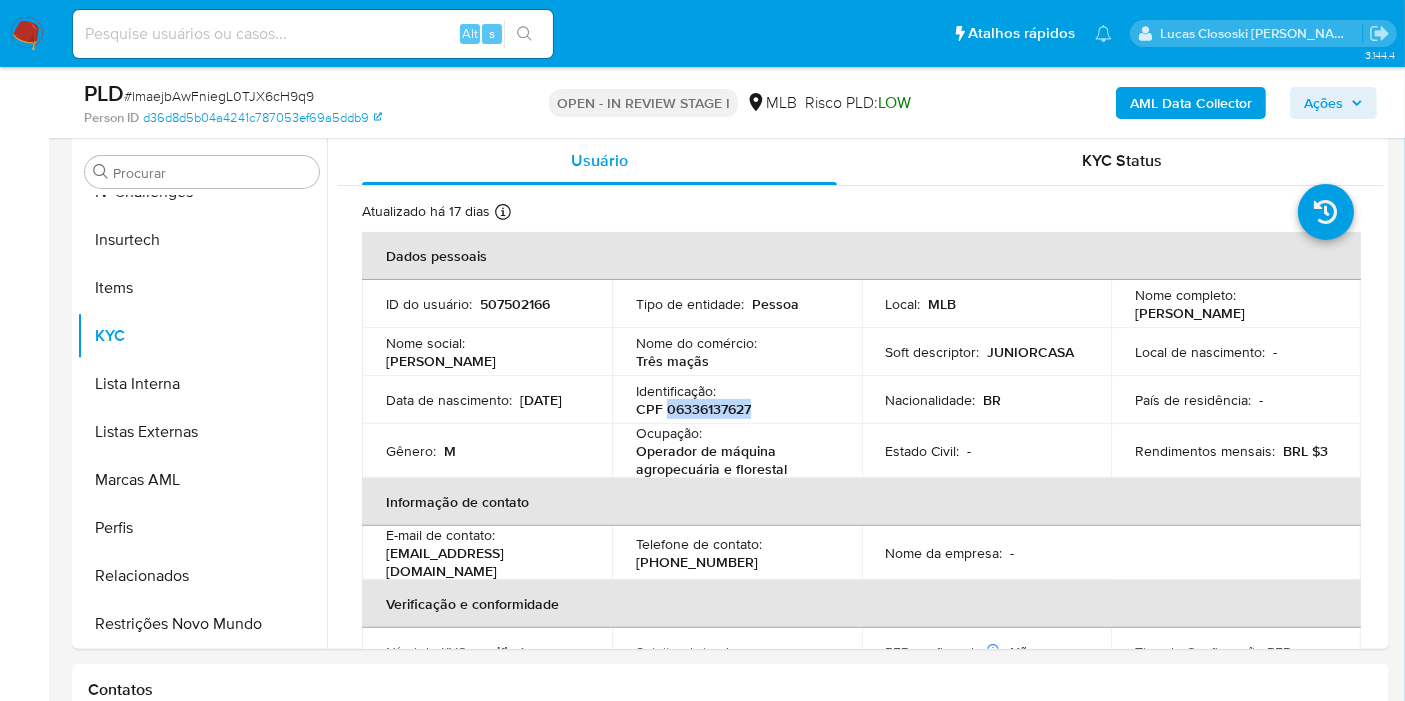 copy on "06336137627" 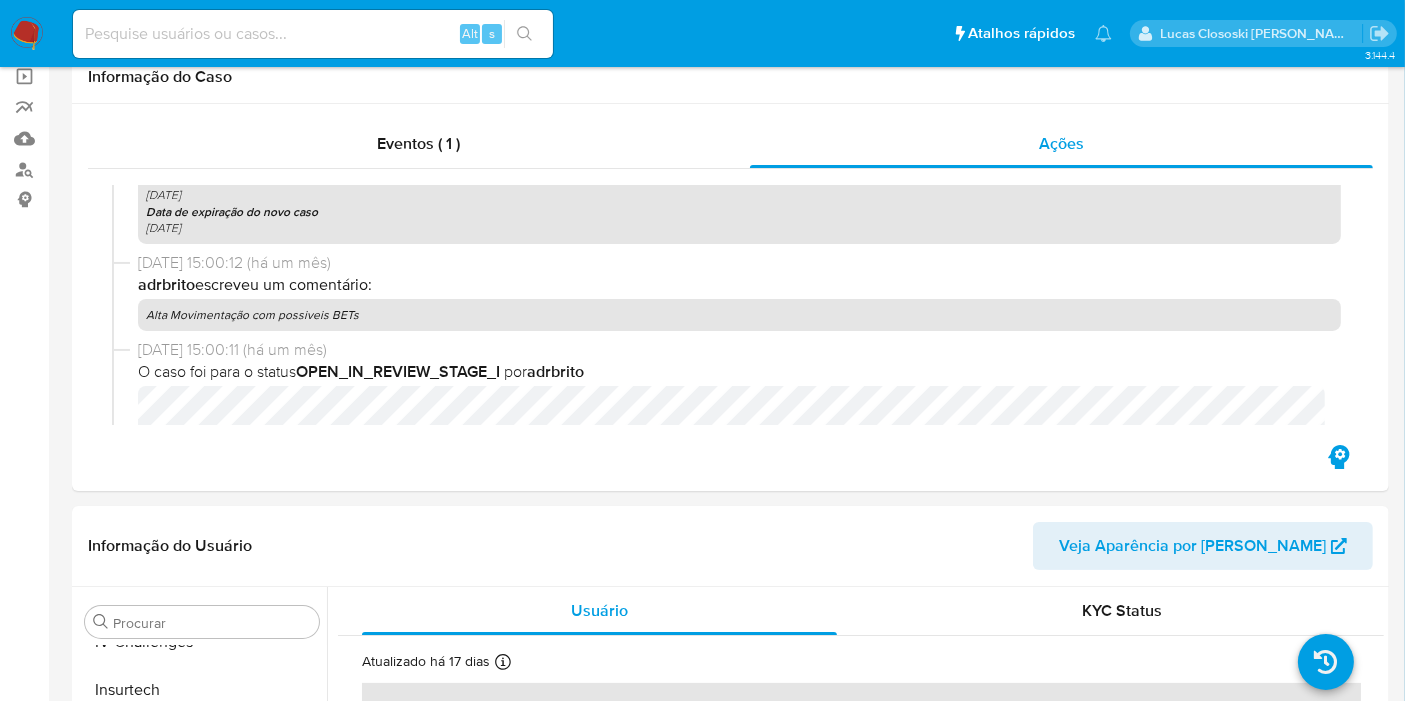 scroll, scrollTop: 0, scrollLeft: 0, axis: both 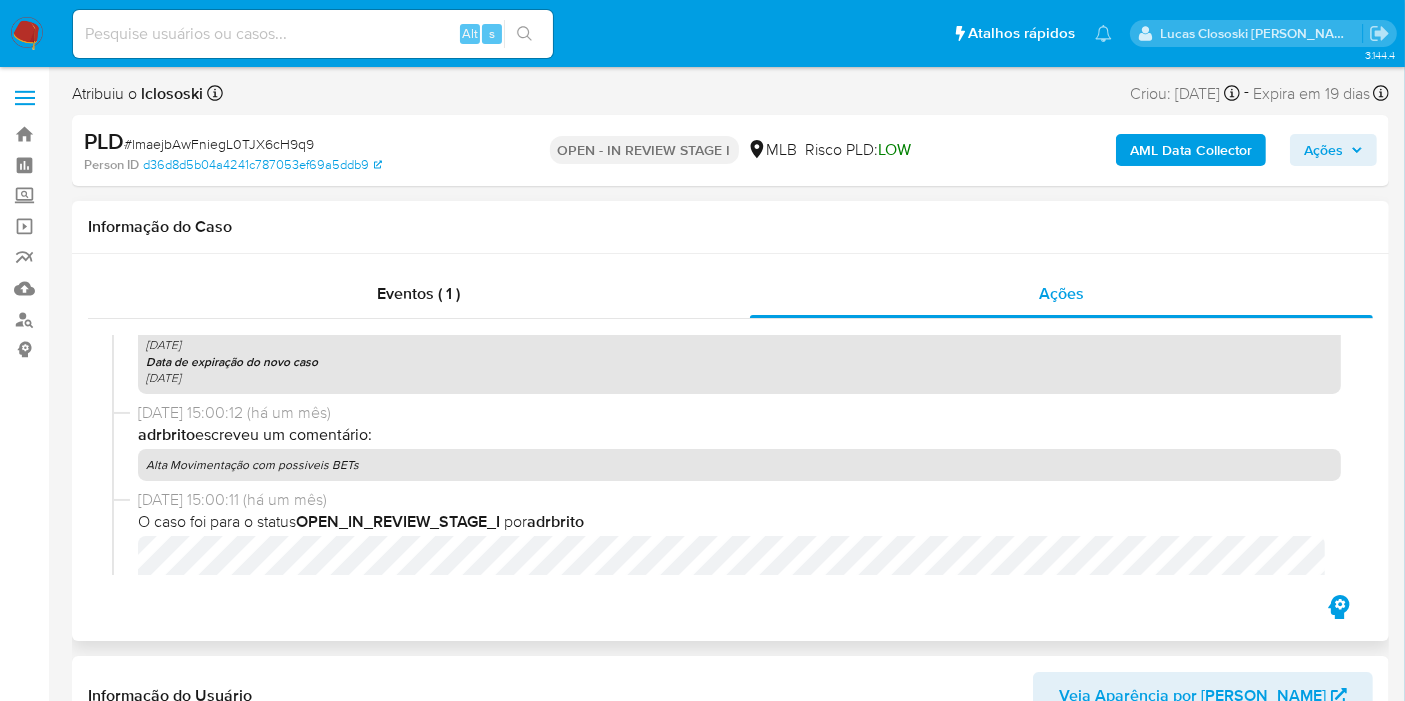 click on "Alta Movimentação com possiveis BETs" at bounding box center (739, 465) 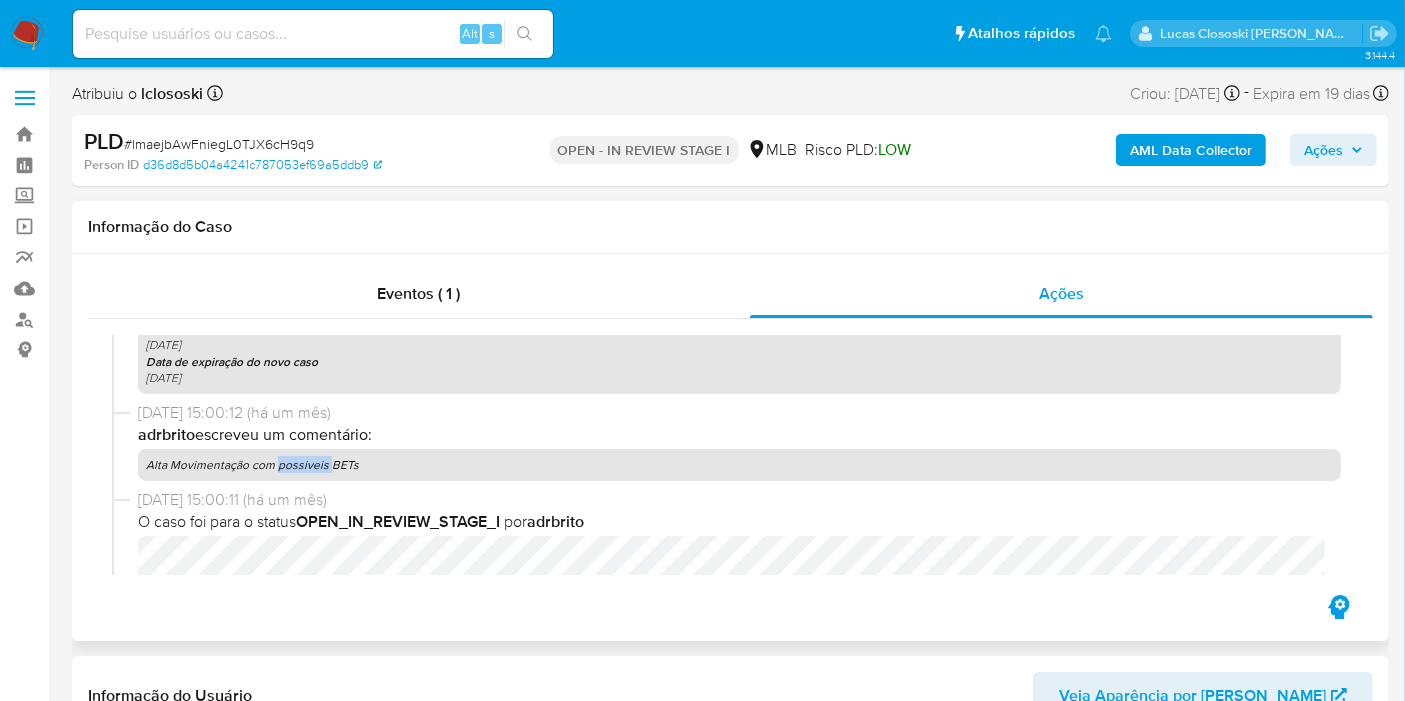 click on "Alta Movimentação com possiveis BETs" at bounding box center (739, 465) 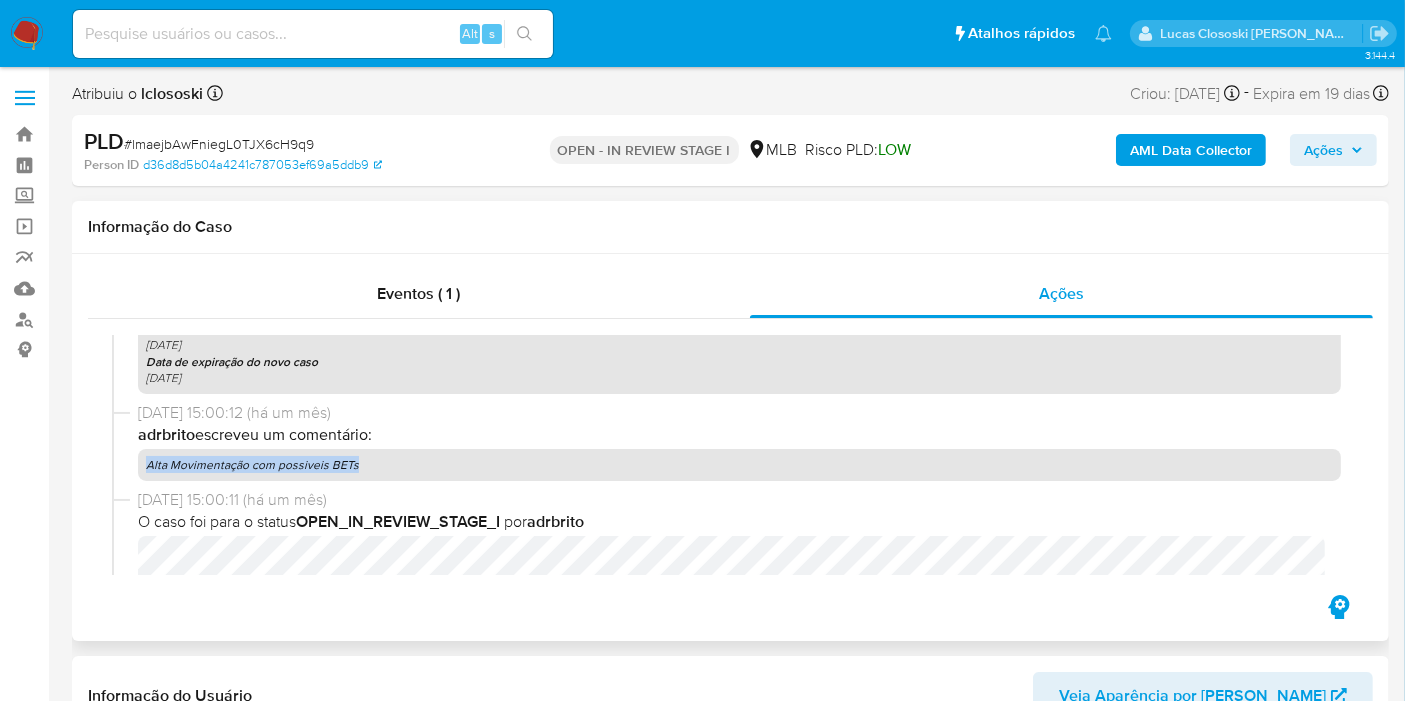 click on "Alta Movimentação com possiveis BETs" at bounding box center [739, 465] 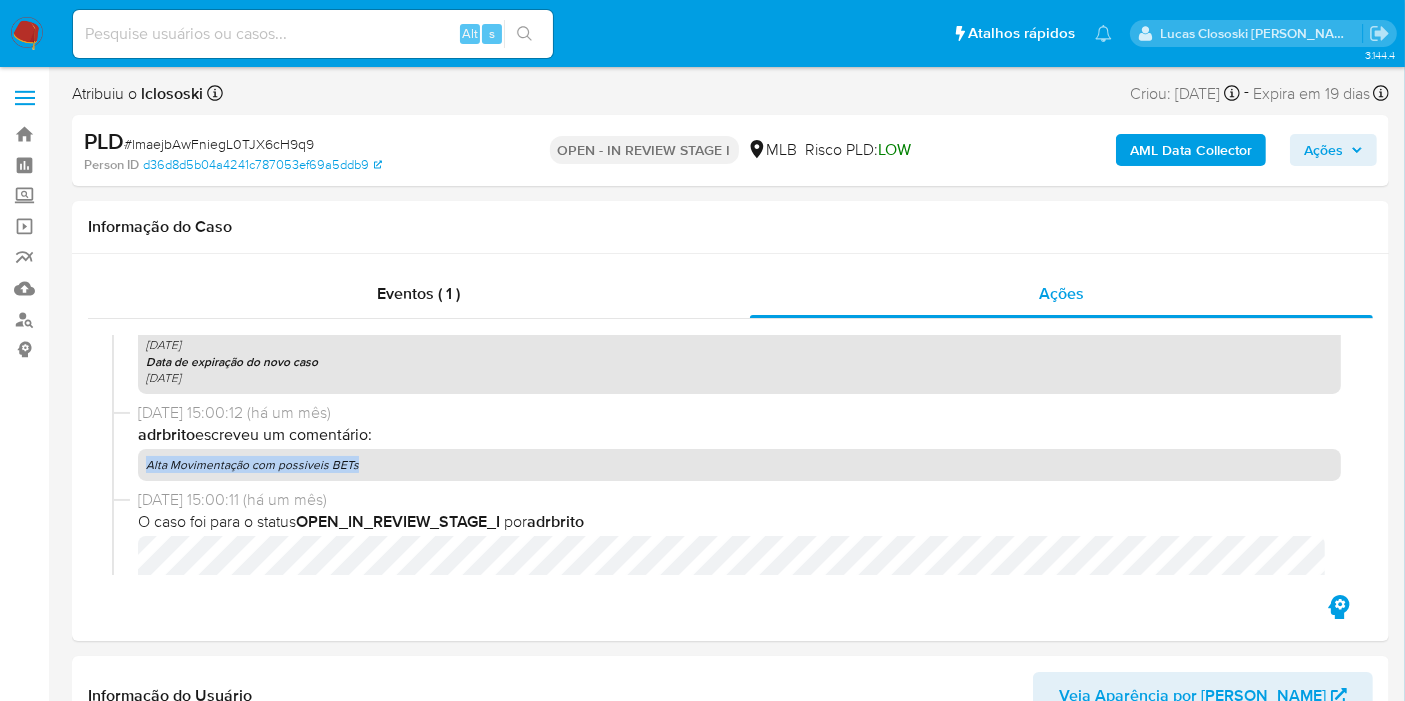 copy on "Alta Movimentação com possiveis BETs" 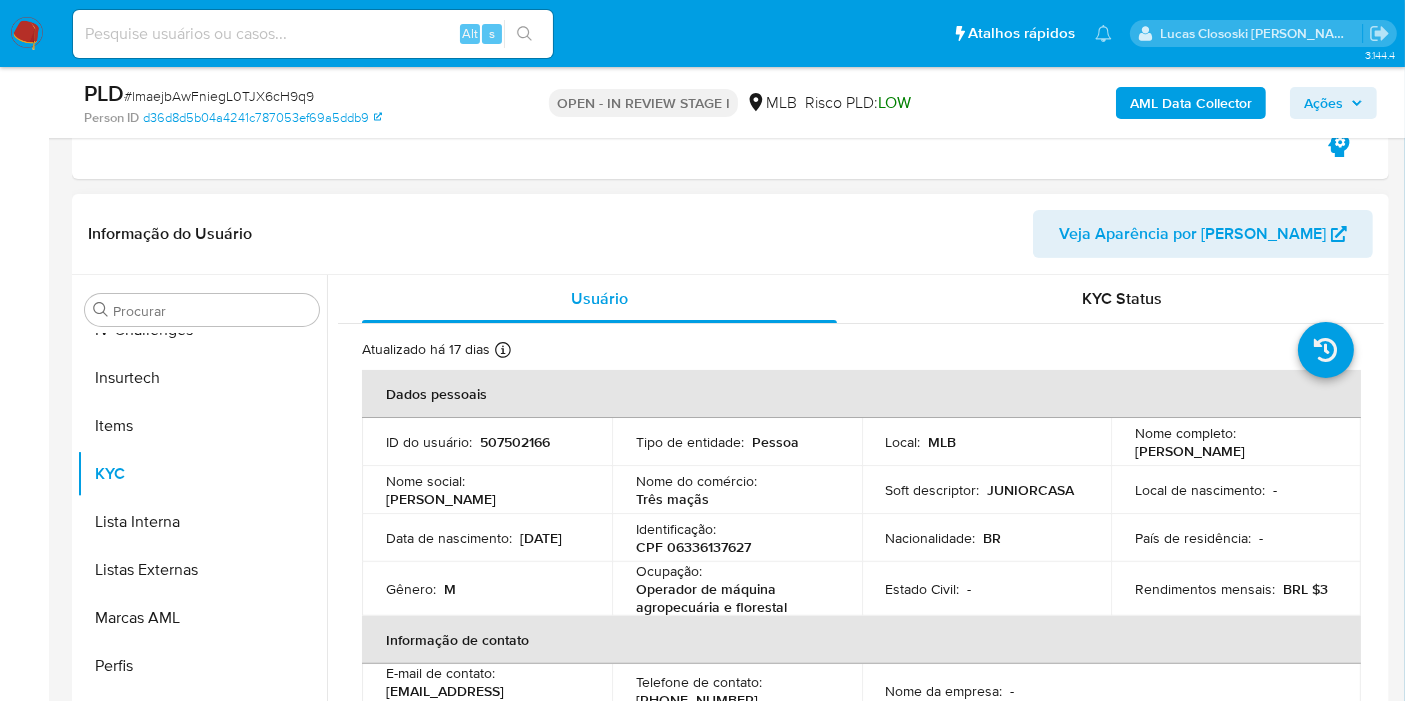 scroll, scrollTop: 555, scrollLeft: 0, axis: vertical 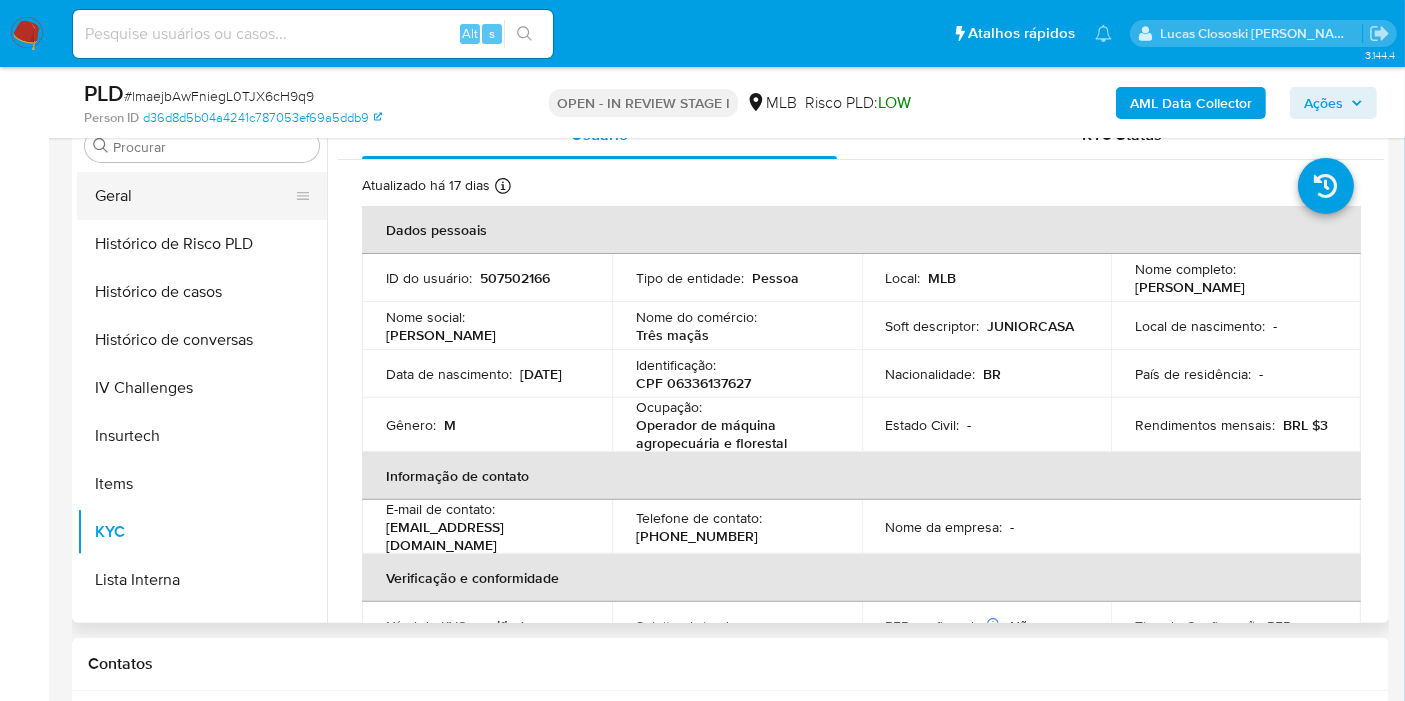 click on "Geral" at bounding box center [194, 196] 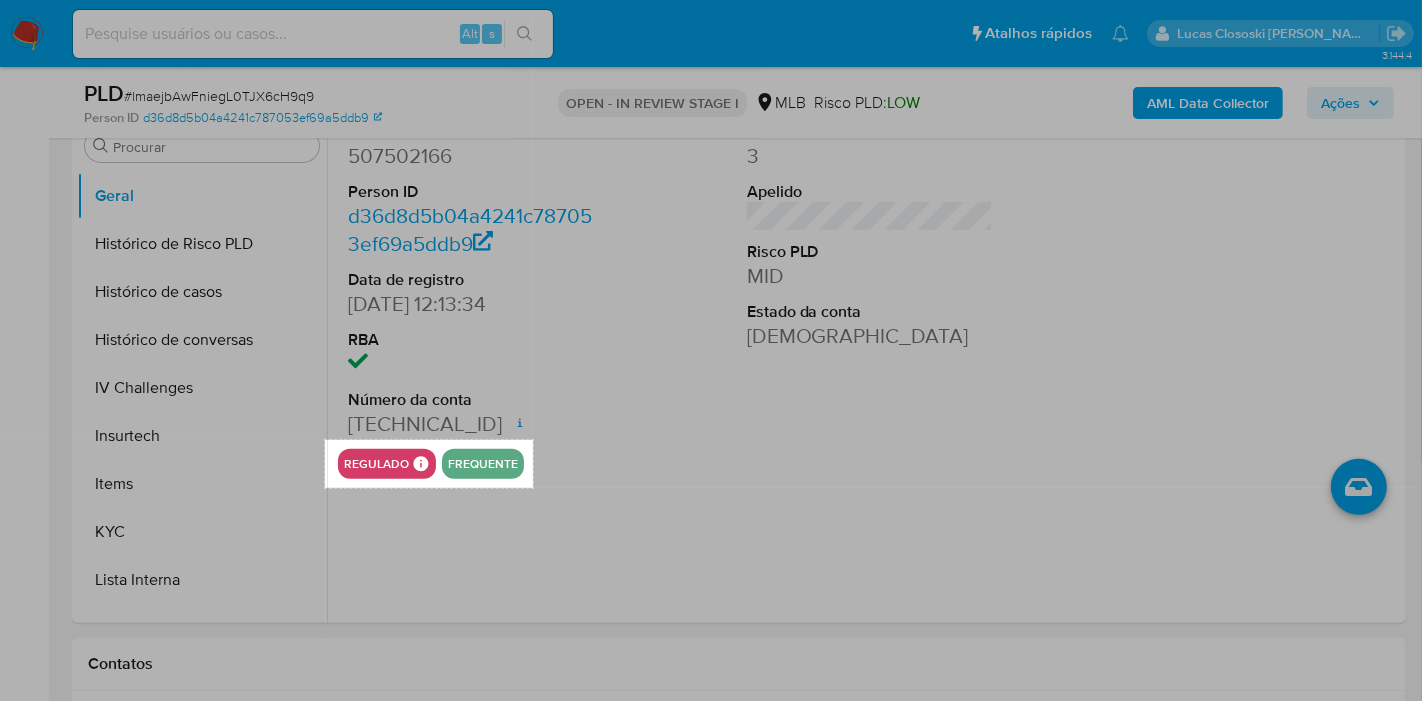 drag, startPoint x: 325, startPoint y: 440, endPoint x: 537, endPoint y: 484, distance: 216.5179 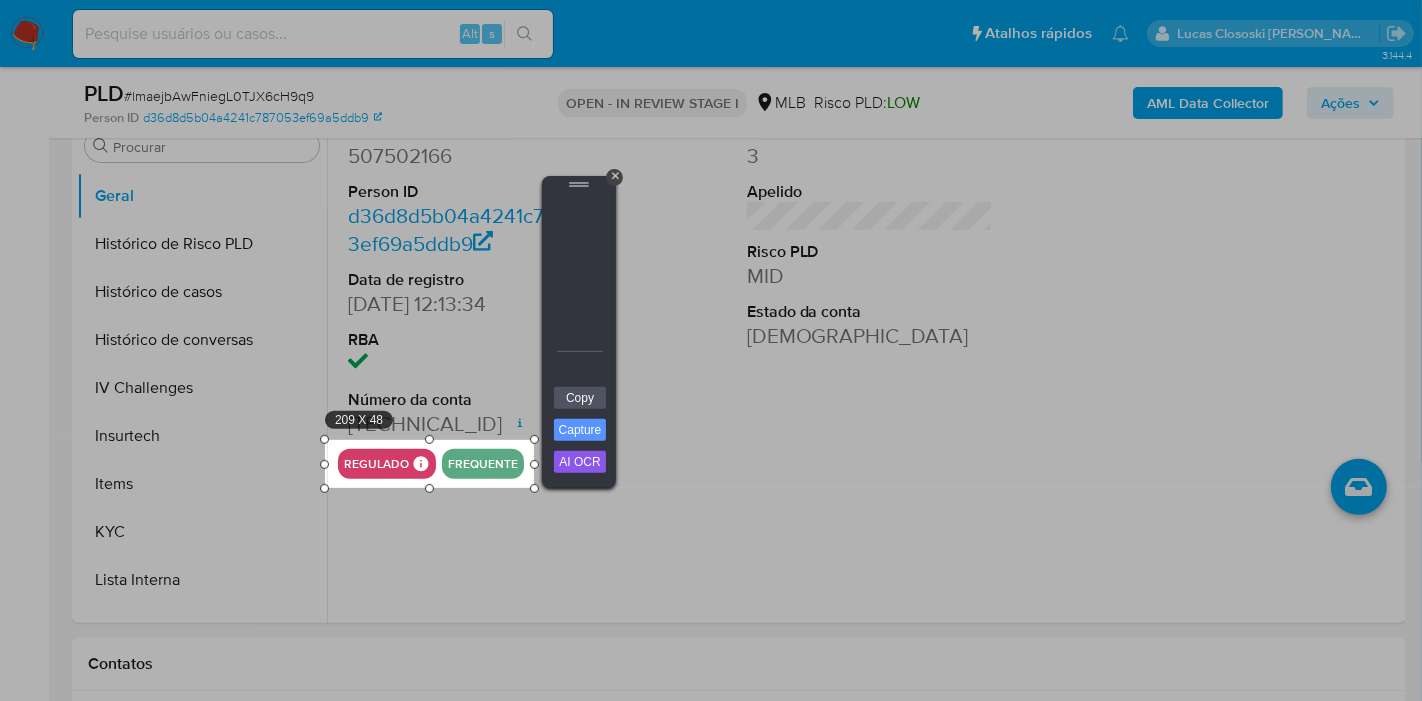 click at bounding box center (579, 290) 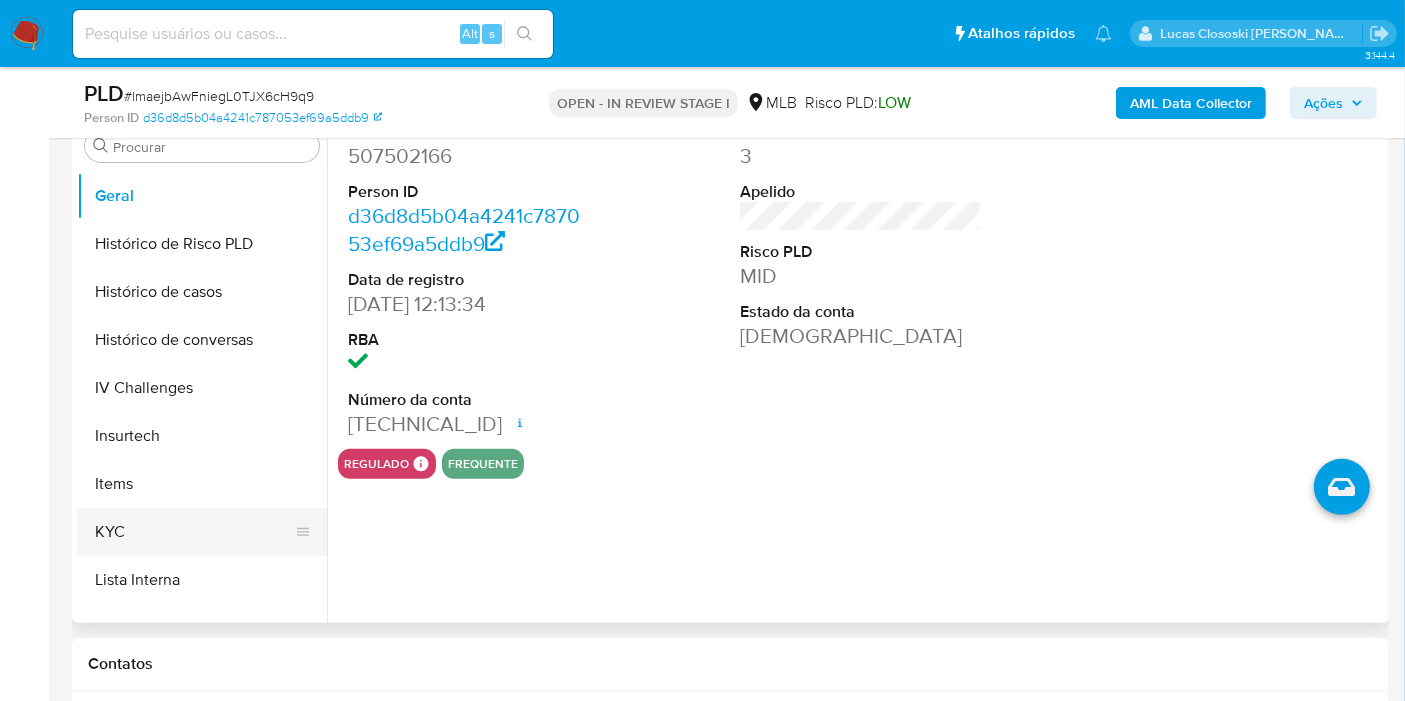 click on "KYC" at bounding box center (194, 532) 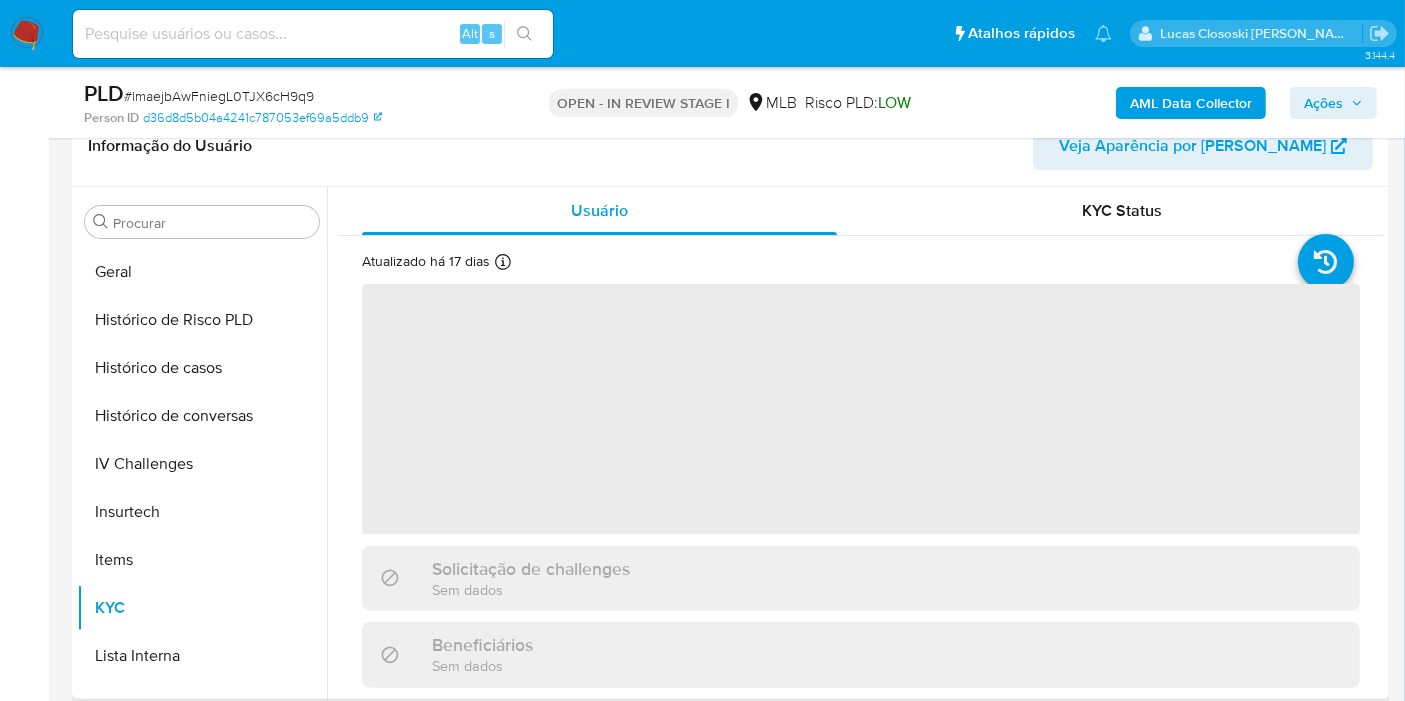 scroll, scrollTop: 444, scrollLeft: 0, axis: vertical 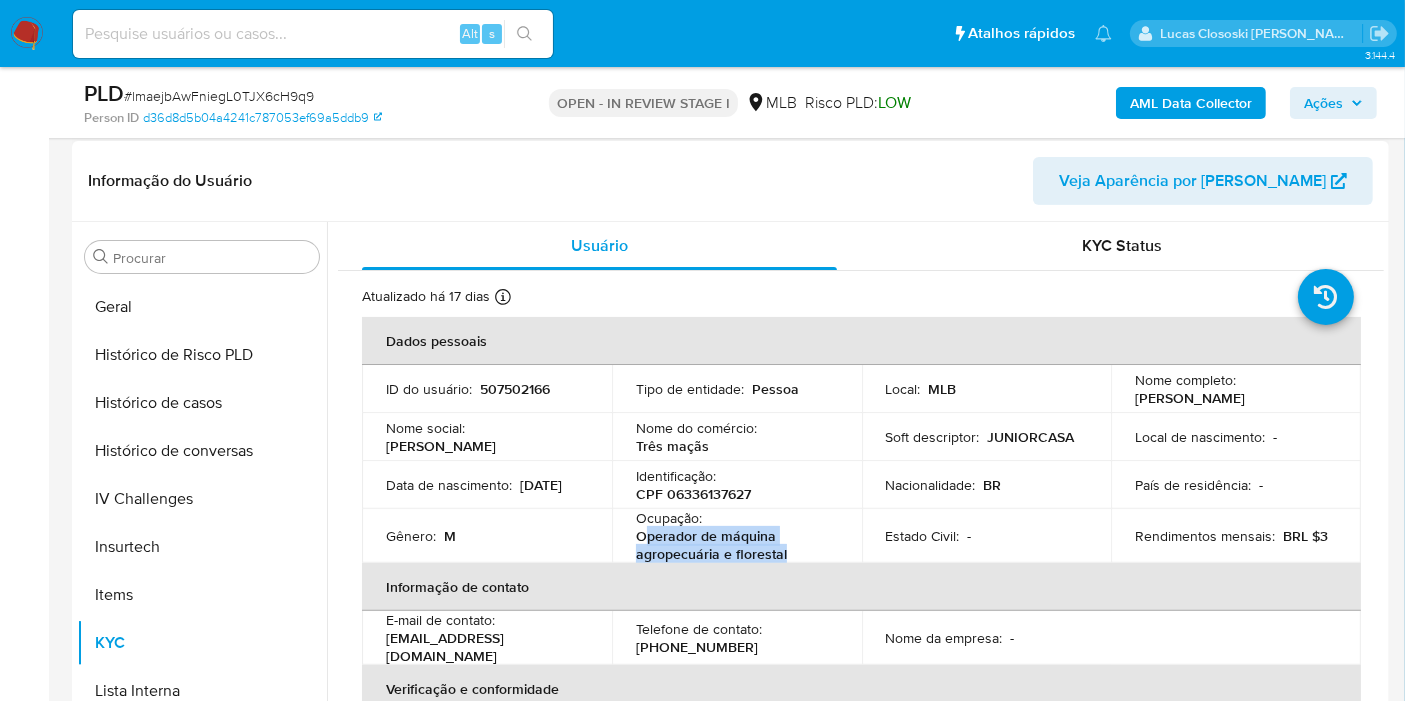 copy on "perador de máquina agropecuária e florestal" 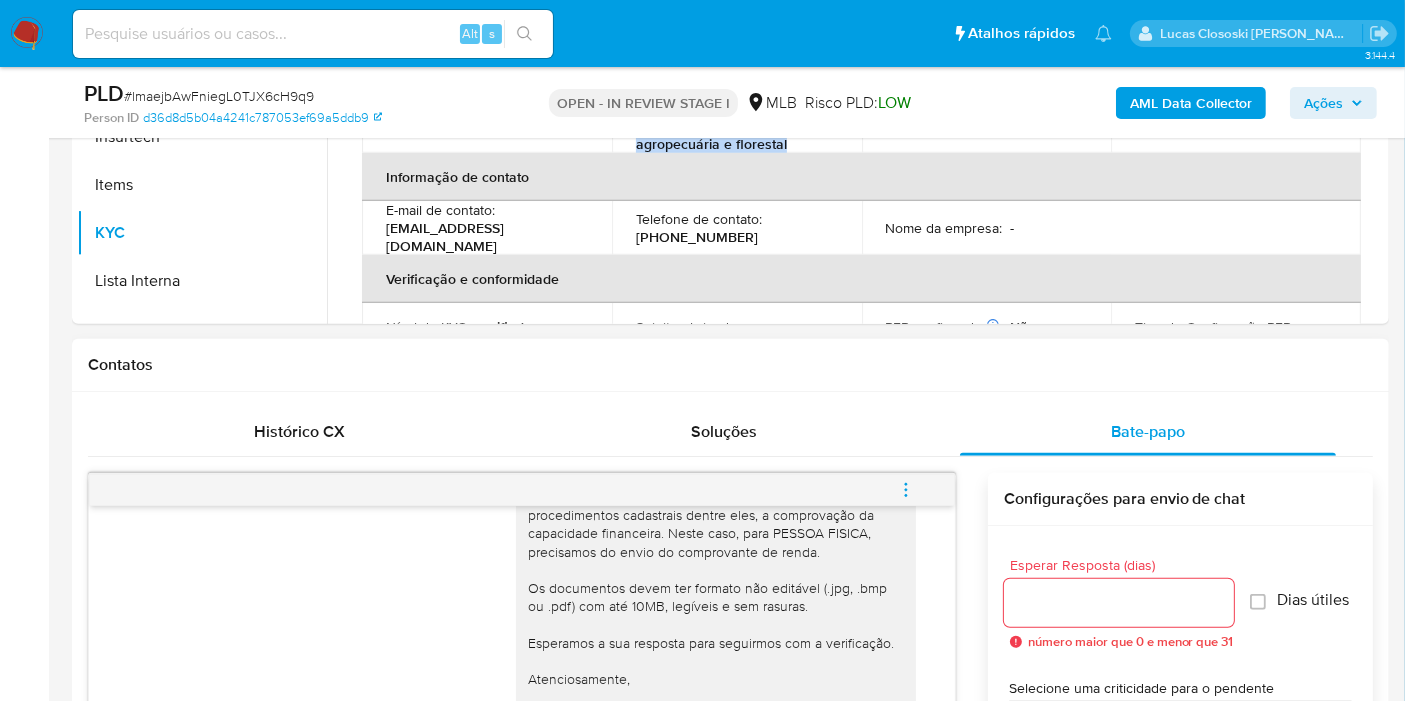 scroll, scrollTop: 888, scrollLeft: 0, axis: vertical 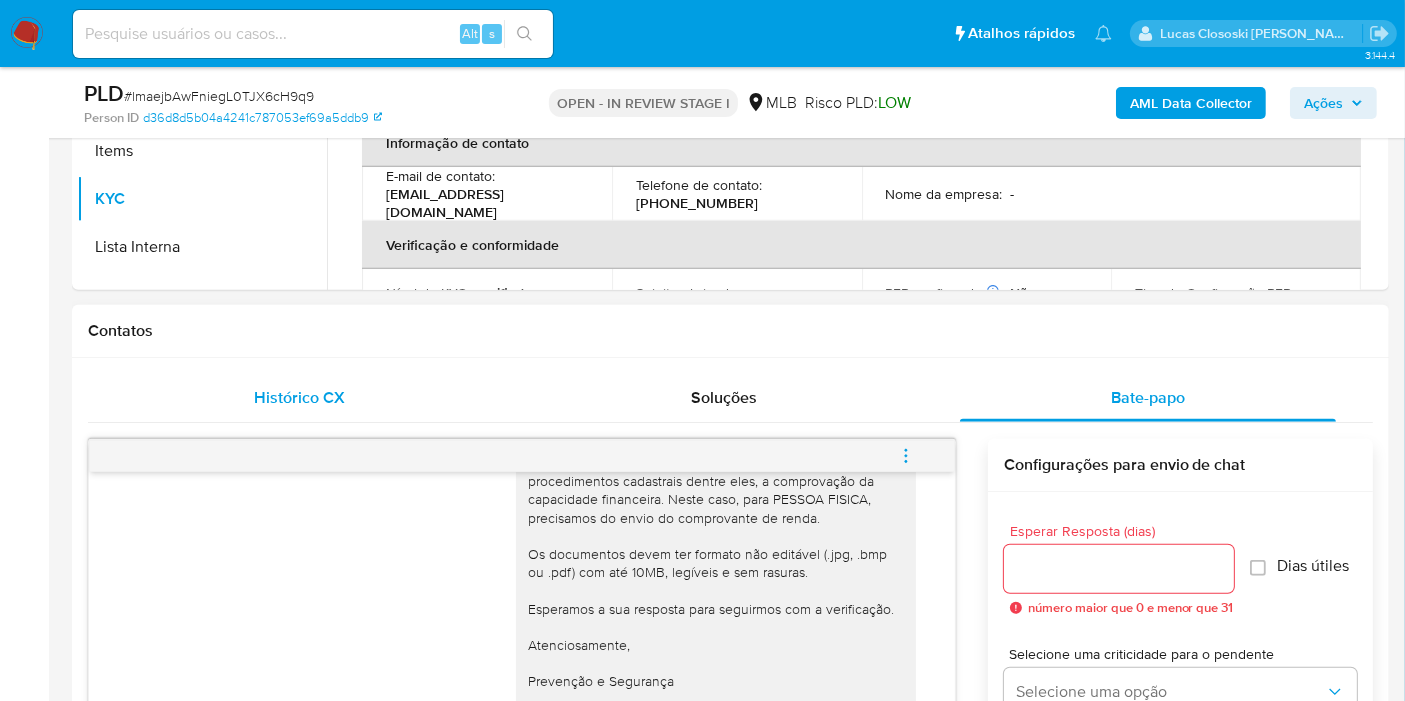 click on "Histórico CX" at bounding box center [300, 397] 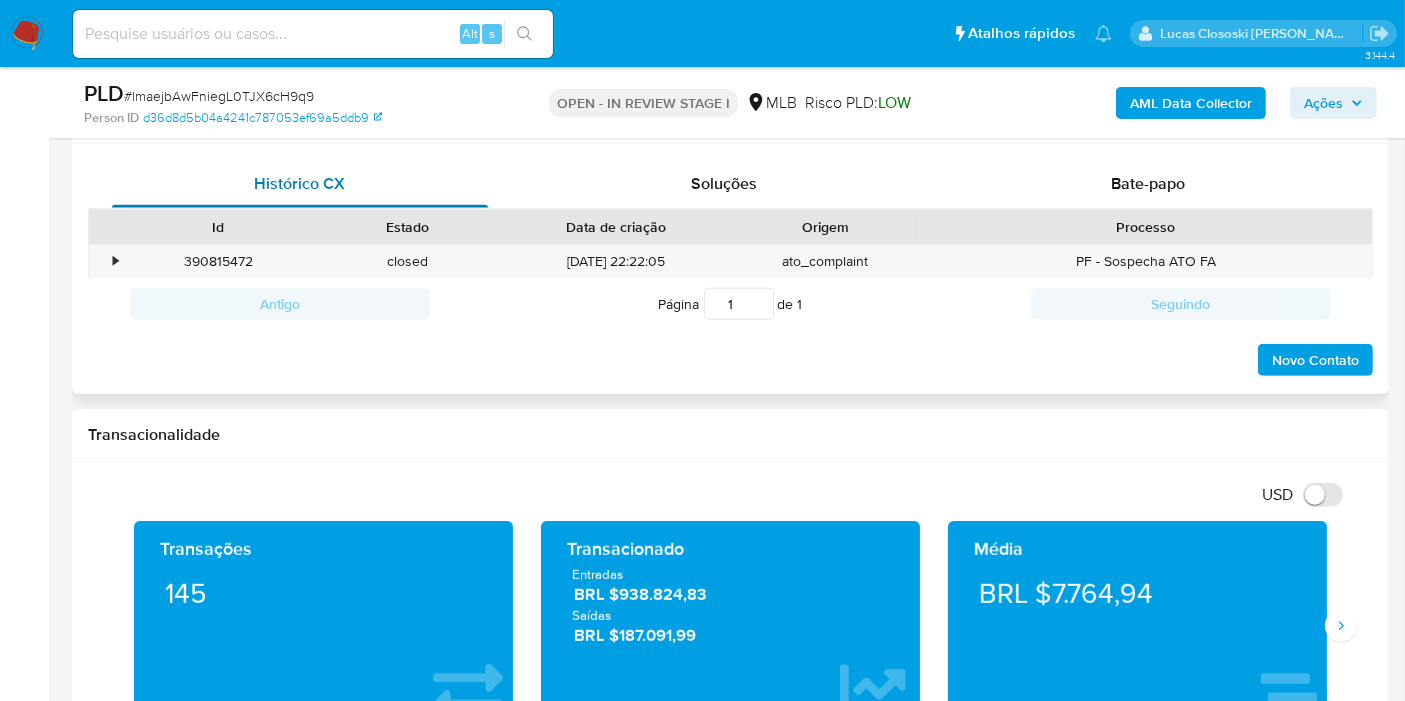 scroll, scrollTop: 1111, scrollLeft: 0, axis: vertical 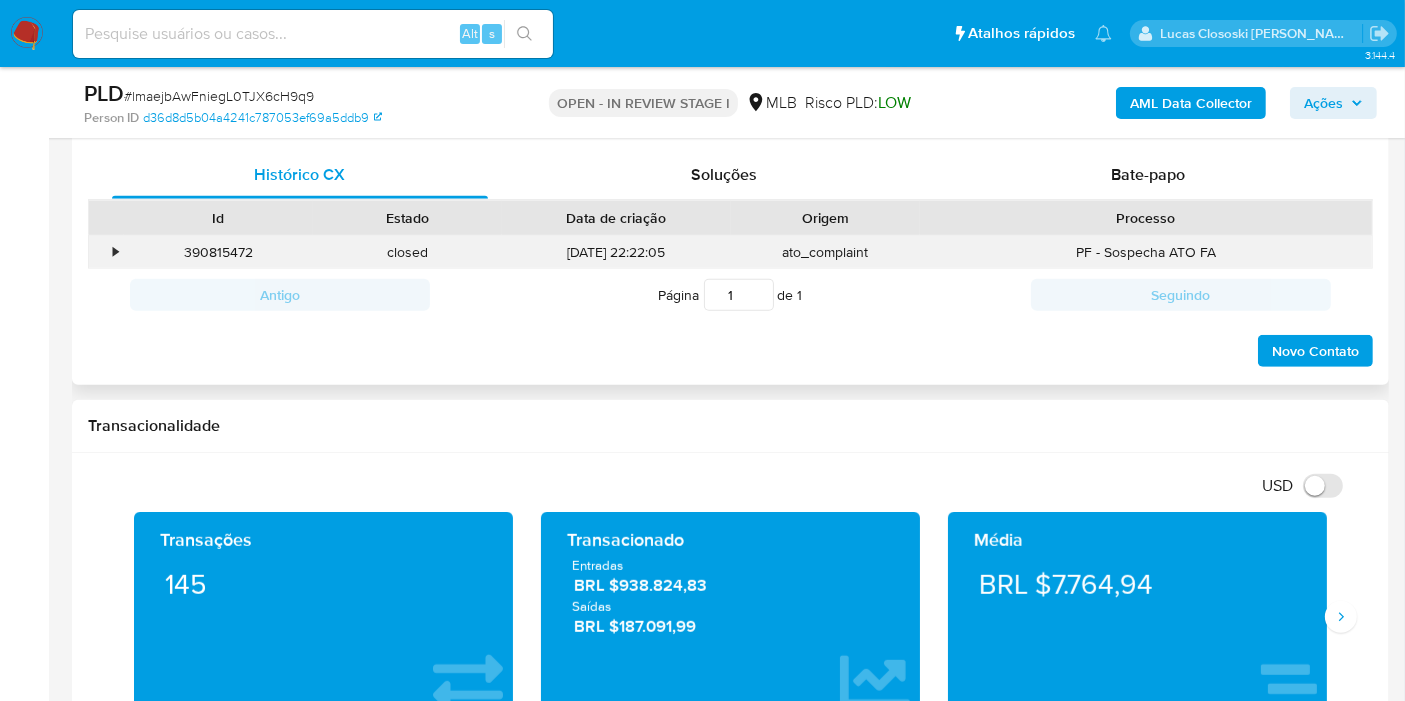 click on "•" at bounding box center [106, 252] 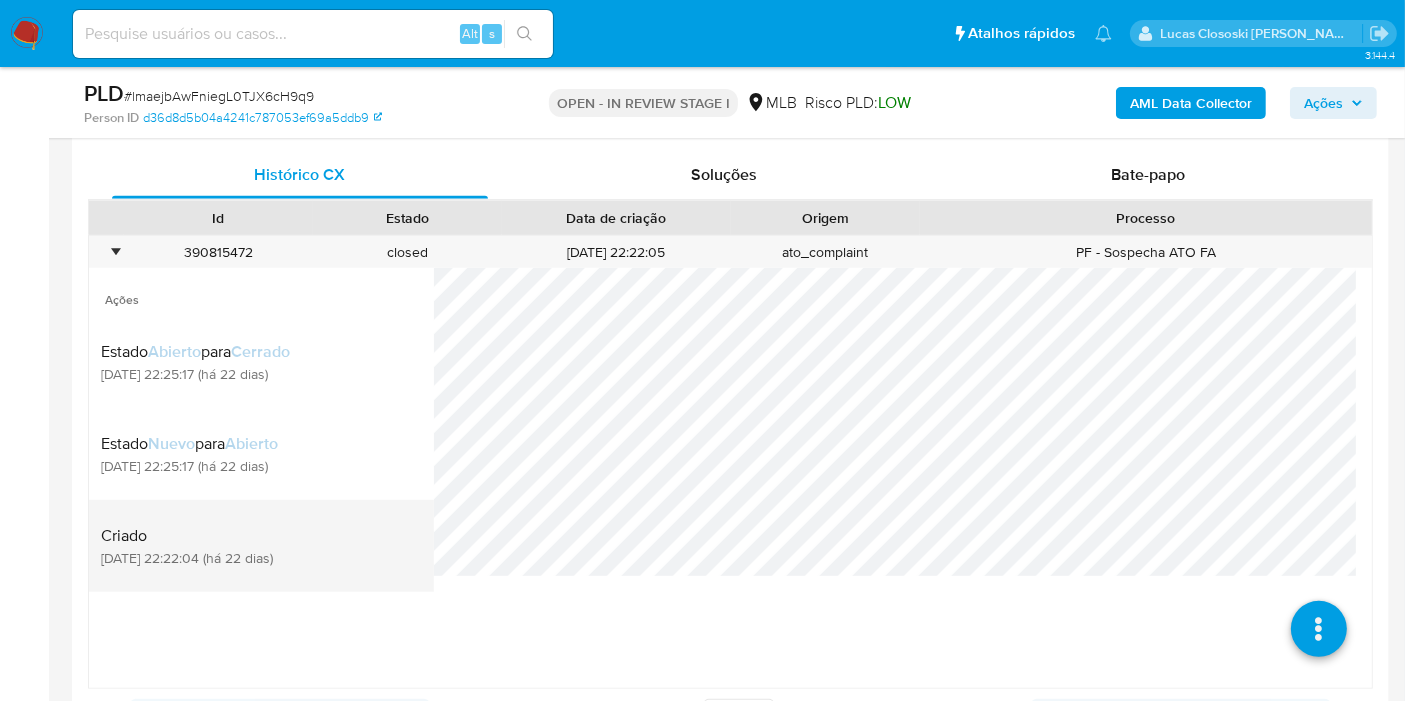 click on "Criado 17/06/2025 22:22:04 (há 22 dias)" at bounding box center (187, 546) 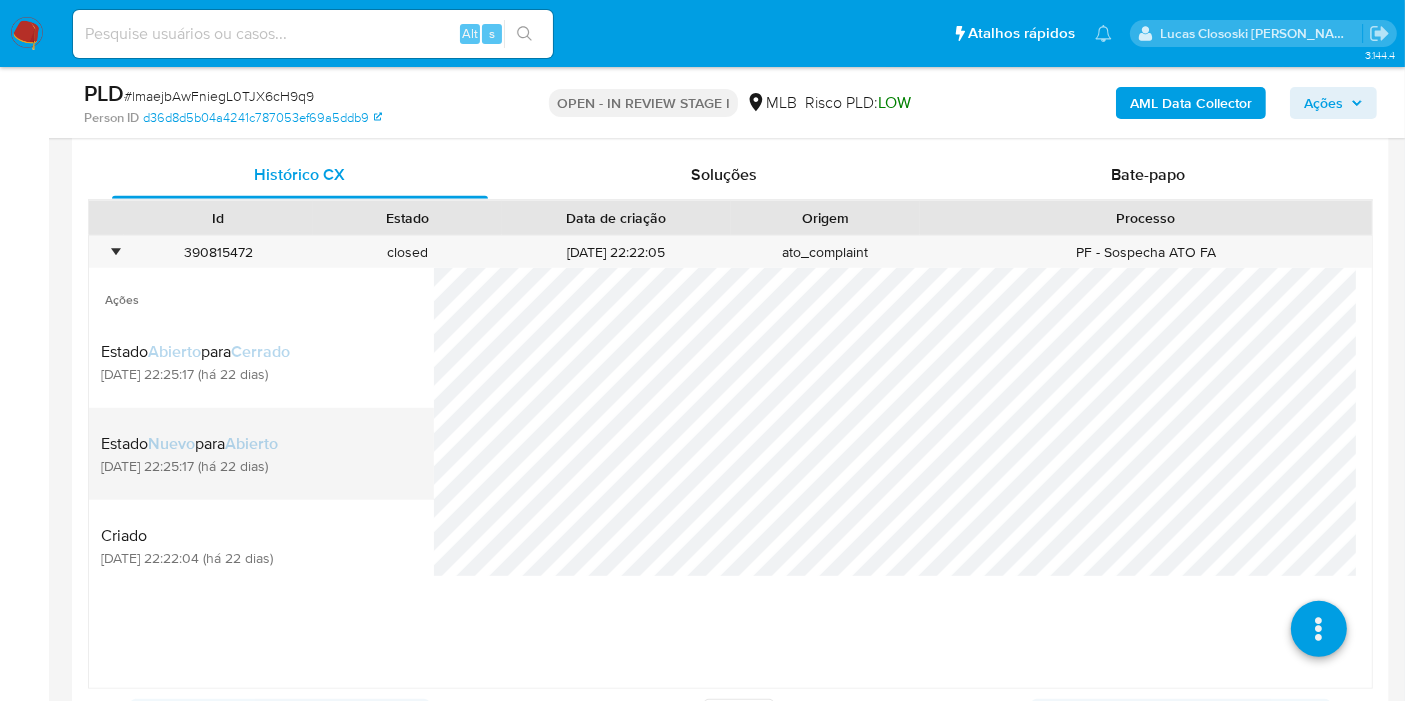 click on "17/06/2025 22:25:17 (há 22 dias)" at bounding box center [189, 466] 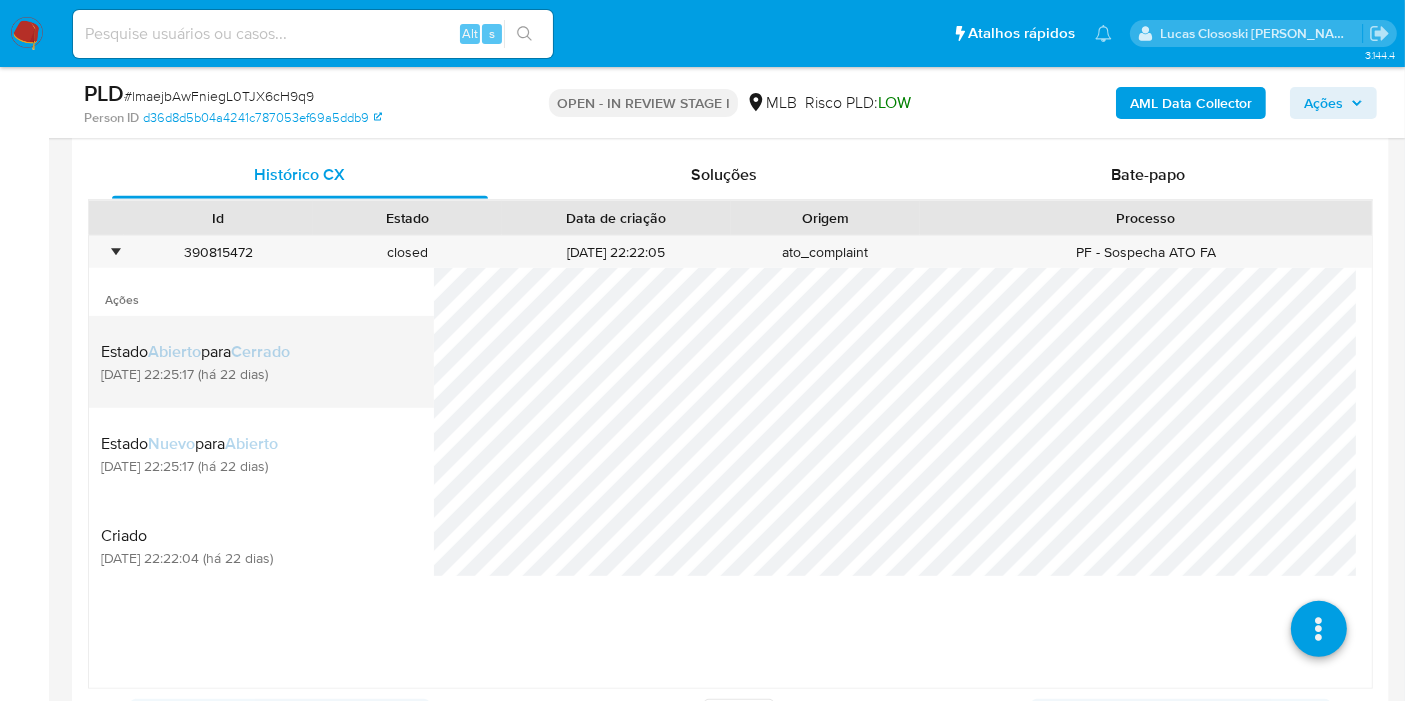 click on "Estado  Abierto  para  Cerrado" at bounding box center [195, 352] 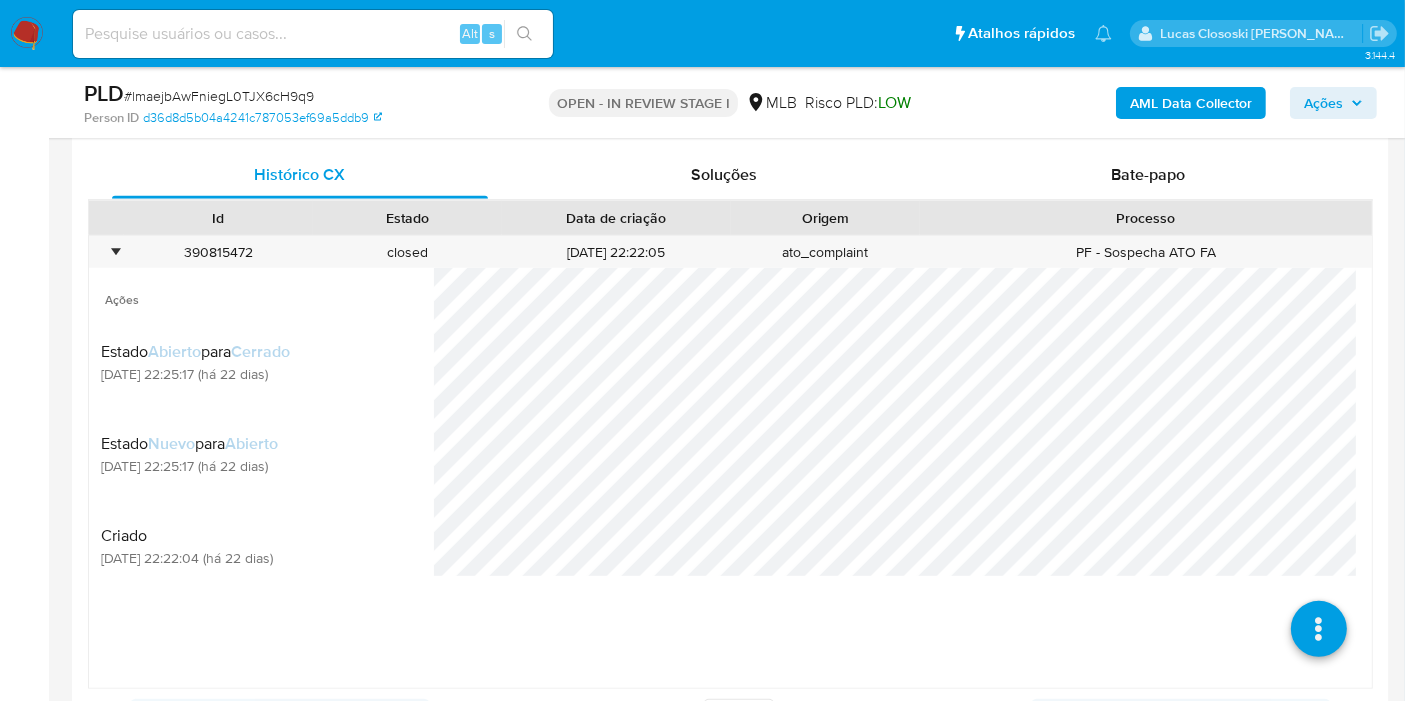 scroll, scrollTop: 777, scrollLeft: 0, axis: vertical 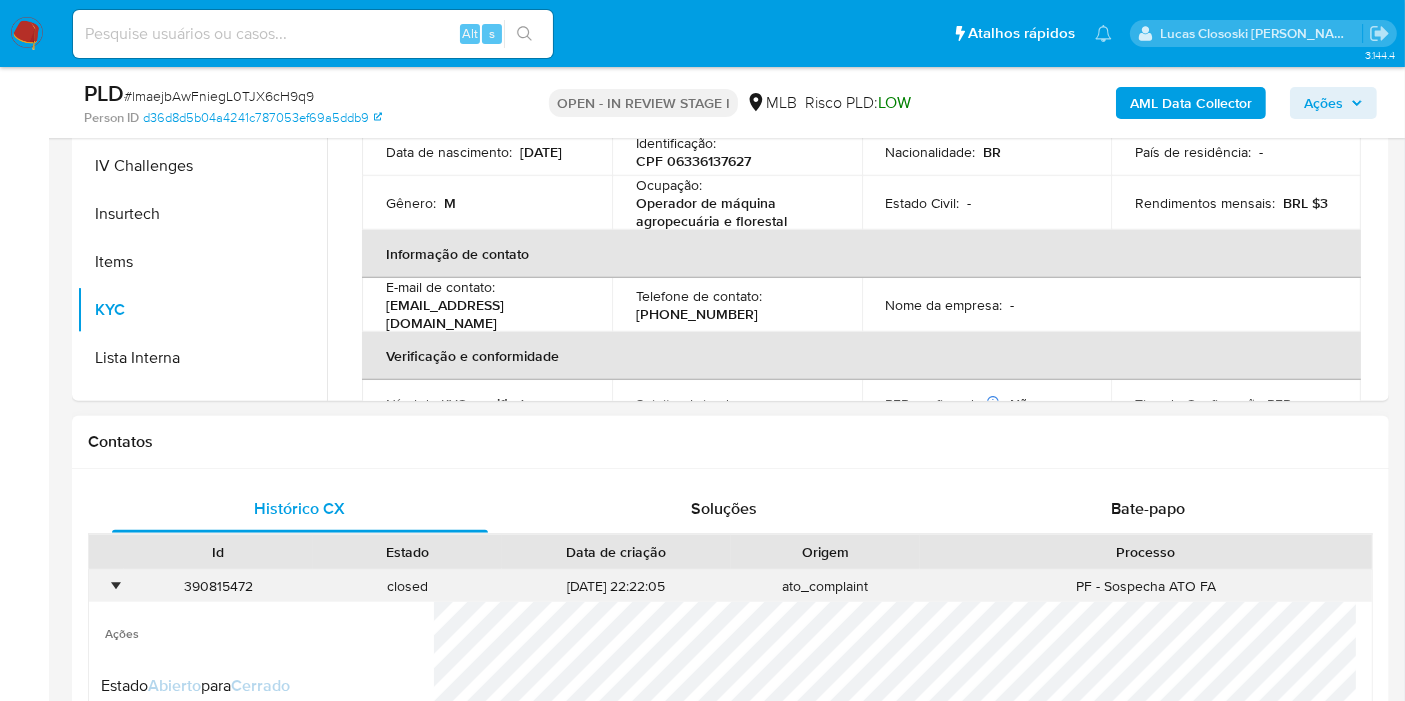 click on "•" at bounding box center (106, 586) 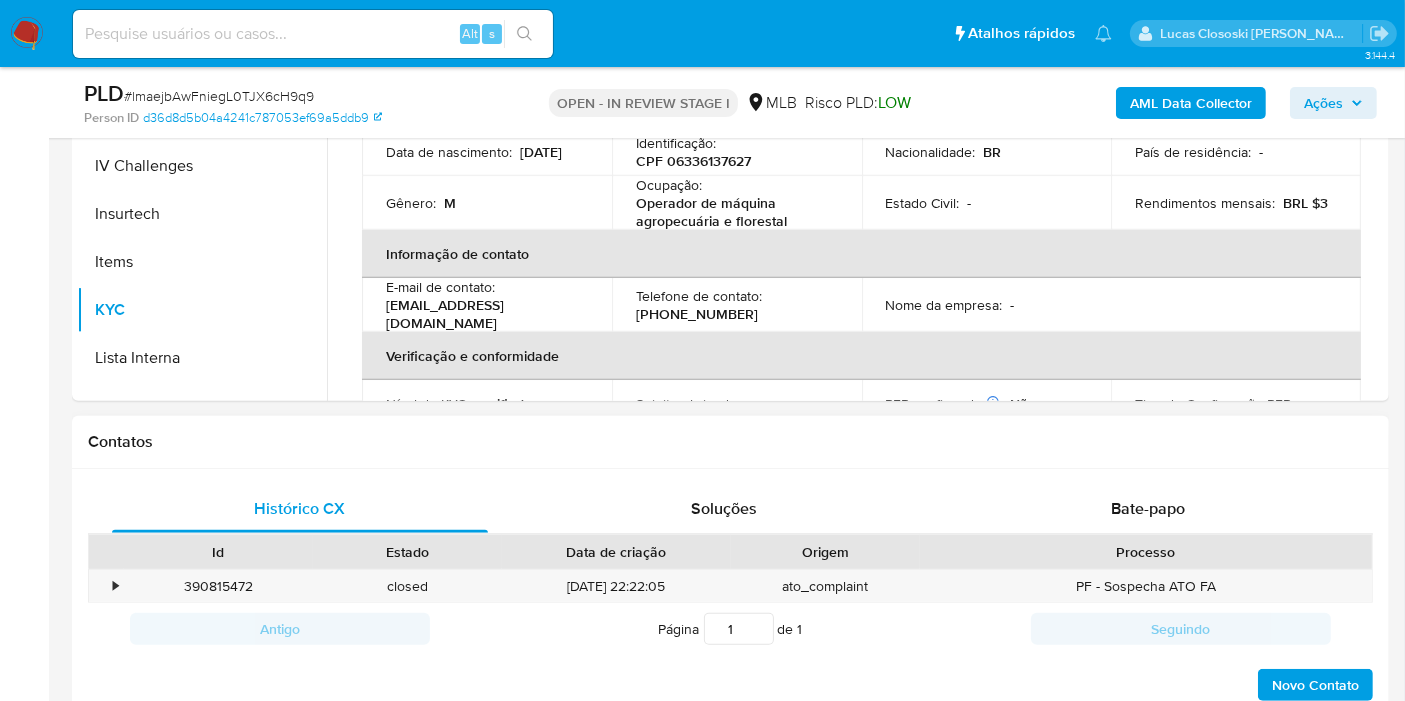 scroll, scrollTop: 333, scrollLeft: 0, axis: vertical 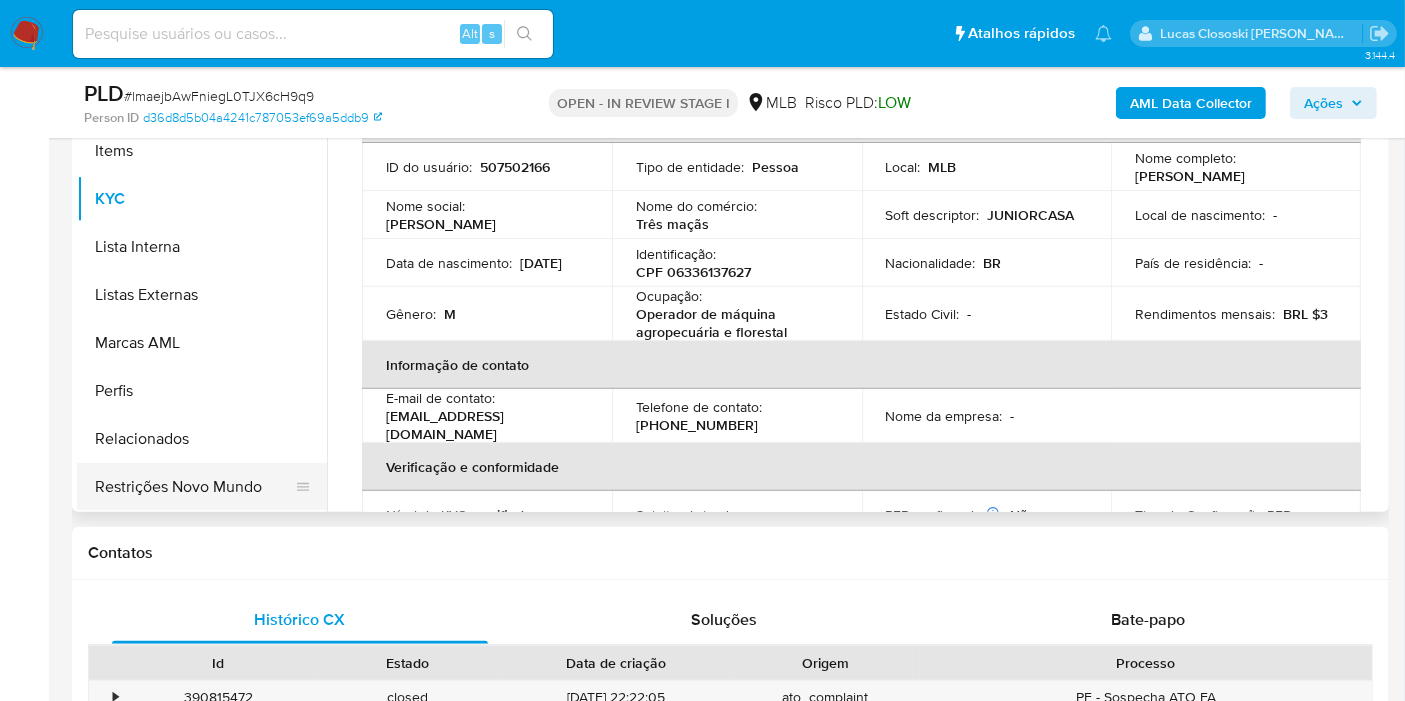 click on "Restrições Novo Mundo" at bounding box center [194, 487] 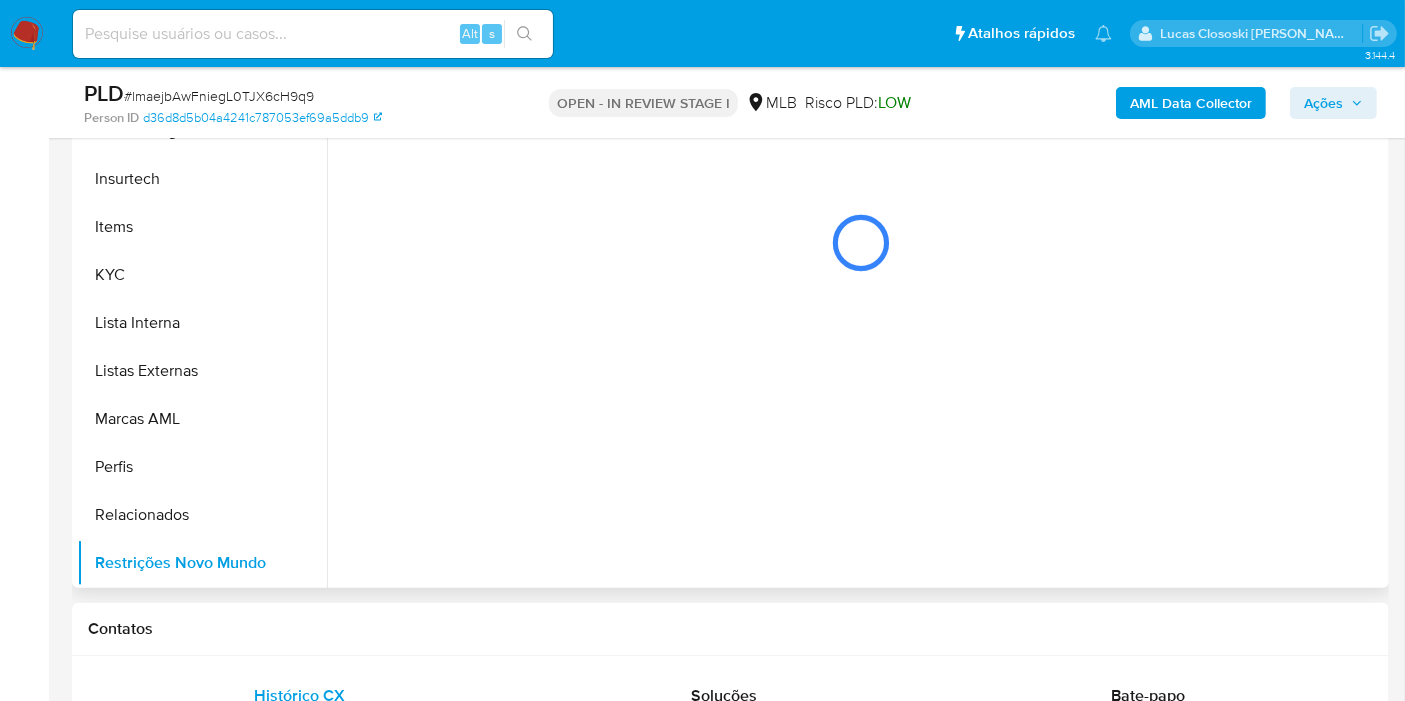 scroll, scrollTop: 555, scrollLeft: 0, axis: vertical 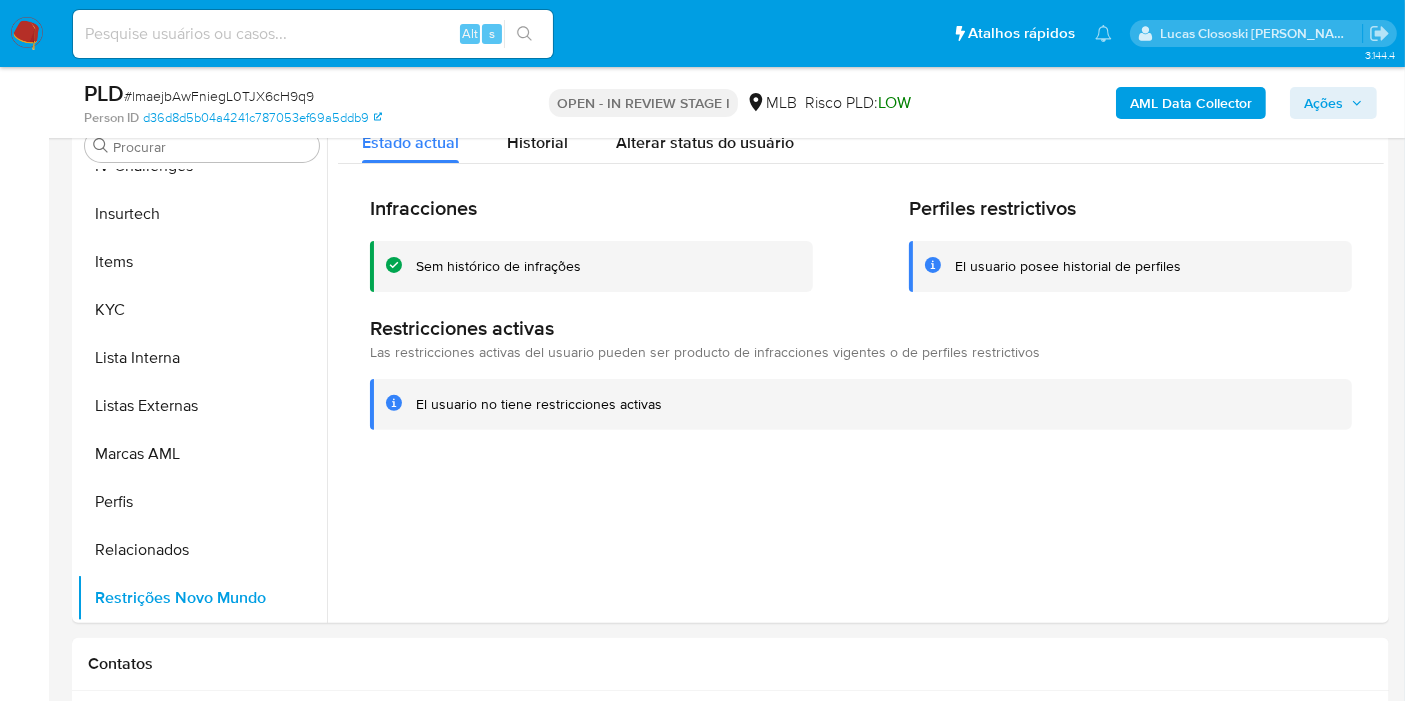 drag, startPoint x: 1314, startPoint y: 88, endPoint x: 1290, endPoint y: 110, distance: 32.55764 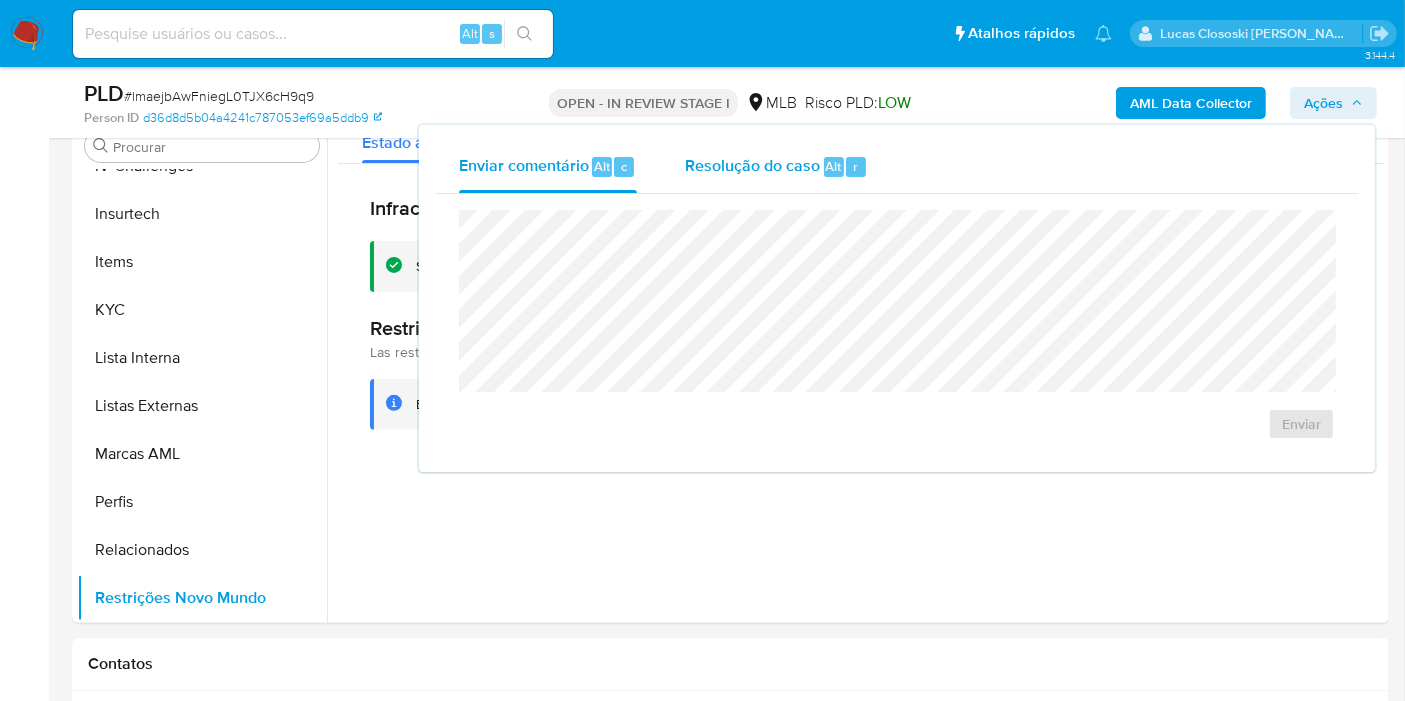 drag, startPoint x: 831, startPoint y: 176, endPoint x: 818, endPoint y: 192, distance: 20.615528 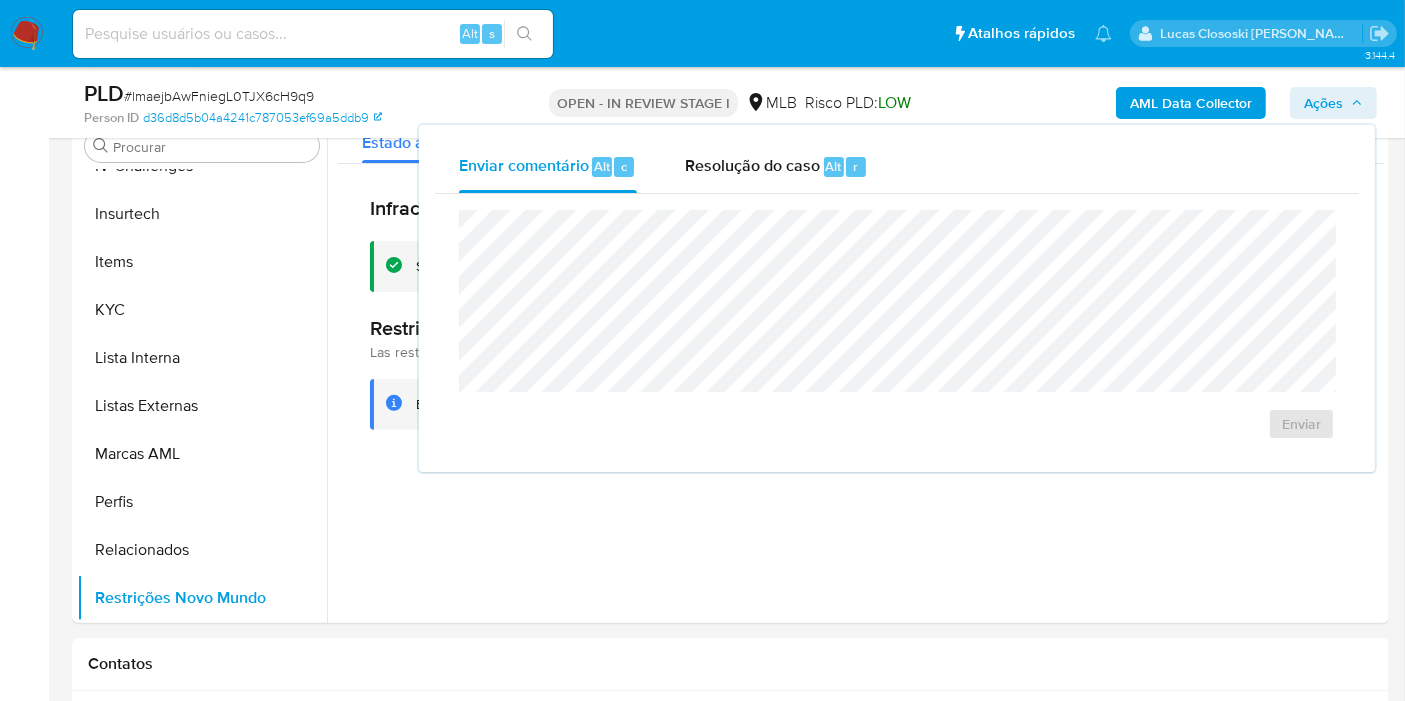 click on "Resolução do caso Alt r" at bounding box center (776, 167) 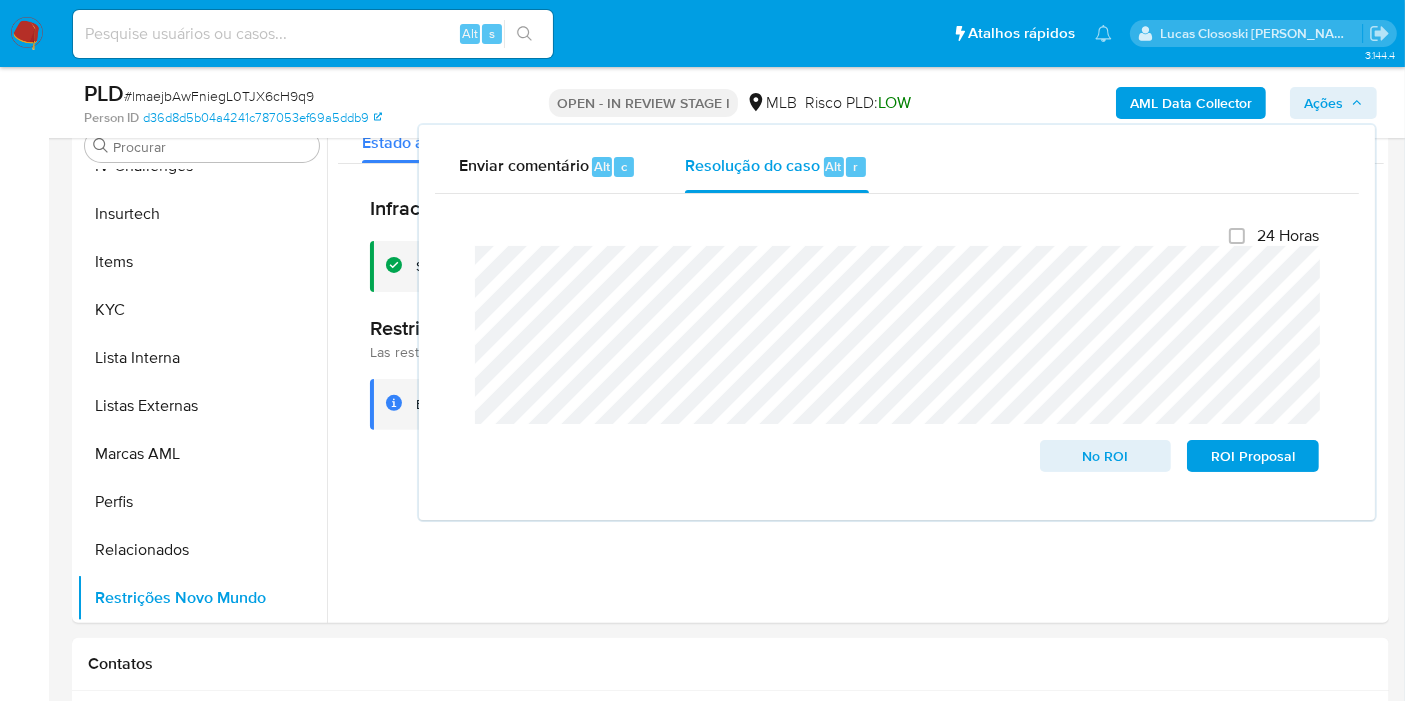 click on "Ações" at bounding box center [1333, 103] 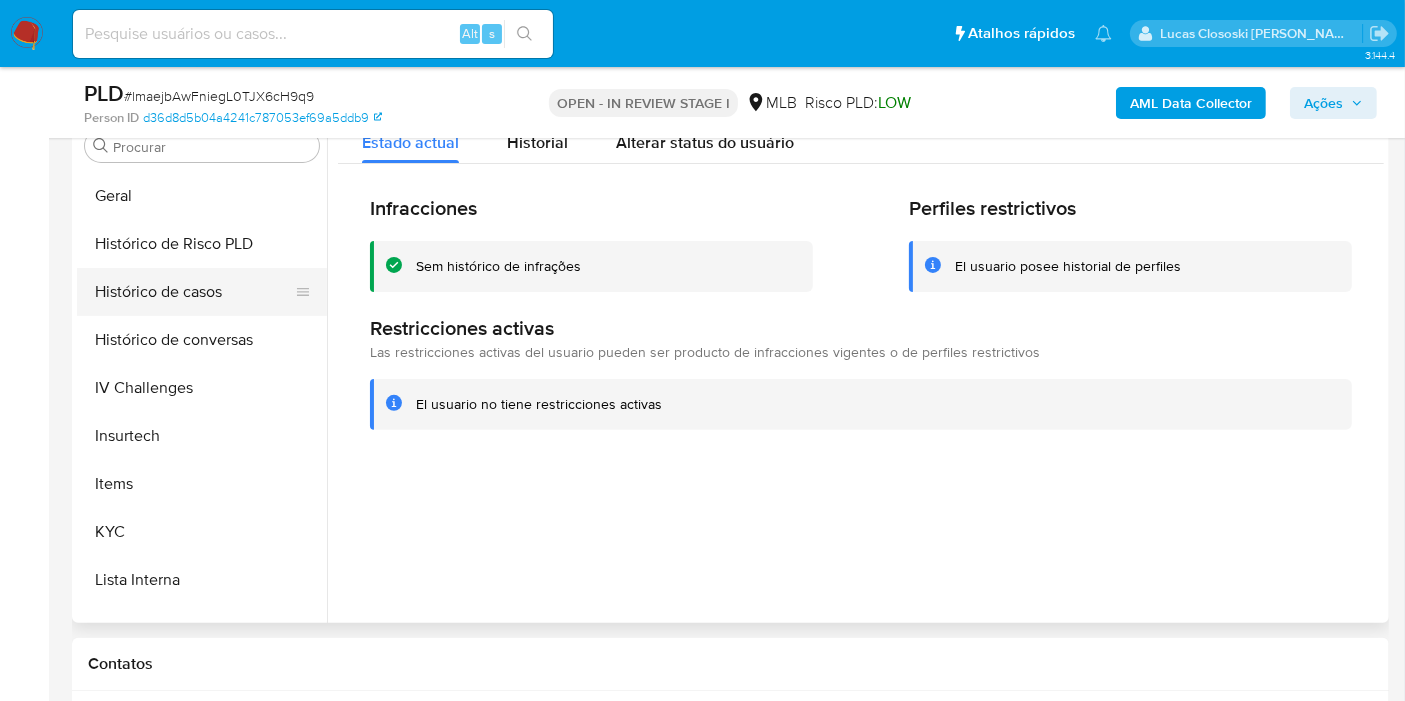 click on "Histórico de casos" at bounding box center [194, 292] 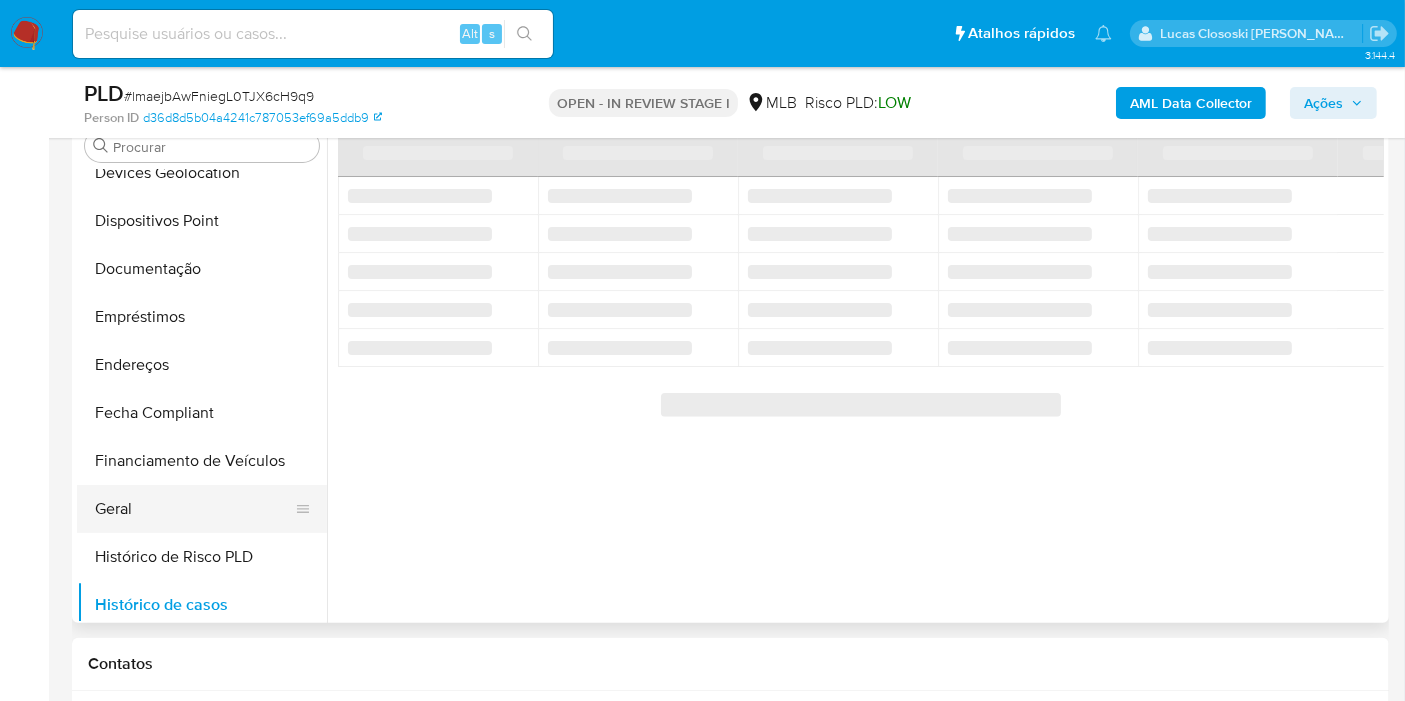 scroll, scrollTop: 288, scrollLeft: 0, axis: vertical 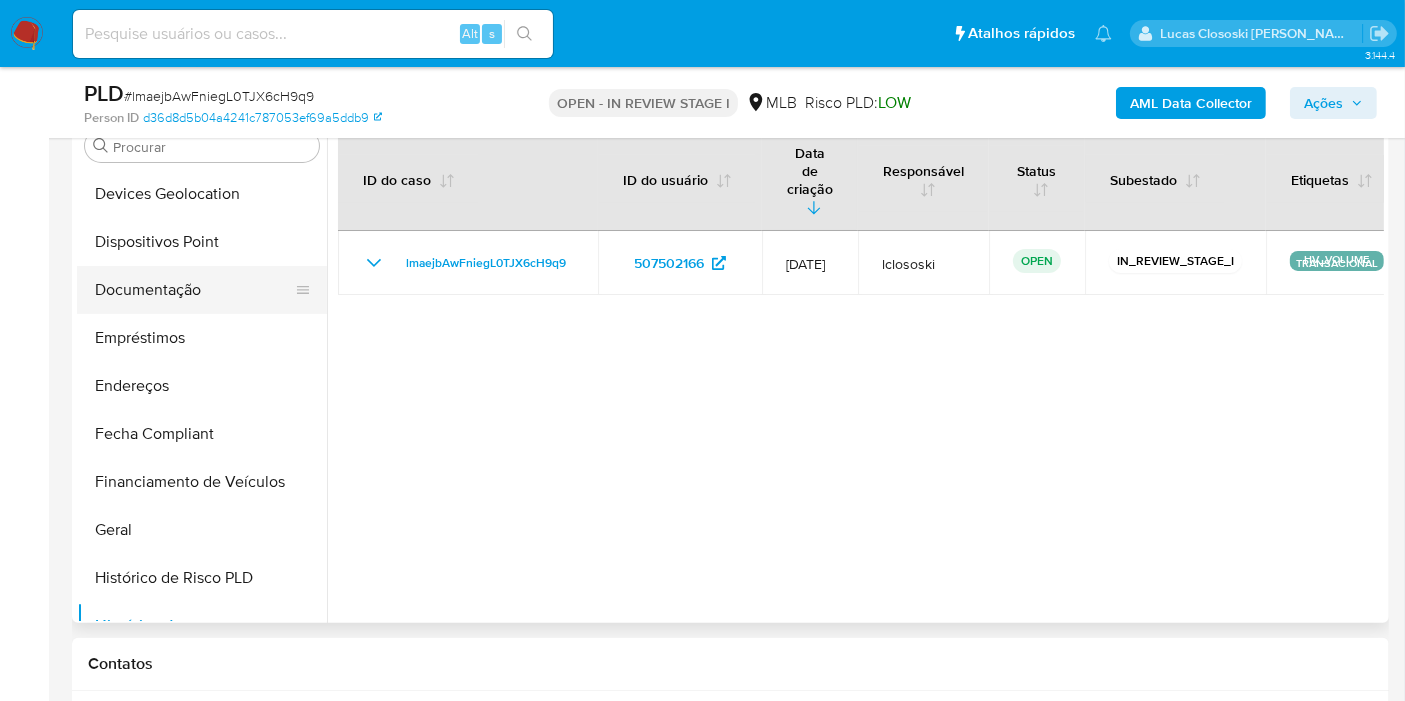 click on "Documentação" at bounding box center (194, 290) 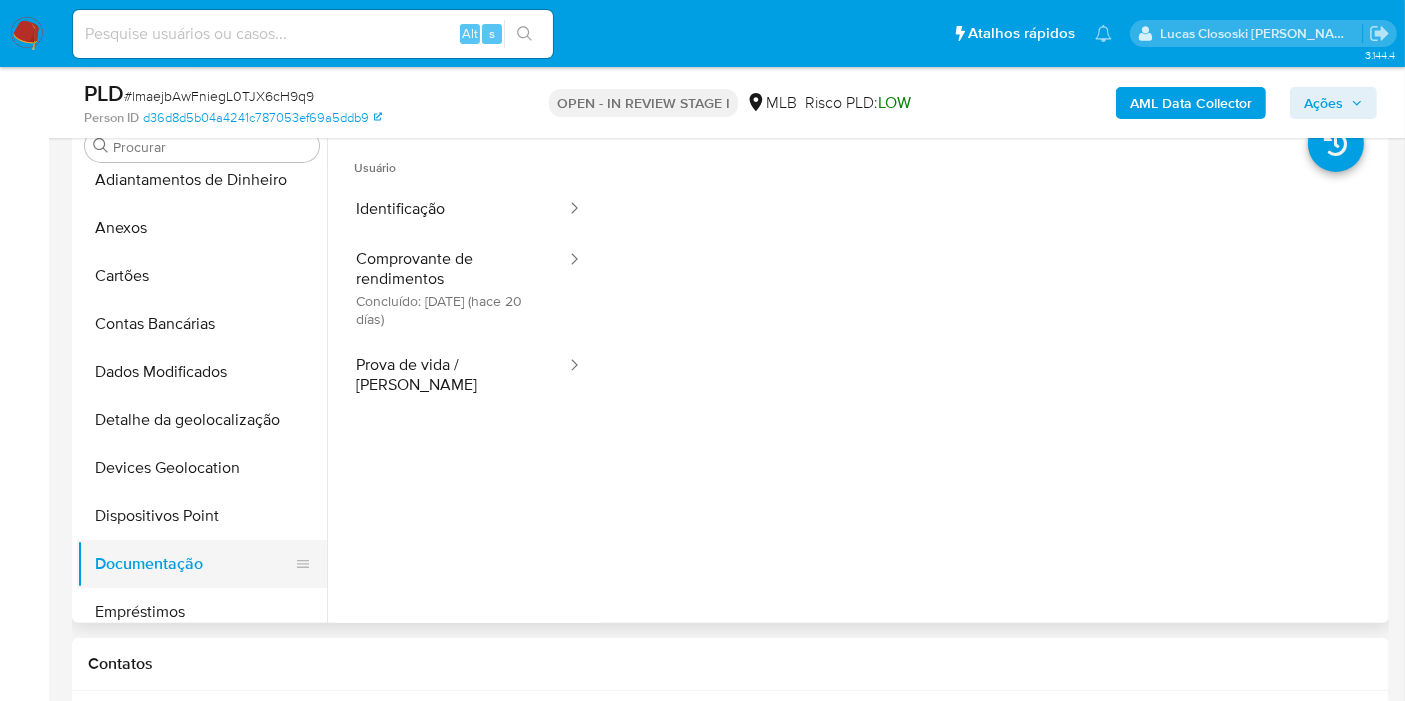 scroll, scrollTop: 0, scrollLeft: 0, axis: both 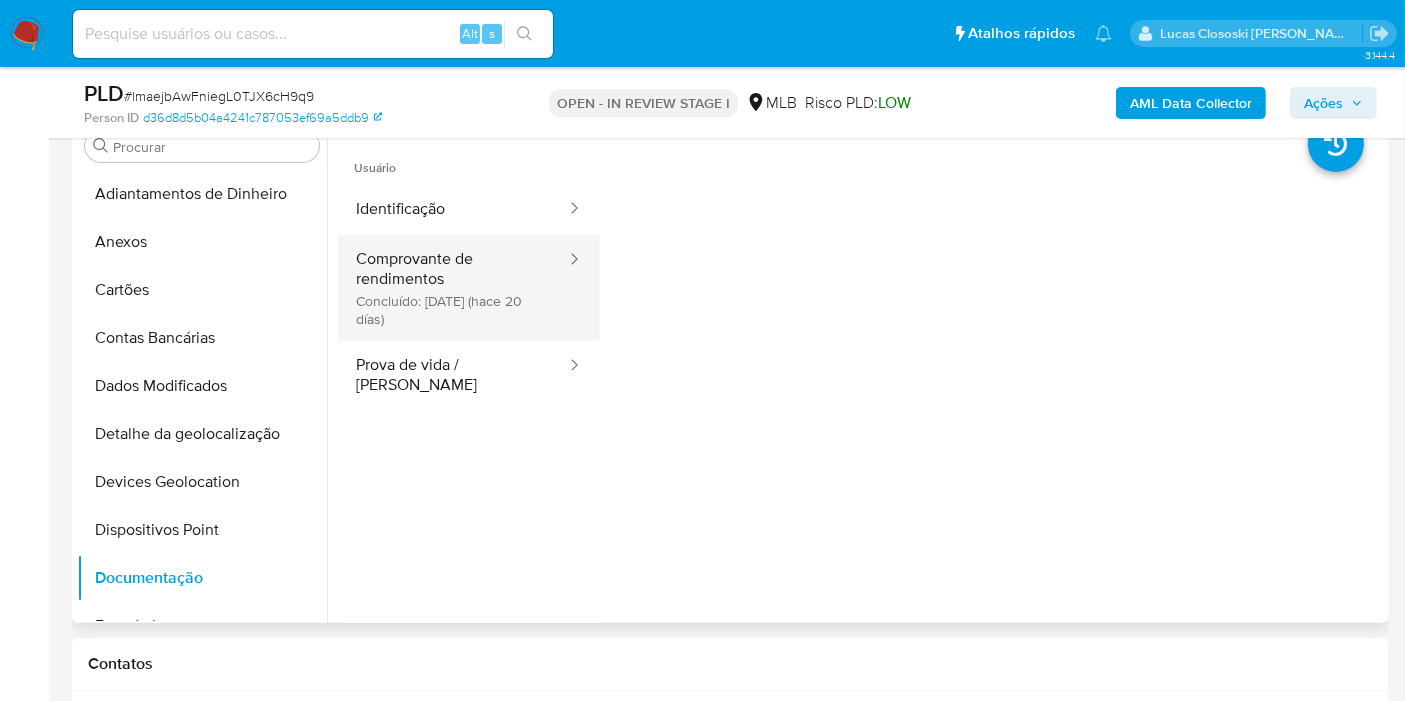 click on "Comprovante de rendimentos Concluído: 20/06/2025 (hace 20 días)" at bounding box center (453, 288) 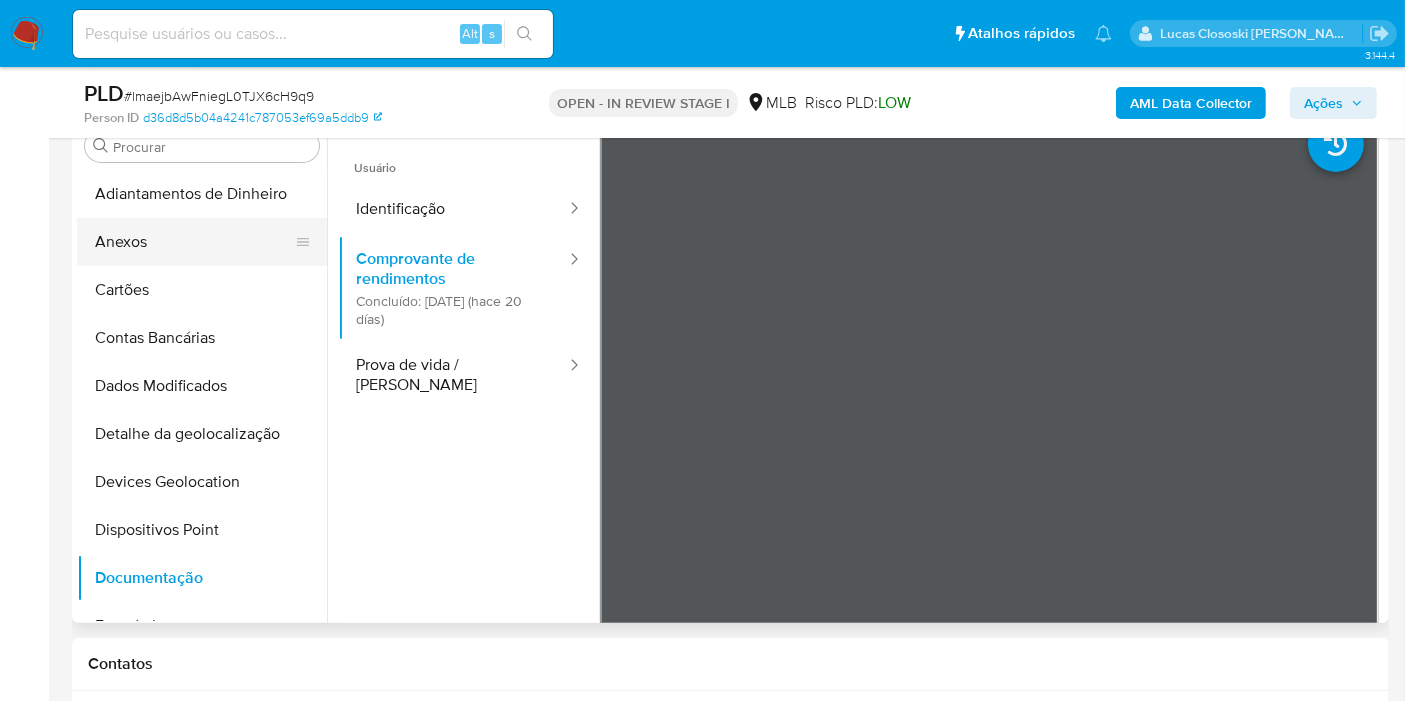click on "Anexos" at bounding box center (194, 242) 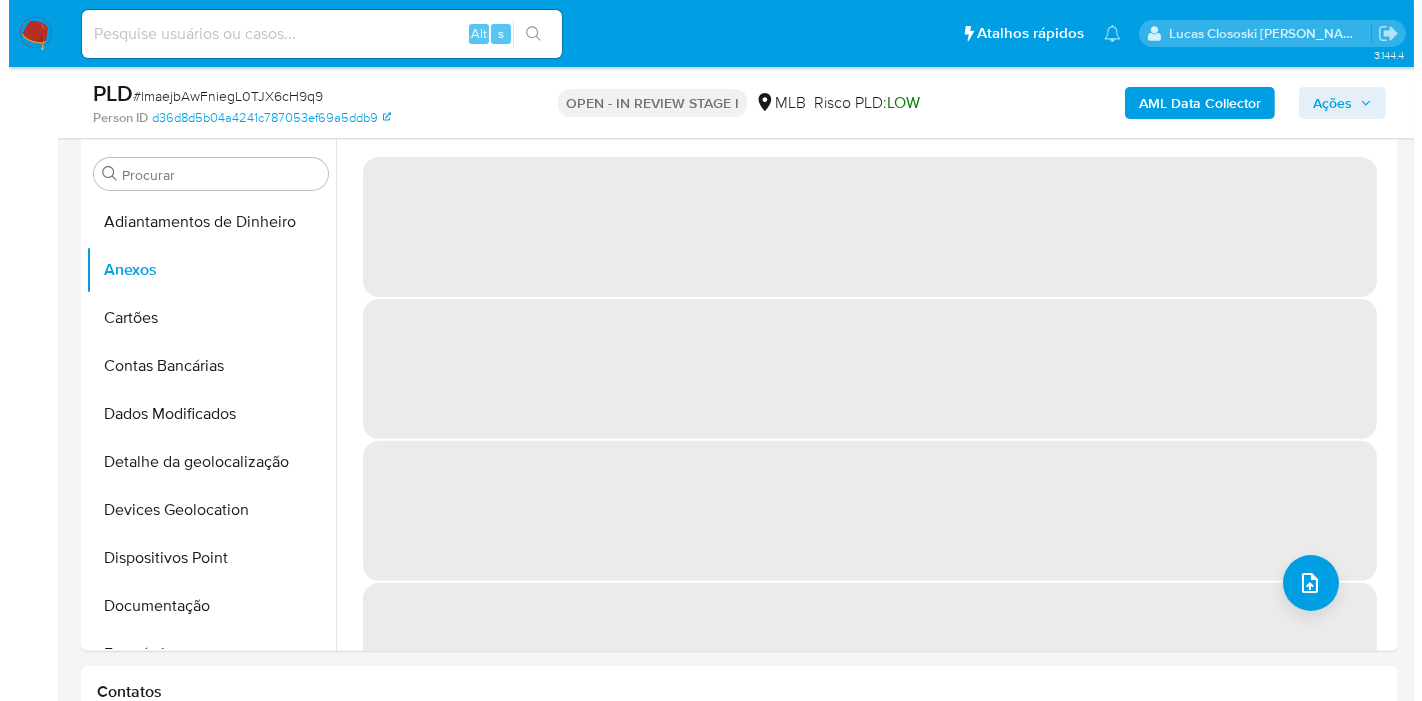 scroll, scrollTop: 499, scrollLeft: 0, axis: vertical 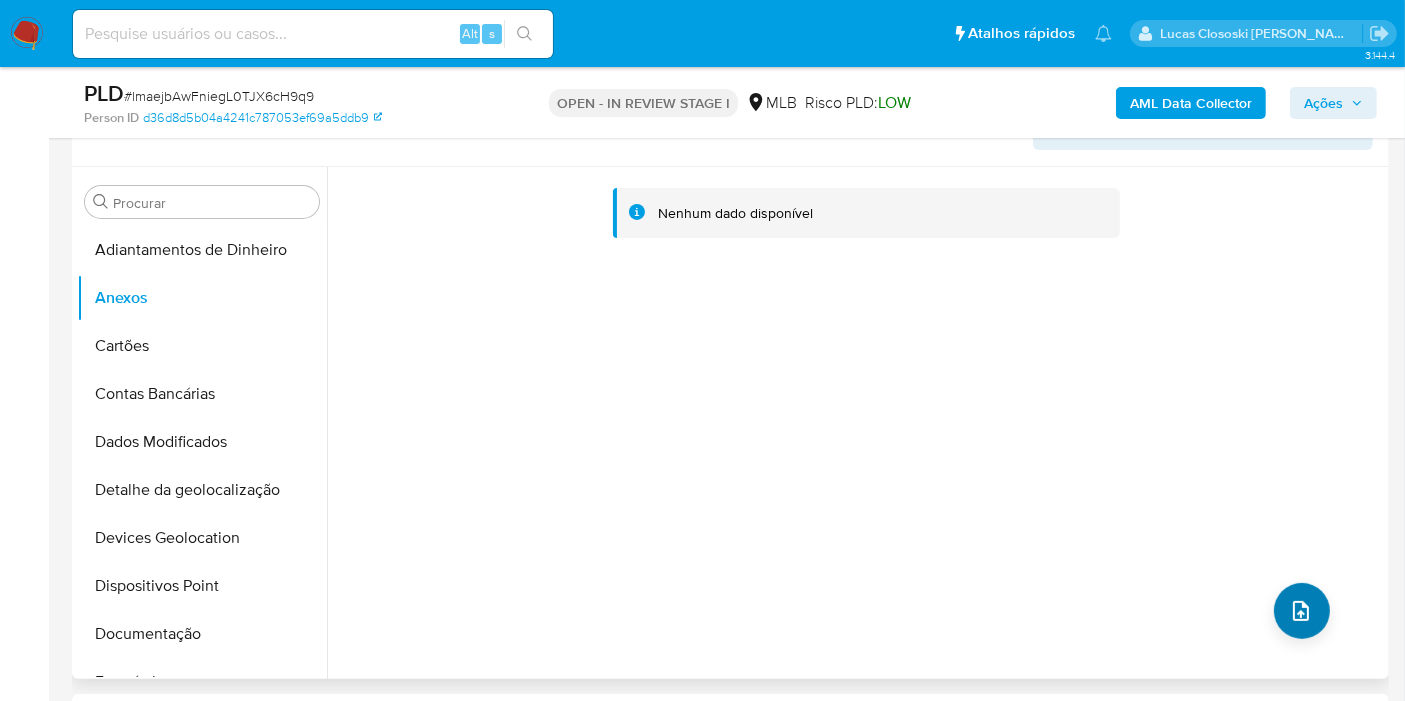 click on "Nenhum dado disponível" at bounding box center (855, 423) 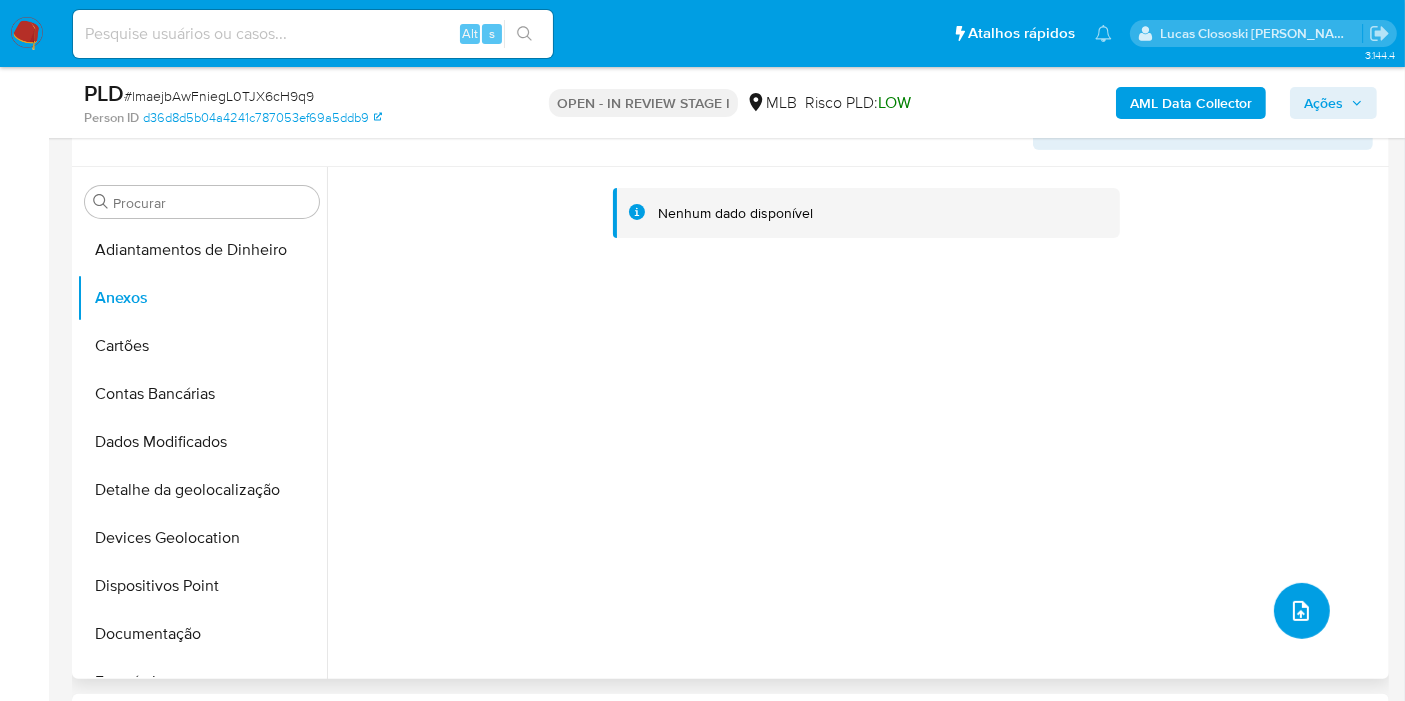 click at bounding box center [1302, 611] 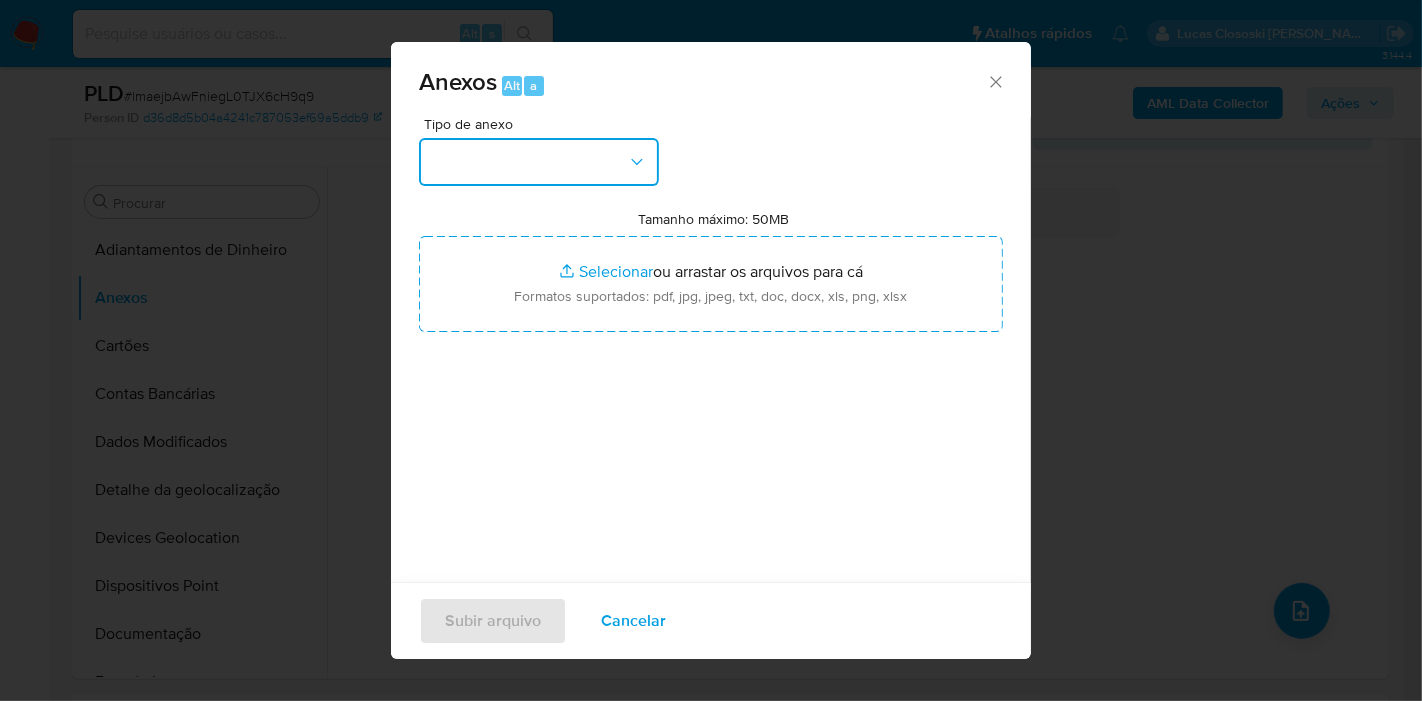 click at bounding box center (539, 162) 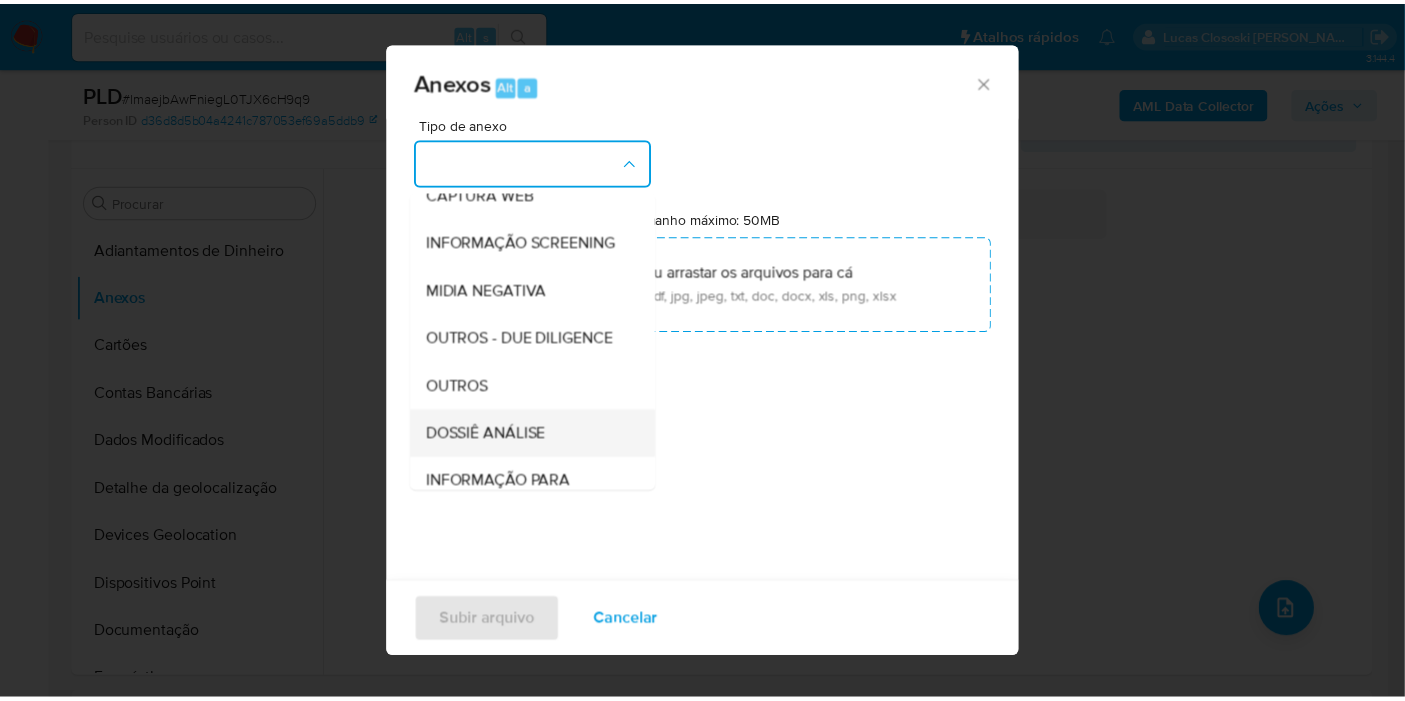 scroll, scrollTop: 307, scrollLeft: 0, axis: vertical 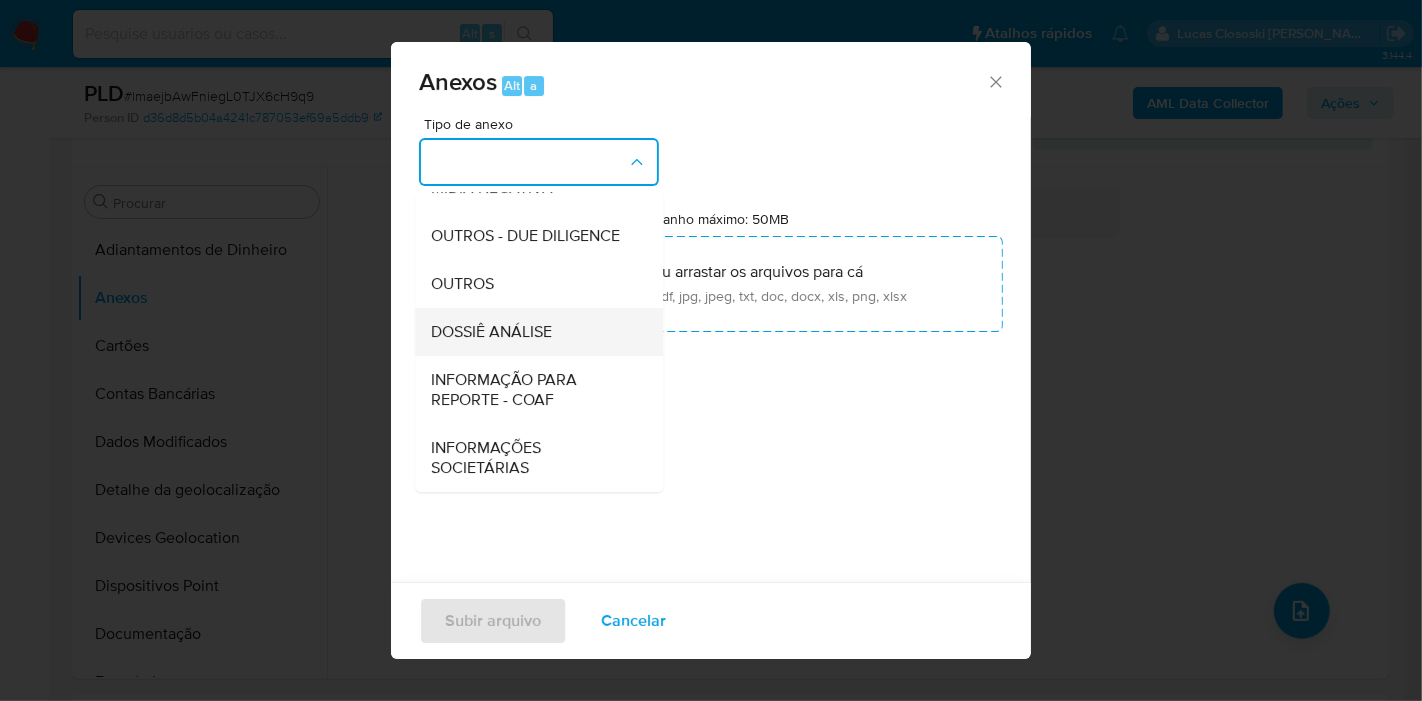 click on "DOSSIÊ ANÁLISE" at bounding box center [491, 332] 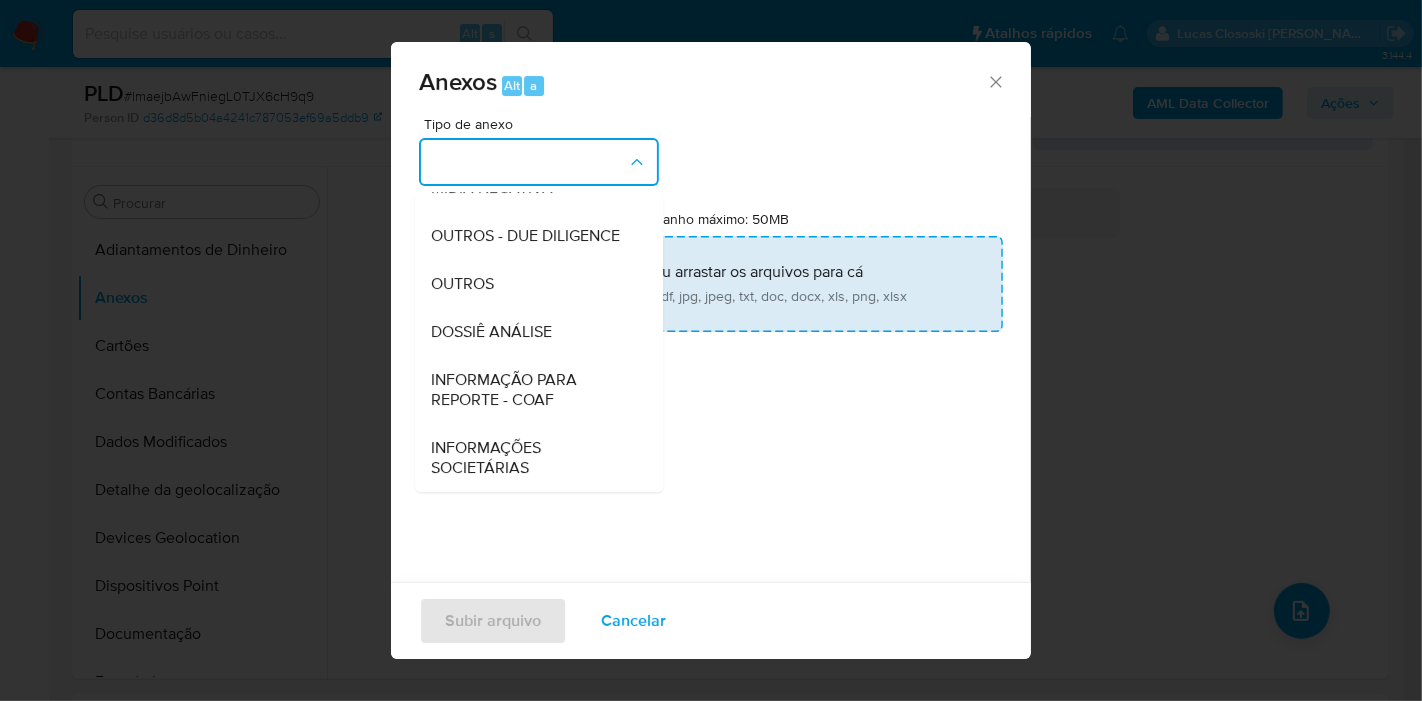 click on "Tamanho máximo: 50MB Selecionar arquivos" at bounding box center [711, 284] 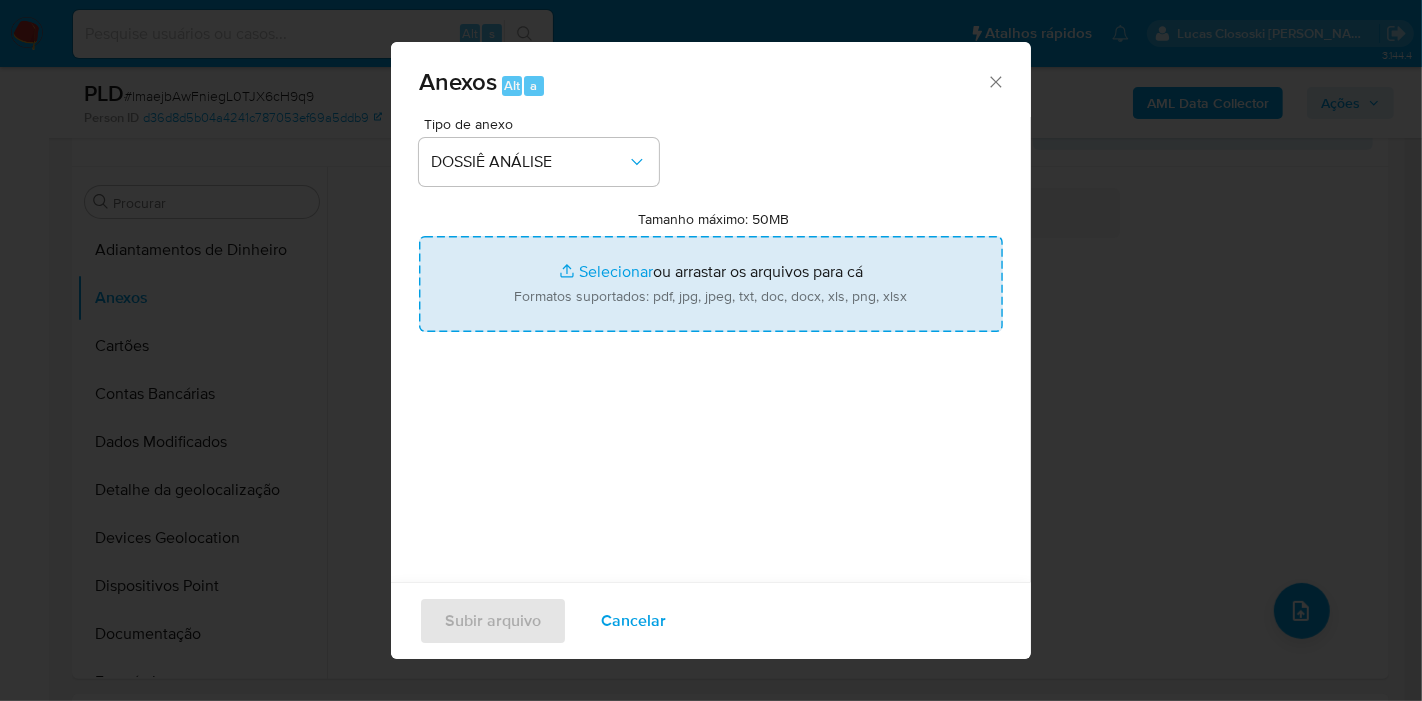 type on "C:\fakepath\Mulan 507502166_2025_07_10_07_44_41.xlsx" 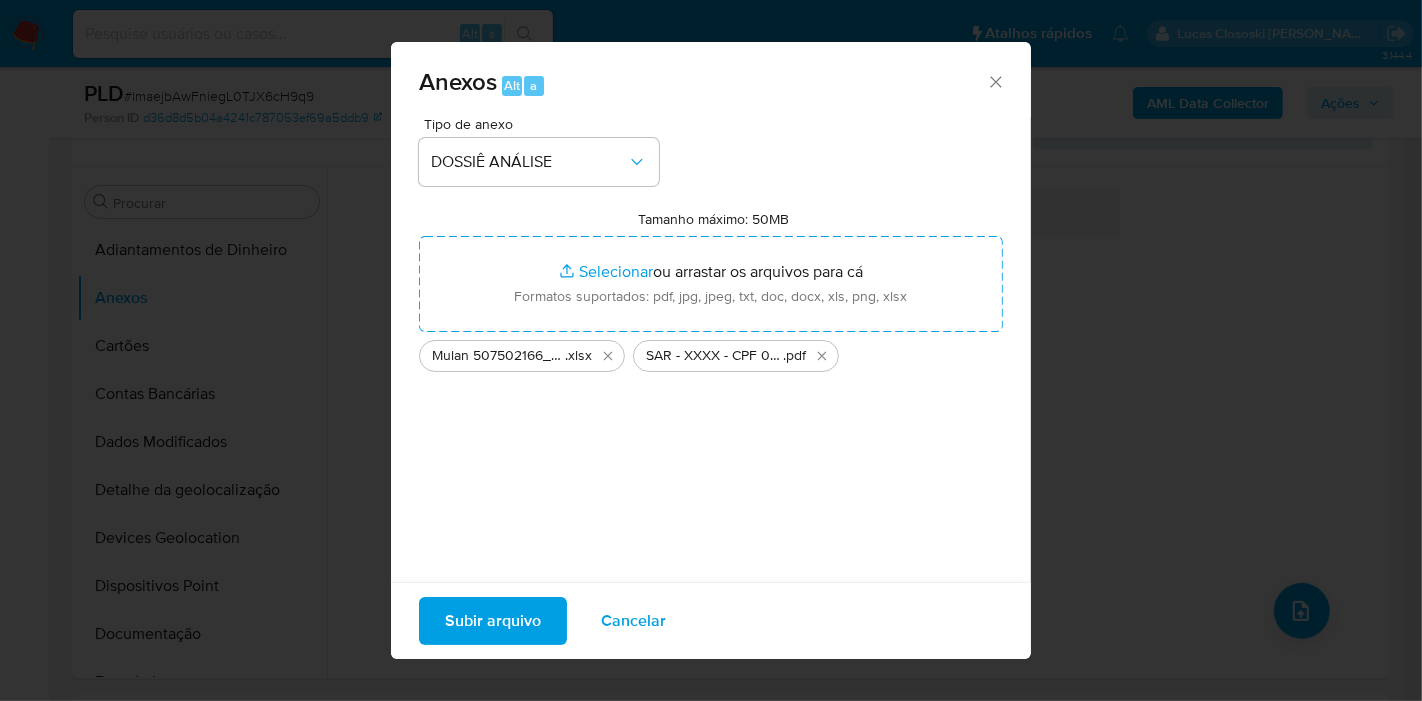 click on "Subir arquivo" at bounding box center [493, 621] 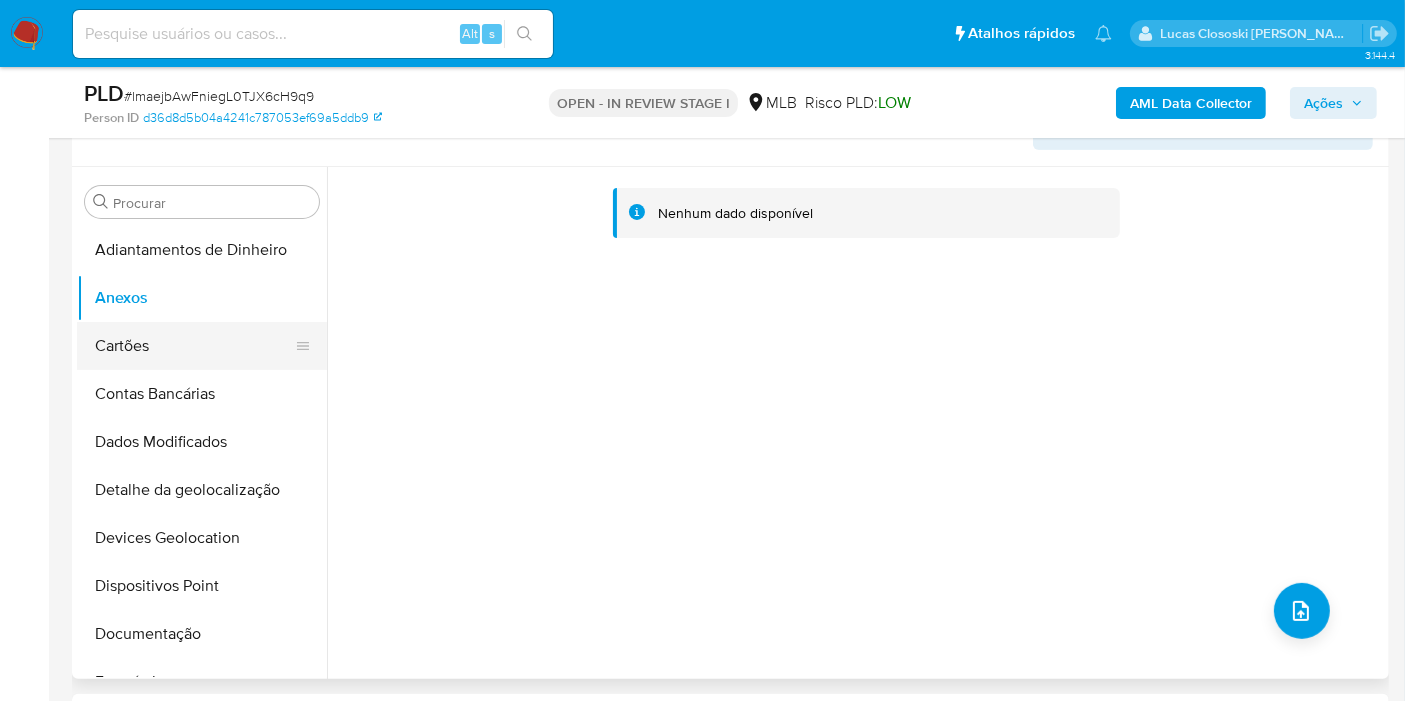 click on "Cartões" at bounding box center [194, 346] 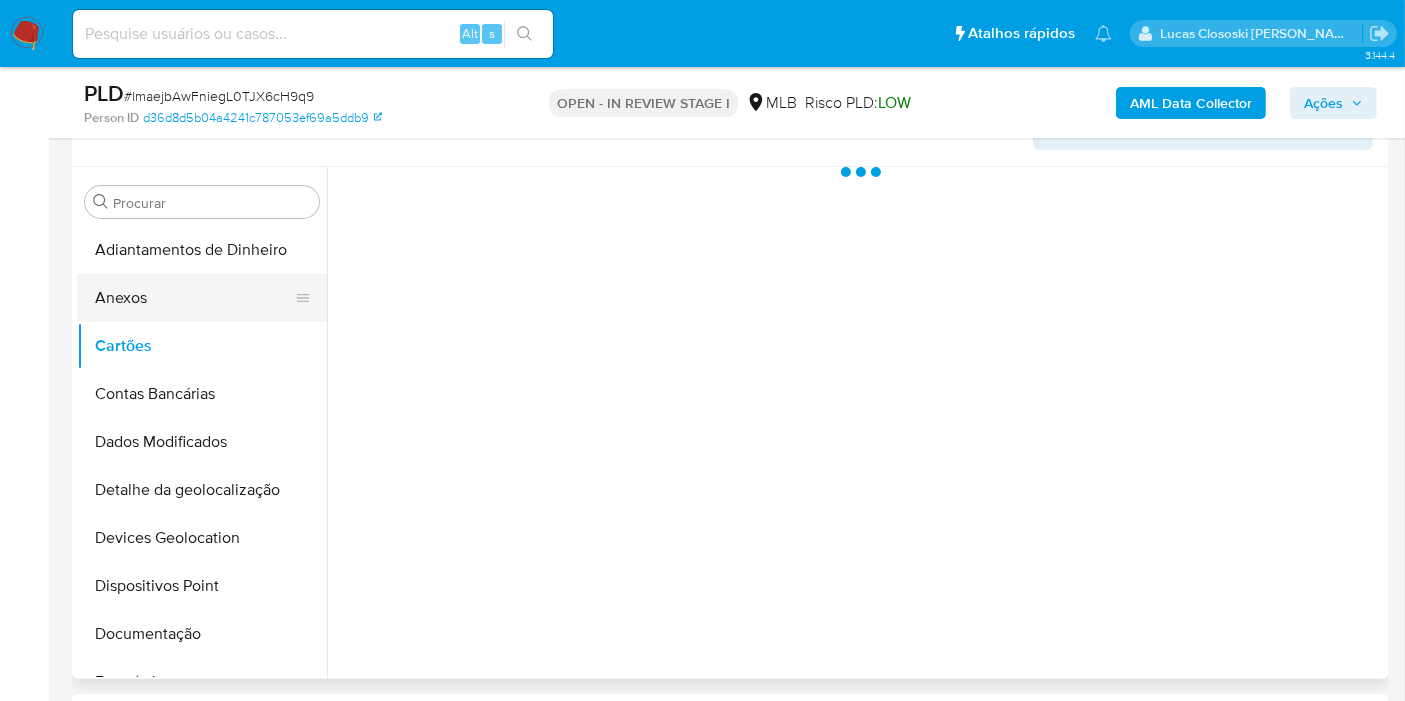 click on "Anexos" at bounding box center [194, 298] 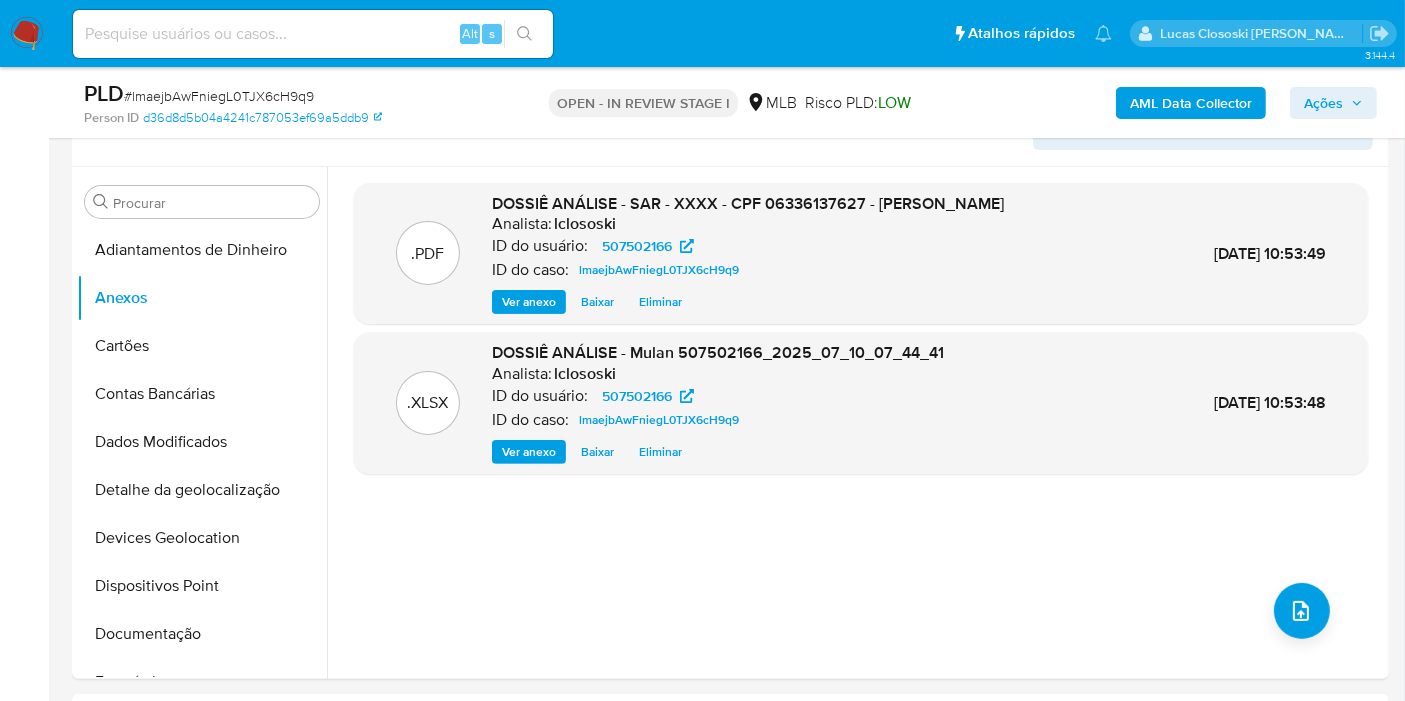 click on "Ações" at bounding box center [1323, 103] 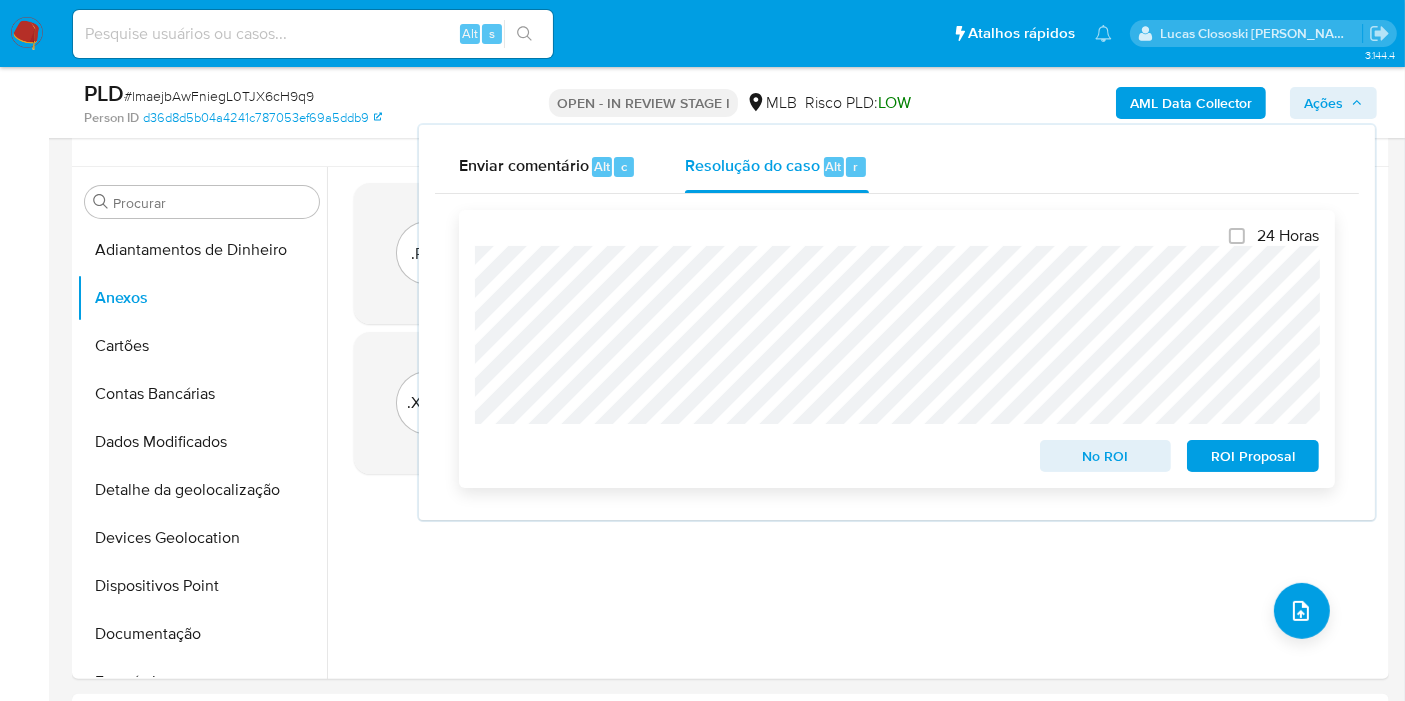 scroll, scrollTop: 388, scrollLeft: 0, axis: vertical 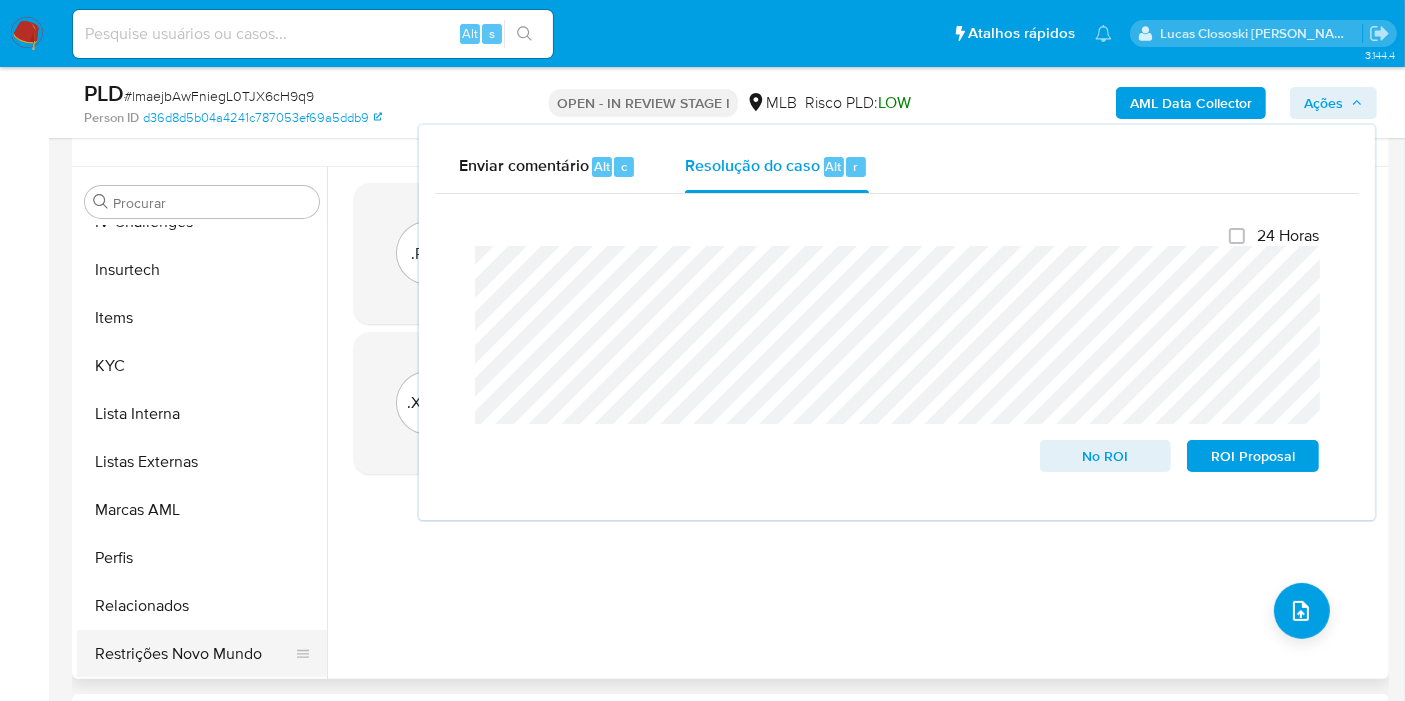 click on "Restrições Novo Mundo" at bounding box center (194, 654) 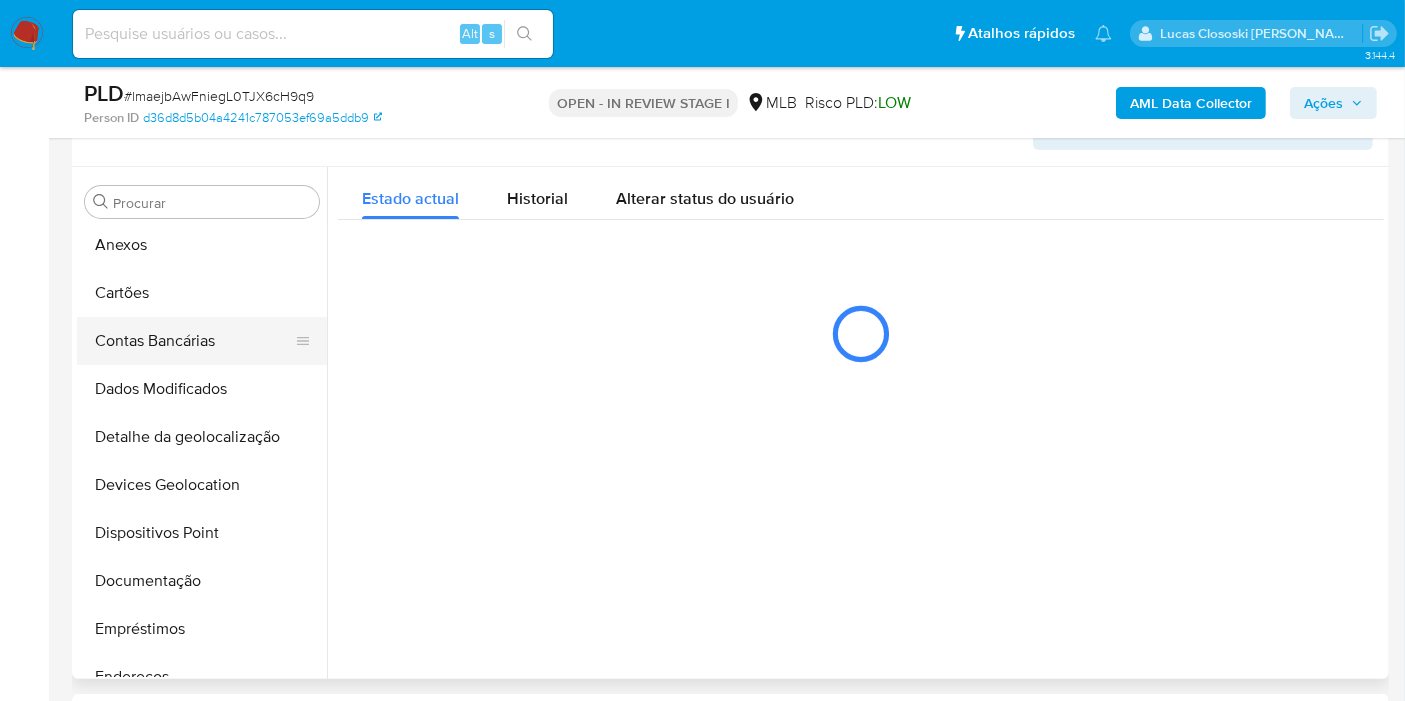 scroll, scrollTop: 0, scrollLeft: 0, axis: both 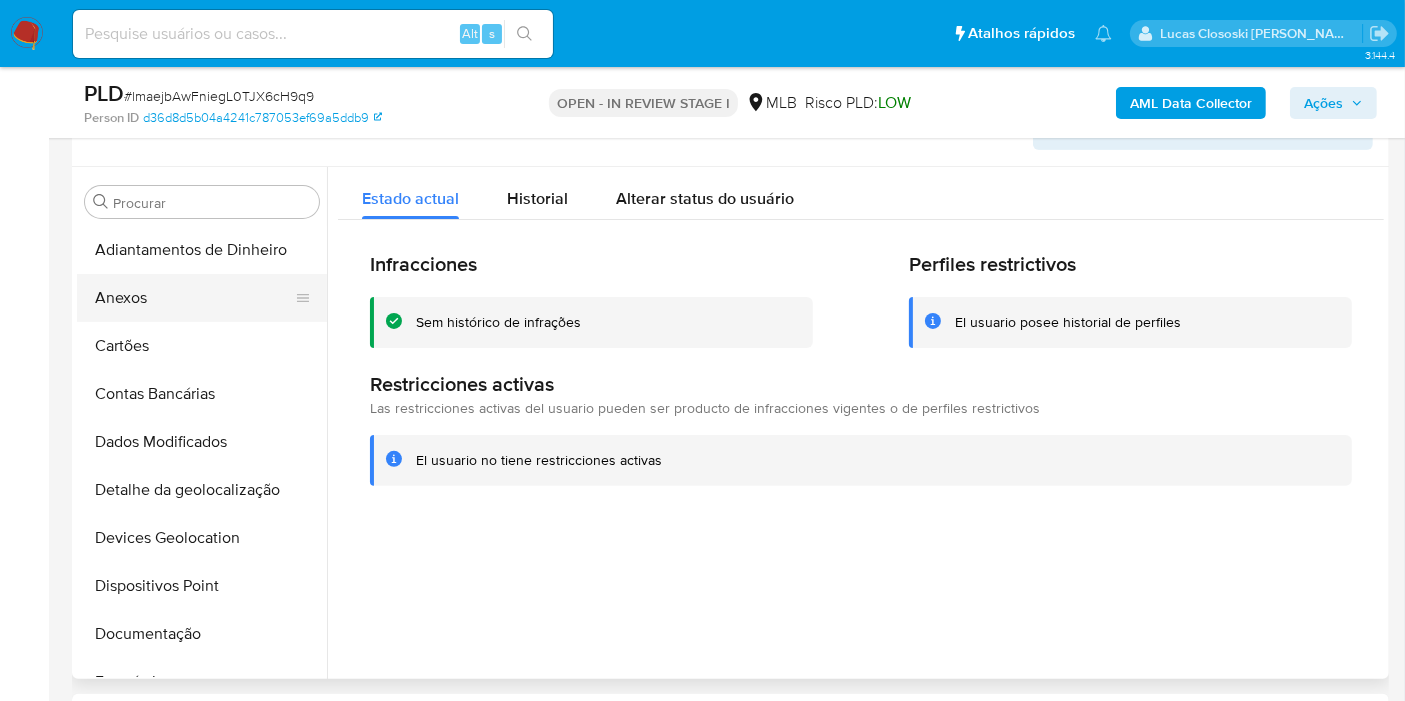 click on "Anexos" at bounding box center [194, 298] 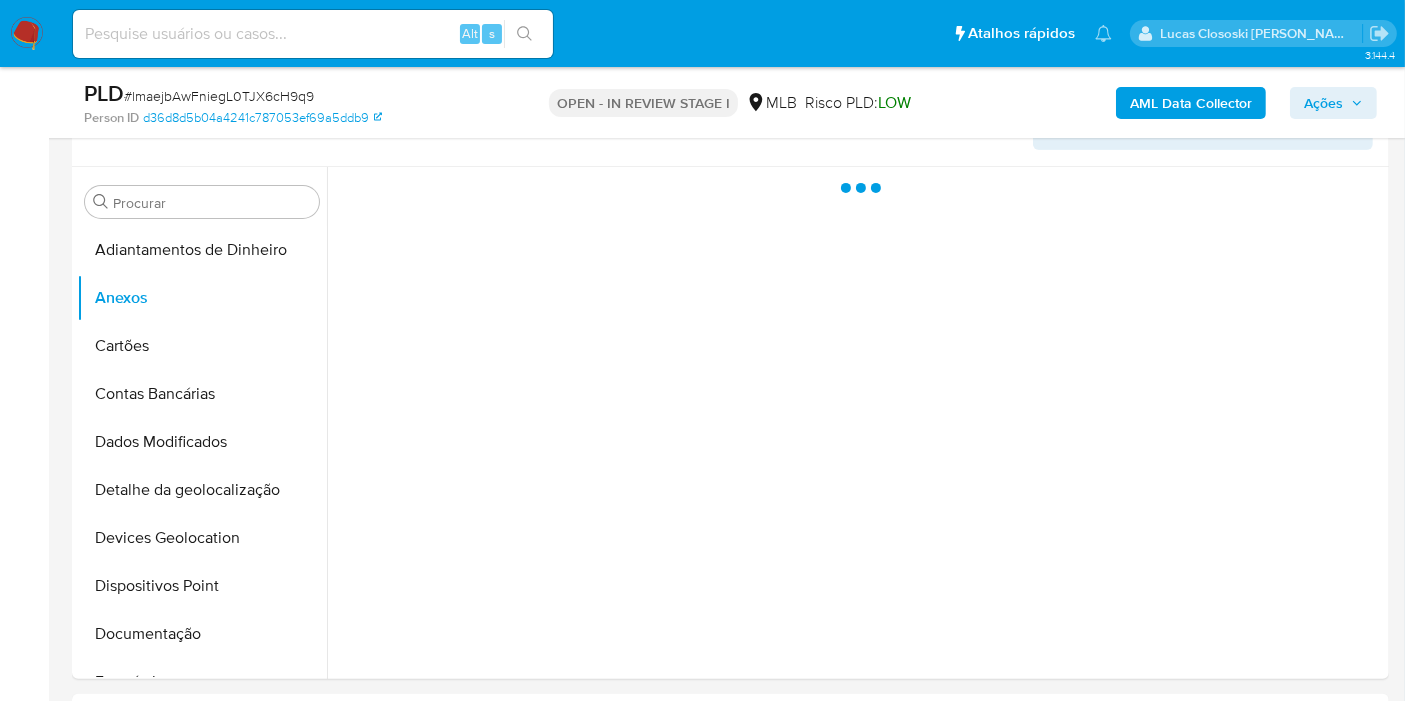 click on "Ações" at bounding box center (1323, 103) 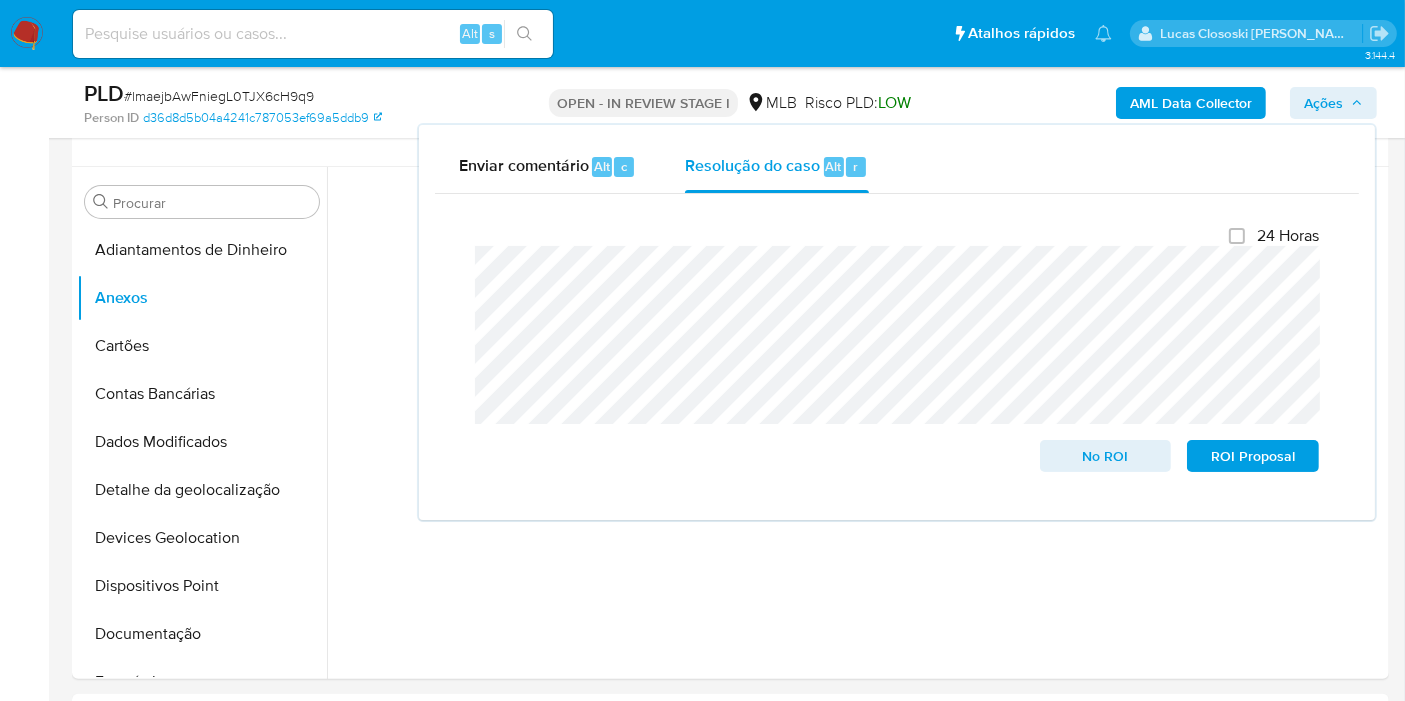 click on "Ações" at bounding box center (1323, 103) 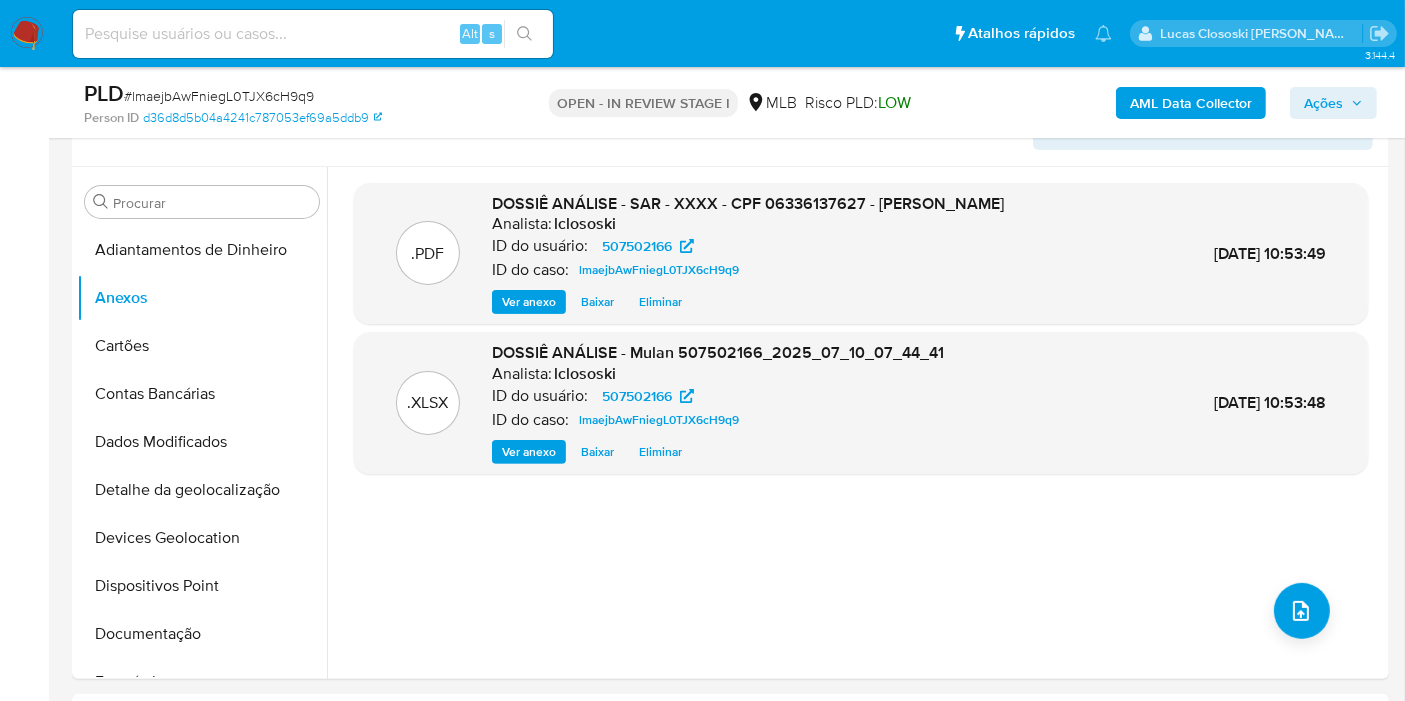 click on "Ações" at bounding box center (1323, 103) 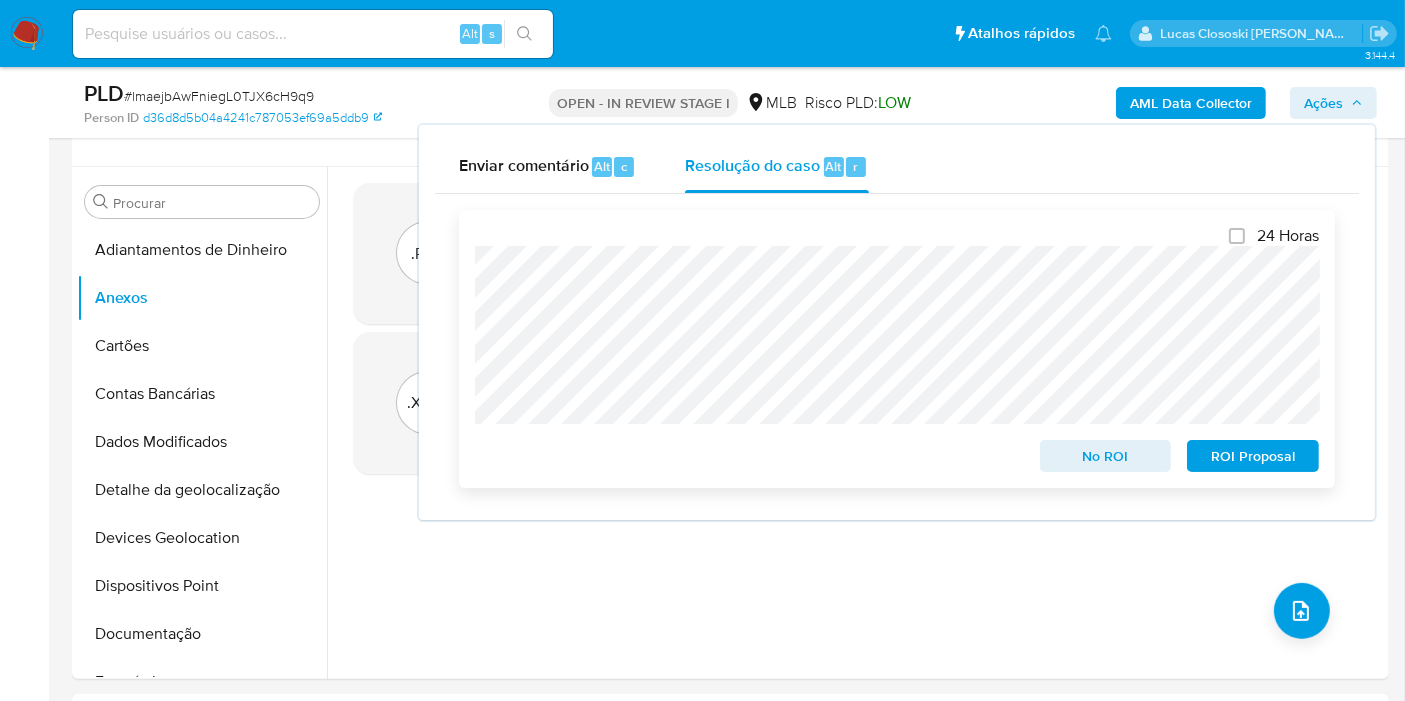 click on "ROI Proposal" at bounding box center (1253, 456) 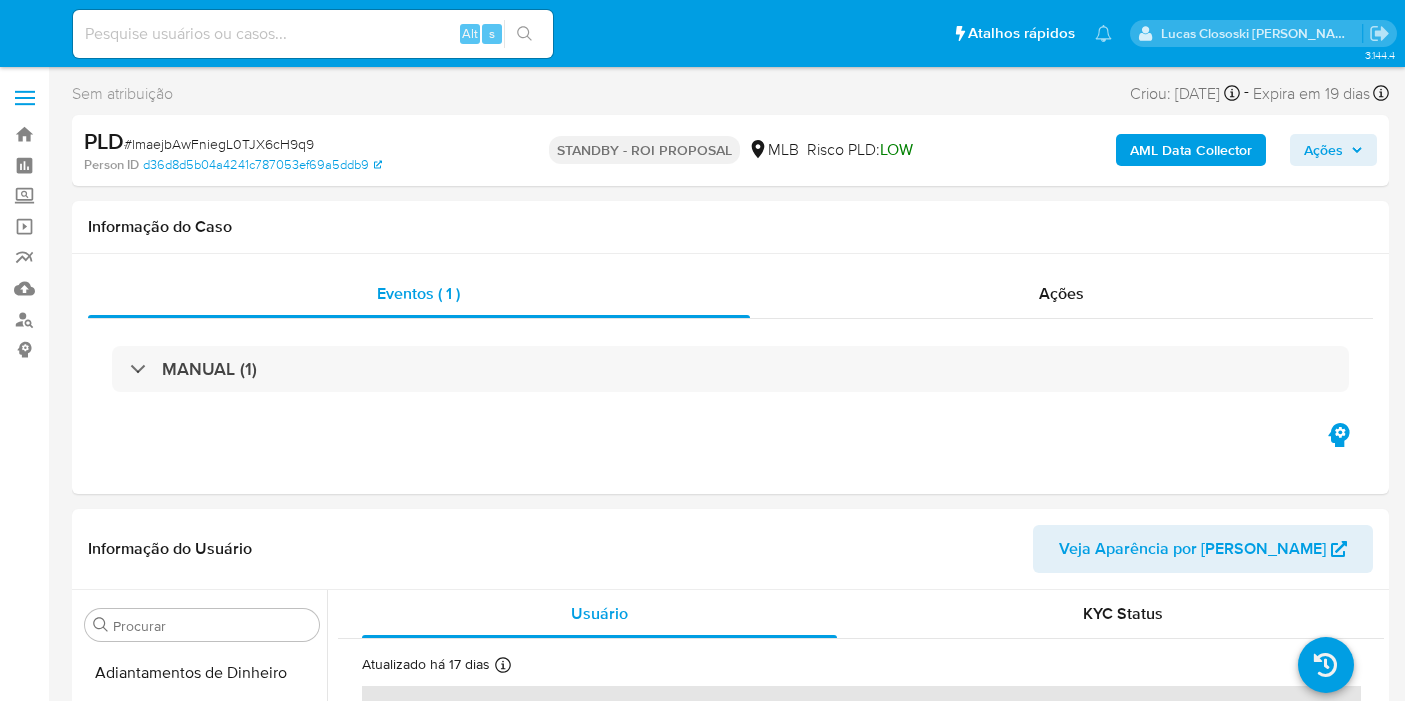 select on "10" 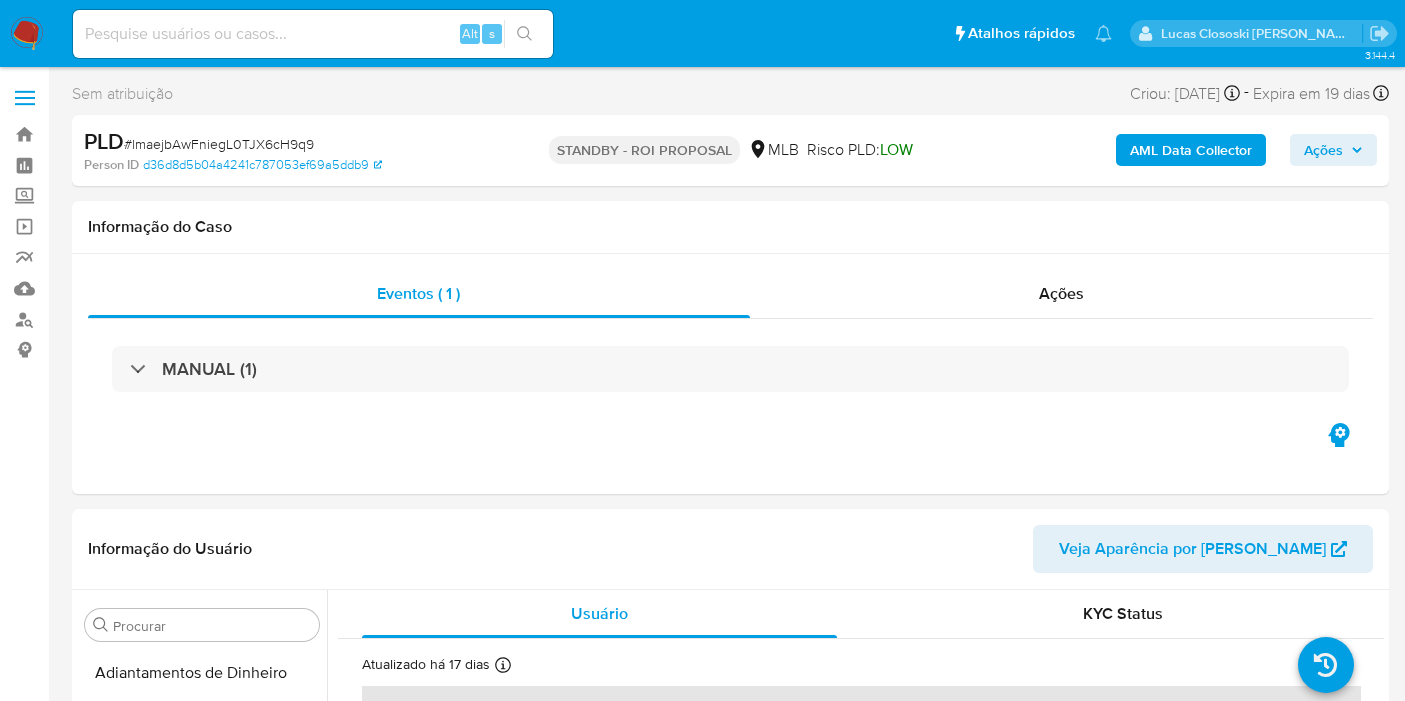 scroll, scrollTop: 0, scrollLeft: 0, axis: both 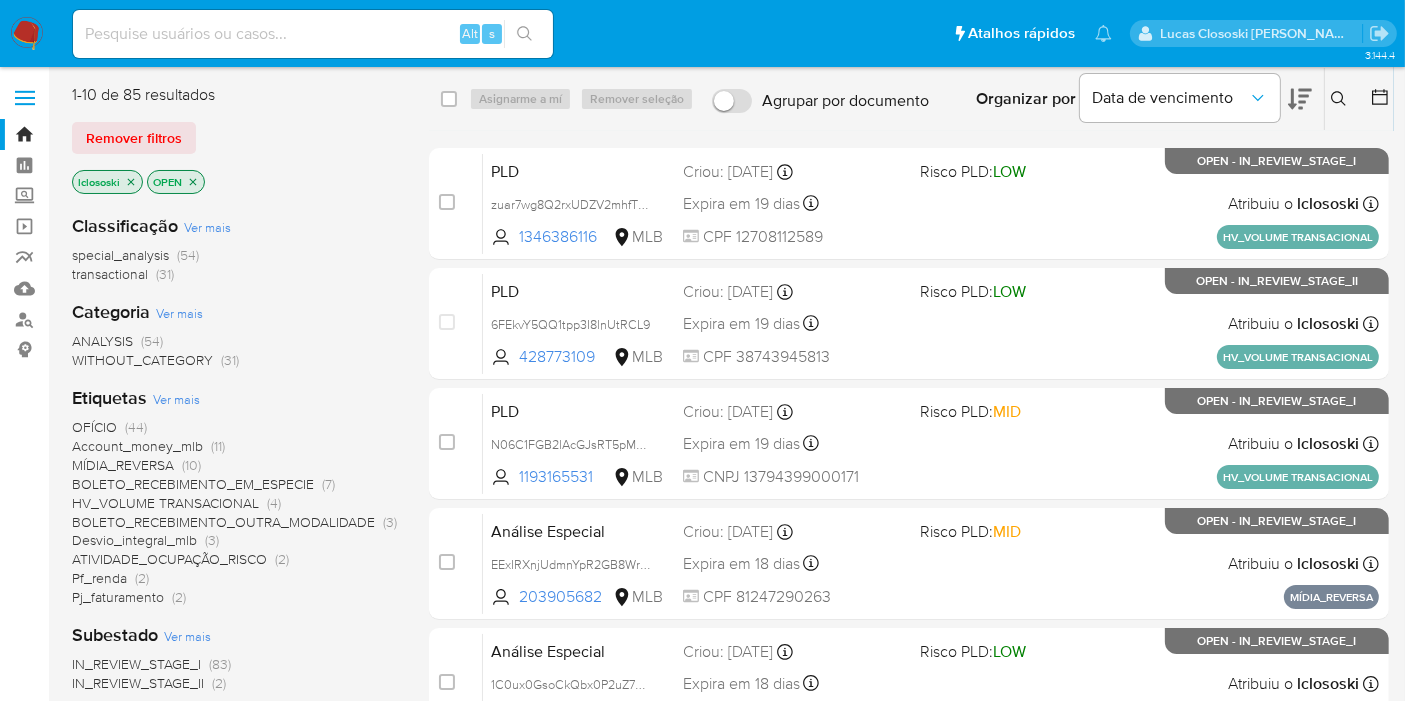 click on "HV_VOLUME TRANSACIONAL" at bounding box center [165, 503] 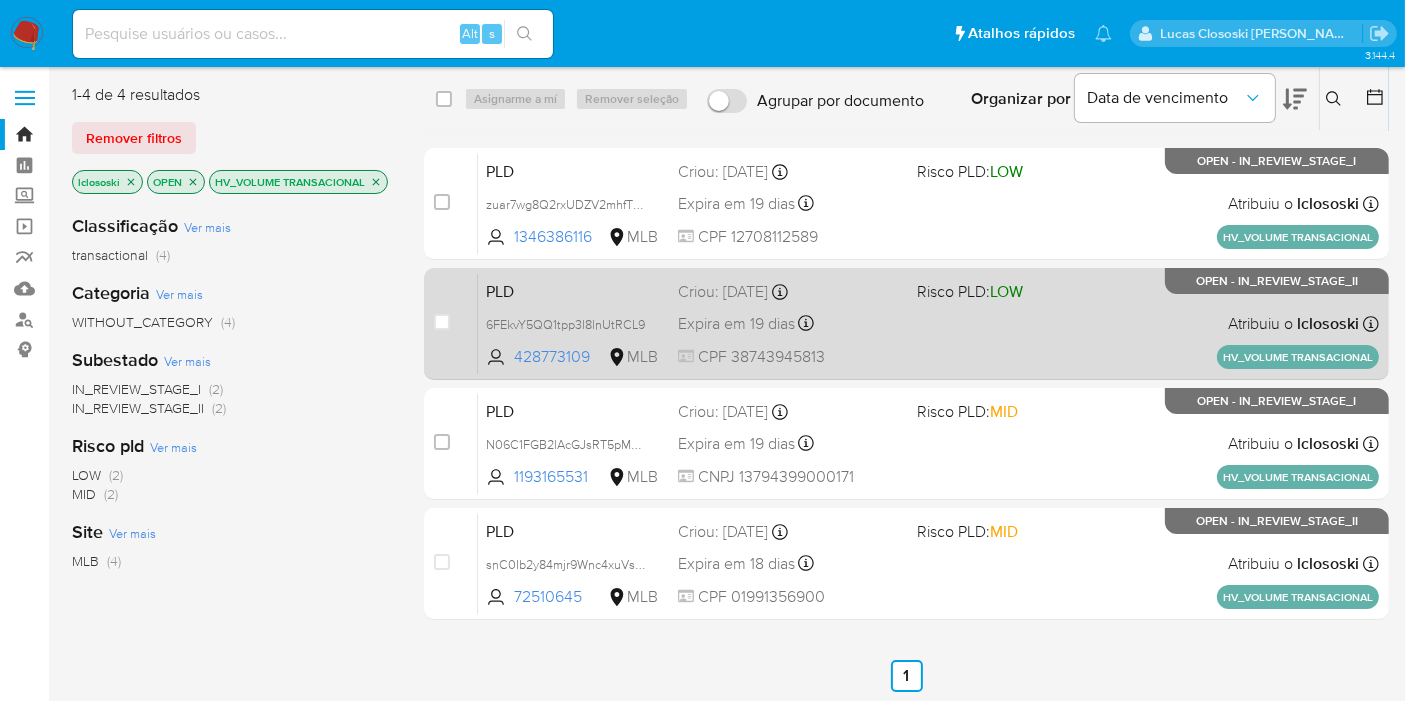 click on "PLD 6FEkvY5QQ1tpp3I8lnUtRCL9 428773109 MLB Risco PLD:  LOW Criou: [DATE]   Criou: [DATE] 14:55:05 Expira em 19 dias   Expira em [DATE] 14:55:06 CPF   38743945813 Atribuiu o   lclososki   Asignado el: [DATE] 14:55:05 HV_VOLUME TRANSACIONAL OPEN - IN_REVIEW_STAGE_II" at bounding box center (928, 323) 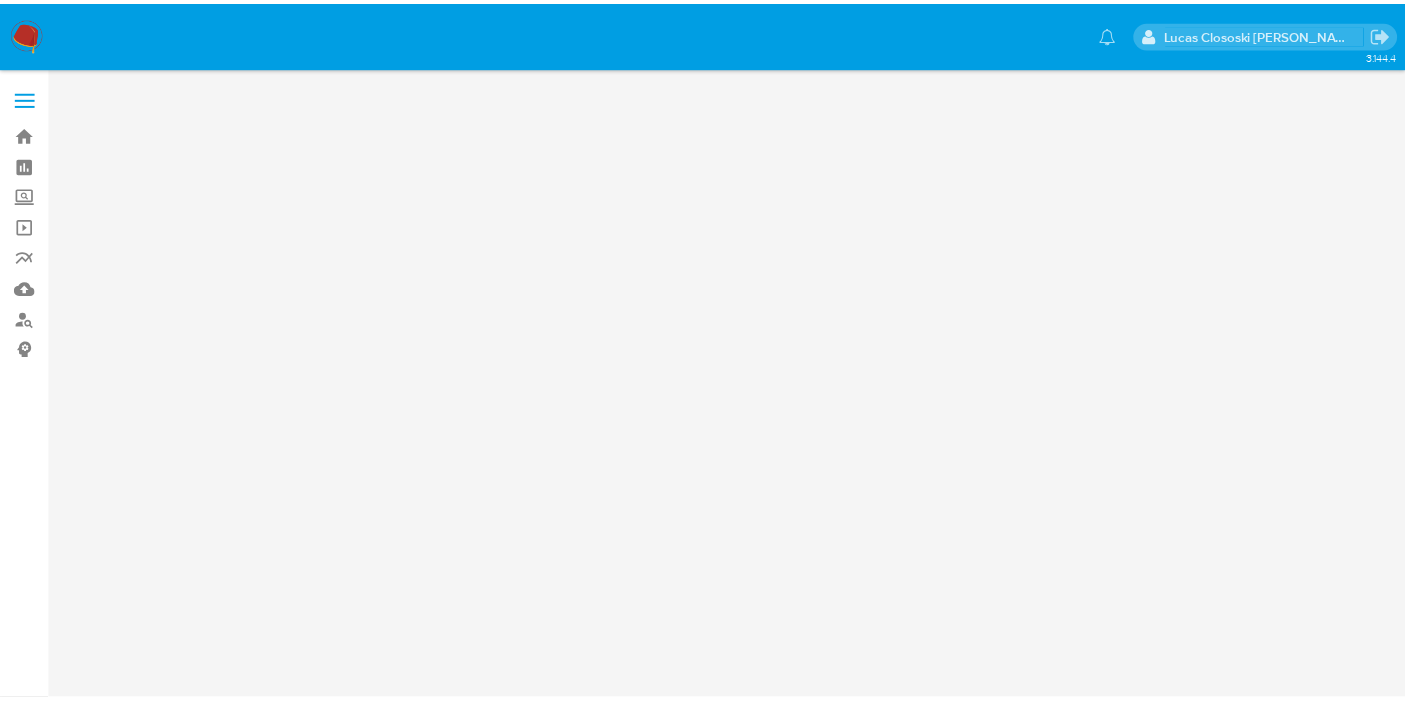 scroll, scrollTop: 0, scrollLeft: 0, axis: both 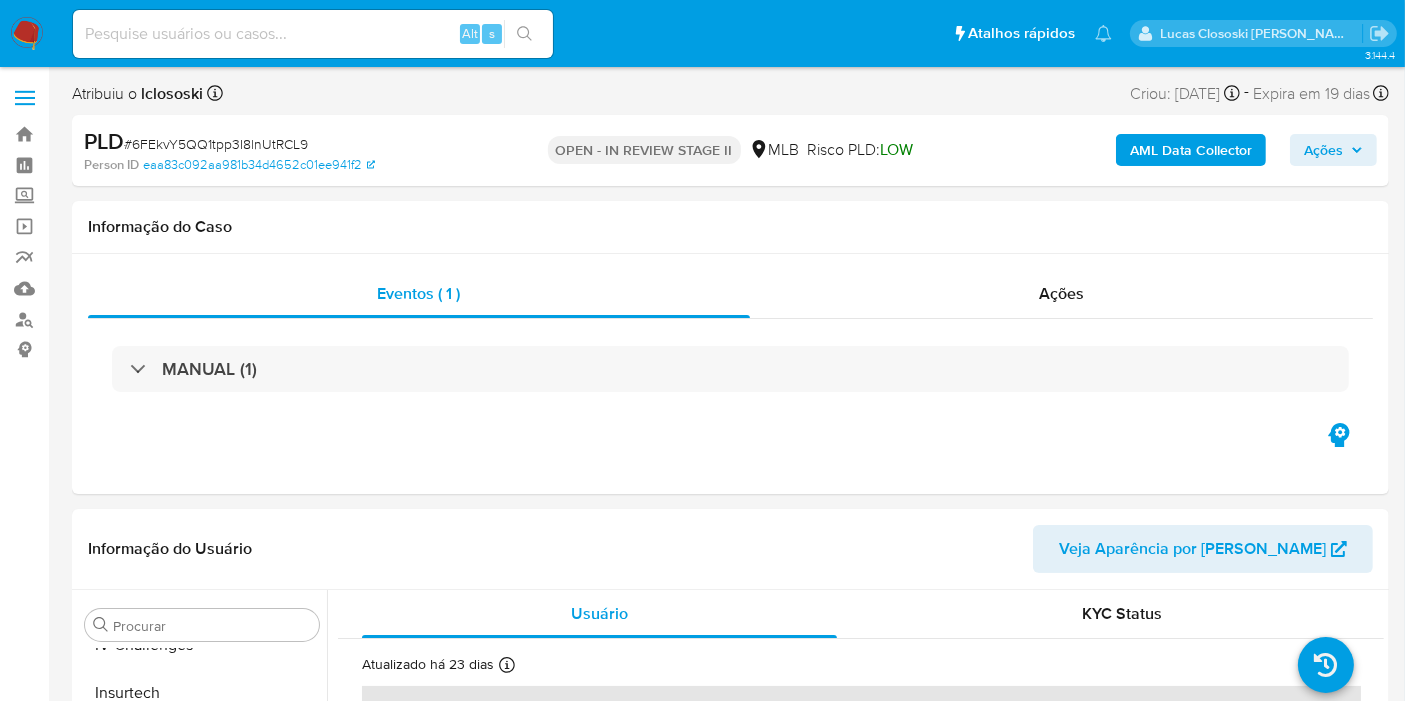 select on "10" 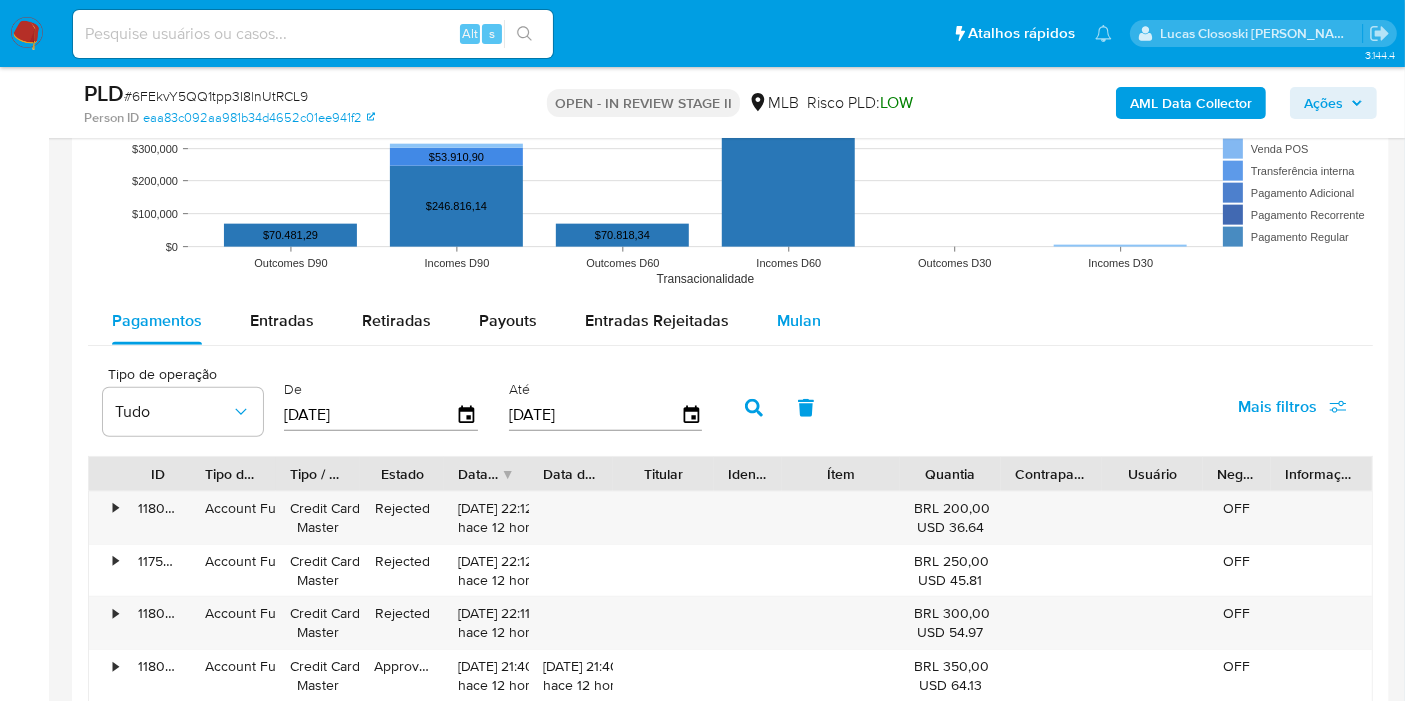 click on "Mulan" at bounding box center [799, 321] 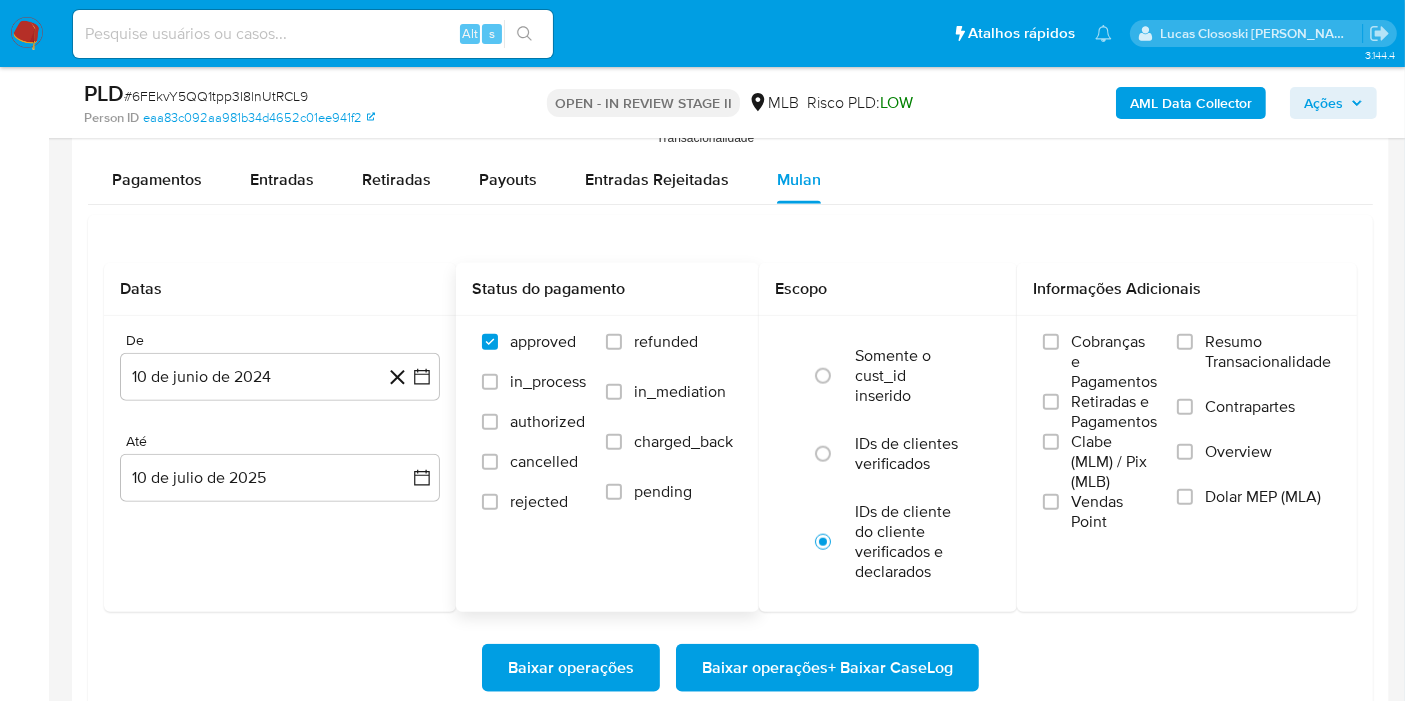 scroll, scrollTop: 2222, scrollLeft: 0, axis: vertical 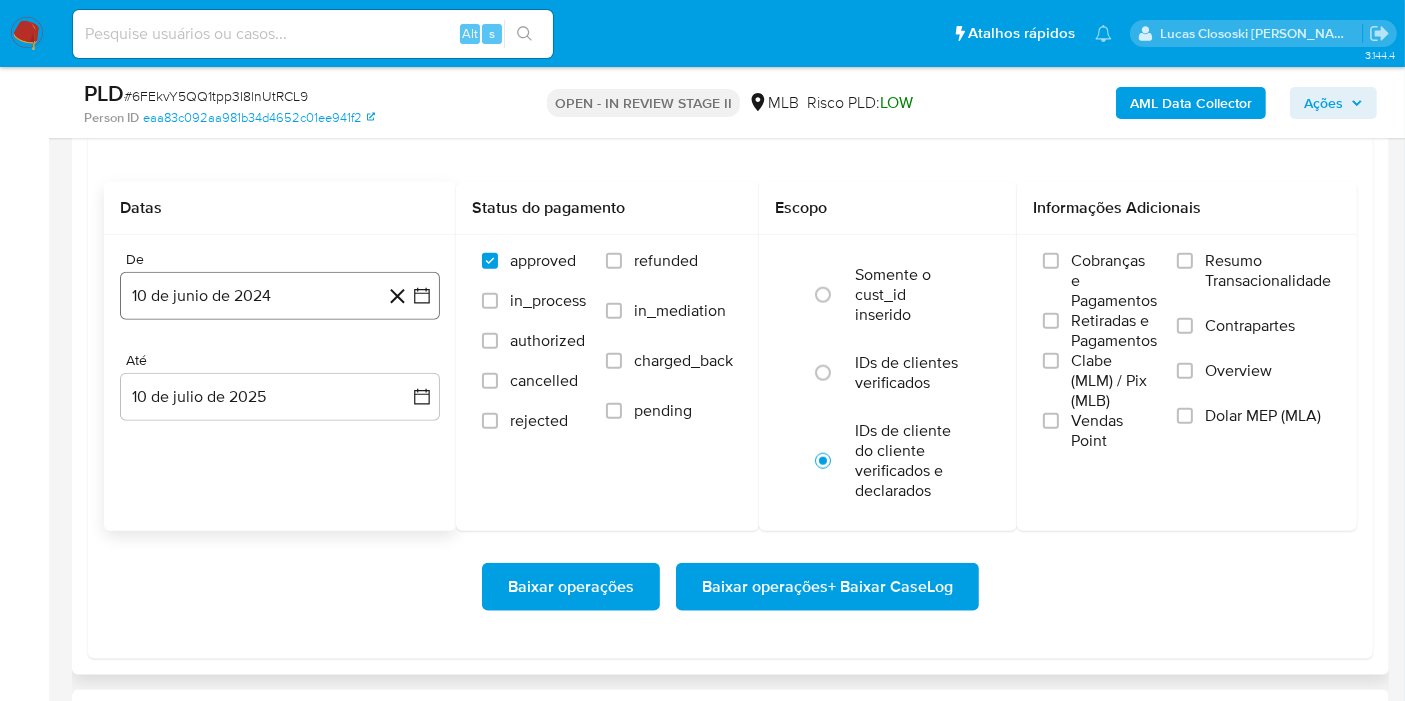 click on "10 de junio de 2024" at bounding box center [280, 296] 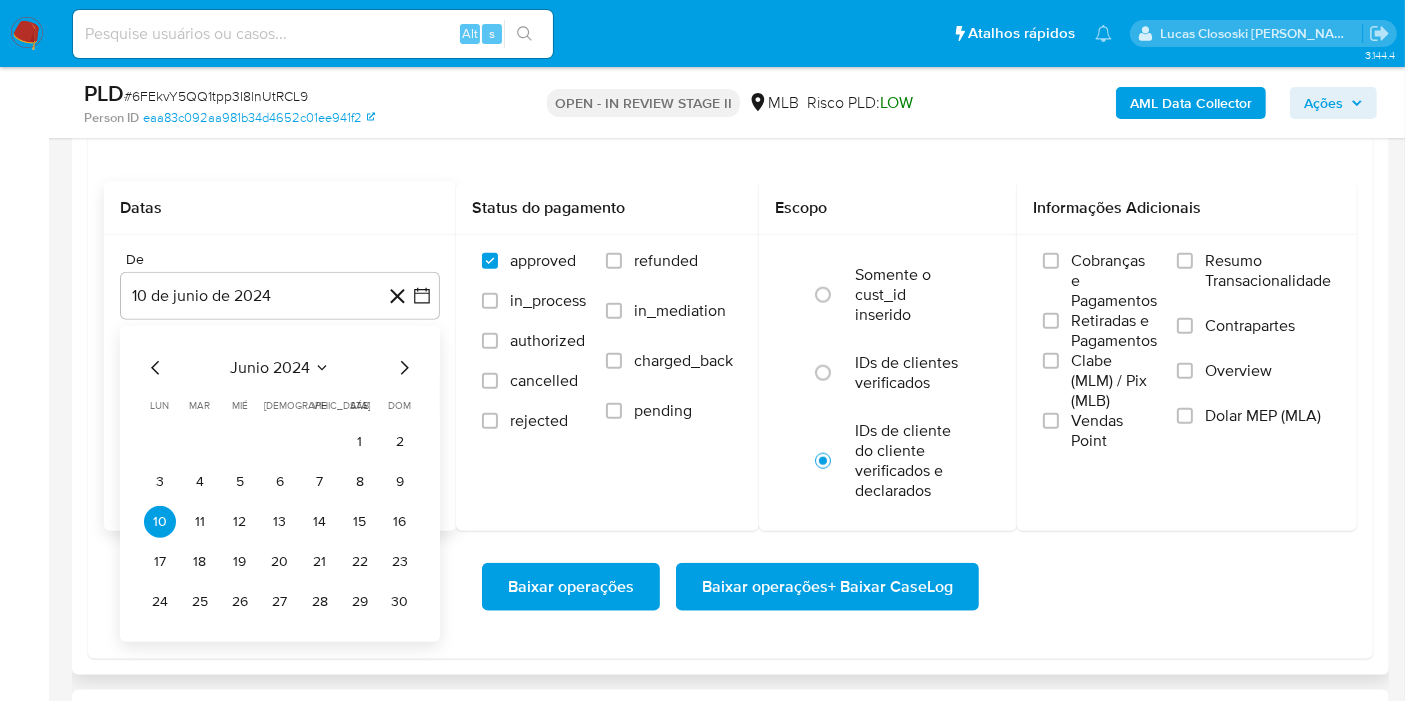 click on "junio 2024" at bounding box center (270, 368) 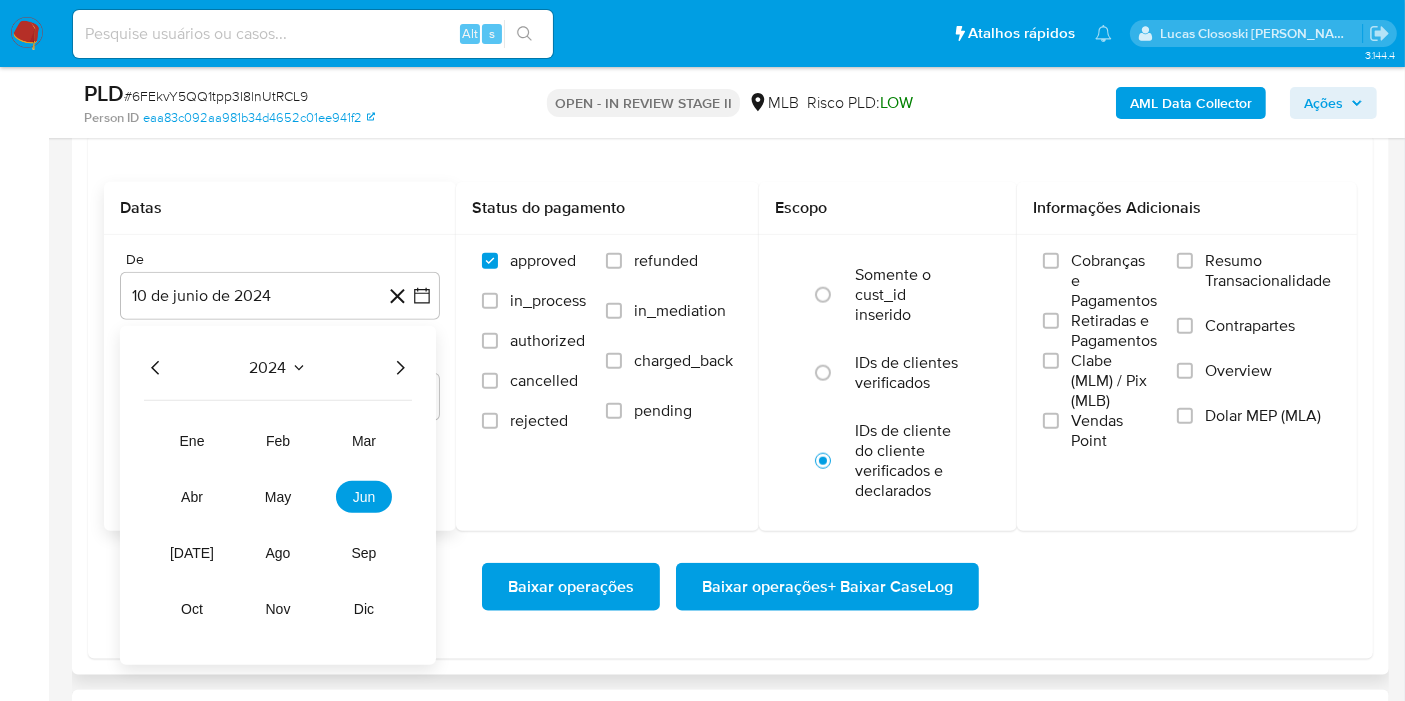 click 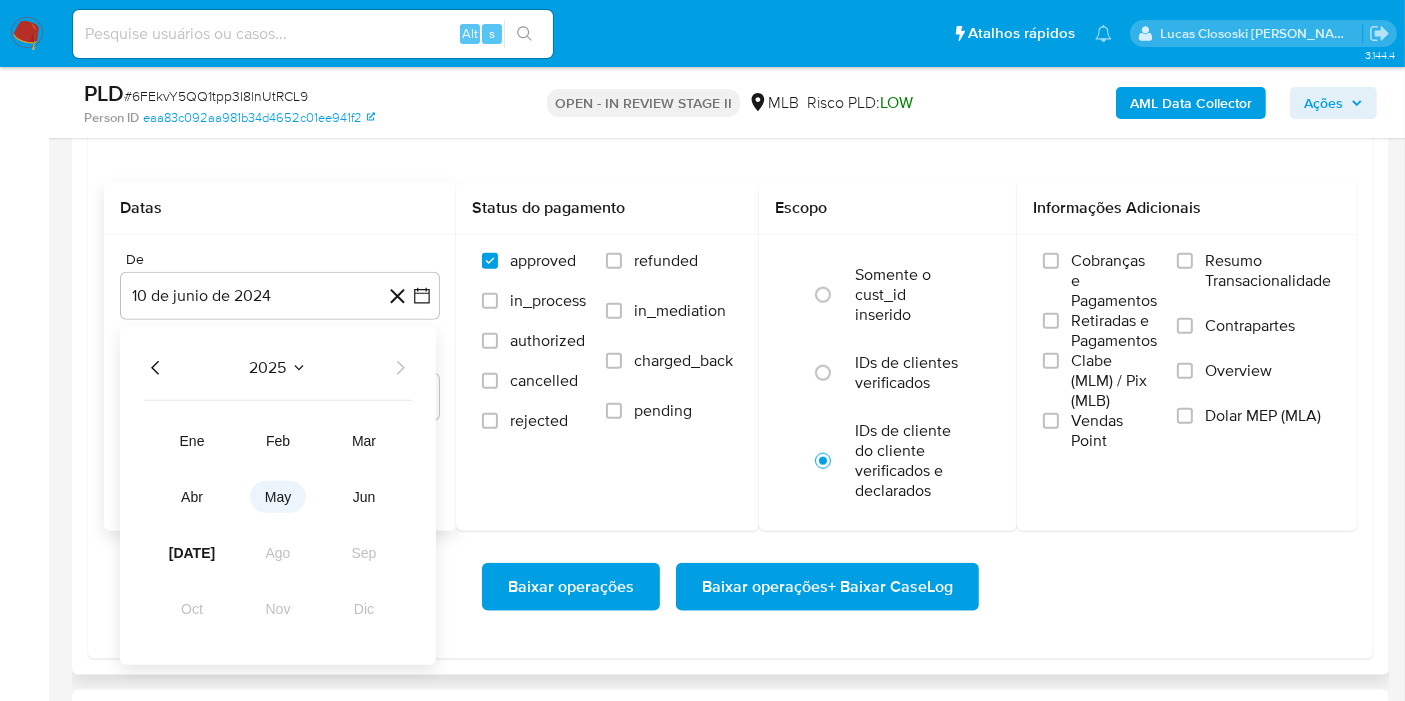 click on "may" at bounding box center (278, 497) 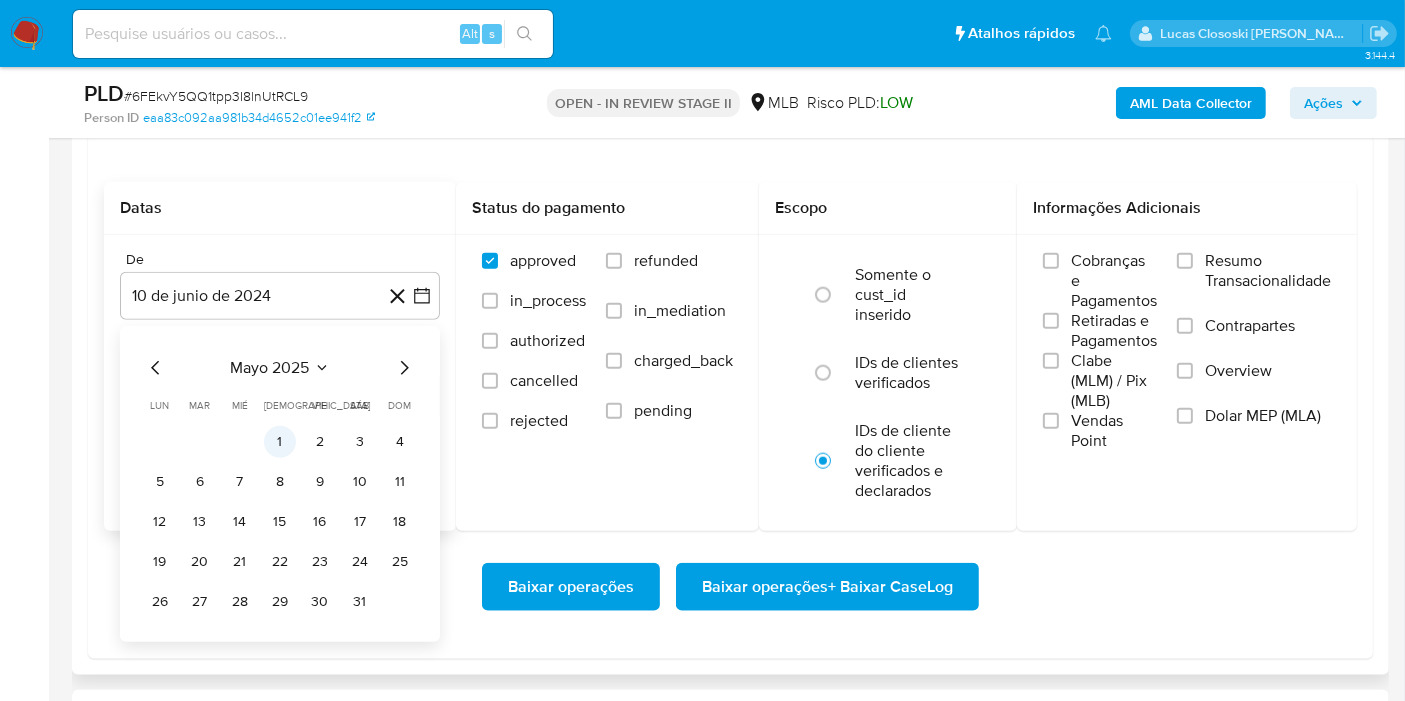 click on "1" at bounding box center (280, 442) 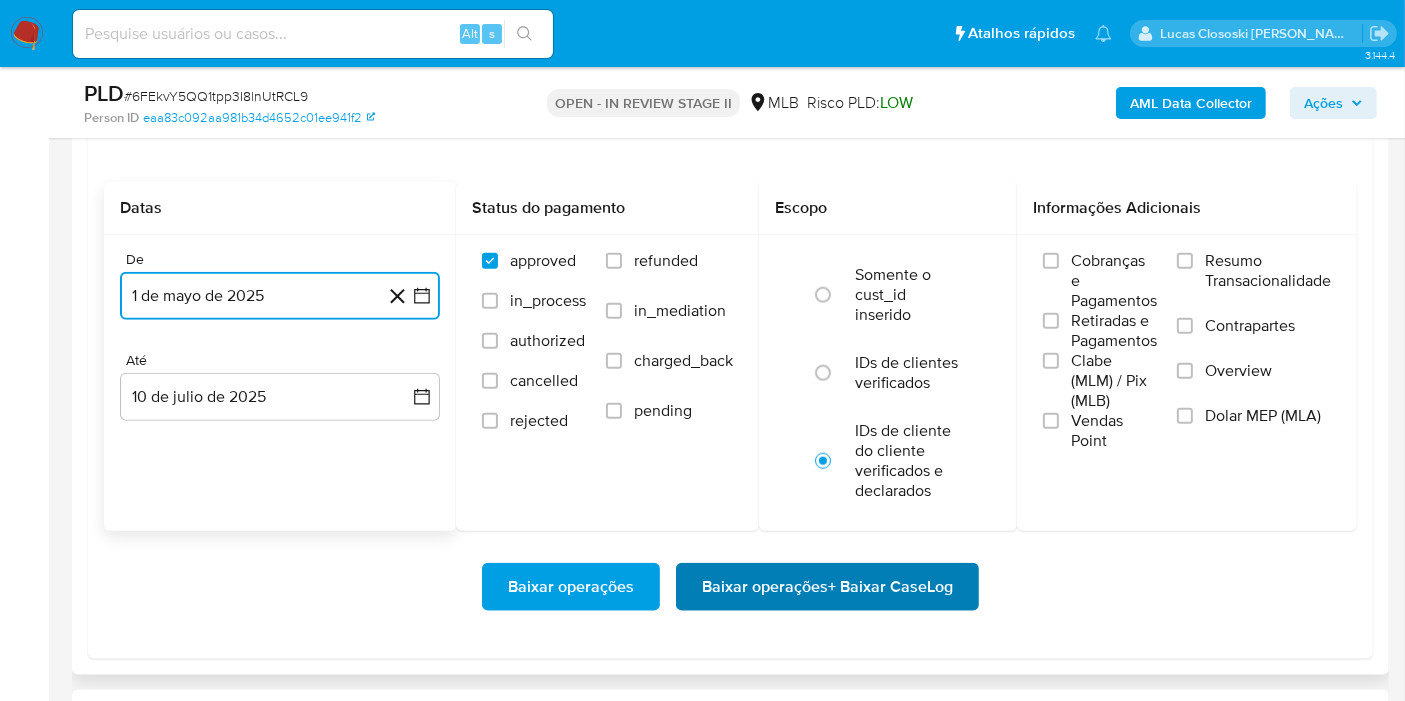 click on "Baixar operações  +   Baixar CaseLog" at bounding box center [827, 587] 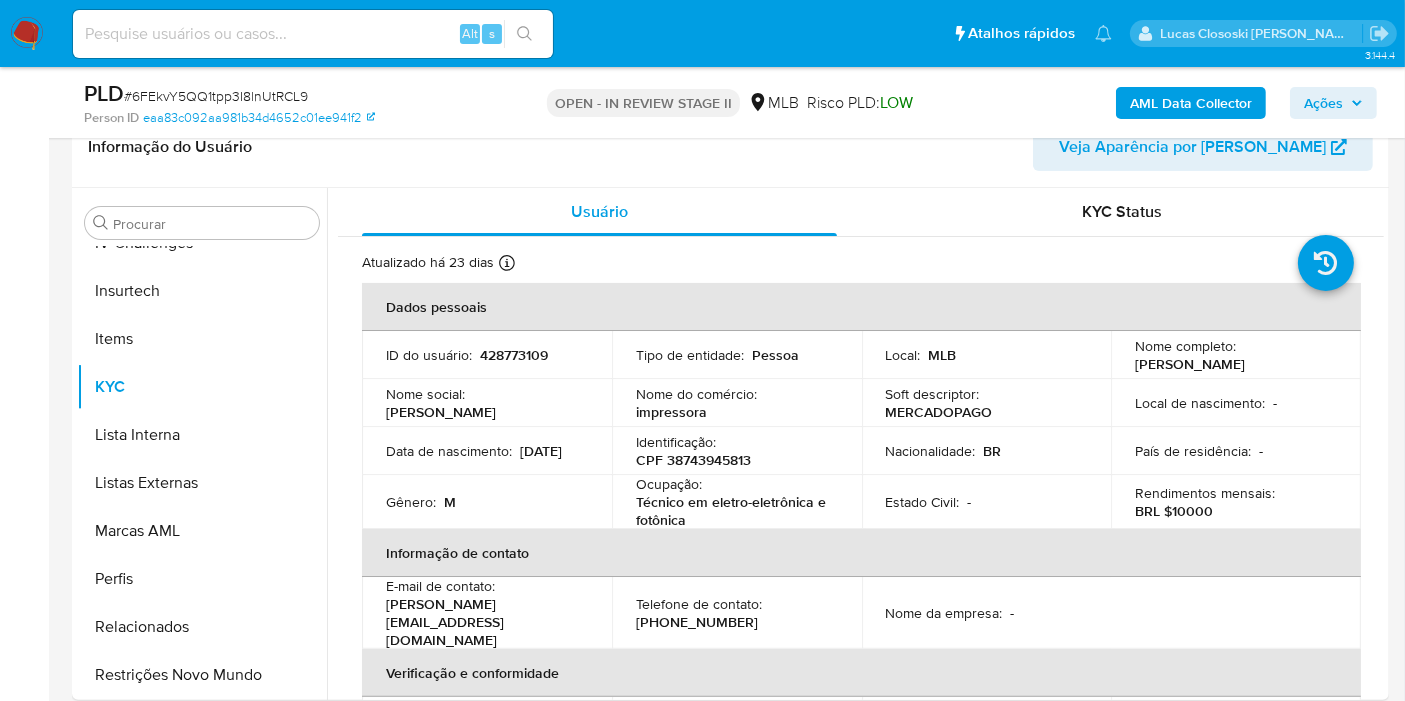 scroll, scrollTop: 0, scrollLeft: 0, axis: both 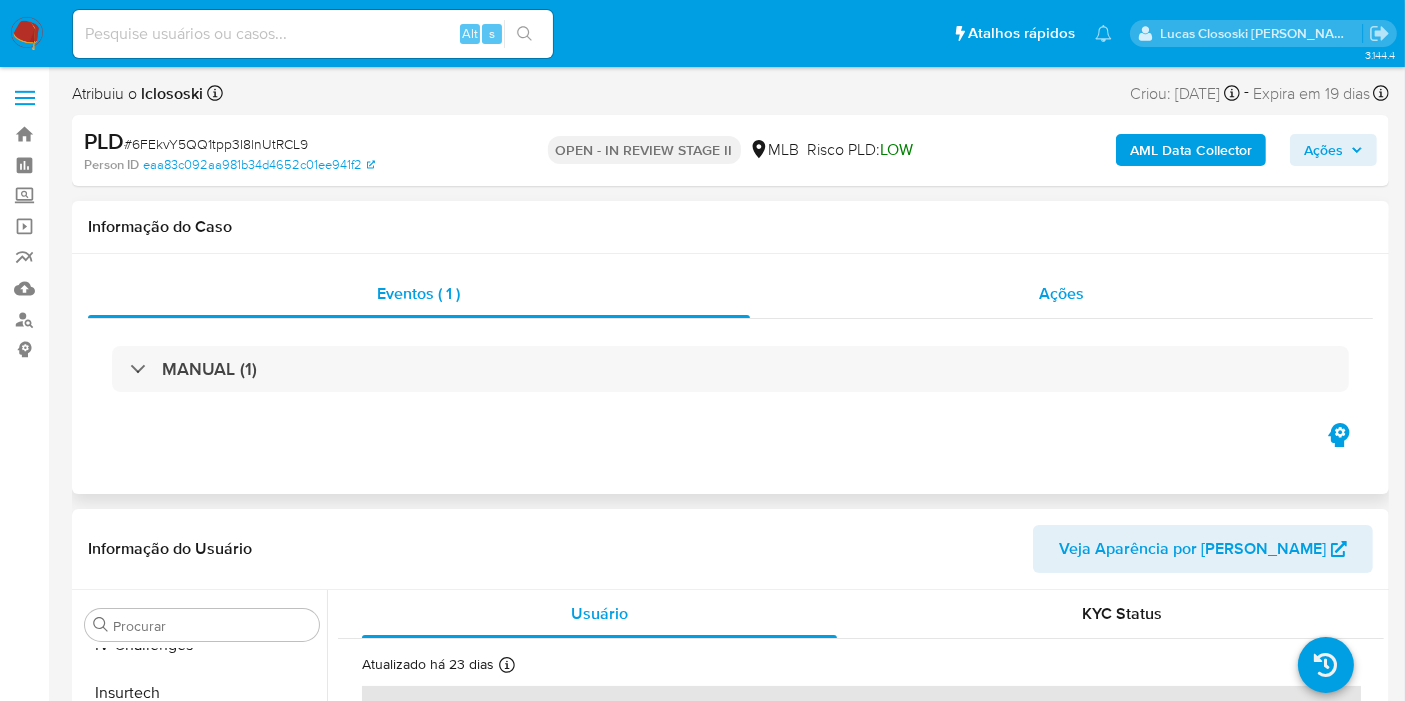 click on "Ações" at bounding box center [1061, 293] 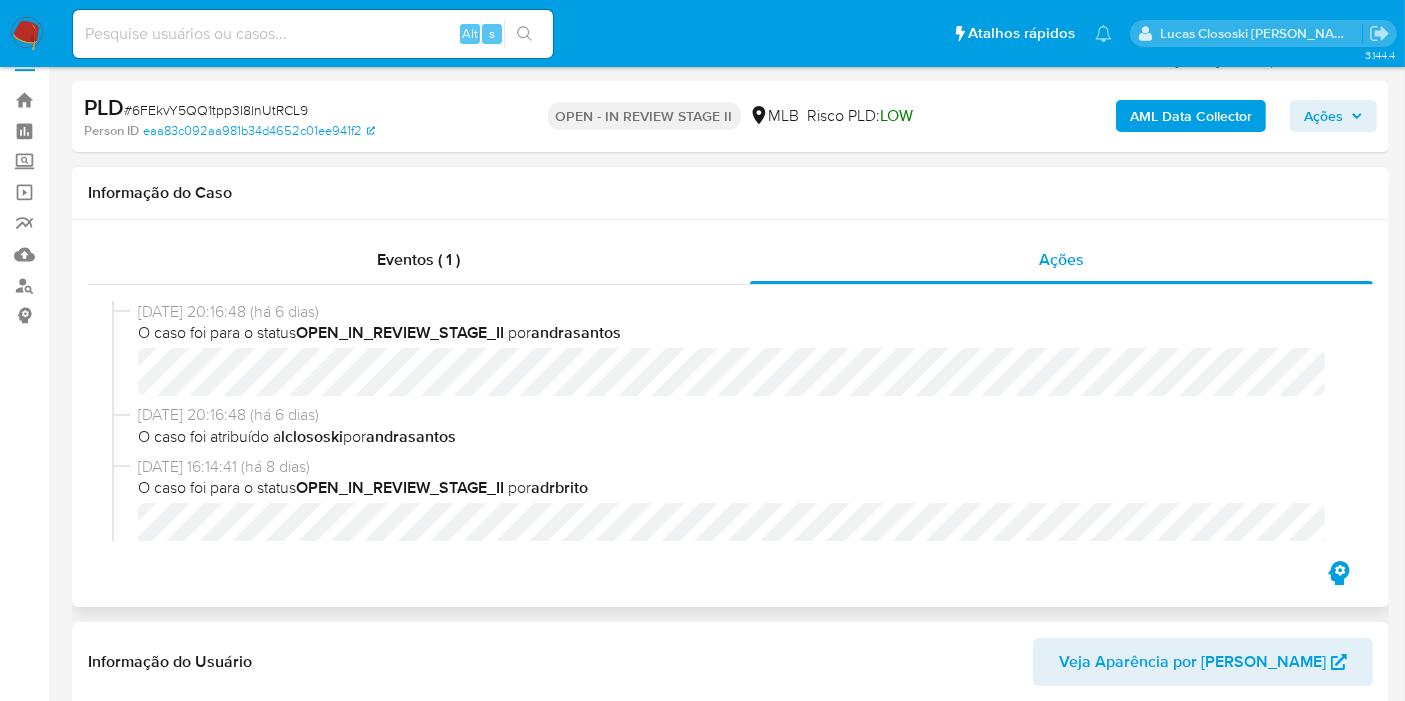 scroll, scrollTop: 0, scrollLeft: 0, axis: both 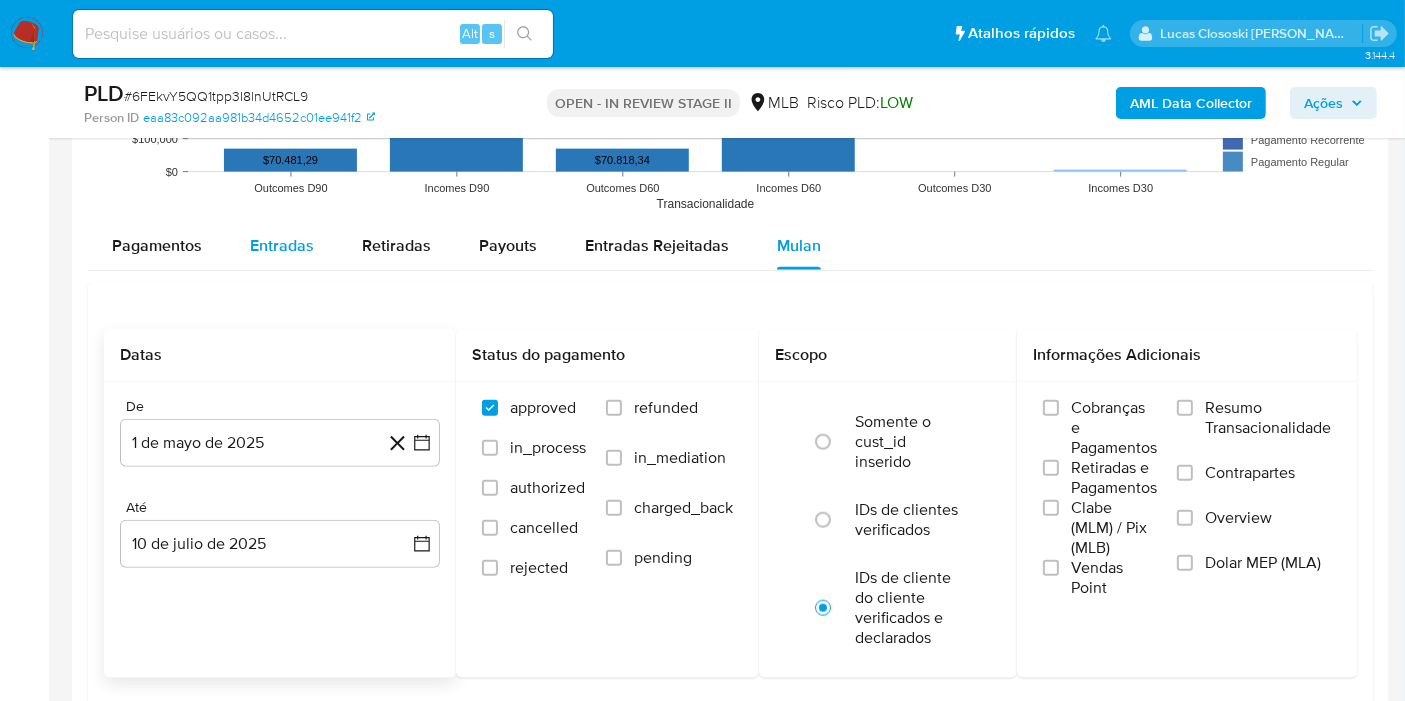 click on "Entradas" at bounding box center [282, 245] 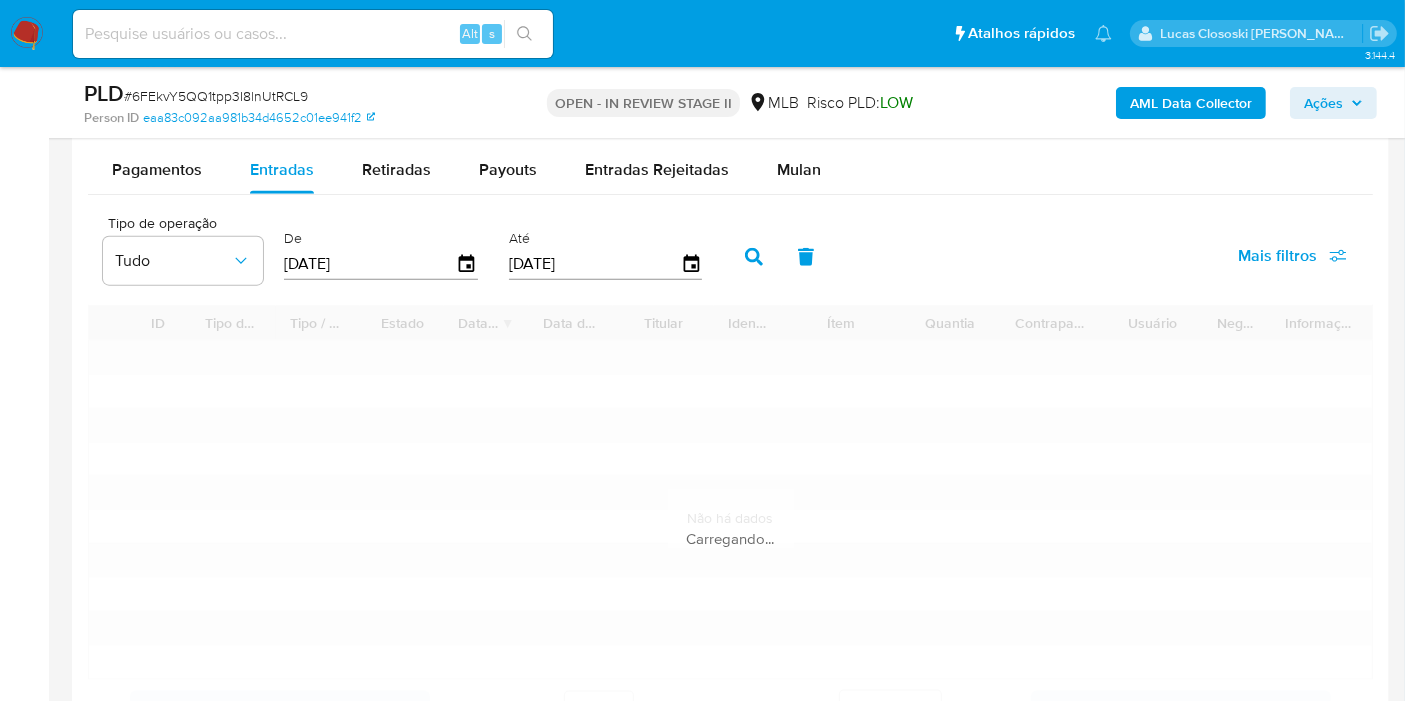 scroll, scrollTop: 2333, scrollLeft: 0, axis: vertical 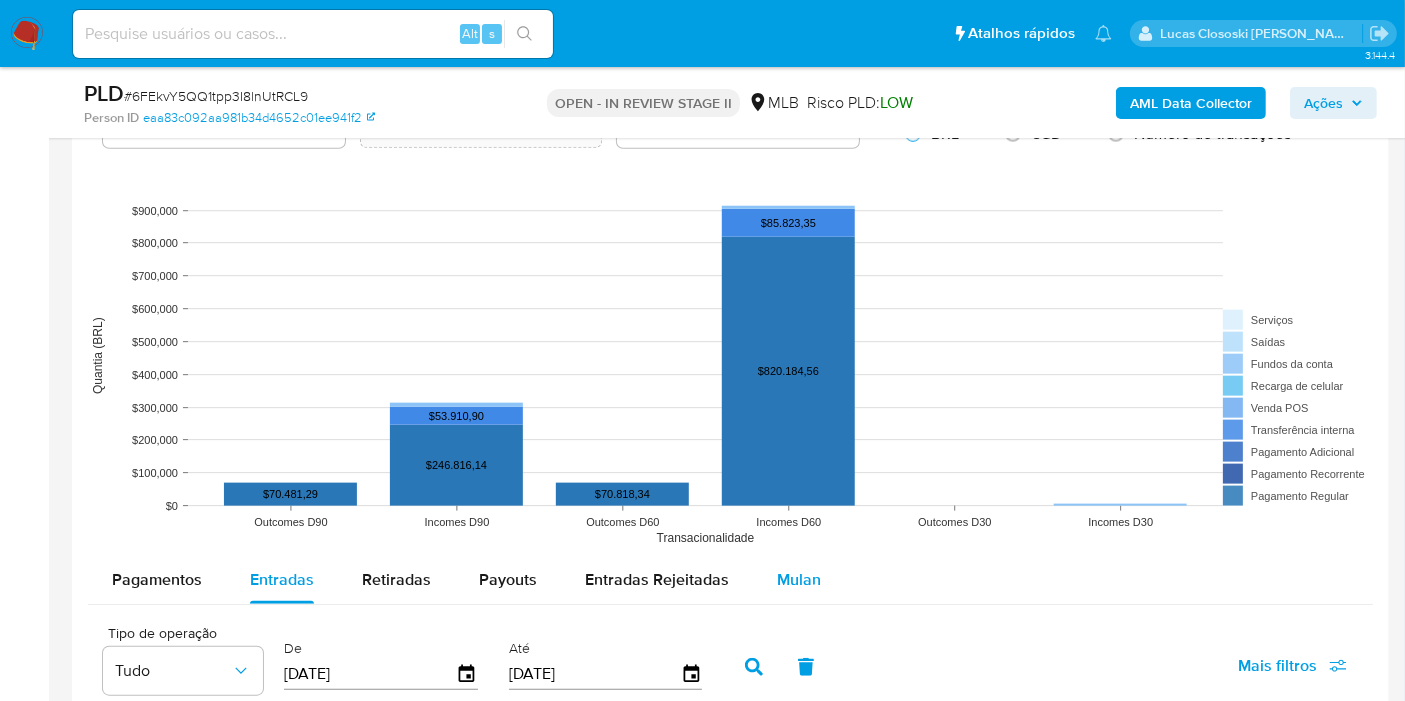 click on "Mulan" at bounding box center (799, 579) 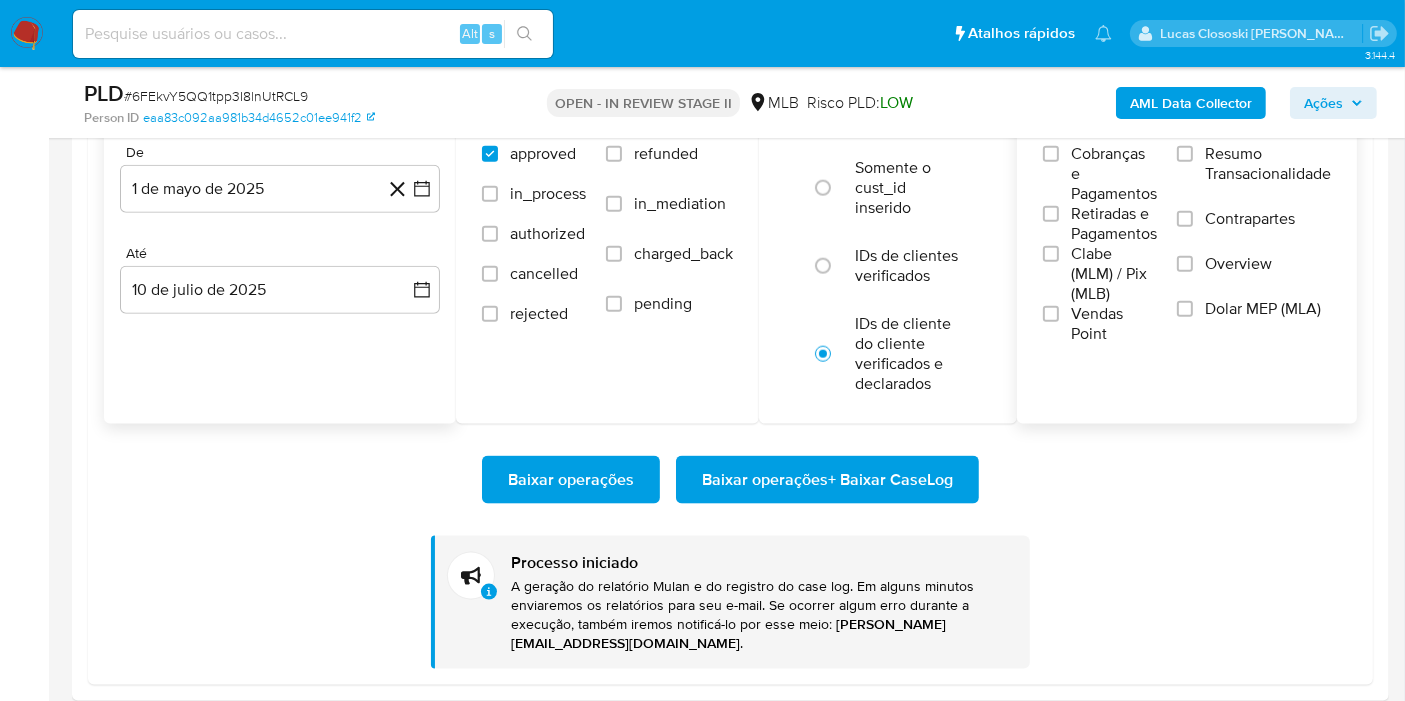 scroll, scrollTop: 2444, scrollLeft: 0, axis: vertical 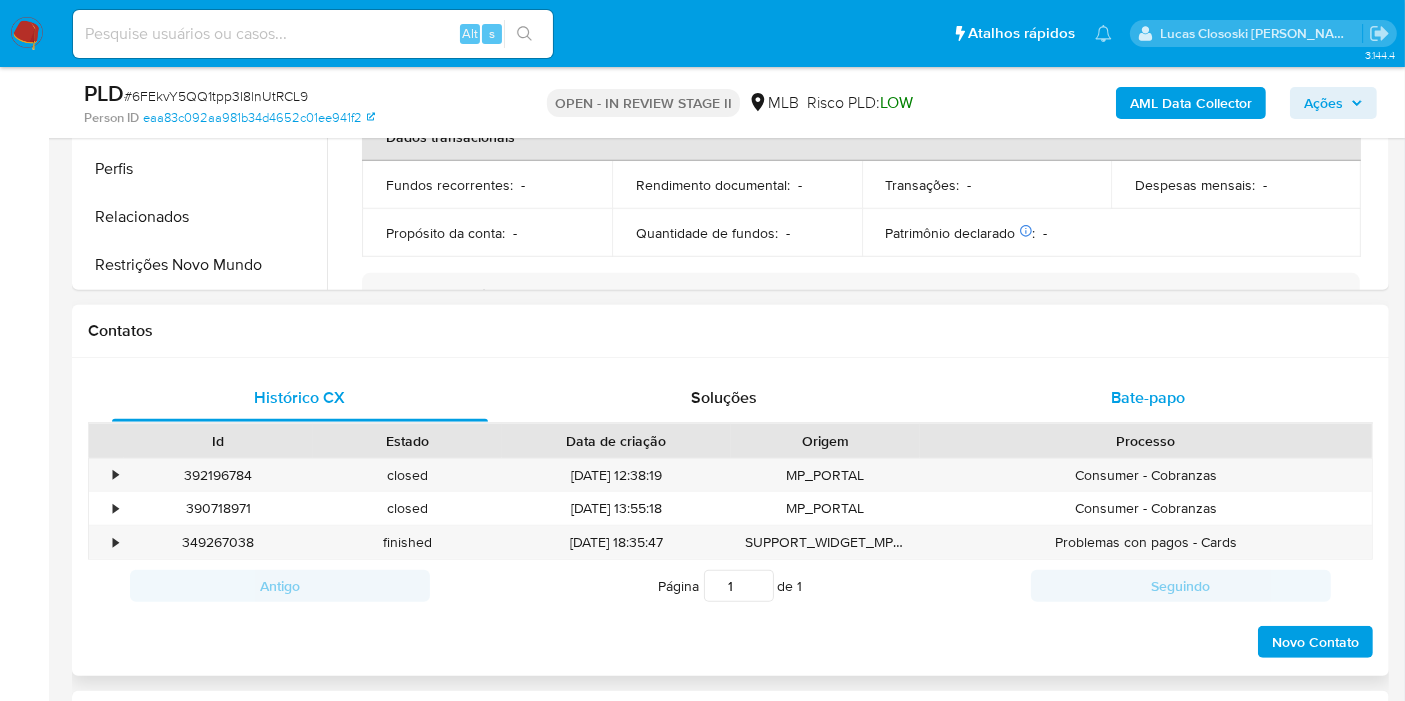 click on "Bate-papo" at bounding box center [1148, 398] 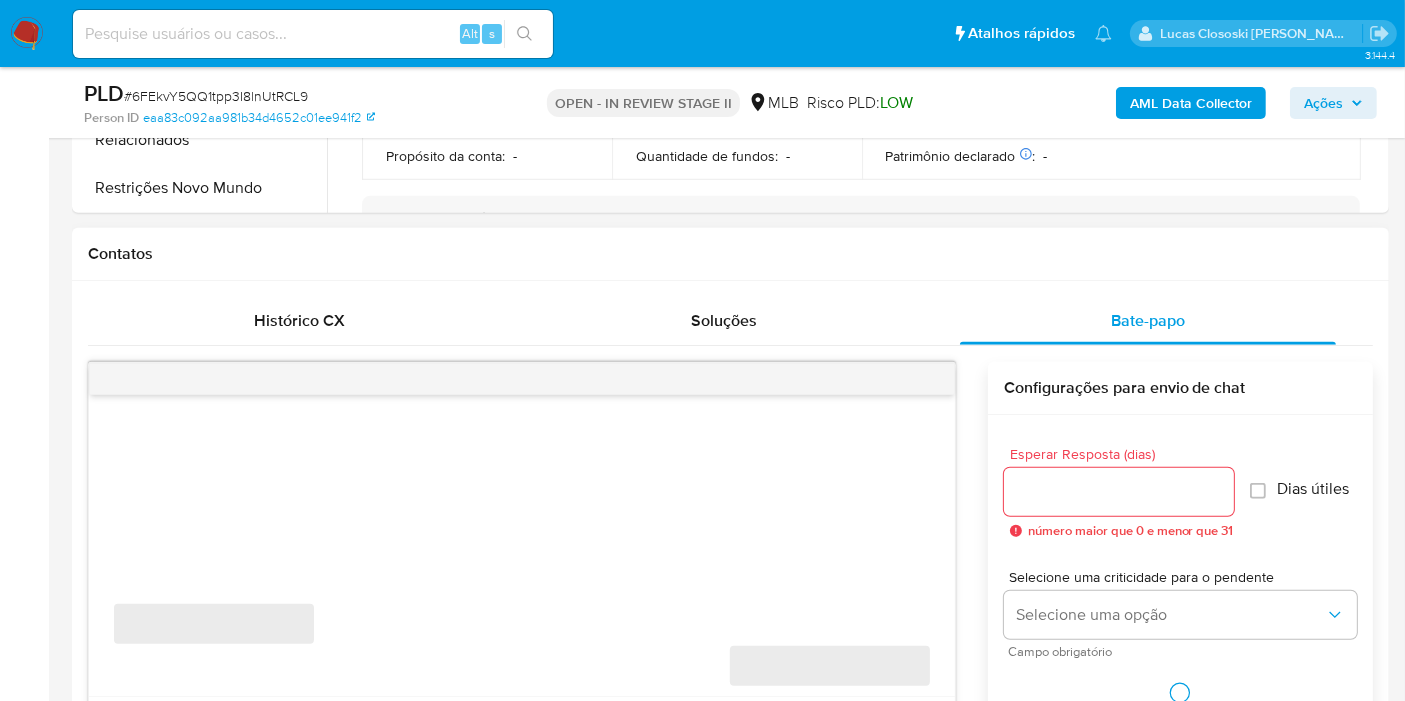scroll, scrollTop: 1000, scrollLeft: 0, axis: vertical 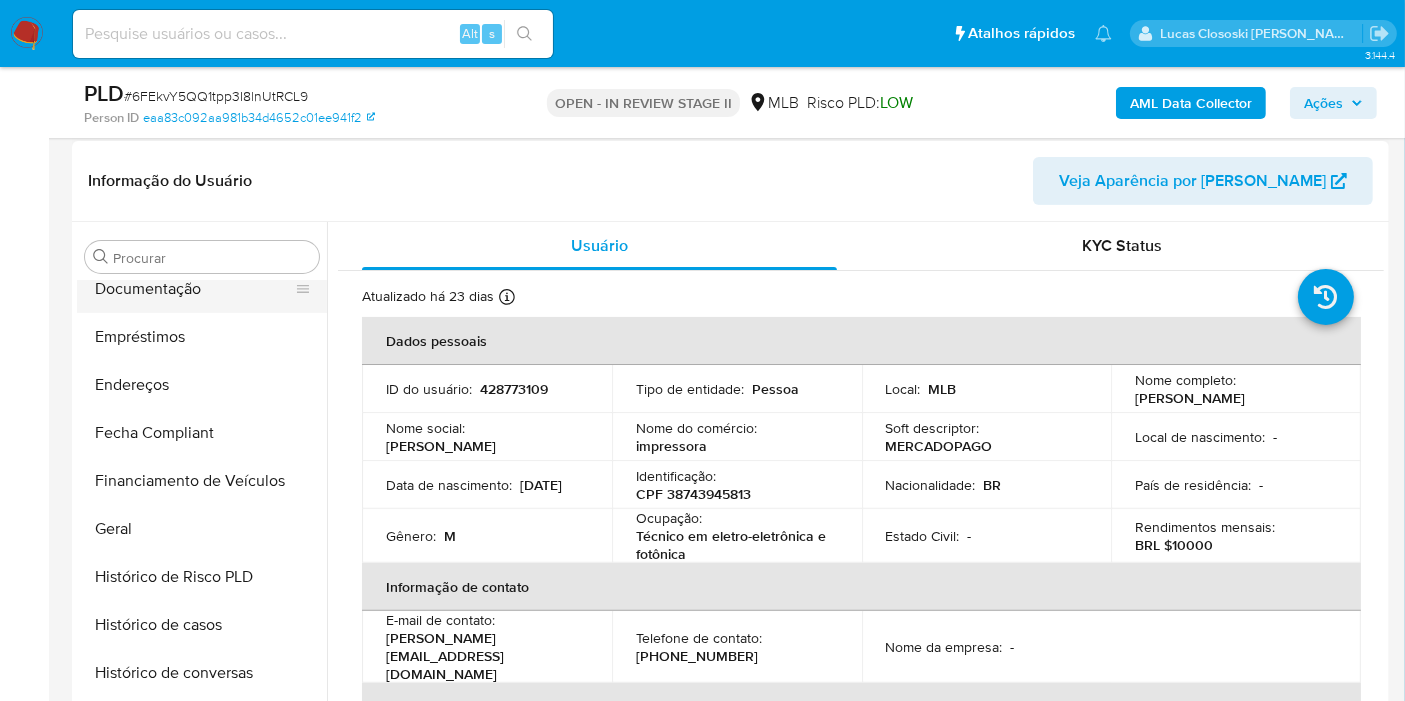 click on "Documentação" at bounding box center (194, 289) 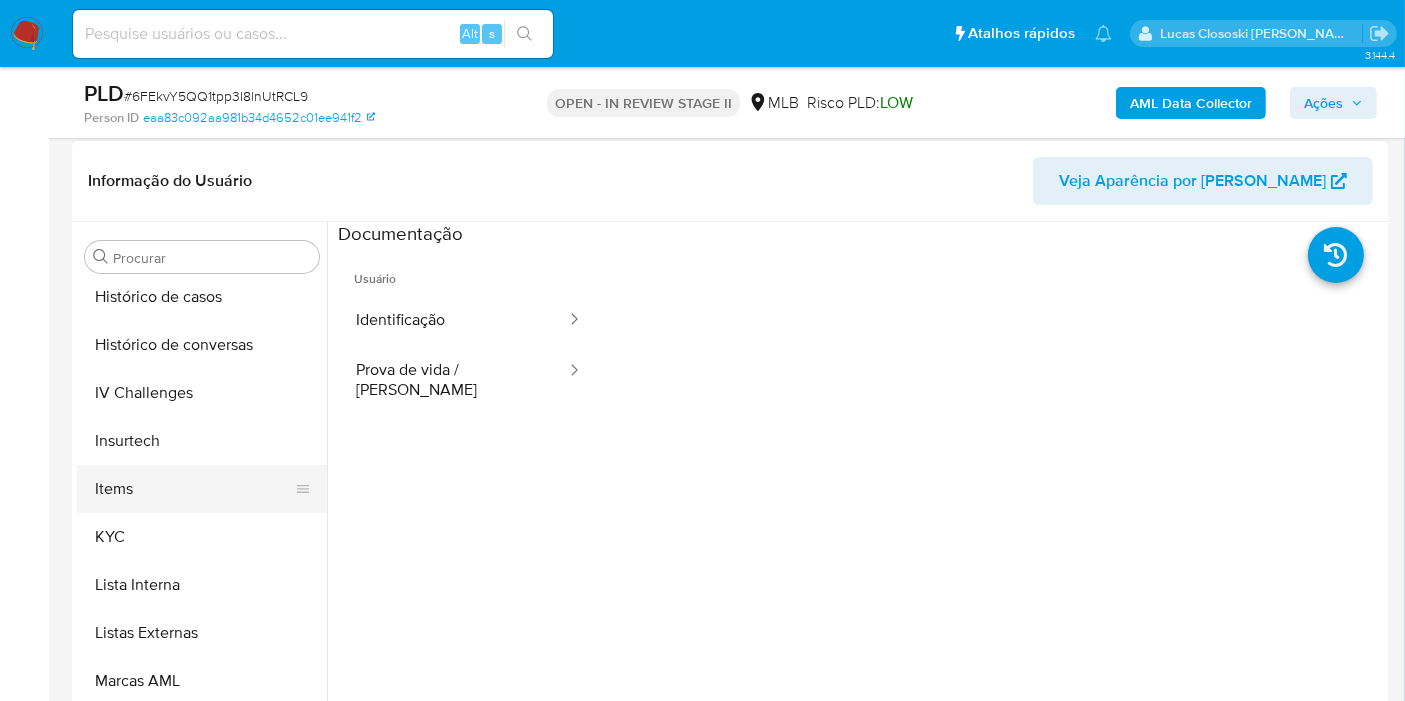 scroll, scrollTop: 844, scrollLeft: 0, axis: vertical 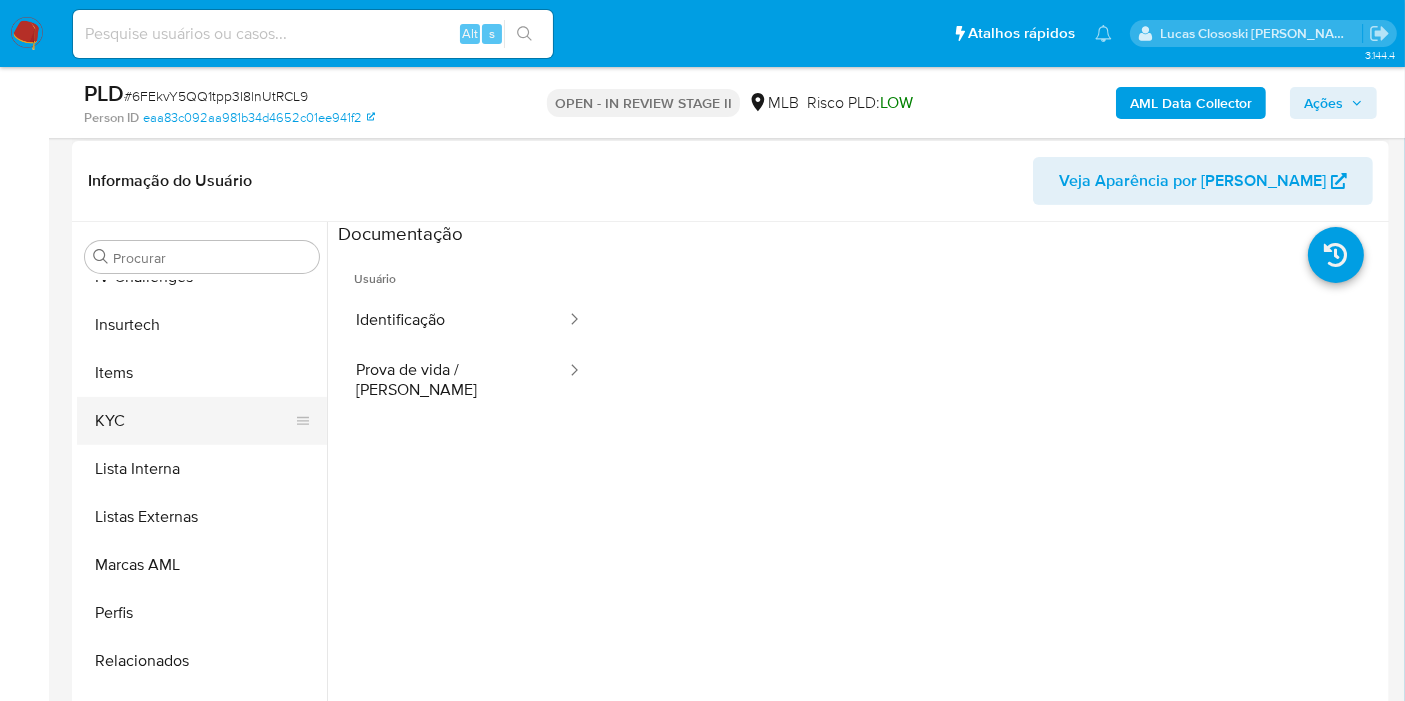 click on "KYC" at bounding box center (194, 421) 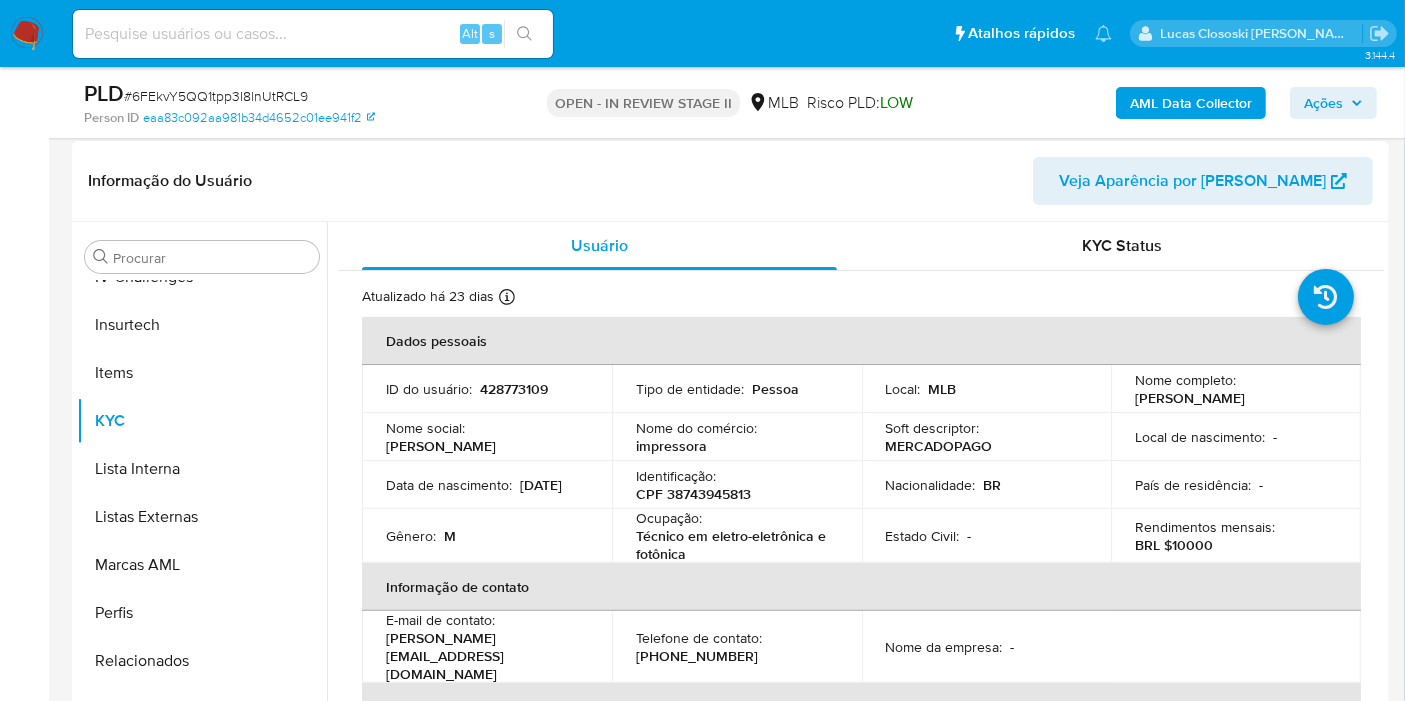 scroll, scrollTop: 555, scrollLeft: 0, axis: vertical 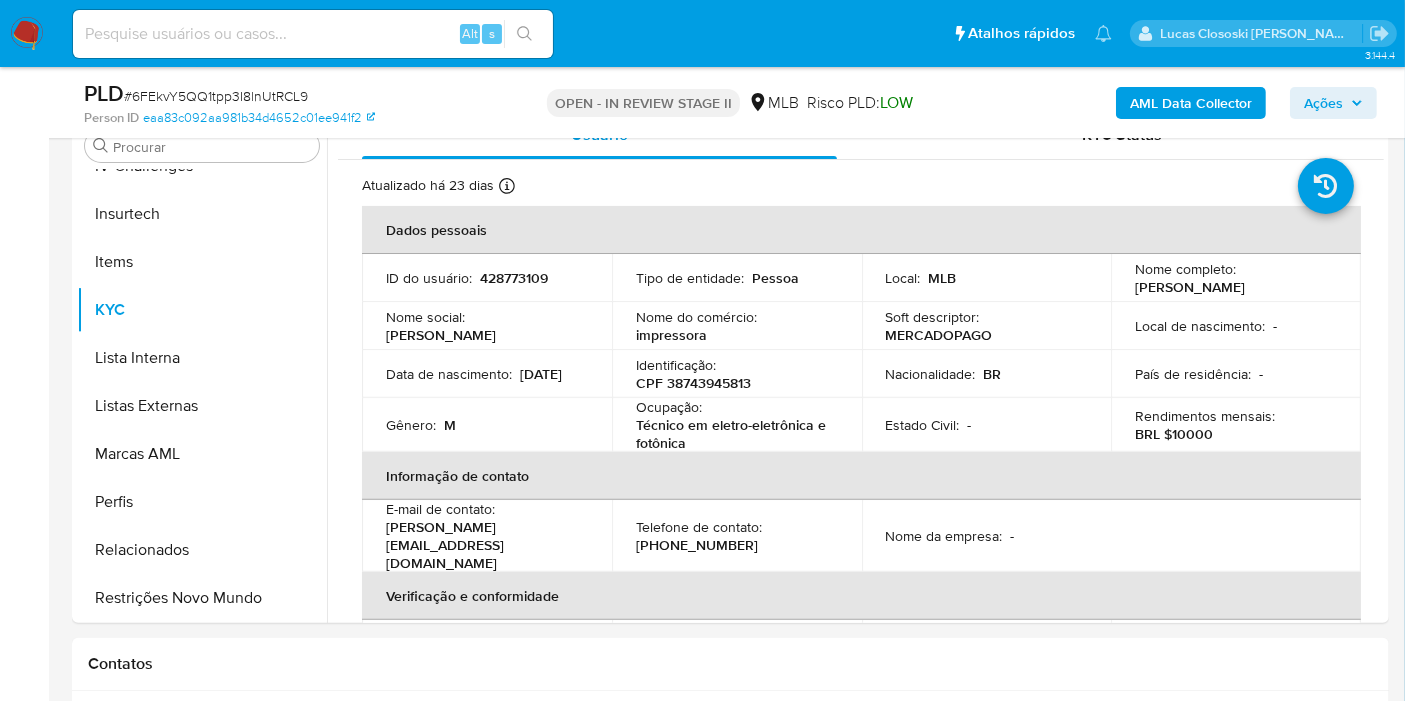 click on "# 6FEkvY5QQ1tpp3I8lnUtRCL9" at bounding box center (216, 96) 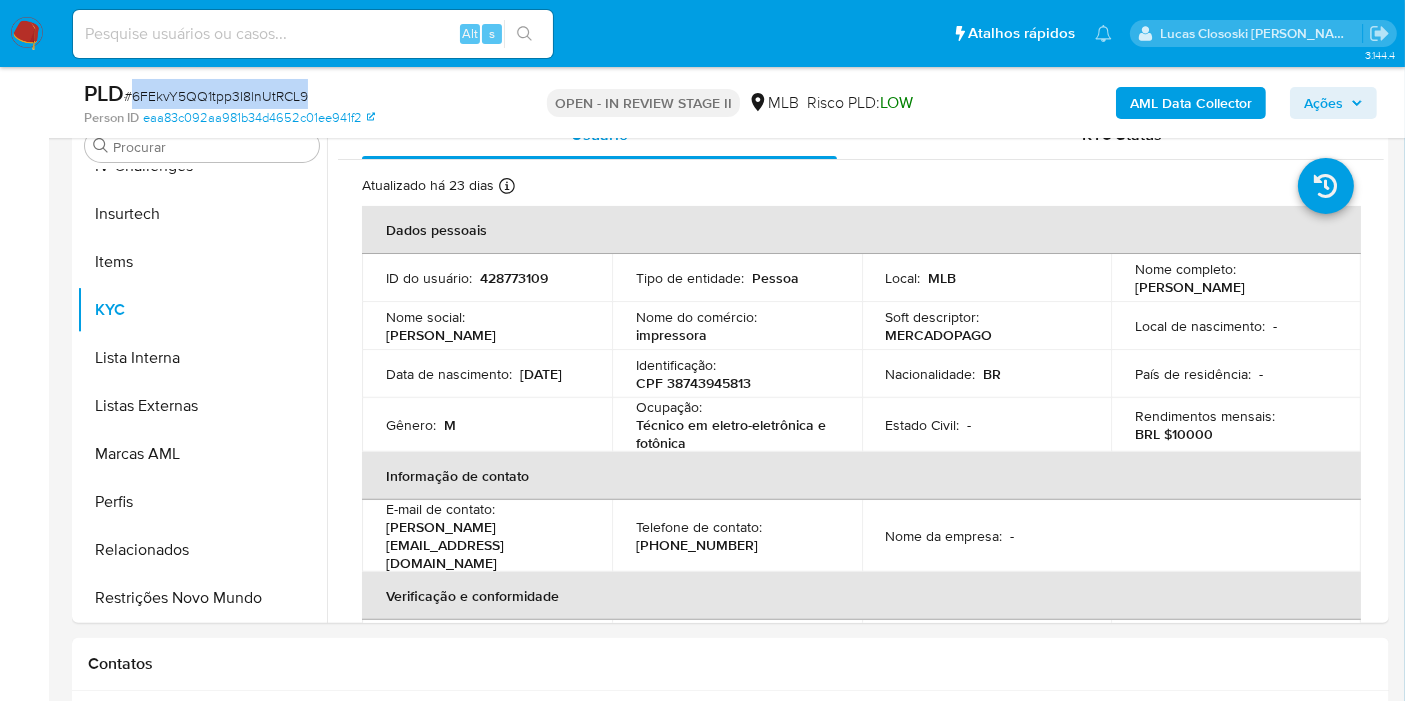 click on "# 6FEkvY5QQ1tpp3I8lnUtRCL9" at bounding box center (216, 96) 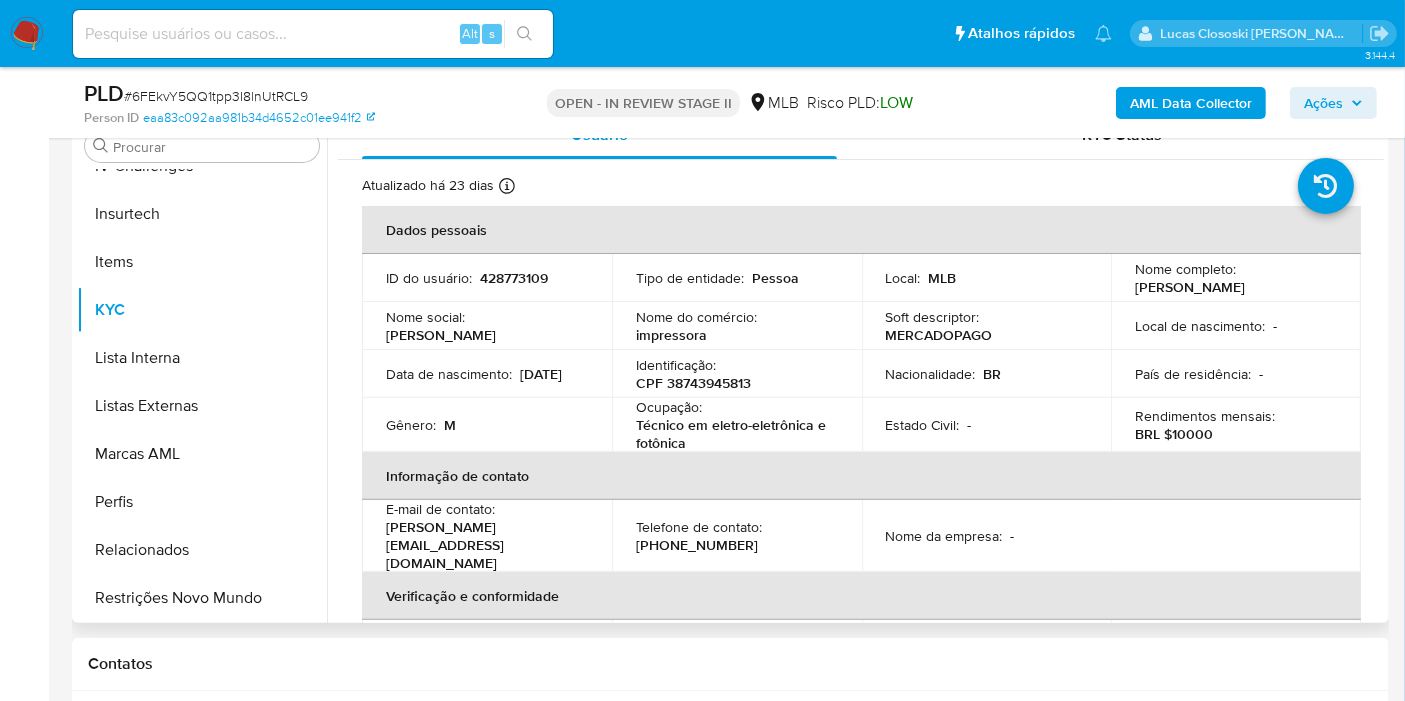click on "CPF 38743945813" at bounding box center [693, 383] 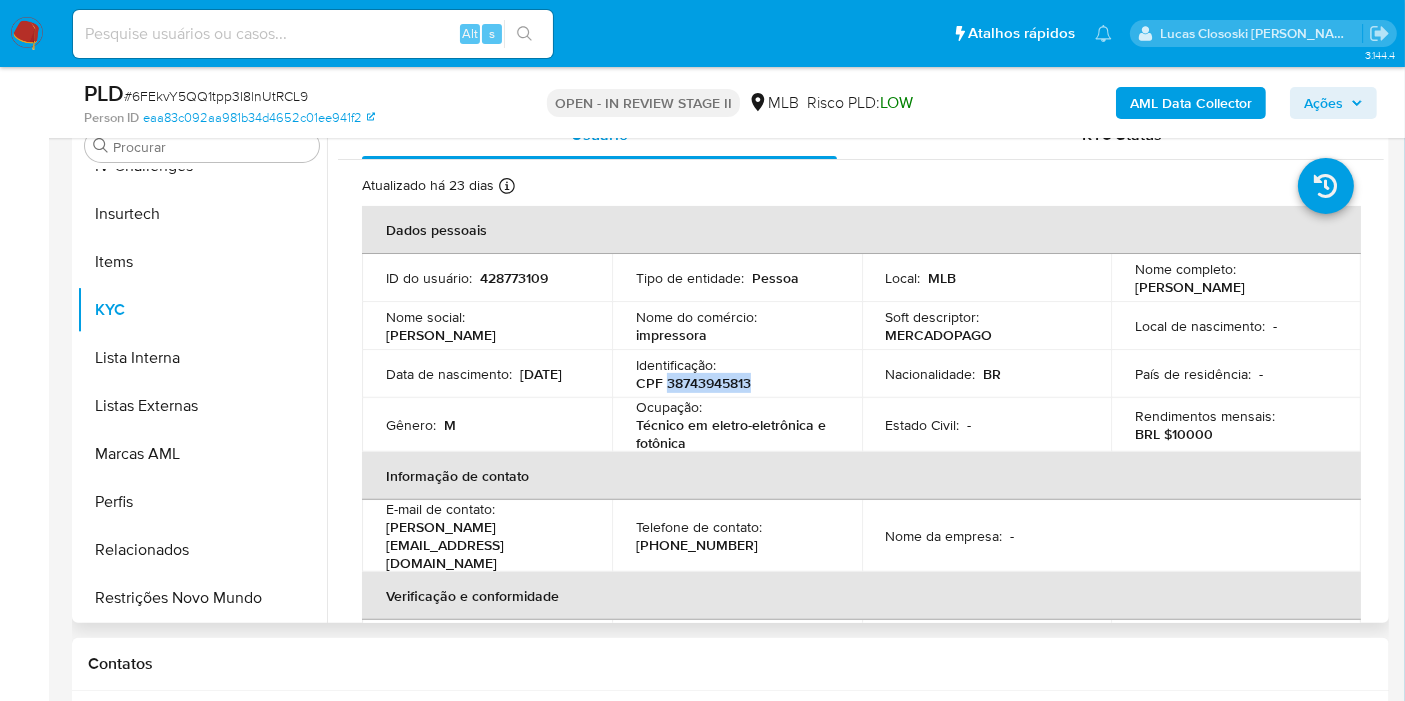 click on "CPF 38743945813" at bounding box center (693, 383) 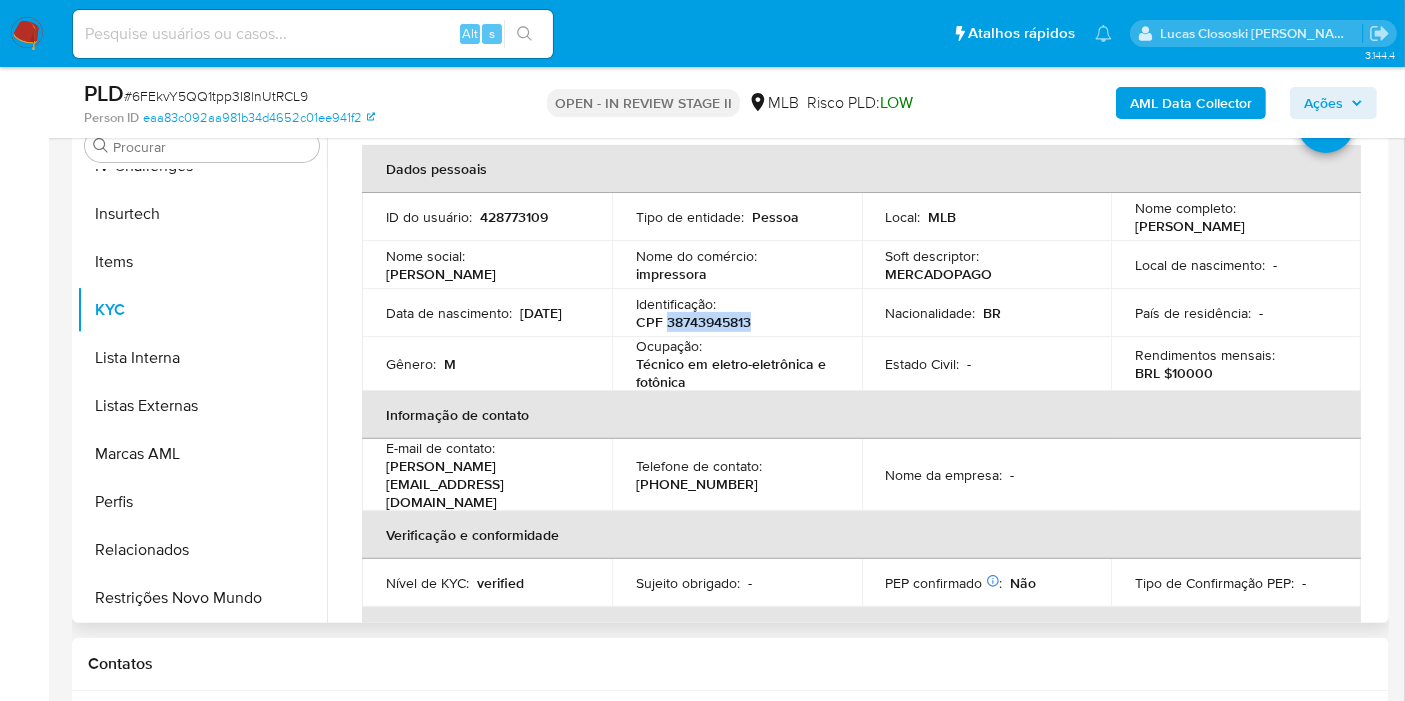 scroll, scrollTop: 0, scrollLeft: 0, axis: both 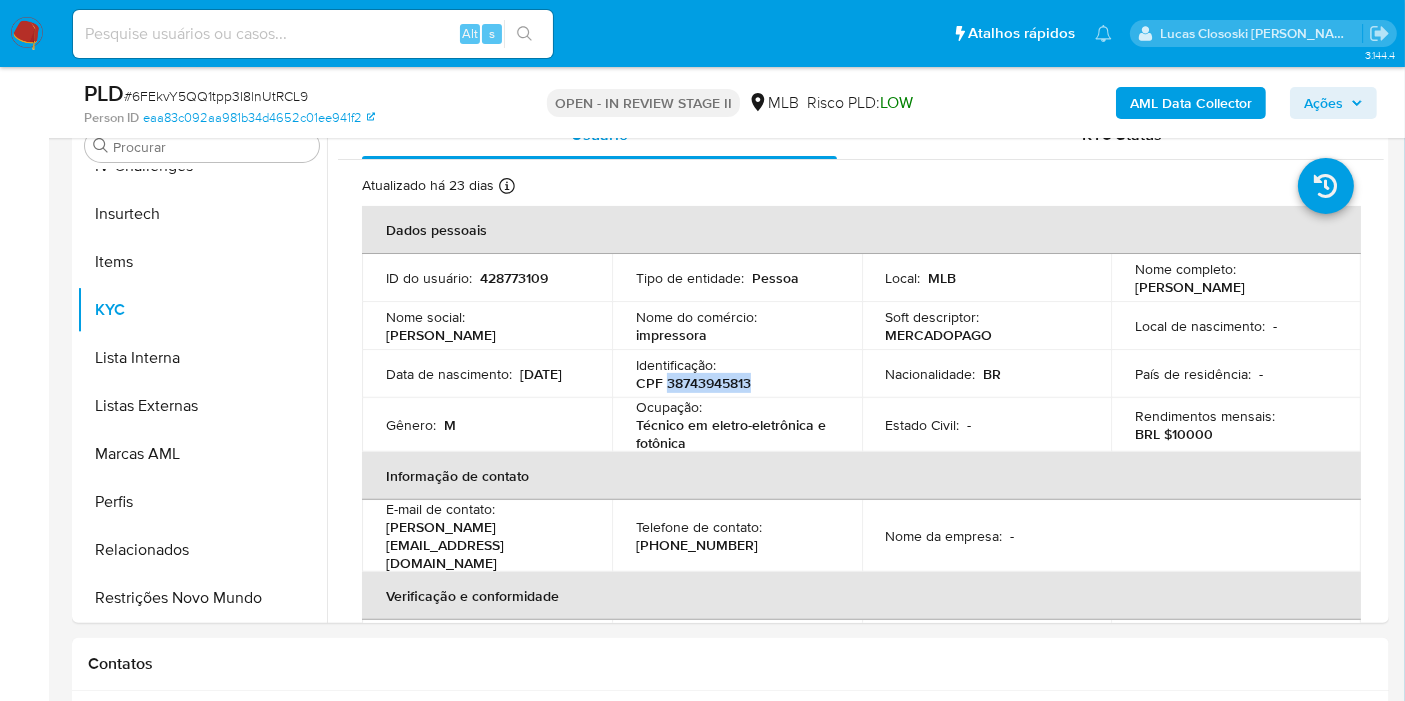 copy on "38743945813" 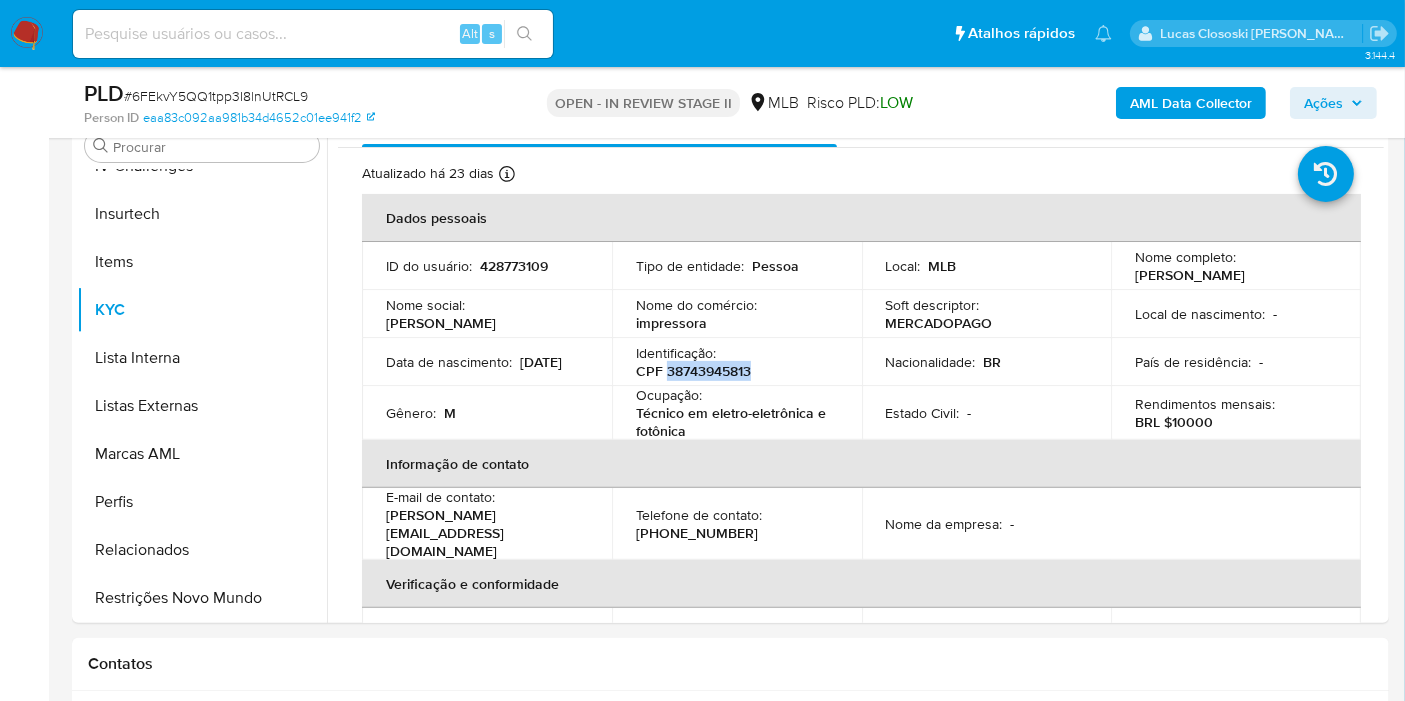 scroll, scrollTop: 0, scrollLeft: 0, axis: both 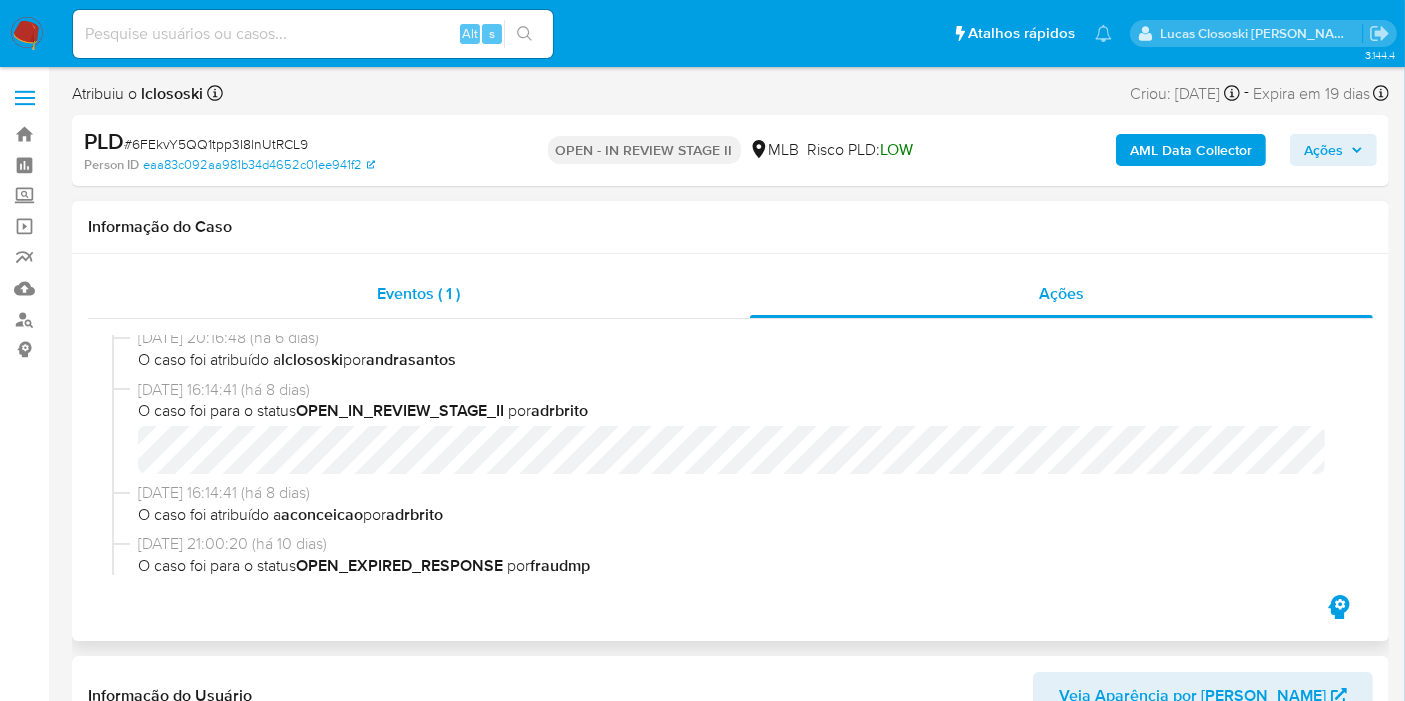 click on "Eventos ( 1 )" at bounding box center (419, 294) 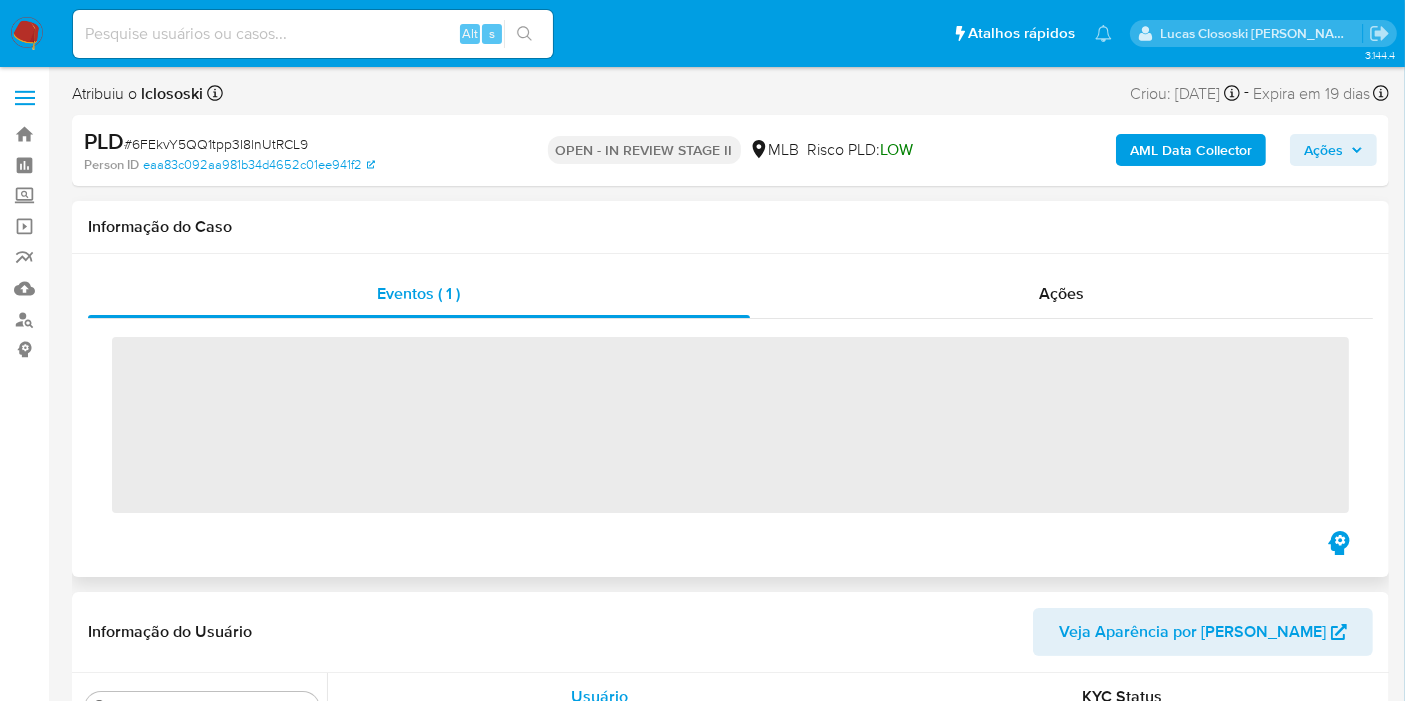 click on "Eventos ( 1 ) Ações ‌" at bounding box center (730, 415) 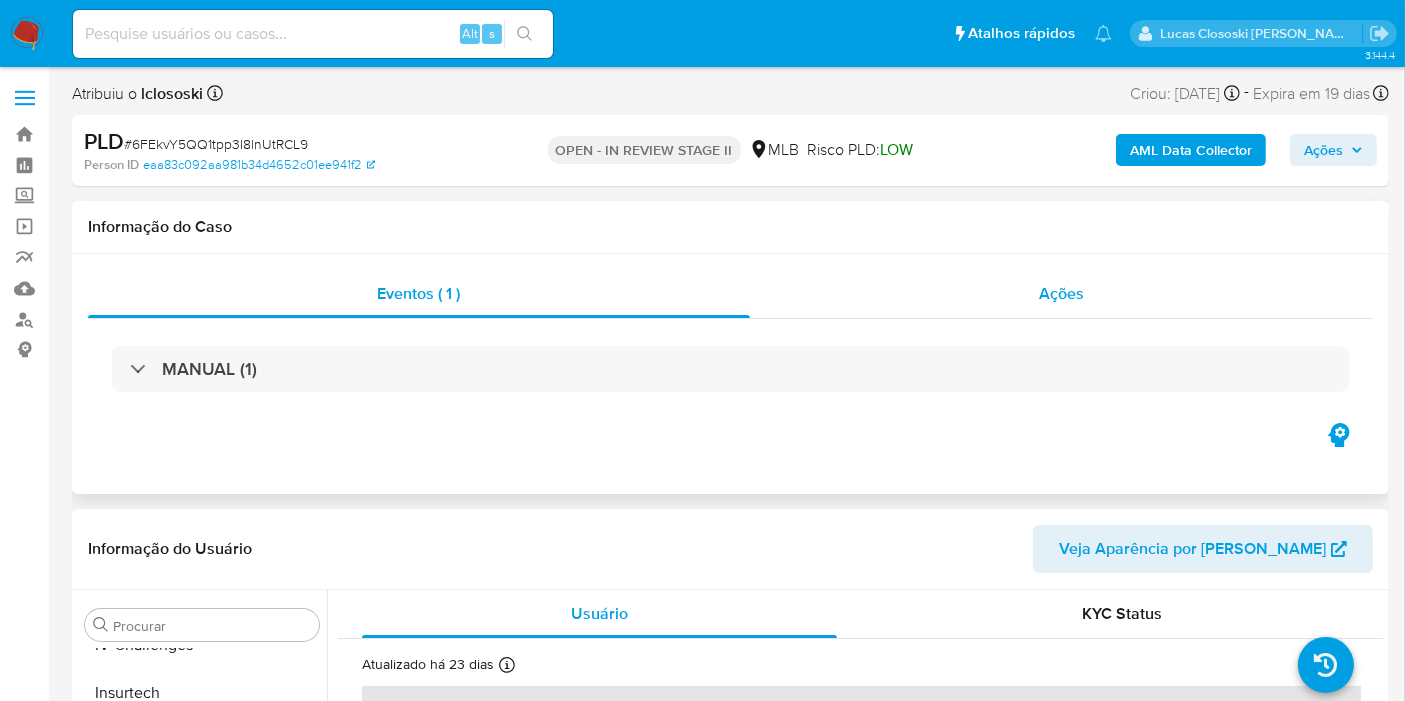 click on "Ações" at bounding box center [1062, 294] 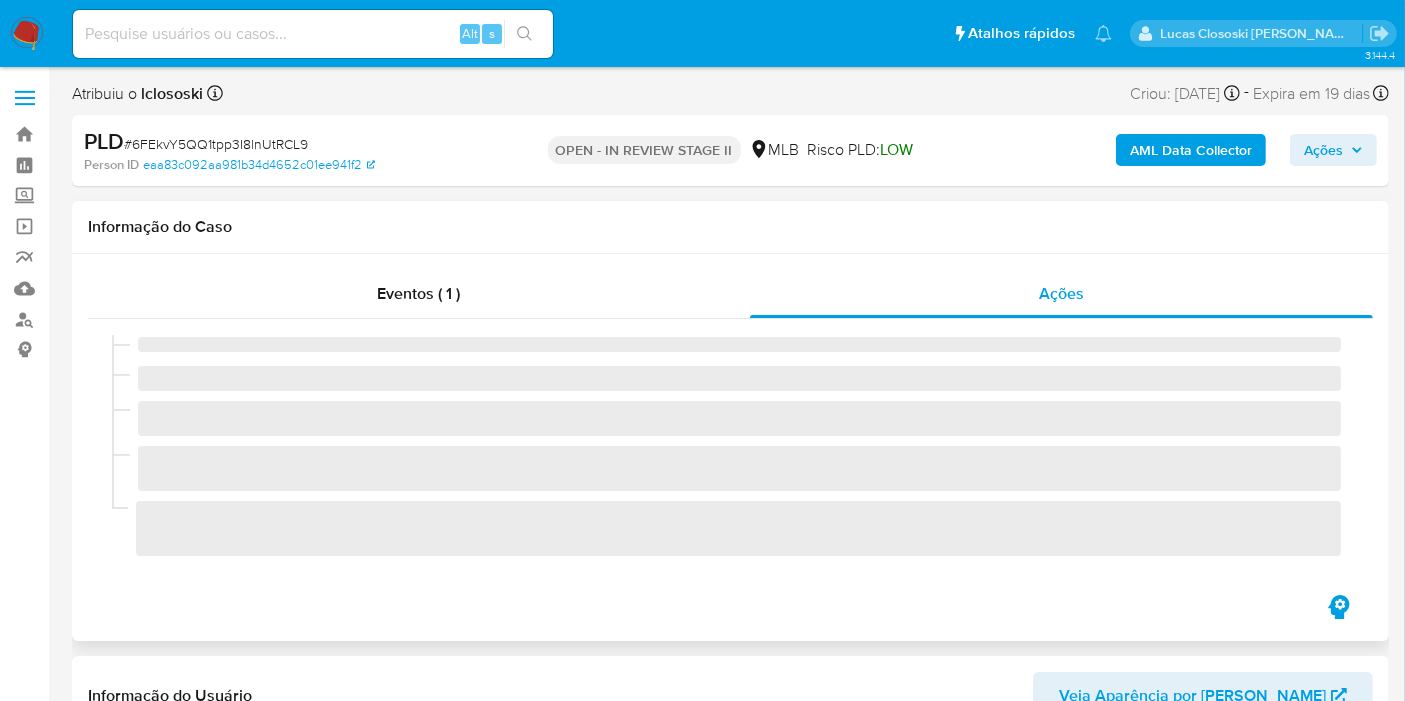 click on "Informação do Caso" at bounding box center [730, 227] 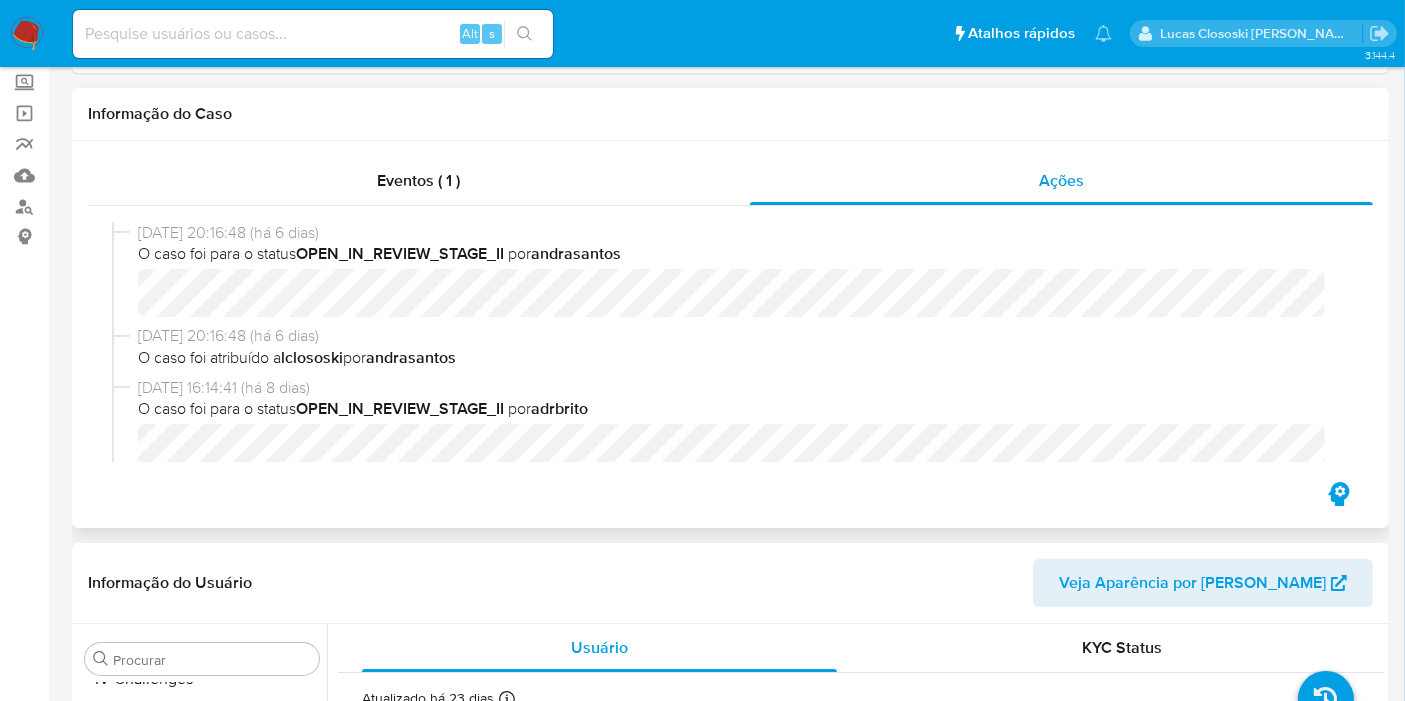 scroll, scrollTop: 0, scrollLeft: 0, axis: both 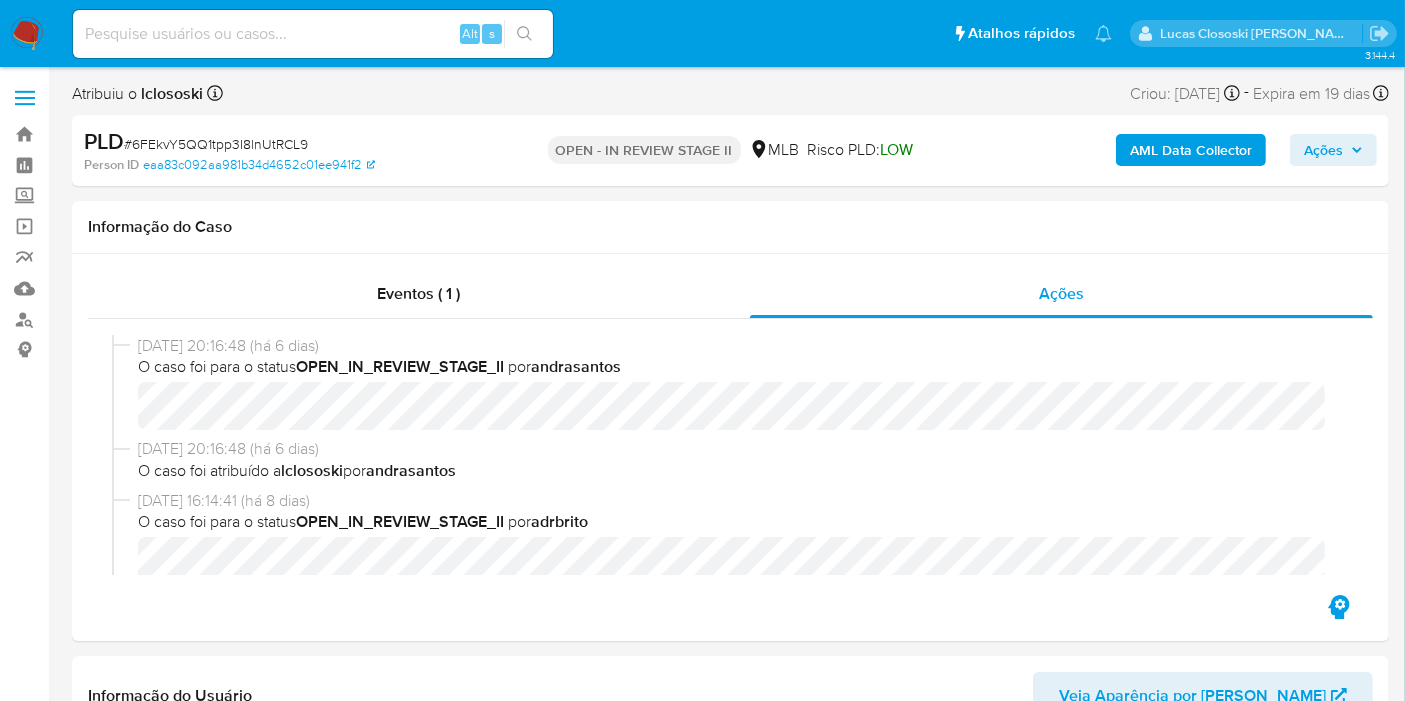 click on "AML Data Collector Ações" at bounding box center (1164, 150) 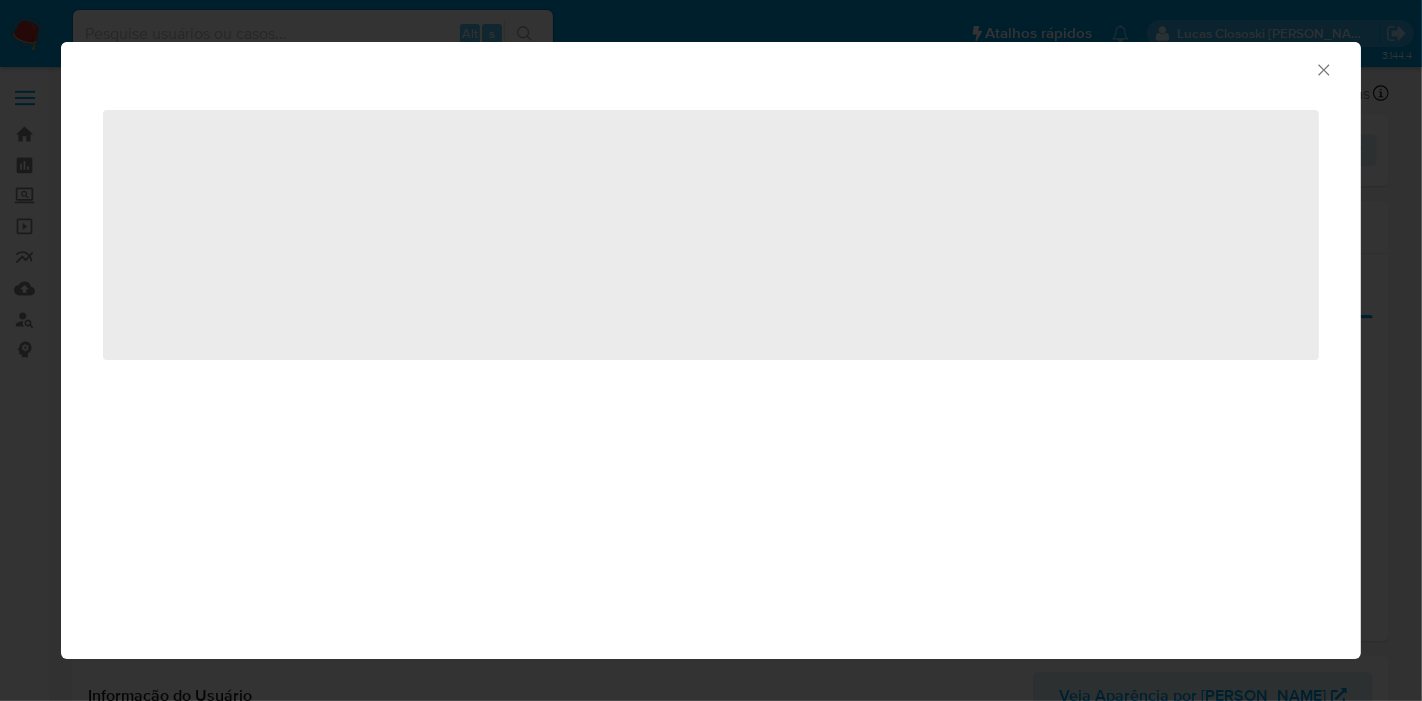 click on "AML Data Collector" at bounding box center [694, 67] 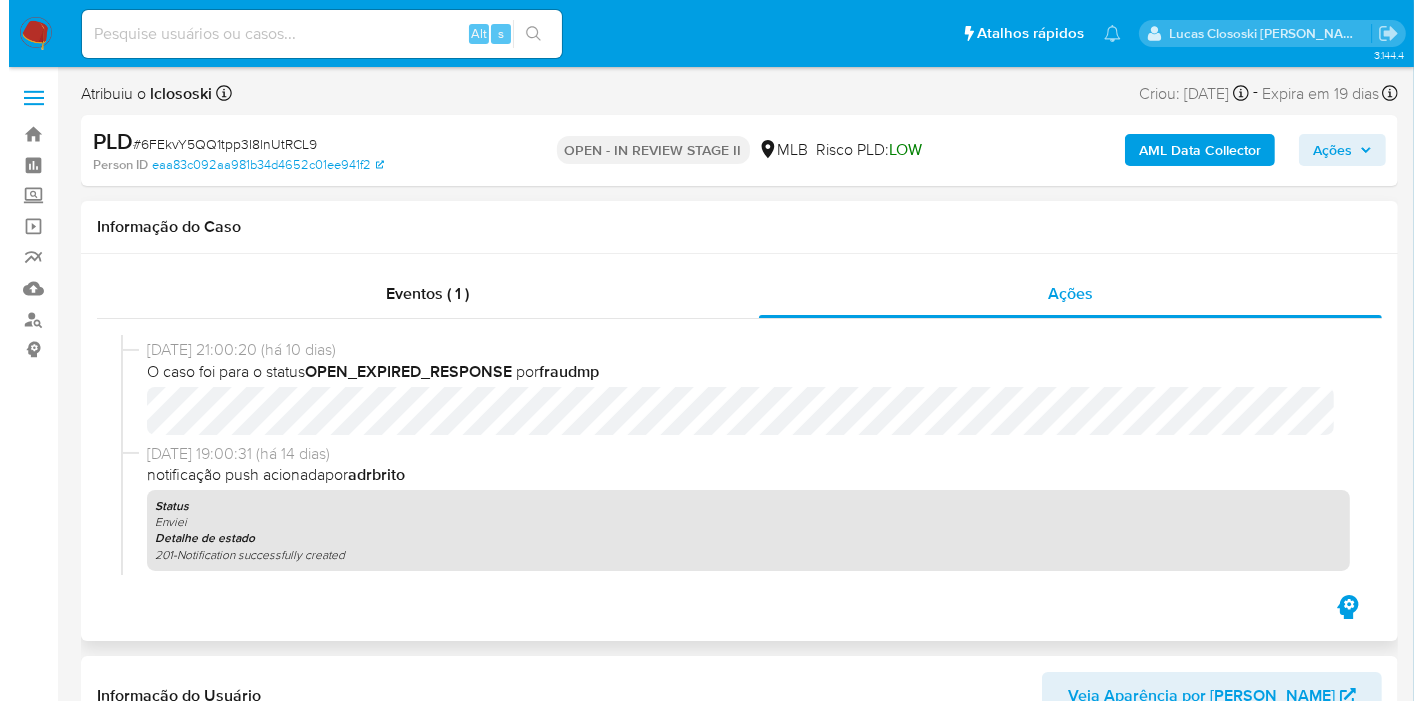 scroll, scrollTop: 0, scrollLeft: 0, axis: both 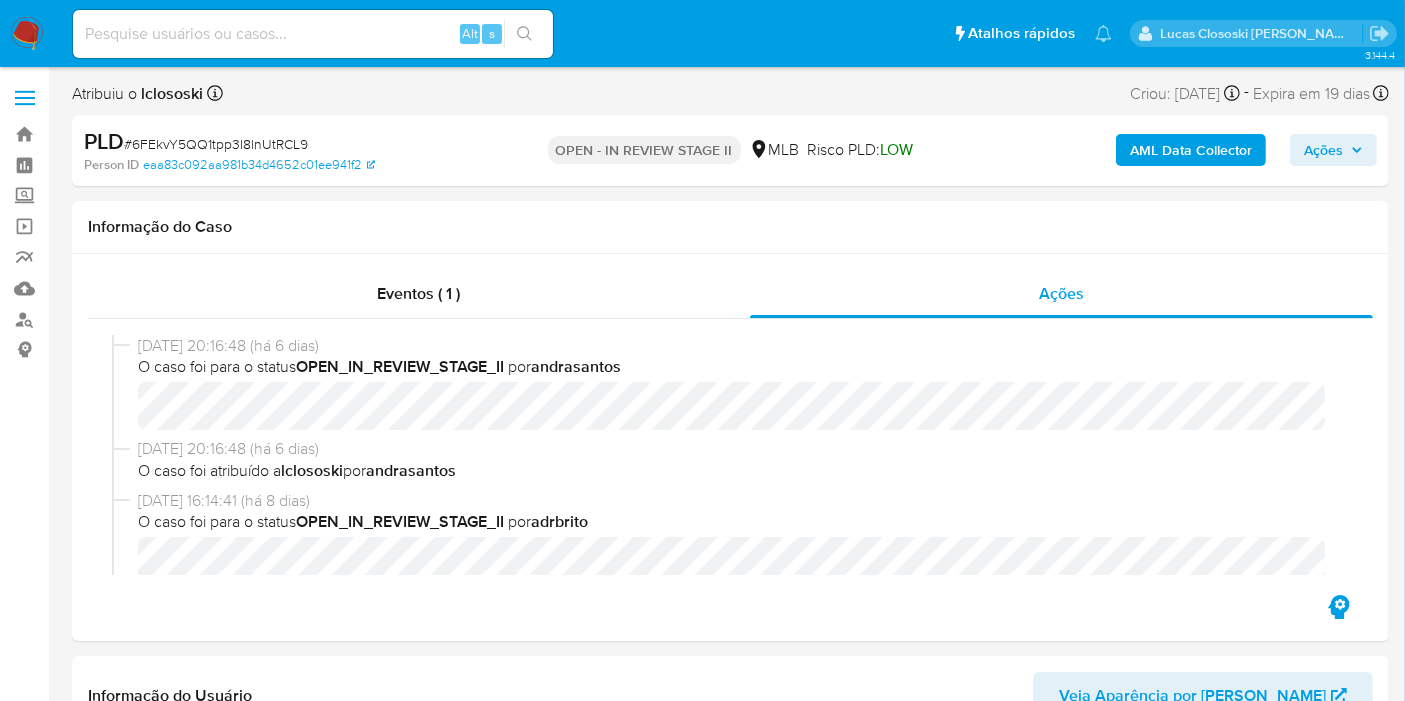 click on "AML Data Collector" at bounding box center [1191, 150] 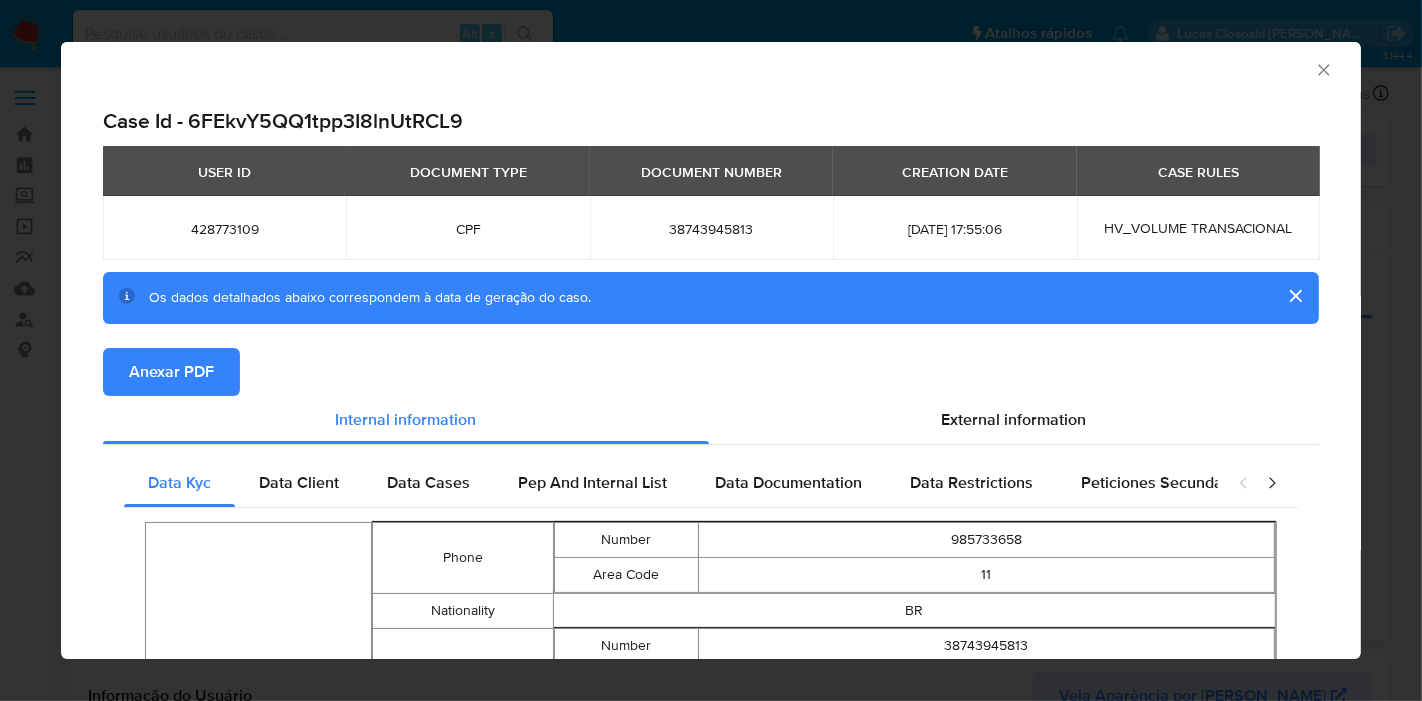 click on "Anexar PDF" at bounding box center [711, 372] 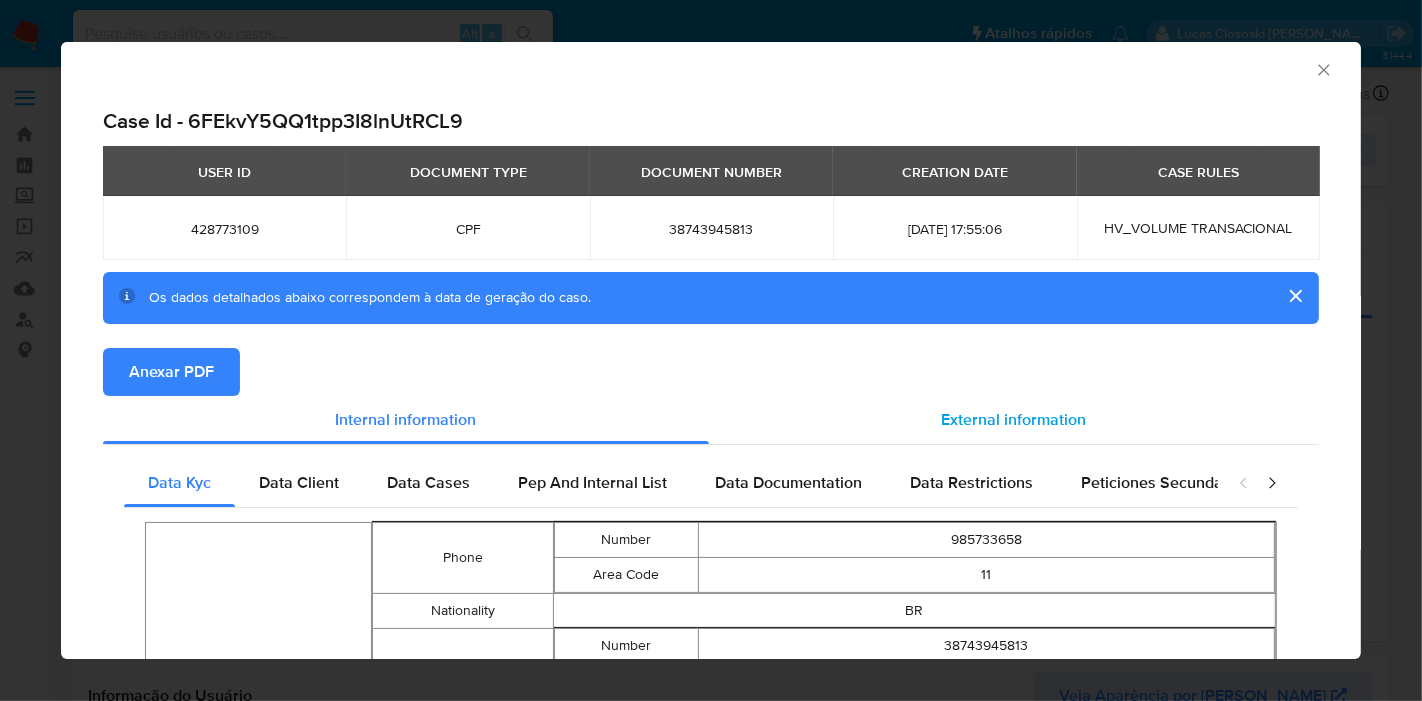 click on "External information" at bounding box center (1014, 419) 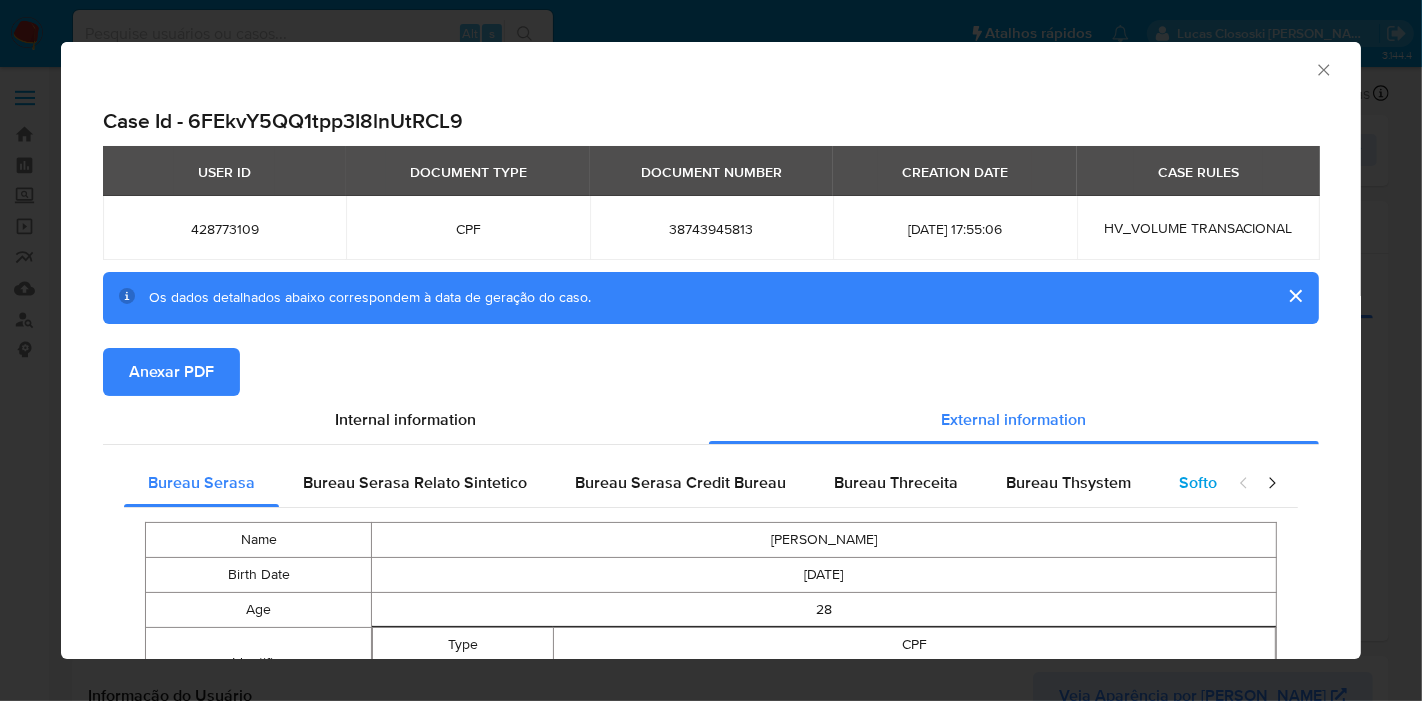 click on "Softon" at bounding box center (1202, 482) 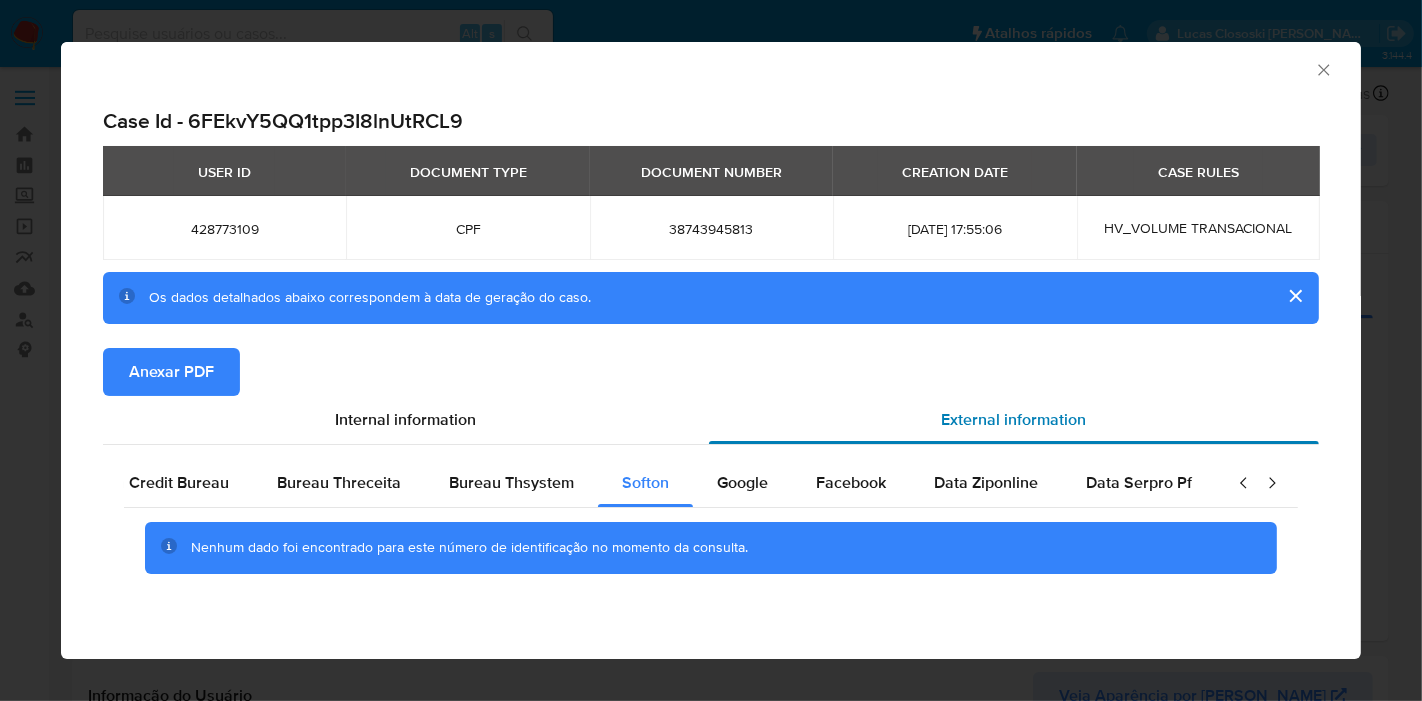scroll, scrollTop: 0, scrollLeft: 657, axis: horizontal 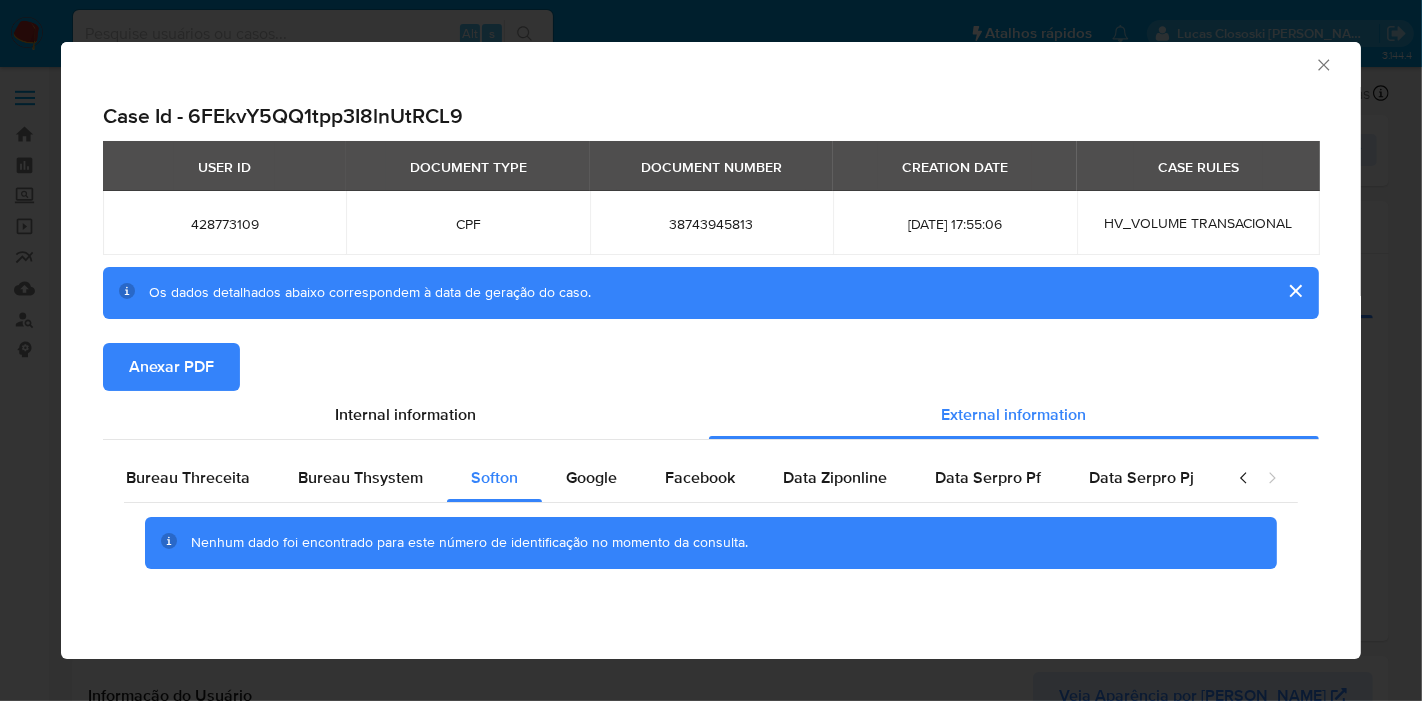 click 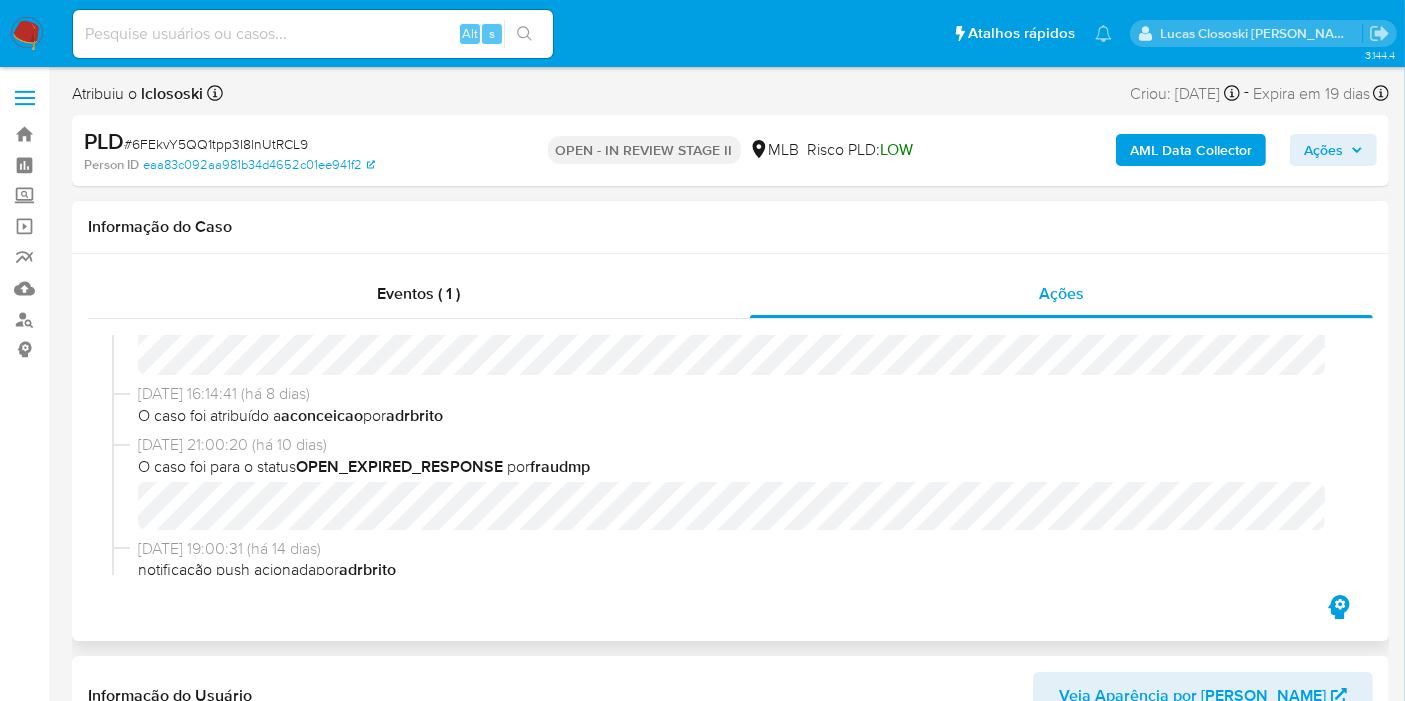 scroll, scrollTop: 333, scrollLeft: 0, axis: vertical 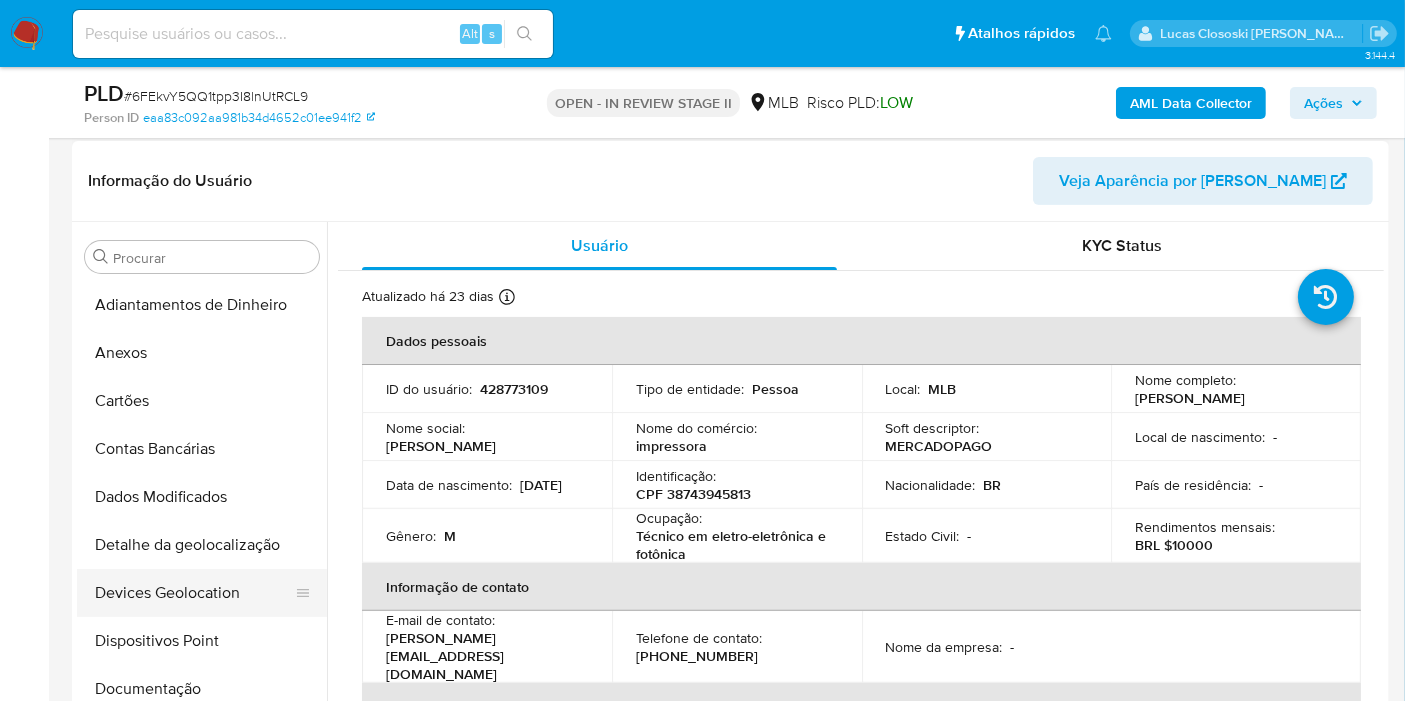 click on "Devices Geolocation" at bounding box center (194, 593) 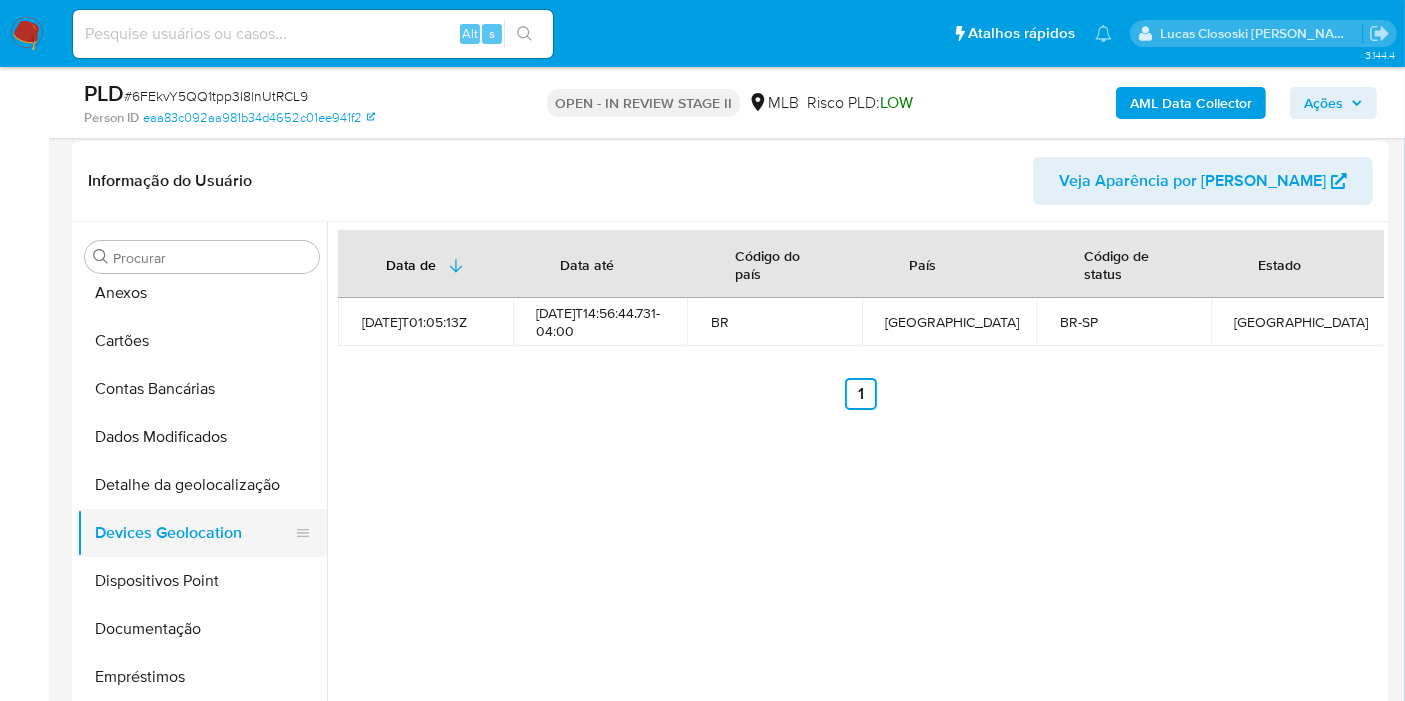 scroll, scrollTop: 111, scrollLeft: 0, axis: vertical 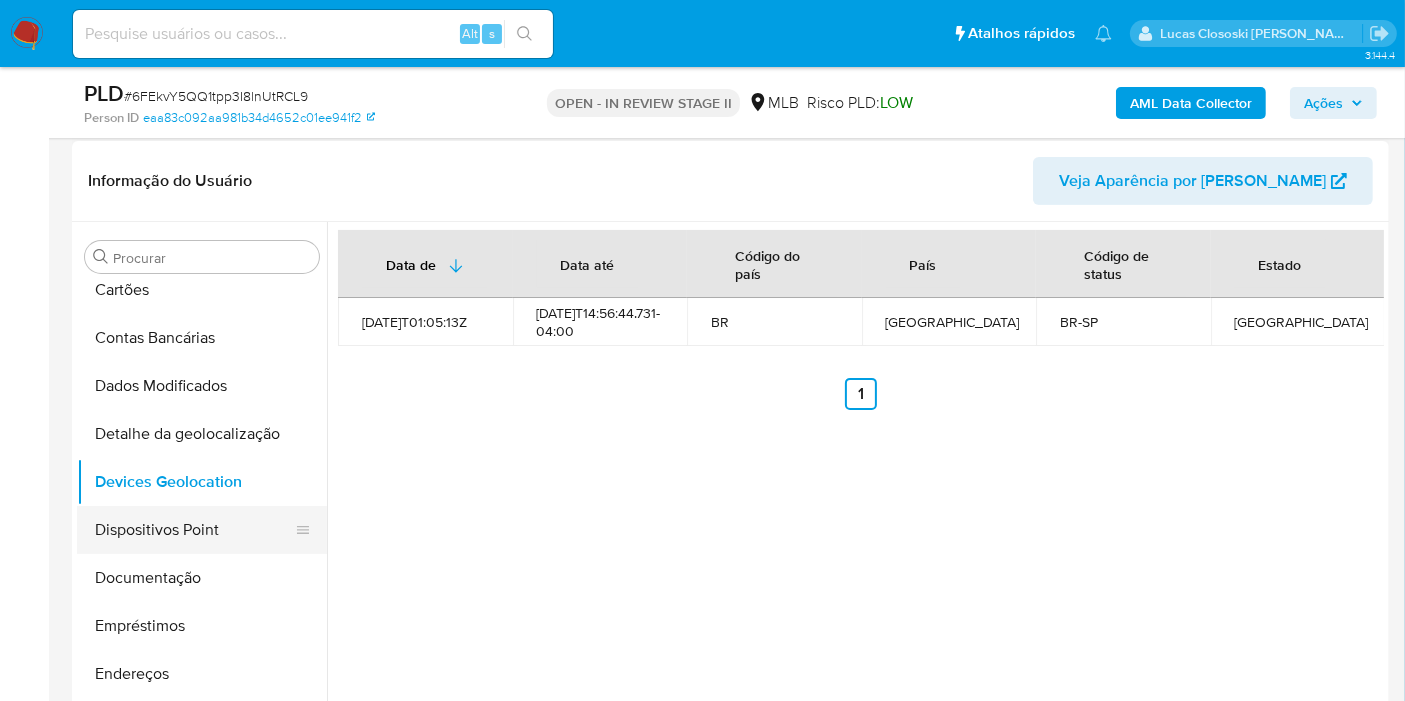 click on "Dispositivos Point" at bounding box center [194, 530] 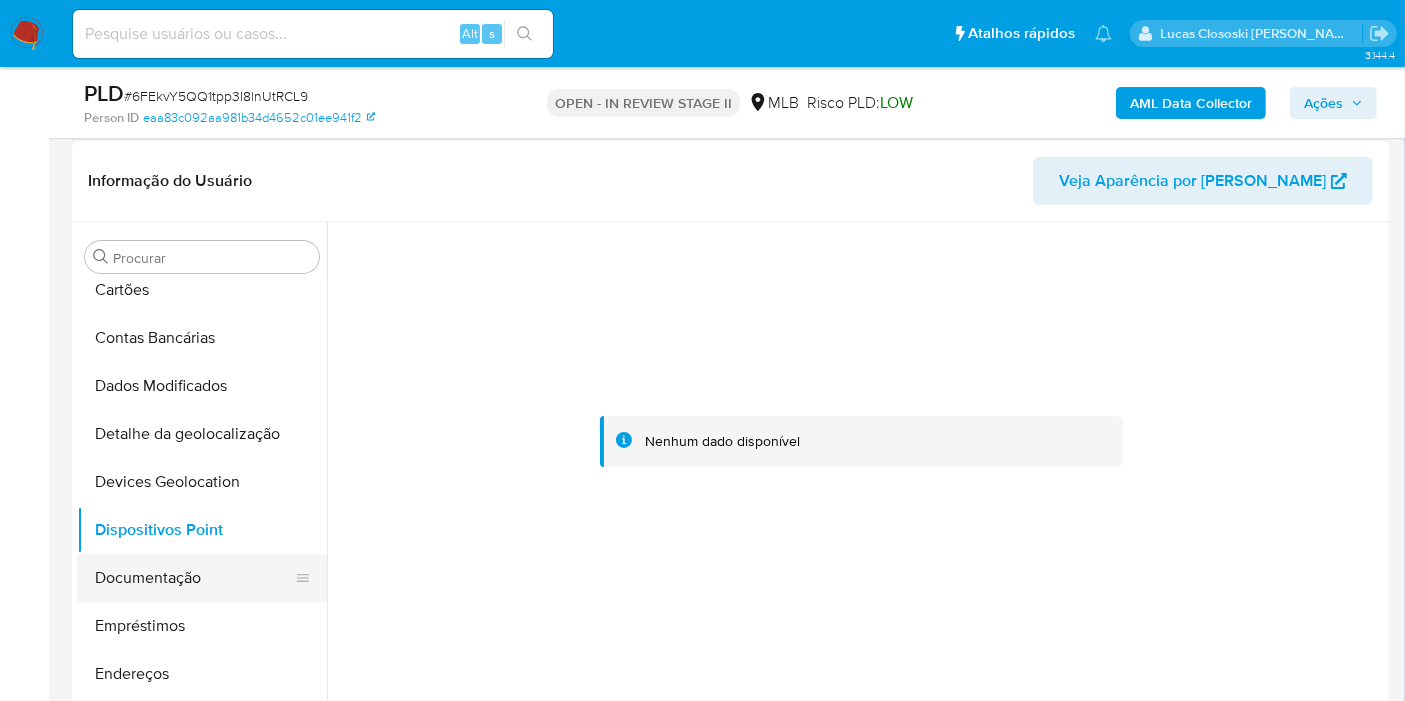 click on "Documentação" at bounding box center [194, 578] 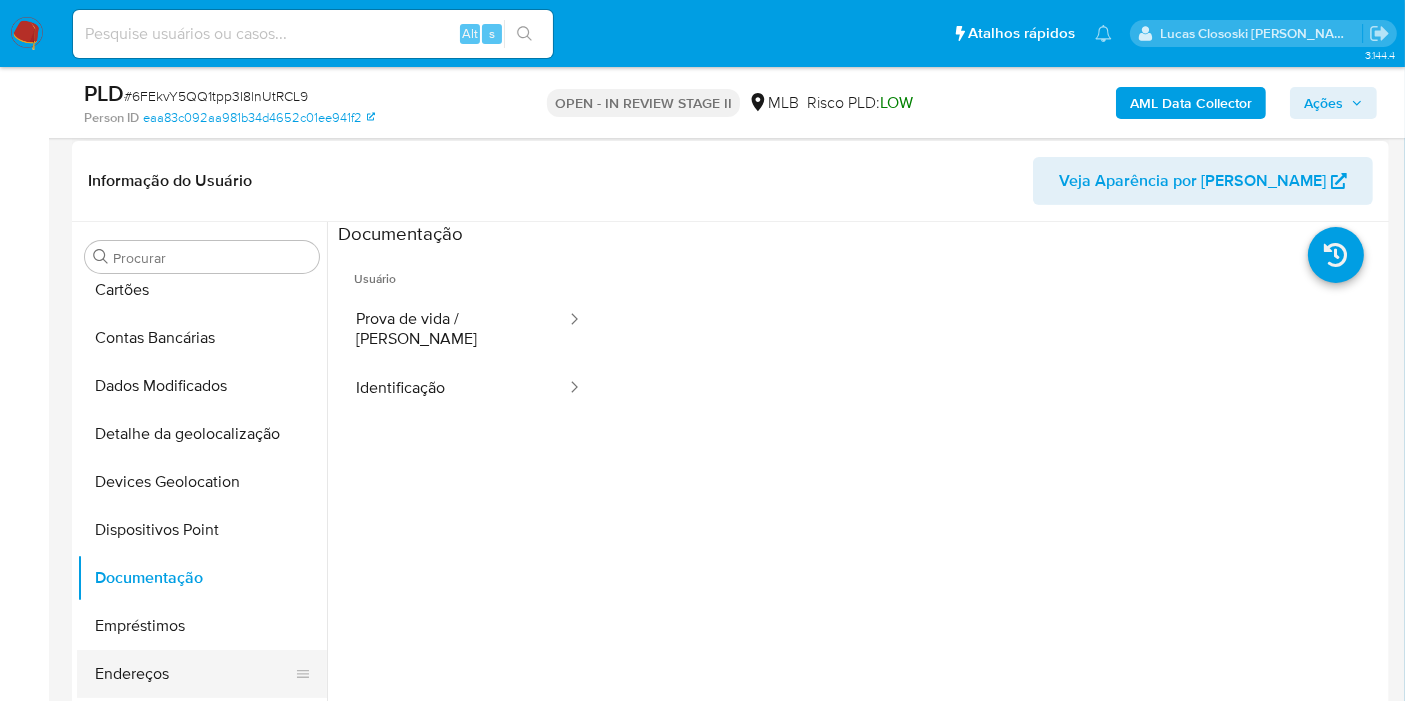 click on "Endereços" at bounding box center (194, 674) 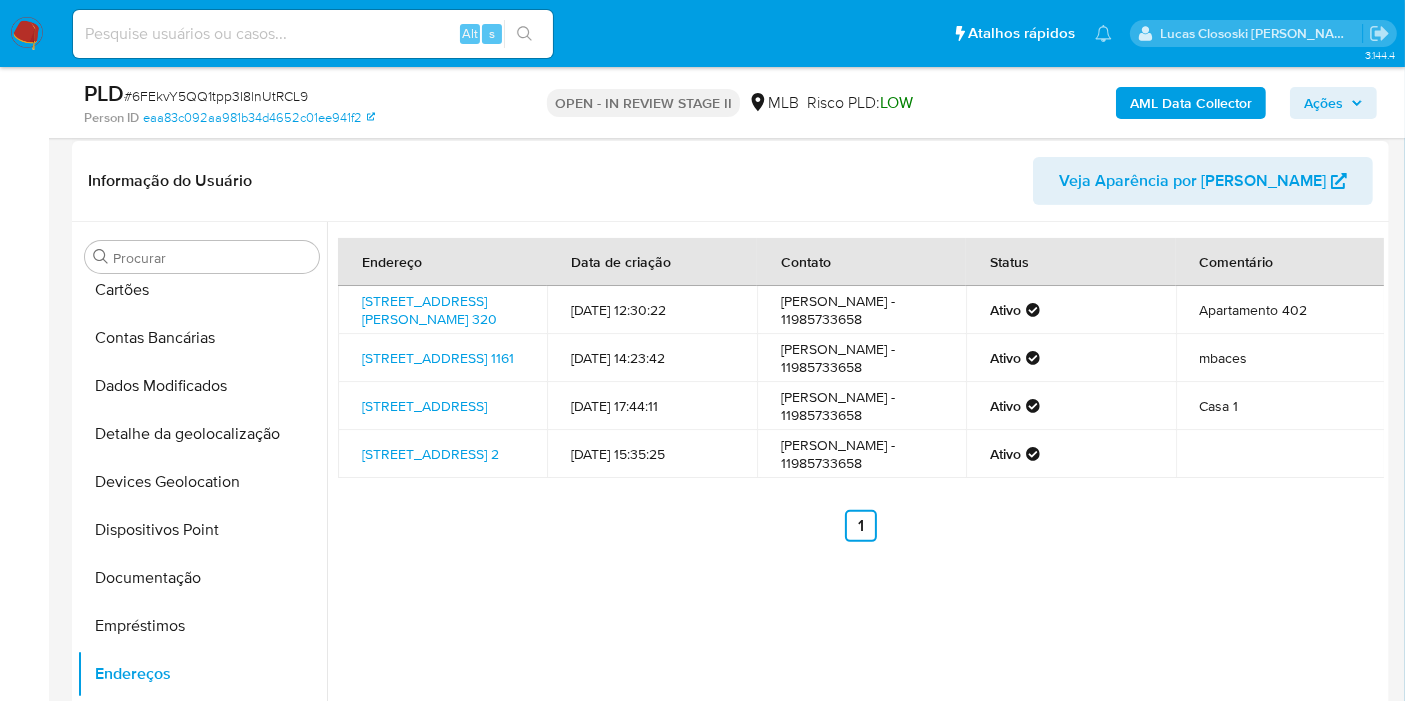 scroll, scrollTop: 333, scrollLeft: 0, axis: vertical 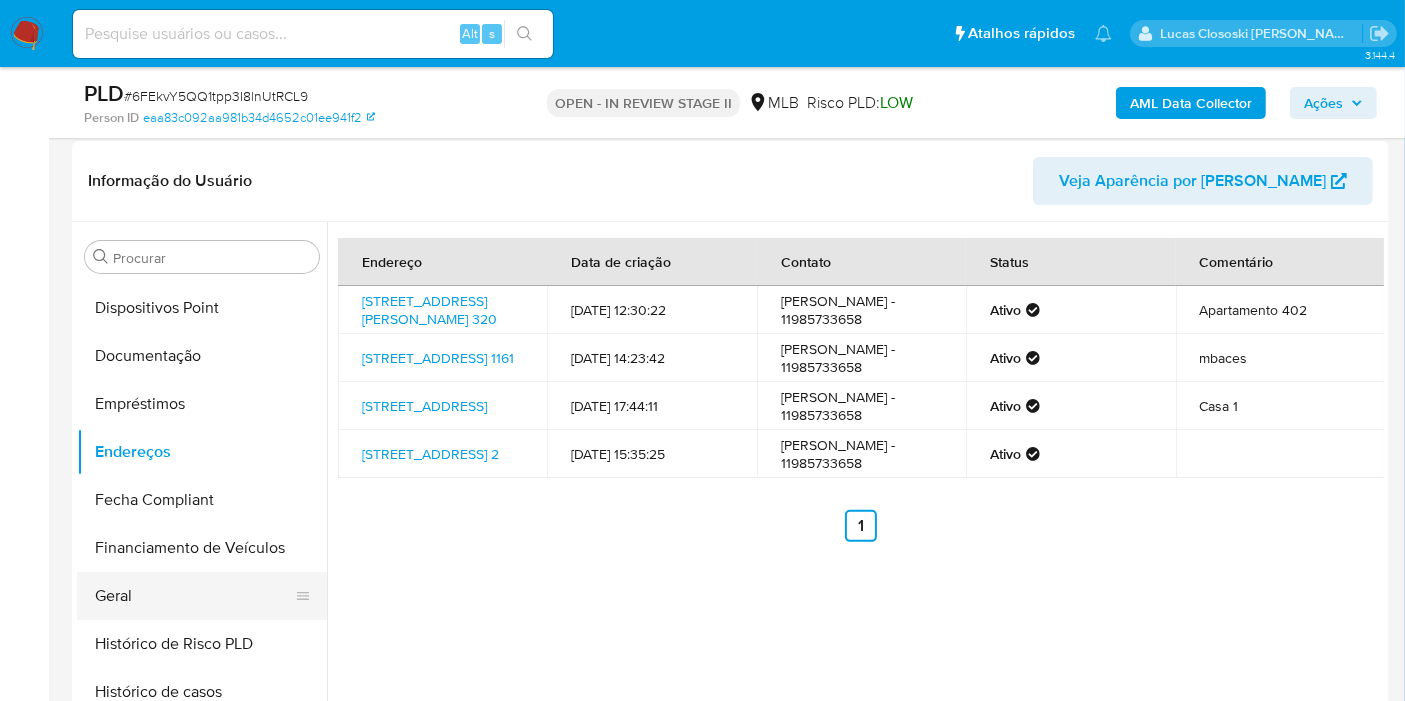 click on "Geral" at bounding box center (194, 596) 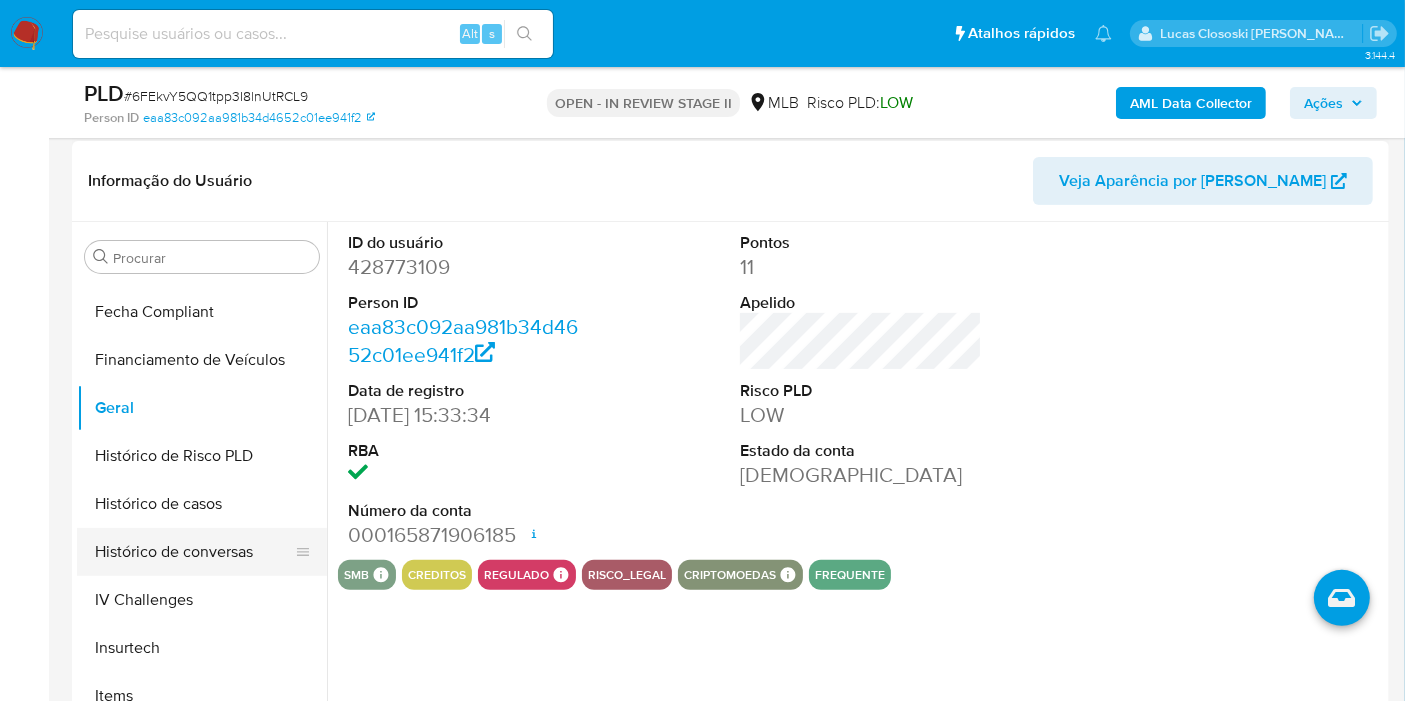 scroll, scrollTop: 555, scrollLeft: 0, axis: vertical 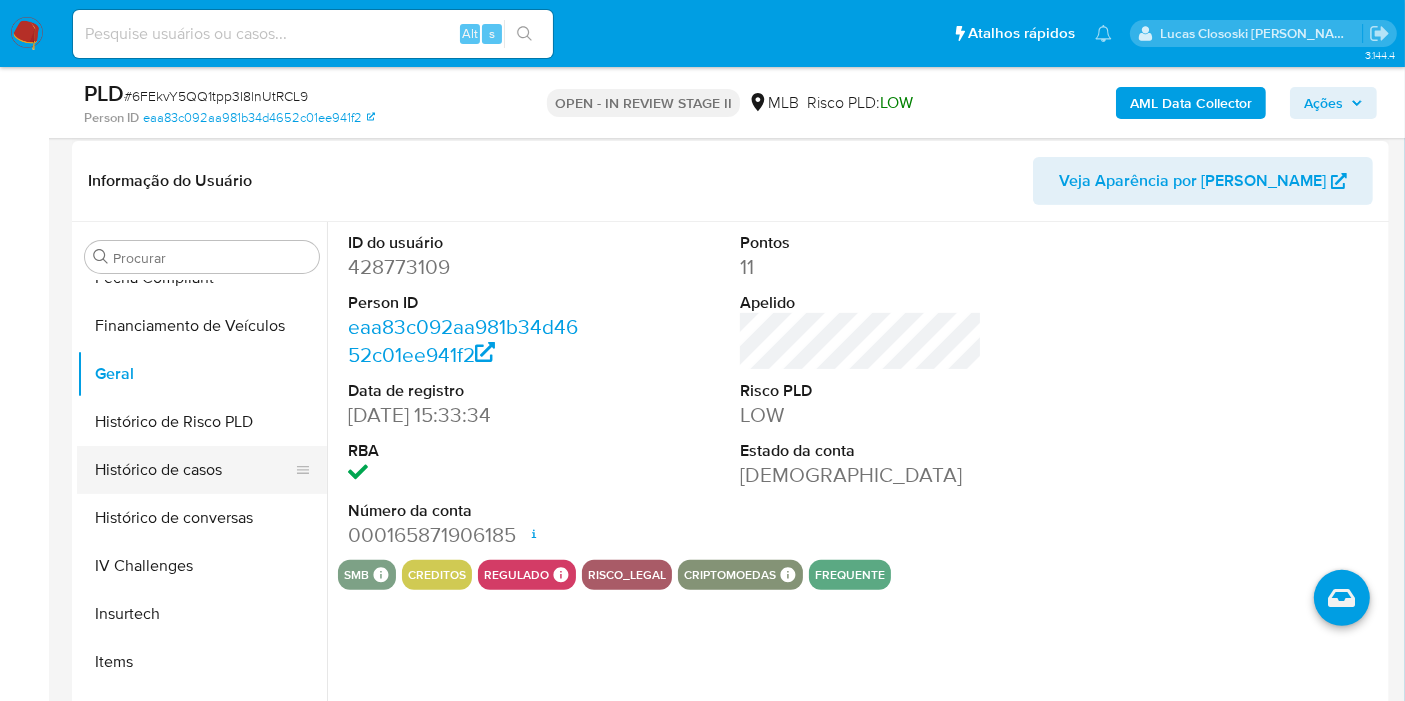 click on "Histórico de casos" at bounding box center [194, 470] 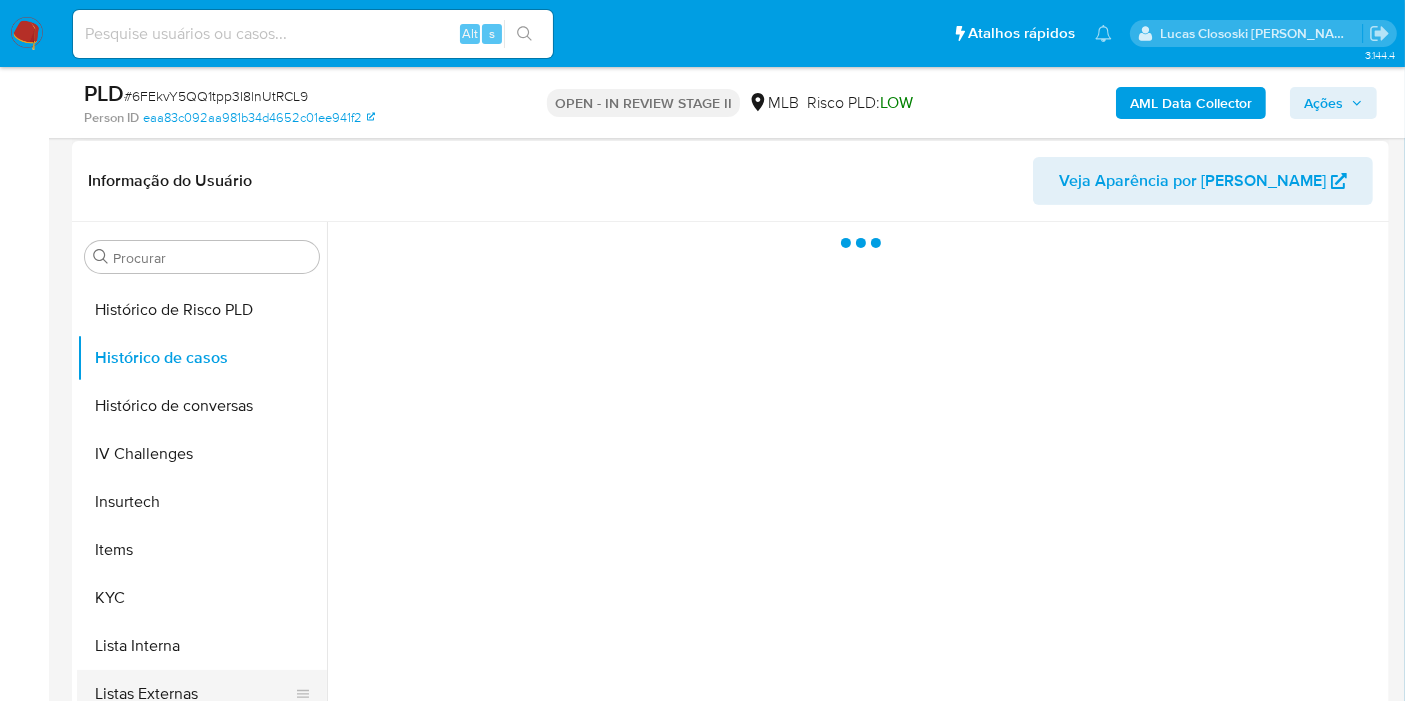 scroll, scrollTop: 777, scrollLeft: 0, axis: vertical 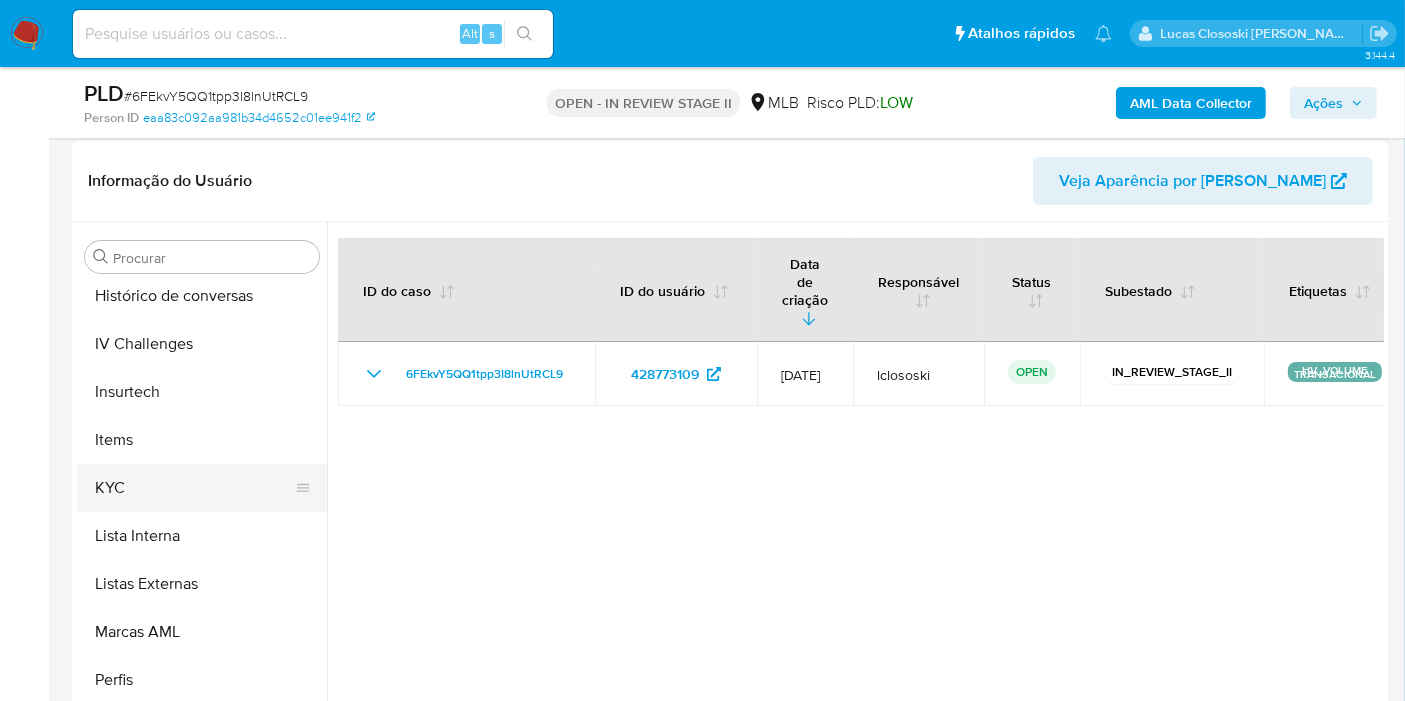 click on "KYC" at bounding box center (194, 488) 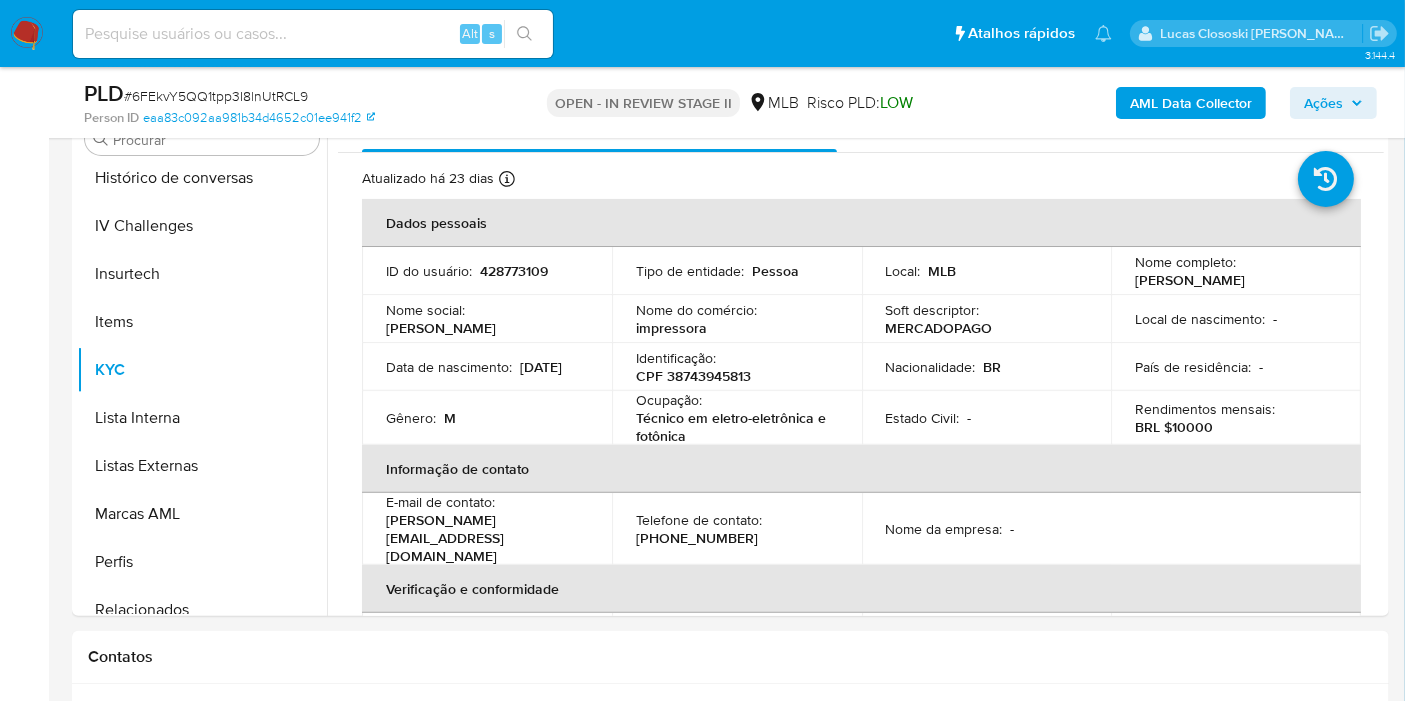 scroll, scrollTop: 666, scrollLeft: 0, axis: vertical 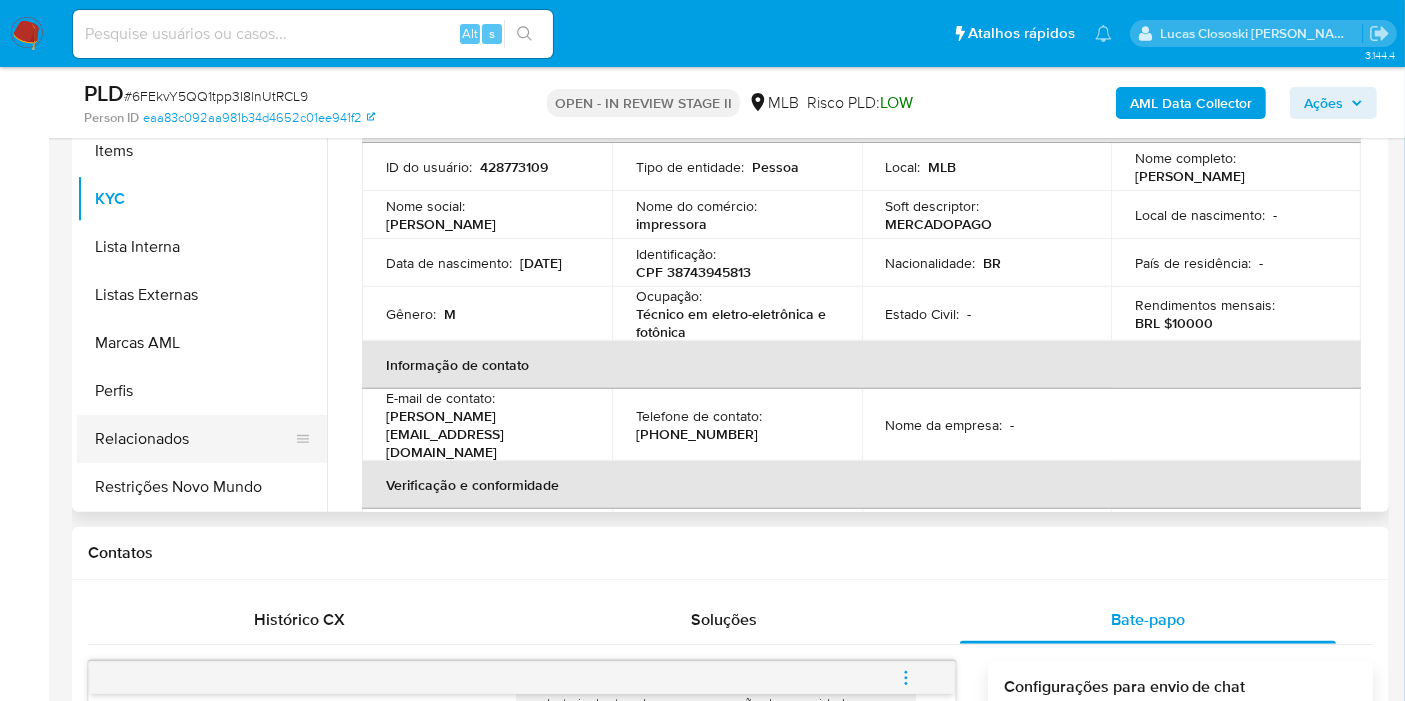 click on "Restrições Novo Mundo" at bounding box center (202, 487) 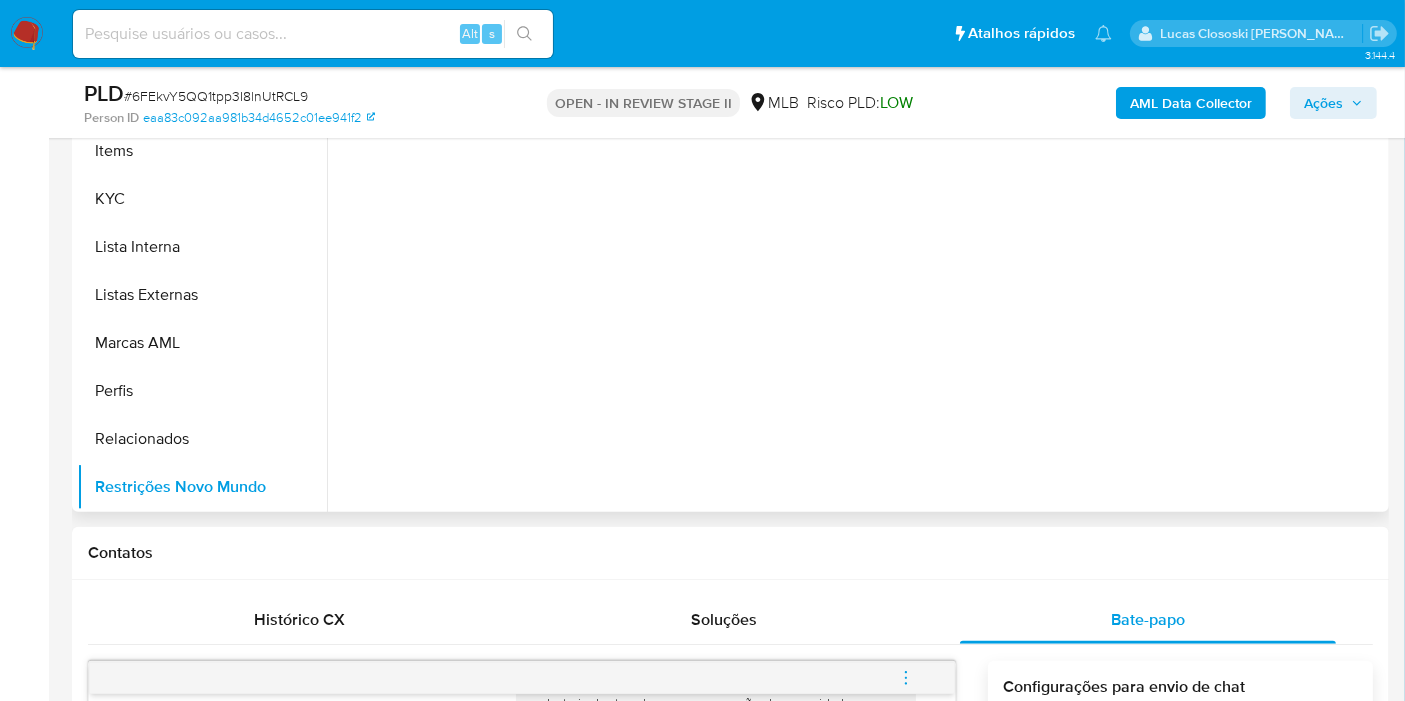 drag, startPoint x: 680, startPoint y: 323, endPoint x: 674, endPoint y: 336, distance: 14.3178215 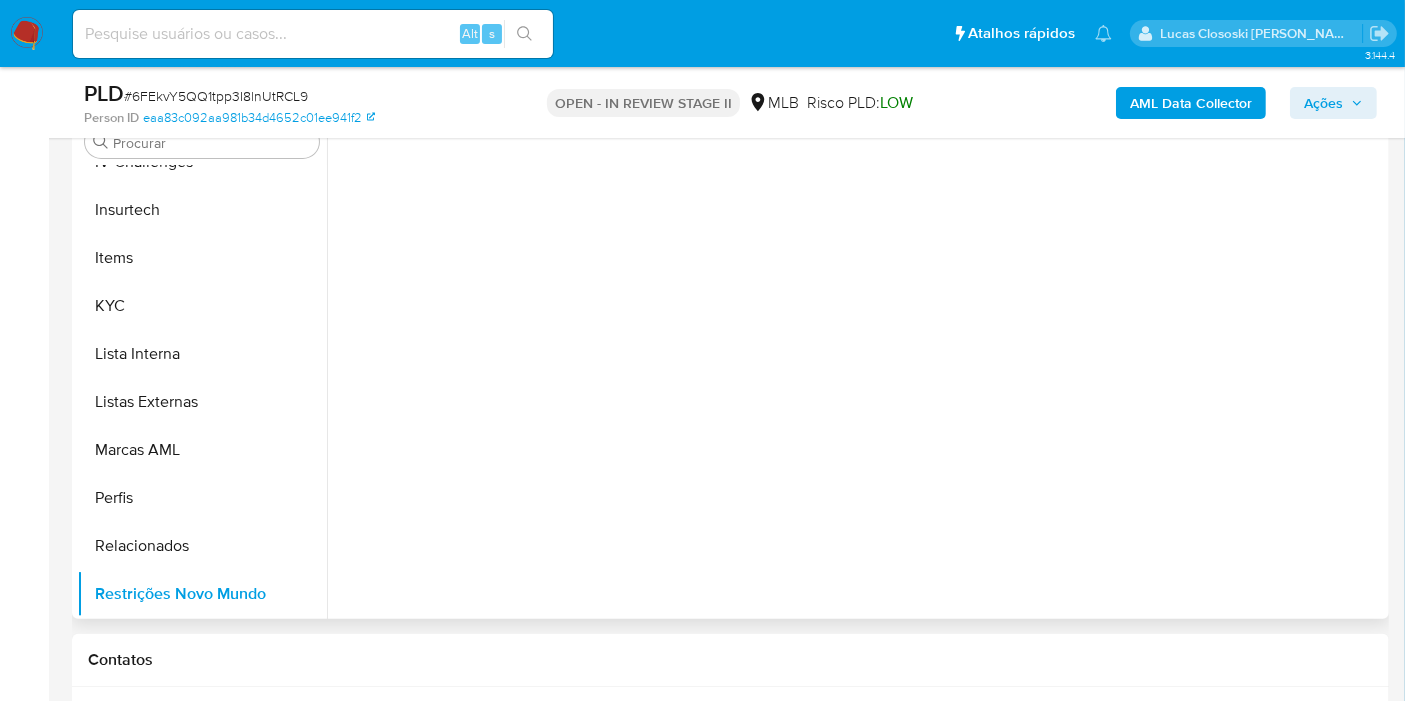 scroll, scrollTop: 555, scrollLeft: 0, axis: vertical 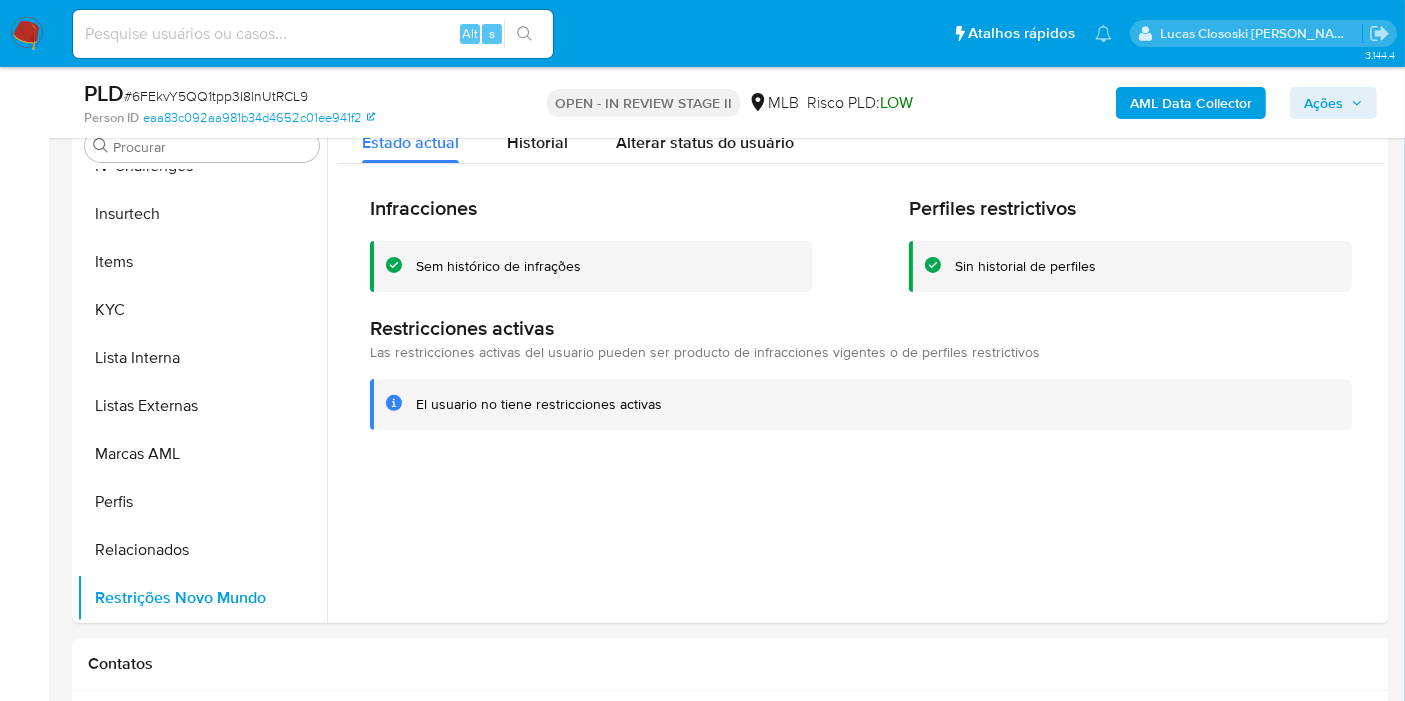 click on "# 6FEkvY5QQ1tpp3I8lnUtRCL9" at bounding box center (216, 96) 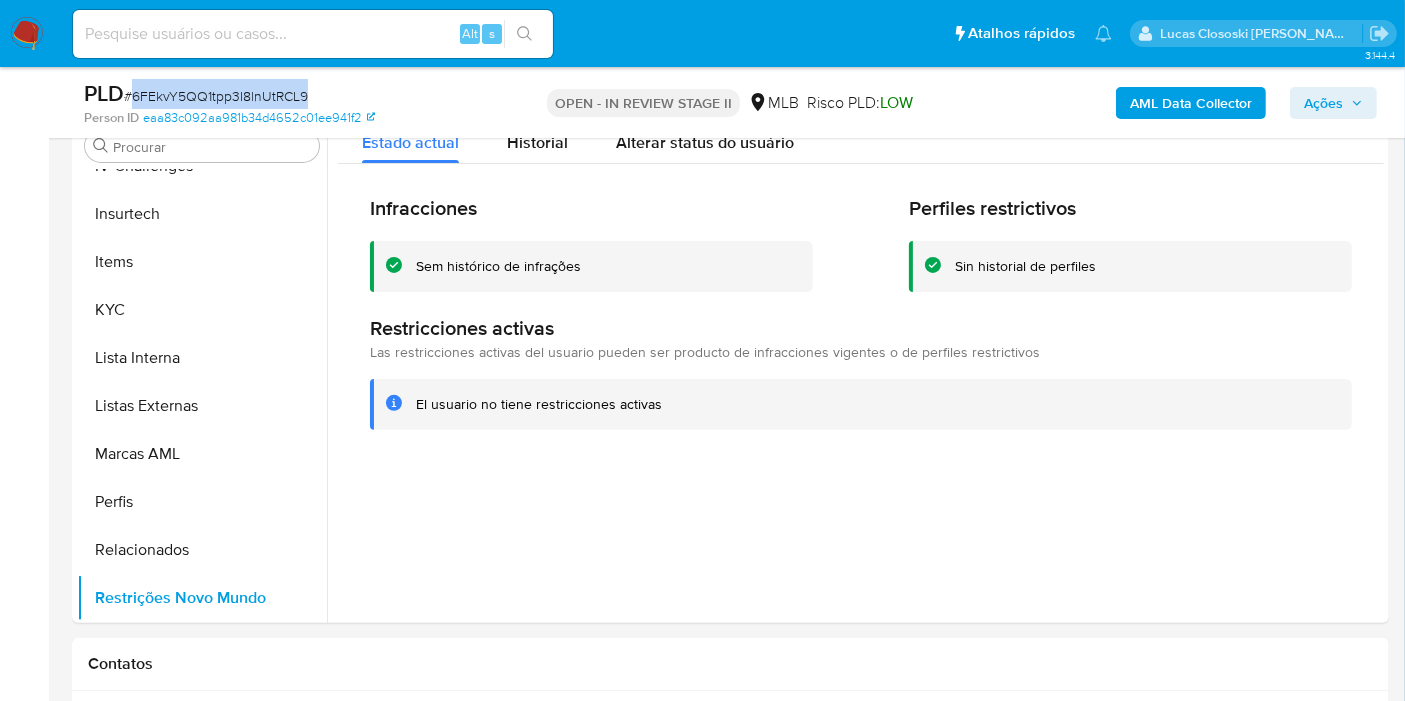 click on "# 6FEkvY5QQ1tpp3I8lnUtRCL9" at bounding box center [216, 96] 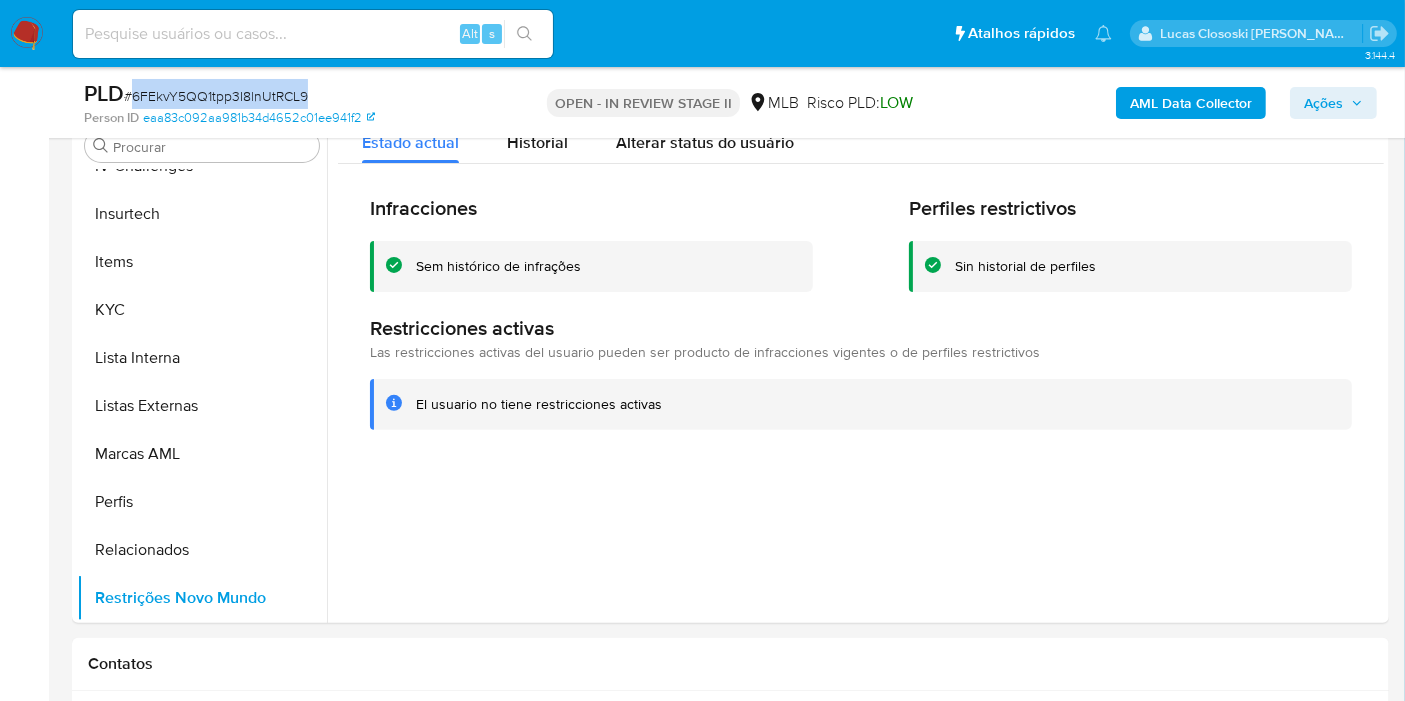 copy on "6FEkvY5QQ1tpp3I8lnUtRCL9" 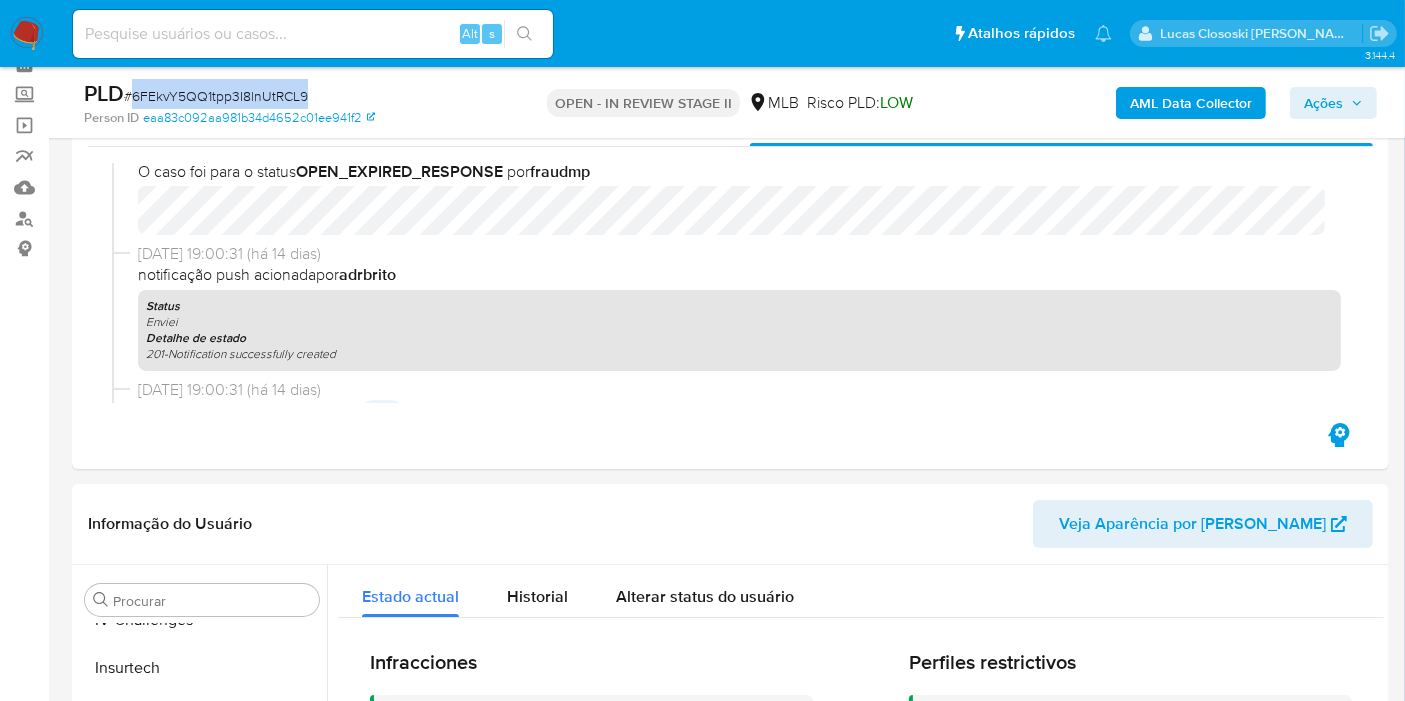 scroll, scrollTop: 0, scrollLeft: 0, axis: both 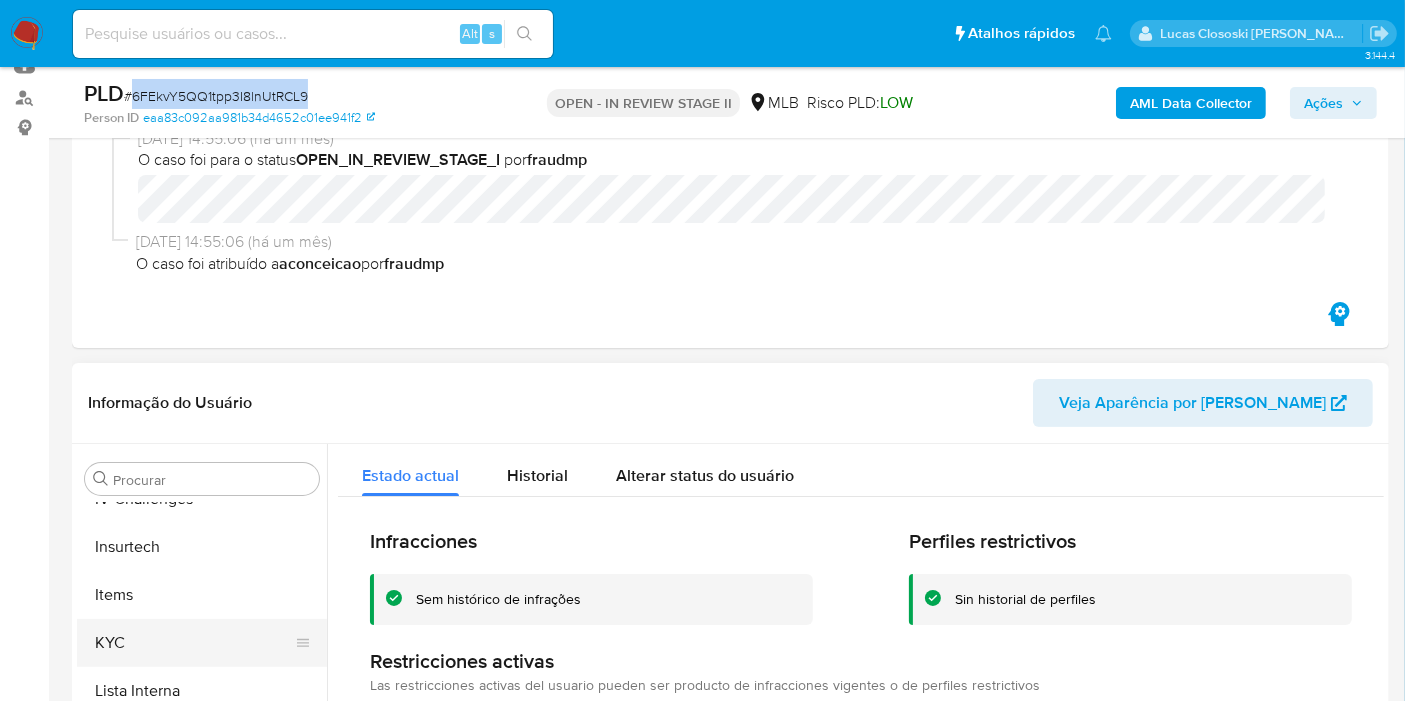 click on "KYC" at bounding box center (194, 643) 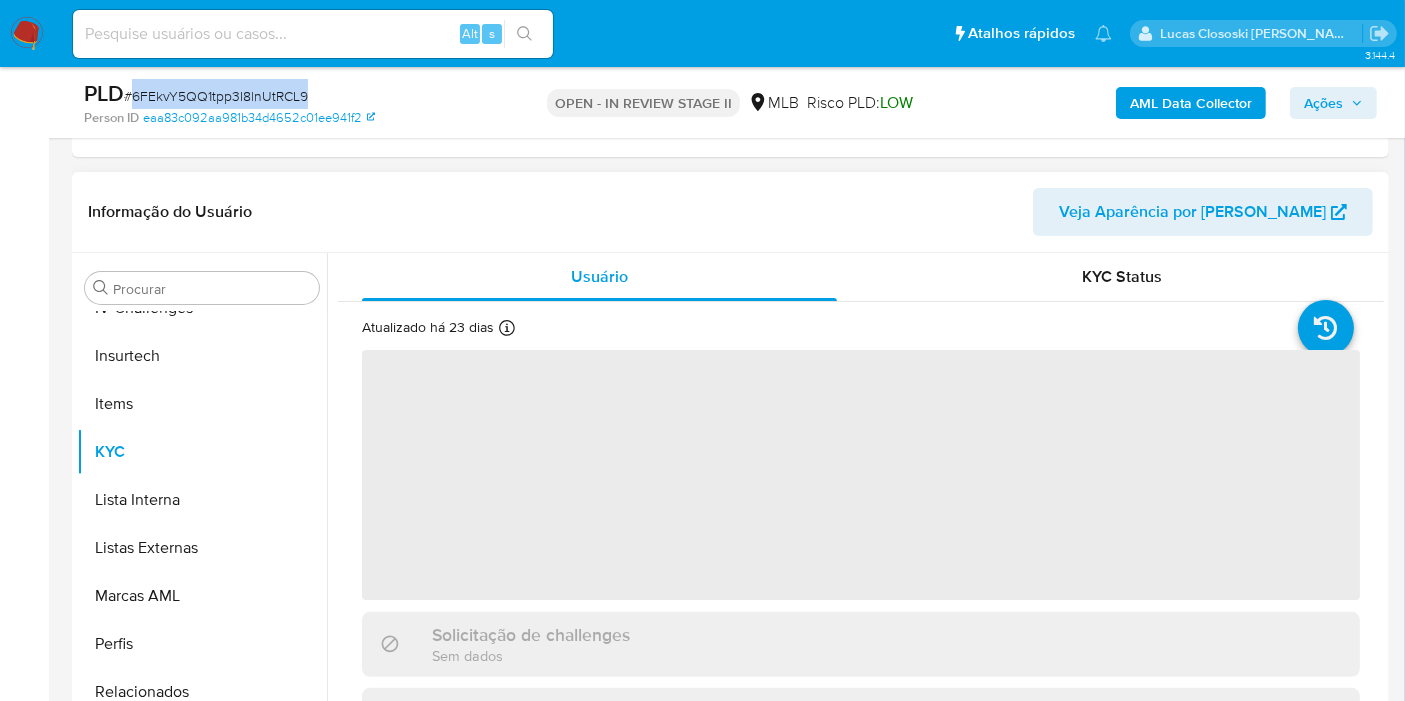 scroll, scrollTop: 444, scrollLeft: 0, axis: vertical 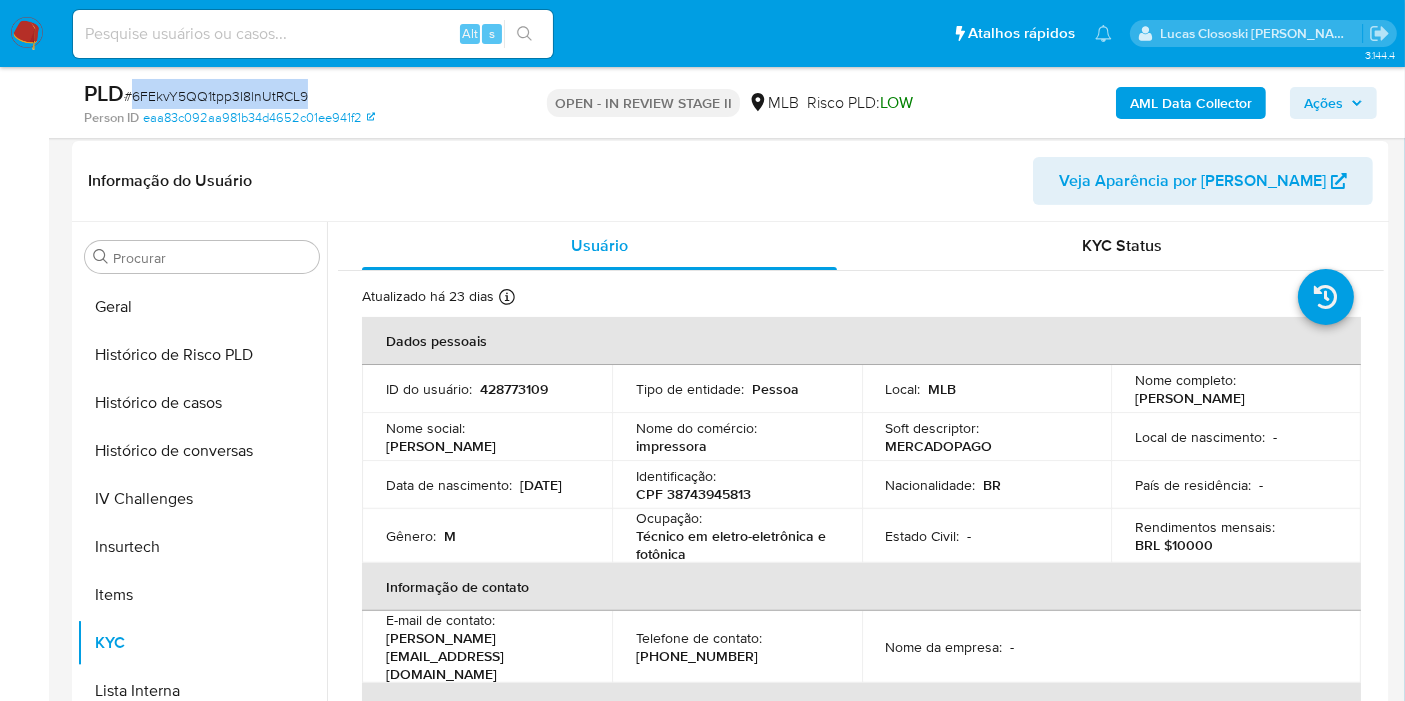 drag, startPoint x: 153, startPoint y: 304, endPoint x: 653, endPoint y: 116, distance: 534.176 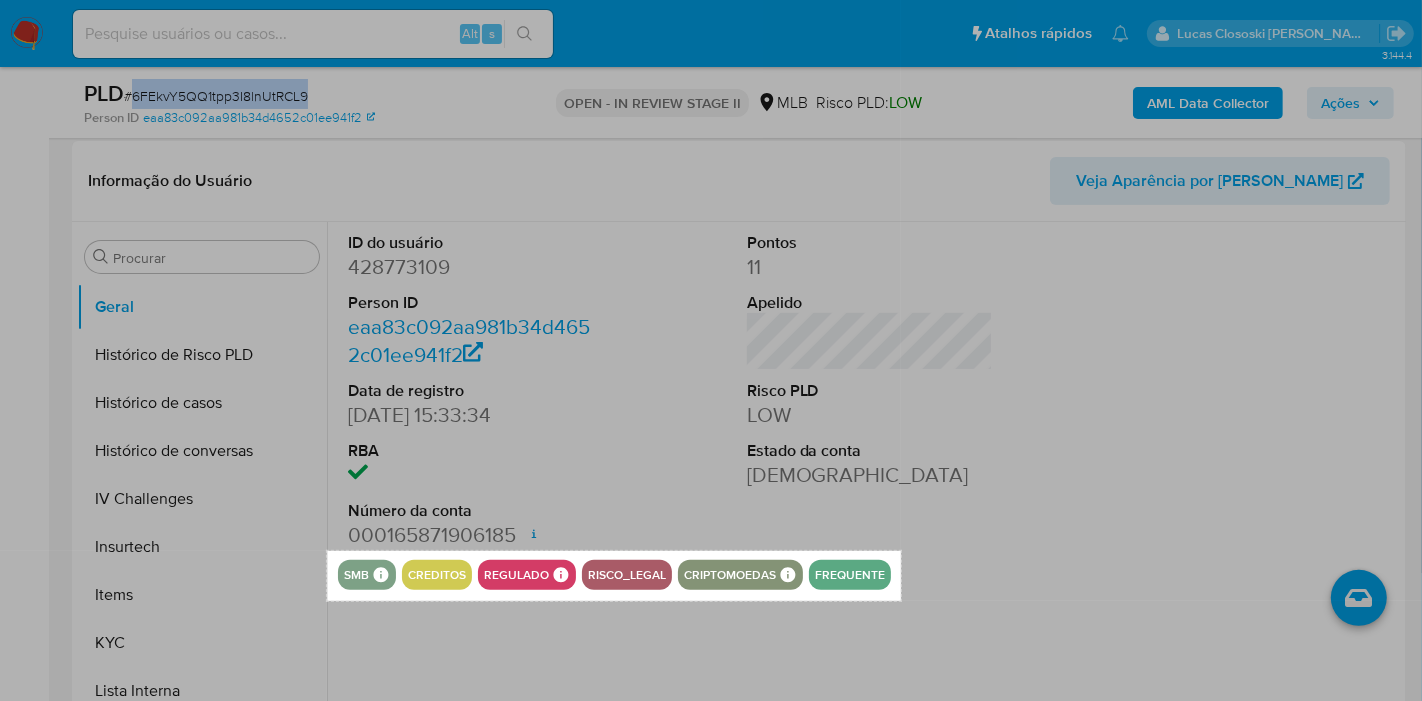 drag, startPoint x: 327, startPoint y: 551, endPoint x: 901, endPoint y: 601, distance: 576.1736 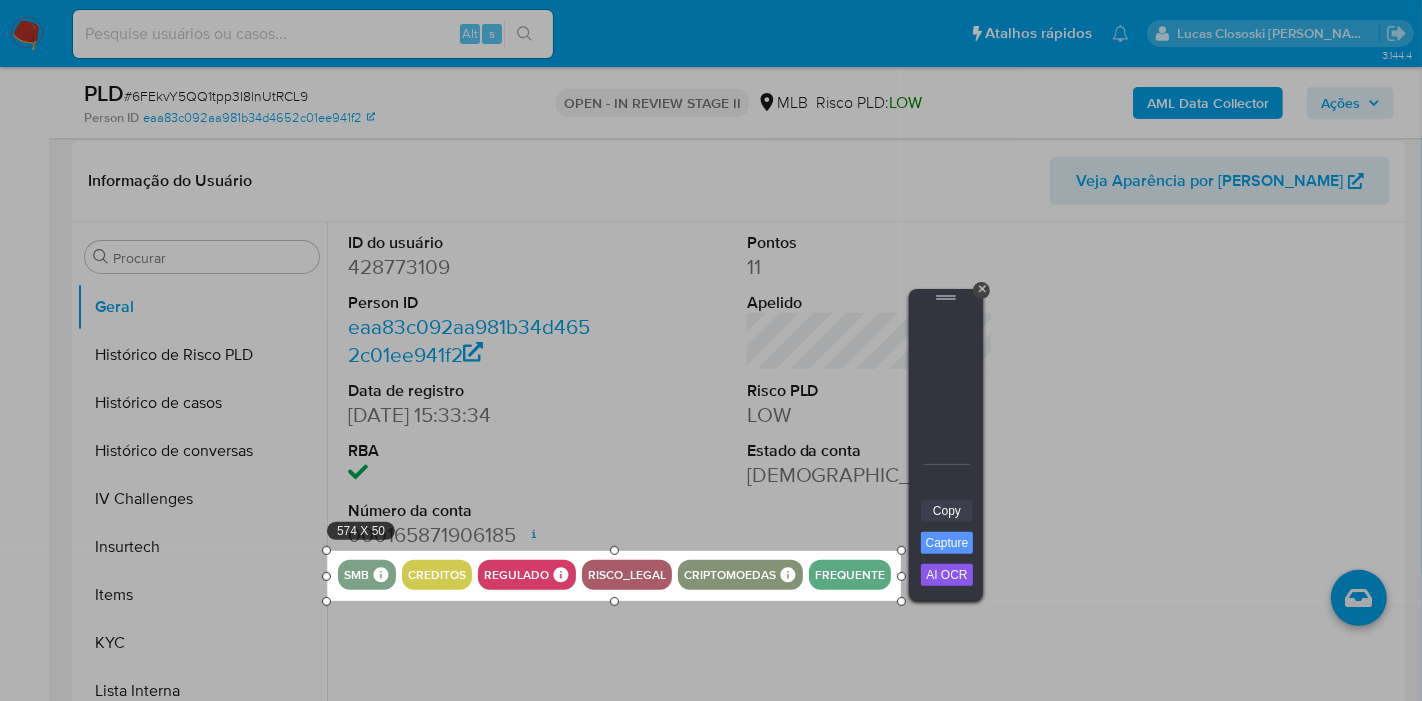 click on "Copy" at bounding box center [947, 511] 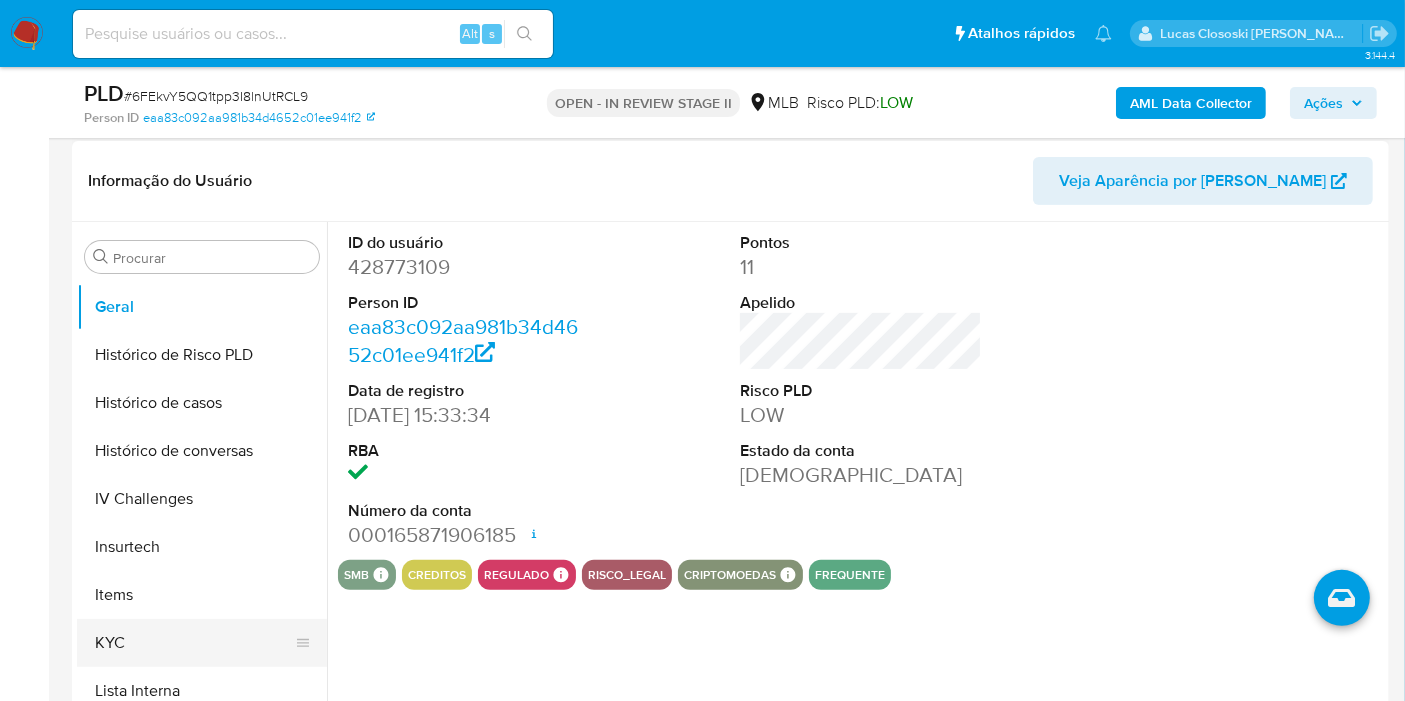click on "KYC" at bounding box center (194, 643) 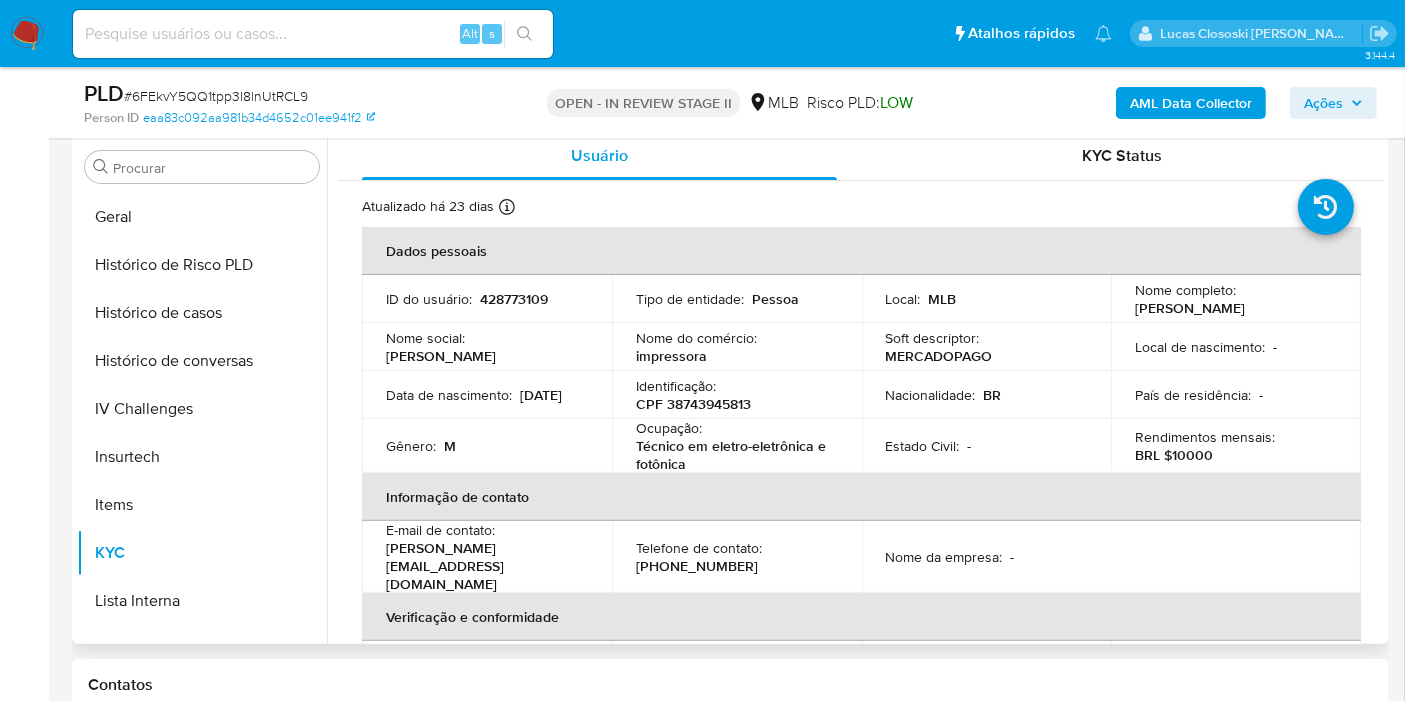 scroll, scrollTop: 555, scrollLeft: 0, axis: vertical 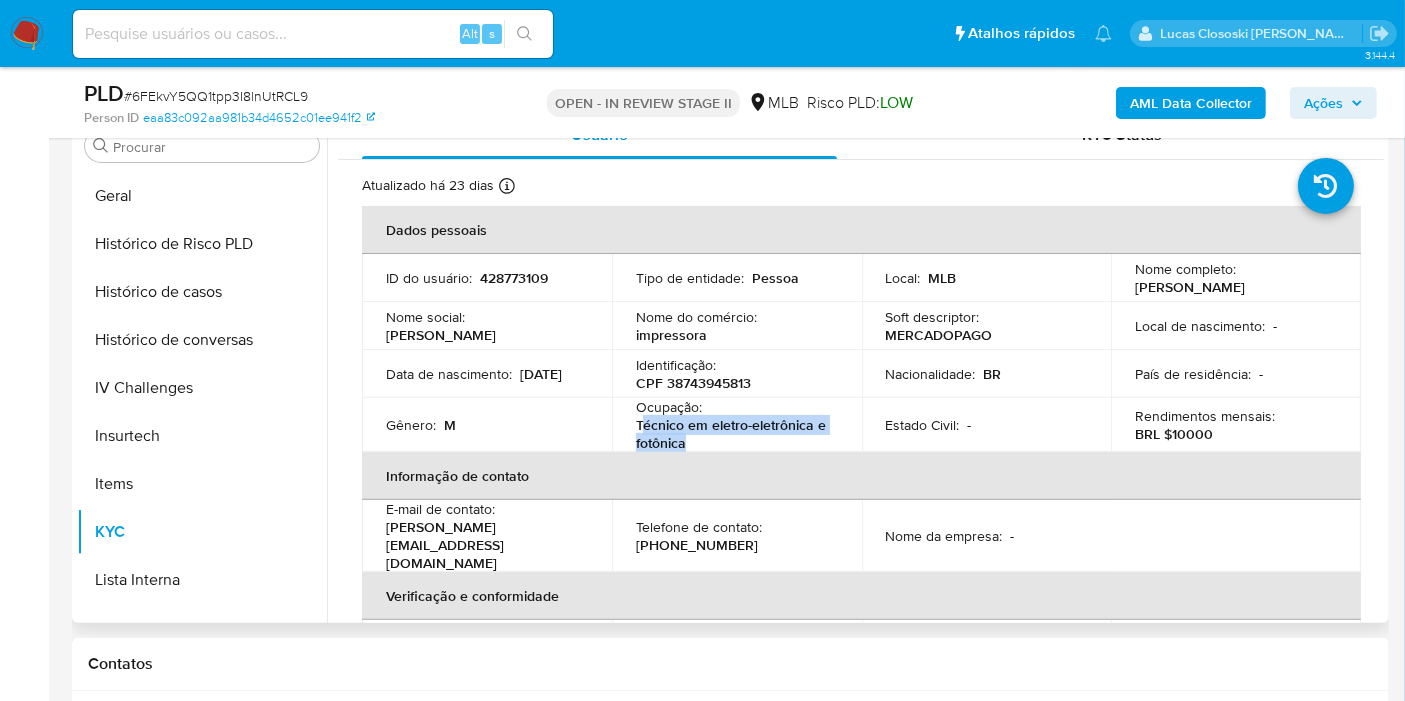 drag, startPoint x: 692, startPoint y: 442, endPoint x: 639, endPoint y: 428, distance: 54.81788 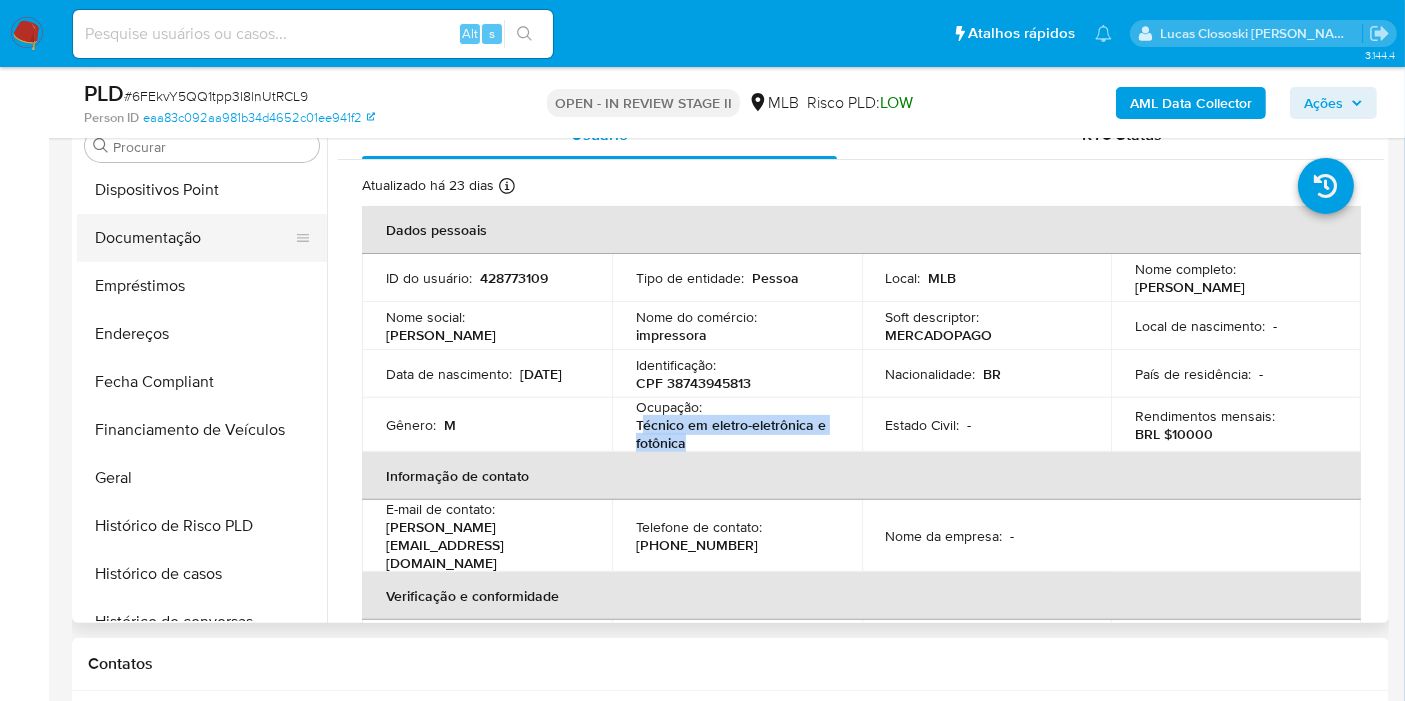 scroll, scrollTop: 177, scrollLeft: 0, axis: vertical 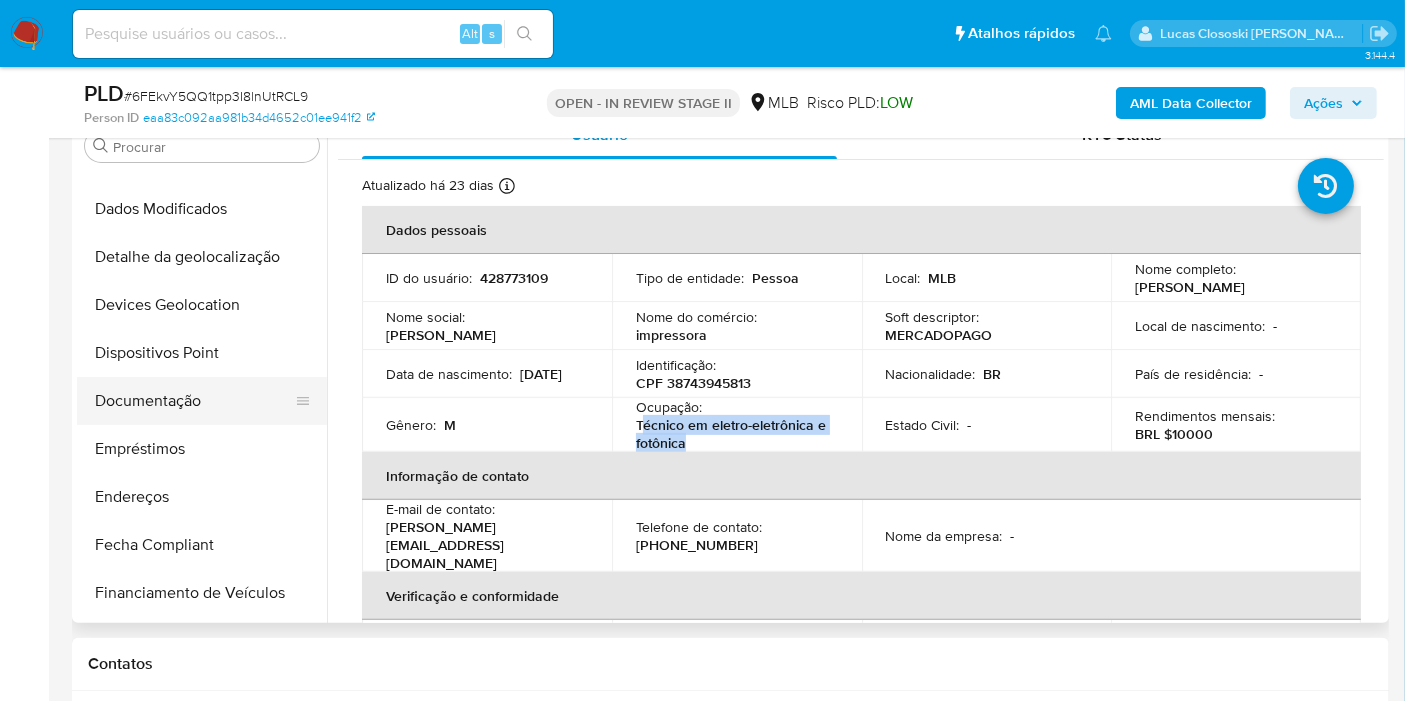 click on "Documentação" at bounding box center (194, 401) 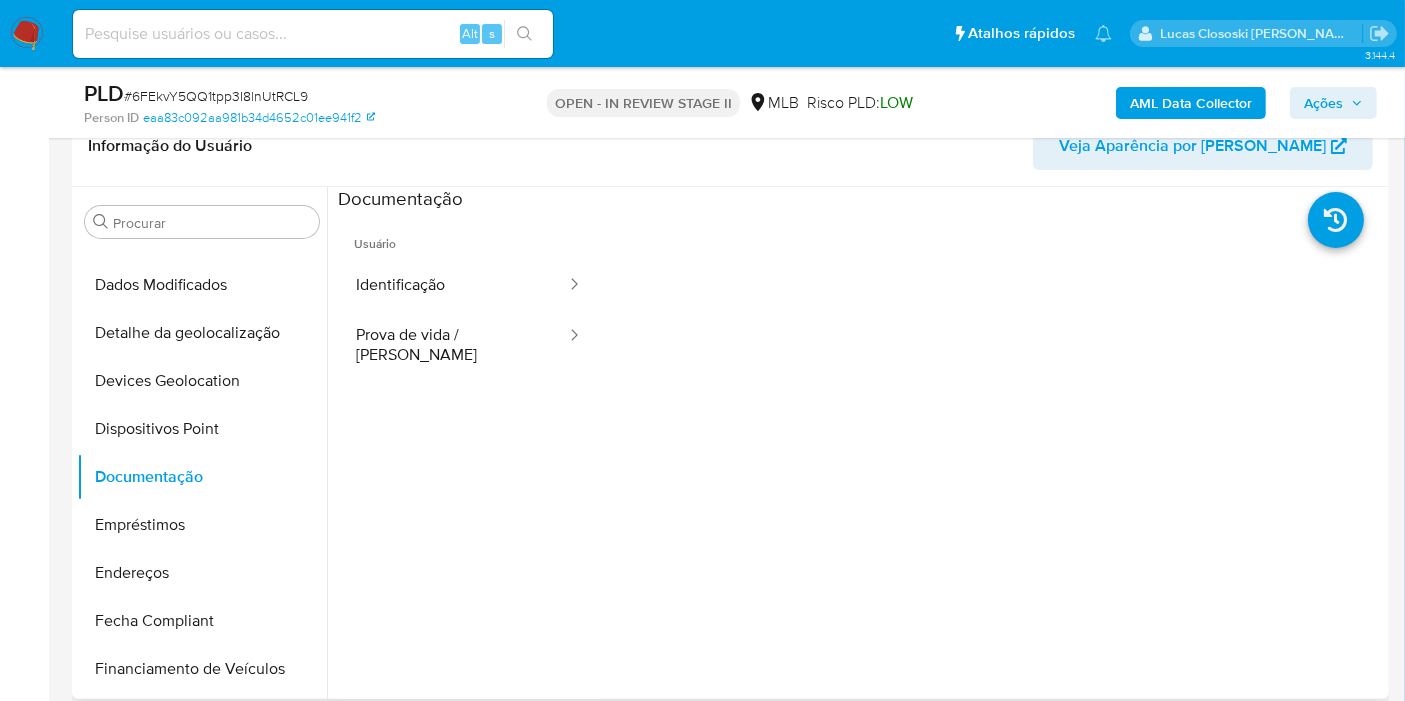 scroll, scrollTop: 444, scrollLeft: 0, axis: vertical 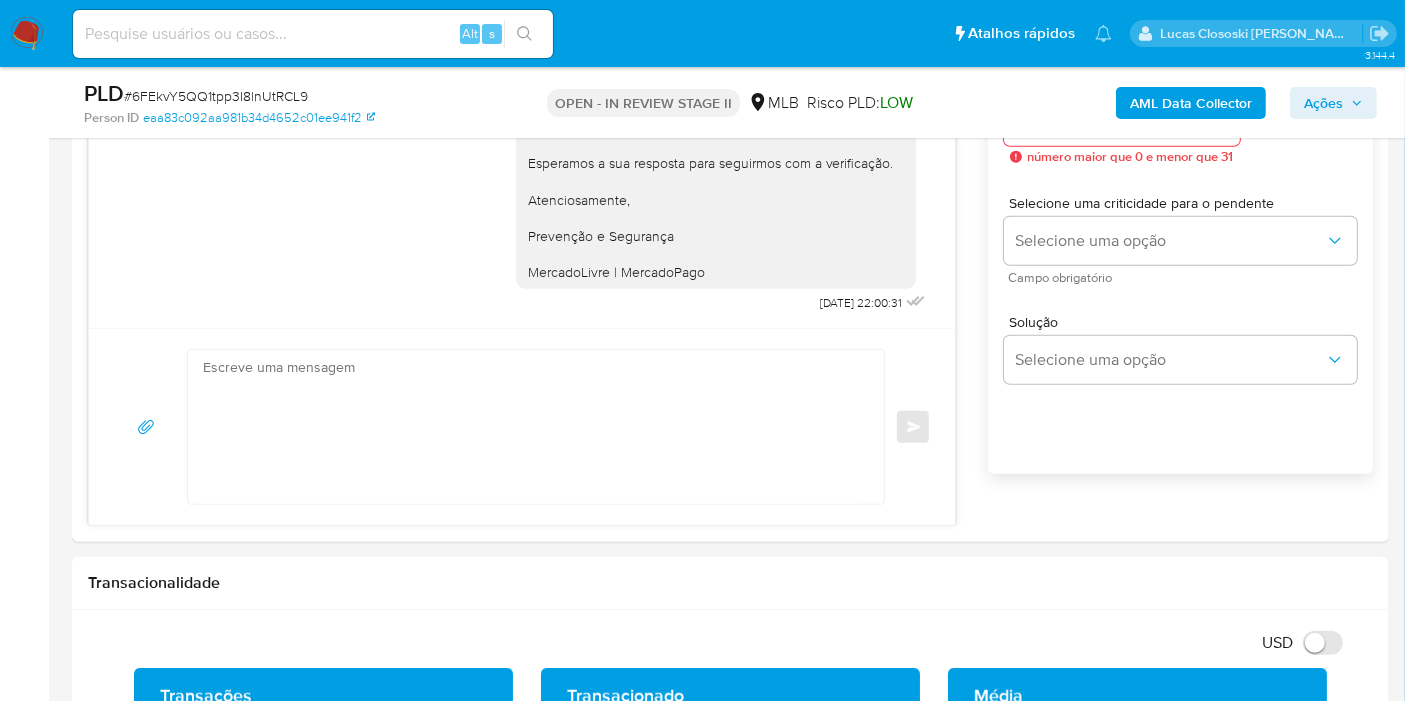 click on "Ações" at bounding box center (1323, 103) 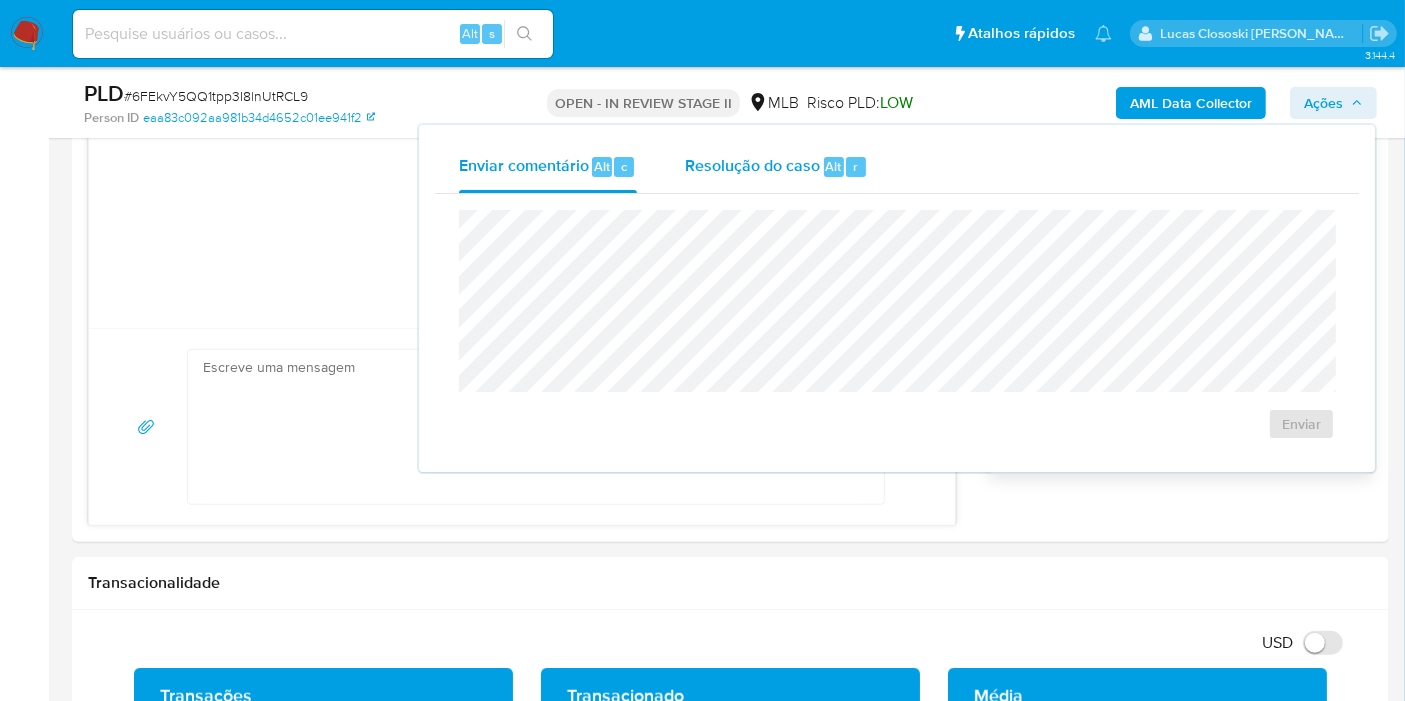 click on "Resolução do caso Alt r" at bounding box center (776, 167) 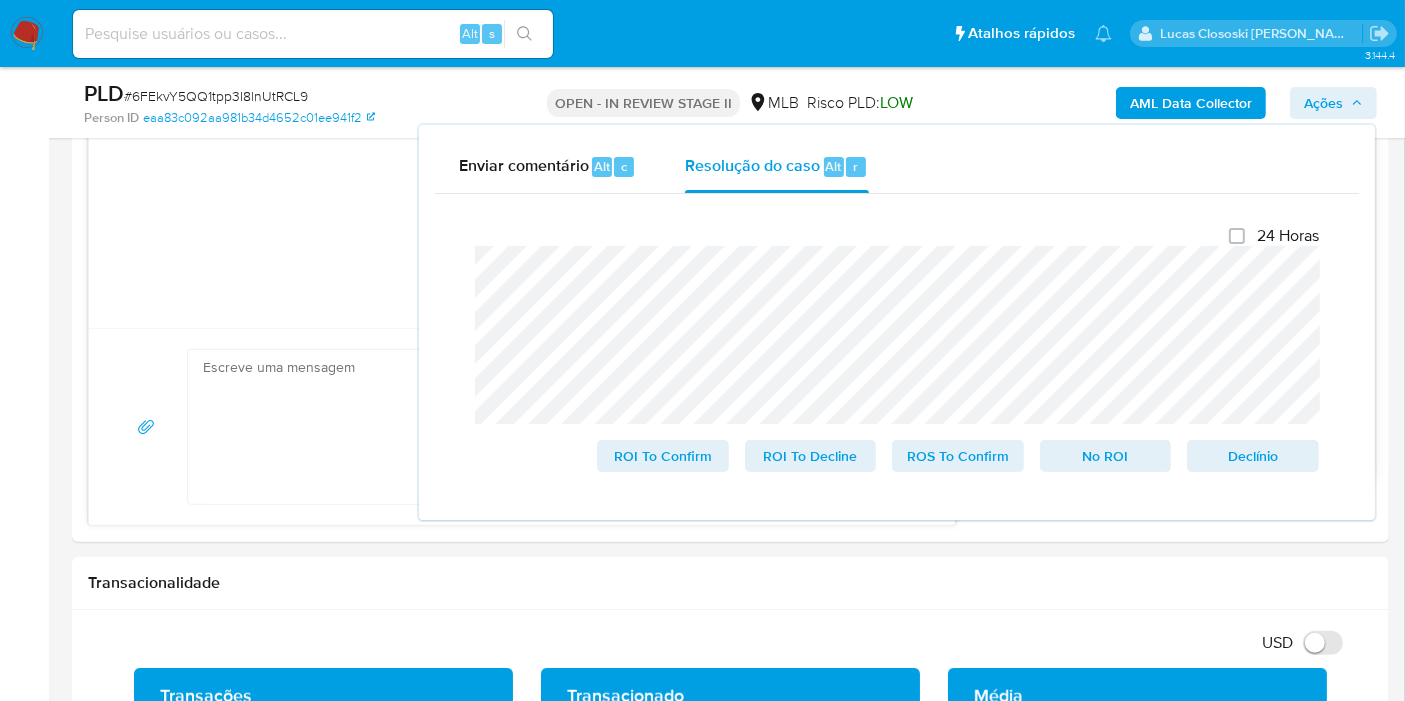 click on "Ações" at bounding box center (1323, 103) 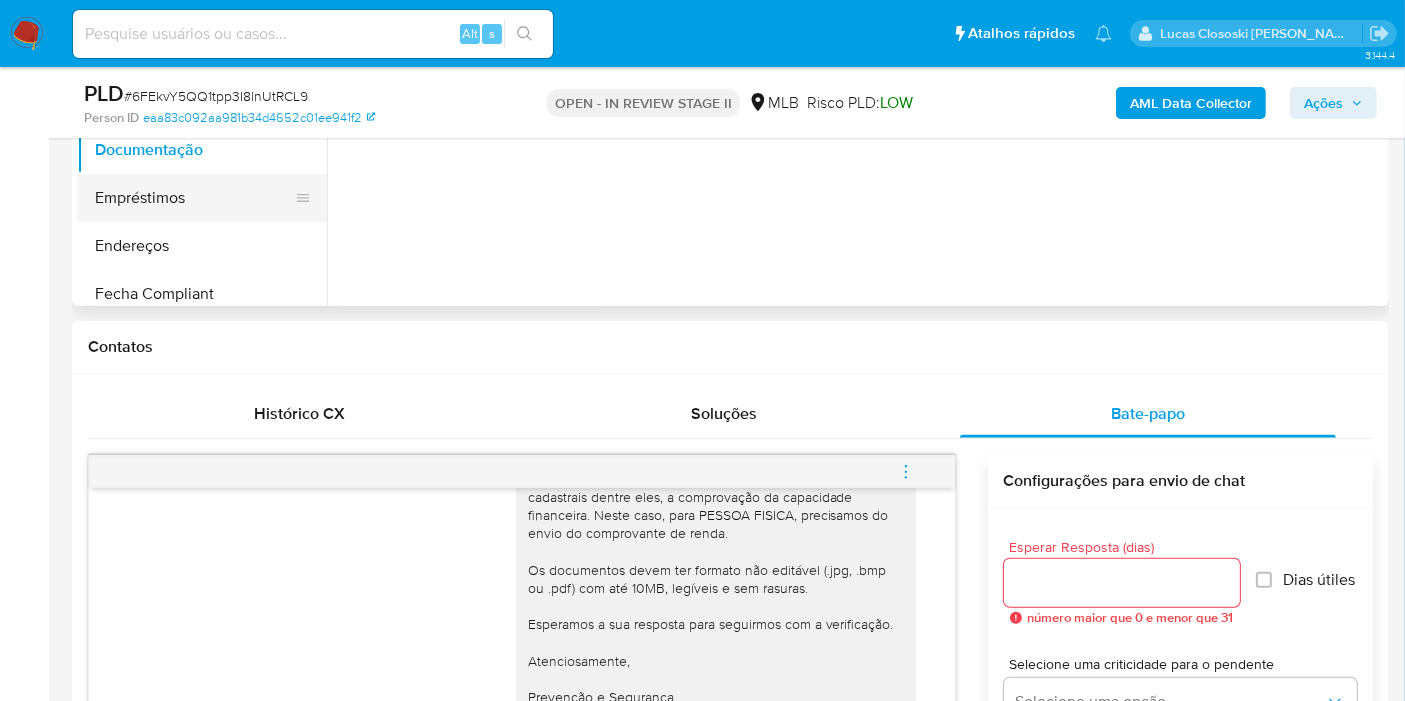 scroll, scrollTop: 666, scrollLeft: 0, axis: vertical 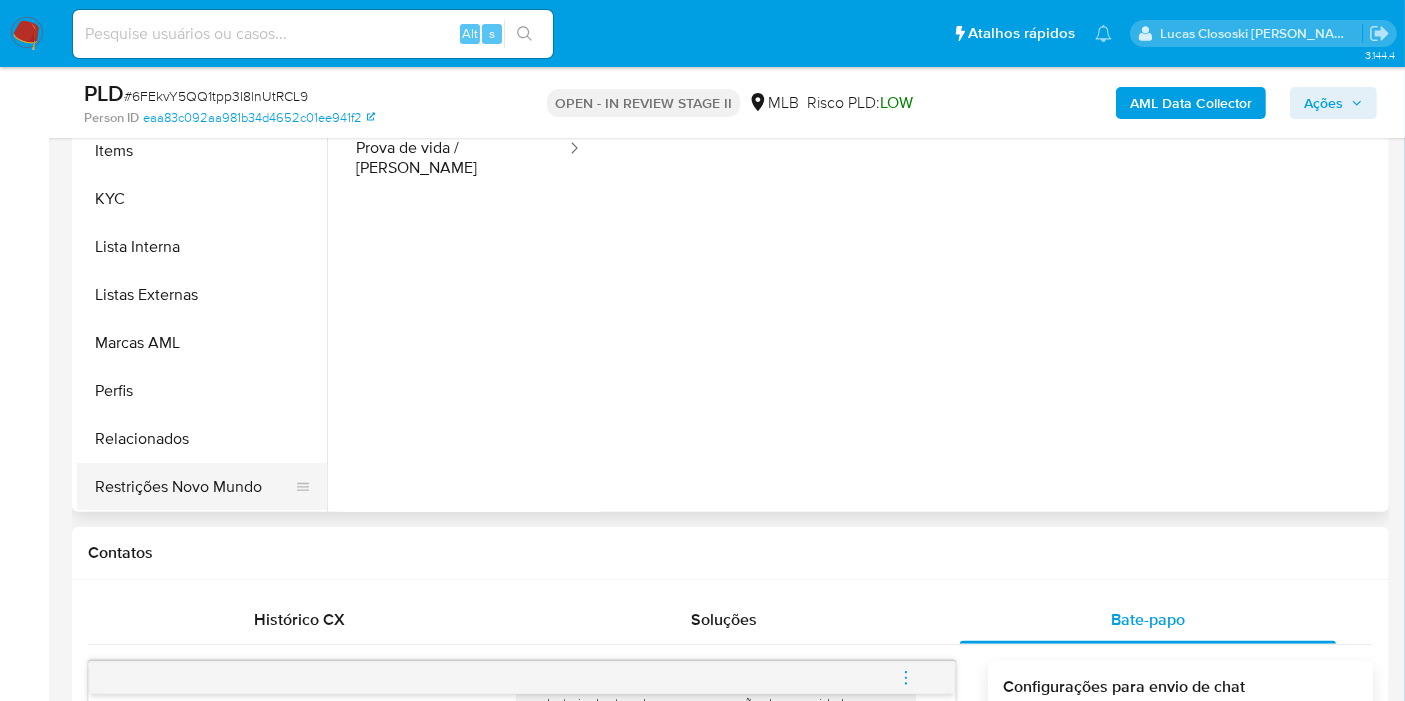 click on "Restrições Novo Mundo" at bounding box center [194, 487] 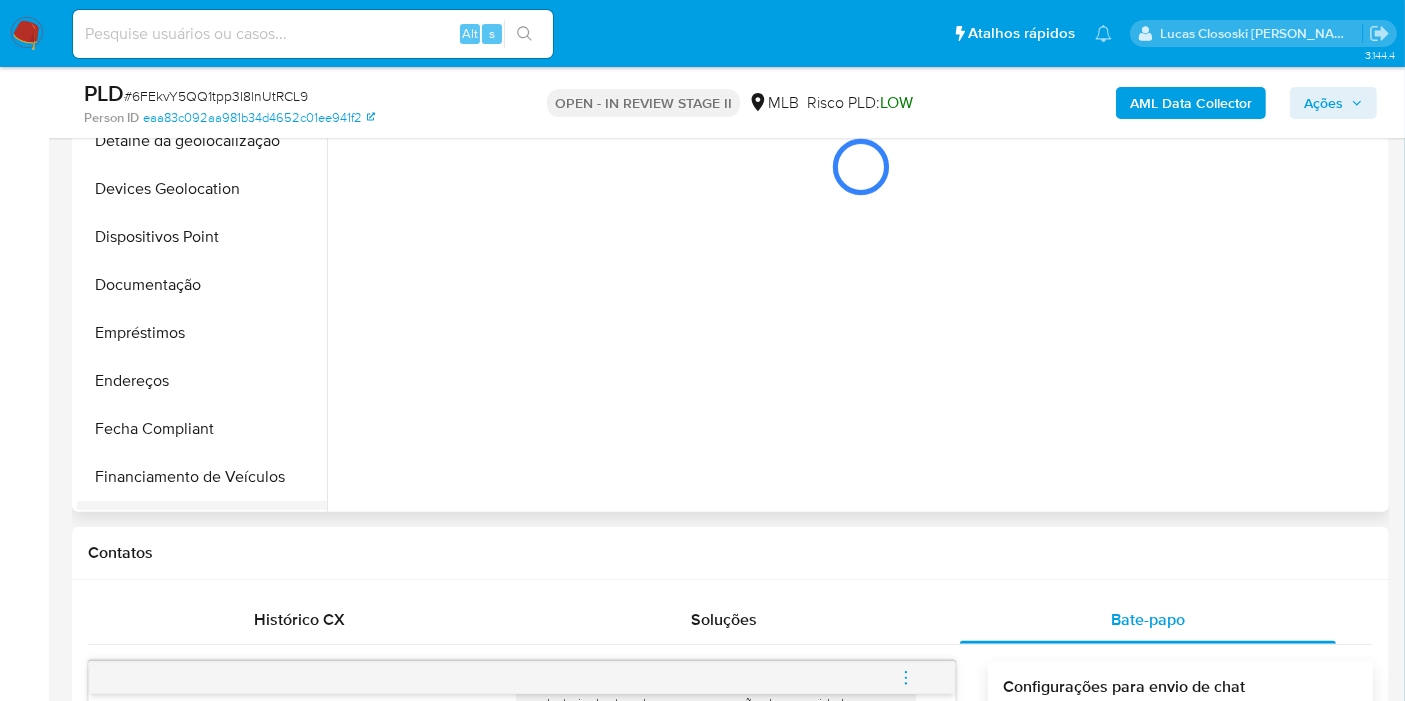 scroll, scrollTop: 288, scrollLeft: 0, axis: vertical 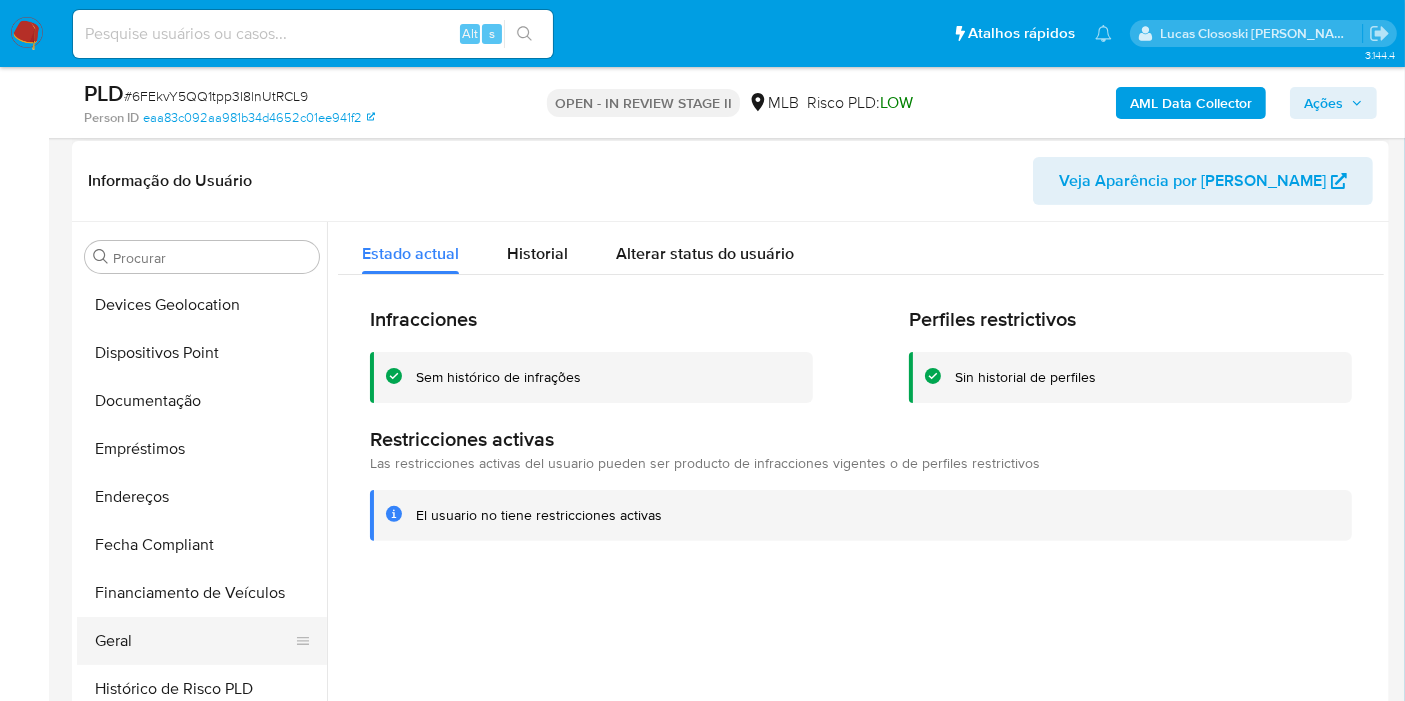 click on "Geral" at bounding box center [194, 641] 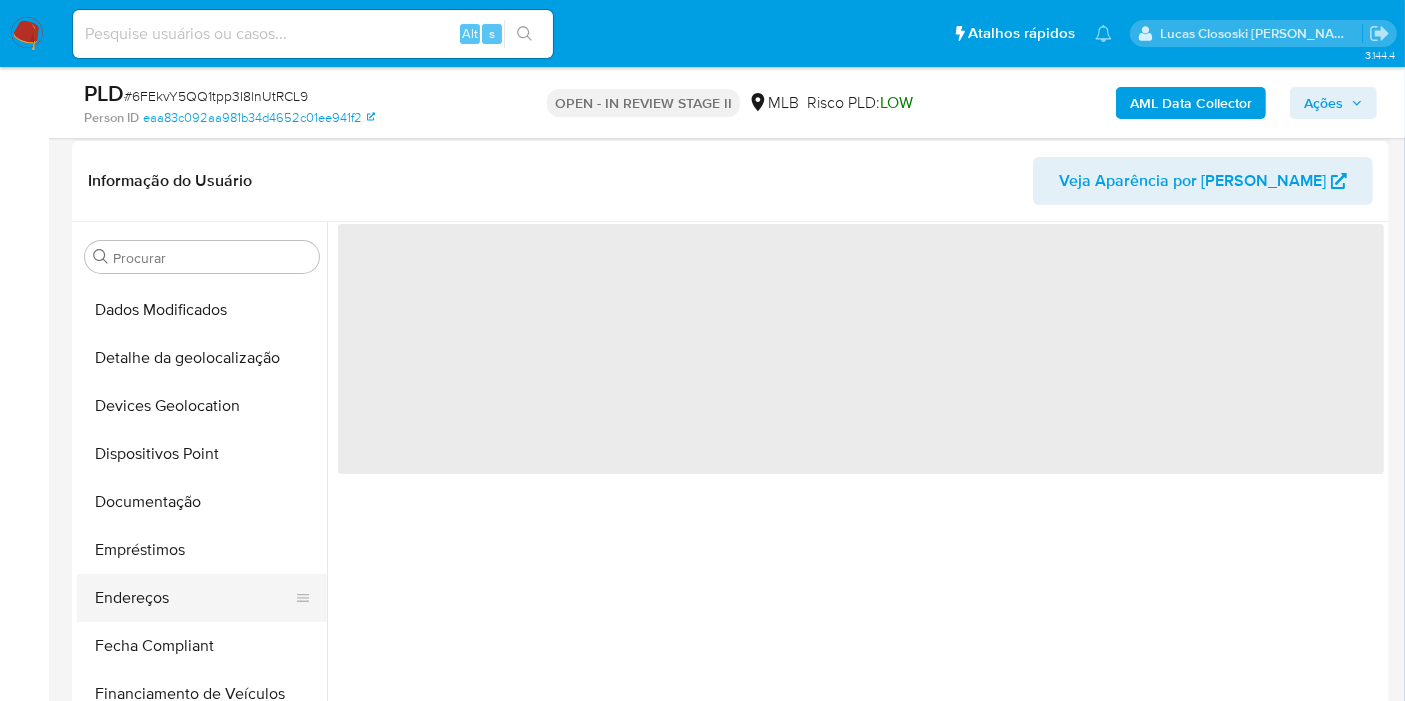 scroll, scrollTop: 288, scrollLeft: 0, axis: vertical 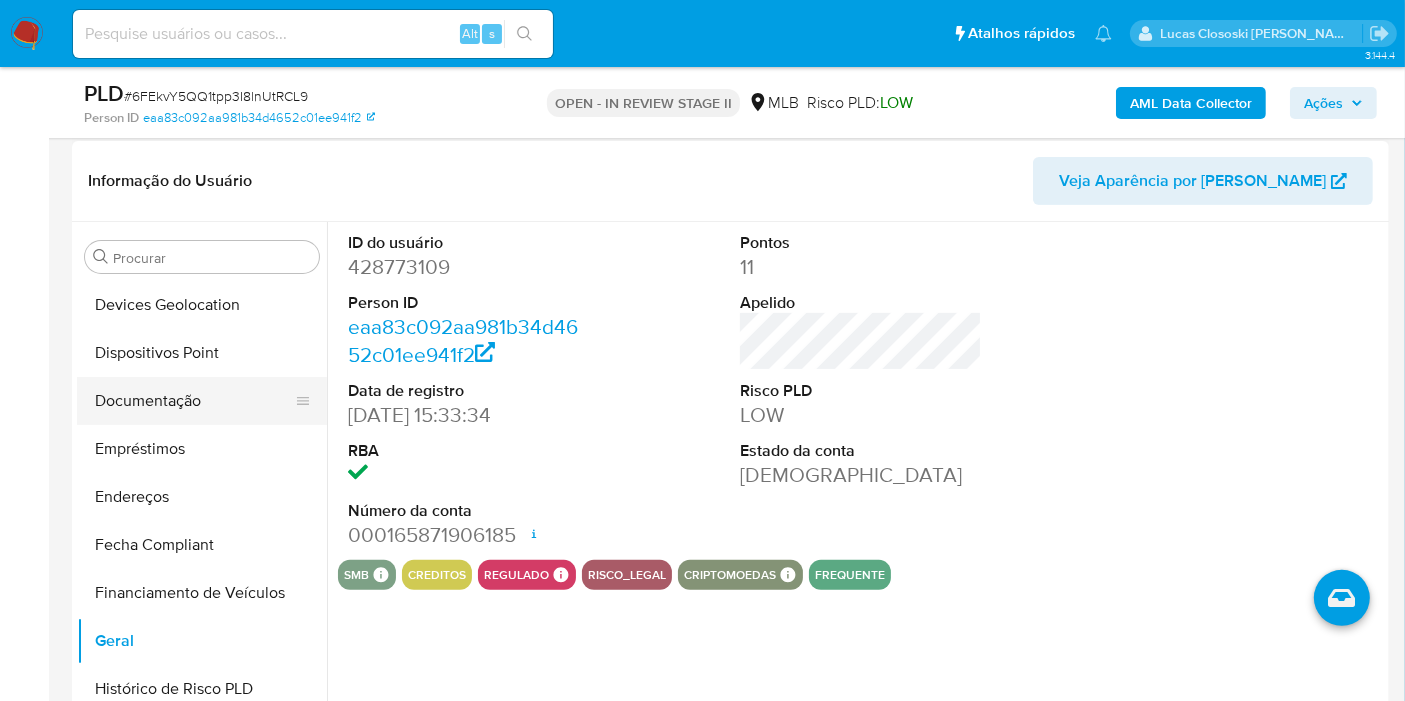 click on "Documentação" at bounding box center (194, 401) 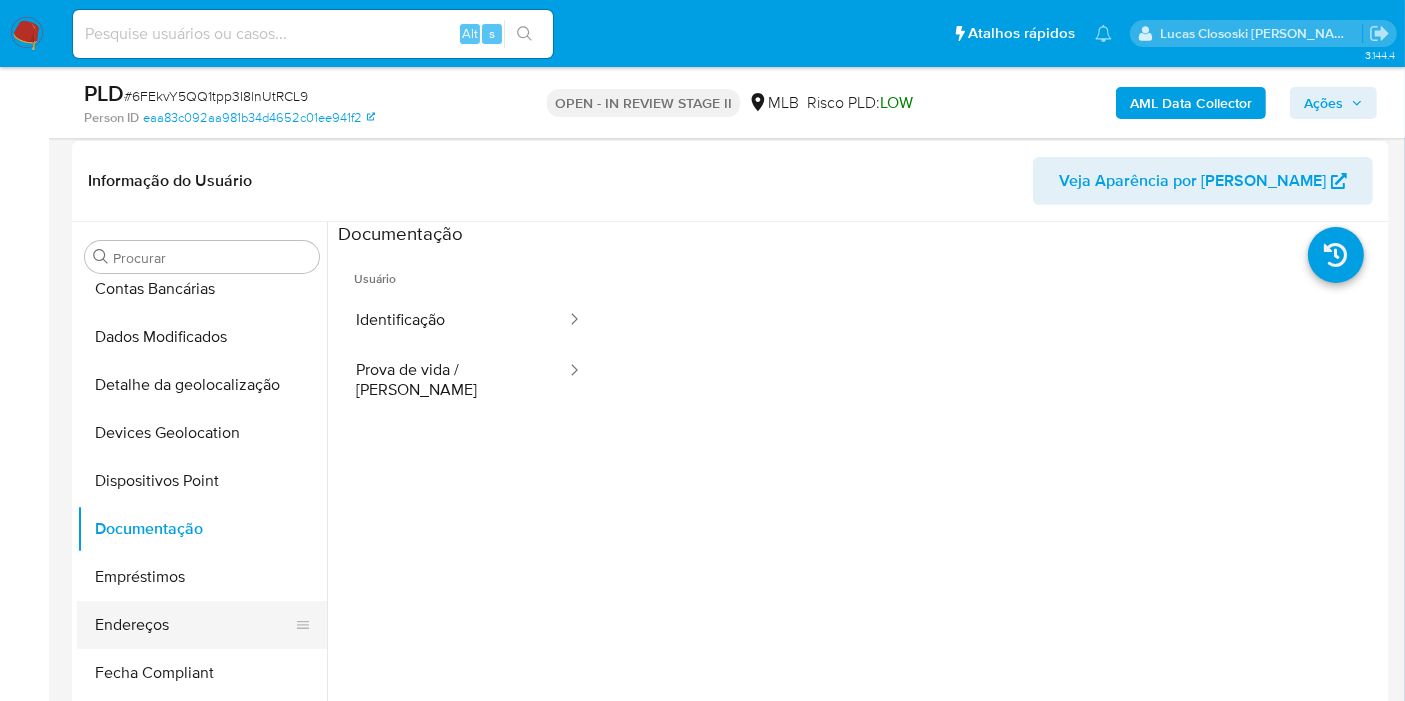scroll, scrollTop: 333, scrollLeft: 0, axis: vertical 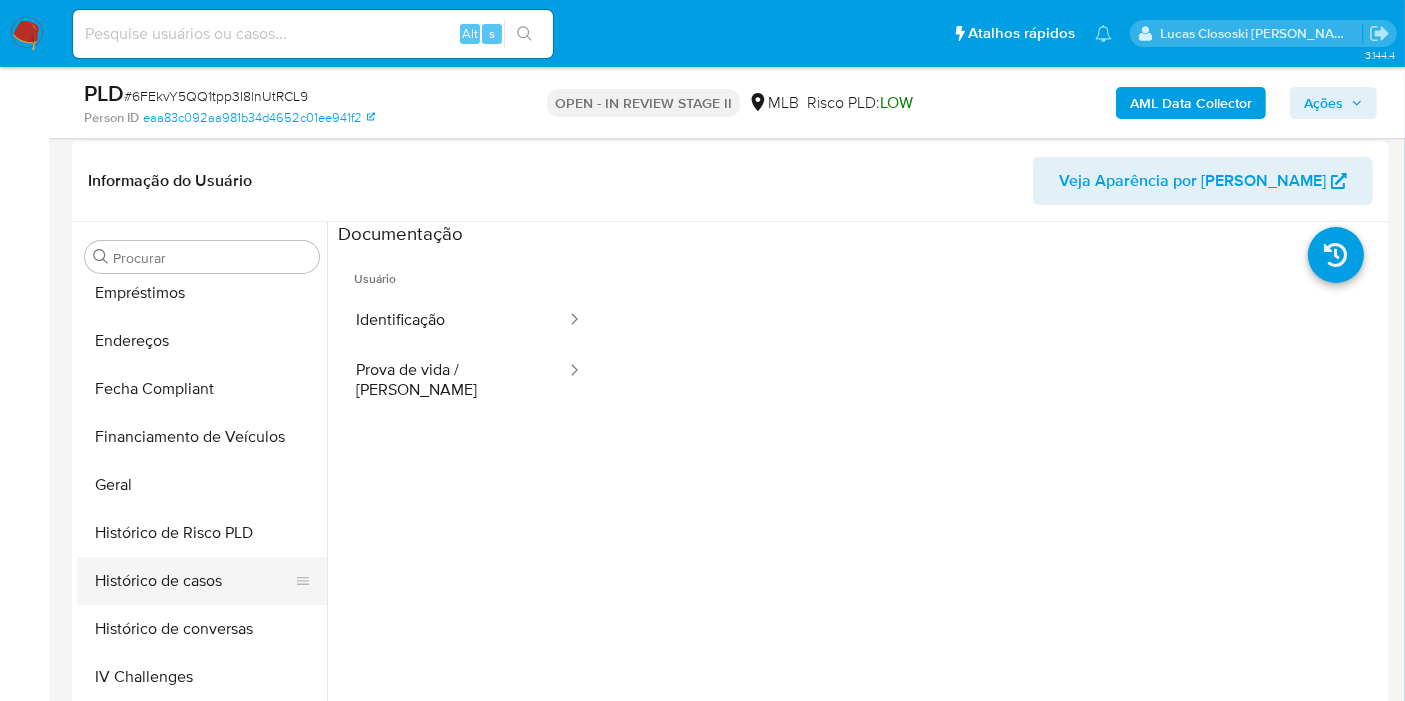click on "Histórico de casos" at bounding box center [194, 581] 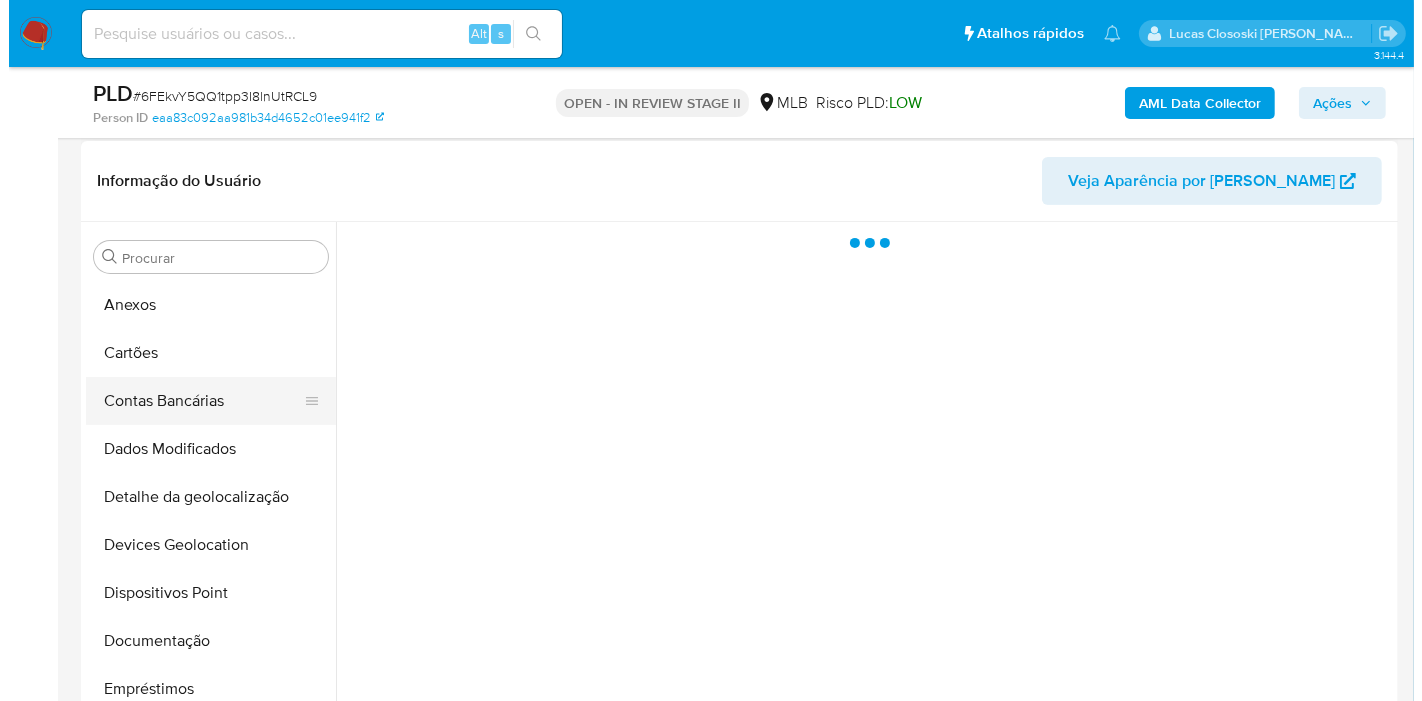 scroll, scrollTop: 0, scrollLeft: 0, axis: both 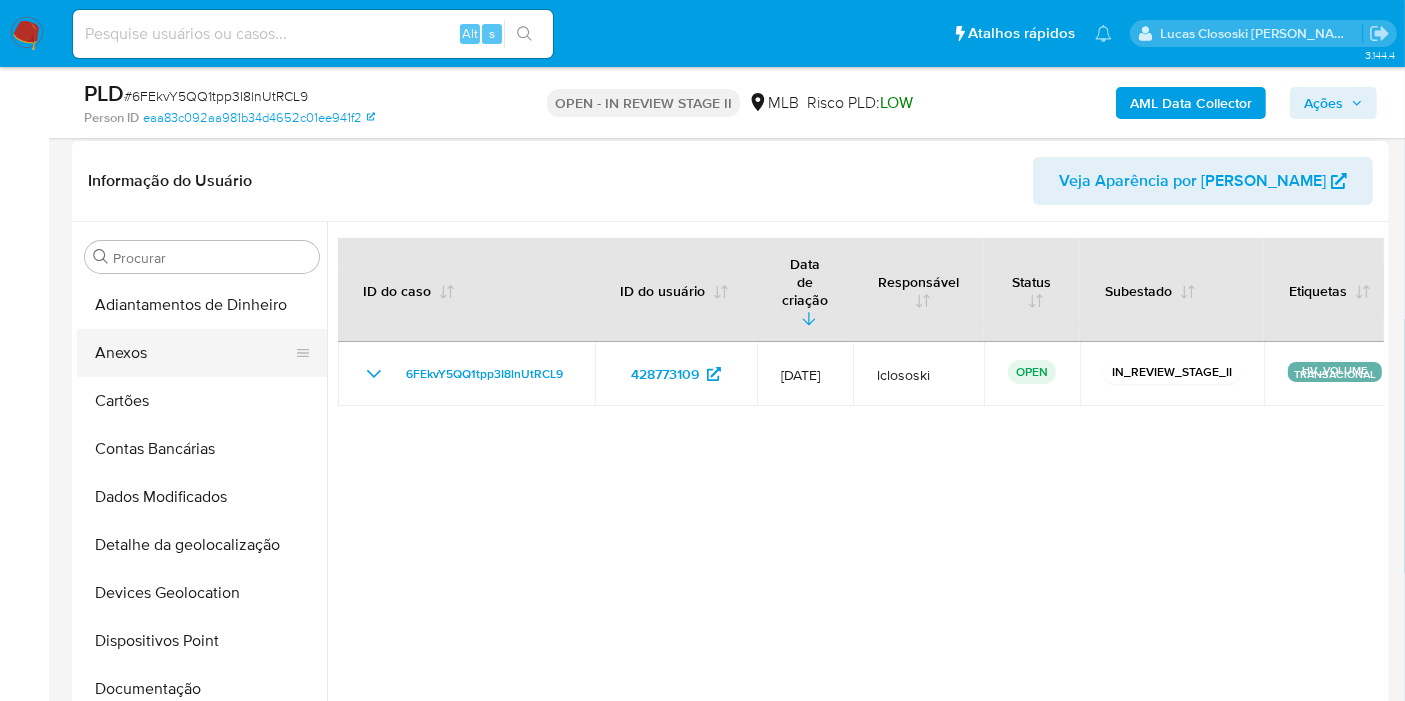 click on "Anexos" at bounding box center [194, 353] 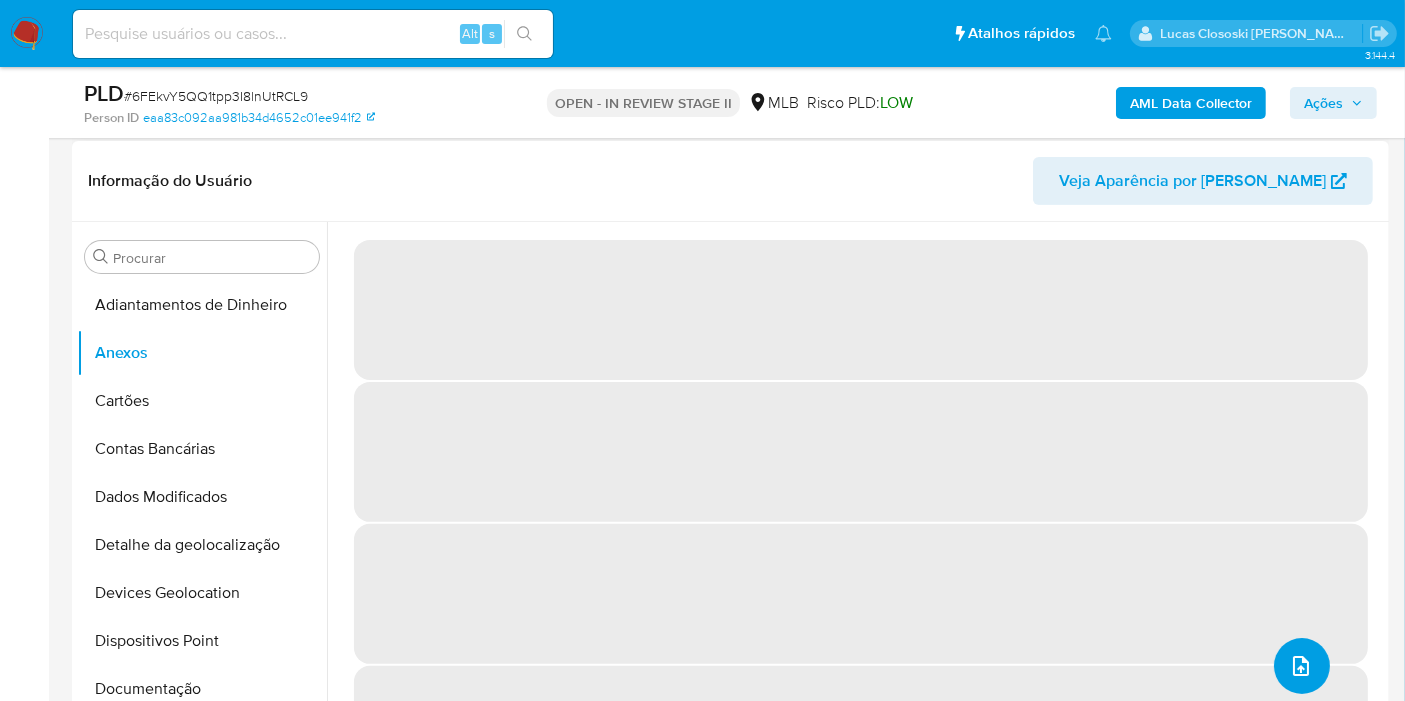 click 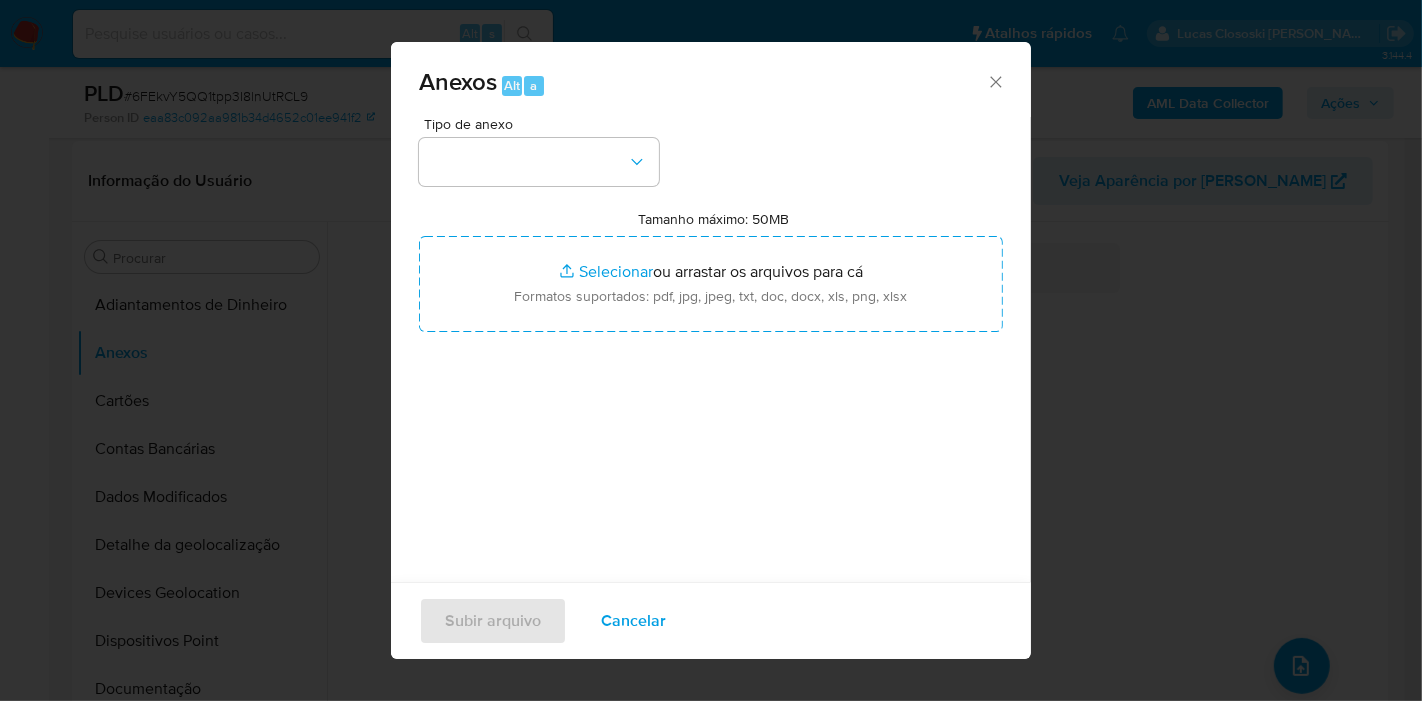 click at bounding box center (539, 162) 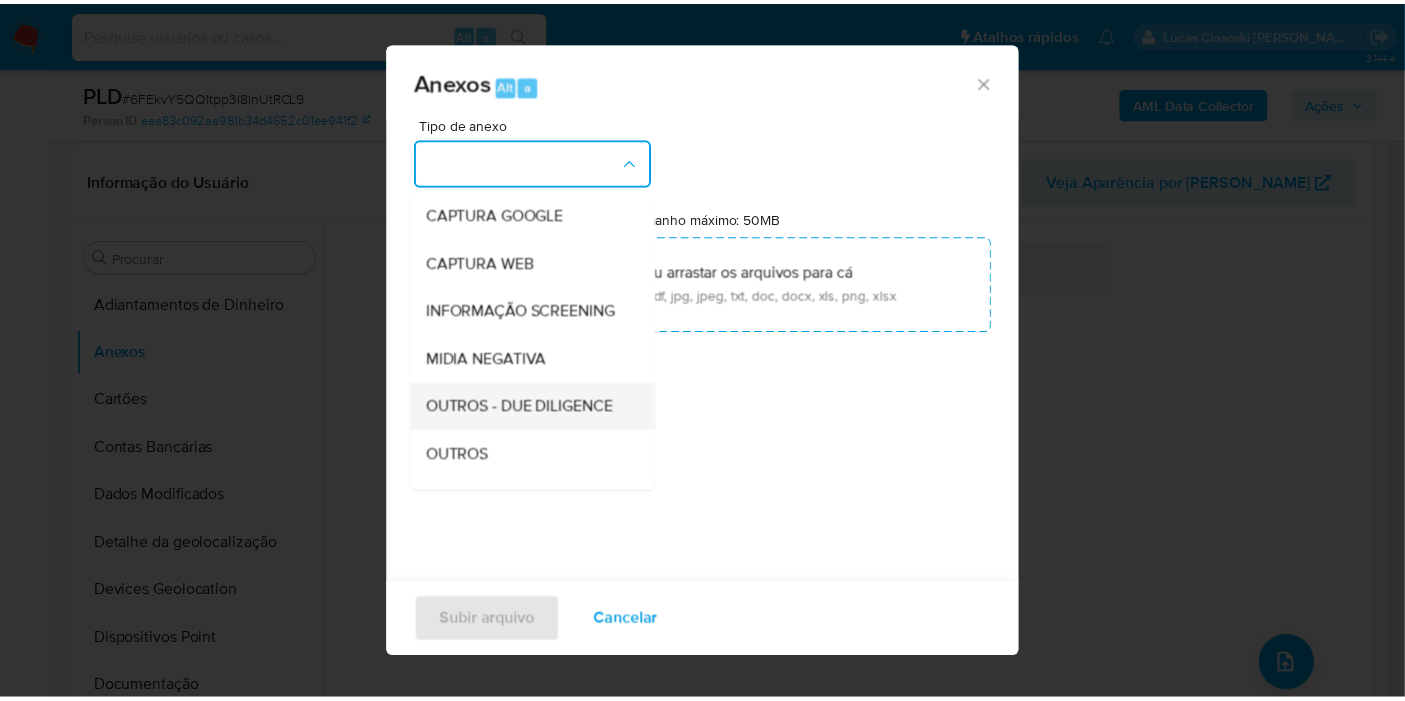 scroll, scrollTop: 222, scrollLeft: 0, axis: vertical 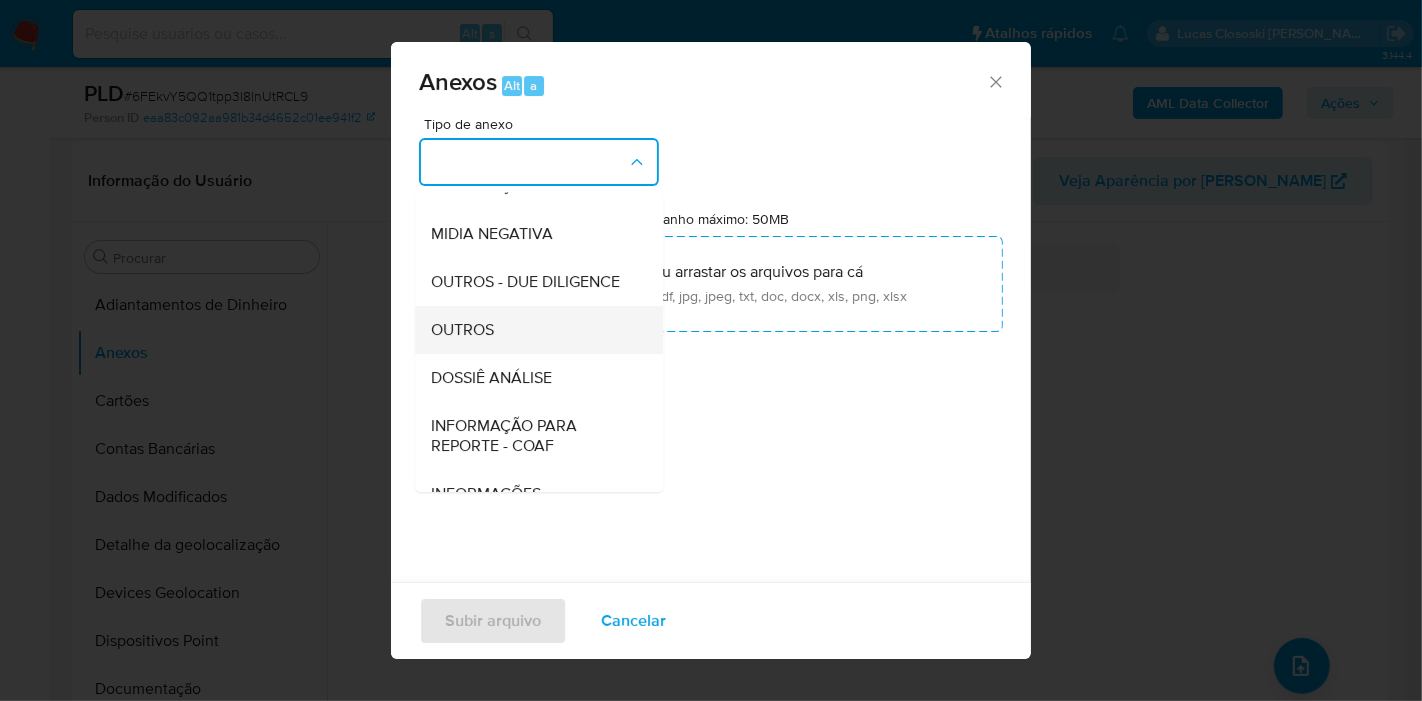 click on "DOSSIÊ ANÁLISE" at bounding box center [533, 378] 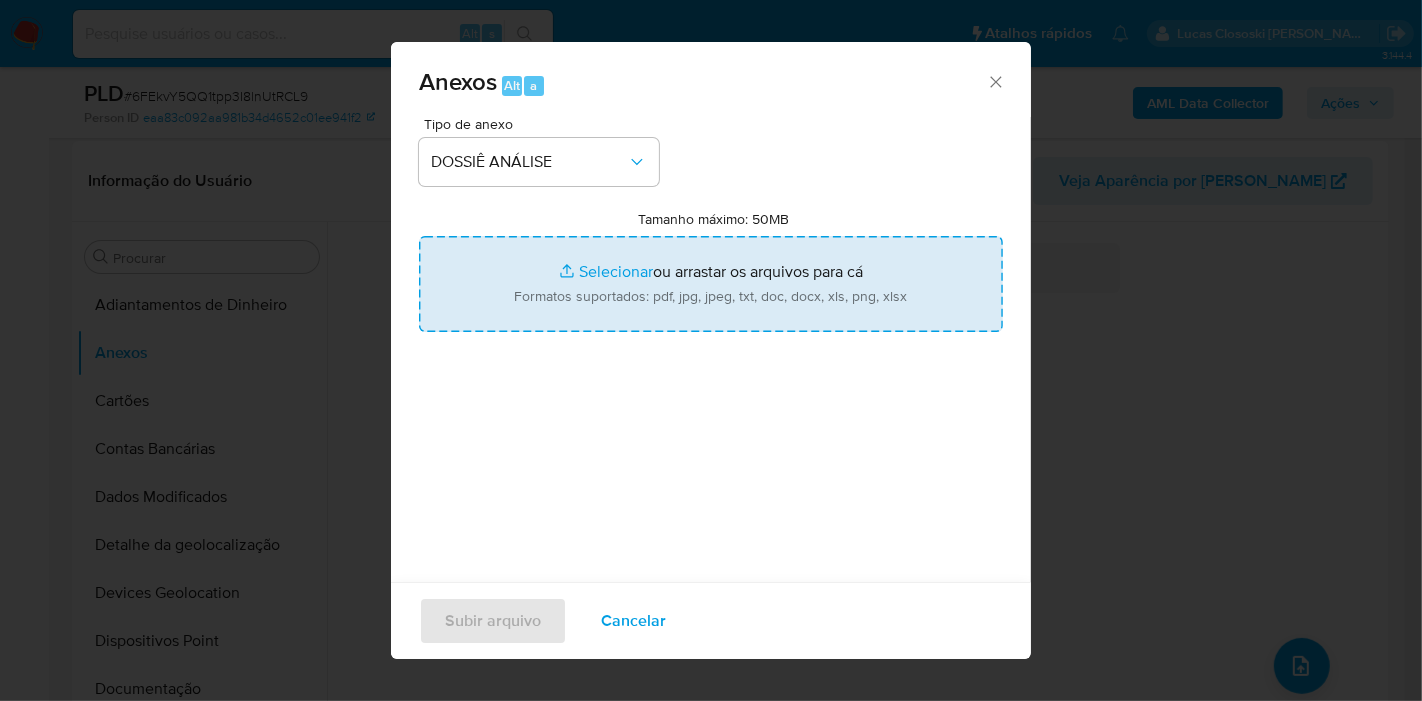 click on "Tamanho máximo: 50MB Selecionar arquivos" at bounding box center [711, 284] 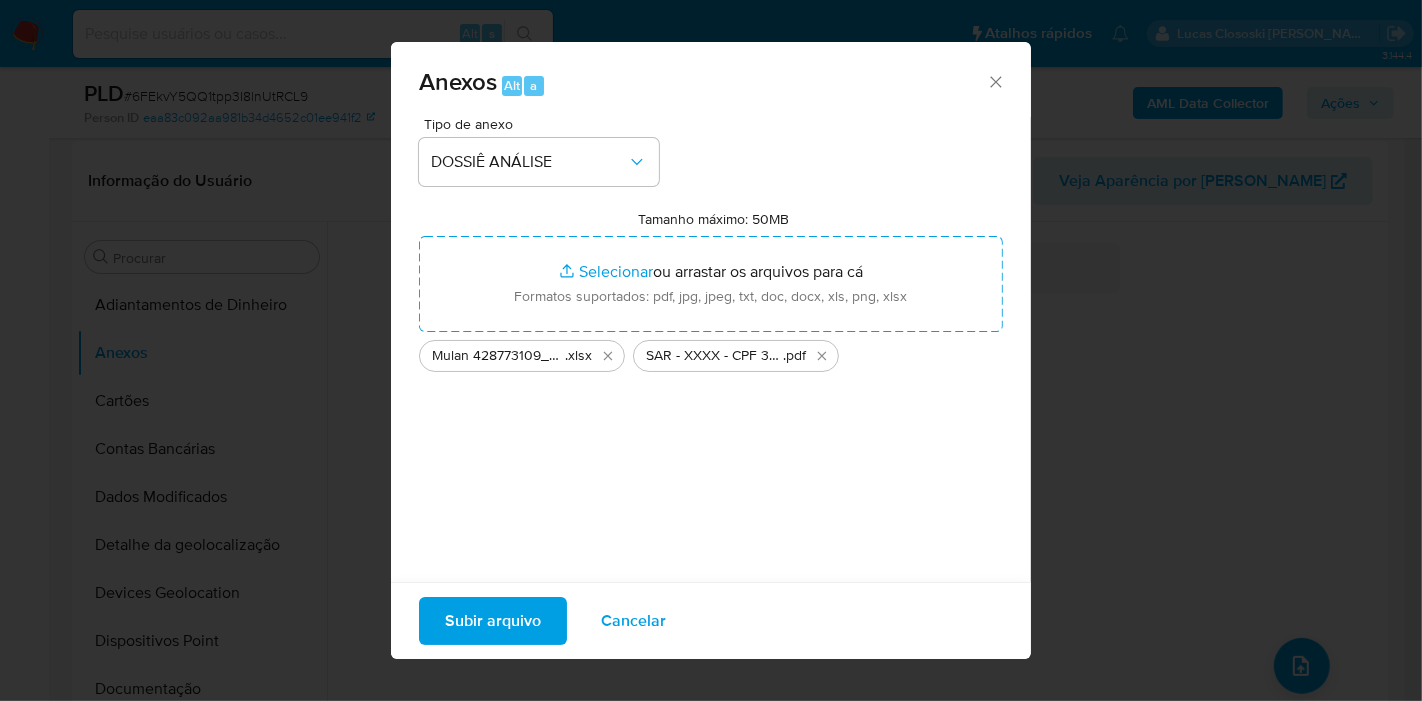 click on "Subir arquivo" at bounding box center (493, 621) 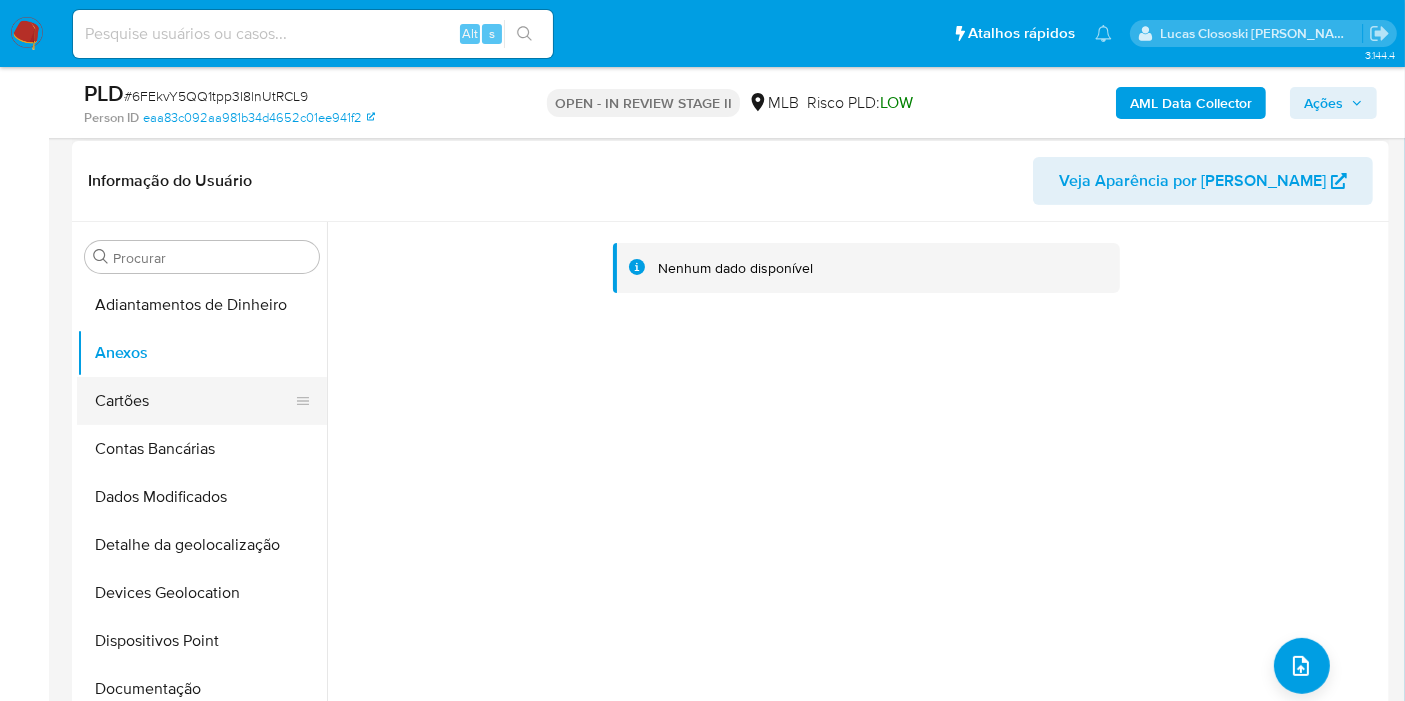 click on "Cartões" at bounding box center [194, 401] 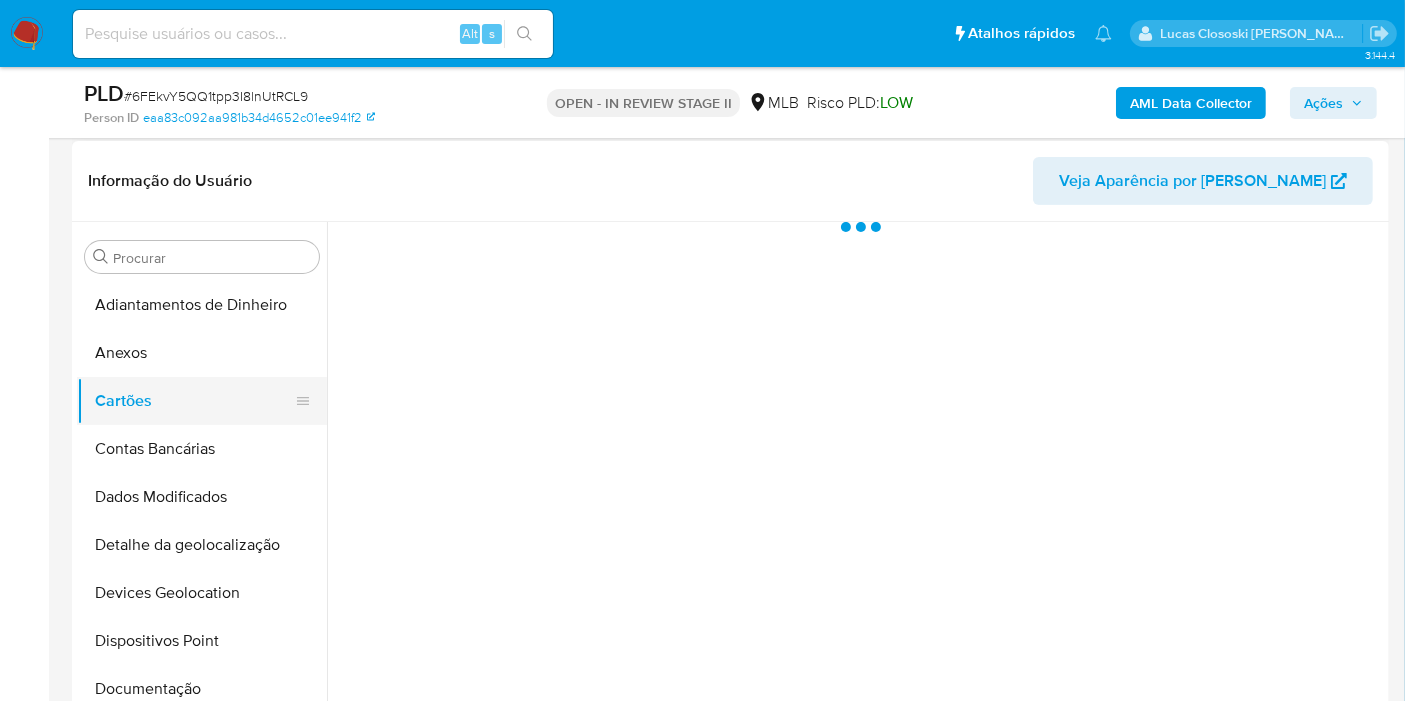 click on "Cartões" at bounding box center [194, 401] 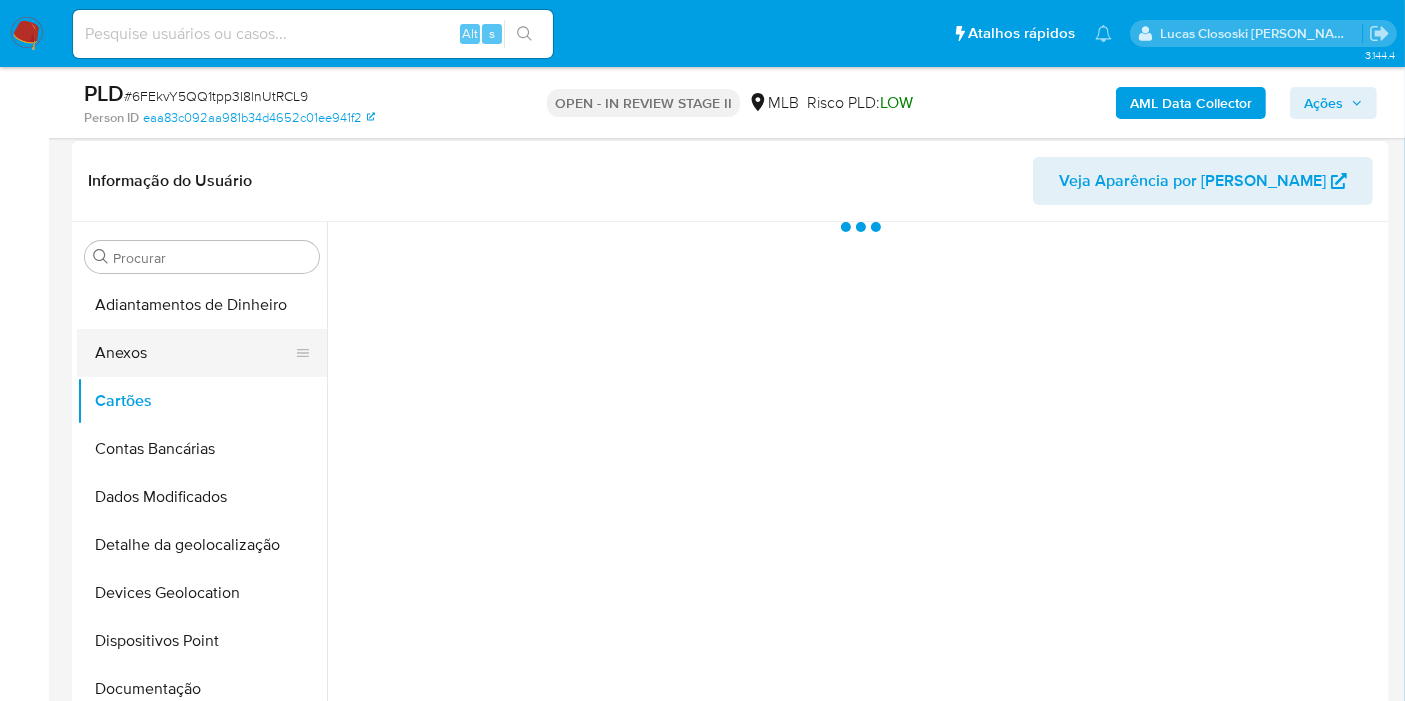 click on "Anexos" at bounding box center (194, 353) 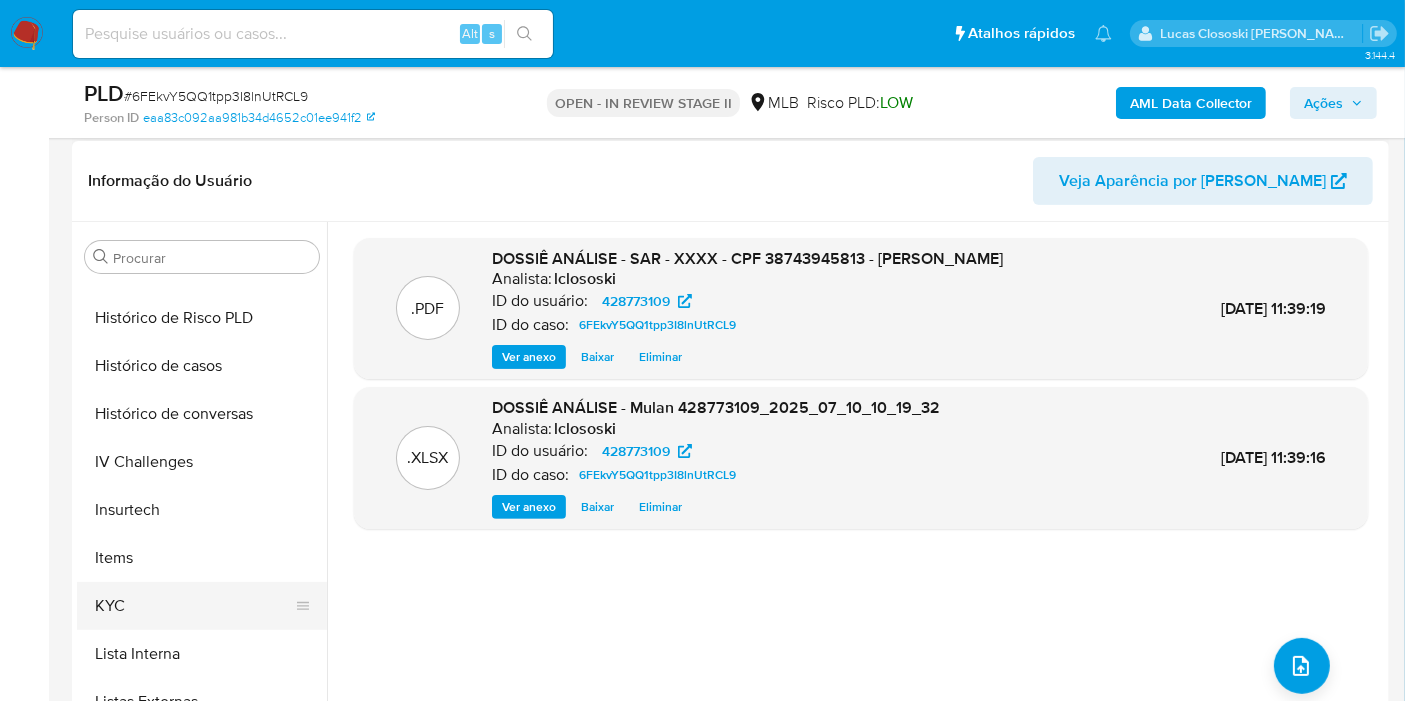 scroll, scrollTop: 777, scrollLeft: 0, axis: vertical 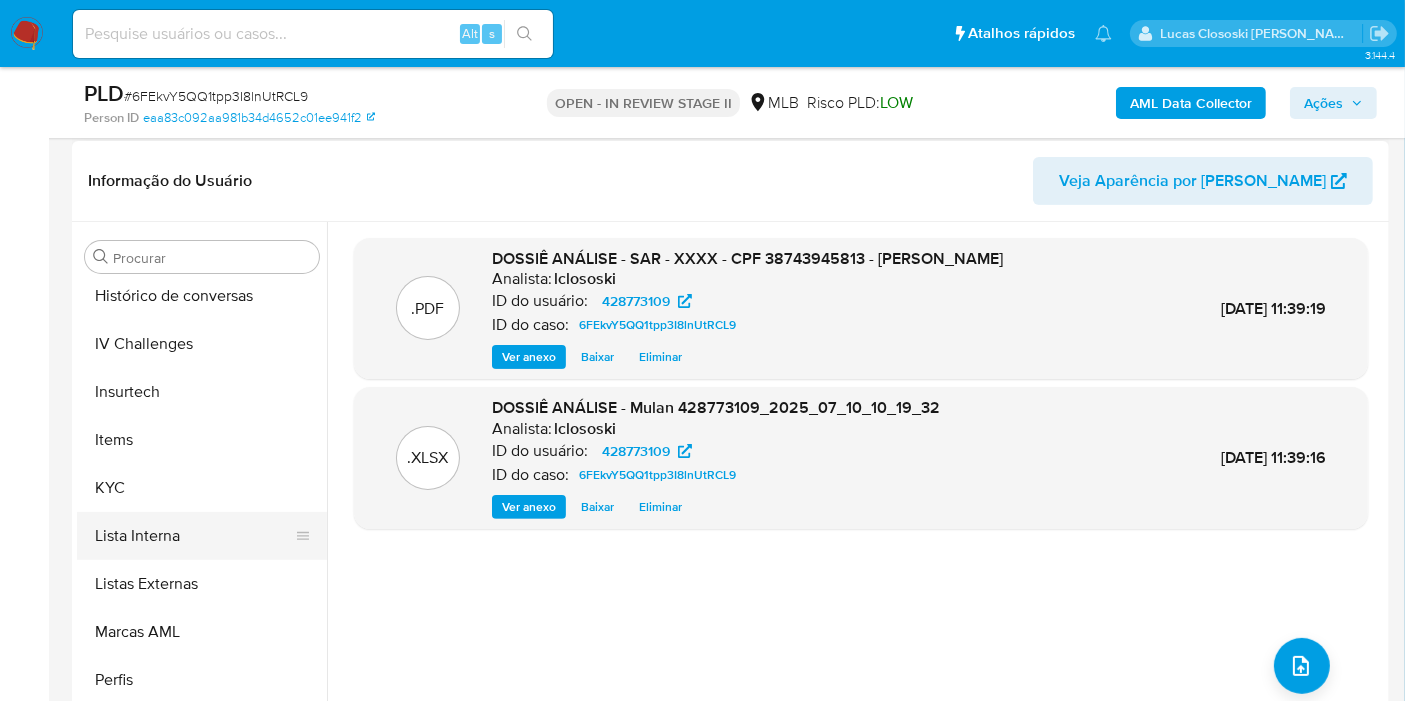 click on "Lista Interna" at bounding box center (194, 536) 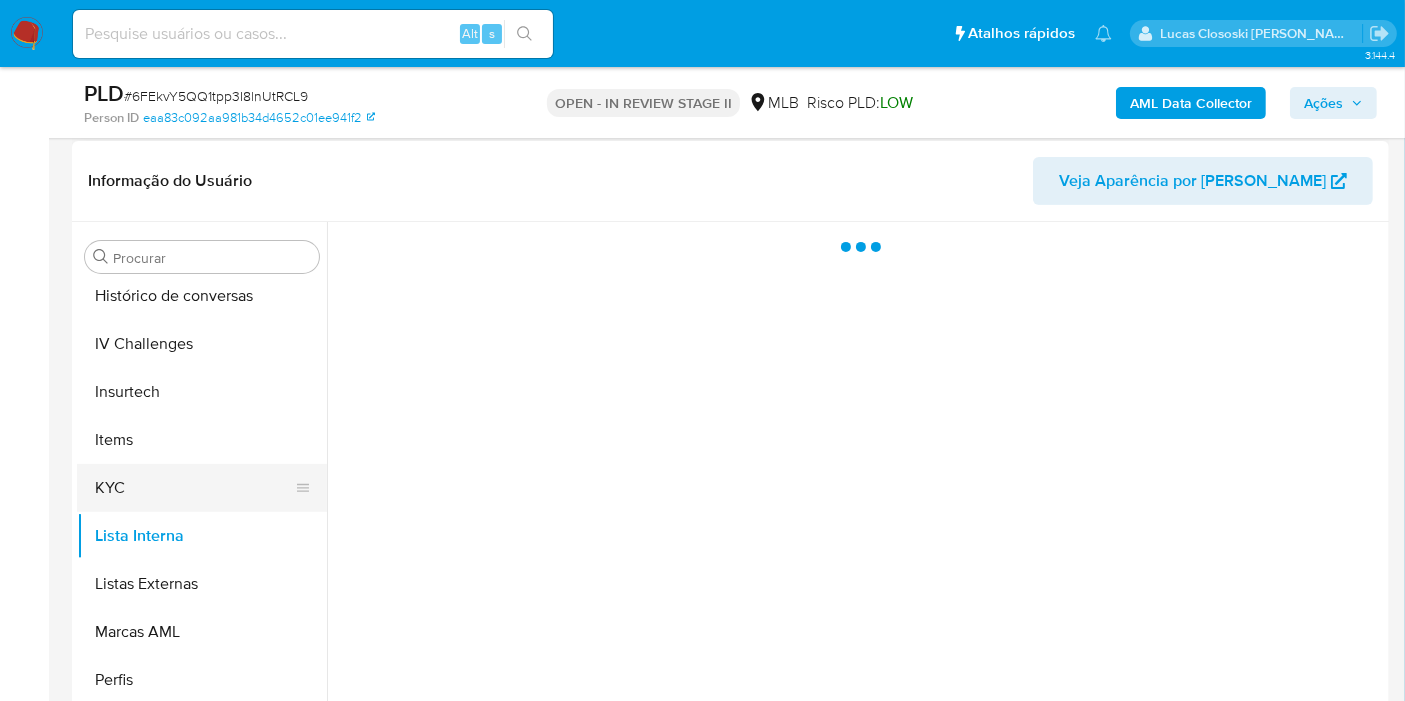 click on "KYC" at bounding box center [194, 488] 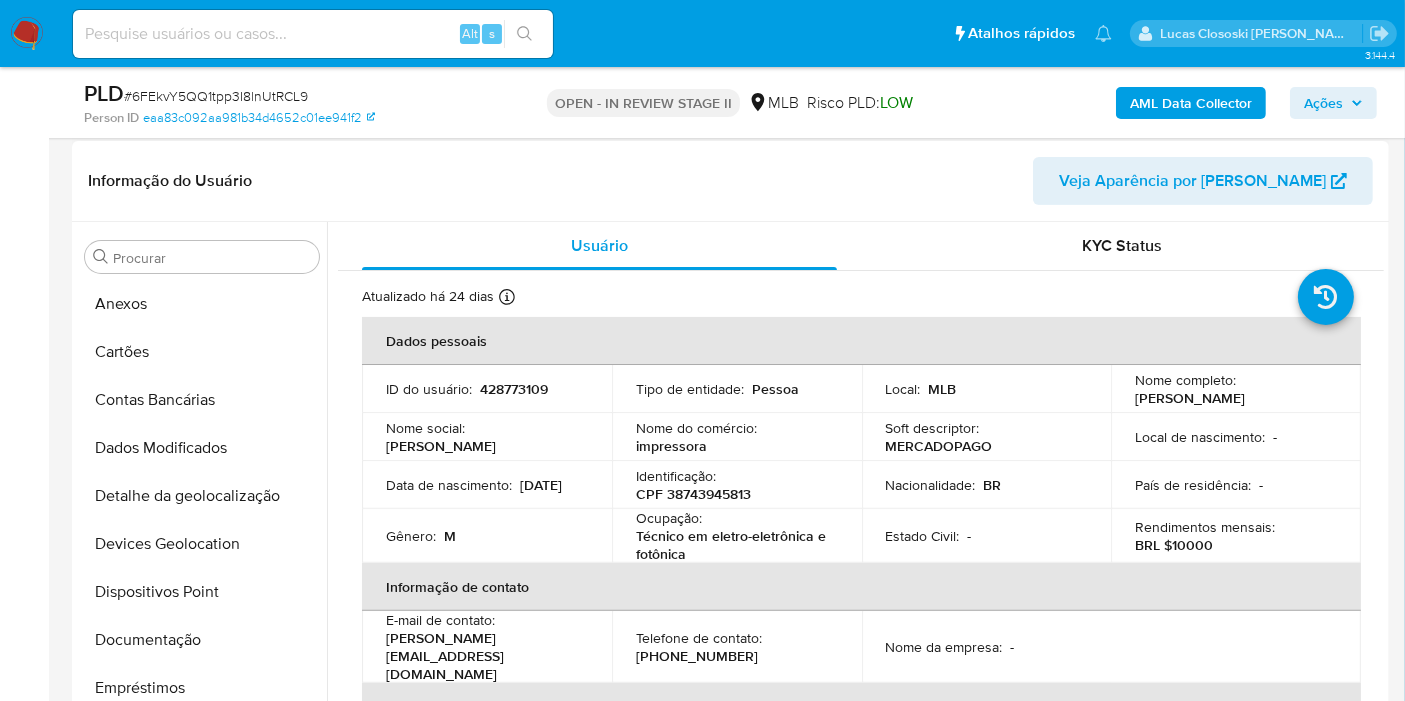 scroll, scrollTop: 0, scrollLeft: 0, axis: both 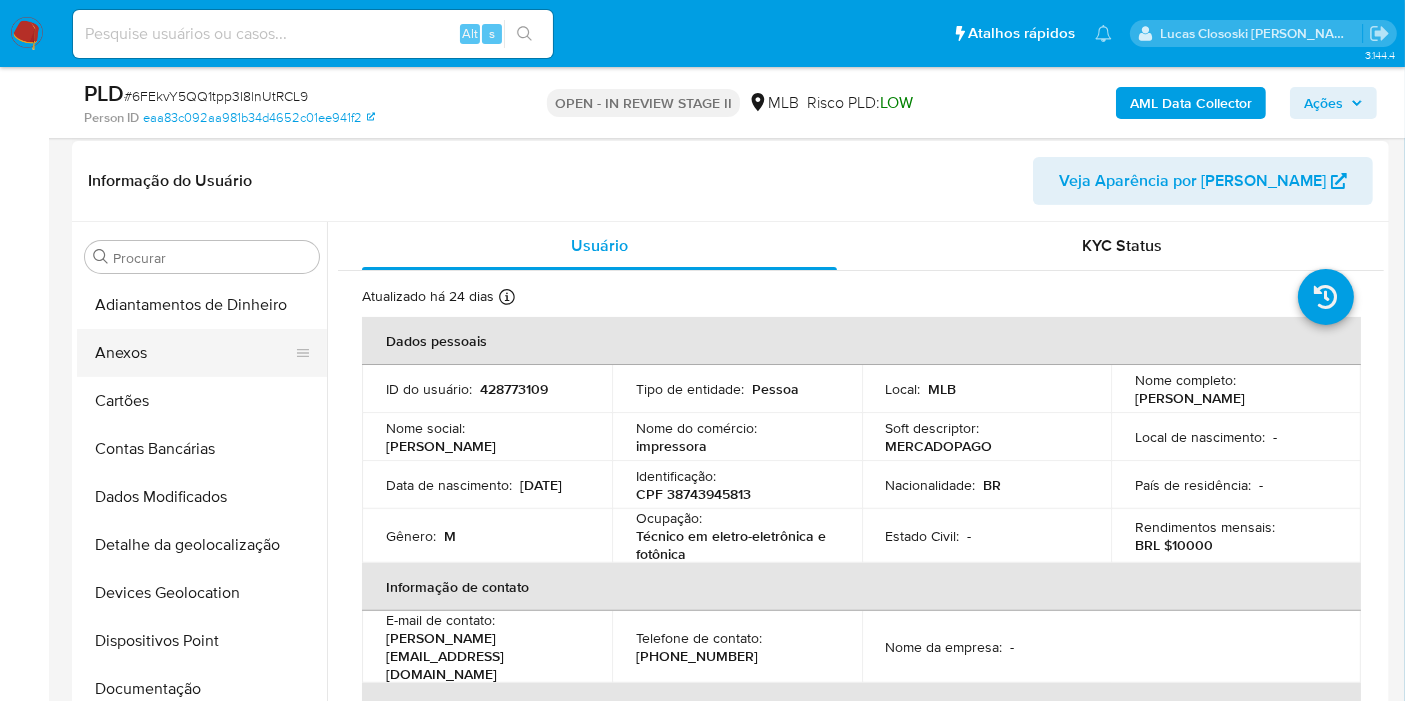 click on "Anexos" at bounding box center [194, 353] 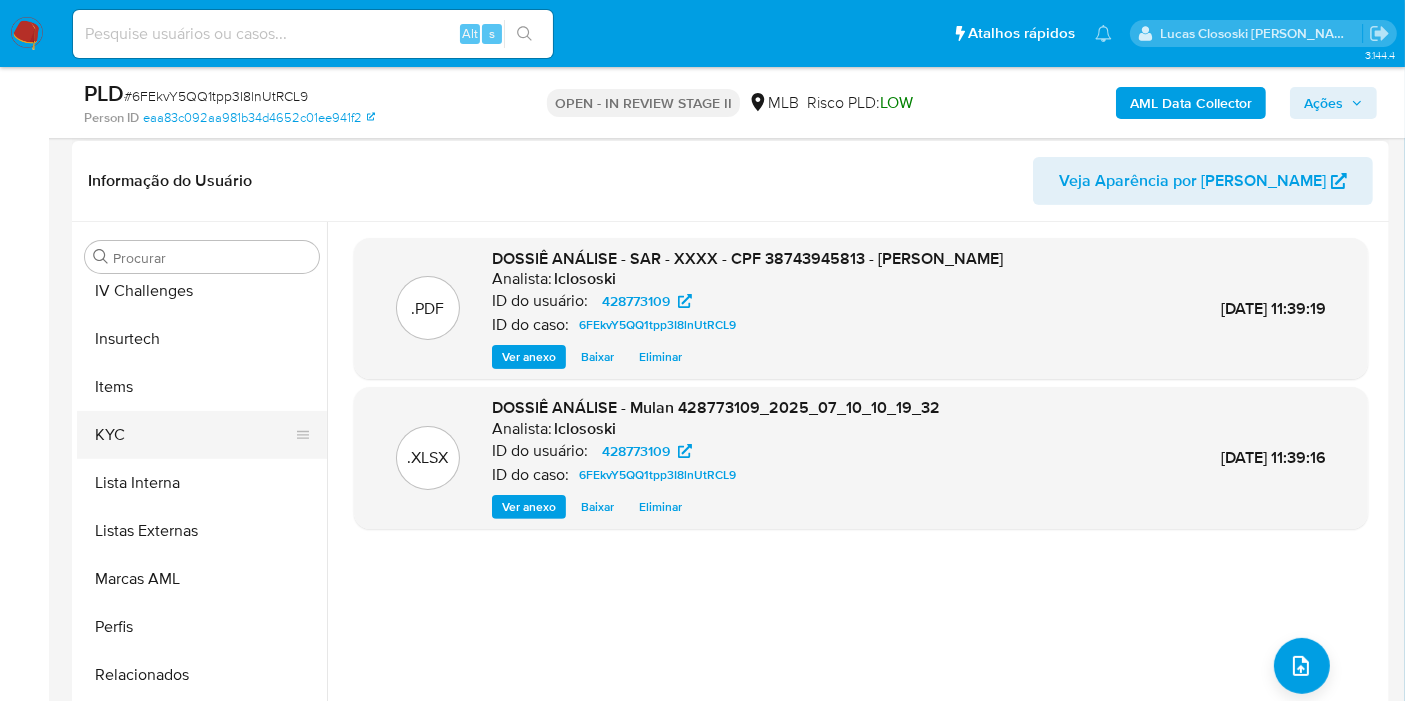 scroll, scrollTop: 844, scrollLeft: 0, axis: vertical 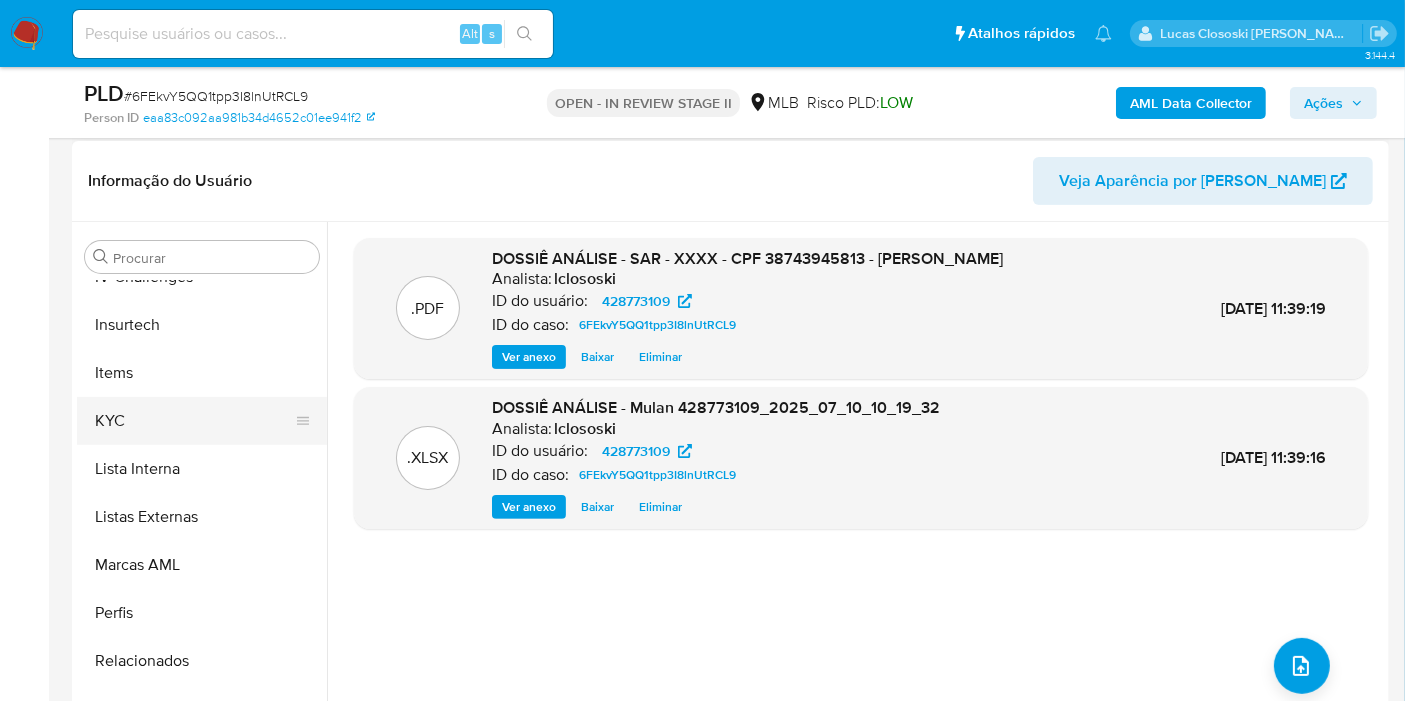 click on "KYC" at bounding box center (194, 421) 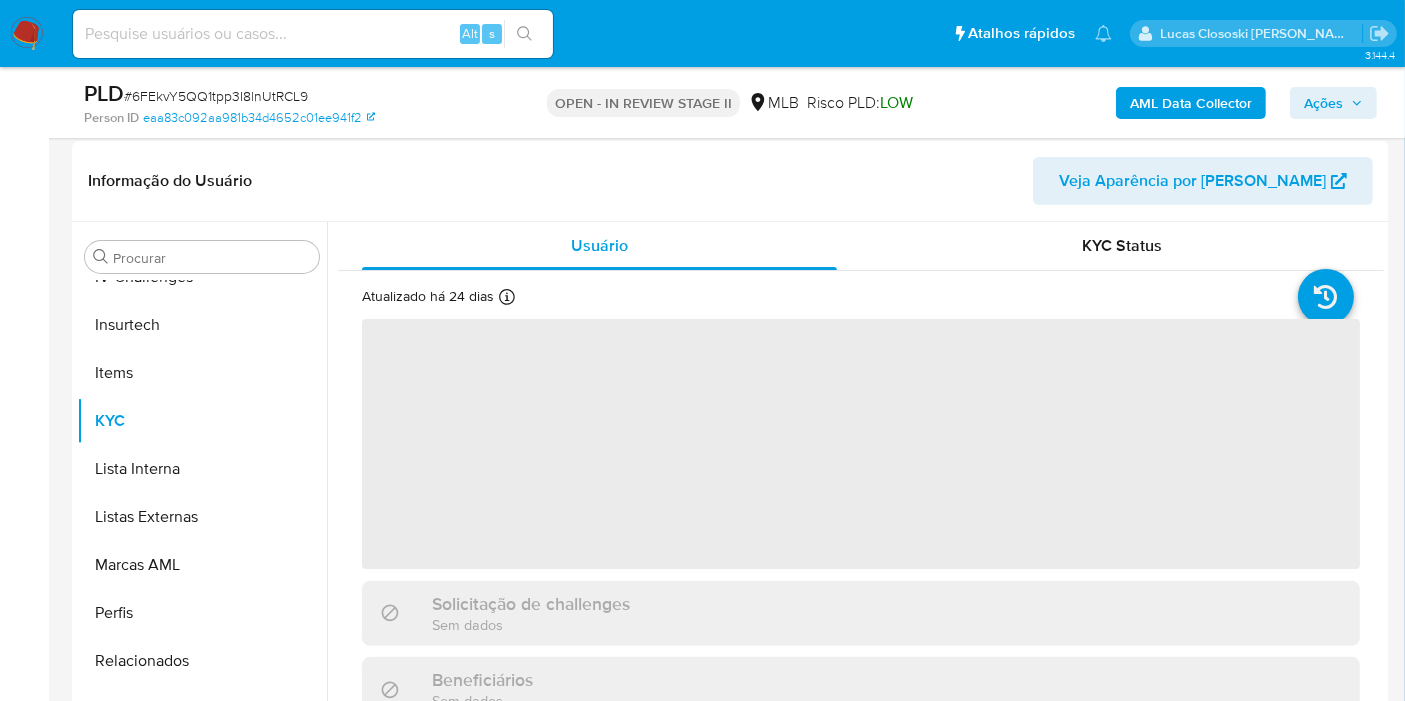 click on "Ações" at bounding box center (1323, 103) 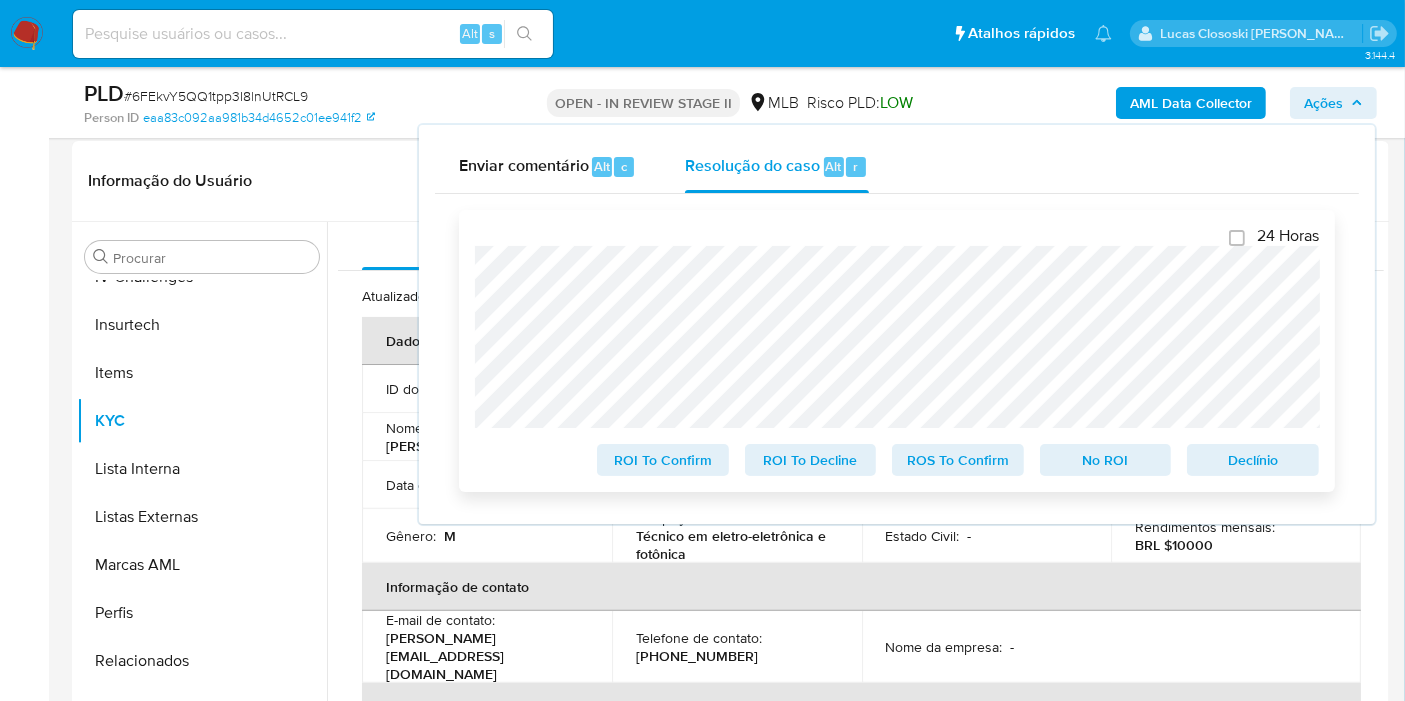 click on "ROS To Confirm" at bounding box center (958, 460) 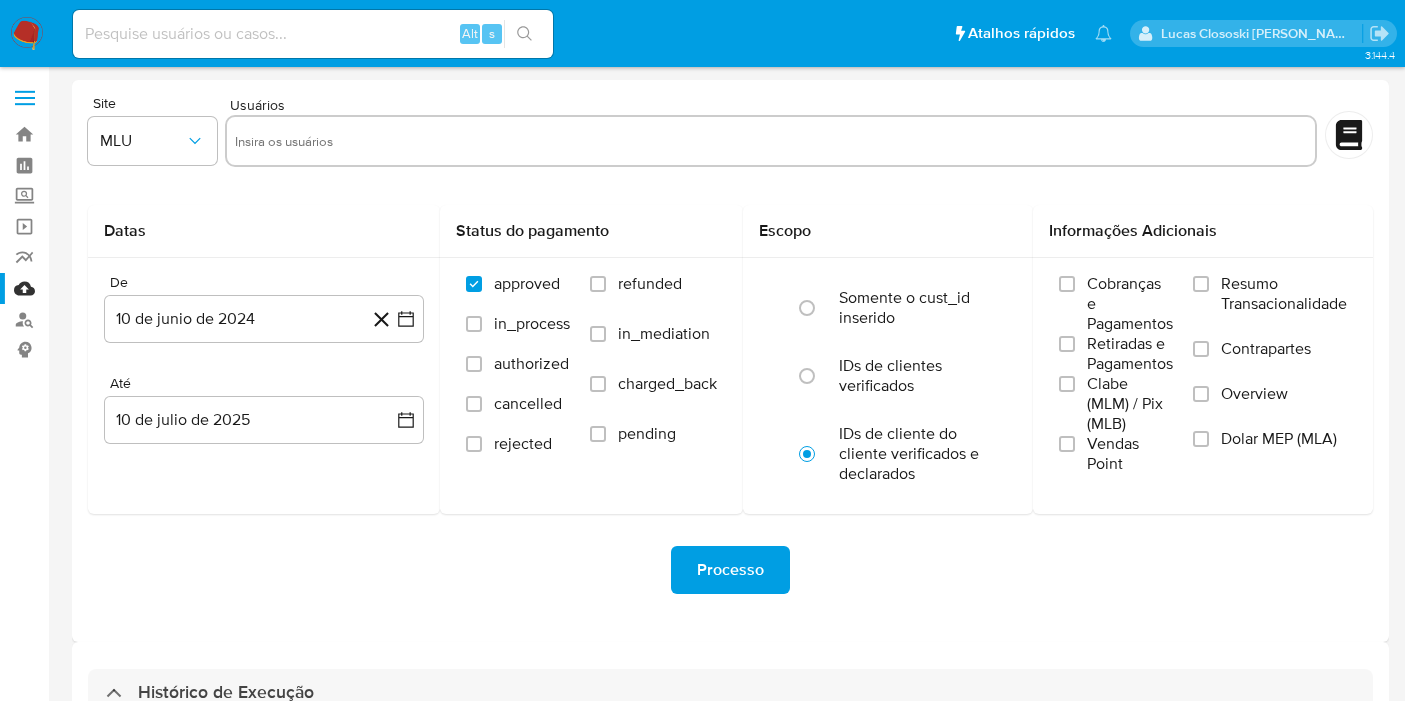 select on "10" 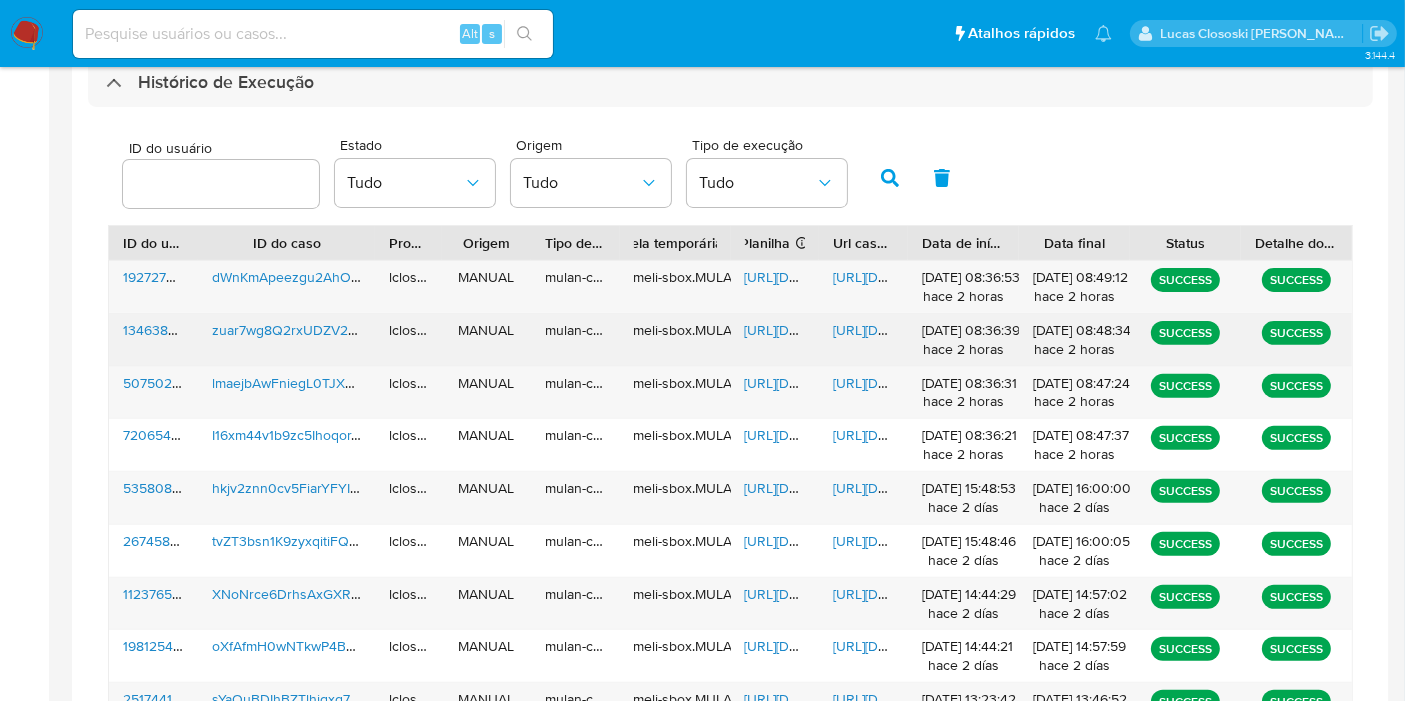 click on "[URL][DOMAIN_NAME]" at bounding box center [814, 330] 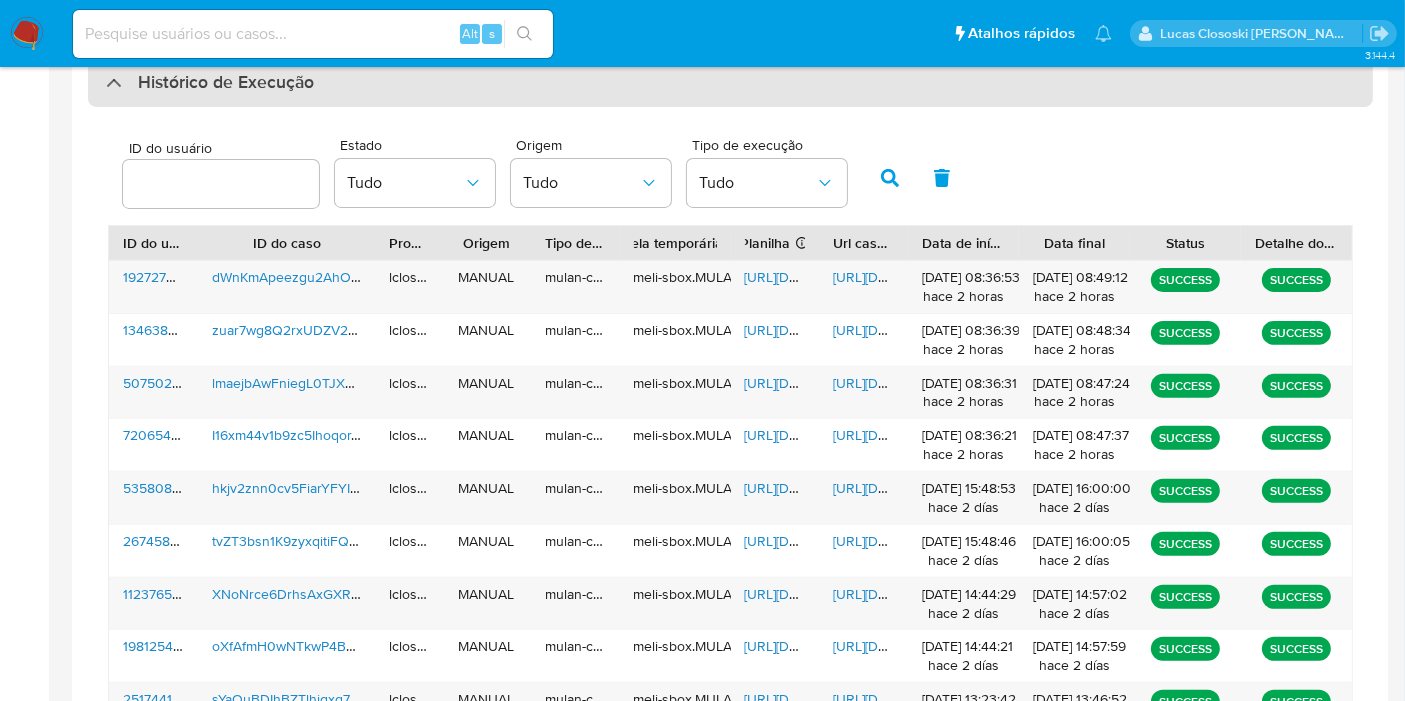 click on "Histórico de Execução" at bounding box center [730, 83] 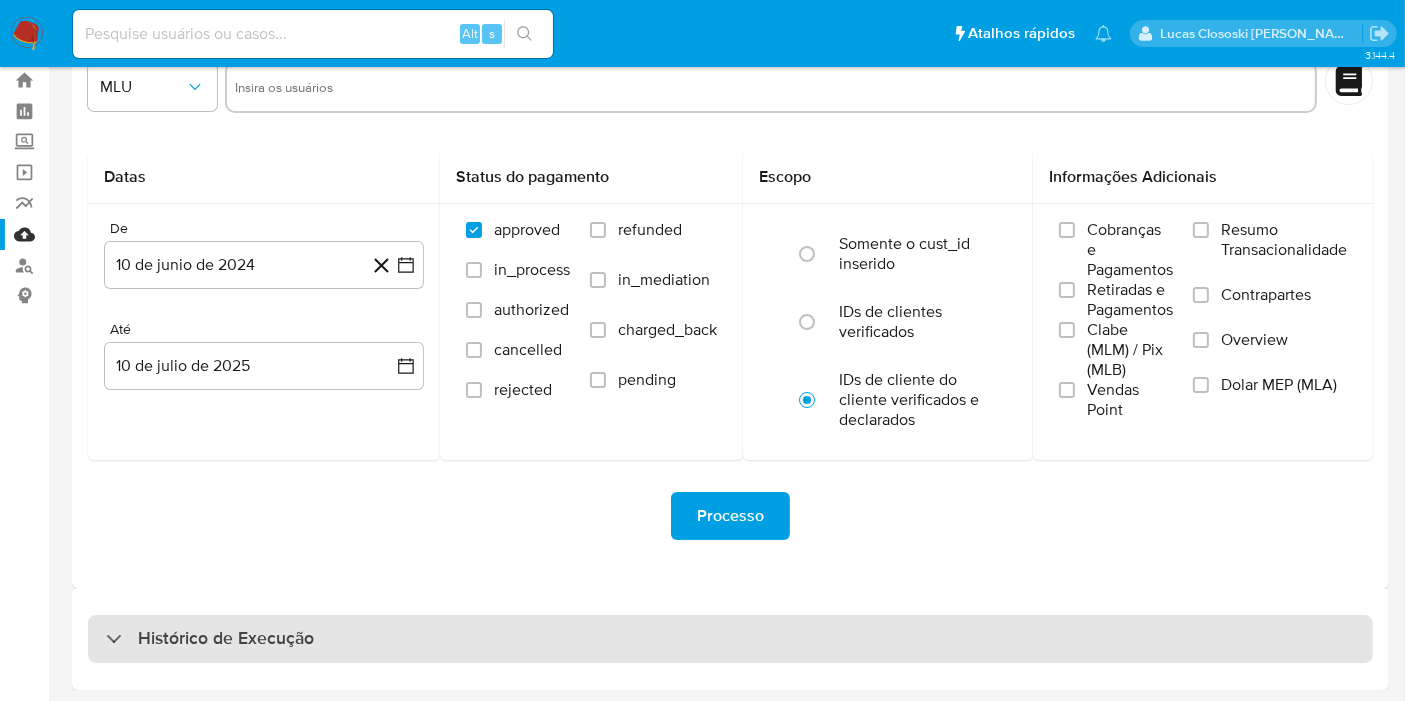 click on "Histórico de Execução" at bounding box center [730, 639] 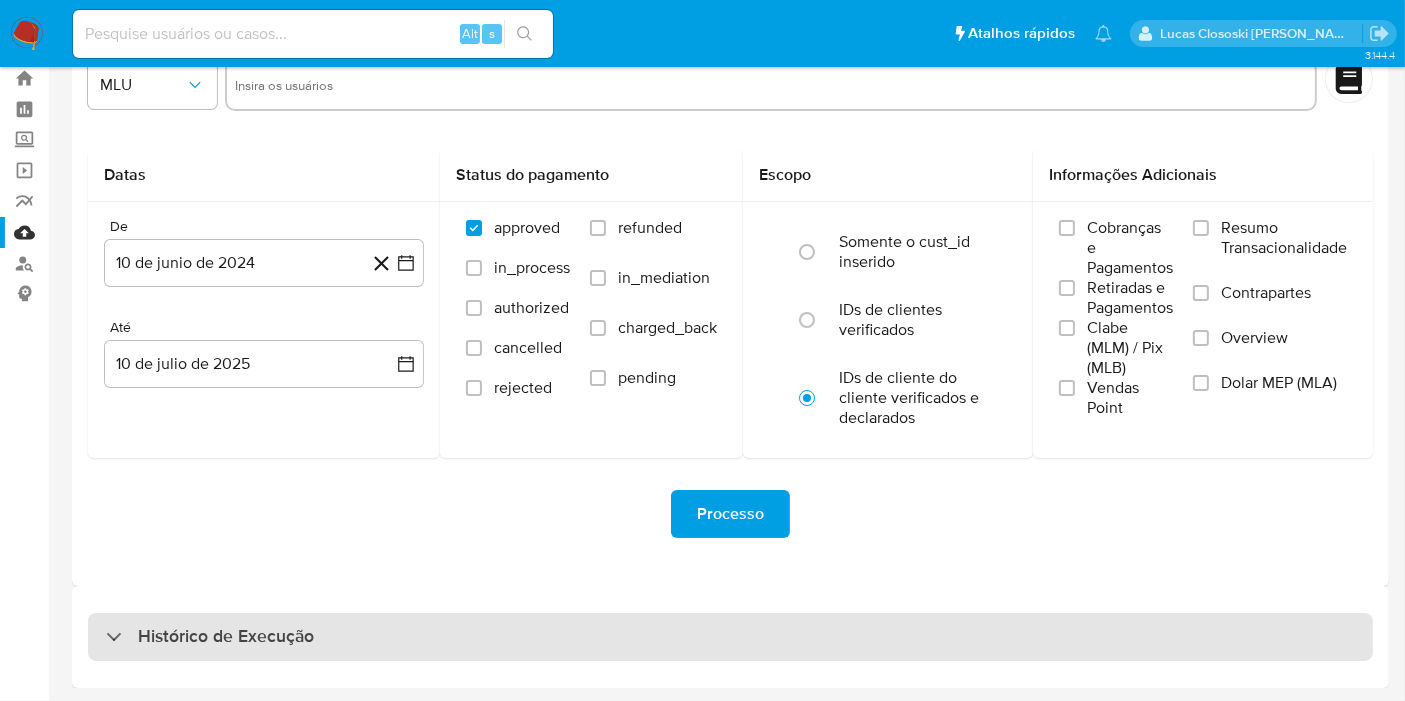 select on "10" 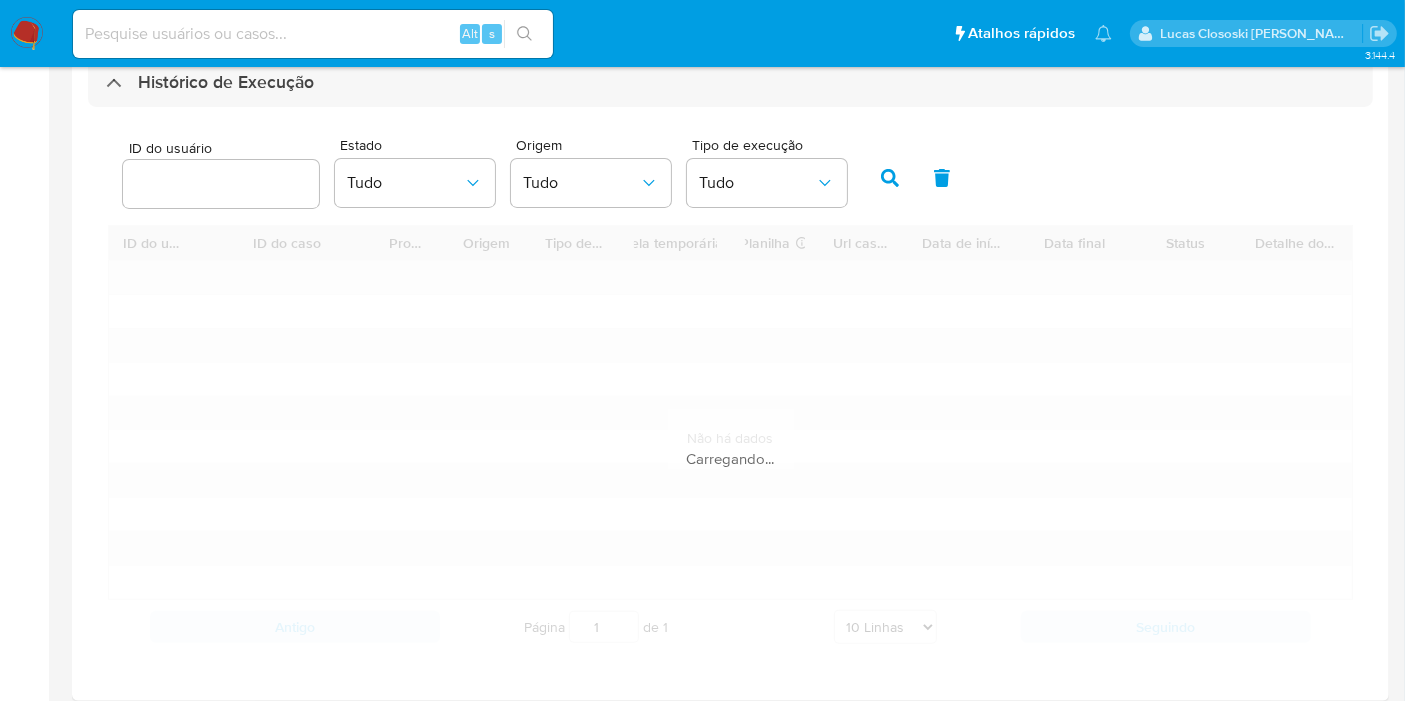 scroll, scrollTop: 617, scrollLeft: 0, axis: vertical 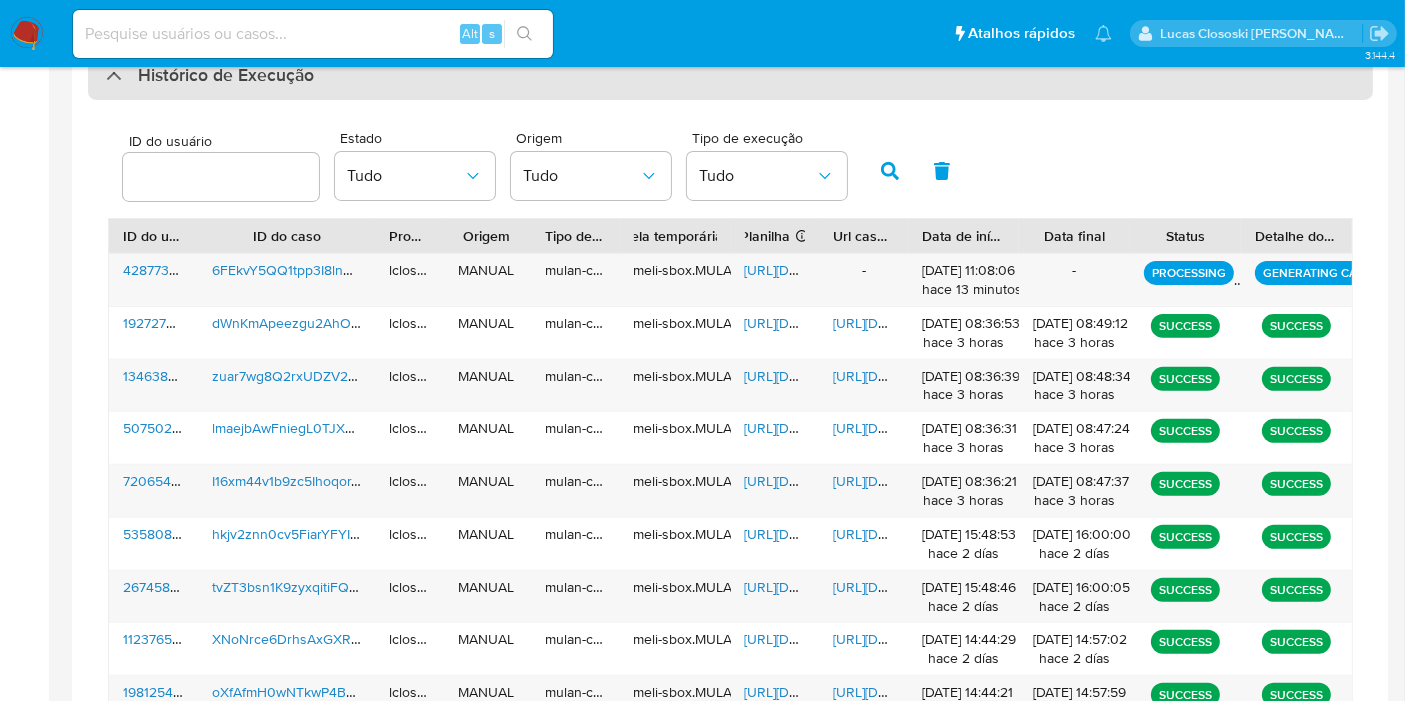 click on "Histórico de Execução" at bounding box center [730, 76] 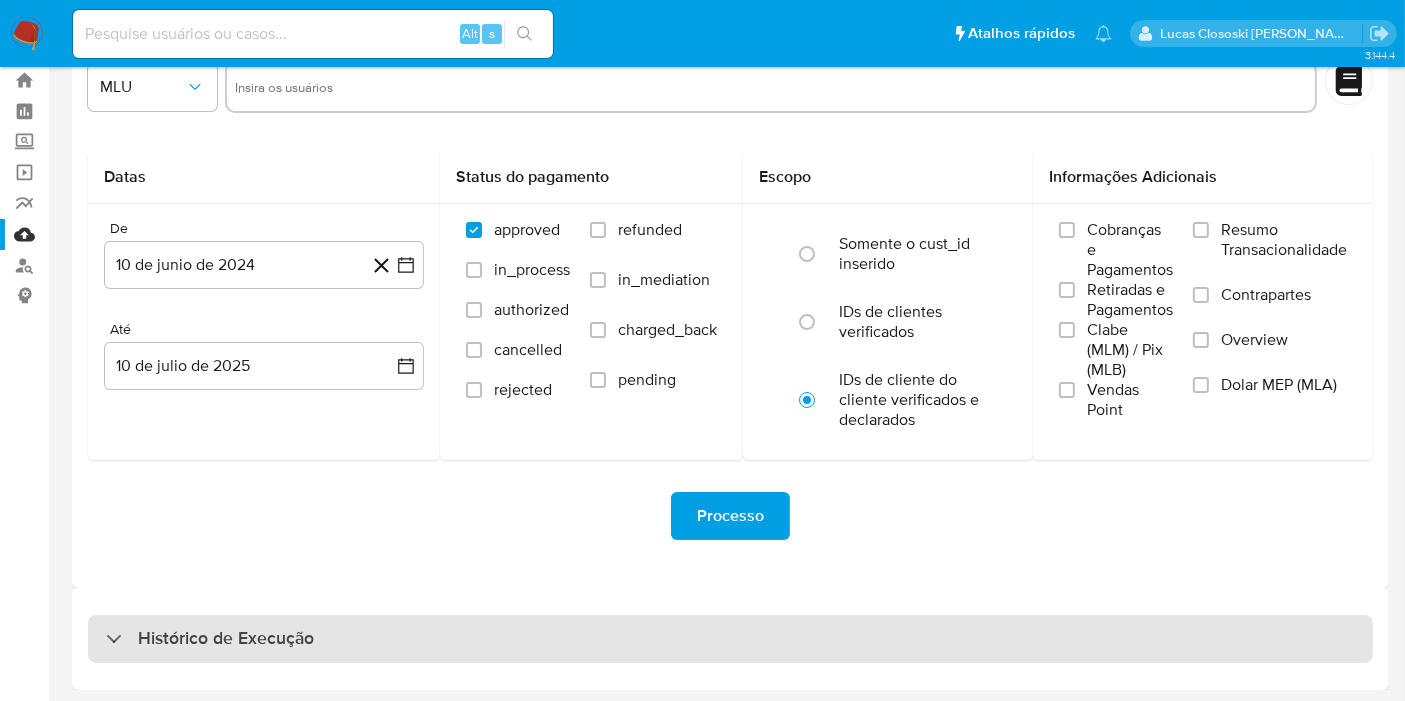 click on "Histórico de Execução" at bounding box center [730, 639] 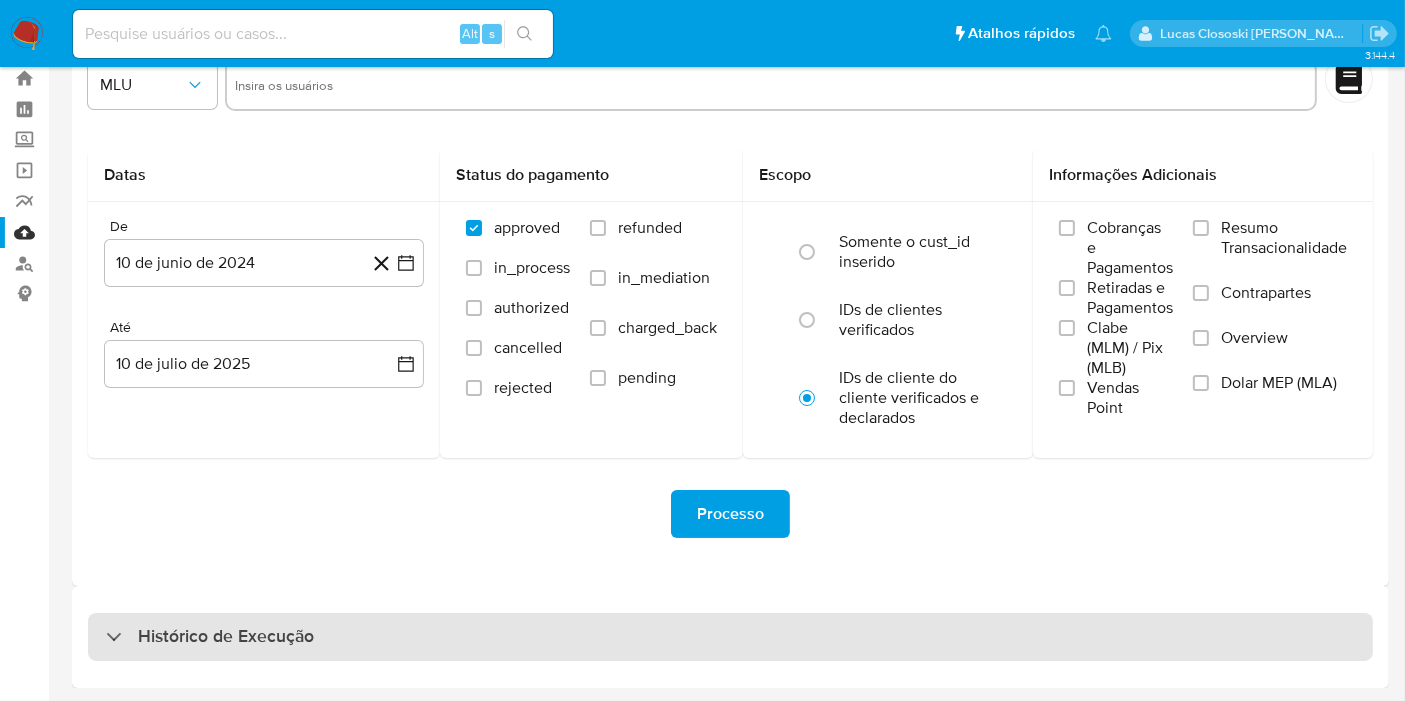 select on "10" 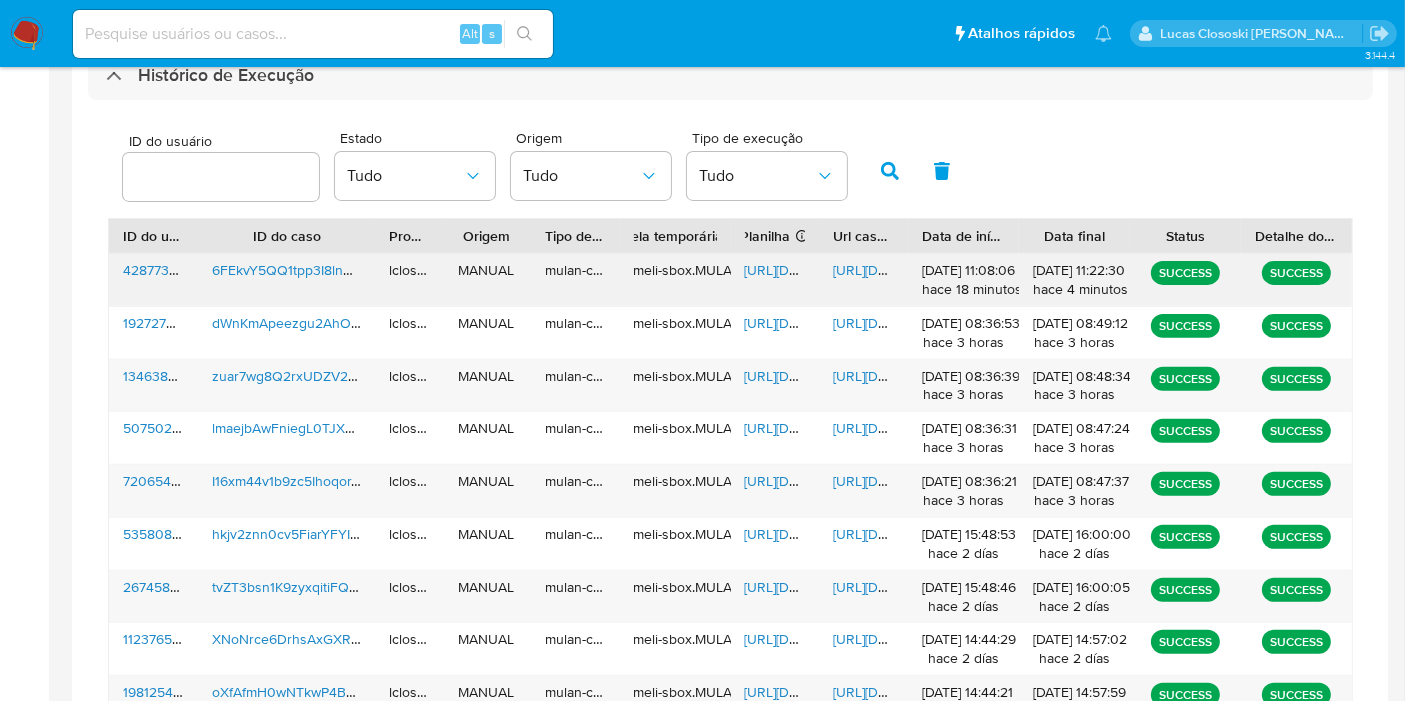 click on "[URL][DOMAIN_NAME]" at bounding box center (814, 270) 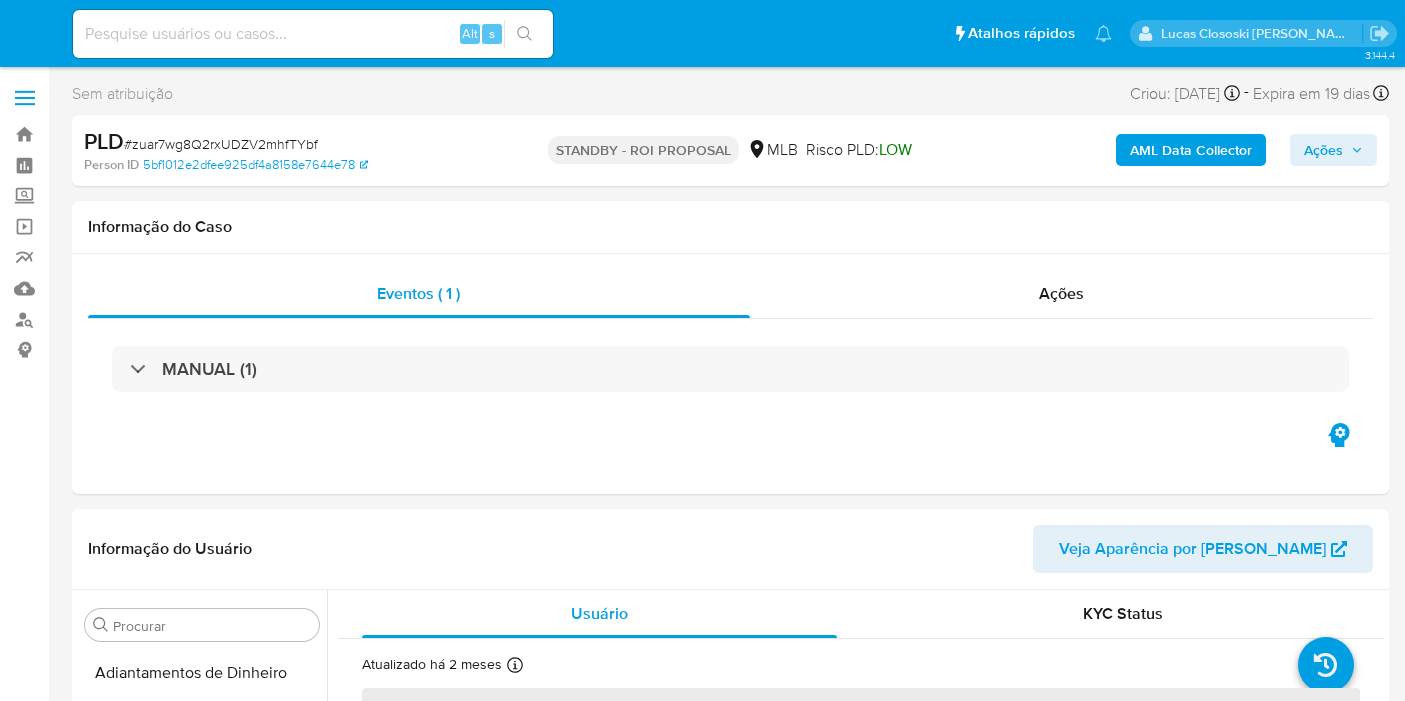 select on "10" 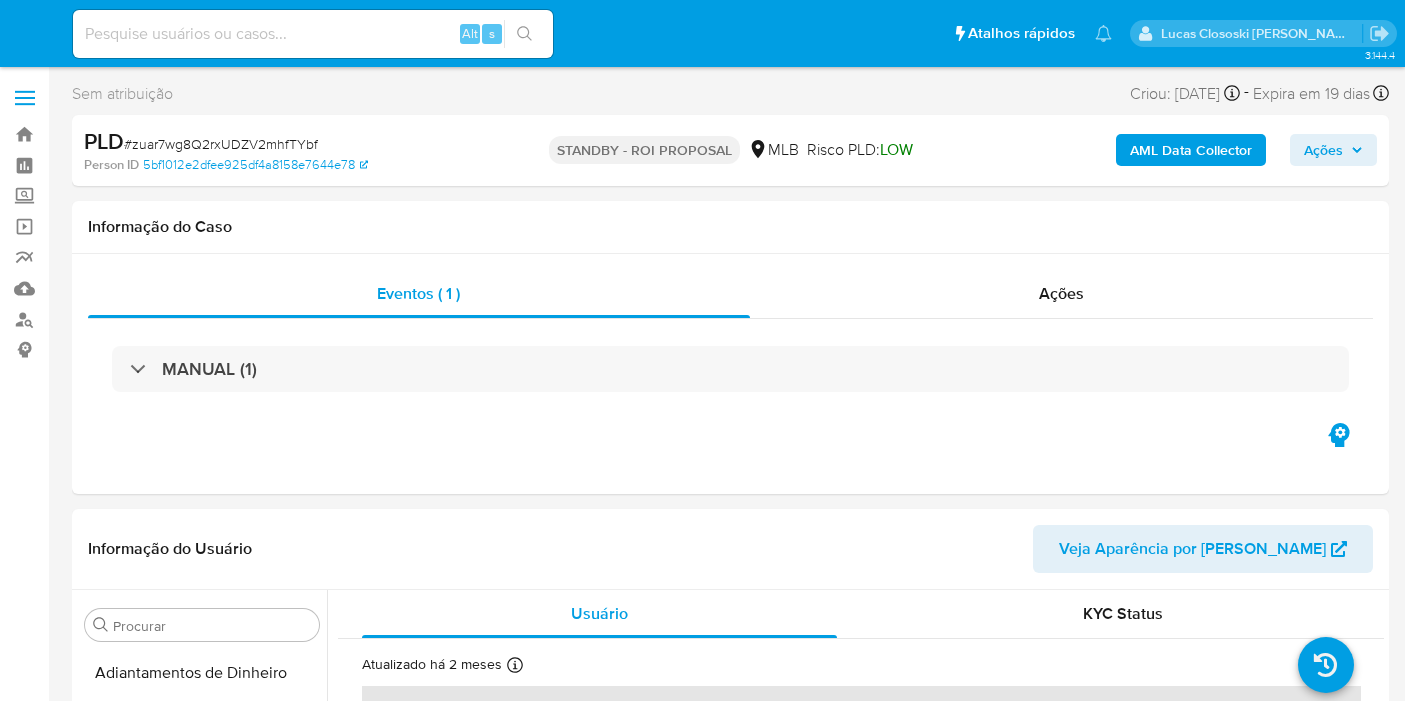 scroll, scrollTop: 0, scrollLeft: 0, axis: both 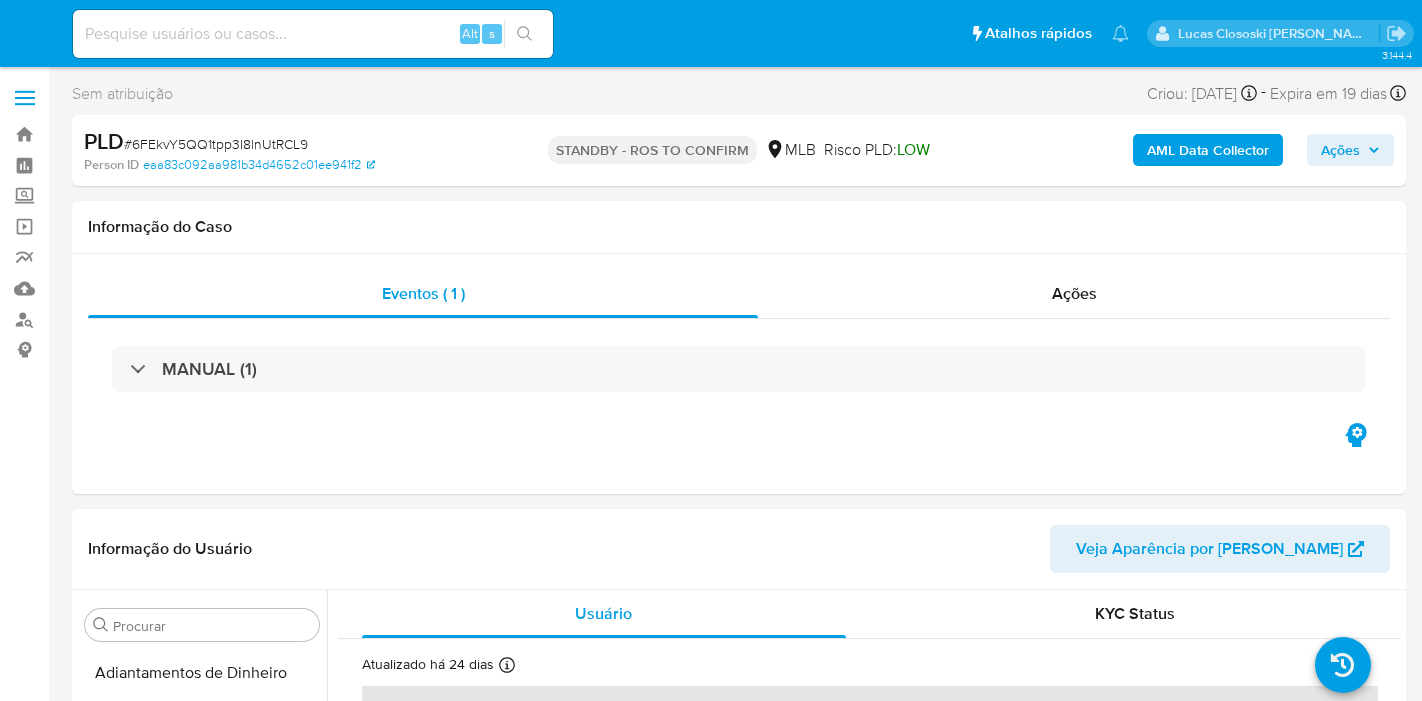 select on "10" 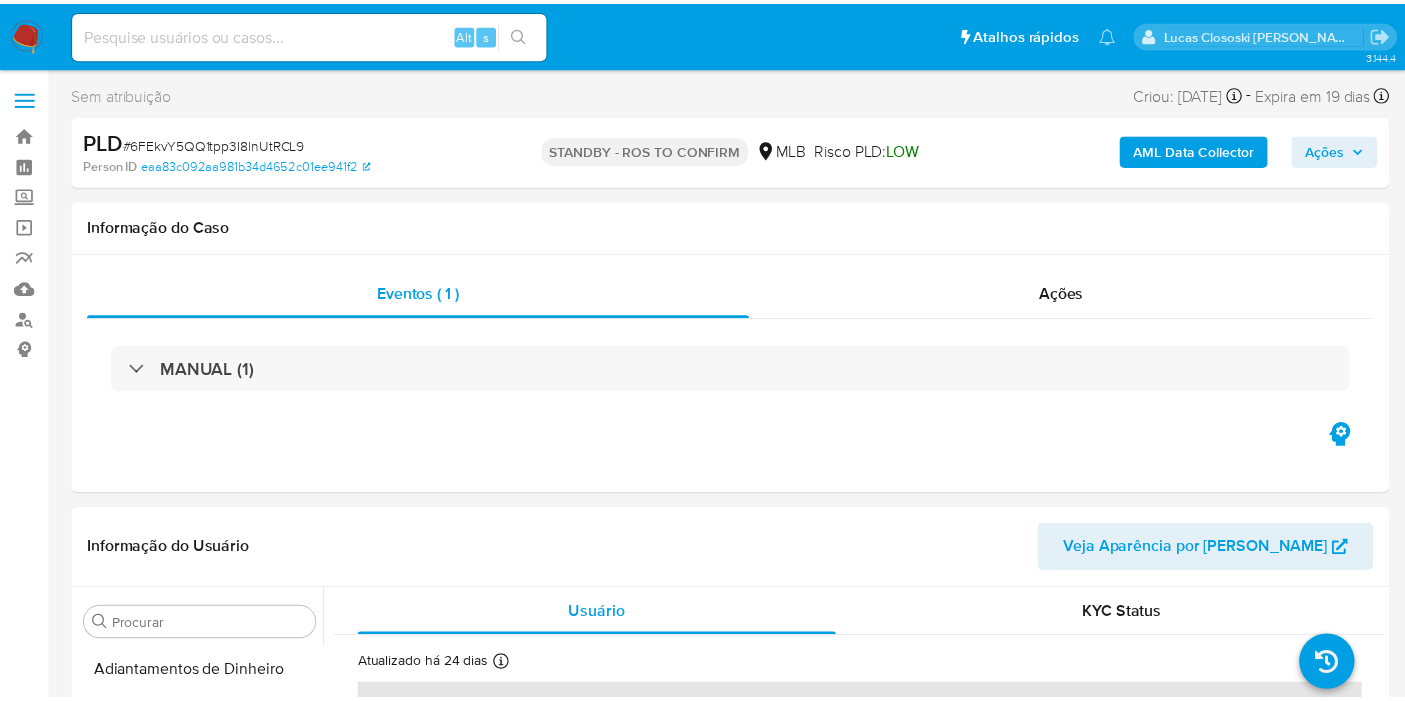 scroll, scrollTop: 0, scrollLeft: 0, axis: both 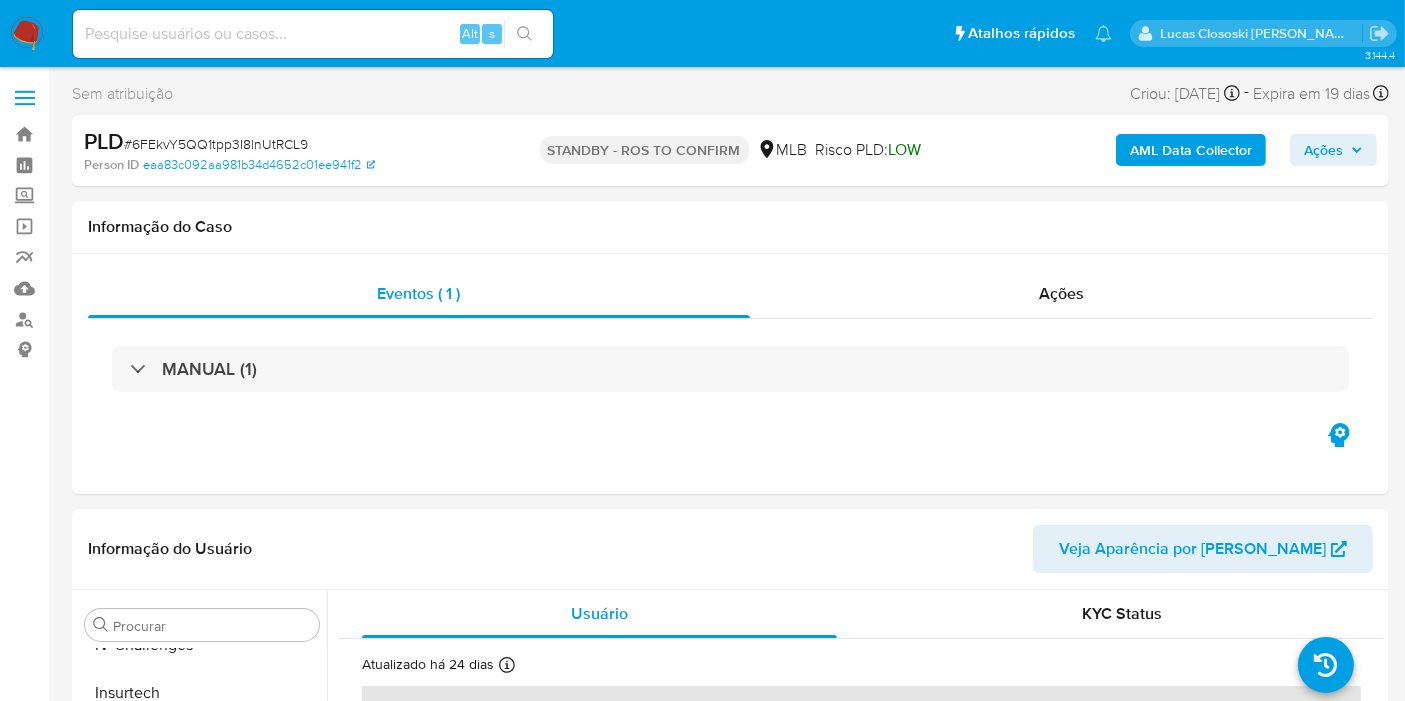 click on "Pausado Ver notificaciones Alt s Atalhos rápidos   Presiona las siguientes teclas para acceder a algunas de las funciones Pesquisar caso ou usuário Alt s Voltar para casa Alt h Adicione um comentário Alt c Adicionar um anexo Alt a Lucas Clososki [PERSON_NAME]" at bounding box center [702, 33] 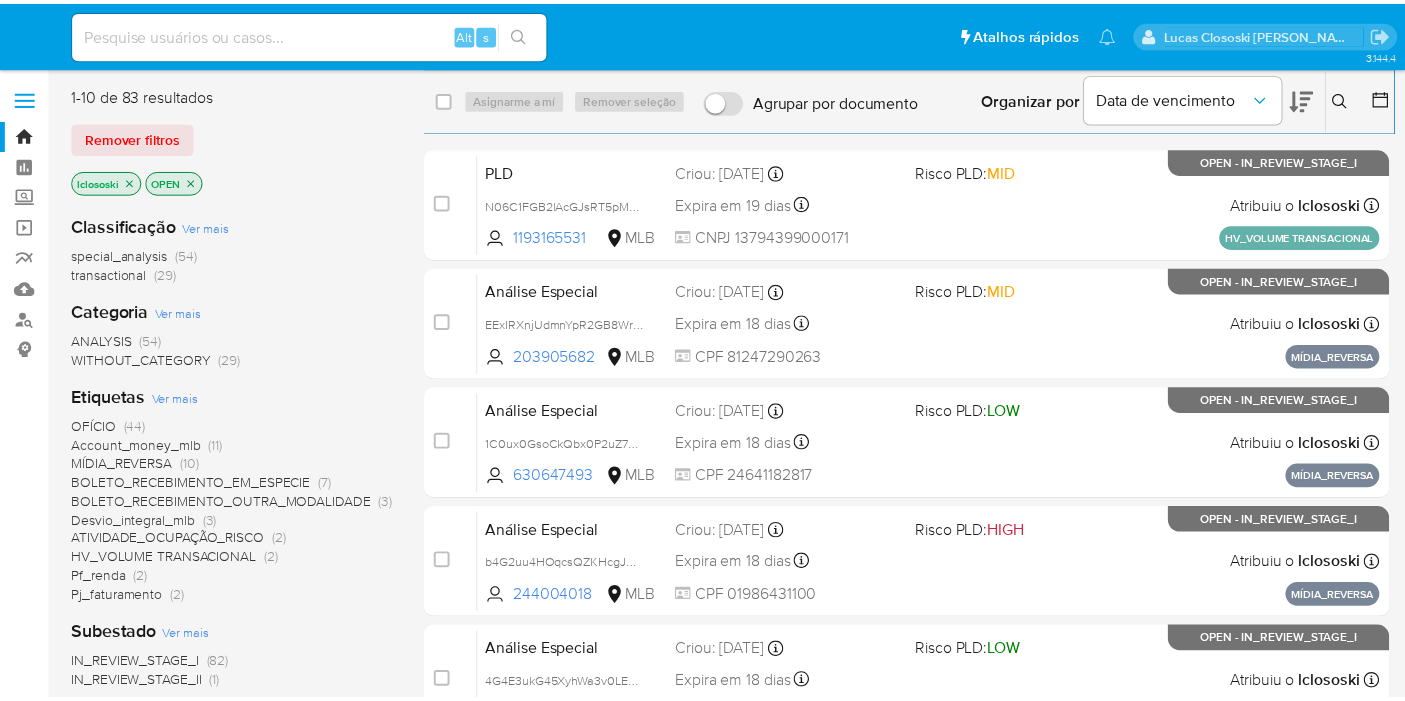 scroll, scrollTop: 0, scrollLeft: 0, axis: both 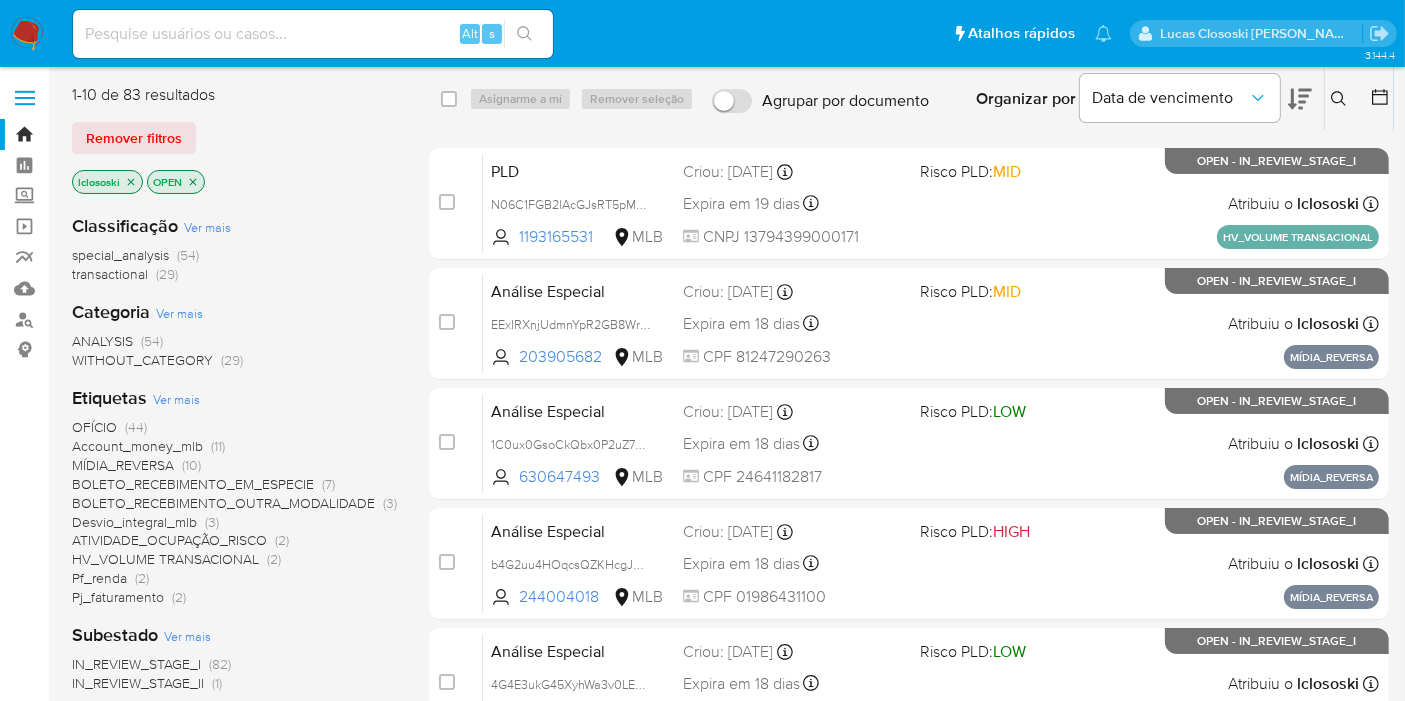 click on "HV_VOLUME TRANSACIONAL" 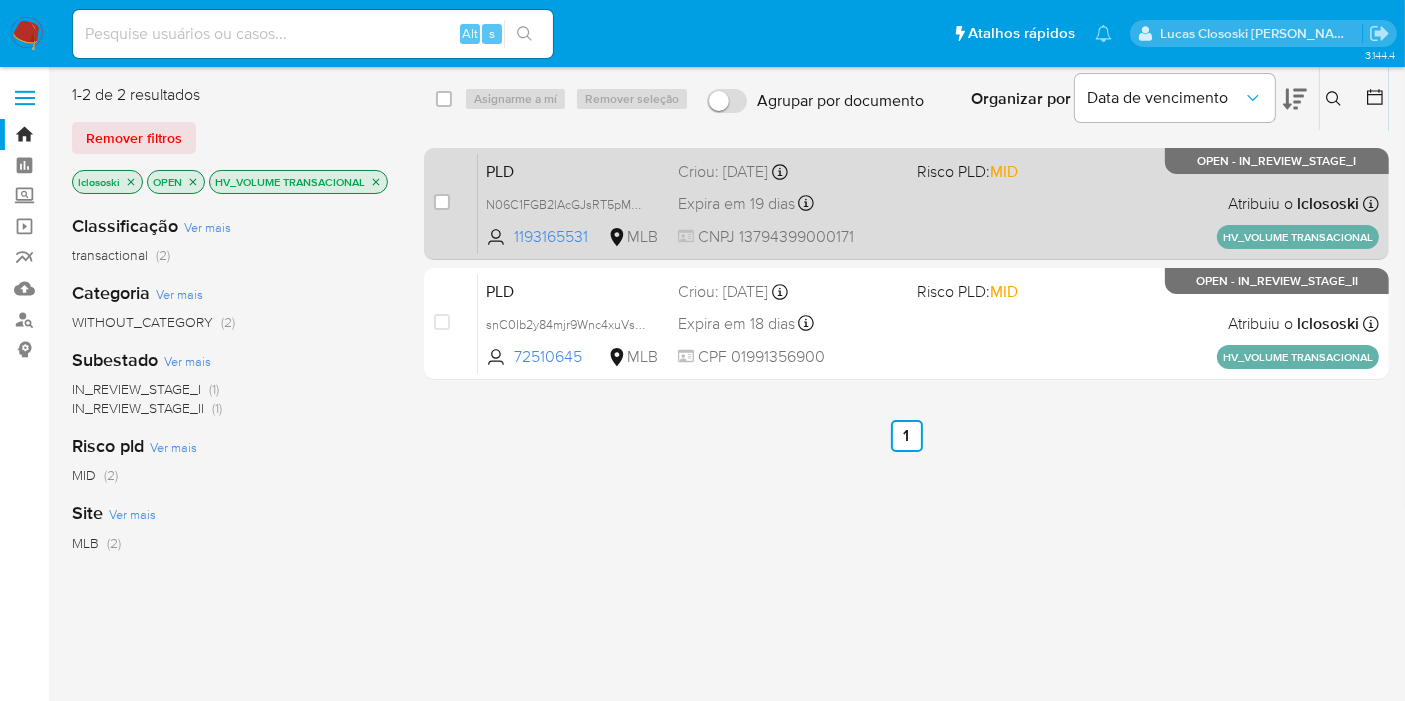 click on "PLD N06C1FGB2lAcGJsRT5pML9Yb 1193165531 MLB Risco PLD:  MID Criou: [DATE]   Criou: [DATE] 14:55:05 Expira em 19 dias   Expira em [DATE] 14:55:05 CNPJ   13794399000171 Atribuiu o   lclososki   Asignado el: [DATE] 14:55:05 HV_VOLUME TRANSACIONAL OPEN - IN_REVIEW_STAGE_I" 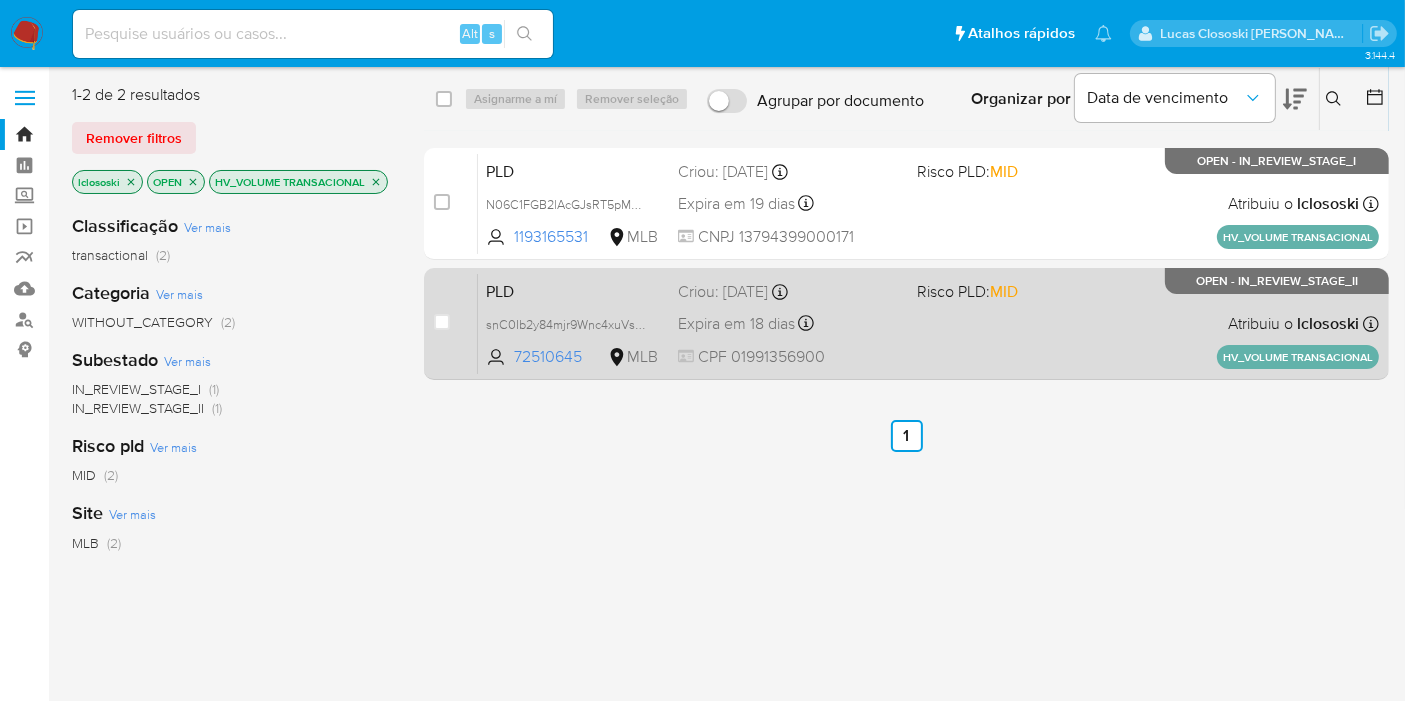 click on "PLD snC0Ib2y84mjr9Wnc4xuVsm1 72510645 MLB Risco PLD:  MID Criou: [DATE]   Criou: [DATE] 17:37:10 Expira em 18 dias   Expira em [DATE] 17:37:11 CPF   01991356900 Atribuiu o   lclososki   Asignado el: [DATE] 17:37:10 HV_VOLUME TRANSACIONAL OPEN - IN_REVIEW_STAGE_II" 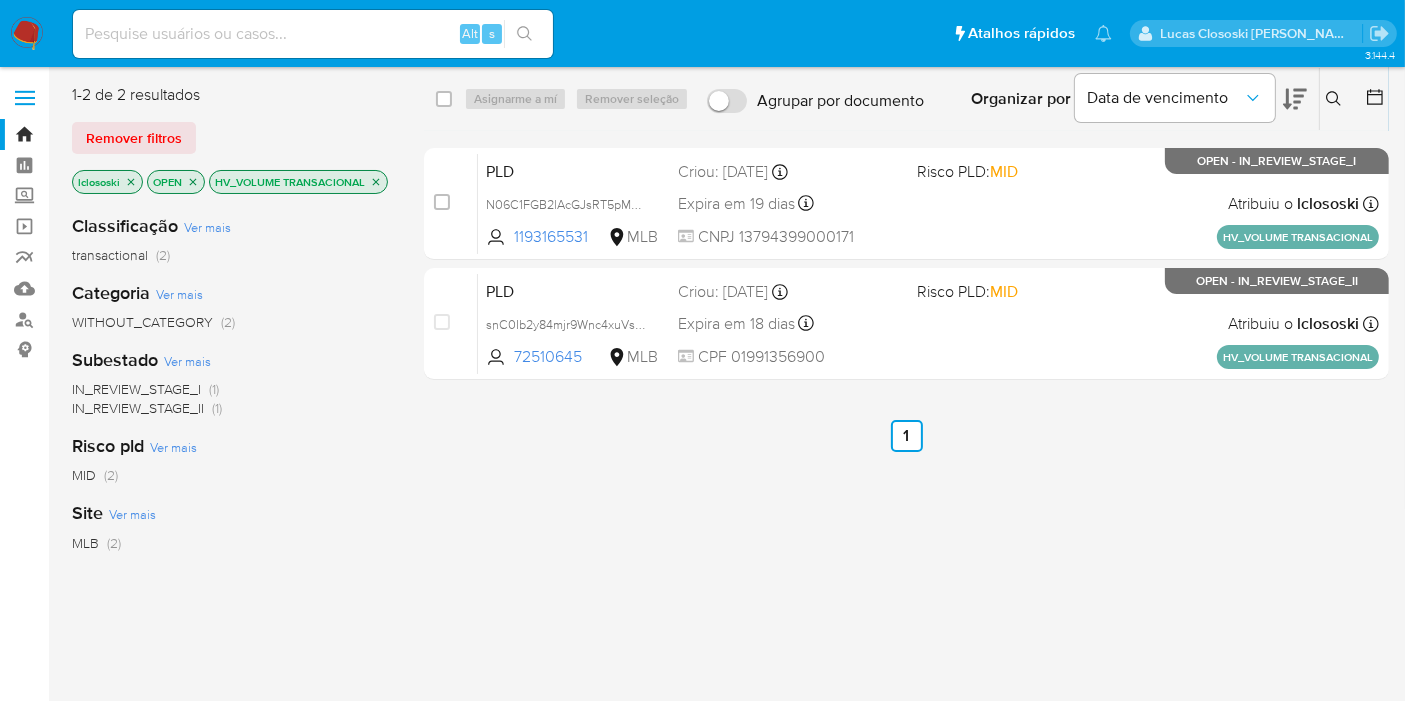 click 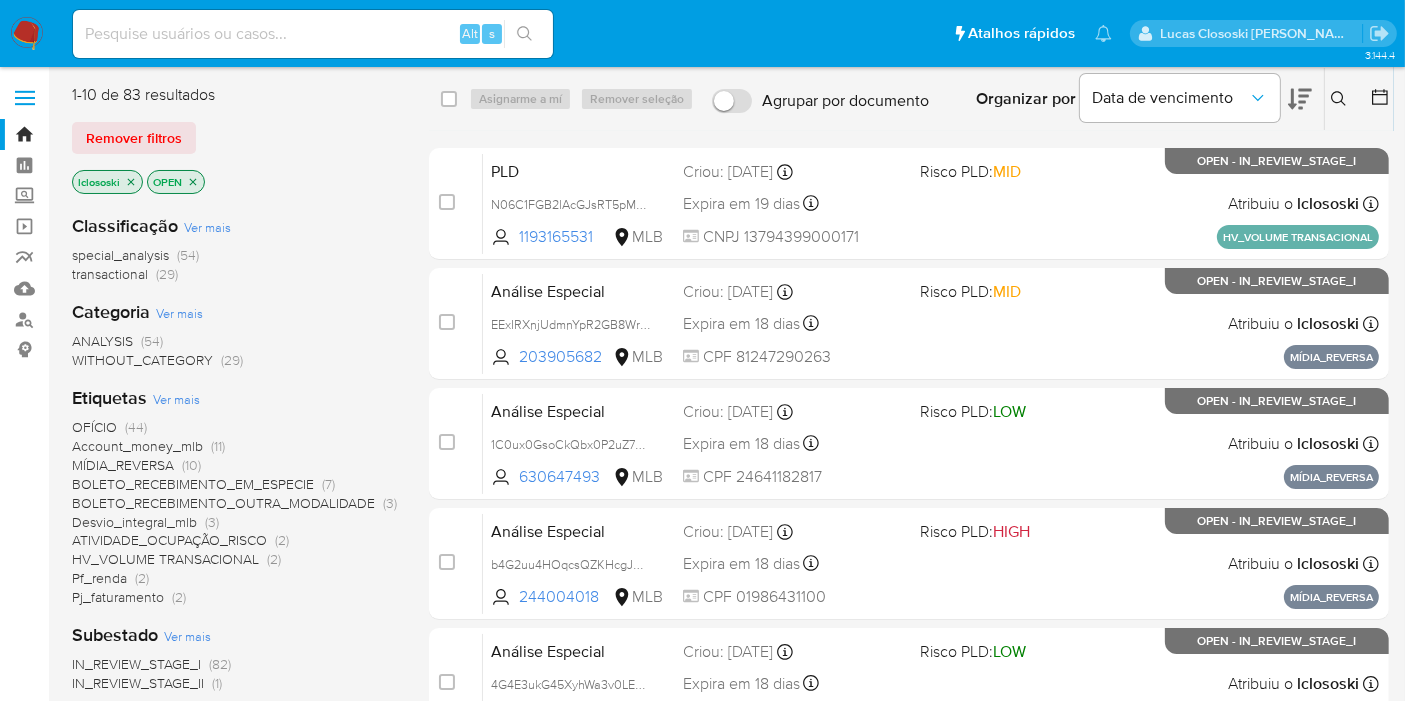 click on "OFÍCIO" 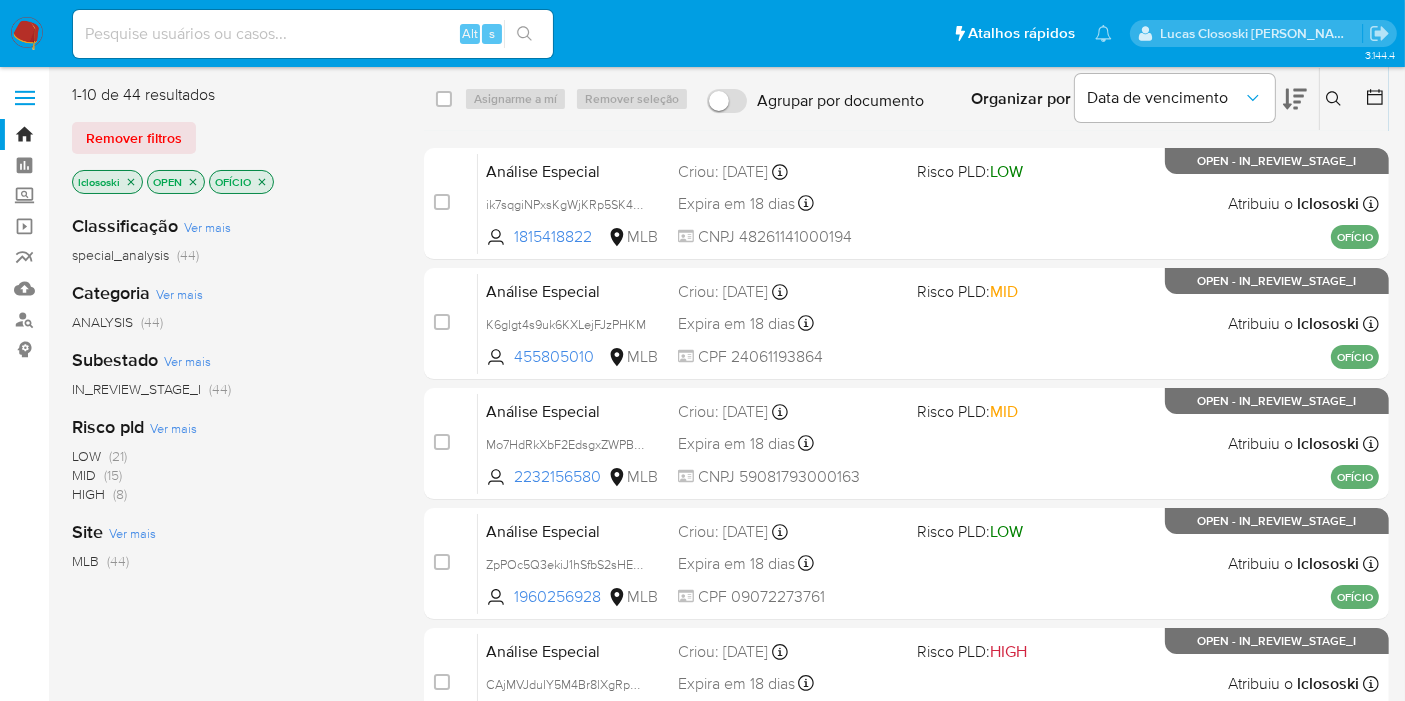 click 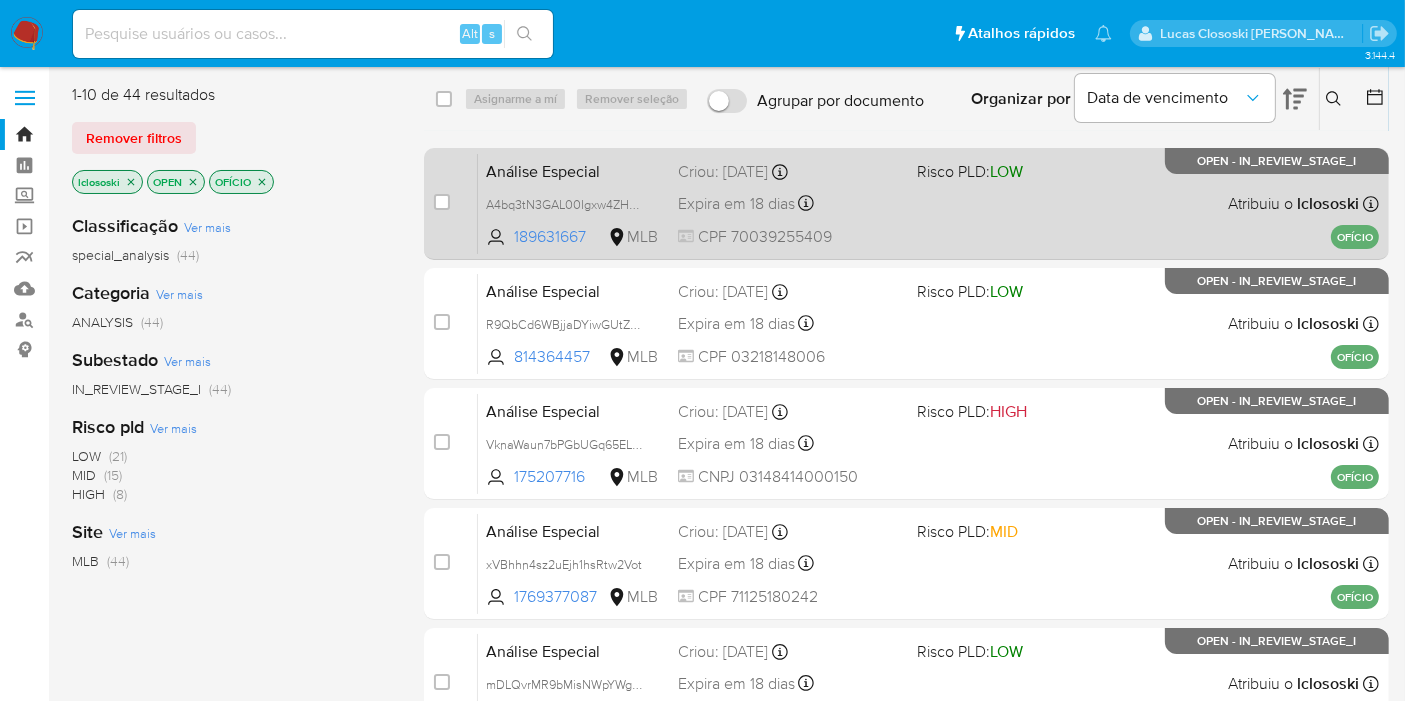 click on "Análise Especial A4bq3tN3GAL00Igxw4ZHCmwo 189631667 MLB Risco PLD:  LOW Criou: [DATE]   Criou: [DATE] 19:00:04 Expira em 18 dias   Expira em [DATE] 19:00:04 CPF   70039255409 Atribuiu o   lclososki   Asignado el: [DATE] 19:00:04 OFÍCIO OPEN - IN_REVIEW_STAGE_I" 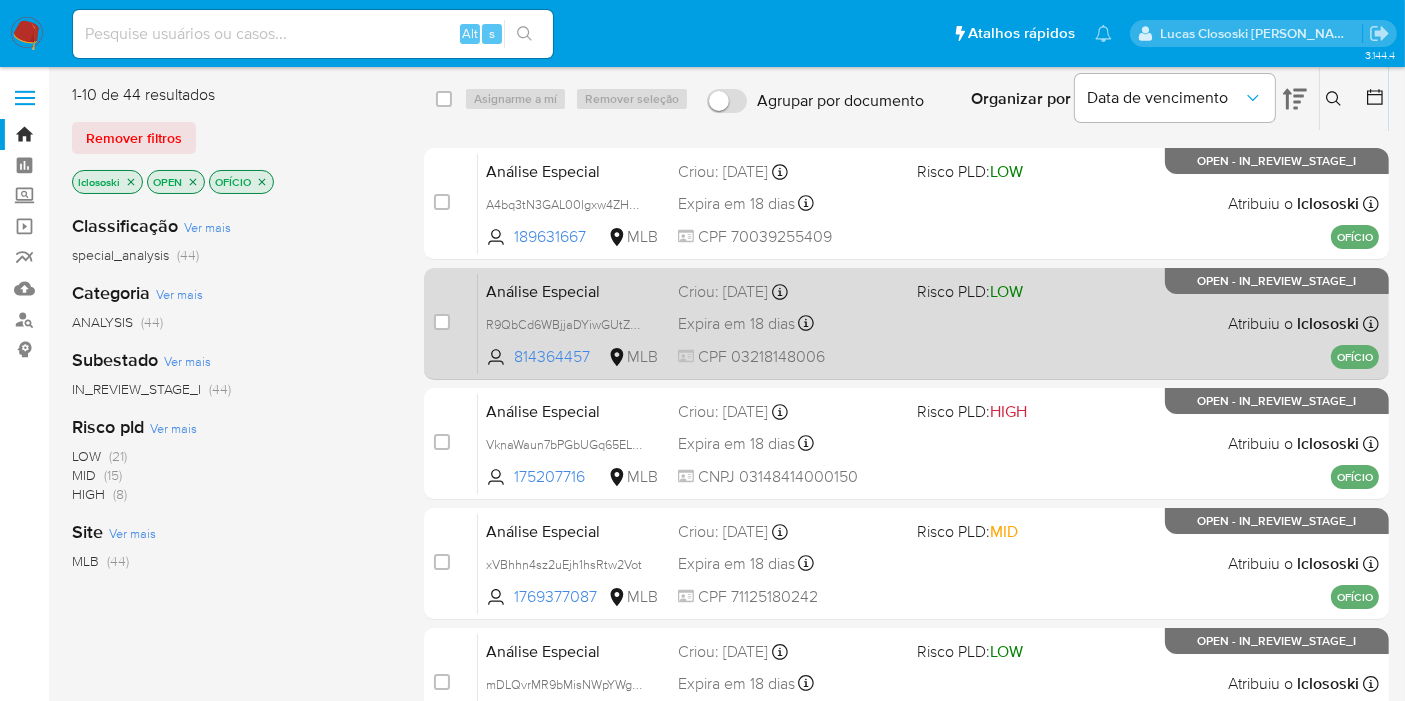 click on "Análise Especial R9QbCd6WBjjaDYiwGUtZcLef 814364457 MLB Risco PLD:  LOW Criou: [DATE]   Criou: [DATE] 19:00:04 Expira em 18 dias   Expira em [DATE] 19:00:05 CPF   03218148006 Atribuiu o   lclososki   Asignado el: [DATE] 19:00:04 OFÍCIO OPEN - IN_REVIEW_STAGE_I" 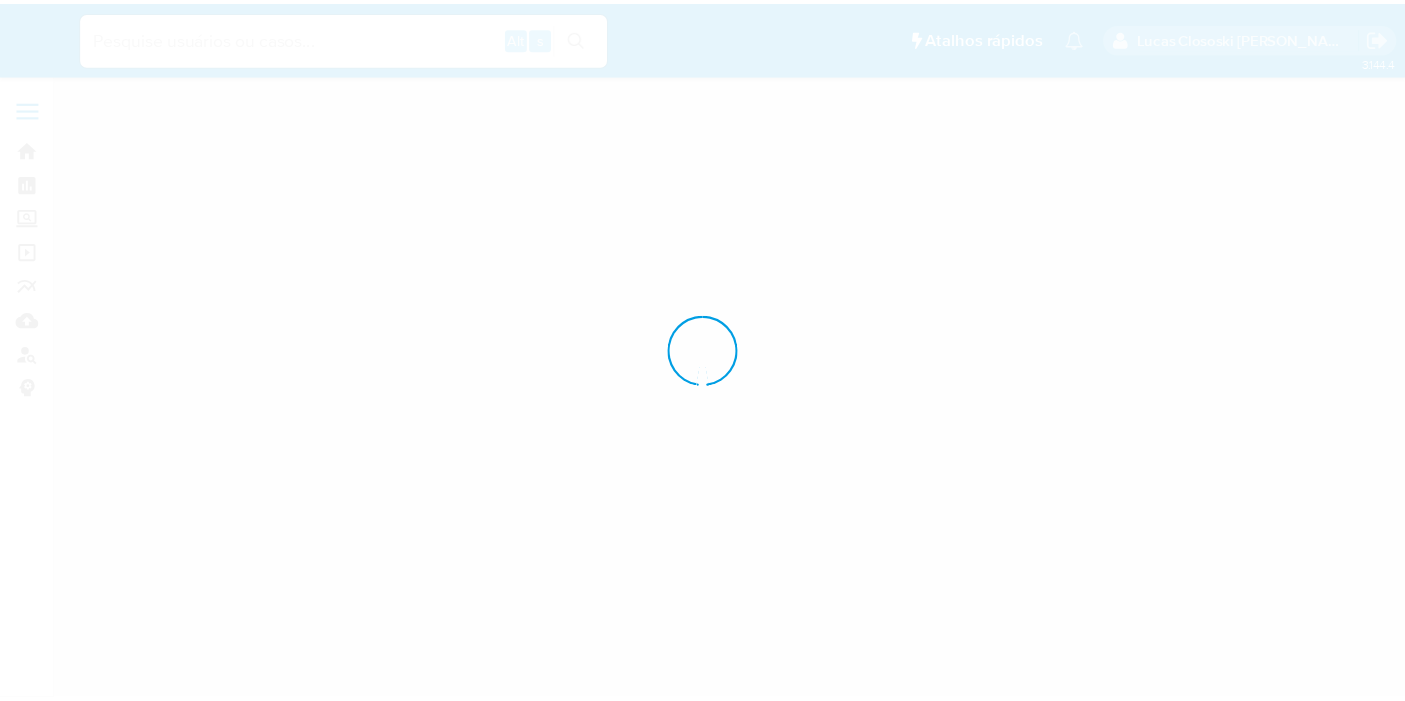 scroll, scrollTop: 0, scrollLeft: 0, axis: both 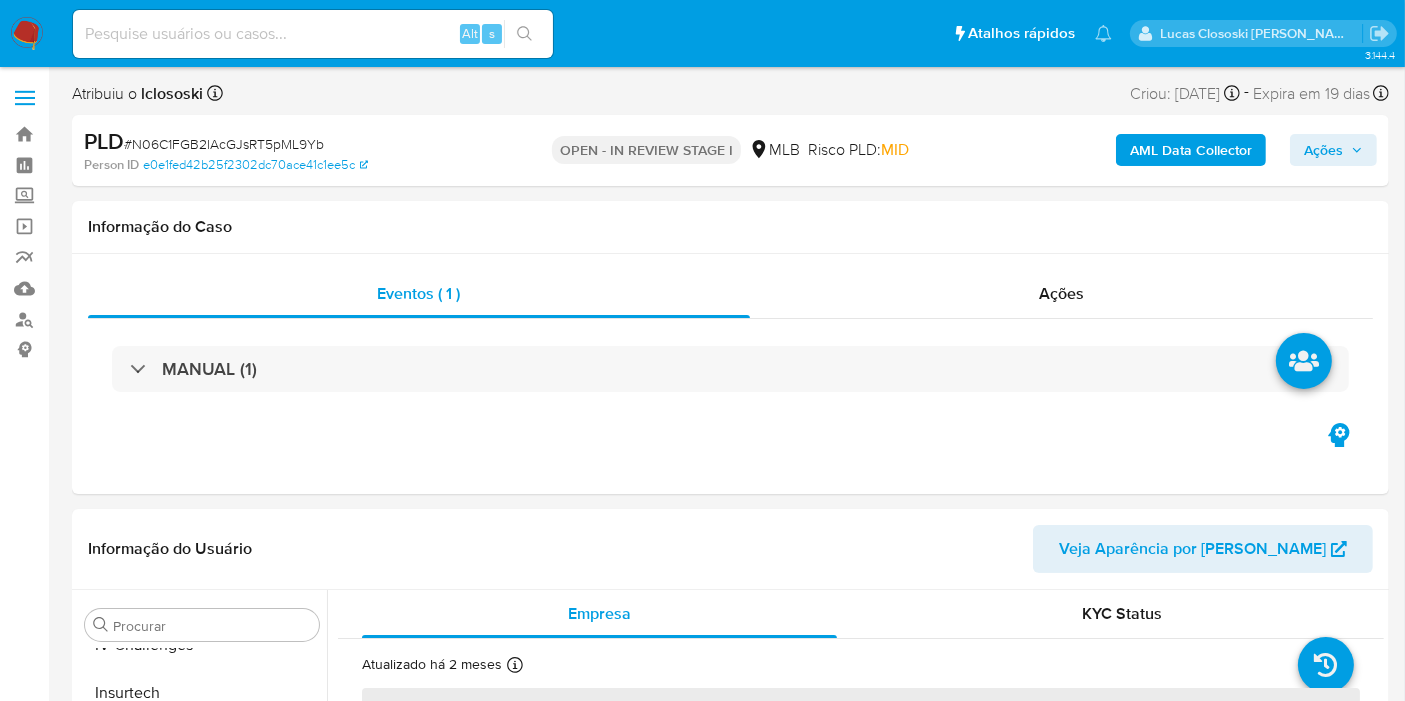 select on "10" 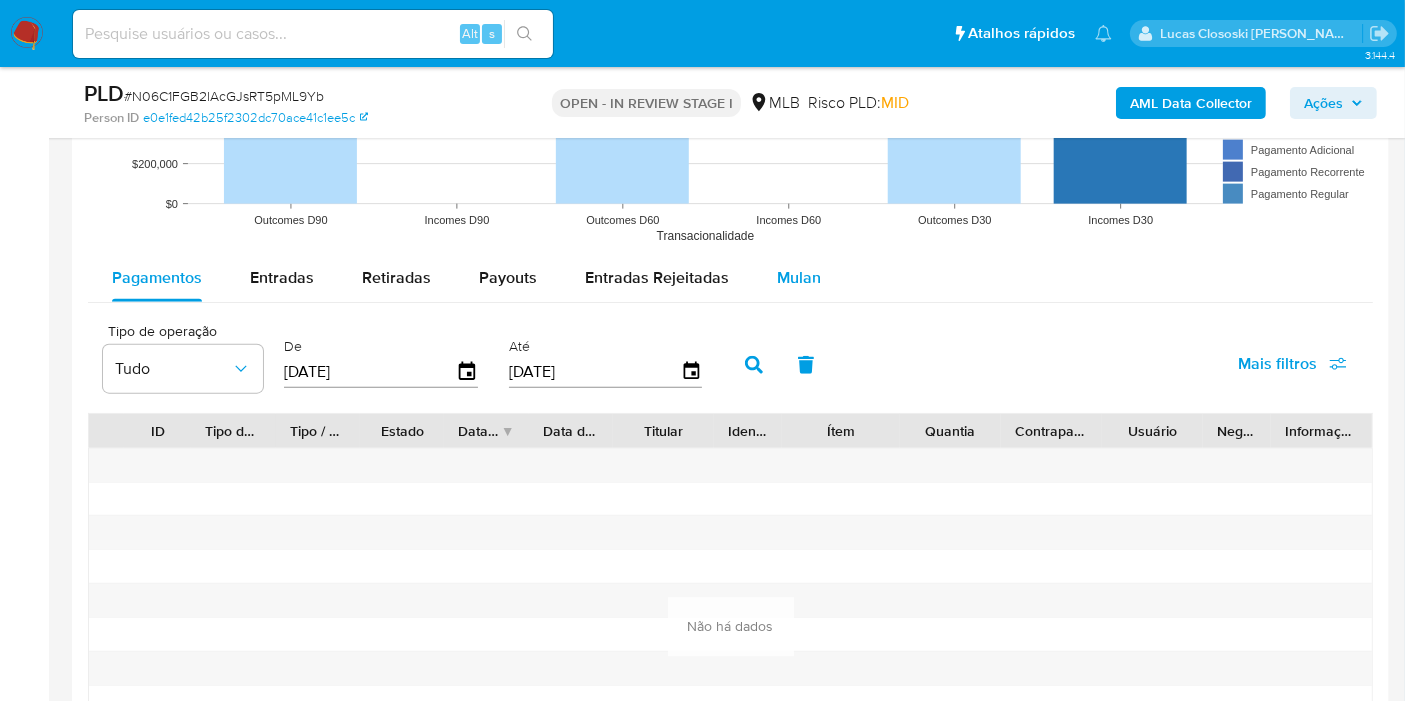 click on "Mulan" at bounding box center (799, 278) 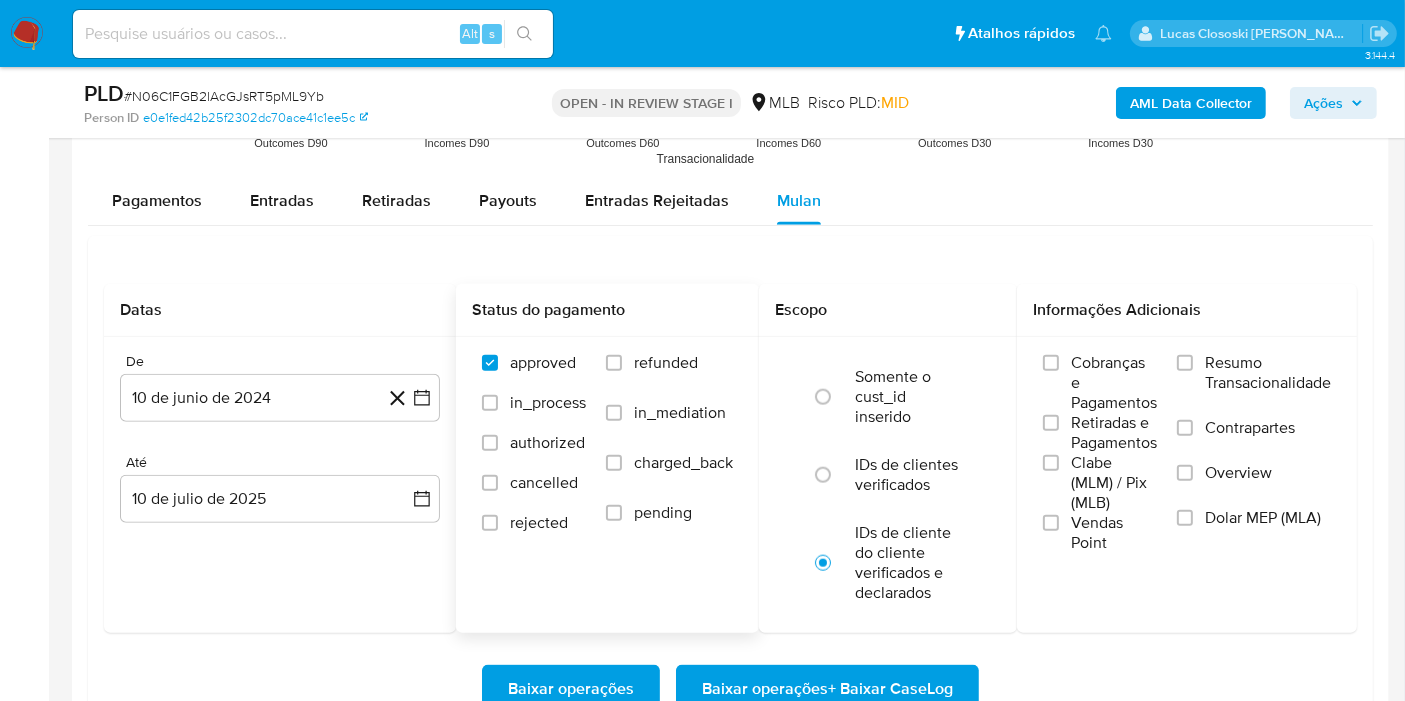 scroll, scrollTop: 2222, scrollLeft: 0, axis: vertical 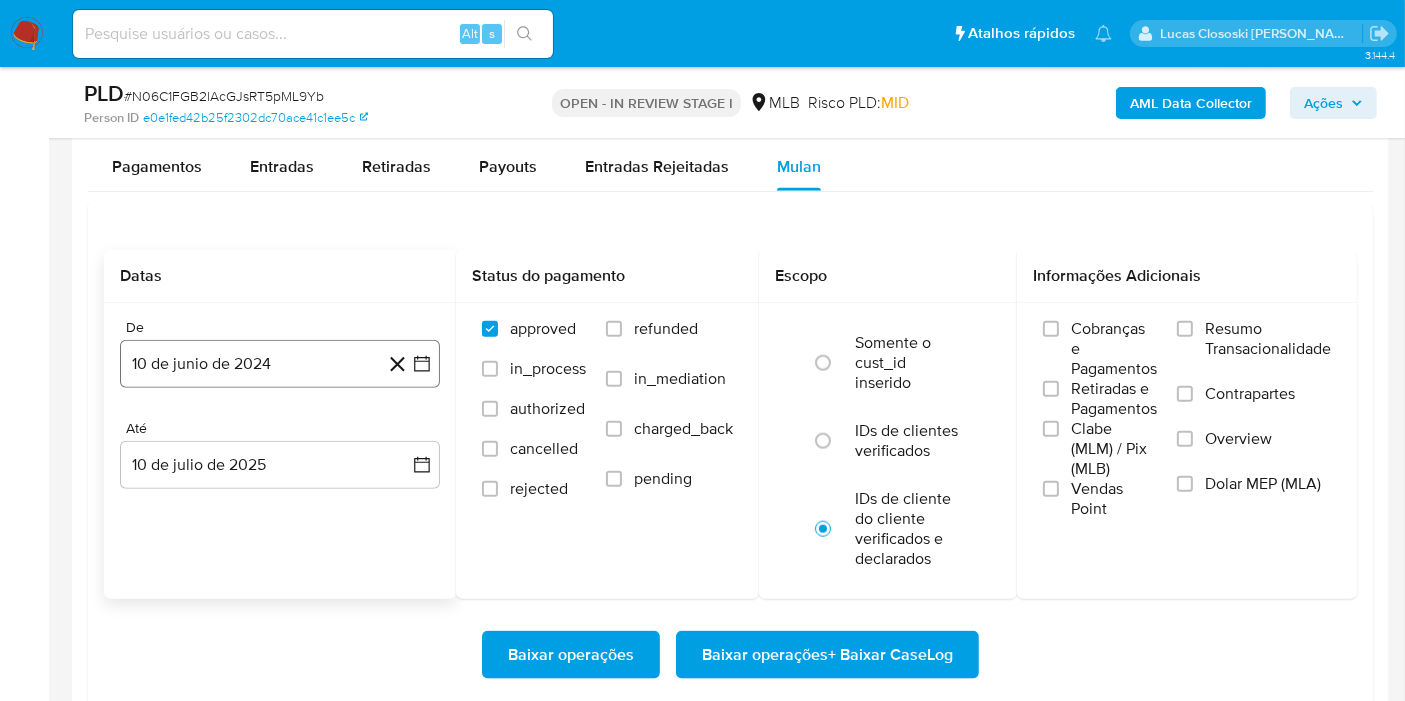 click 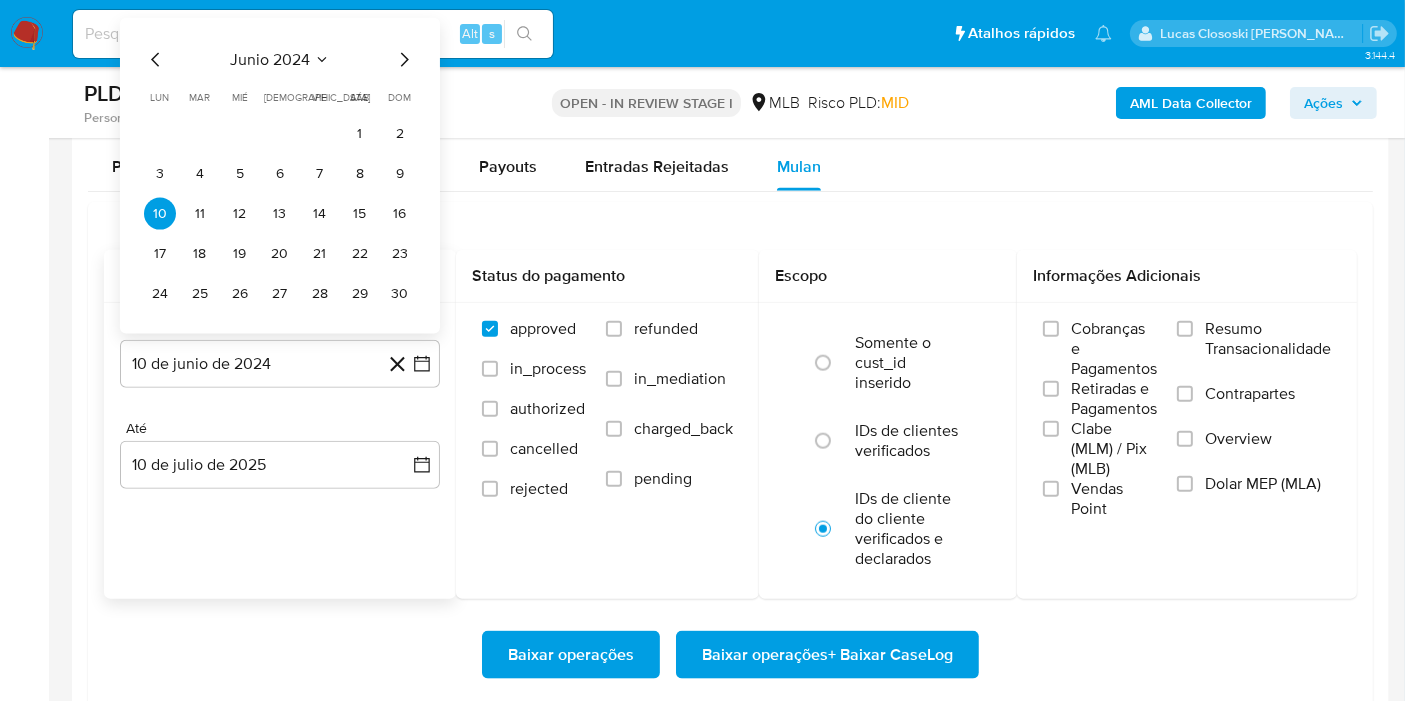 click on "junio 2024" at bounding box center (270, 60) 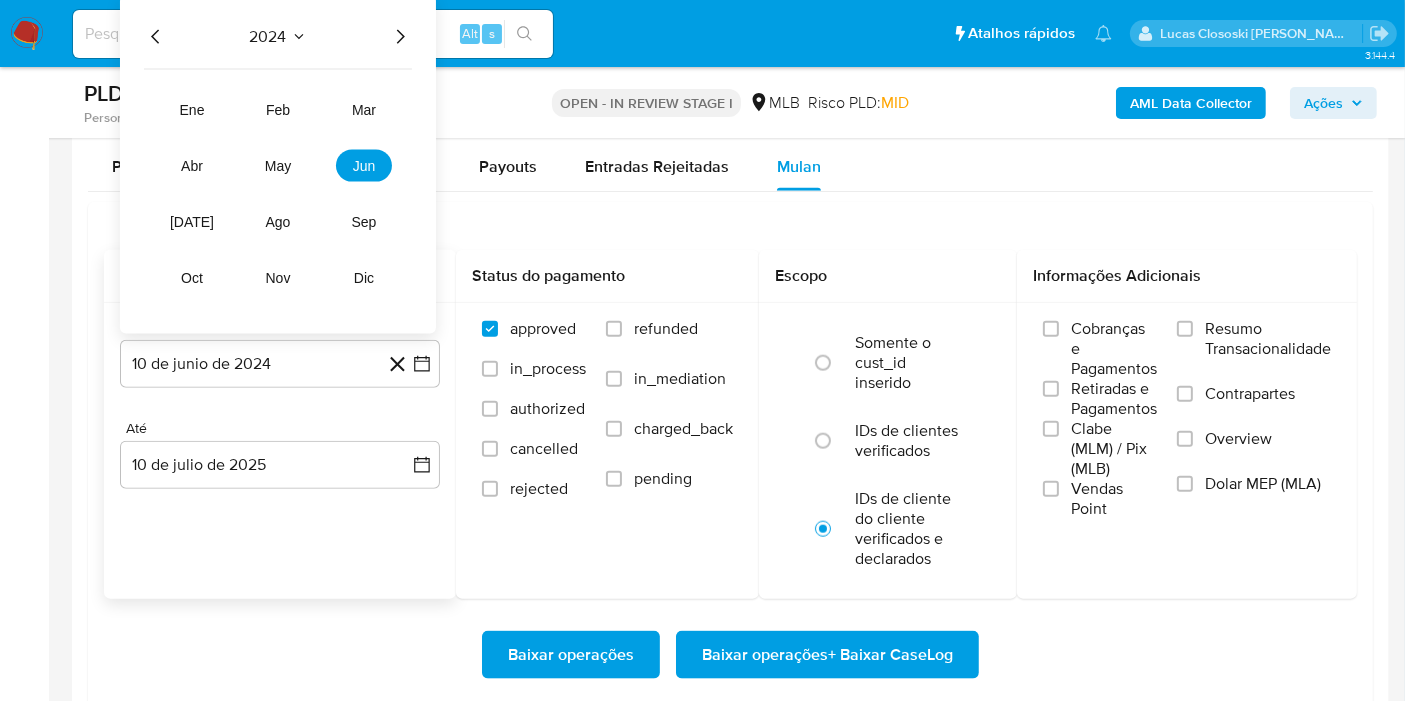 click 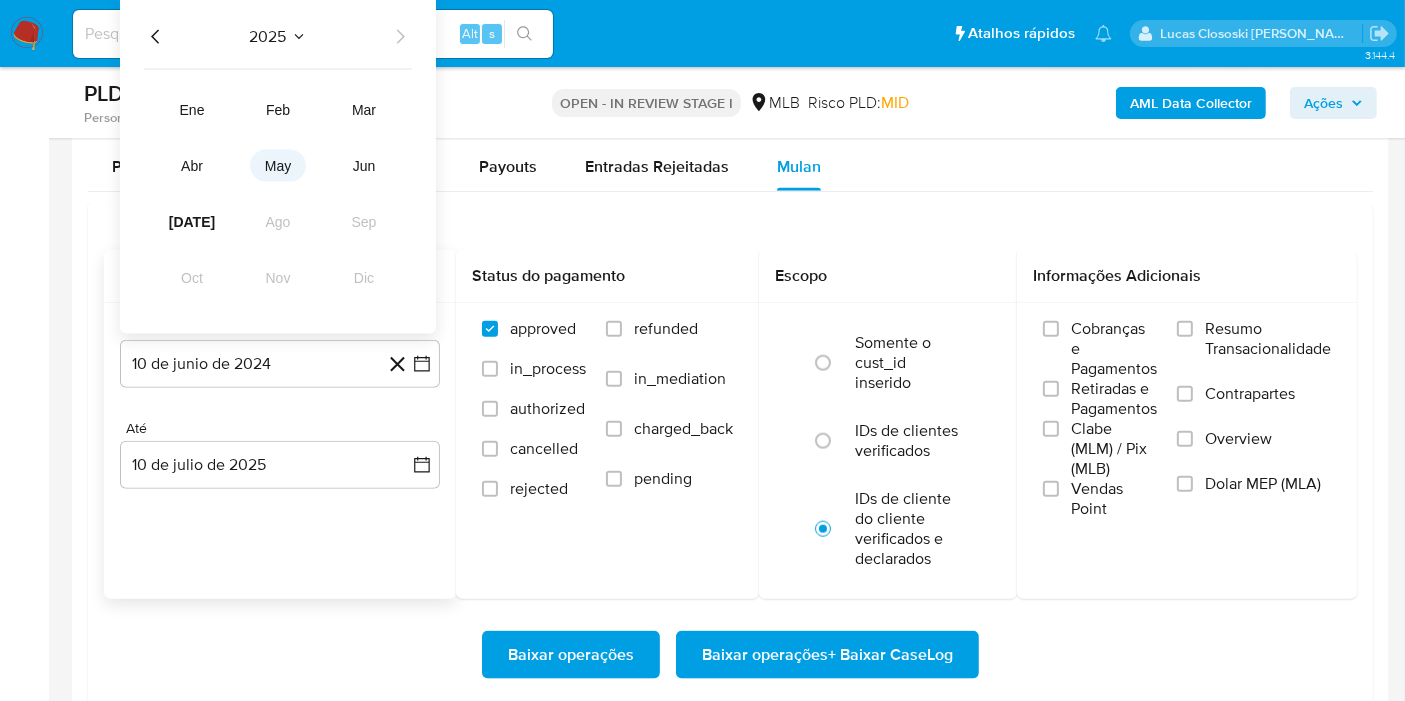 click on "may" at bounding box center [278, 166] 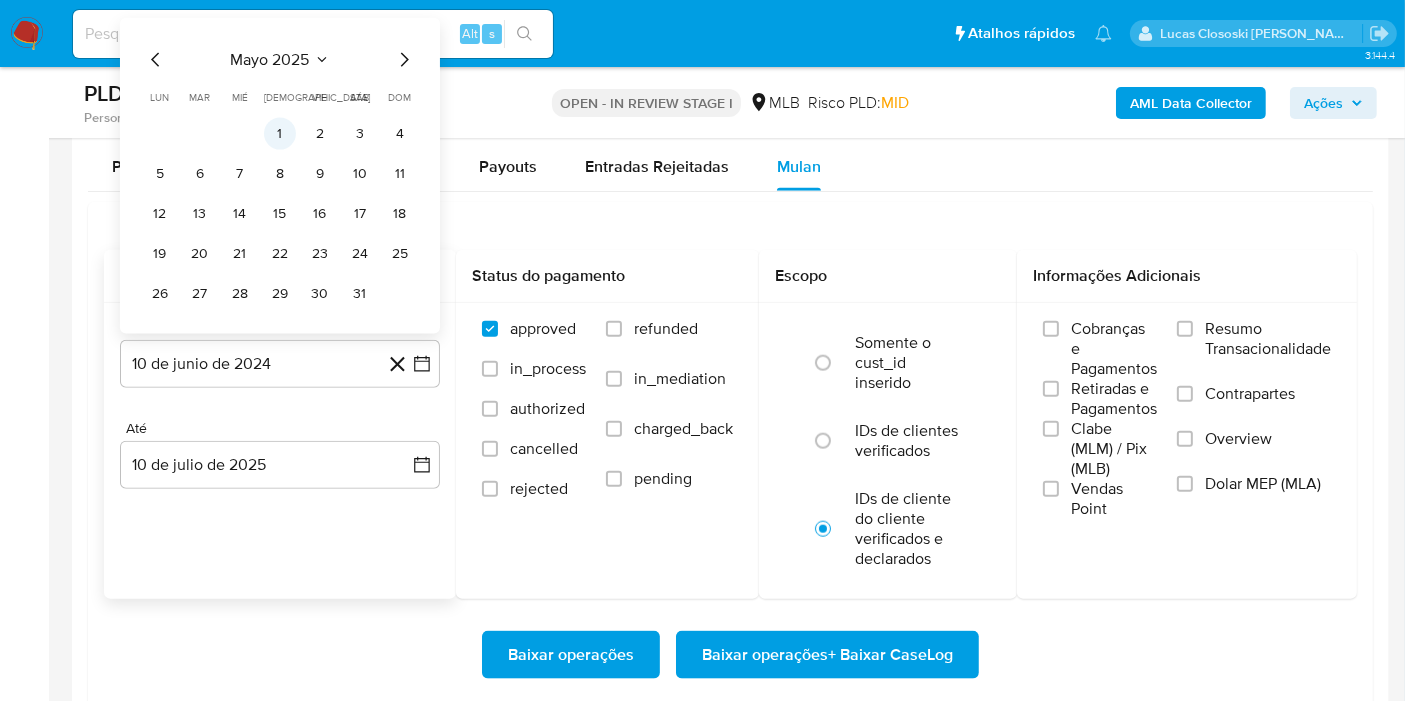 click on "1" at bounding box center [280, 134] 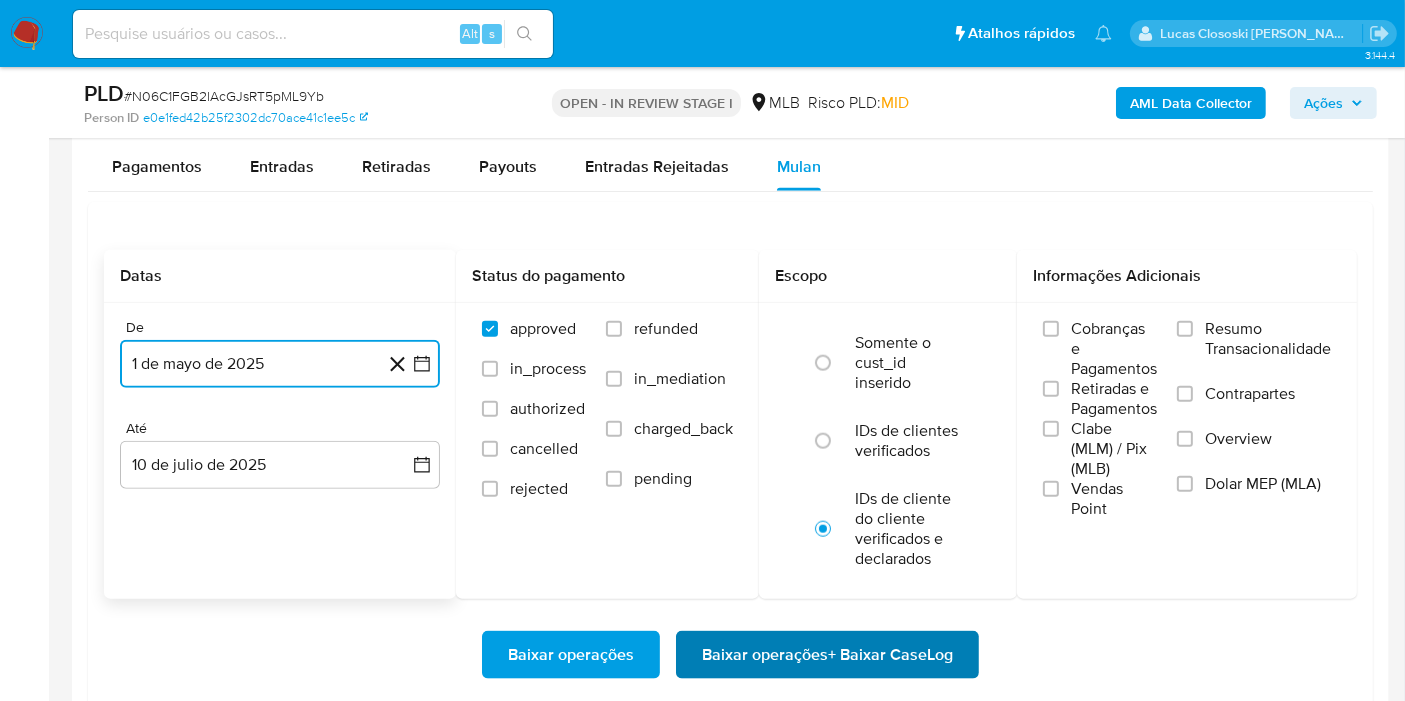 click on "Baixar operações  +   Baixar CaseLog" at bounding box center [827, 655] 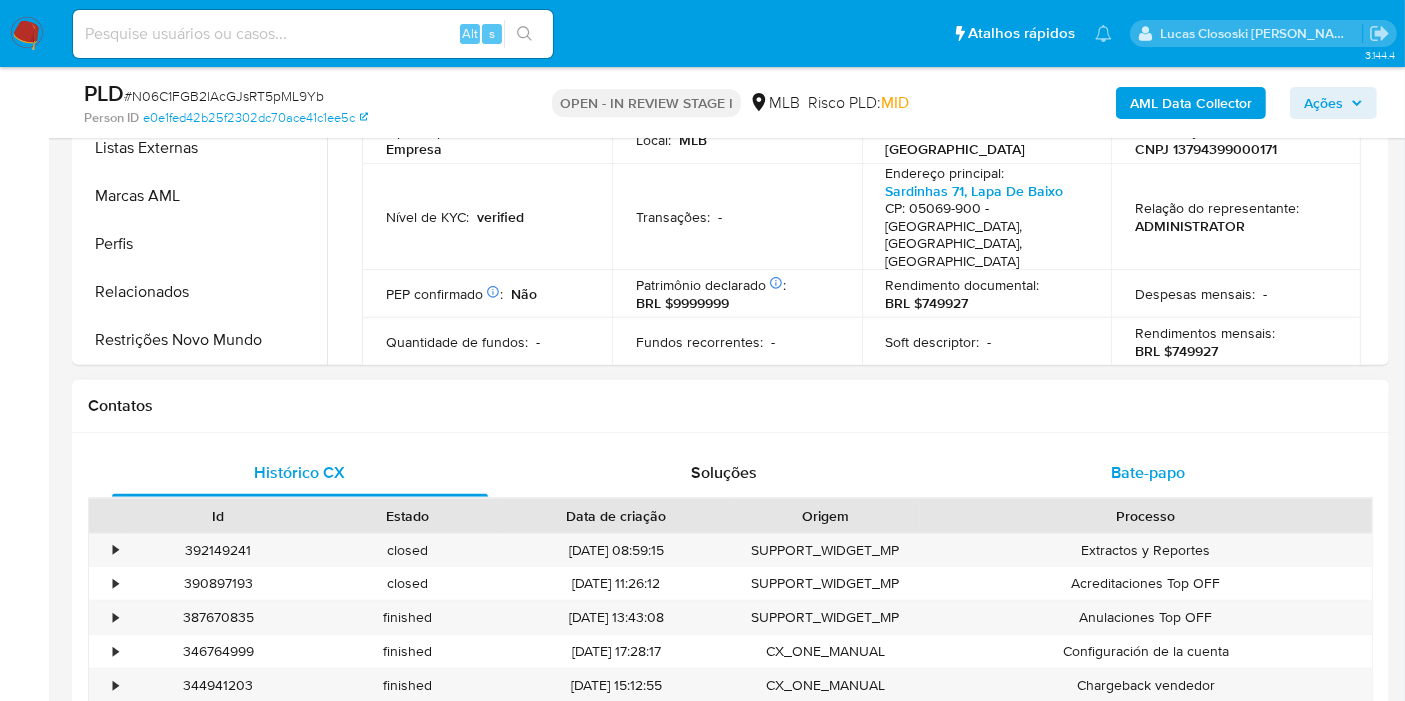 click on "Bate-papo" at bounding box center (1148, 473) 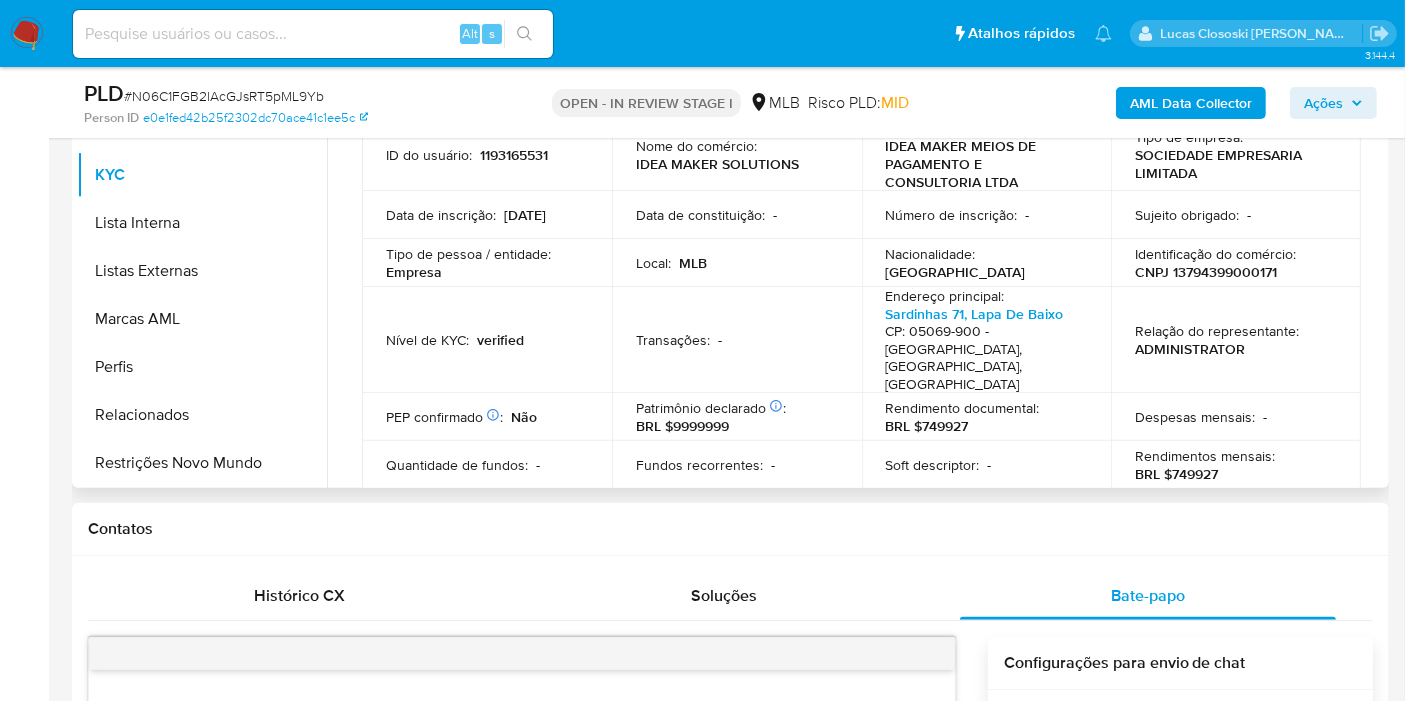 scroll, scrollTop: 444, scrollLeft: 0, axis: vertical 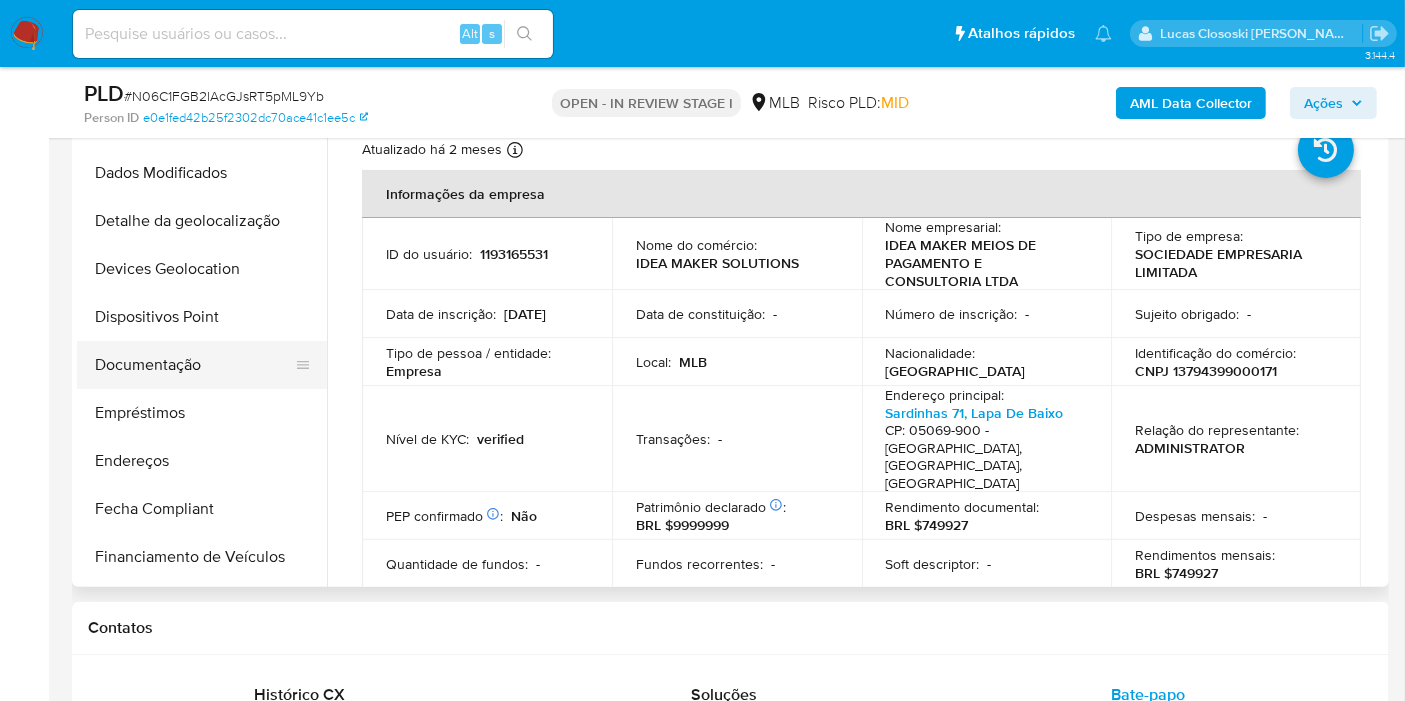 click on "Documentação" at bounding box center (194, 365) 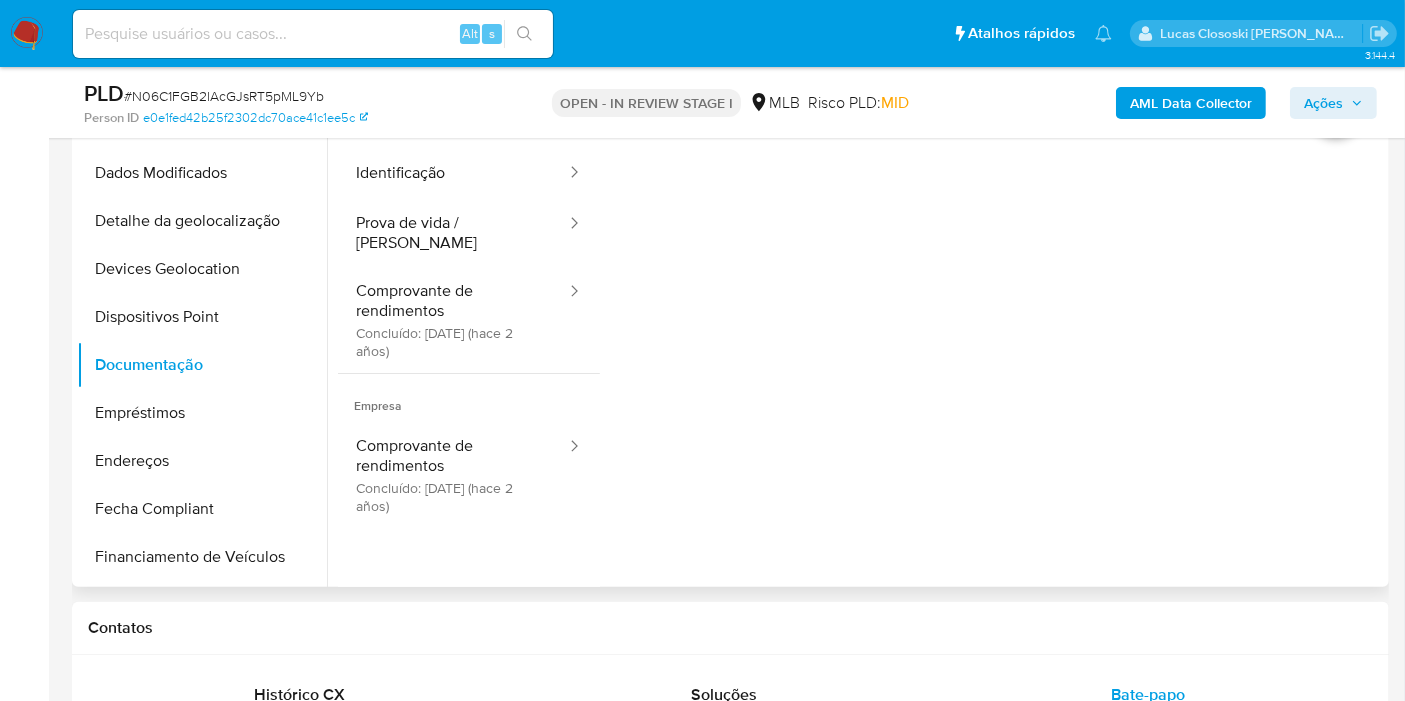 scroll, scrollTop: 333, scrollLeft: 0, axis: vertical 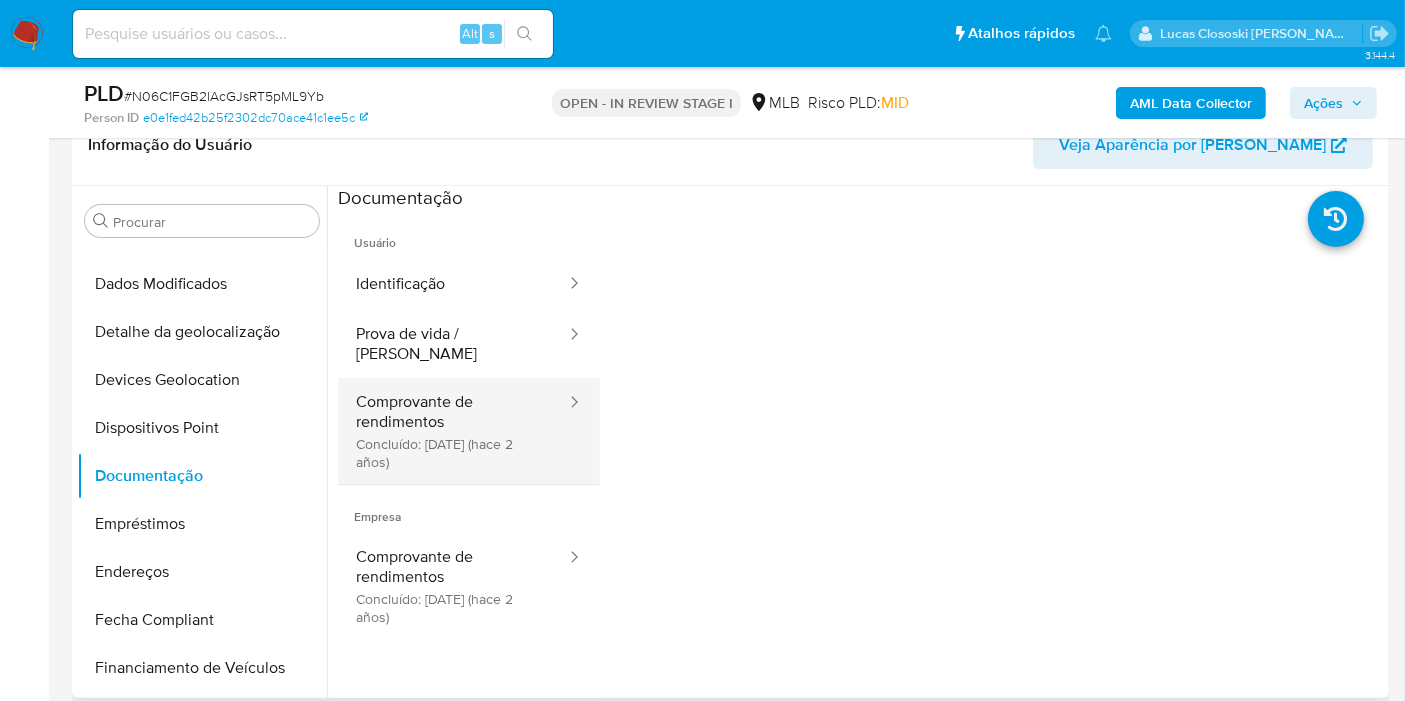click on "Comprovante de rendimentos Concluído: 28/11/2023 (hace 2 años)" at bounding box center (453, 431) 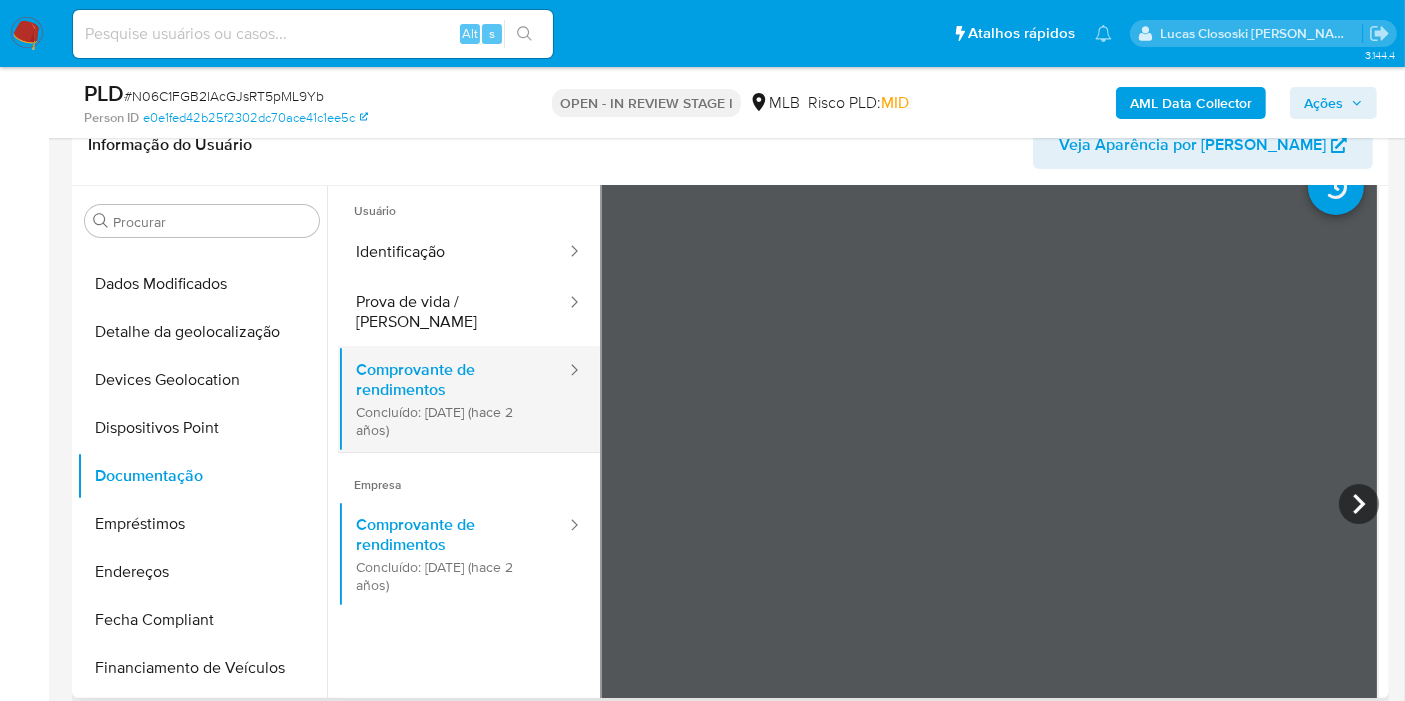 scroll, scrollTop: 0, scrollLeft: 0, axis: both 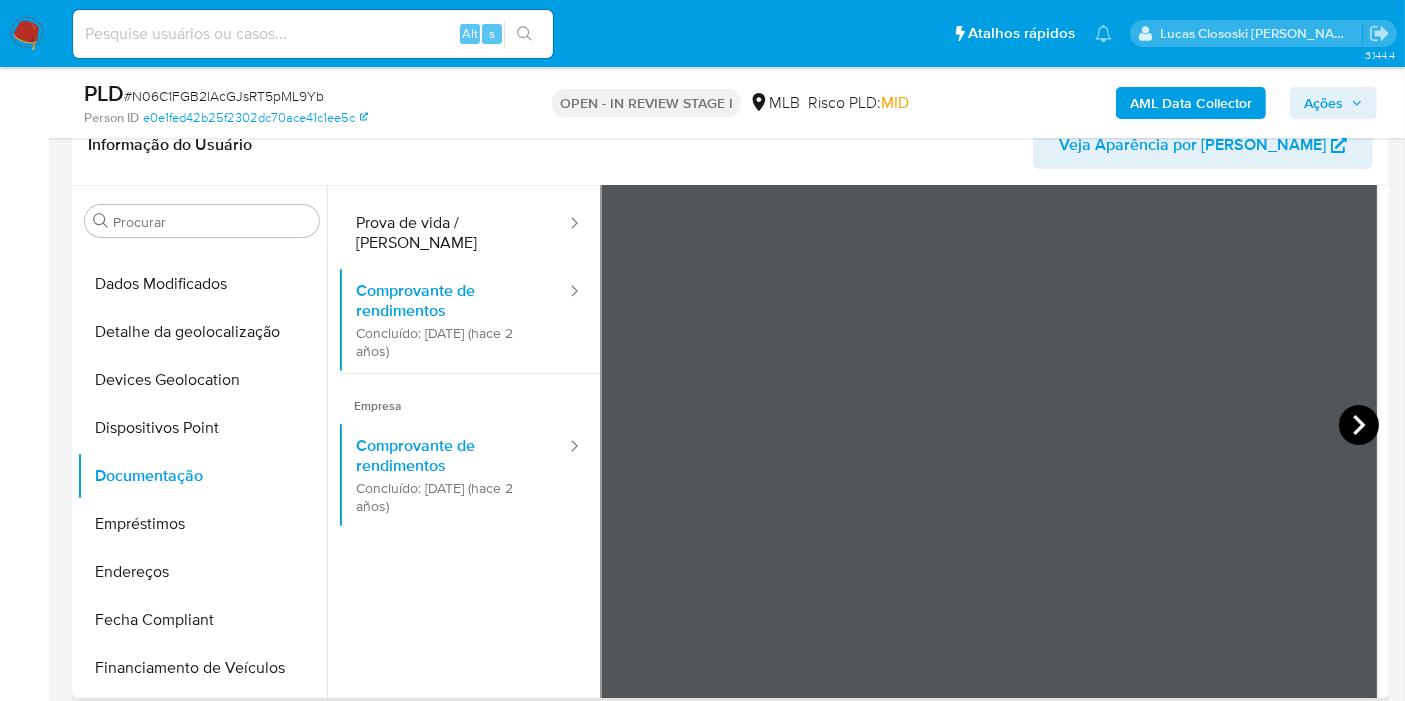 click 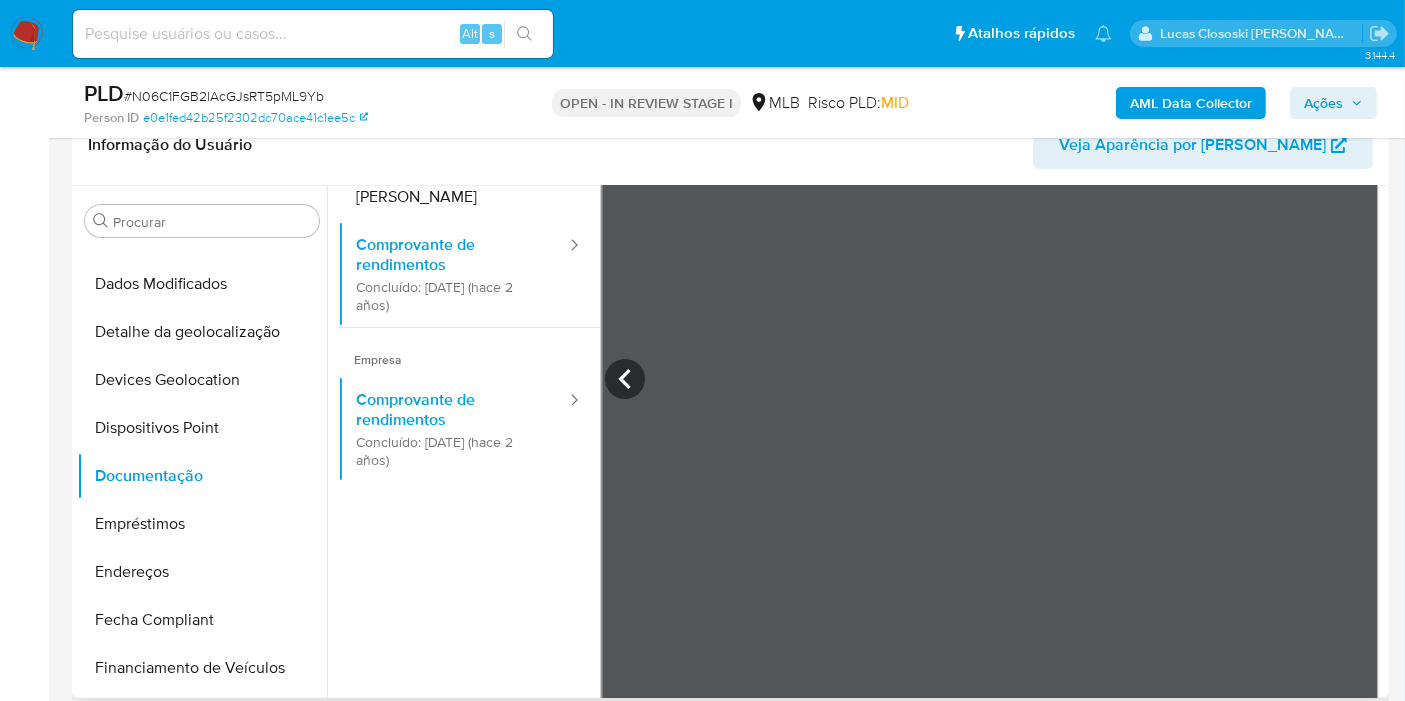 scroll, scrollTop: 174, scrollLeft: 0, axis: vertical 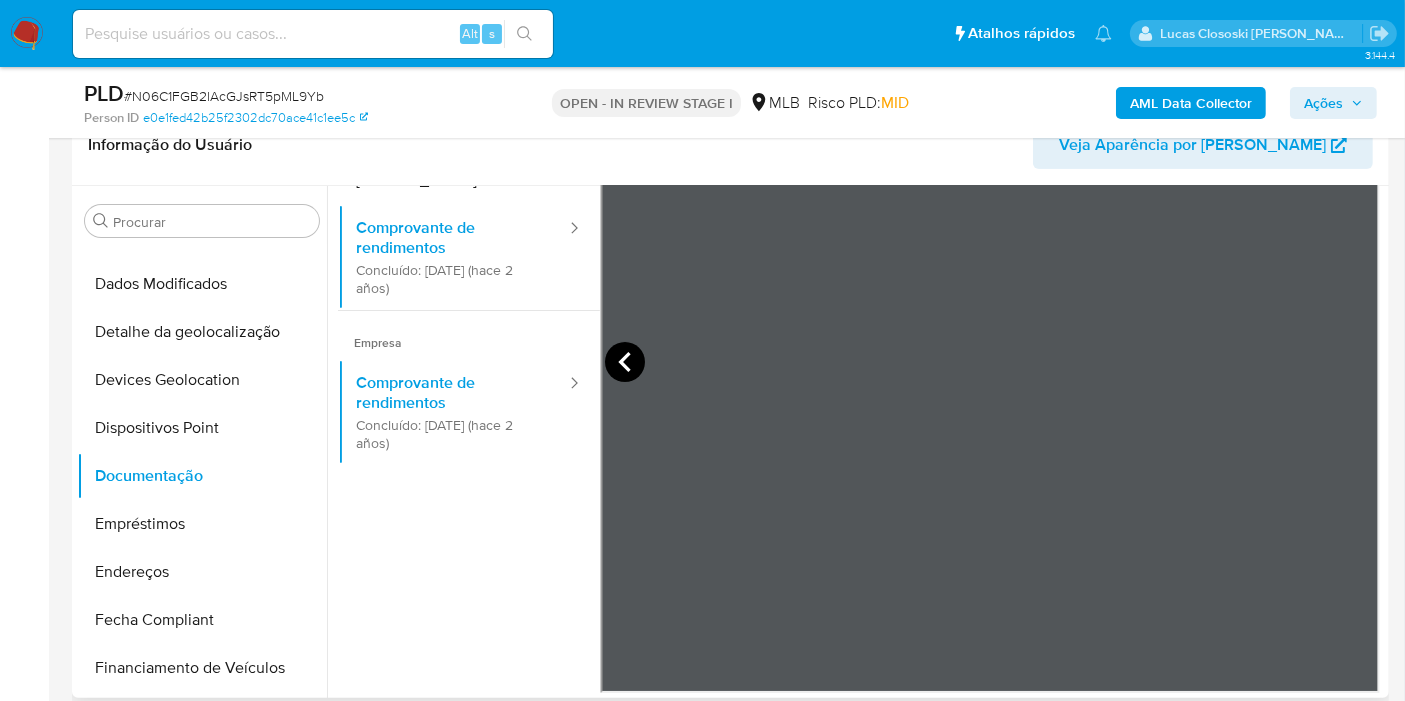 click 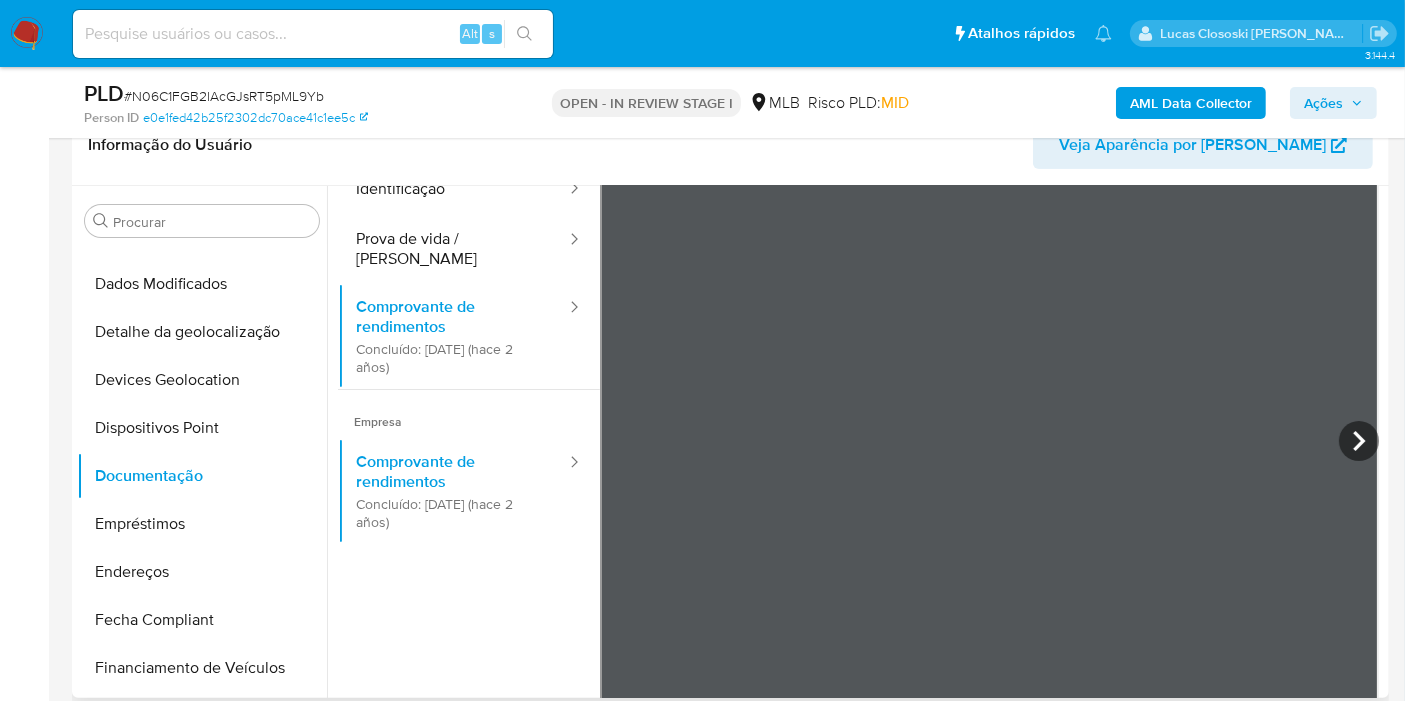 scroll, scrollTop: 62, scrollLeft: 0, axis: vertical 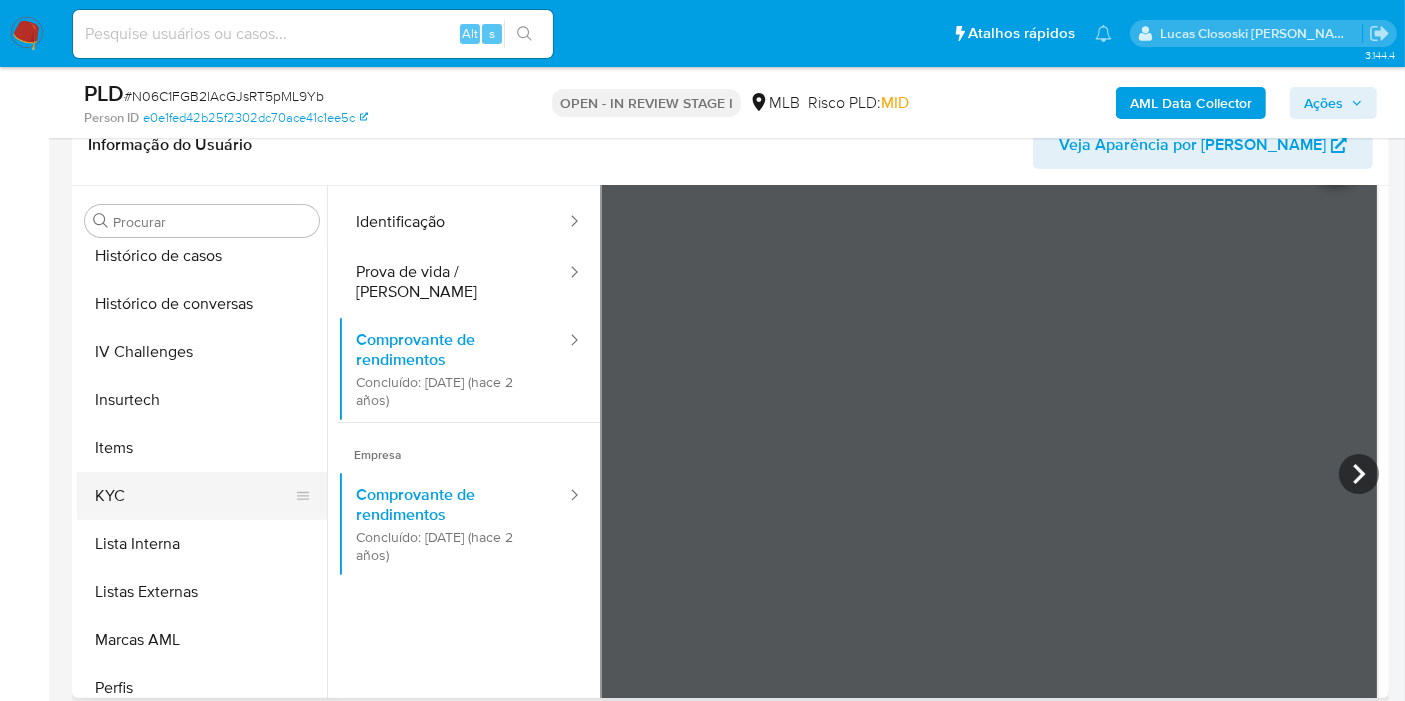 click on "KYC" at bounding box center [194, 496] 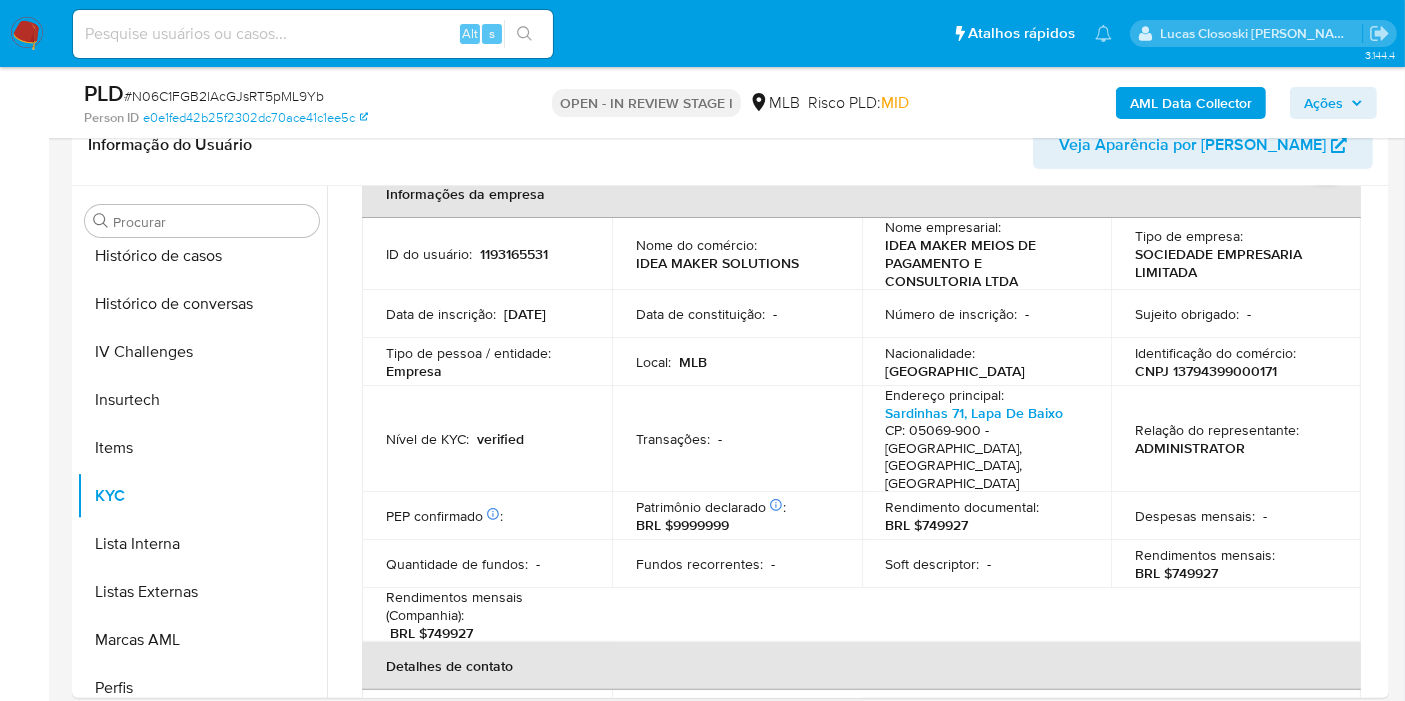 scroll, scrollTop: 111, scrollLeft: 0, axis: vertical 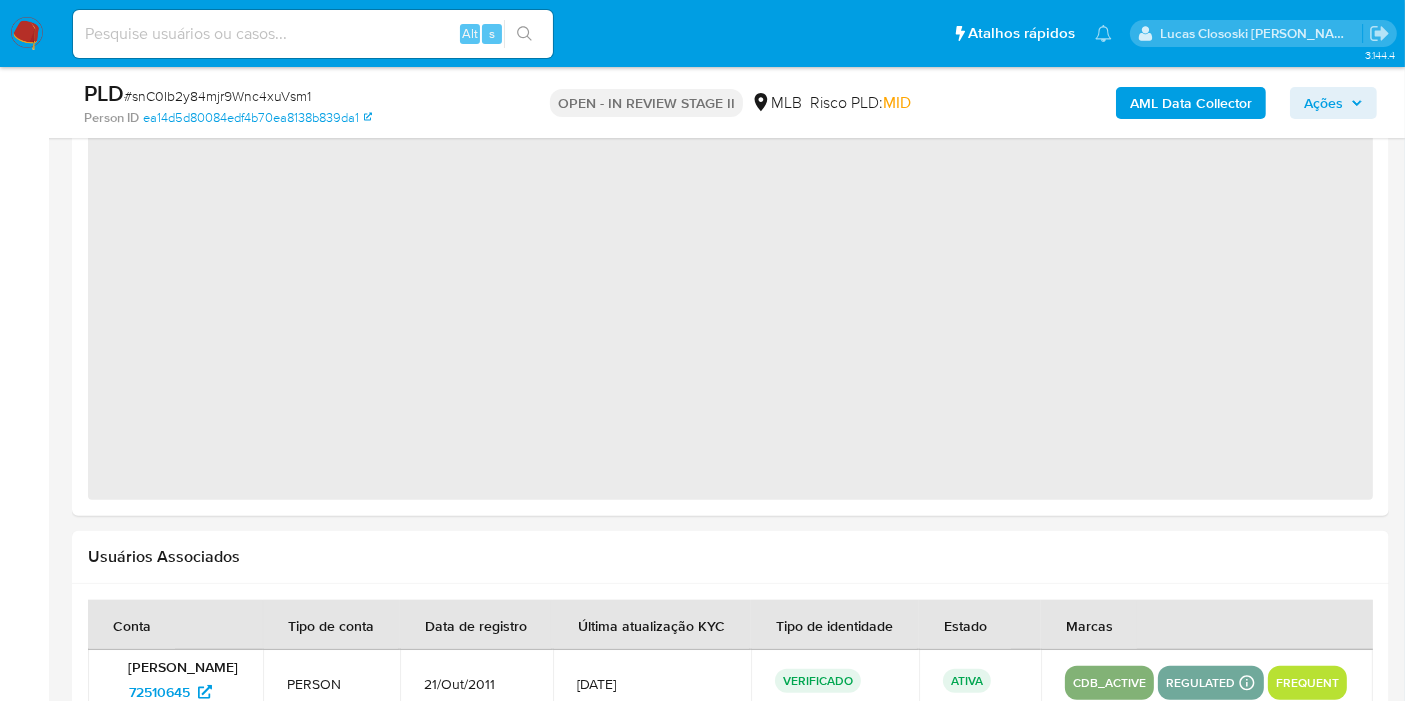 select on "10" 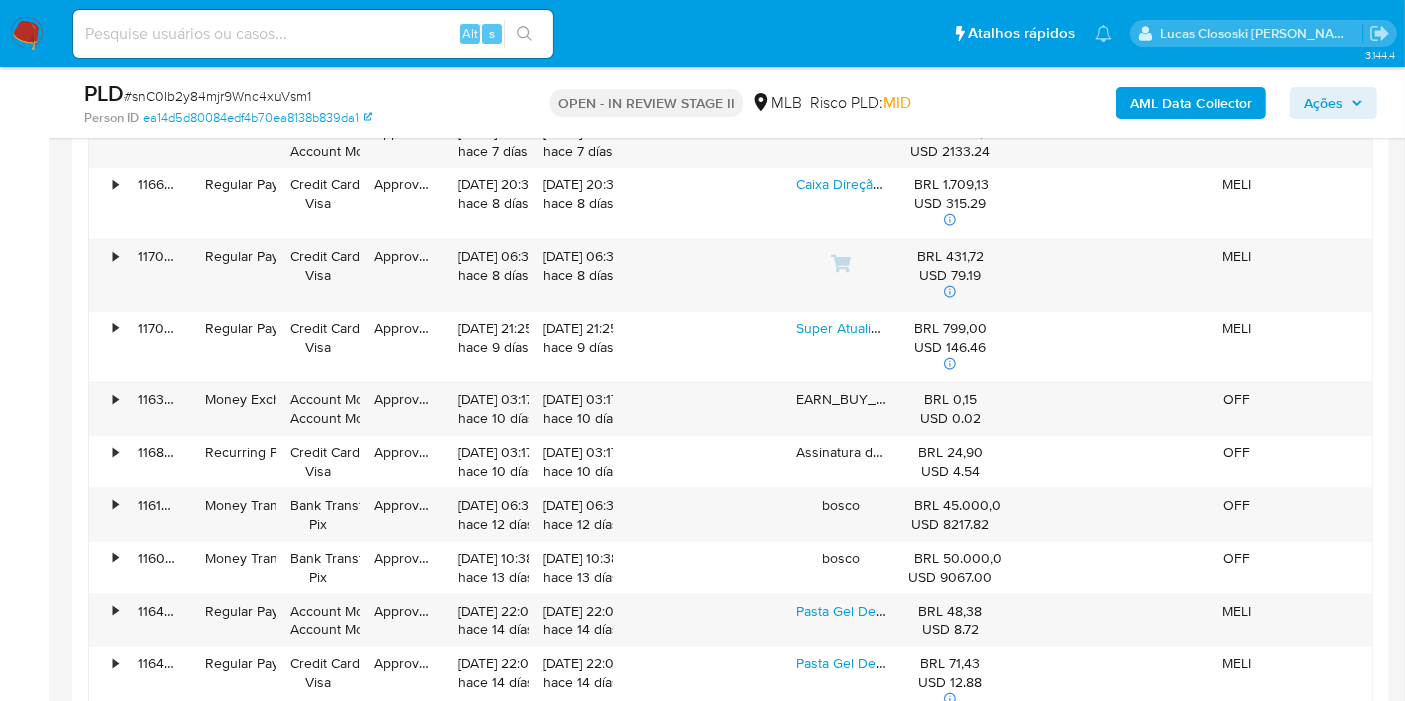 scroll, scrollTop: 2111, scrollLeft: 0, axis: vertical 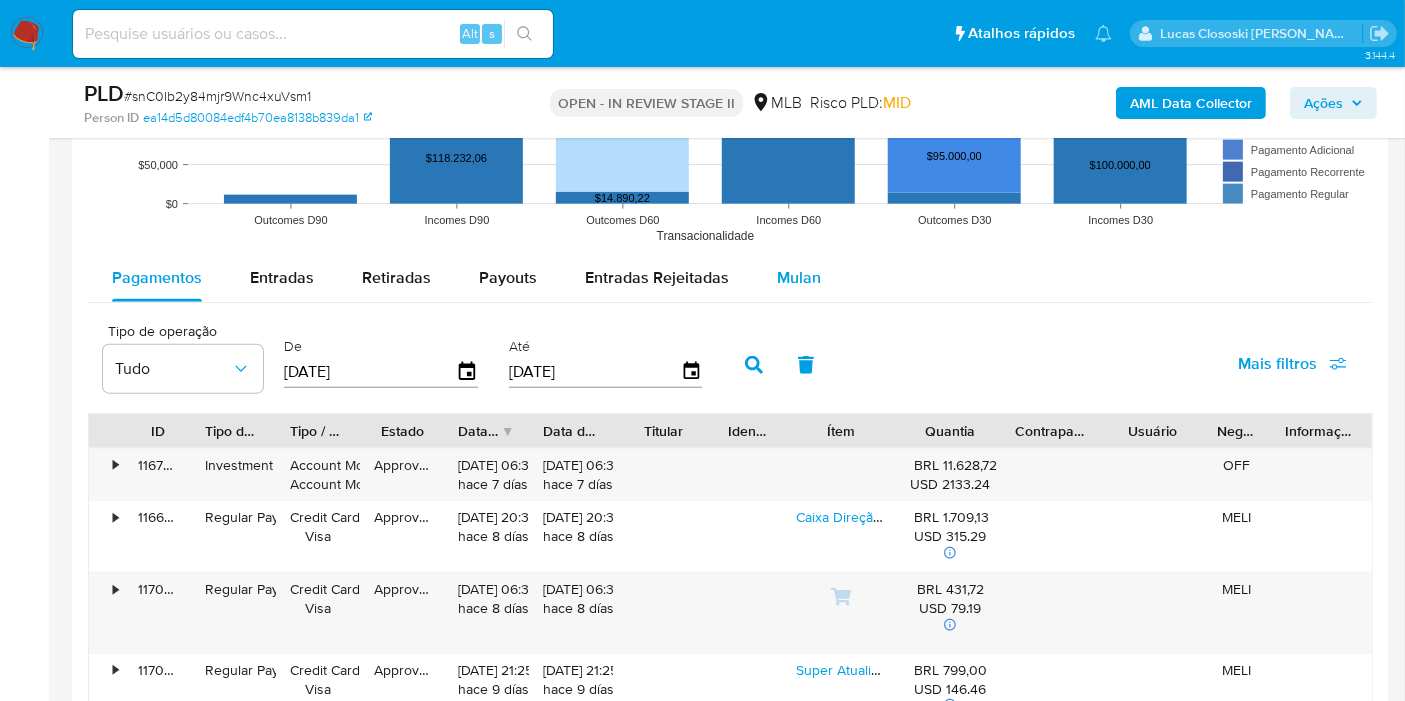 click on "Mulan" at bounding box center [799, 277] 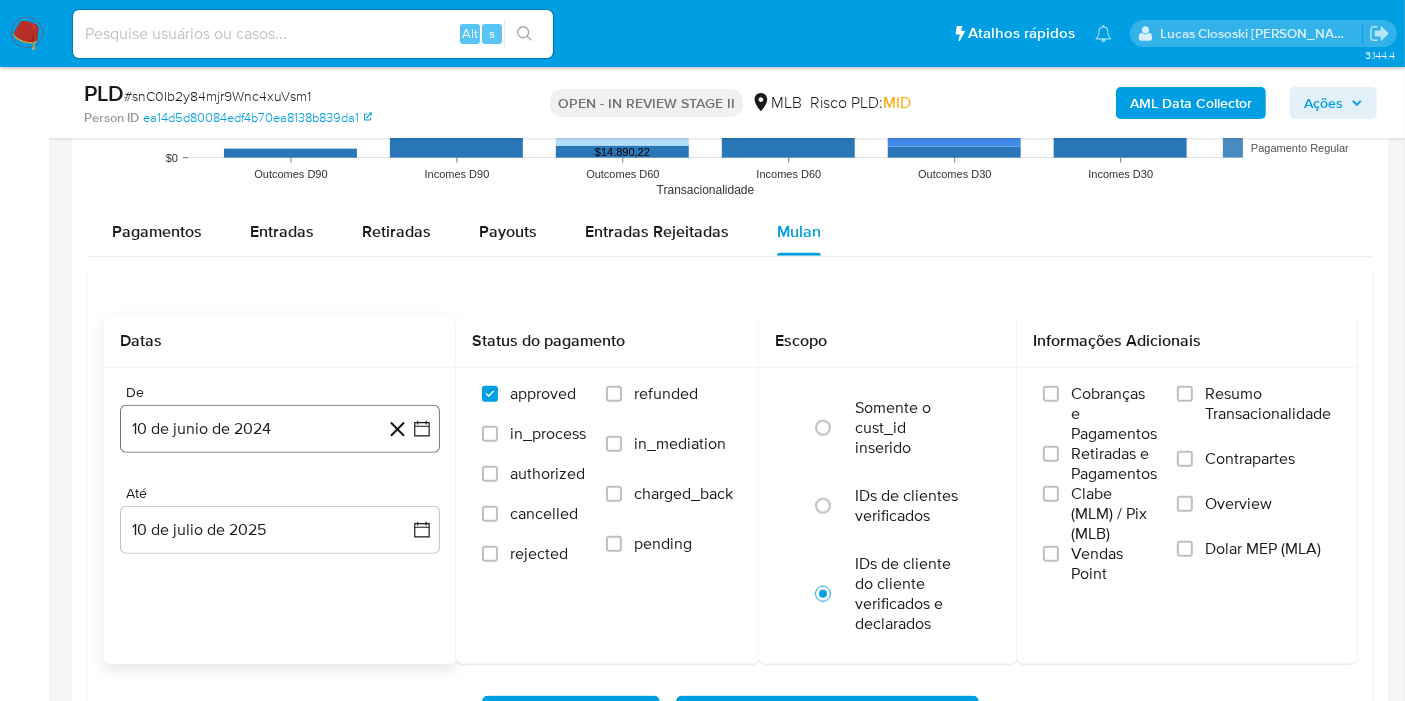 scroll, scrollTop: 2222, scrollLeft: 0, axis: vertical 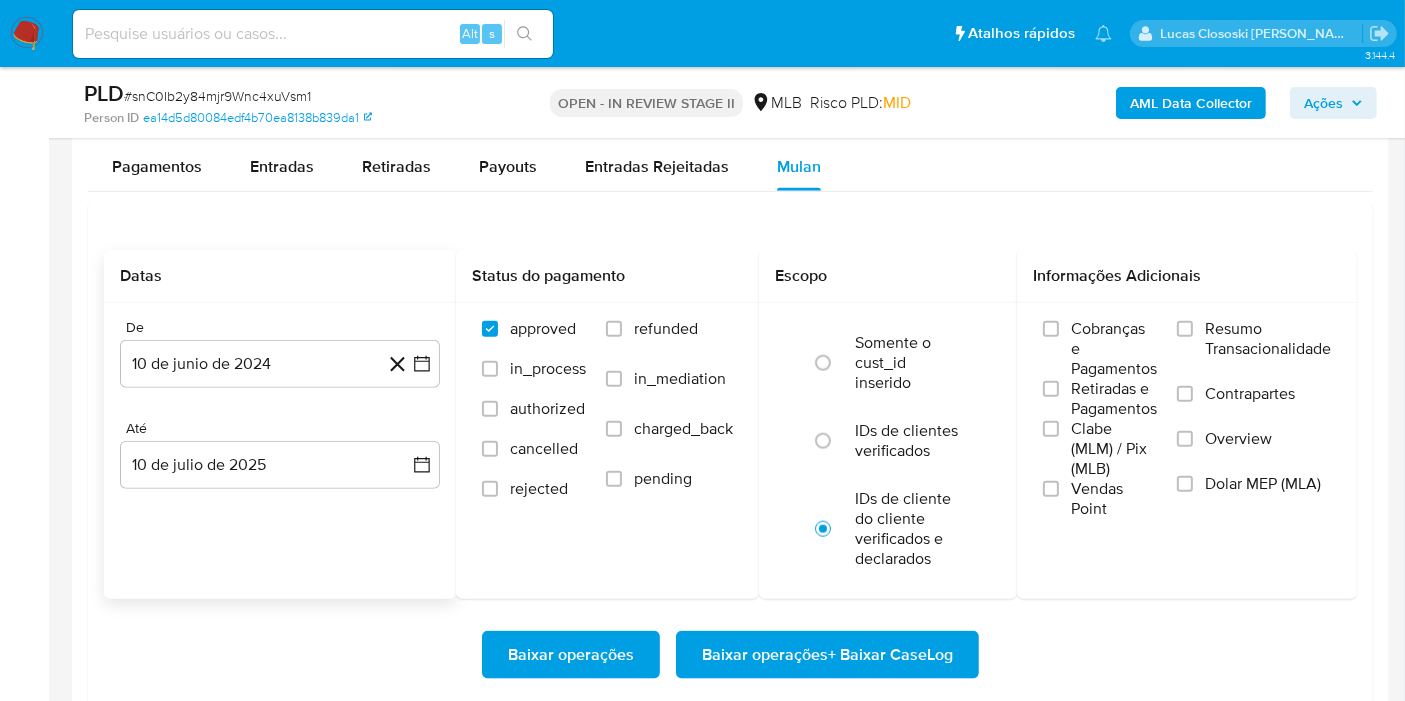 click on "De 10 de junio de 2024 [DATE] Até 10 de [PERSON_NAME] de 2025 [DATE]" at bounding box center (280, 420) 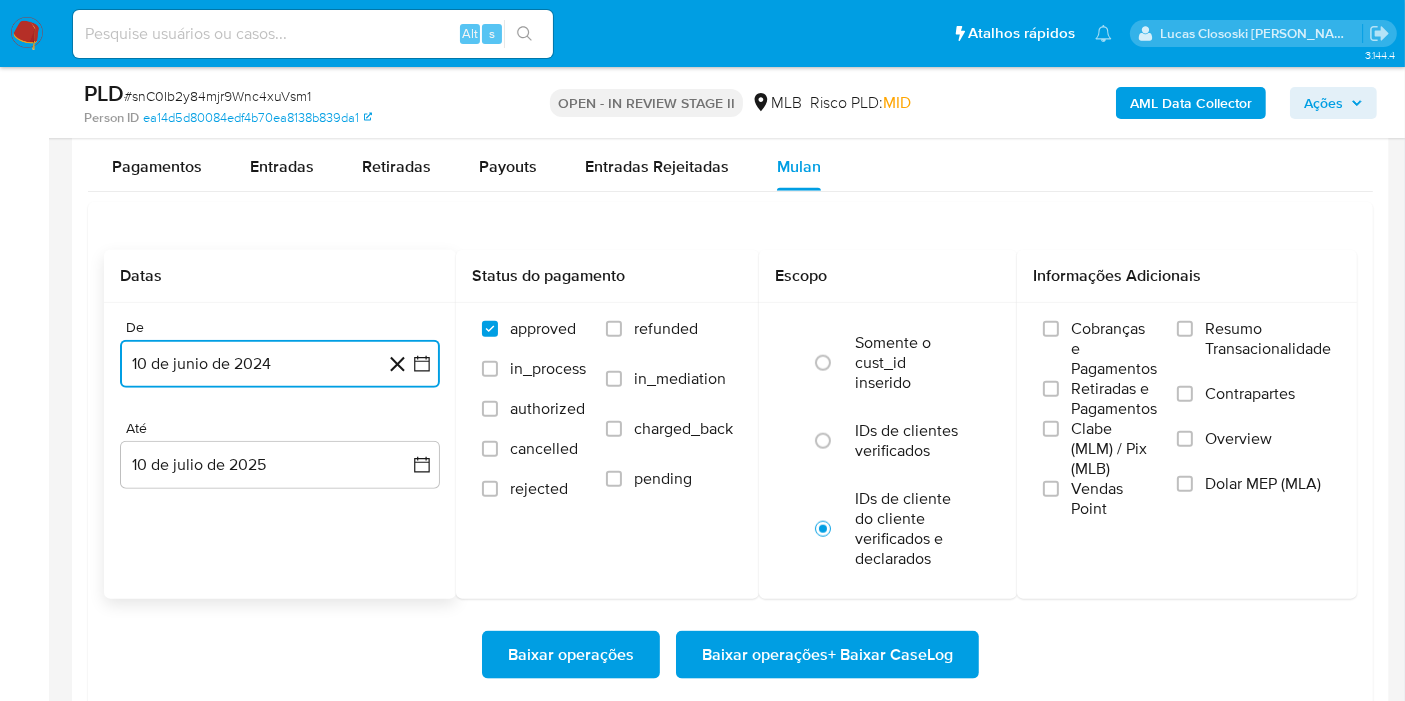 click 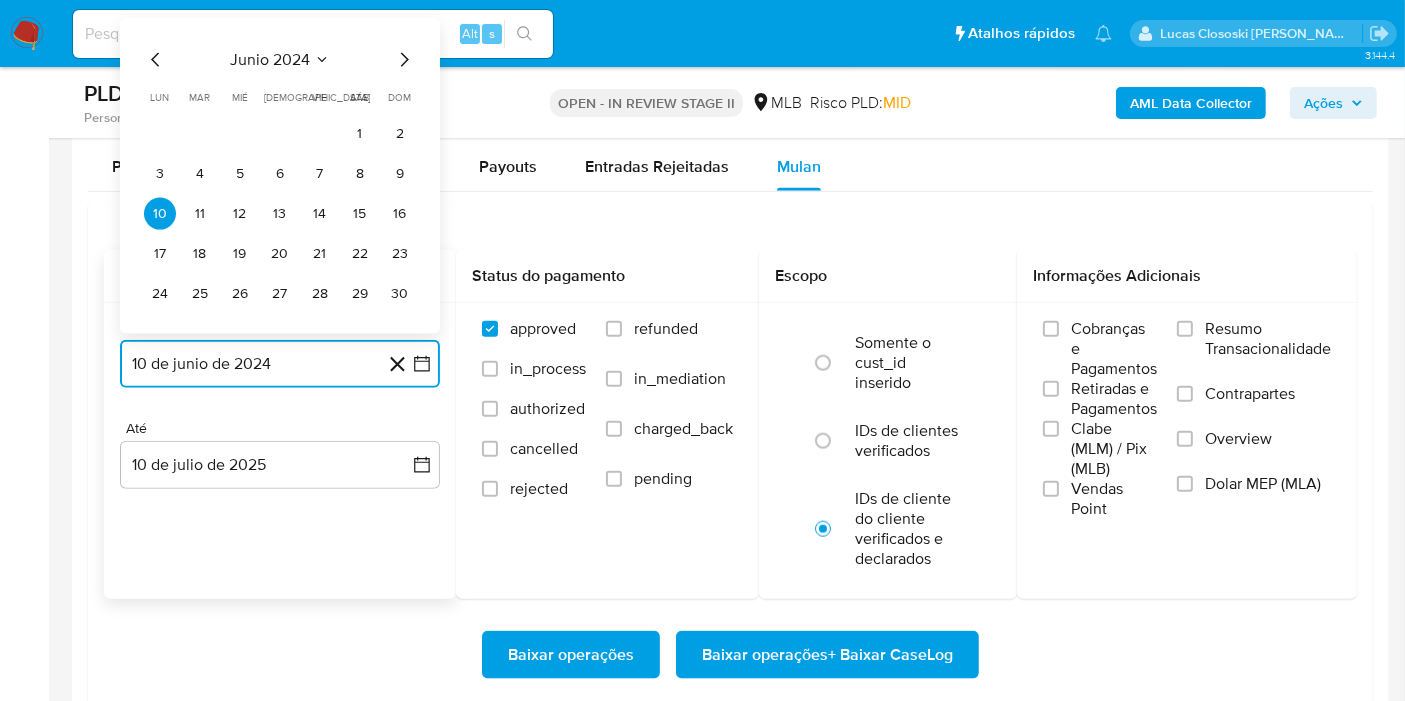 click on "junio 2024" at bounding box center (270, 60) 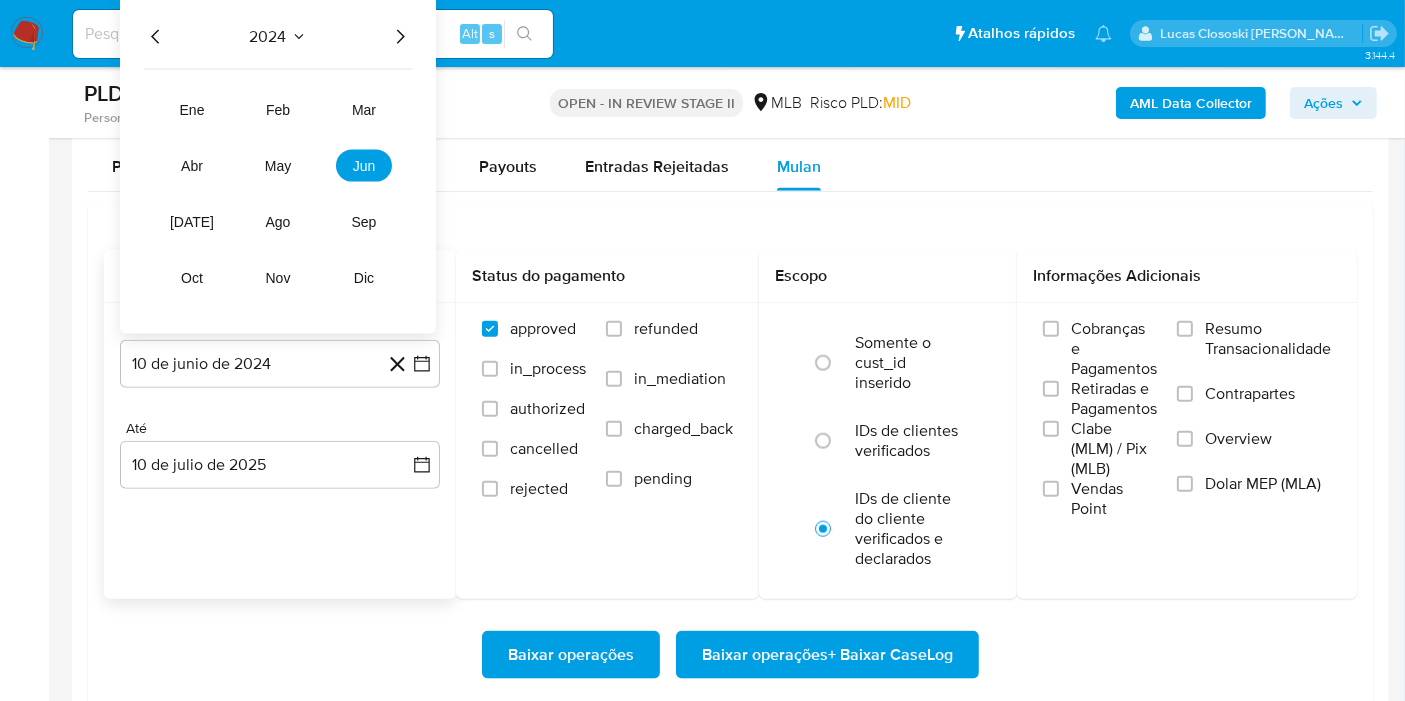 click 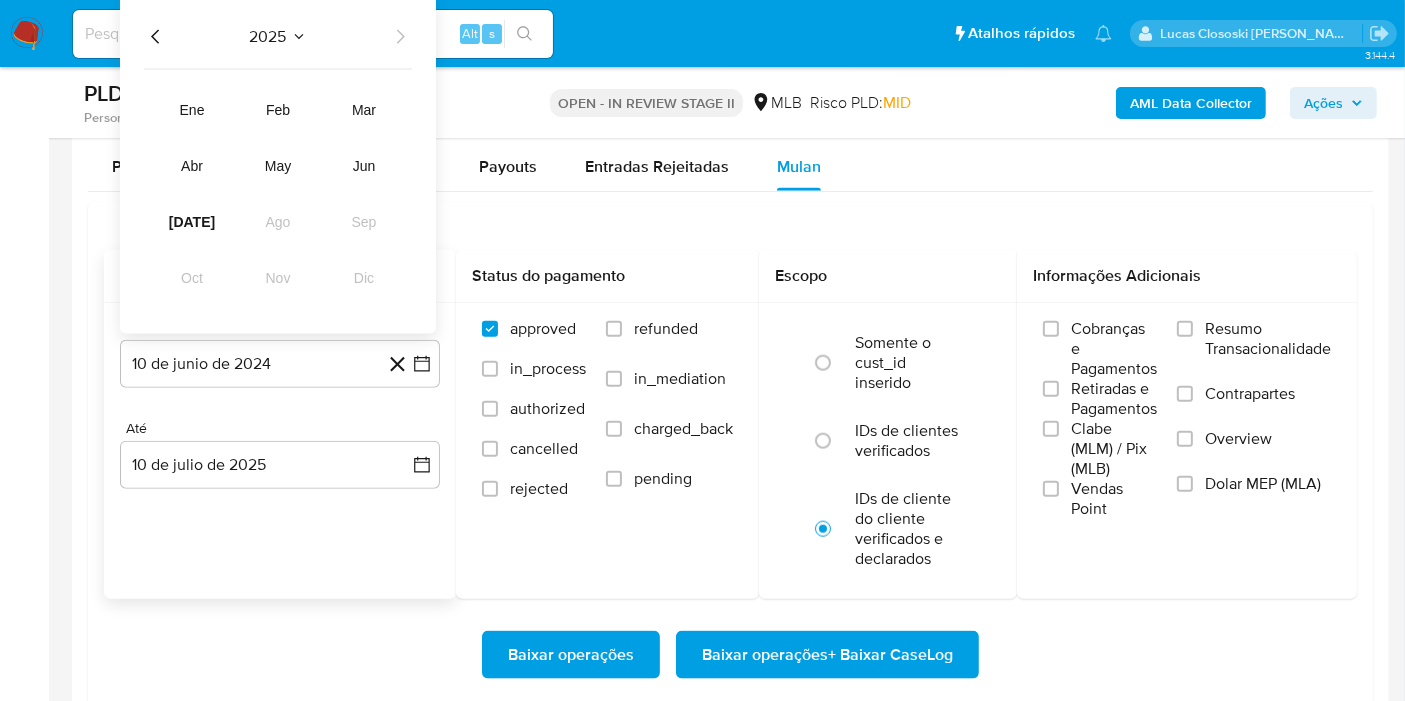 click on "ene feb mar abr may jun [DATE] ago sep oct nov dic" at bounding box center (278, 194) 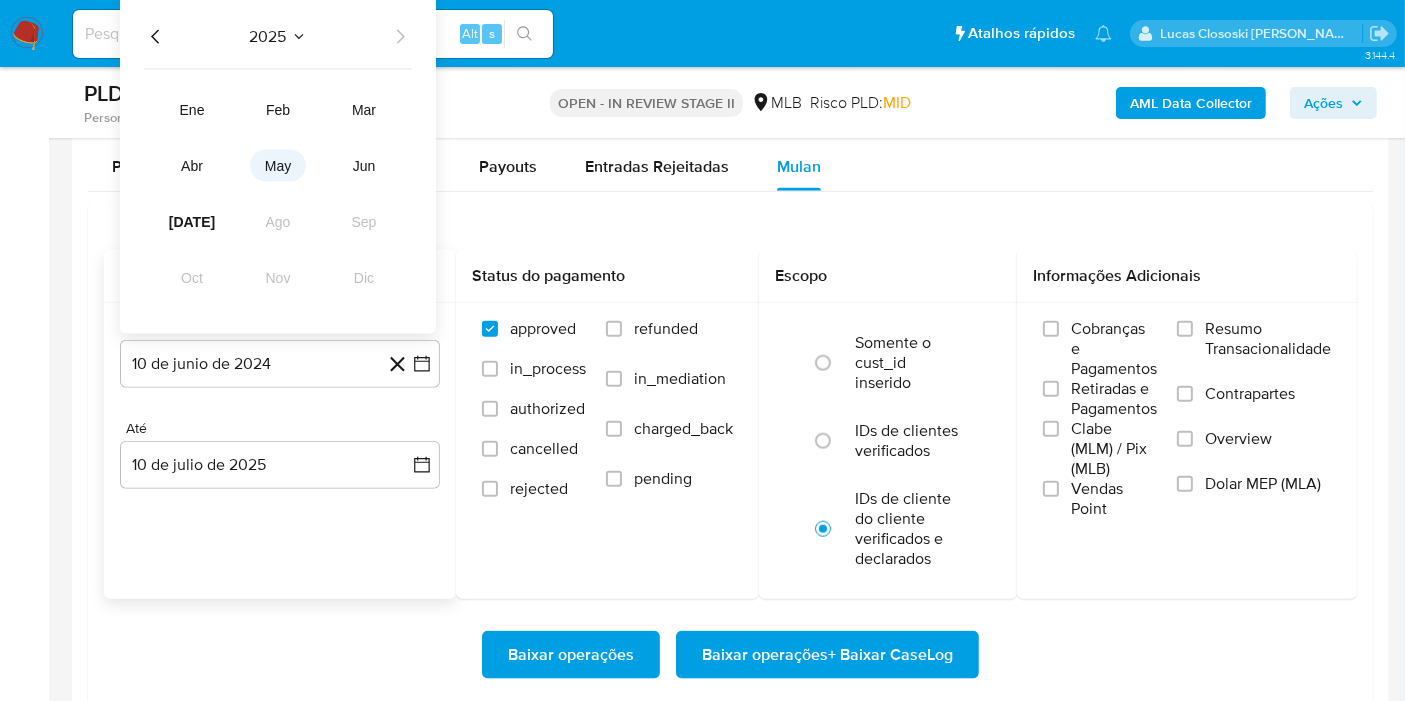 click on "may" at bounding box center (278, 166) 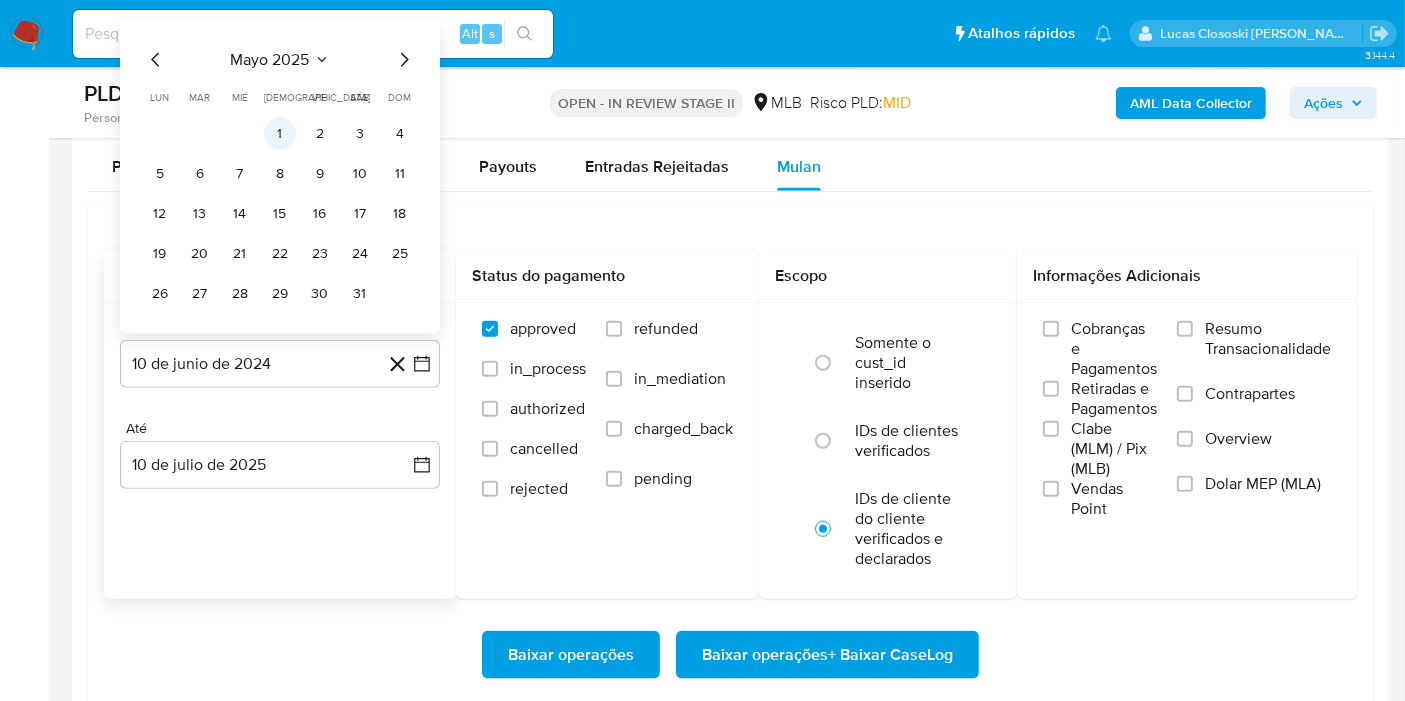 click on "1" at bounding box center [280, 134] 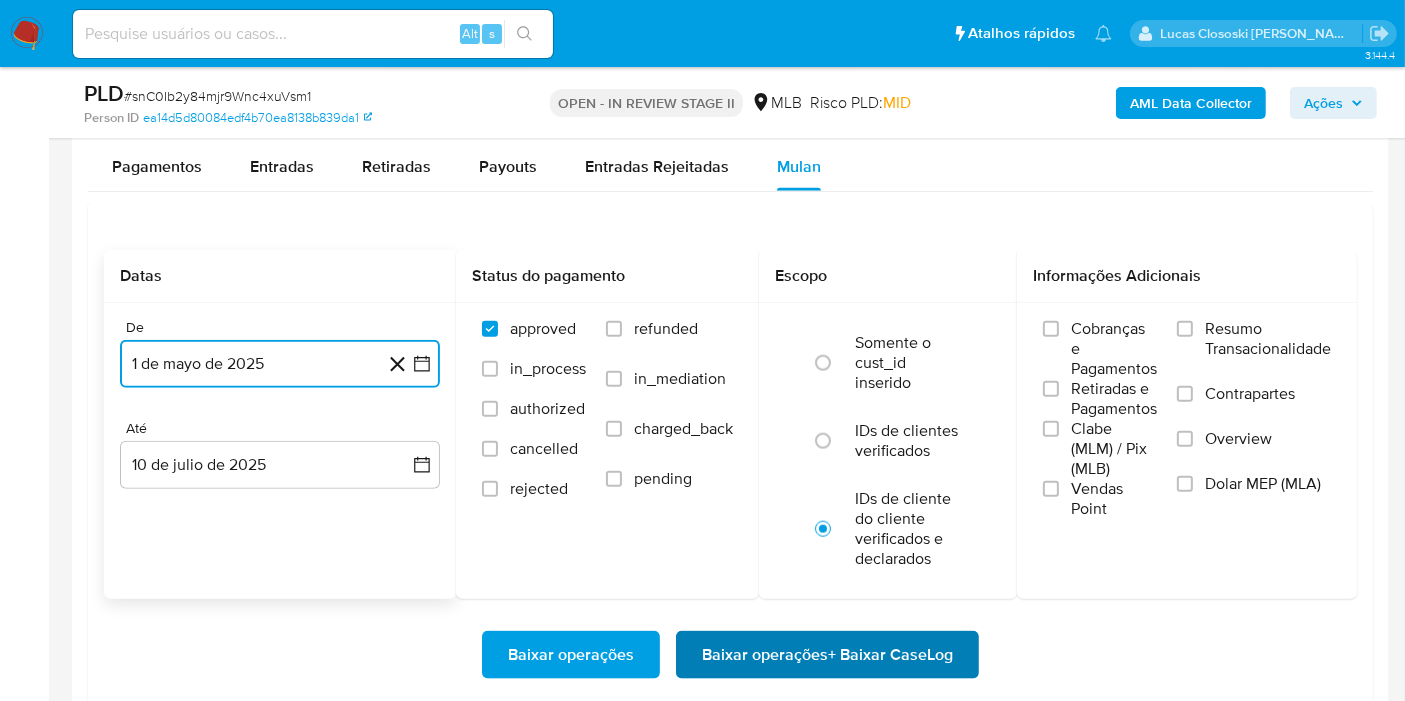 click on "Baixar operações  +   Baixar CaseLog" at bounding box center (827, 655) 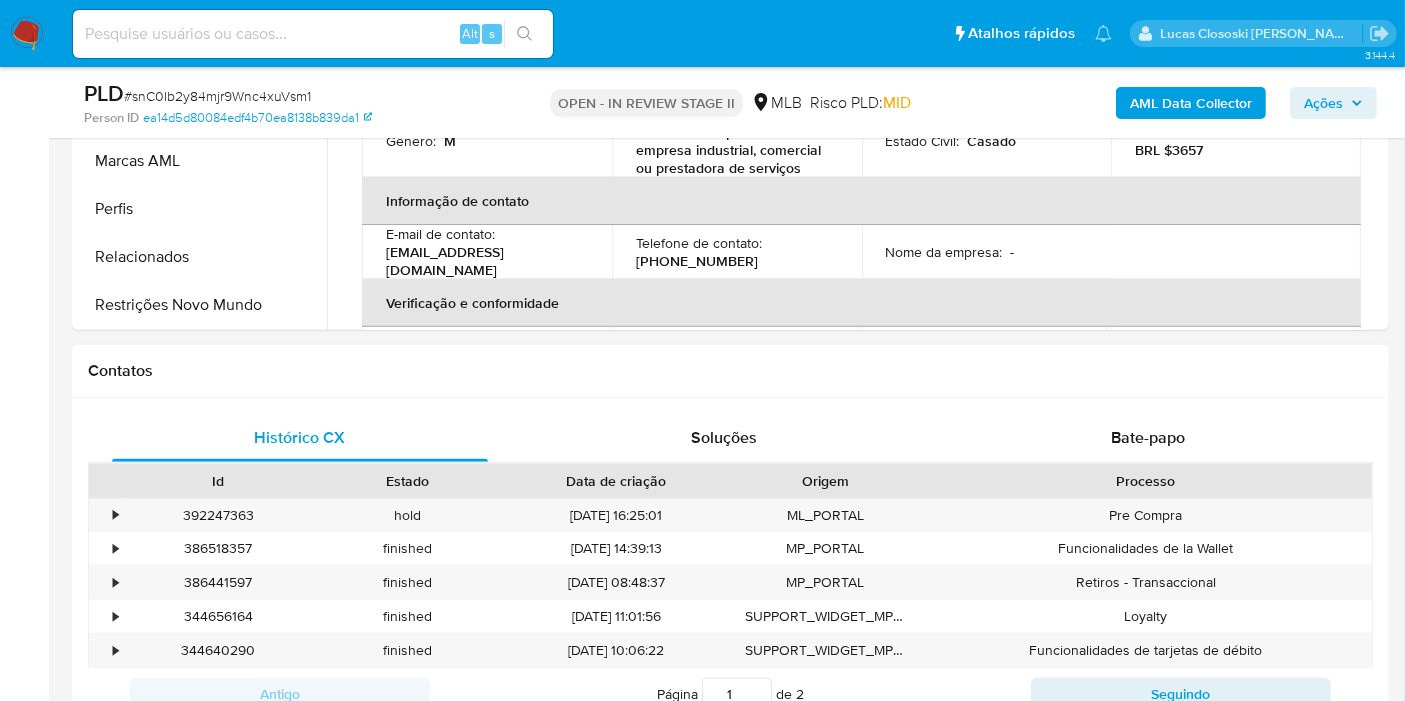 scroll, scrollTop: 666, scrollLeft: 0, axis: vertical 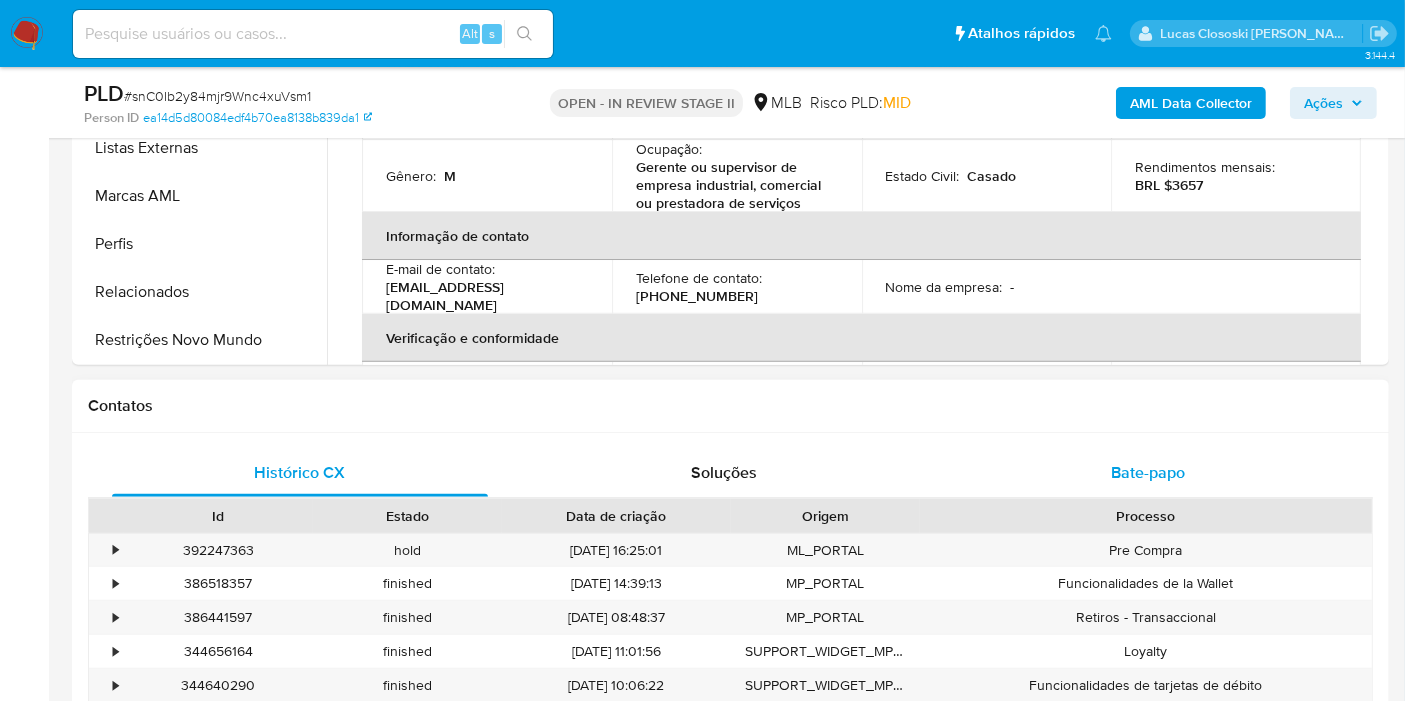 click on "Bate-papo" at bounding box center (1148, 473) 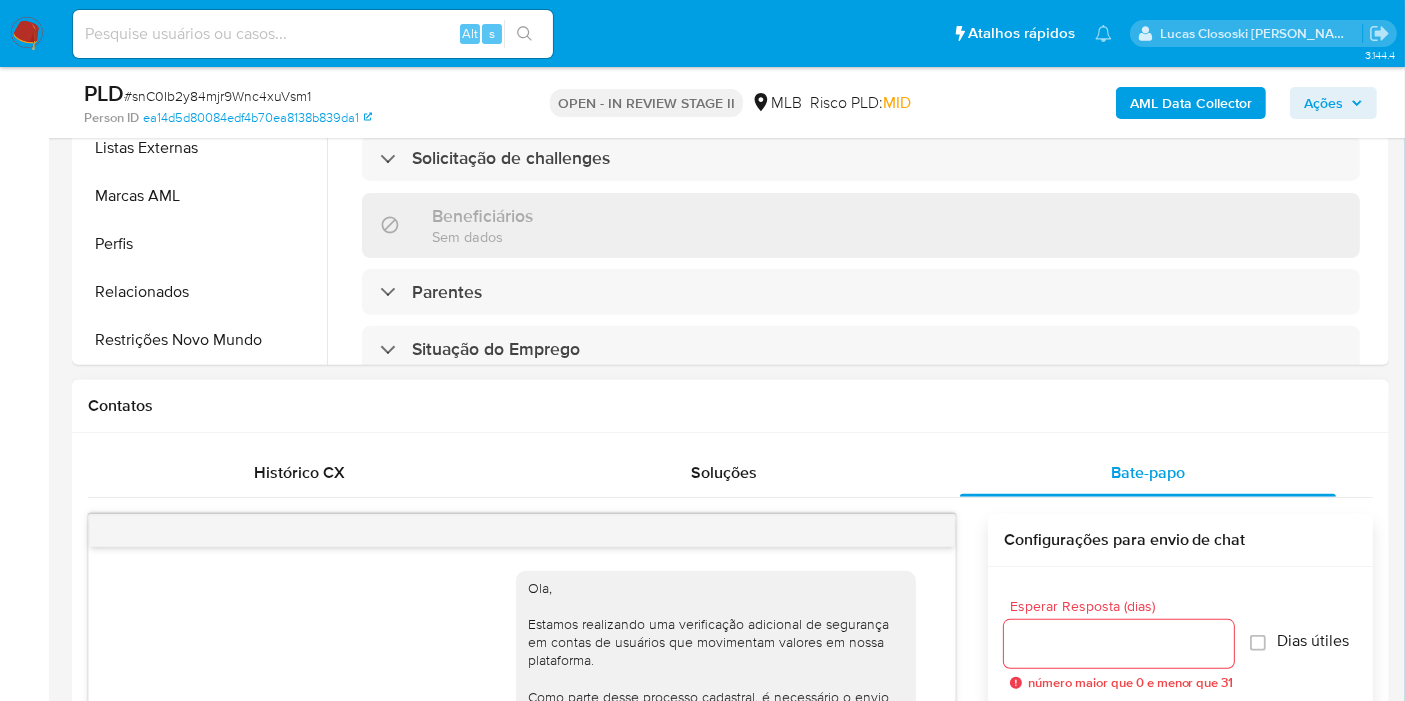 scroll, scrollTop: 444, scrollLeft: 0, axis: vertical 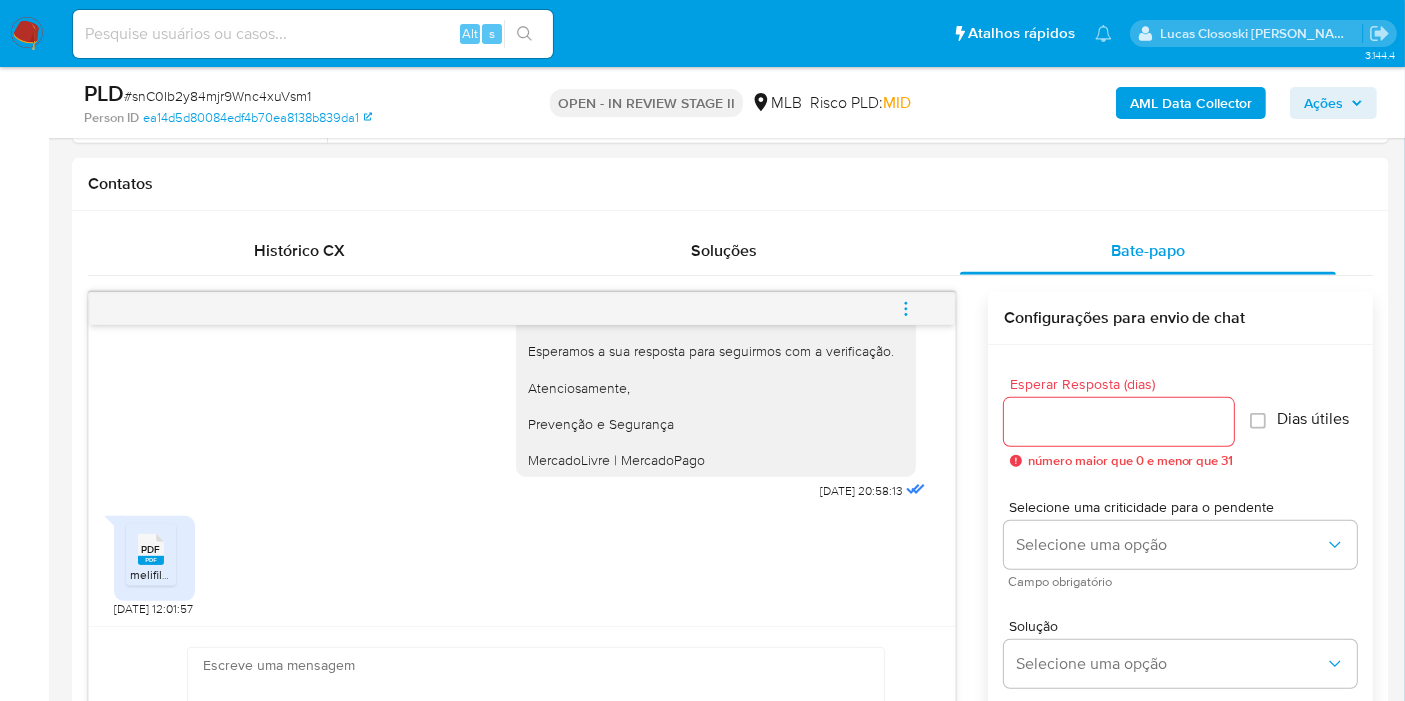 type 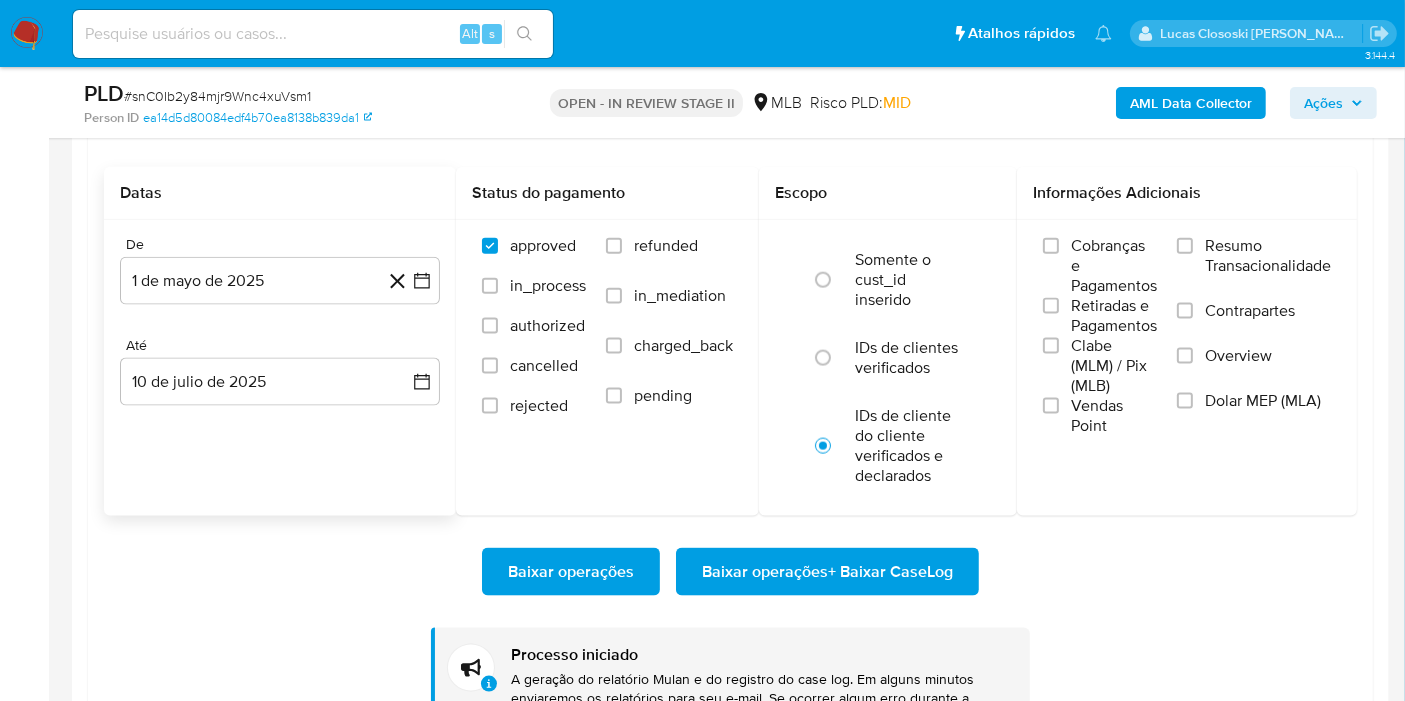 scroll, scrollTop: 2666, scrollLeft: 0, axis: vertical 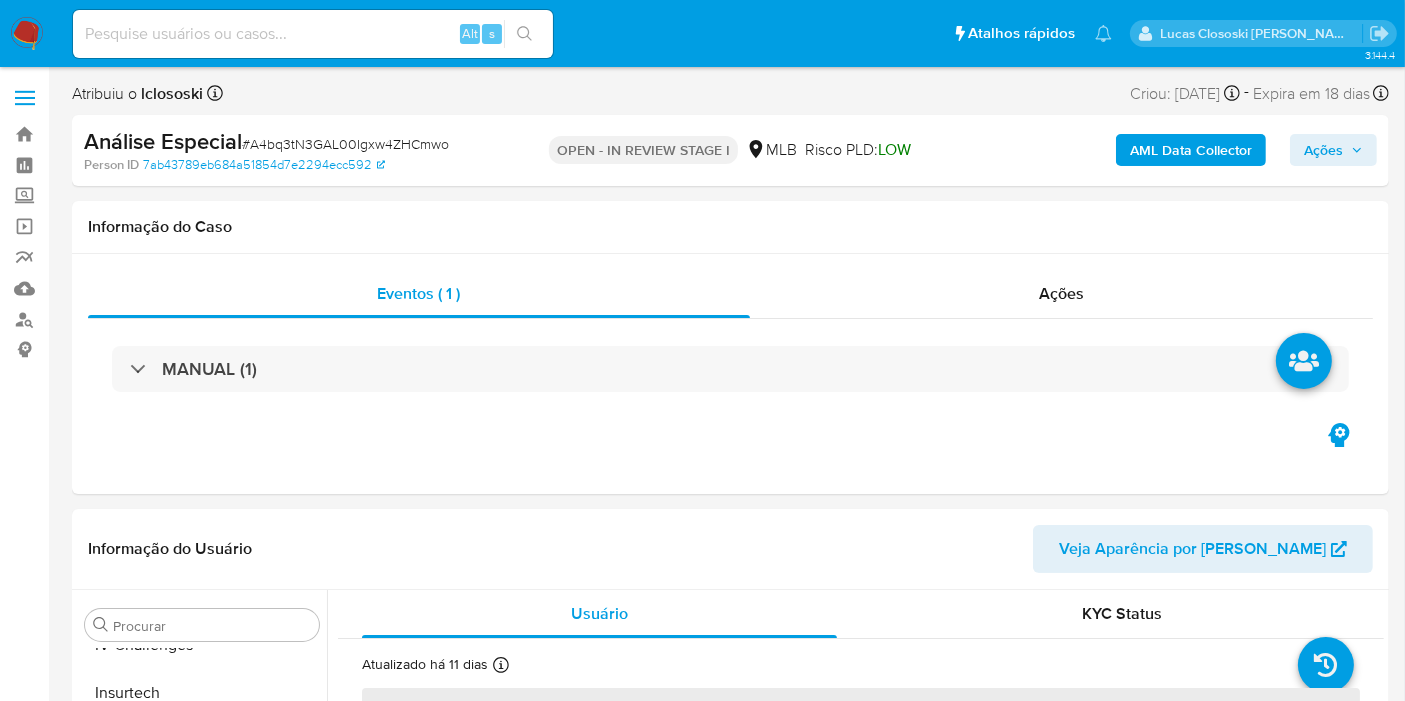 select on "10" 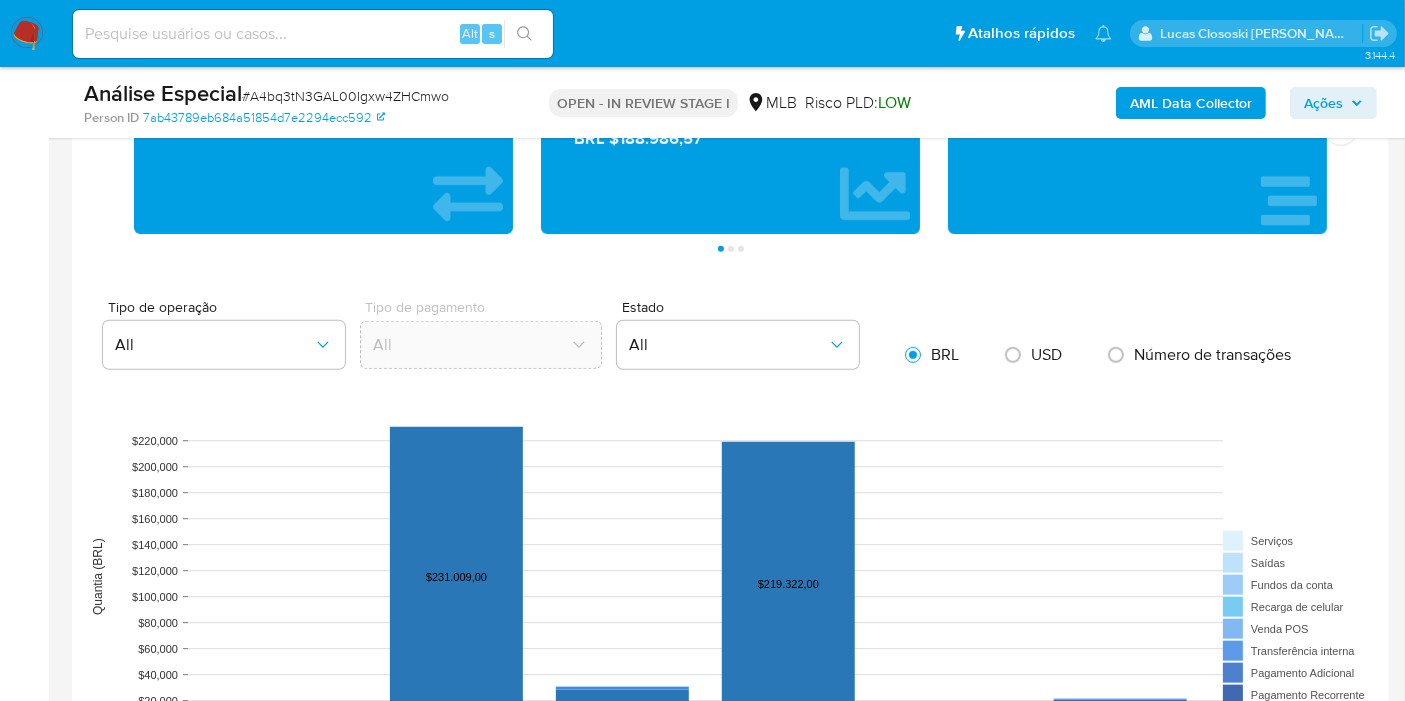 scroll, scrollTop: 2000, scrollLeft: 0, axis: vertical 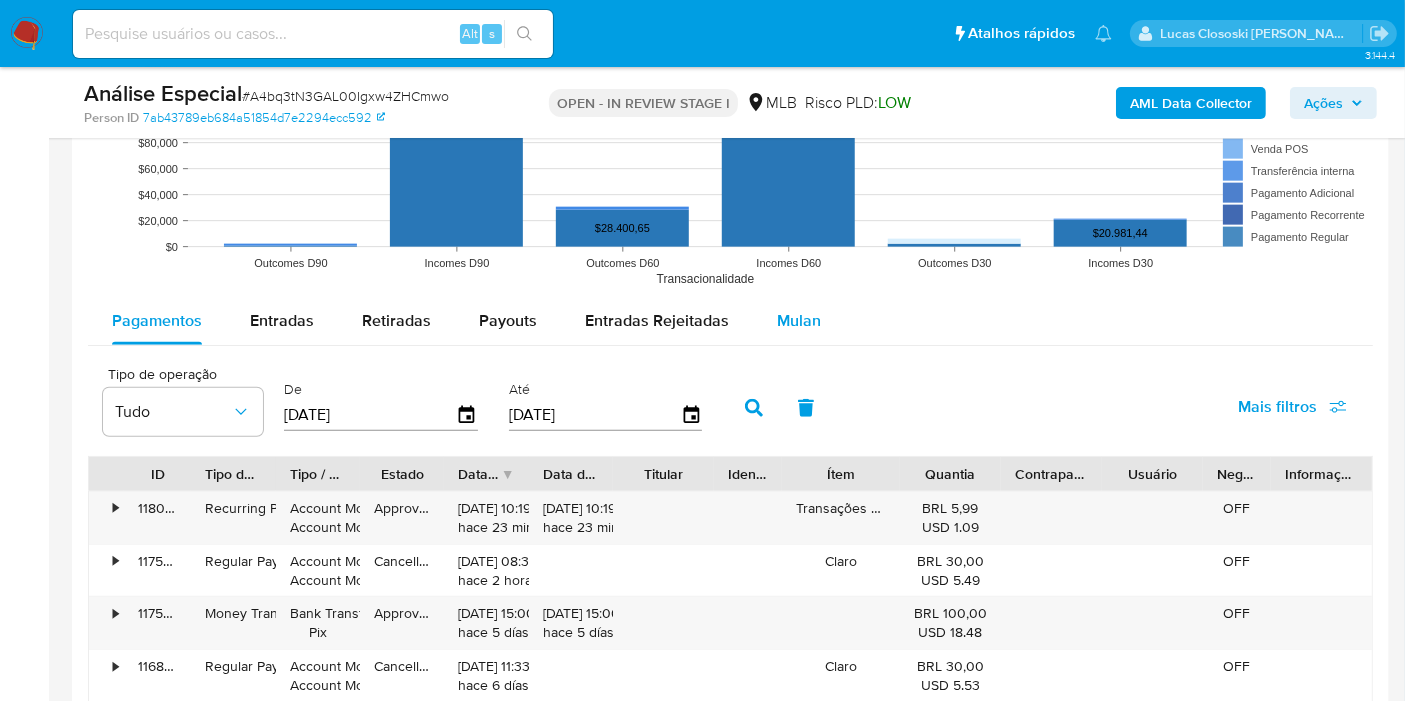 click on "Mulan" at bounding box center (799, 321) 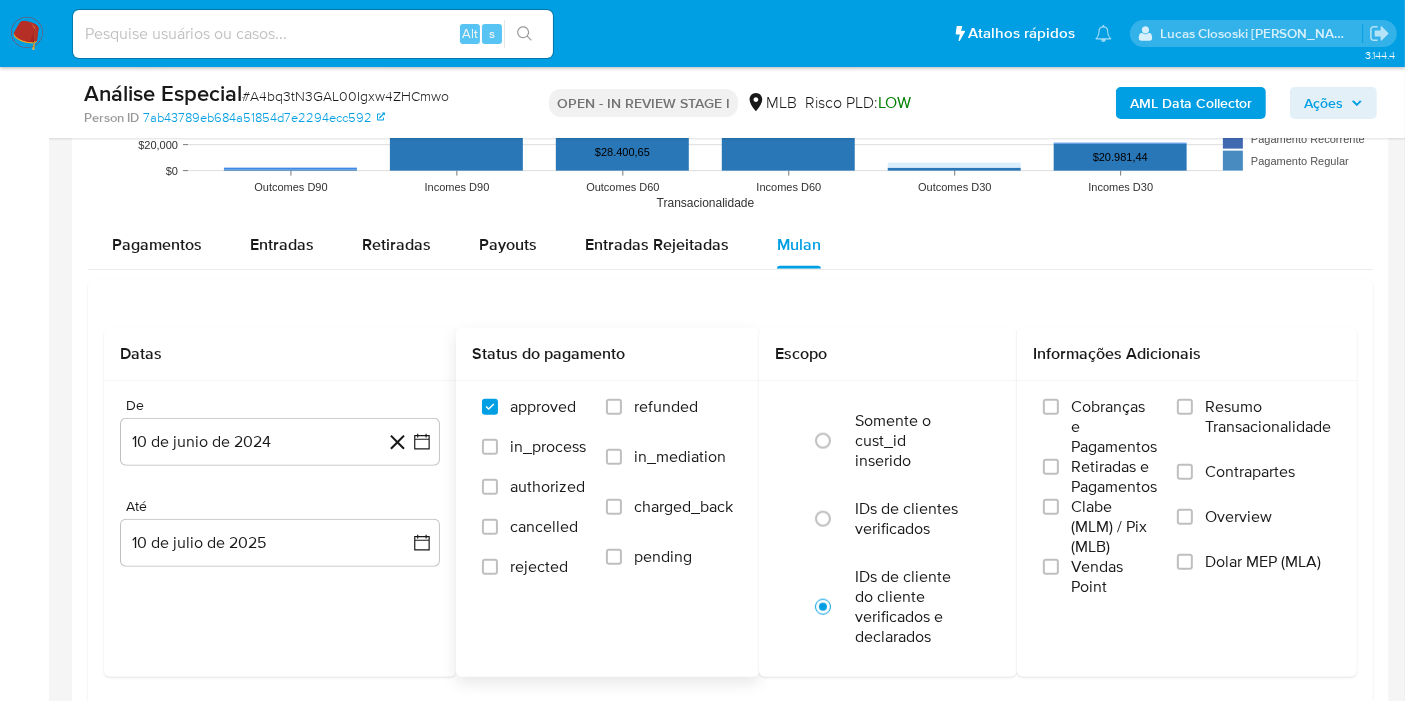 scroll, scrollTop: 2111, scrollLeft: 0, axis: vertical 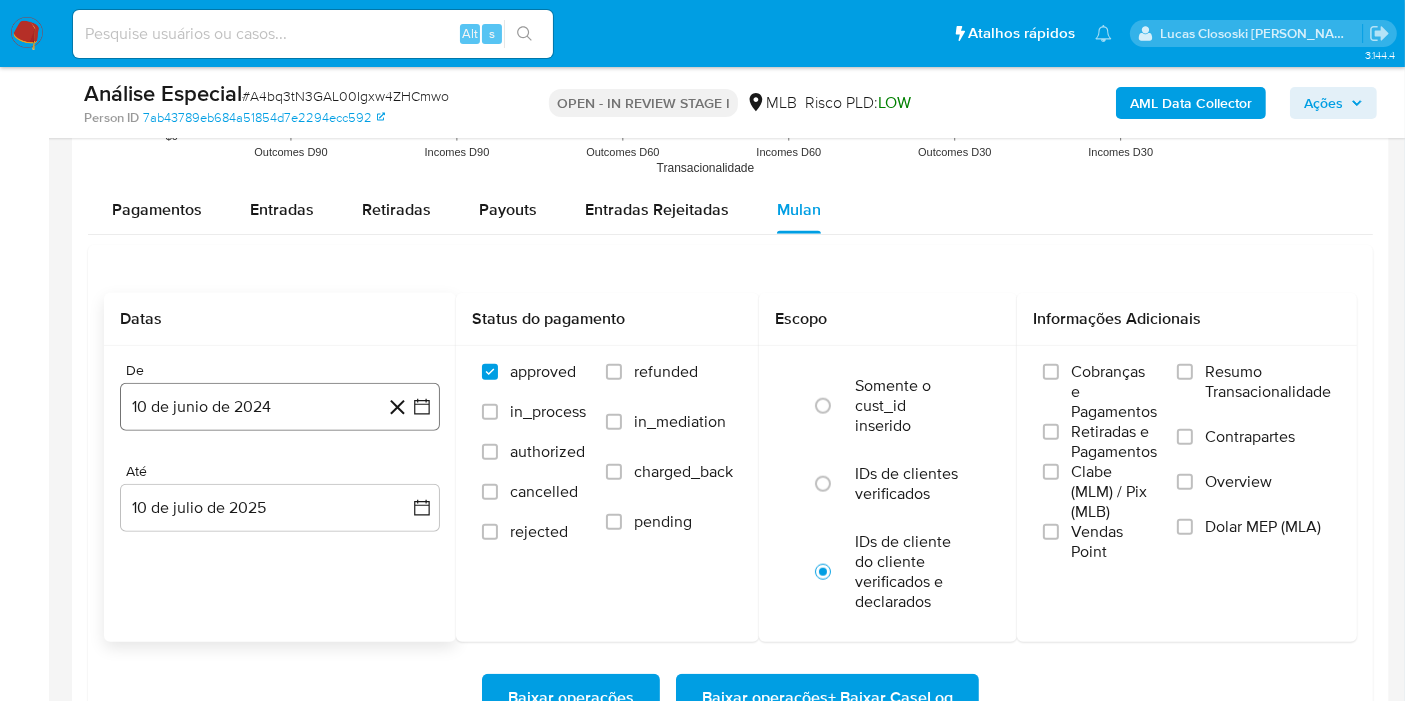 click on "10 de junio de 2024" at bounding box center [280, 407] 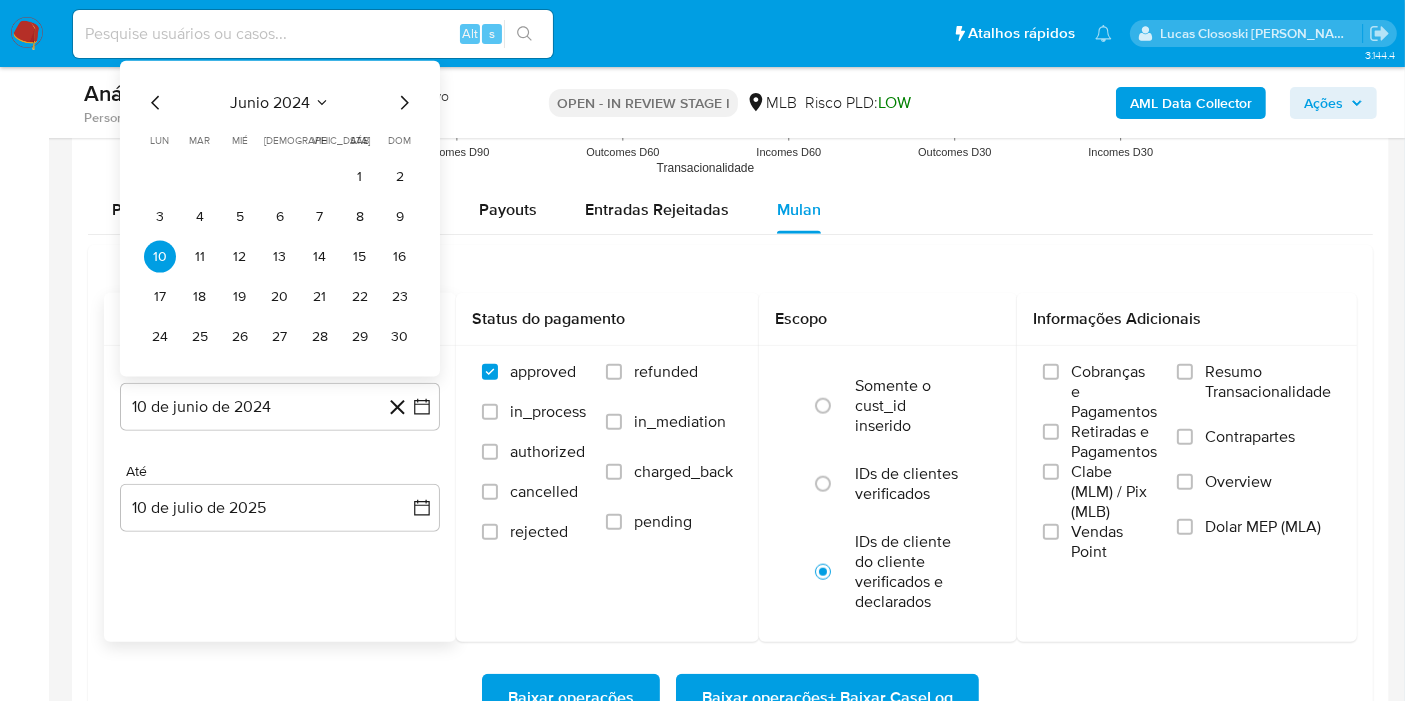 click on "junio 2024" at bounding box center [270, 103] 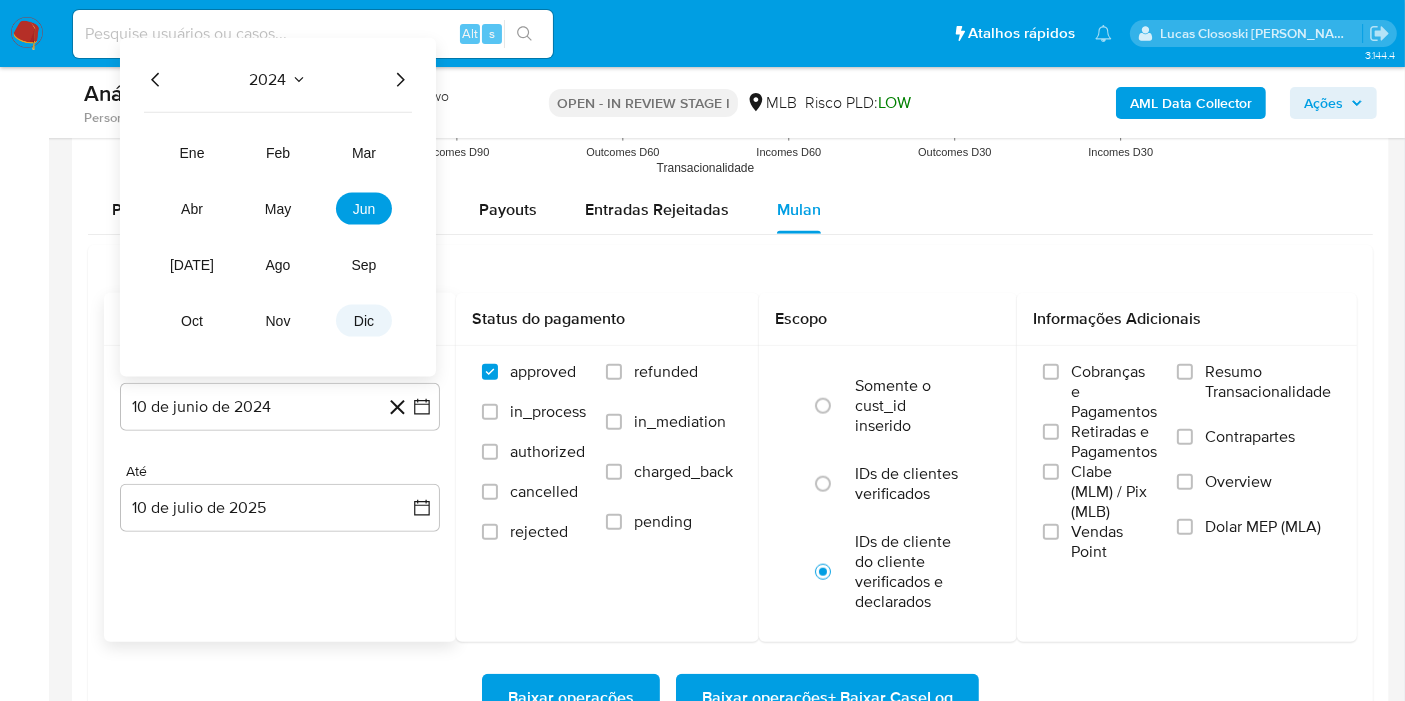 click on "dic" at bounding box center [364, 321] 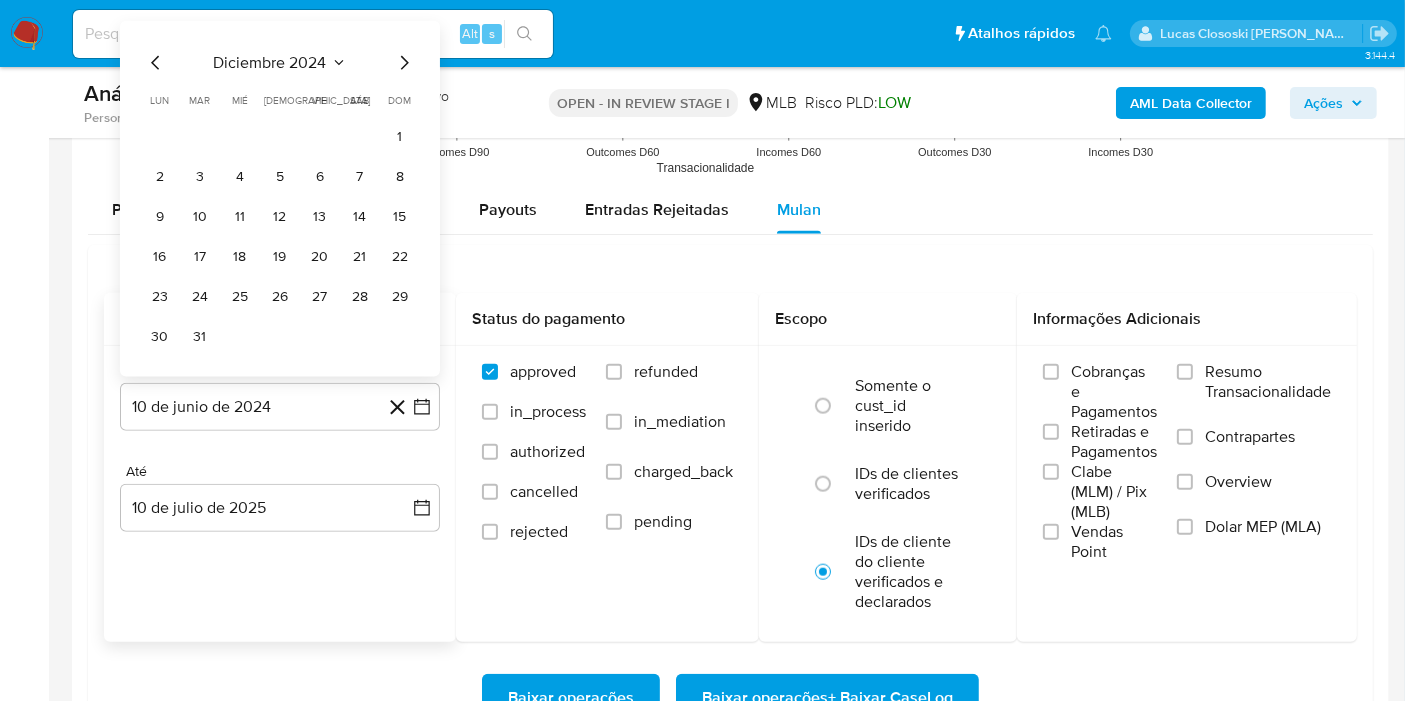 click on "1 2 3 4 5 6 7 8 9 10 11 12 13 14 15 16 17 18 19 20 21 22 23 24 25 26 27 28 29 30 31" at bounding box center [280, 237] 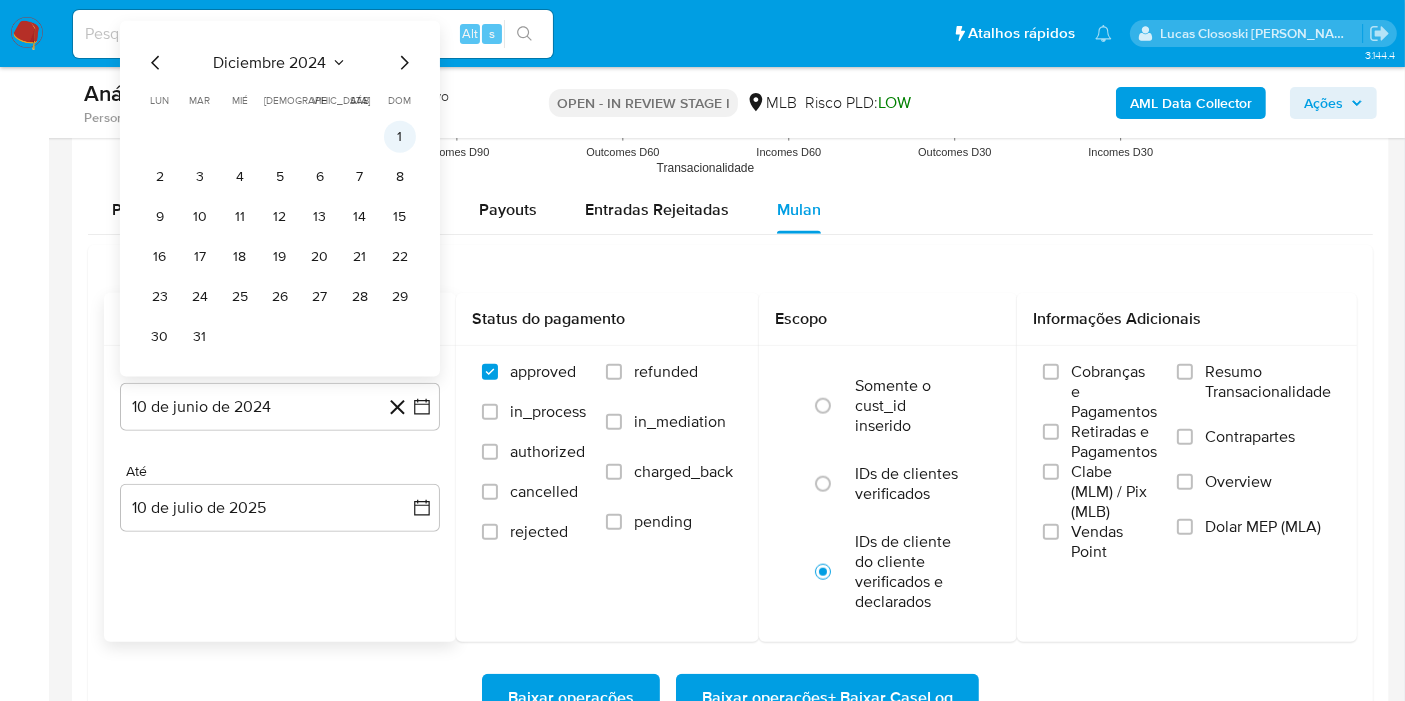 click on "1" at bounding box center (400, 137) 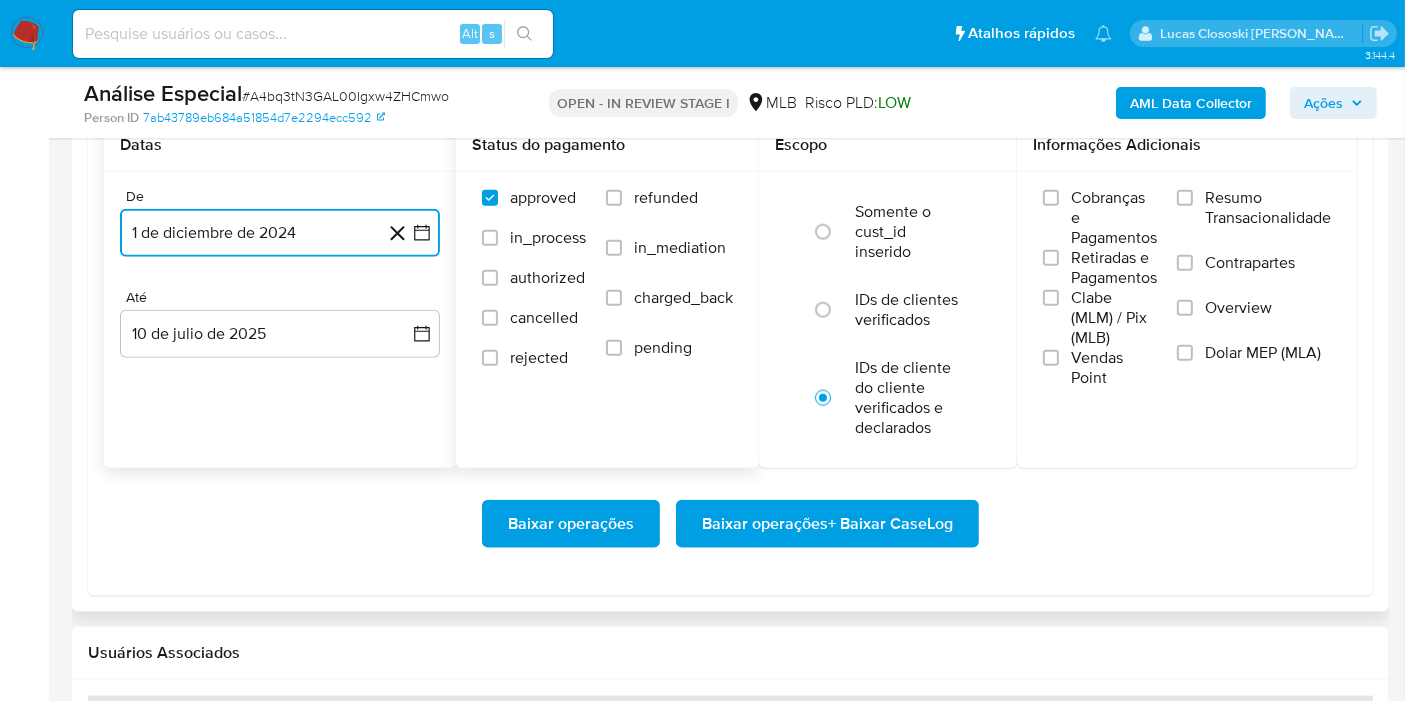 scroll, scrollTop: 2333, scrollLeft: 0, axis: vertical 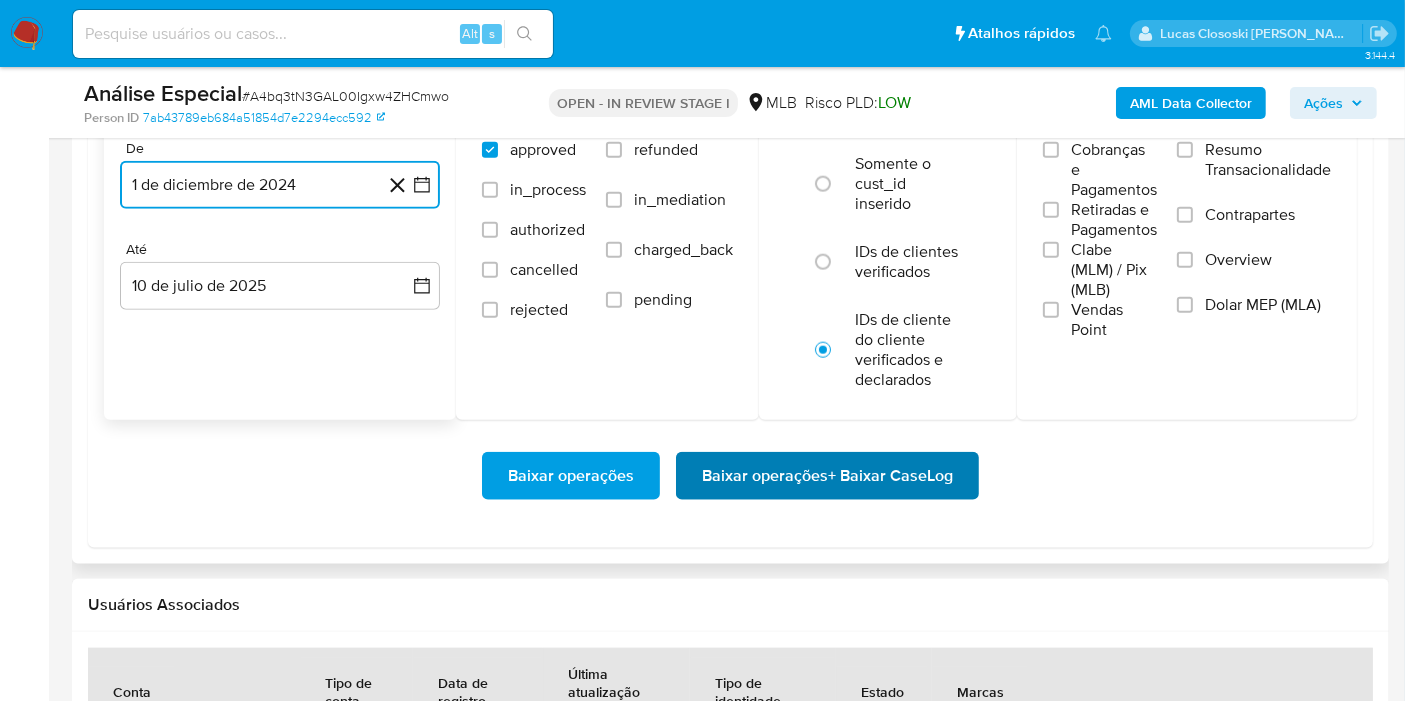 click on "Baixar operações  +   Baixar CaseLog" at bounding box center [827, 476] 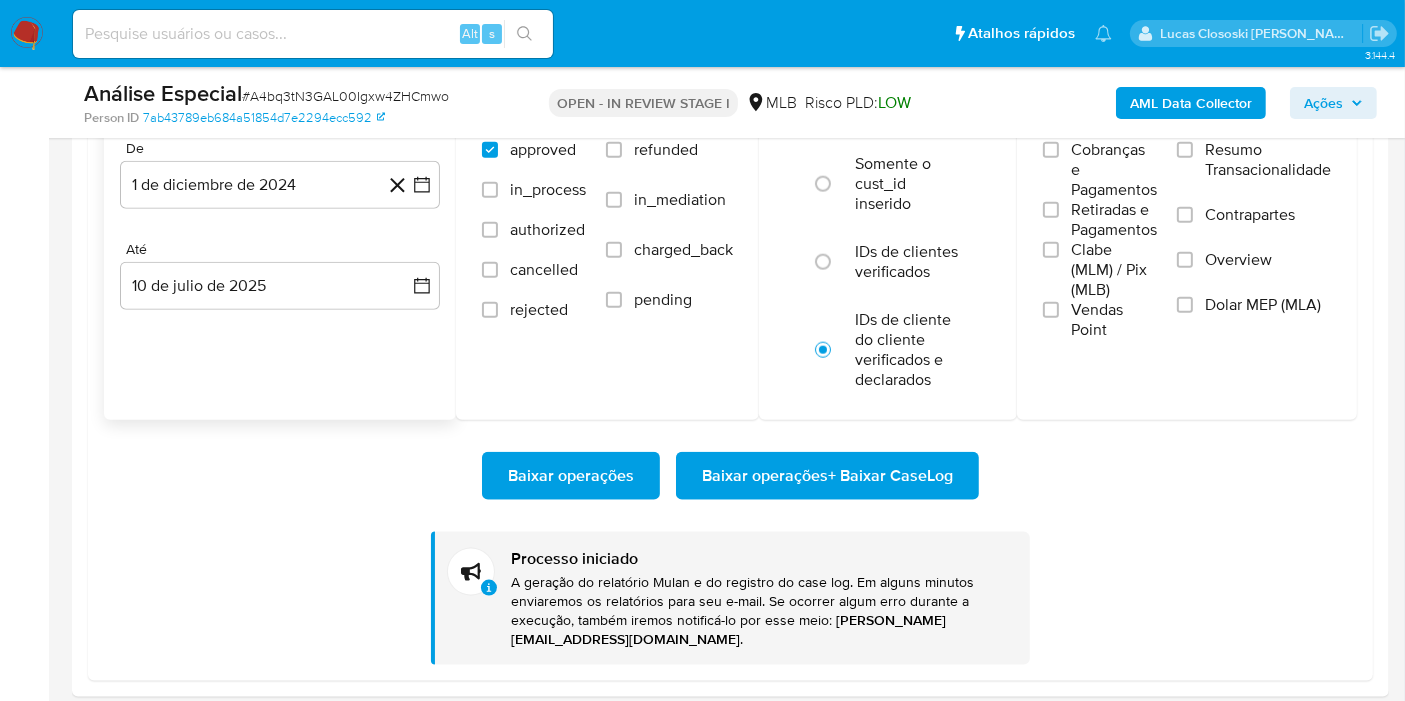 type 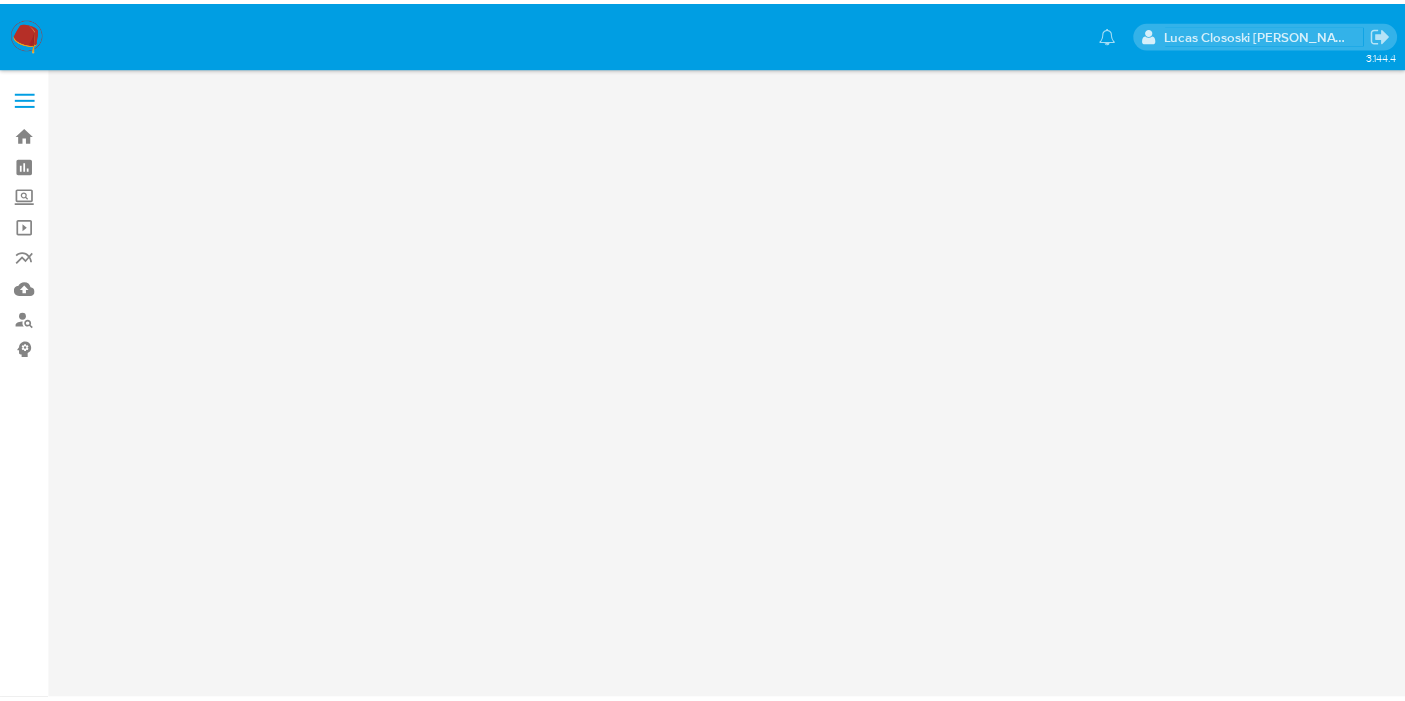 scroll, scrollTop: 0, scrollLeft: 0, axis: both 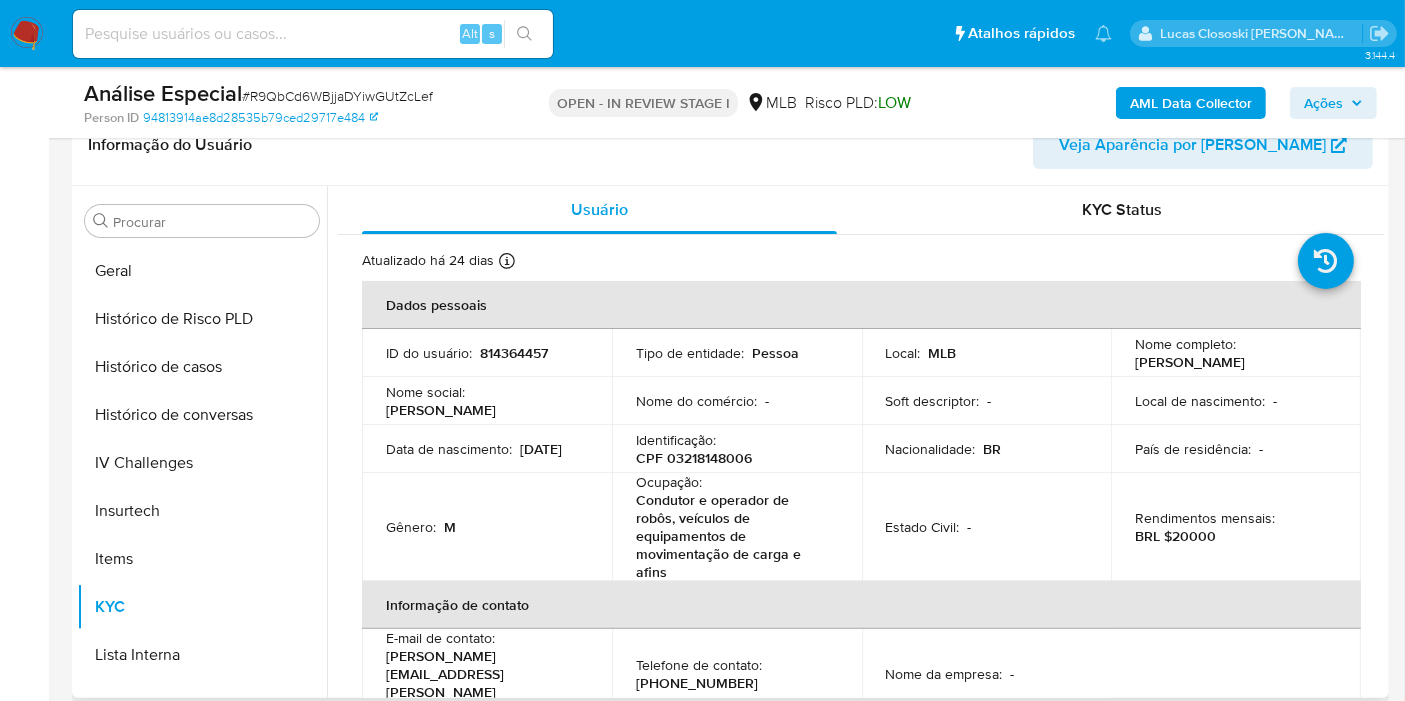 select on "10" 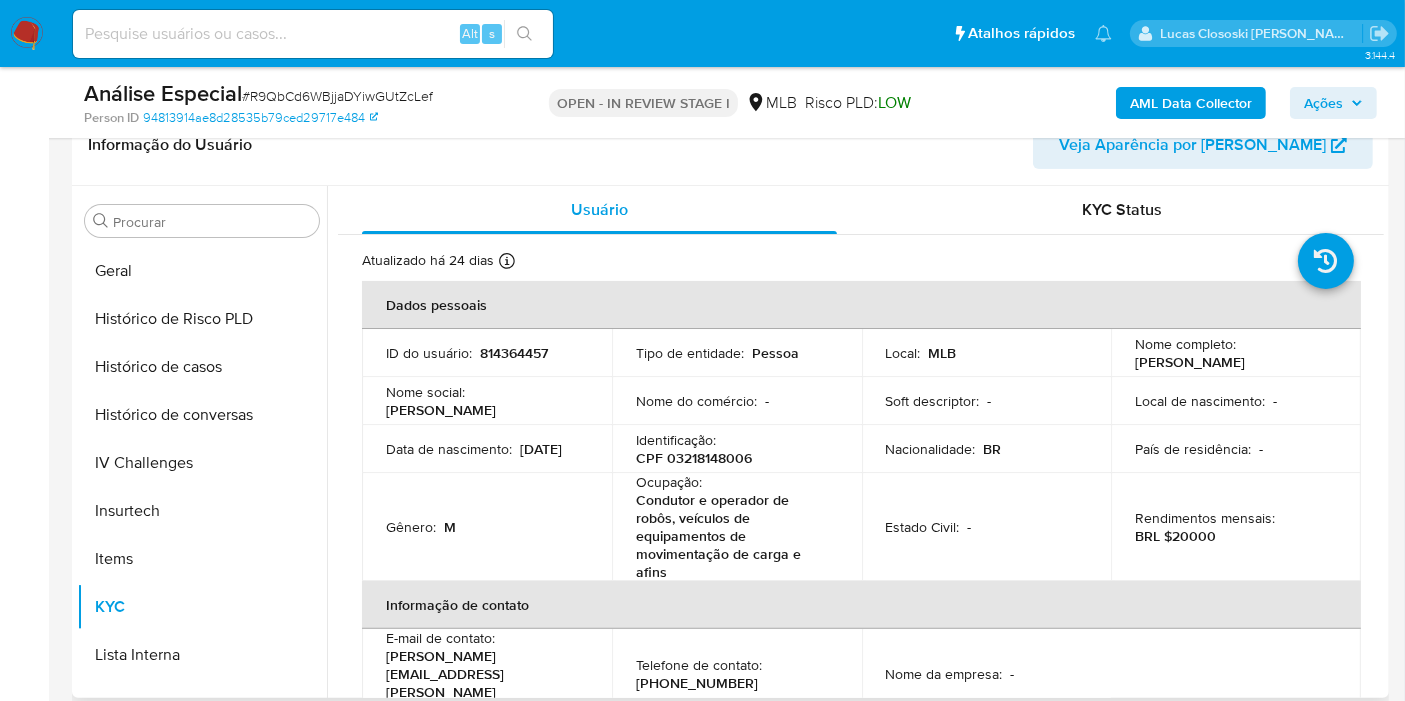 click on "CPF 03218148006" at bounding box center [694, 458] 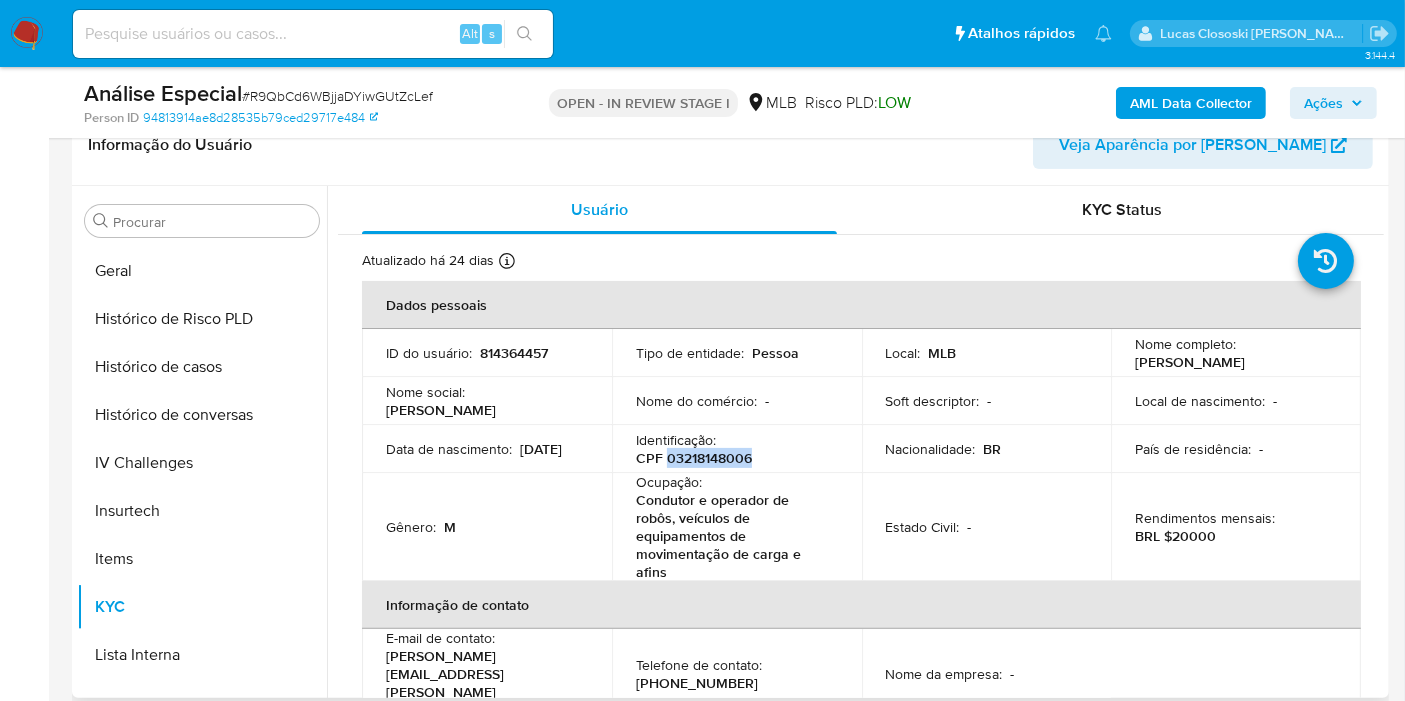 click on "CPF 03218148006" at bounding box center [694, 458] 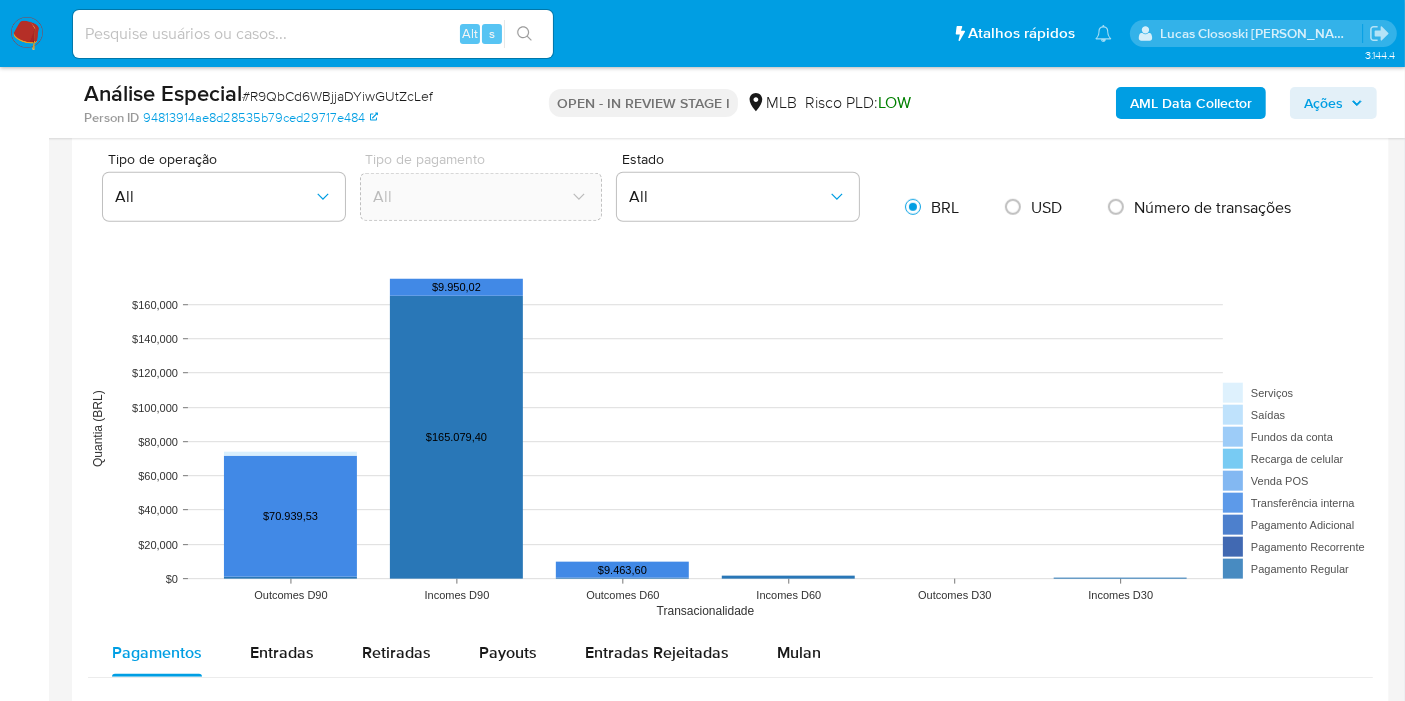 scroll, scrollTop: 1888, scrollLeft: 0, axis: vertical 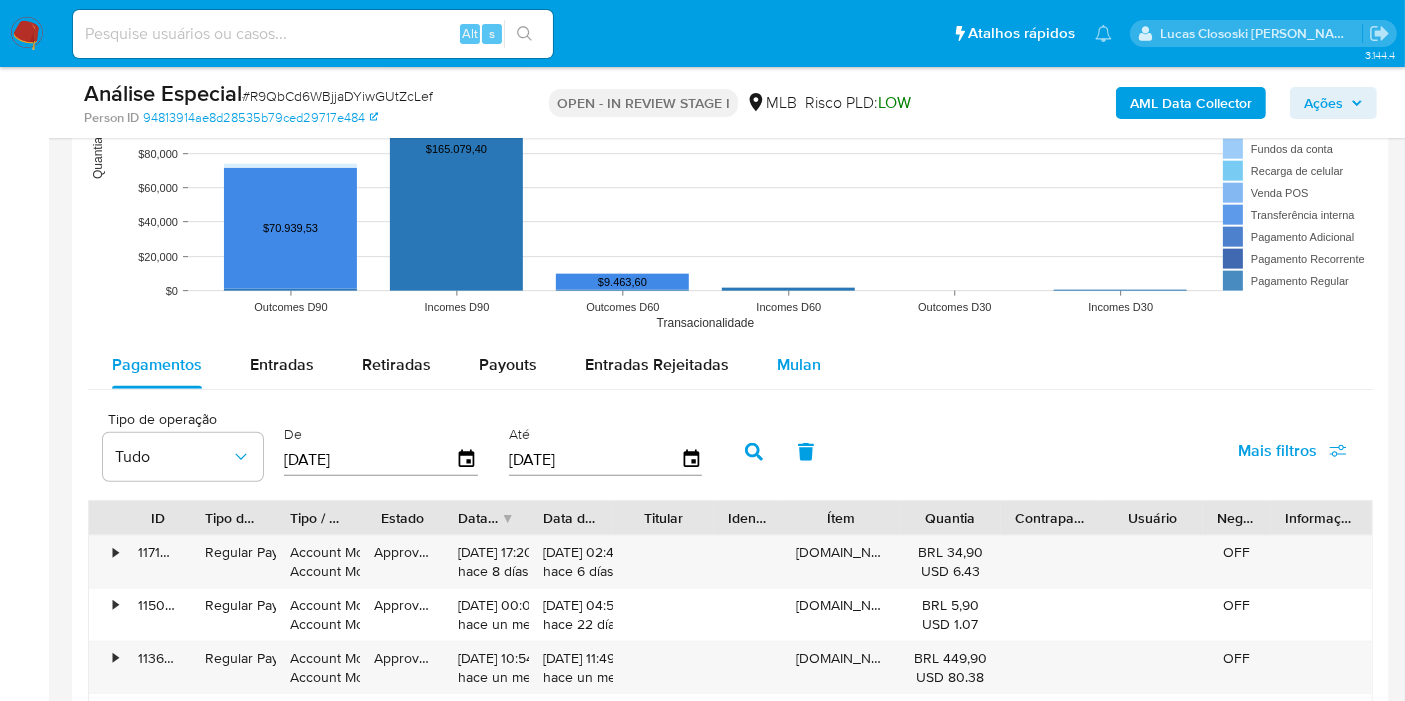 click on "Mulan" at bounding box center [799, 364] 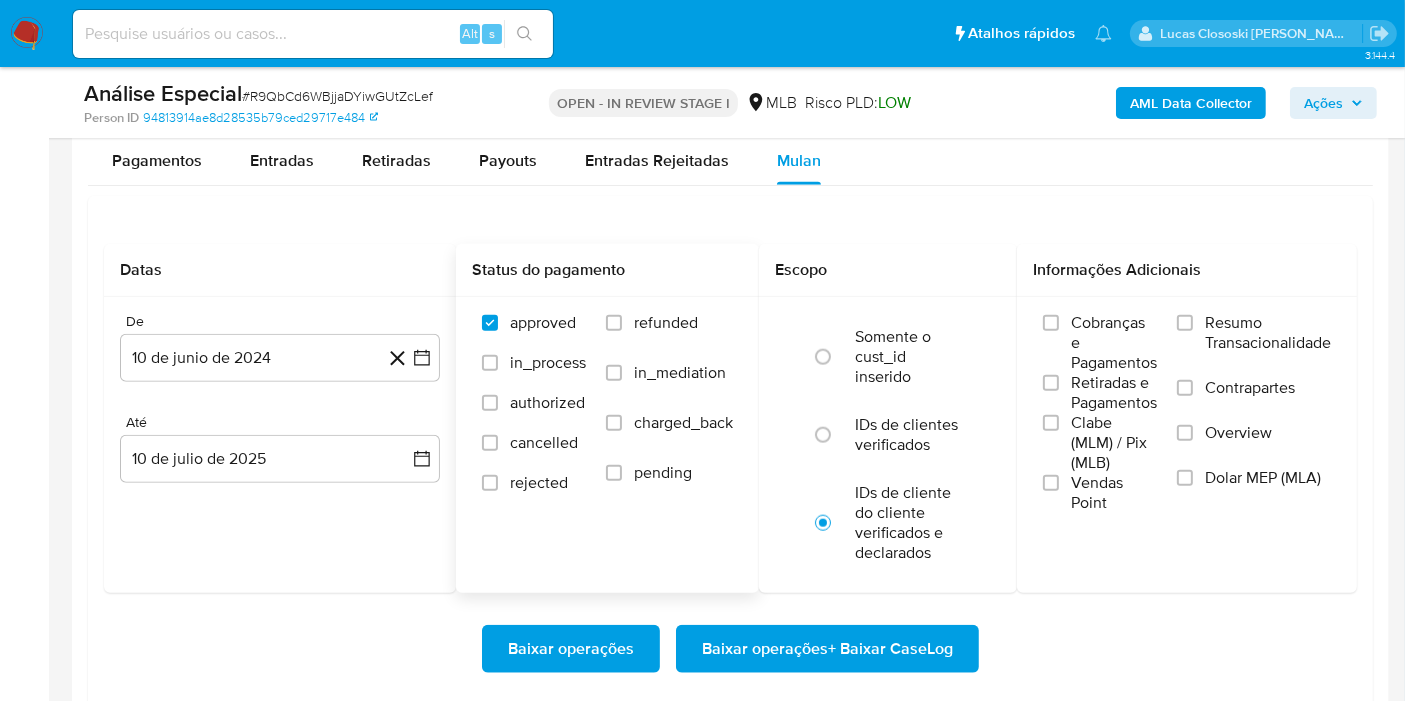 scroll, scrollTop: 2222, scrollLeft: 0, axis: vertical 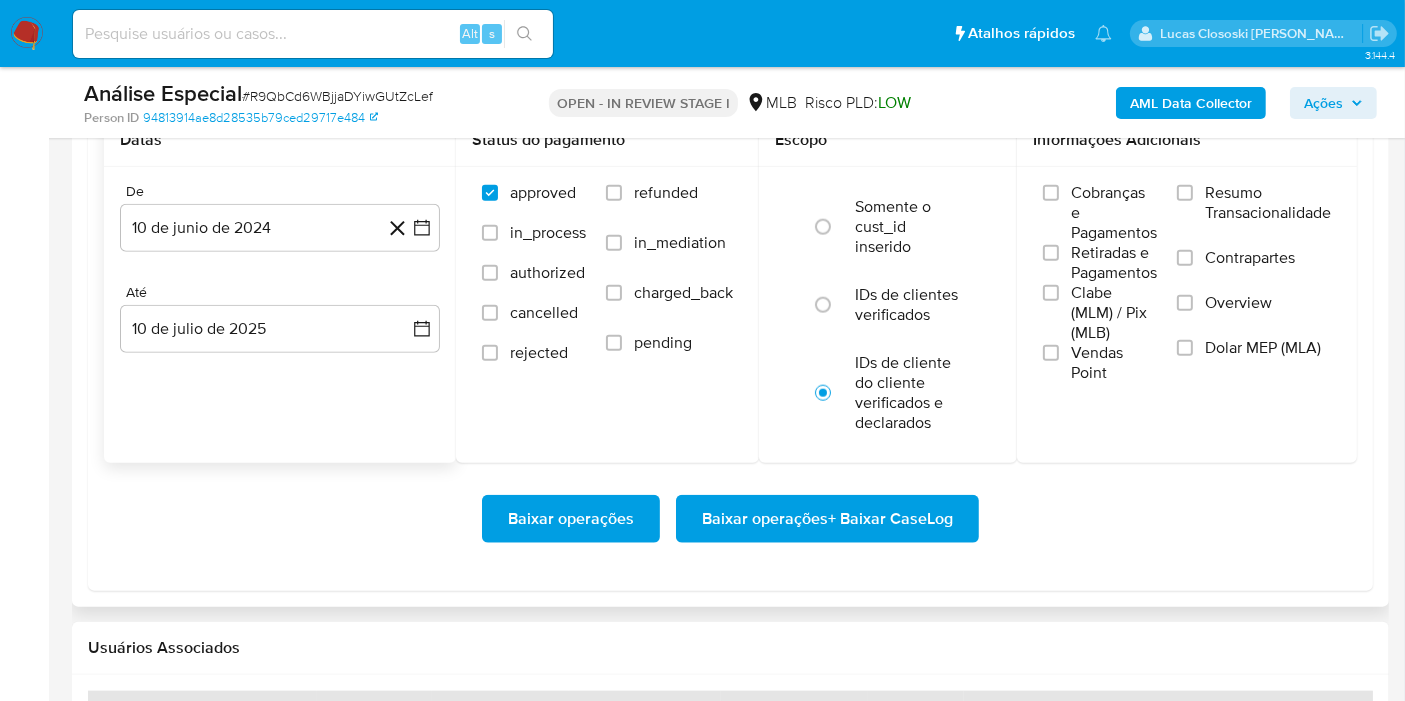click on "De 10 de junio de 2024 [DATE] Até 10 de [PERSON_NAME] de 2025 [DATE]" at bounding box center (280, 284) 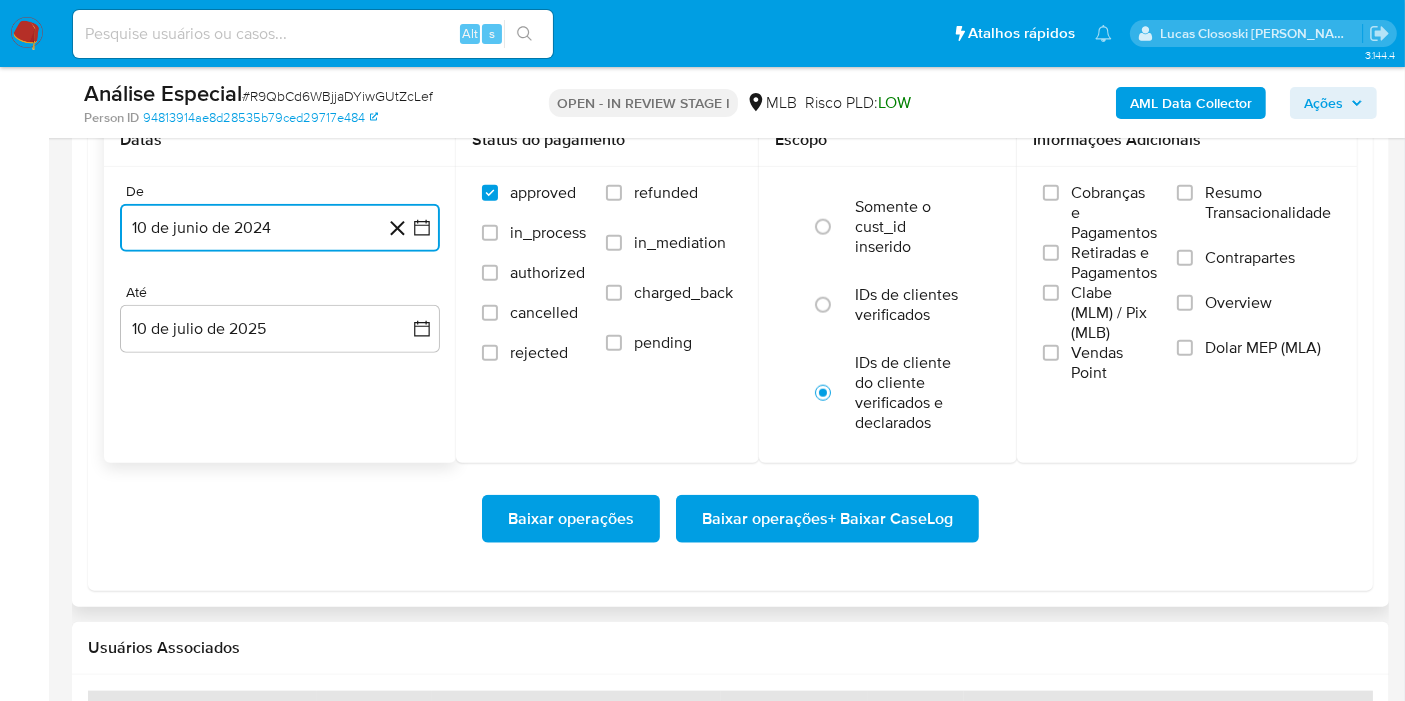 click on "10 de junio de 2024" at bounding box center [280, 228] 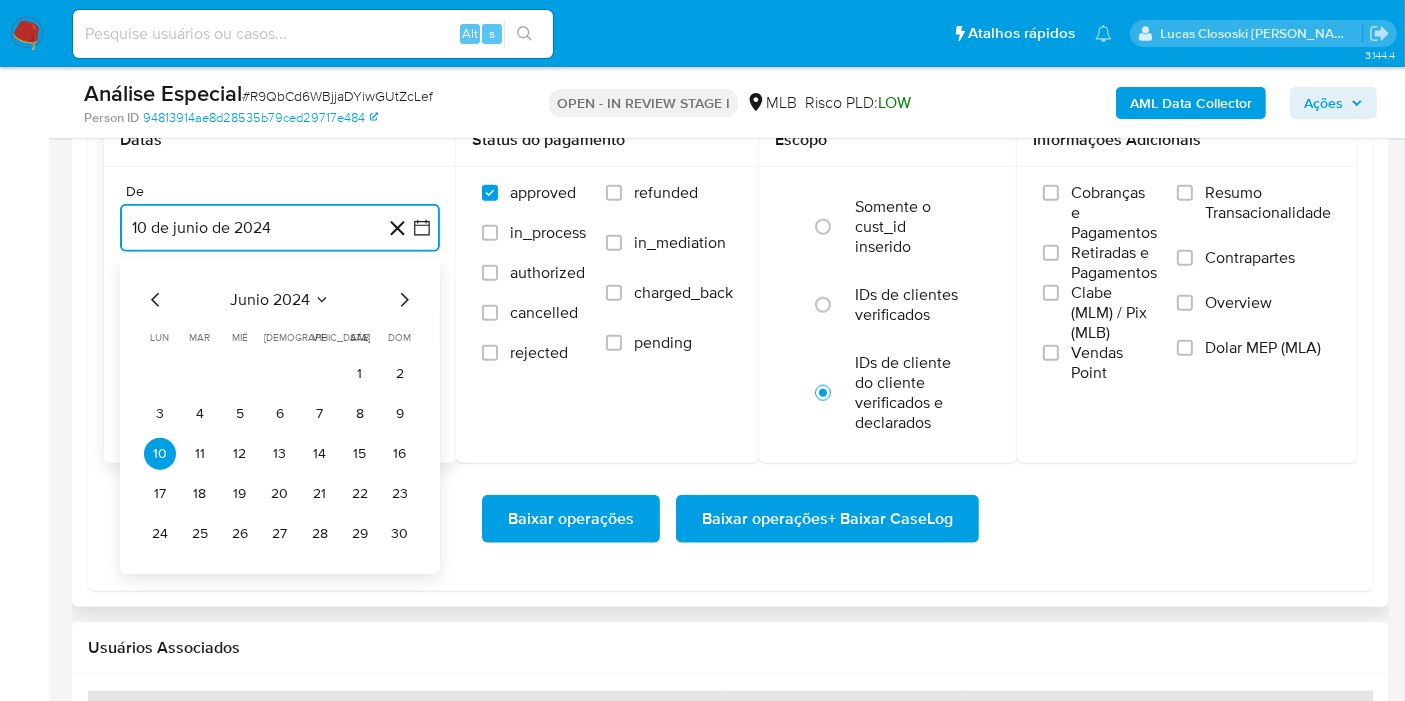 click on "junio 2024" at bounding box center [270, 300] 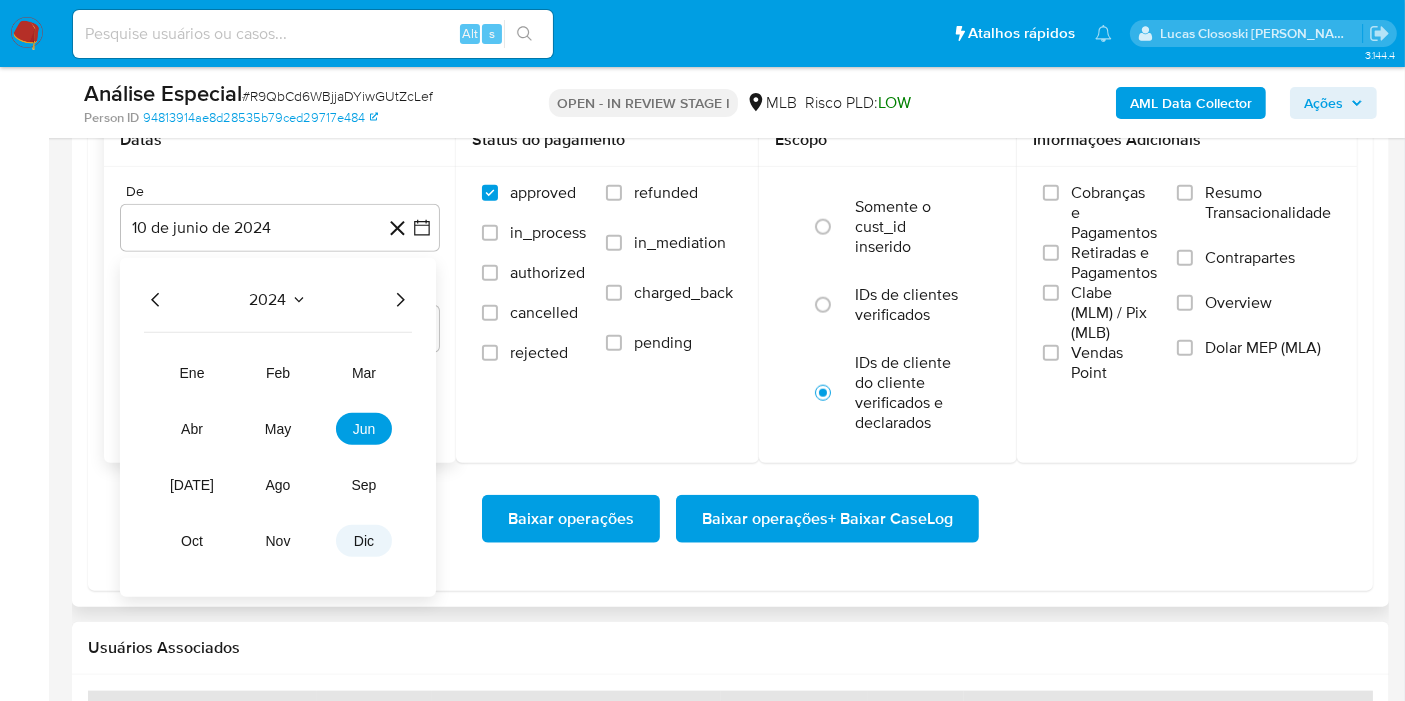 click on "dic" at bounding box center (364, 541) 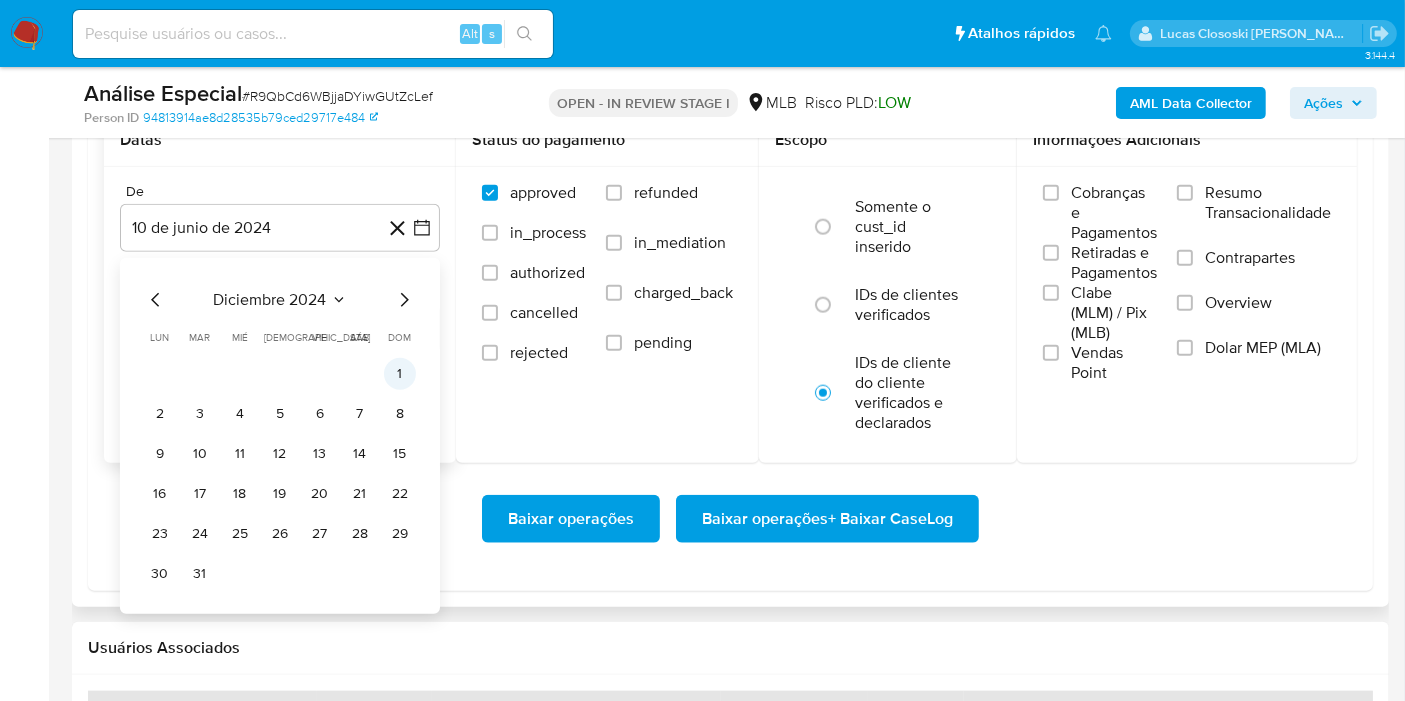 click on "1" at bounding box center (400, 374) 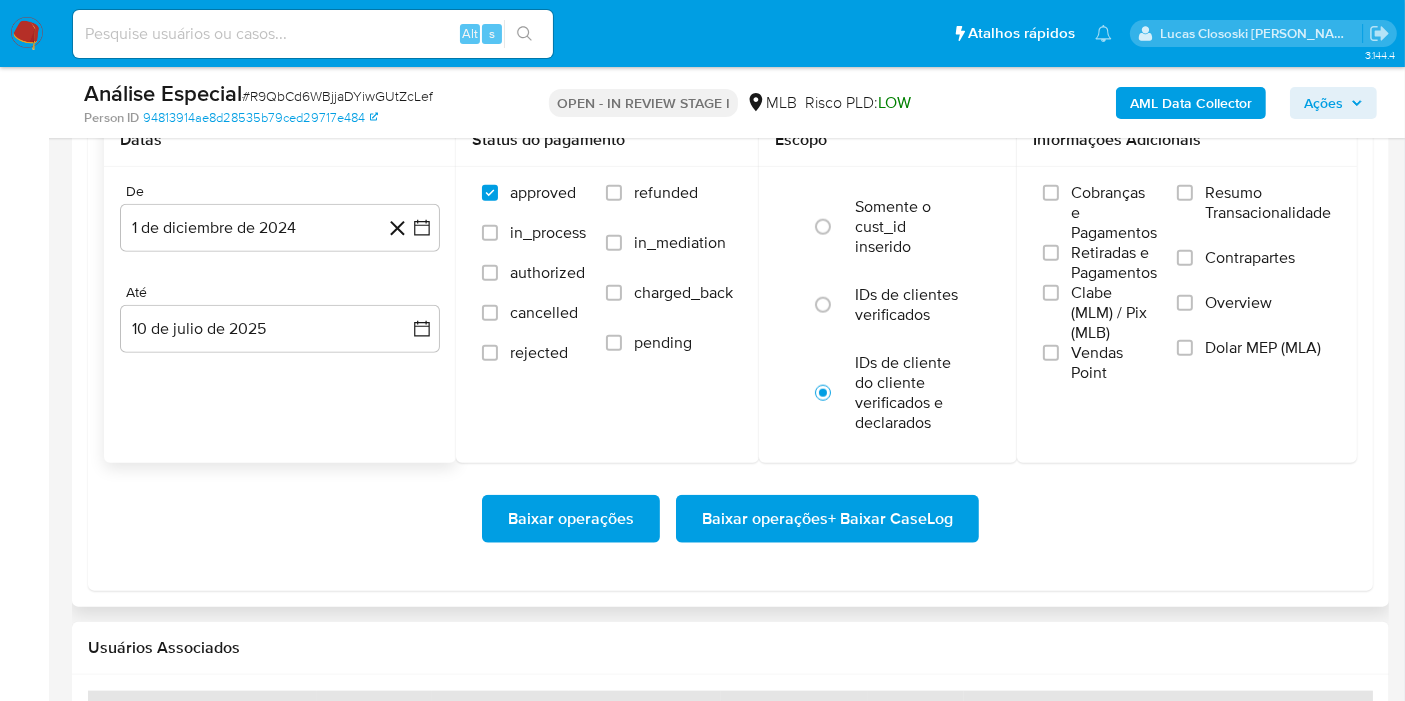 click on "Baixar operações Baixar operações  +   Baixar CaseLog" at bounding box center (730, 519) 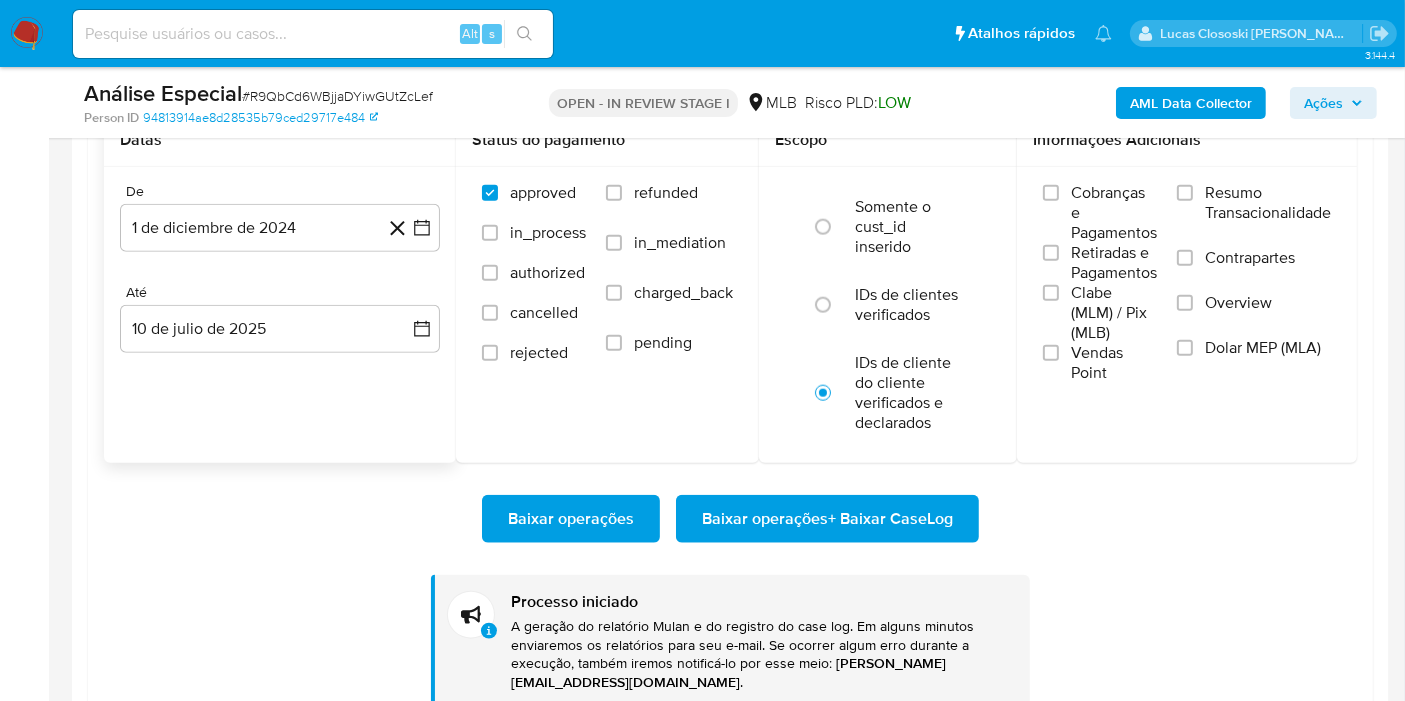 type 